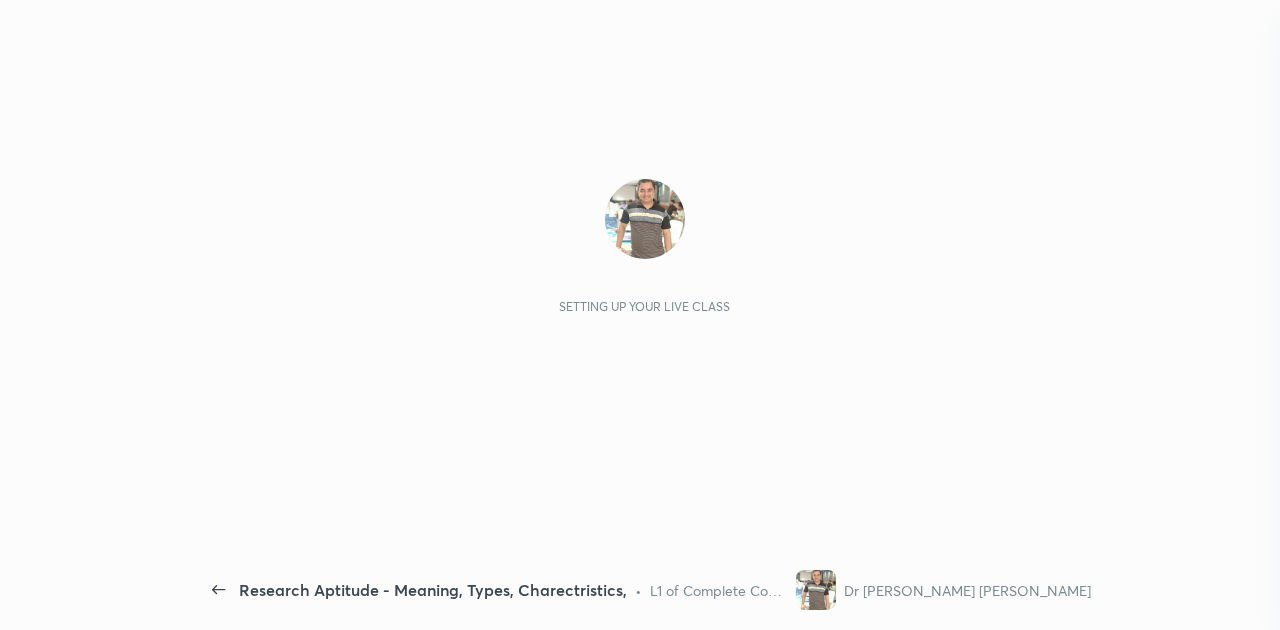scroll, scrollTop: 0, scrollLeft: 0, axis: both 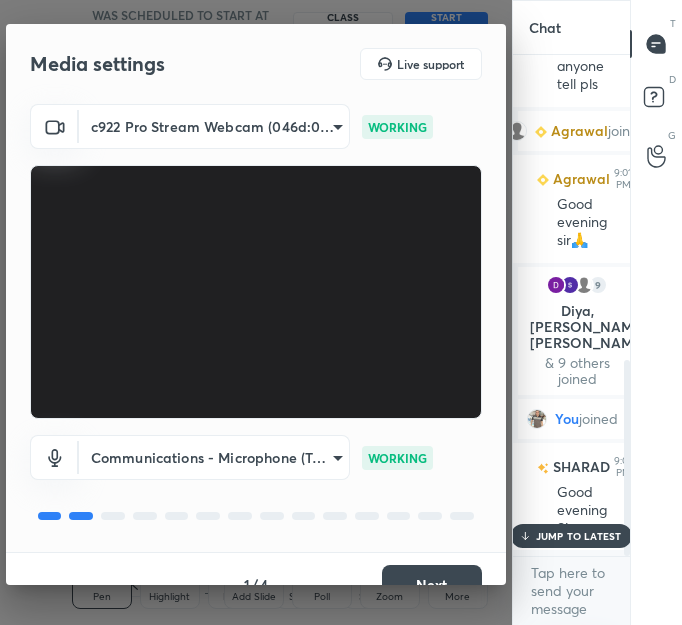 click on "Next" at bounding box center [432, 585] 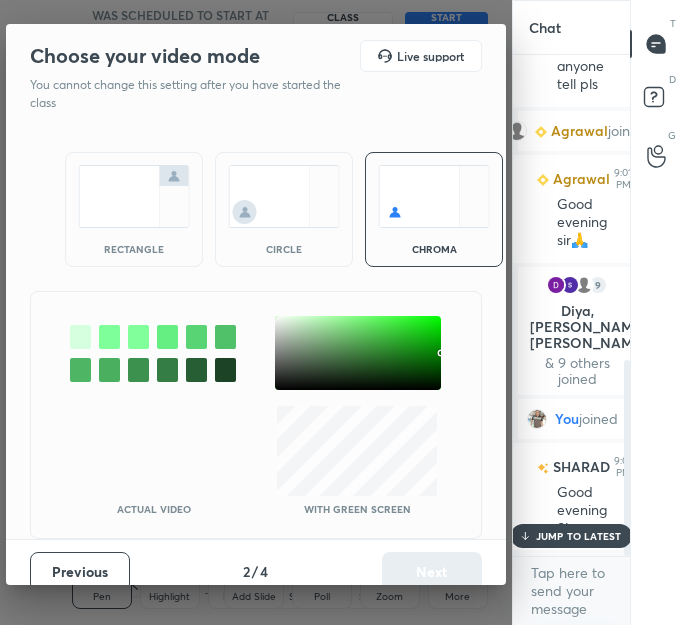 click at bounding box center [134, 196] 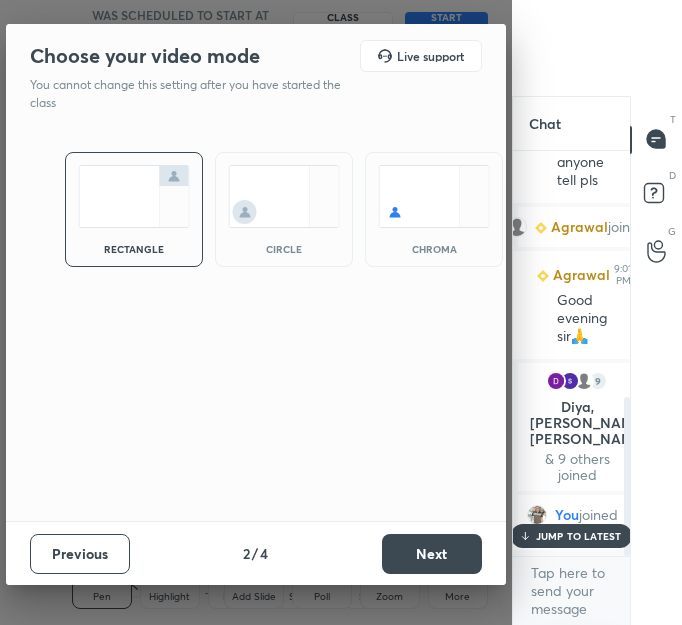 scroll, scrollTop: 392, scrollLeft: 112, axis: both 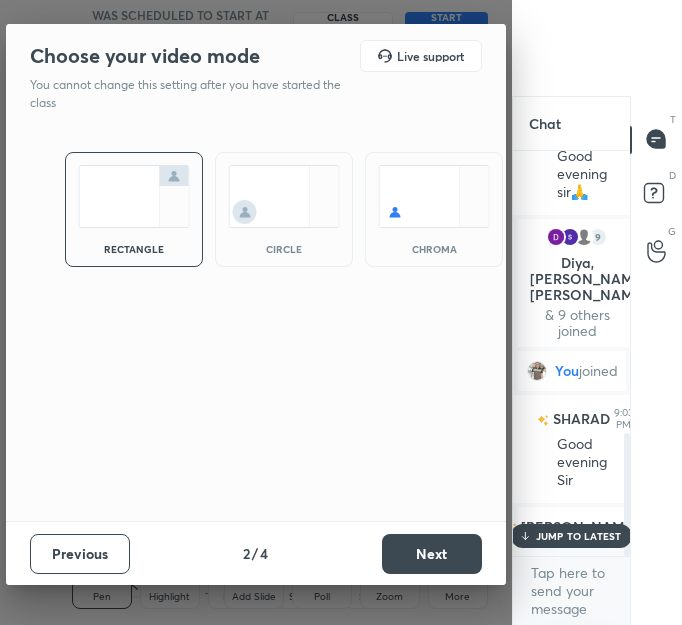 click on "Next" at bounding box center (432, 554) 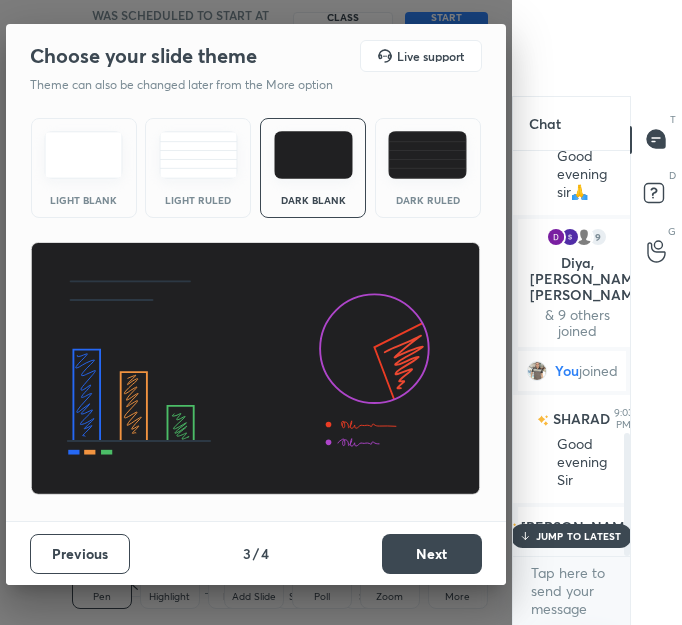 click on "Next" at bounding box center (432, 554) 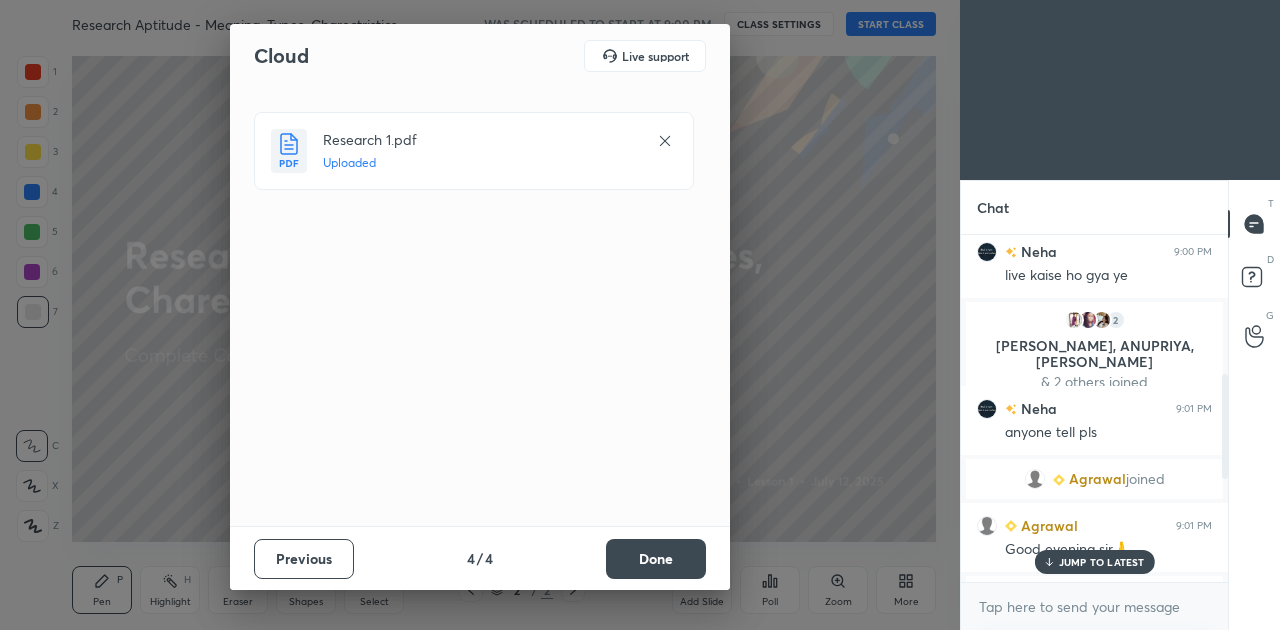 click on "Done" at bounding box center (656, 559) 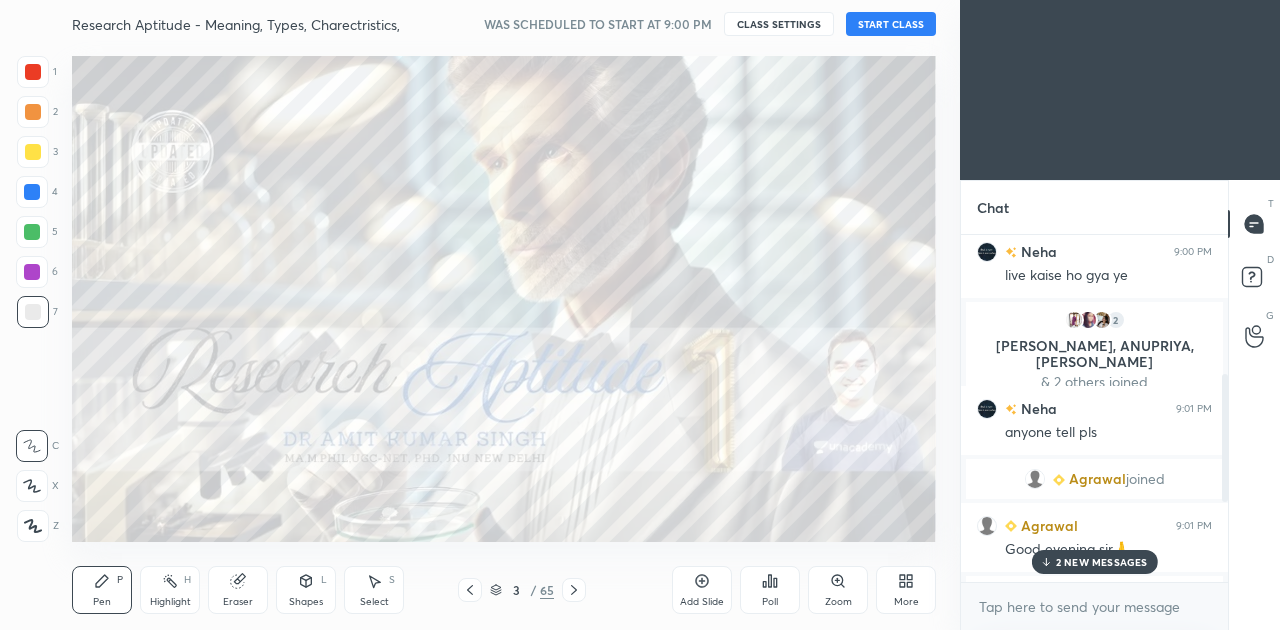 click on "2 NEW MESSAGES" at bounding box center [1094, 562] 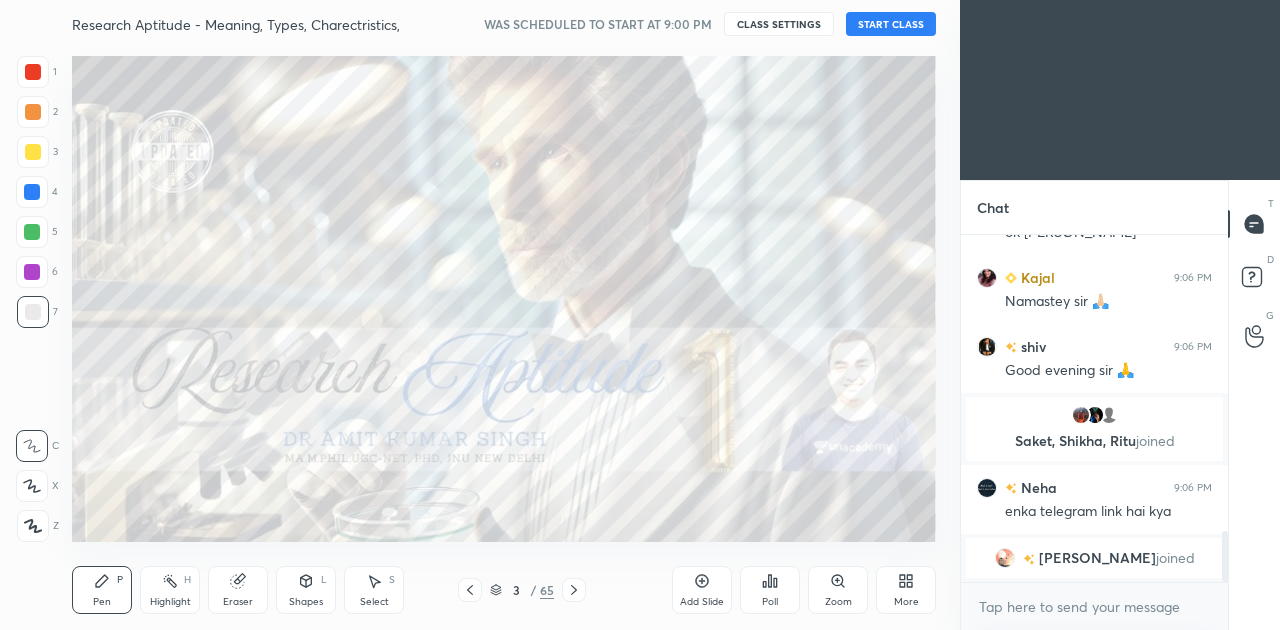 scroll, scrollTop: 2038, scrollLeft: 0, axis: vertical 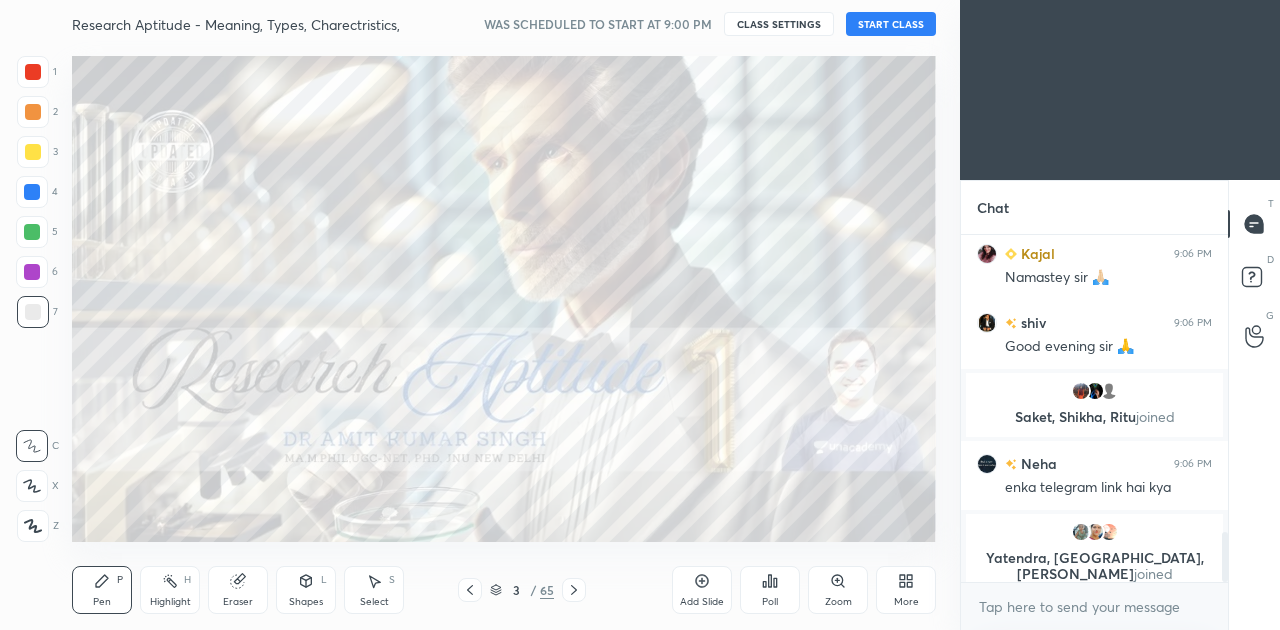 click on "START CLASS" at bounding box center [891, 24] 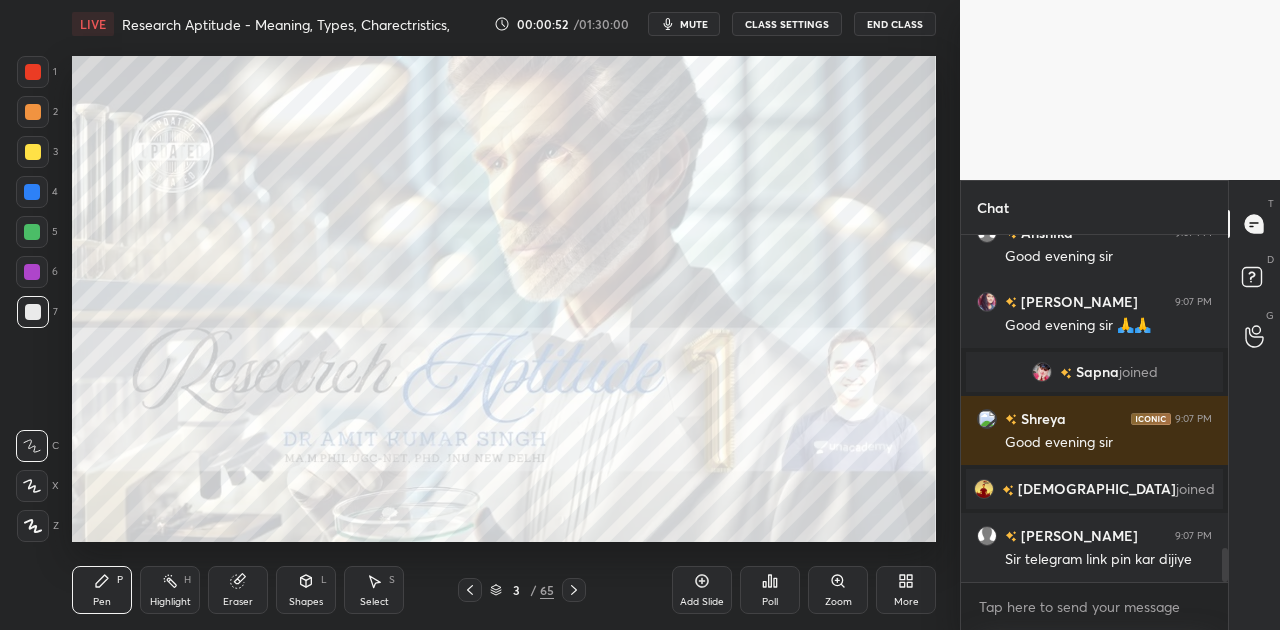 scroll, scrollTop: 3244, scrollLeft: 0, axis: vertical 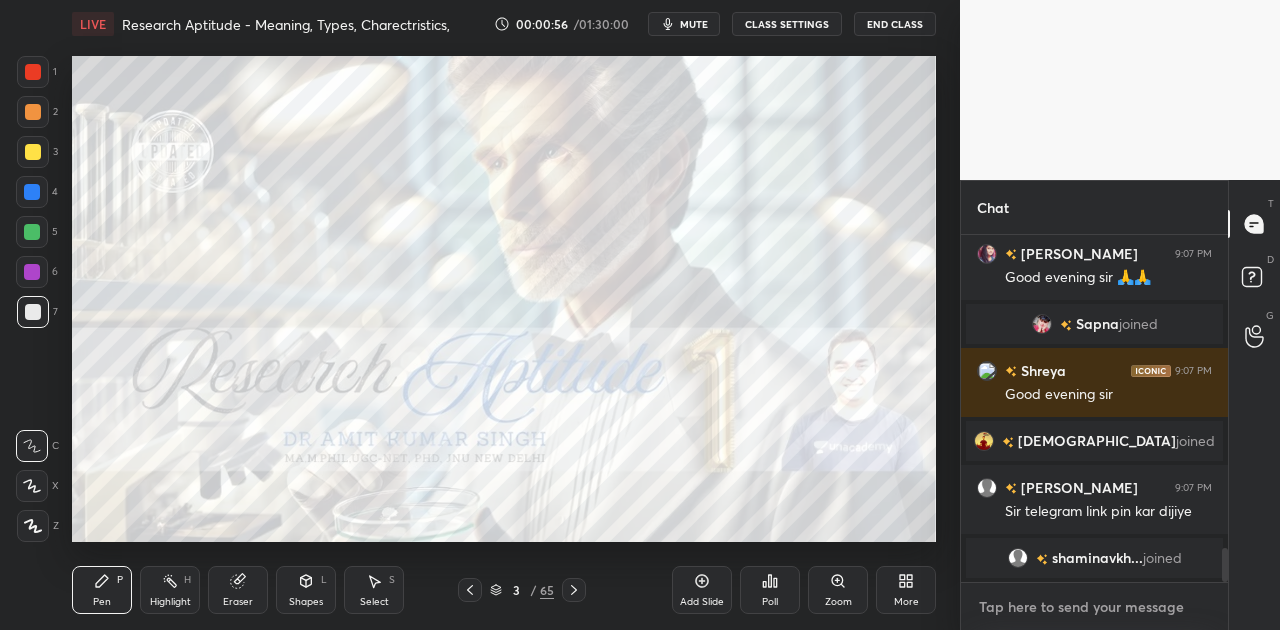type on "x" 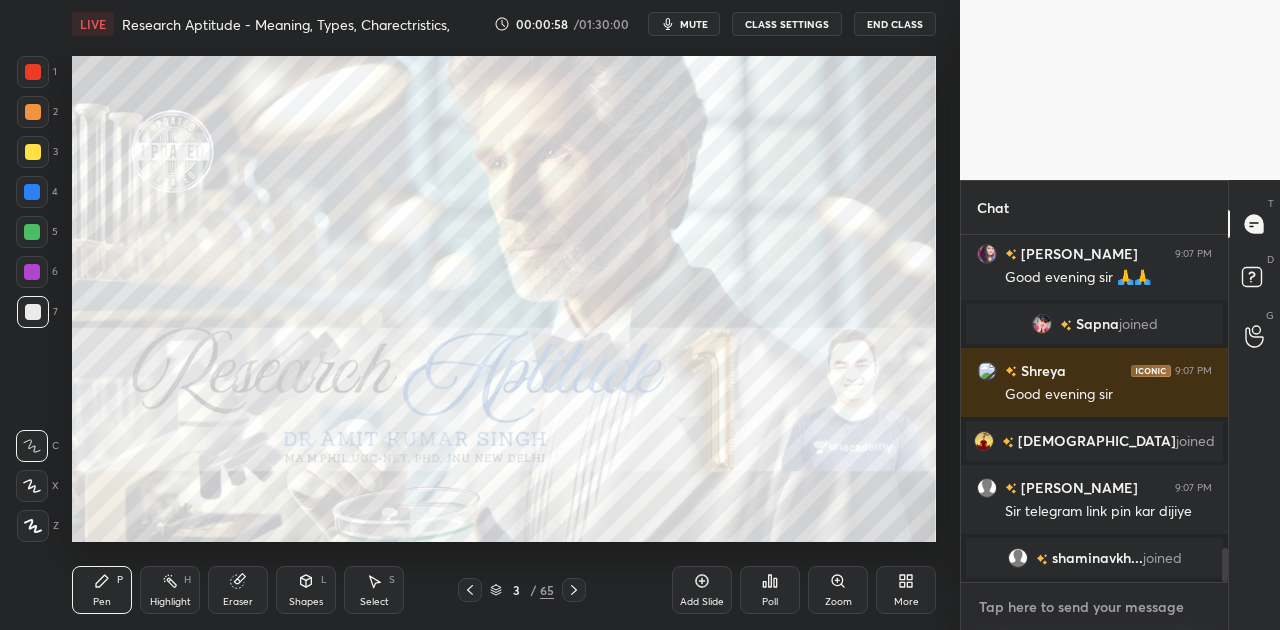 type on "t" 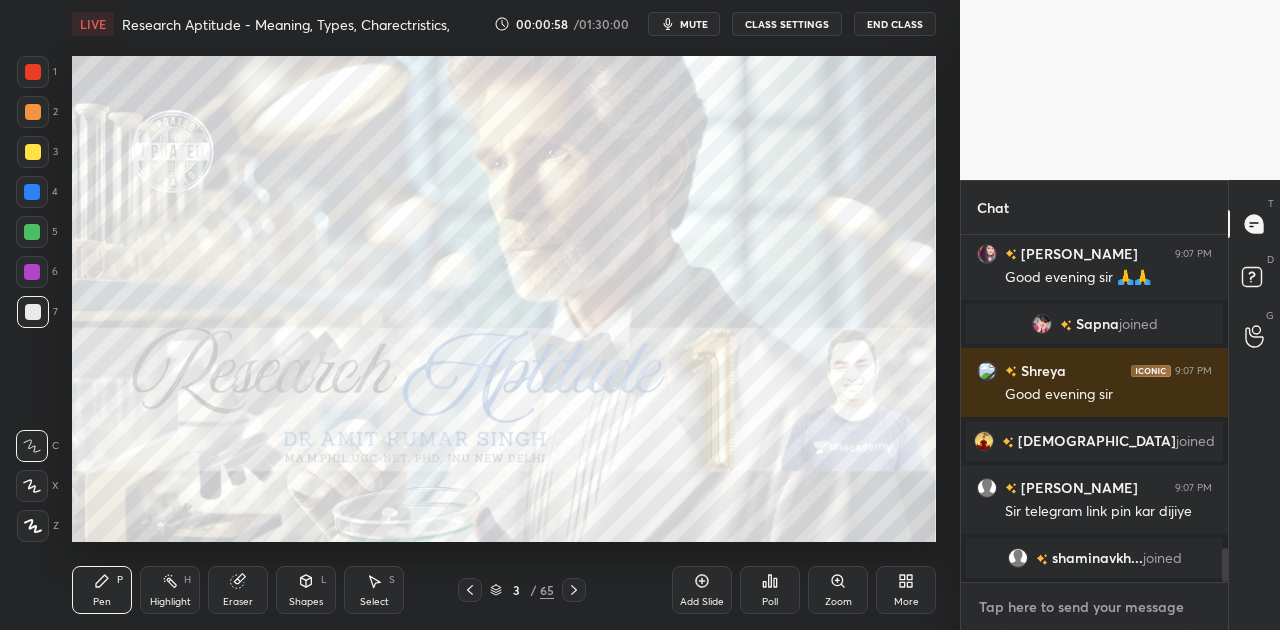 type on "x" 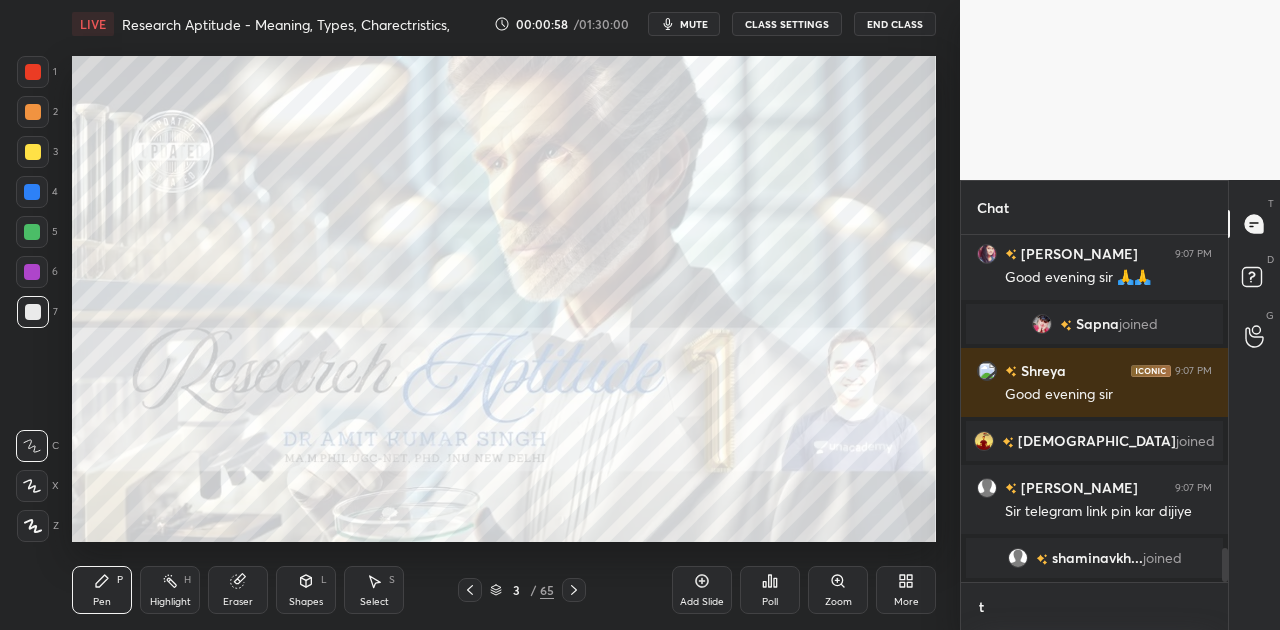 scroll, scrollTop: 335, scrollLeft: 261, axis: both 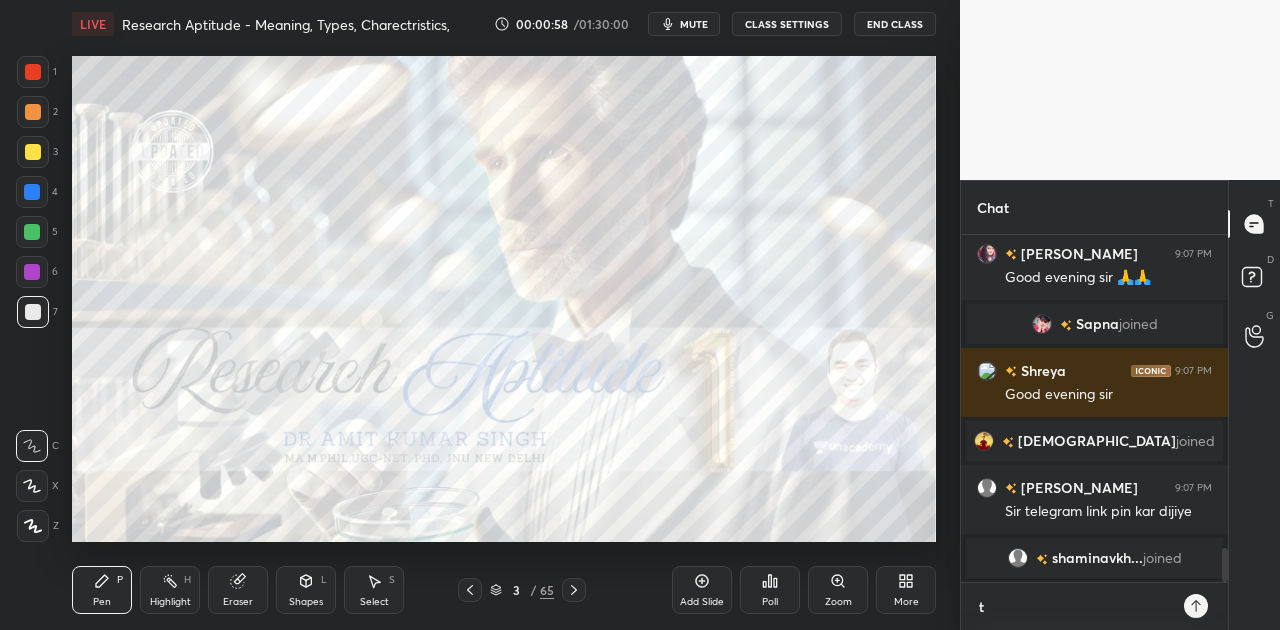 type on "t." 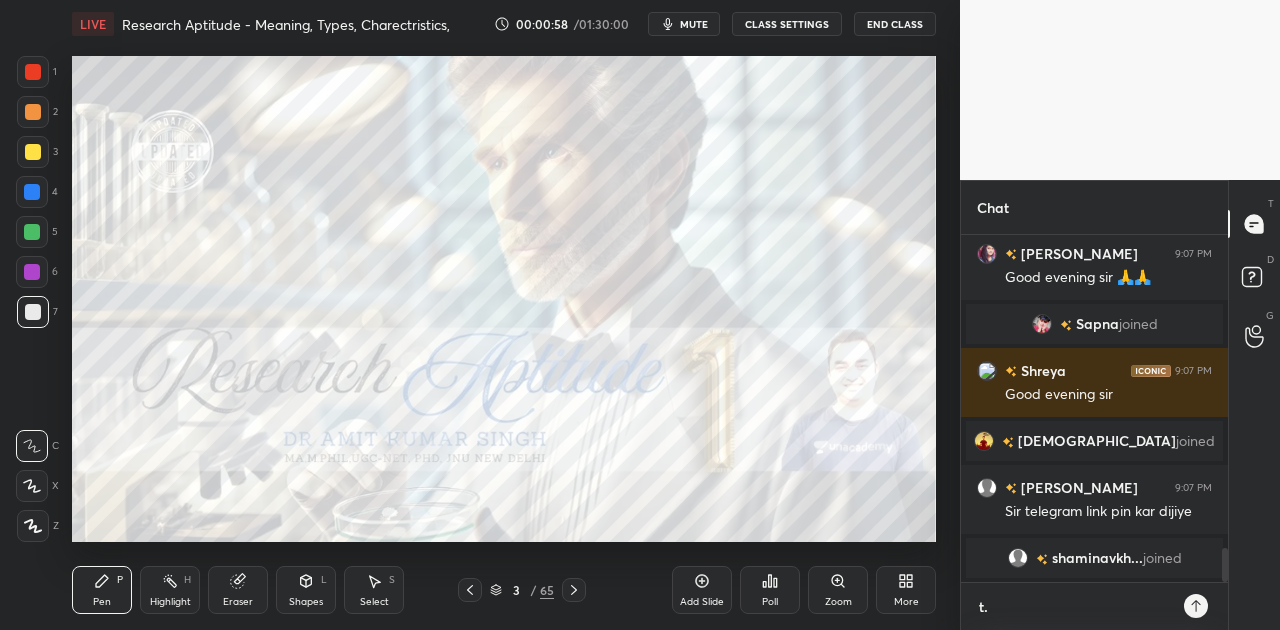 scroll, scrollTop: 6, scrollLeft: 6, axis: both 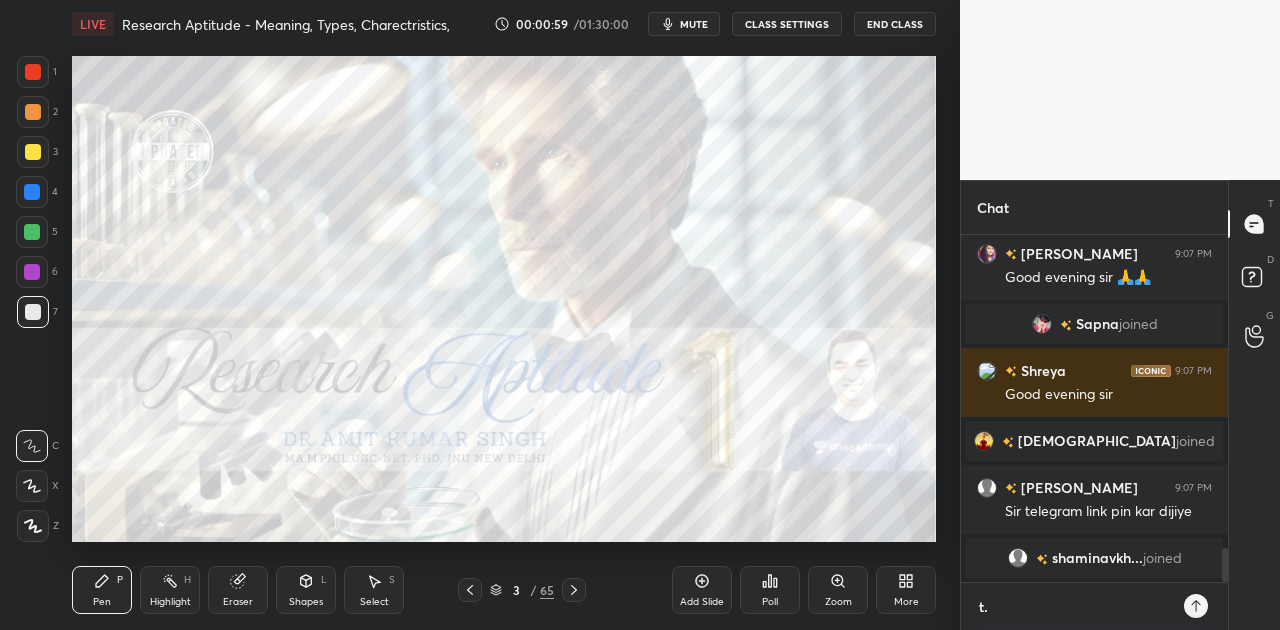 type on "t.m" 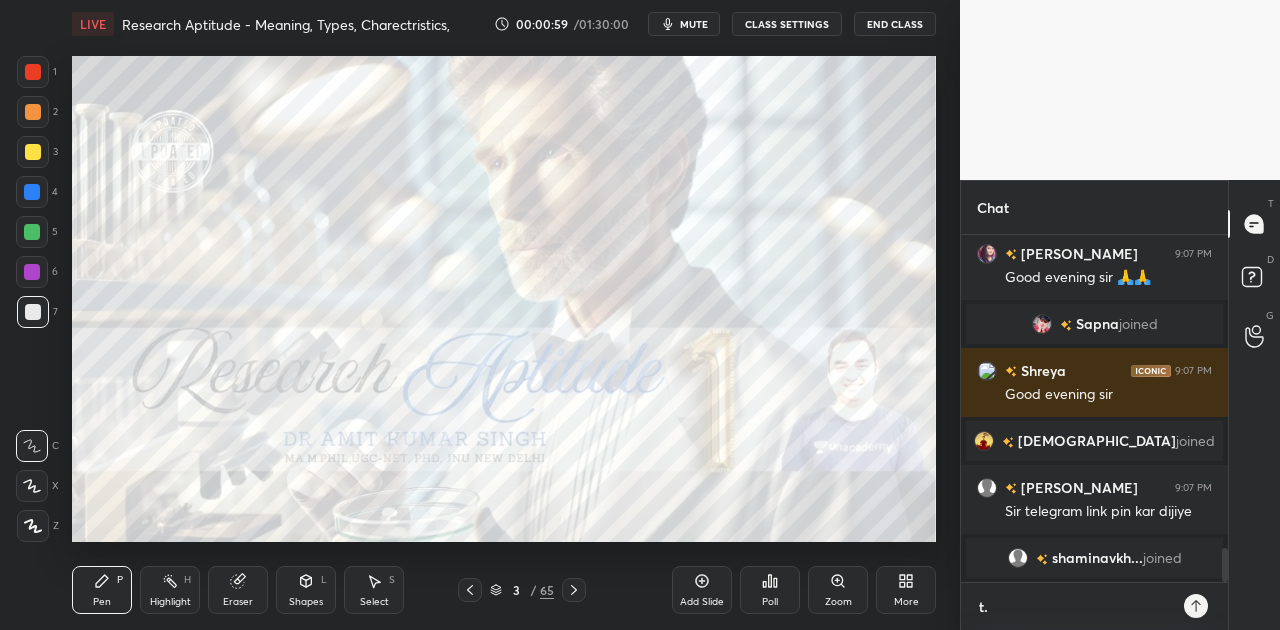 type on "x" 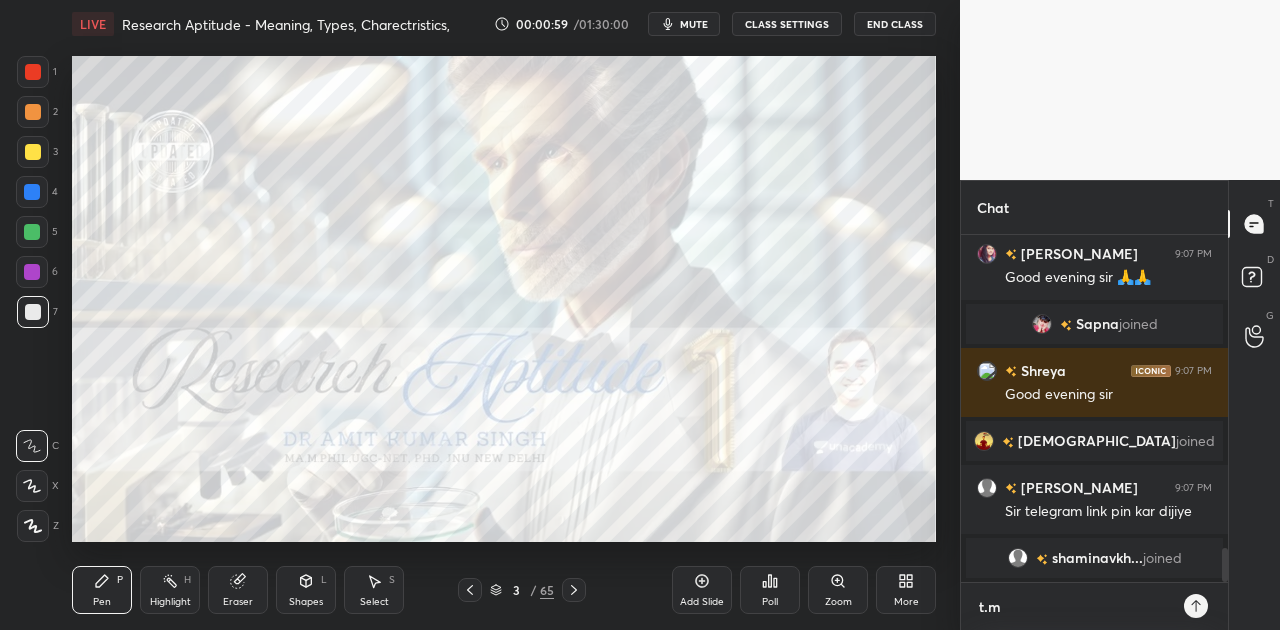 type on "[DOMAIN_NAME]" 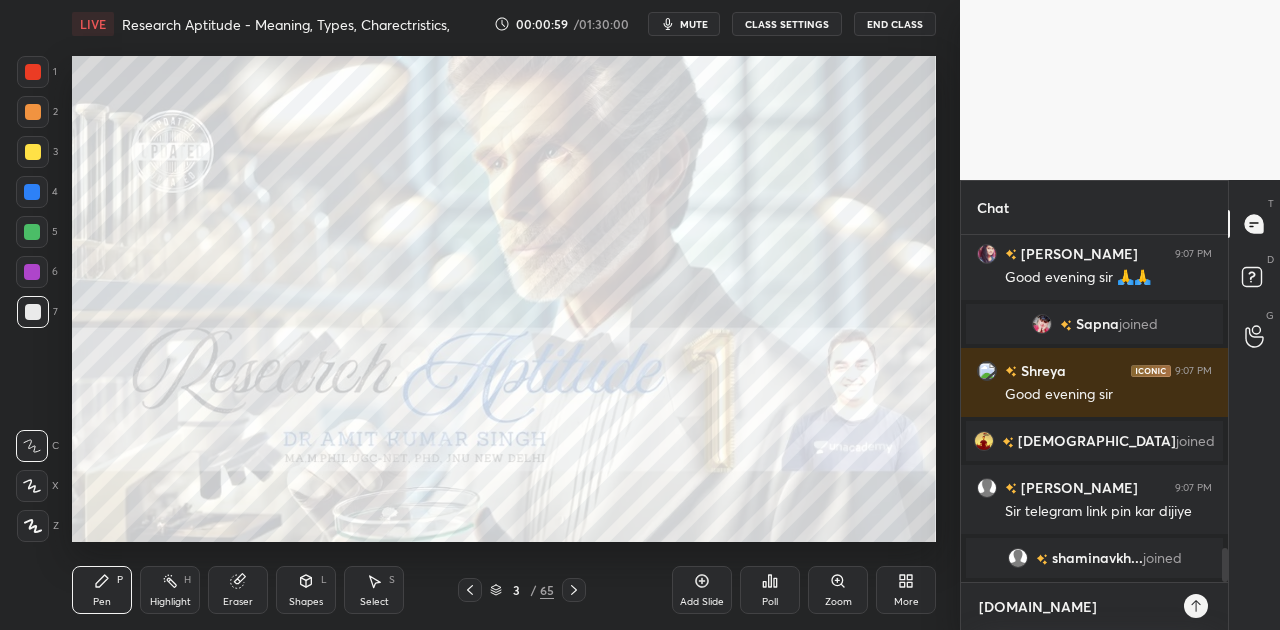 scroll, scrollTop: 3276, scrollLeft: 0, axis: vertical 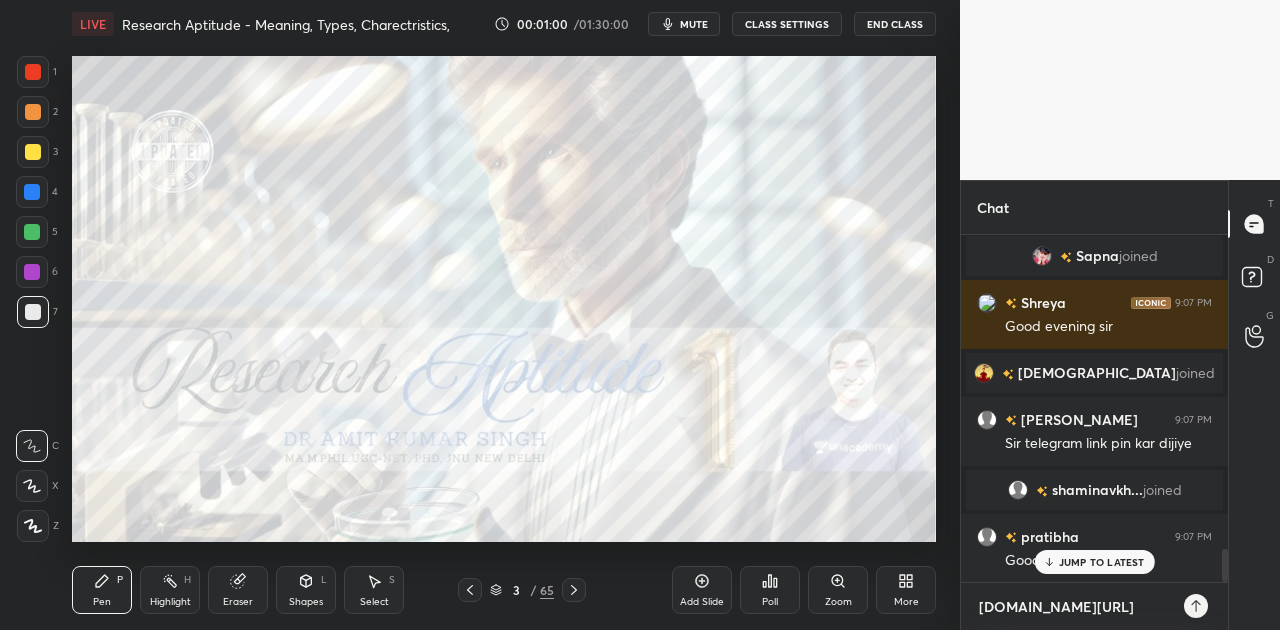 type on "[DOMAIN_NAME][URL]" 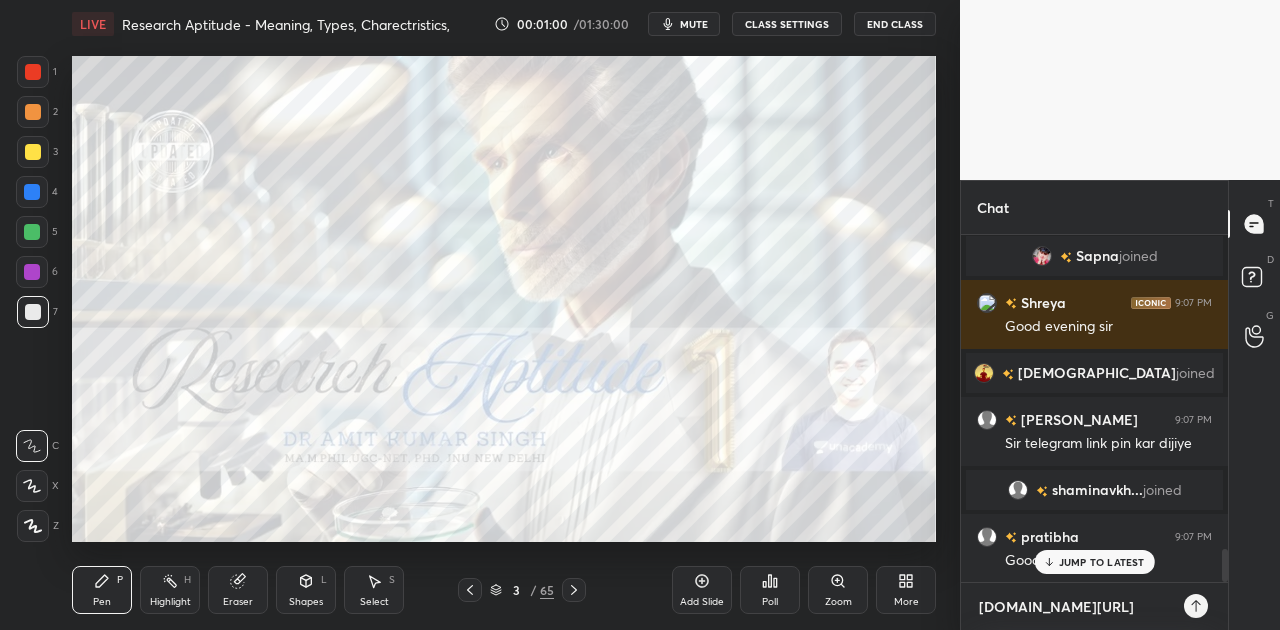 type on "x" 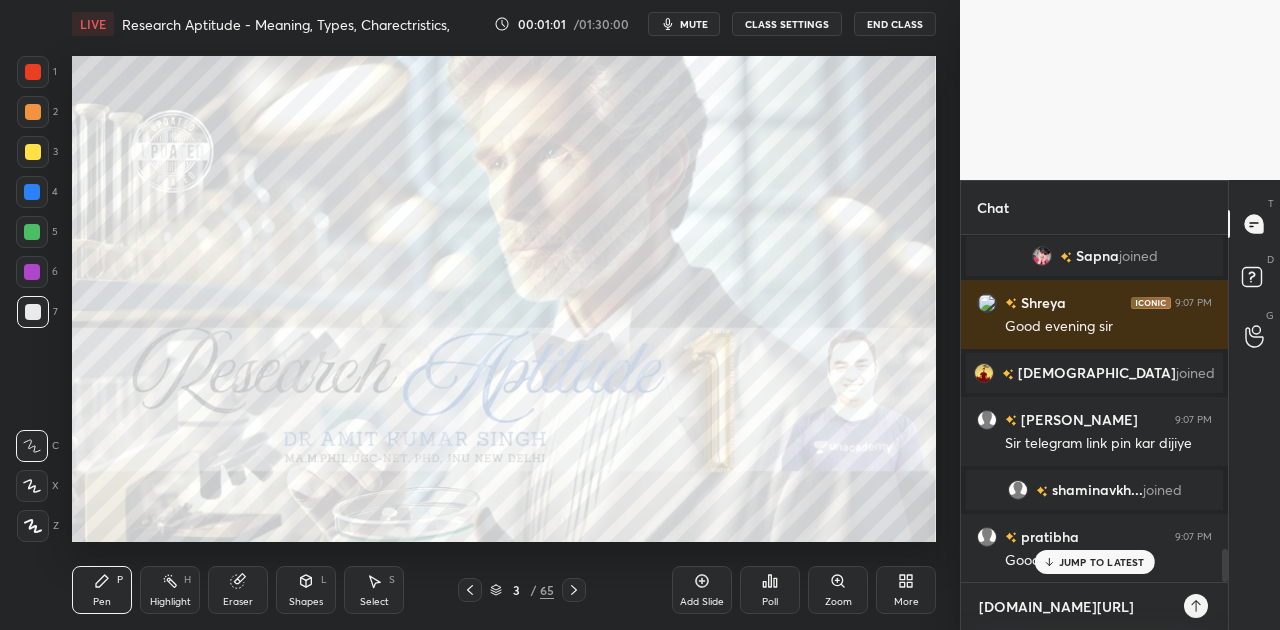 type on "[DOMAIN_NAME][URL]" 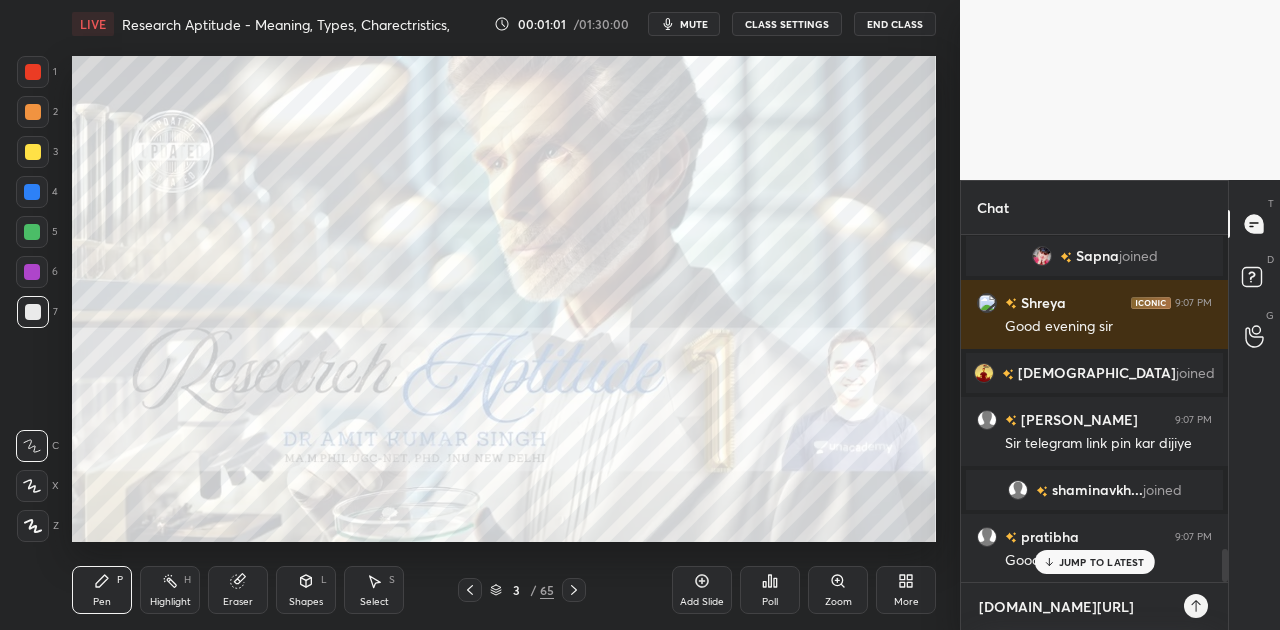 type on "x" 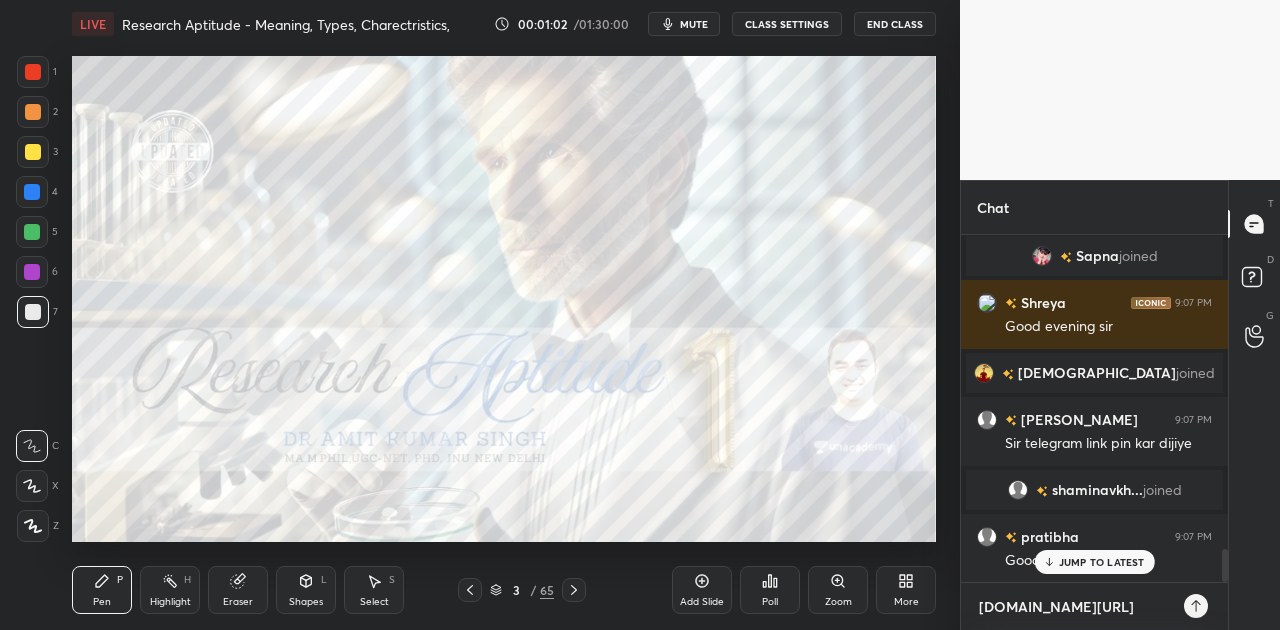 type on "[DOMAIN_NAME][URL]" 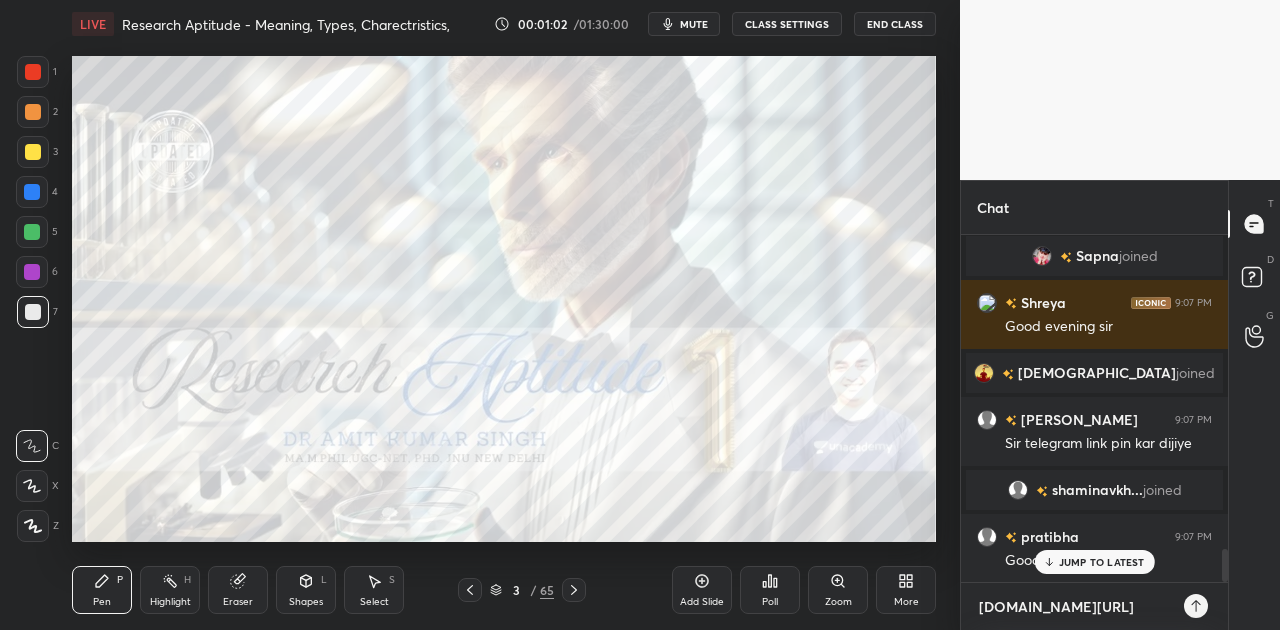 type on "x" 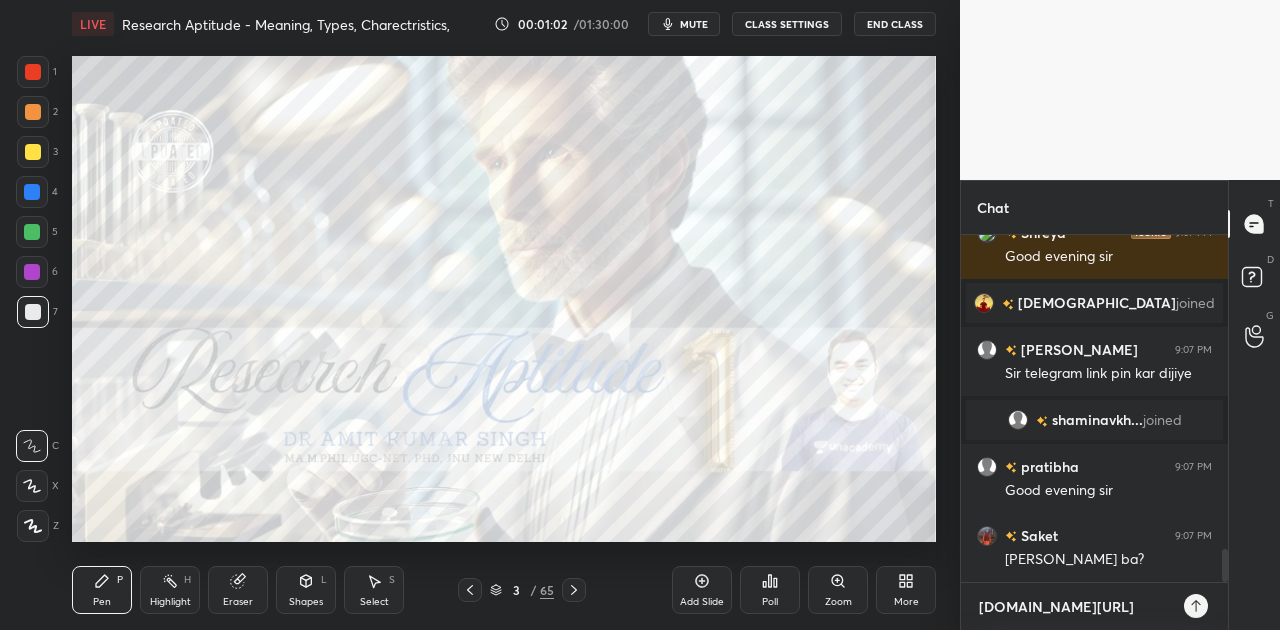 type on "[DOMAIN_NAME][URL]" 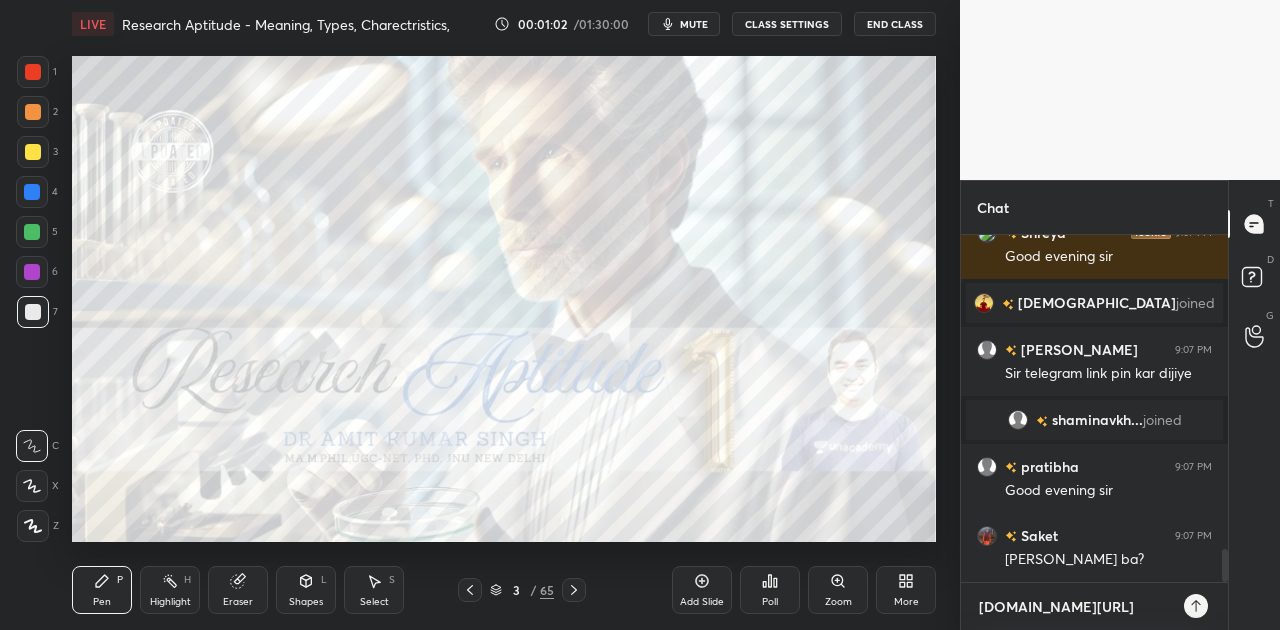 type on "x" 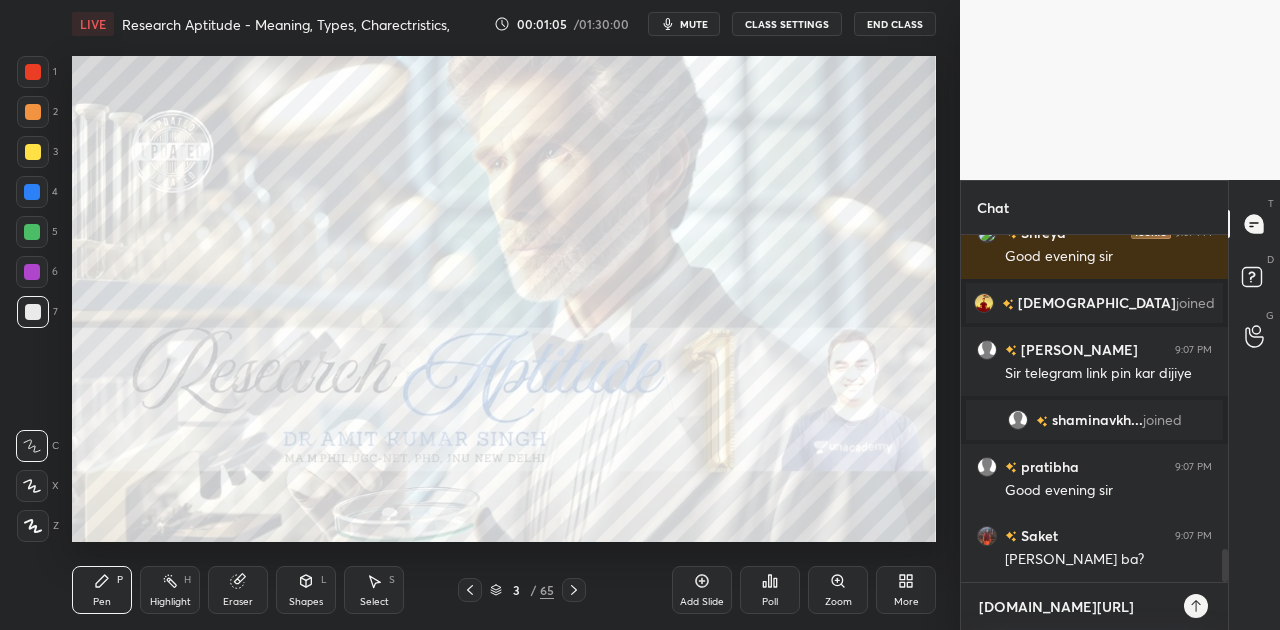 type on "[DOMAIN_NAME][URL]" 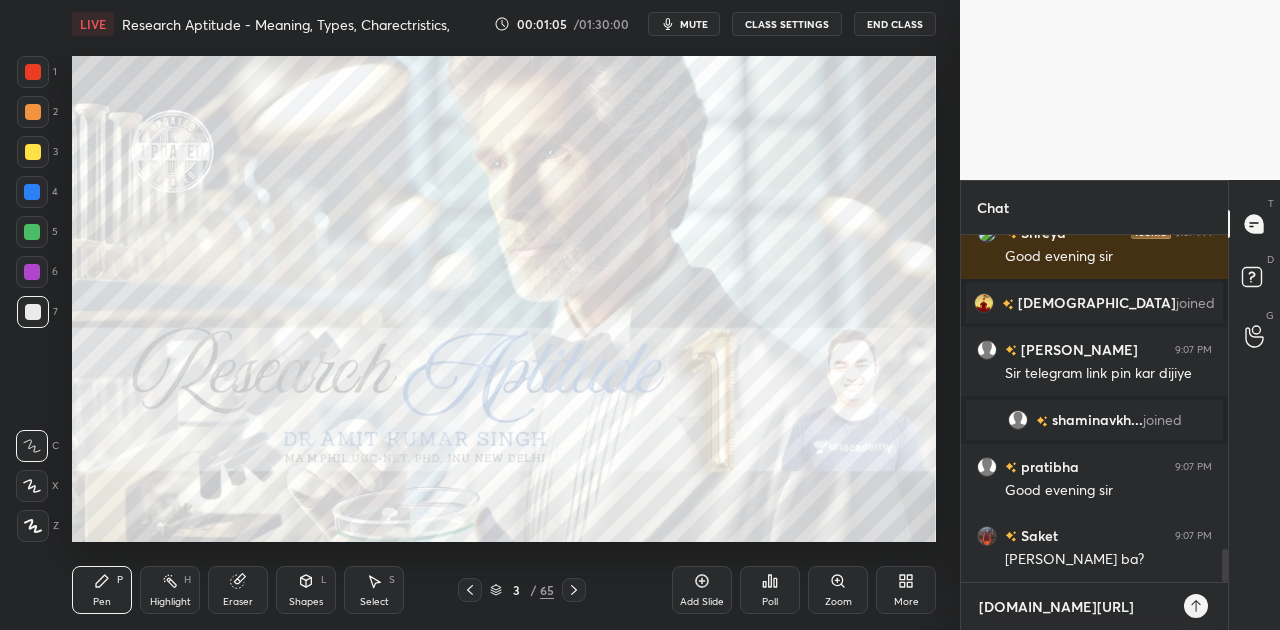 type on "x" 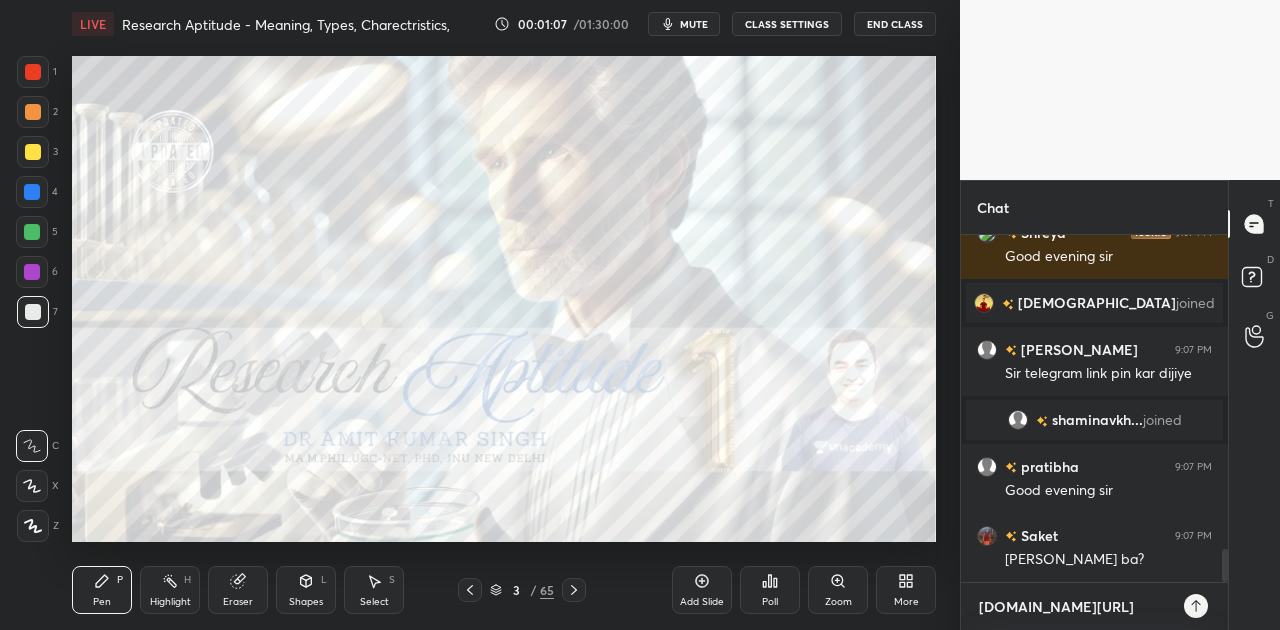 type on "[DOMAIN_NAME][URL]" 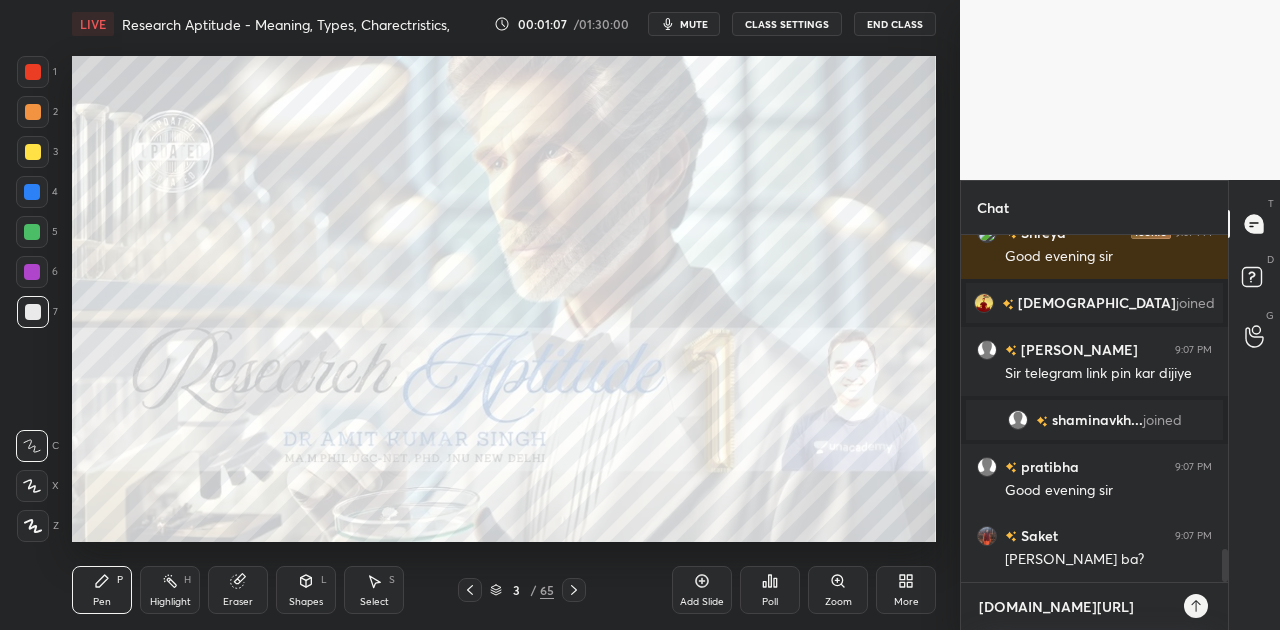 type on "x" 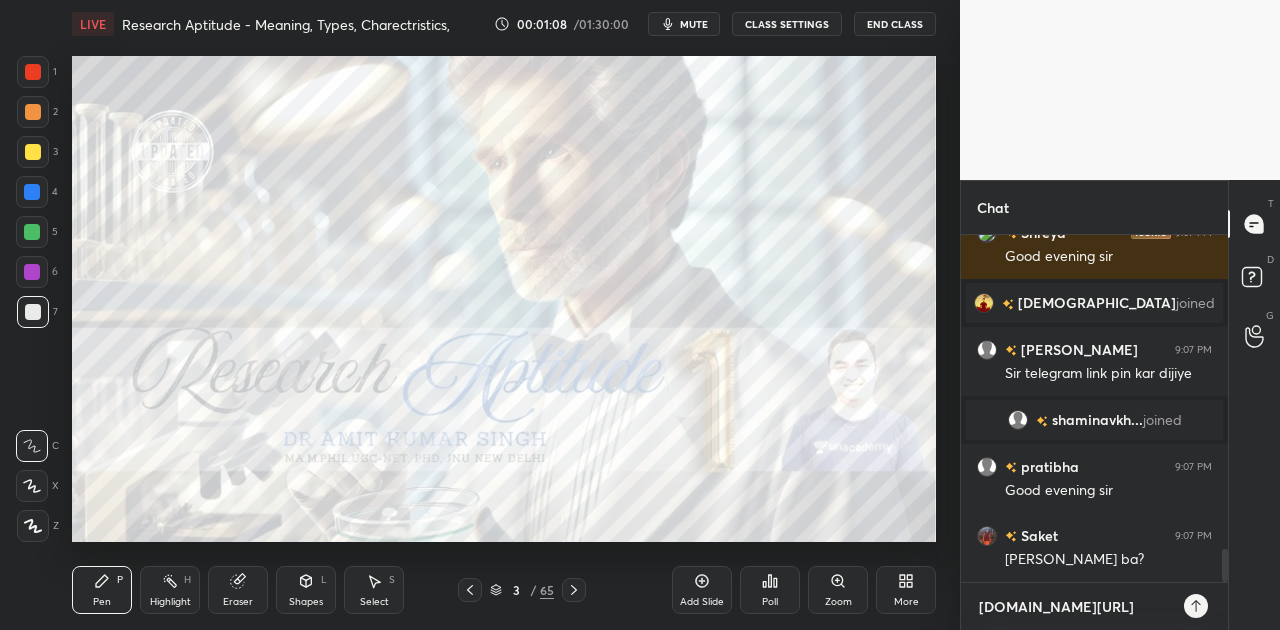 type on "[DOMAIN_NAME][URL]" 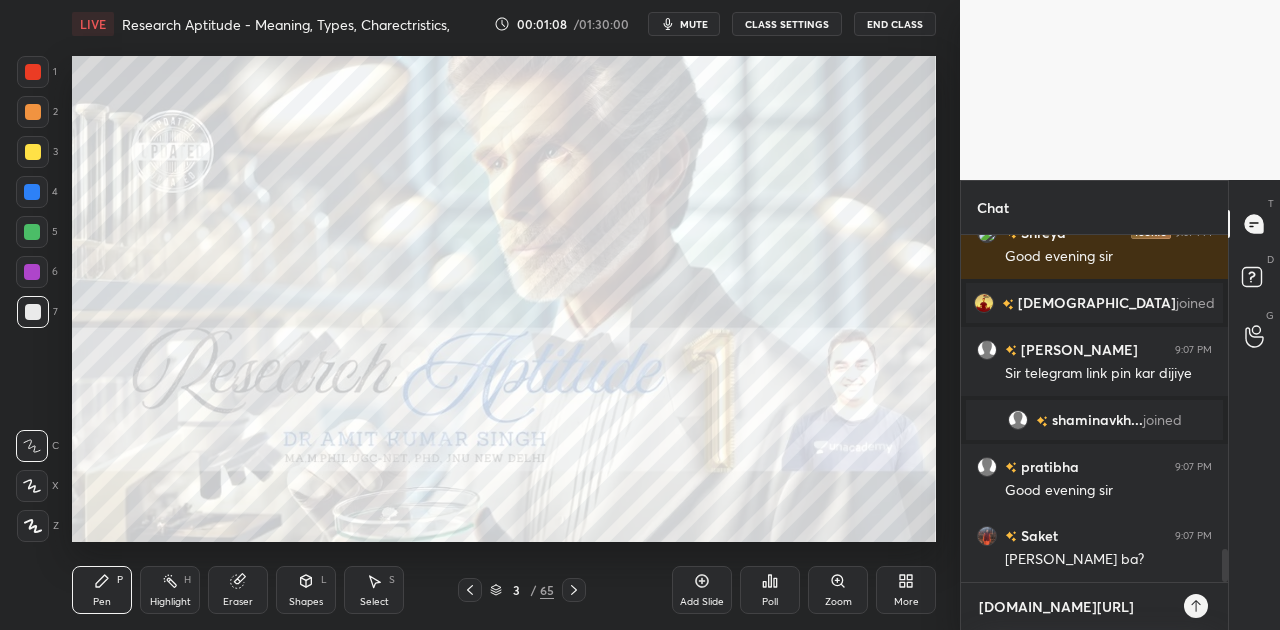 type on "x" 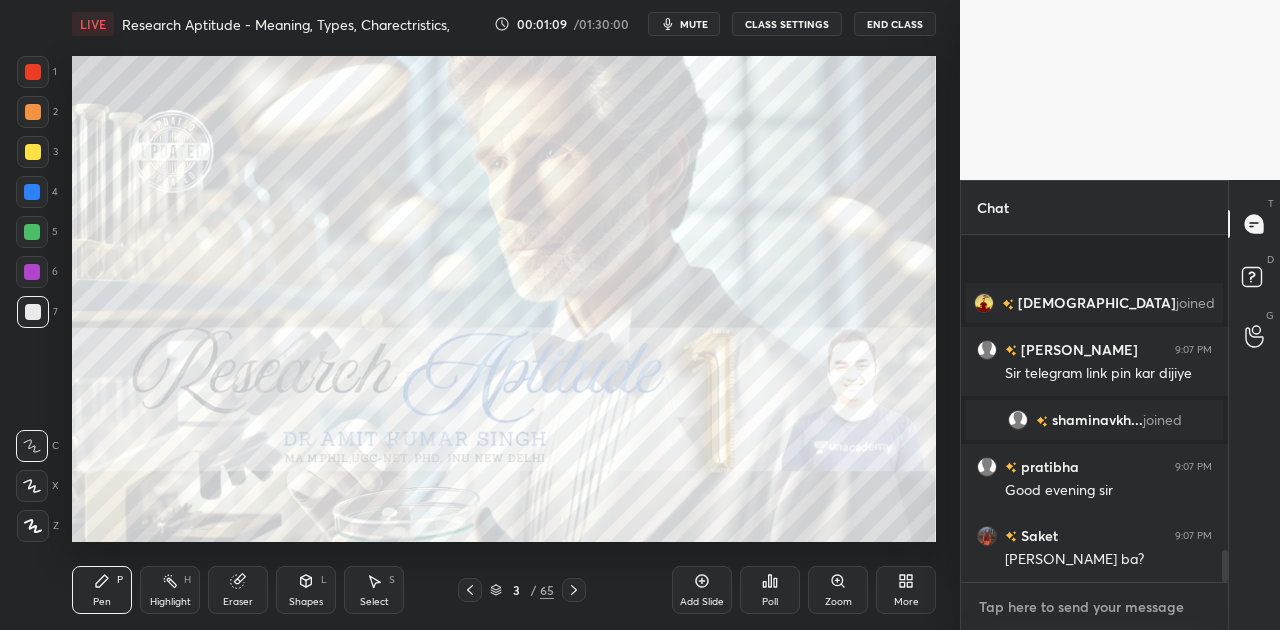 scroll, scrollTop: 3458, scrollLeft: 0, axis: vertical 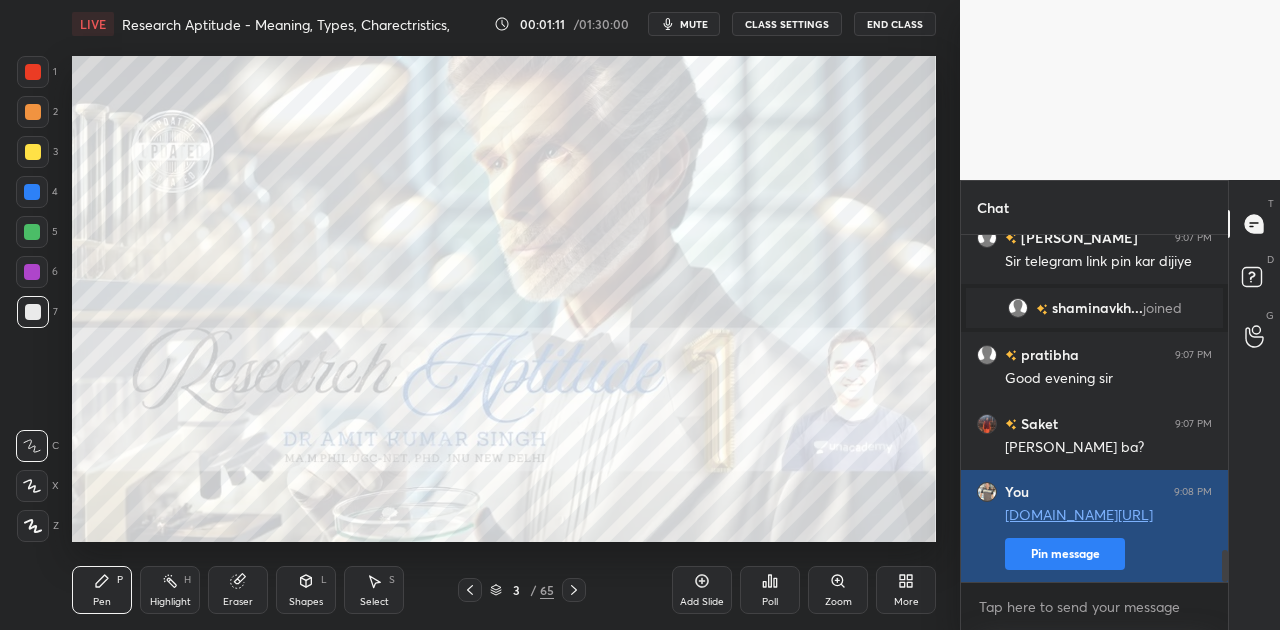 type on "x" 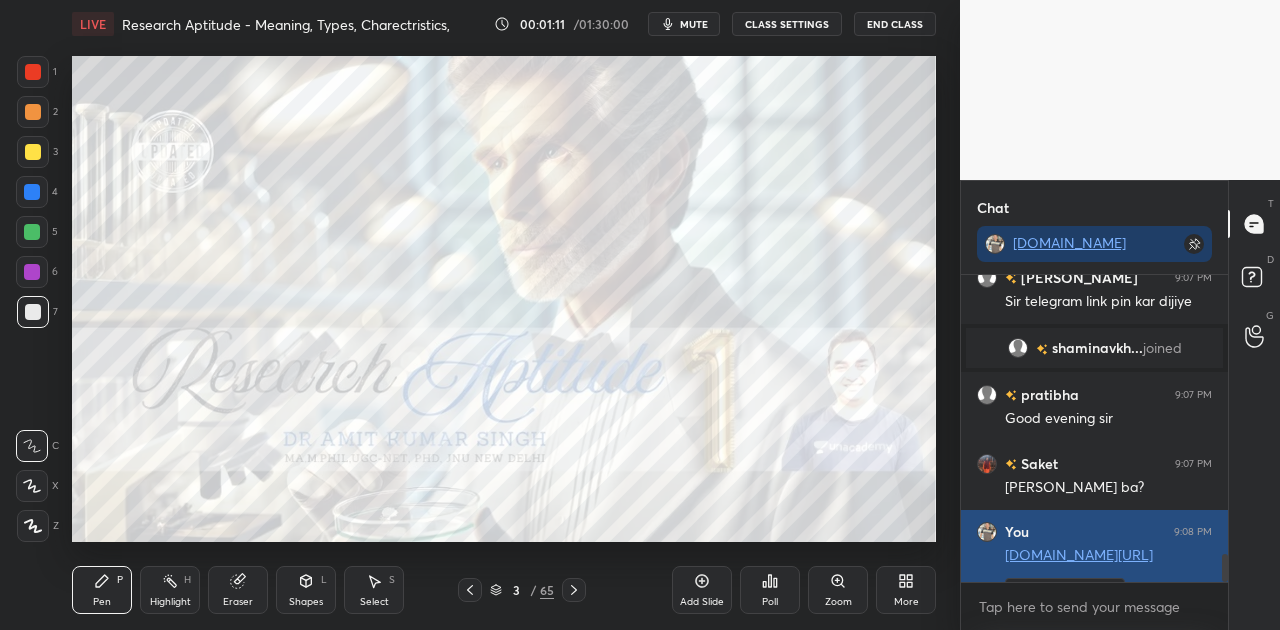 scroll, scrollTop: 301, scrollLeft: 261, axis: both 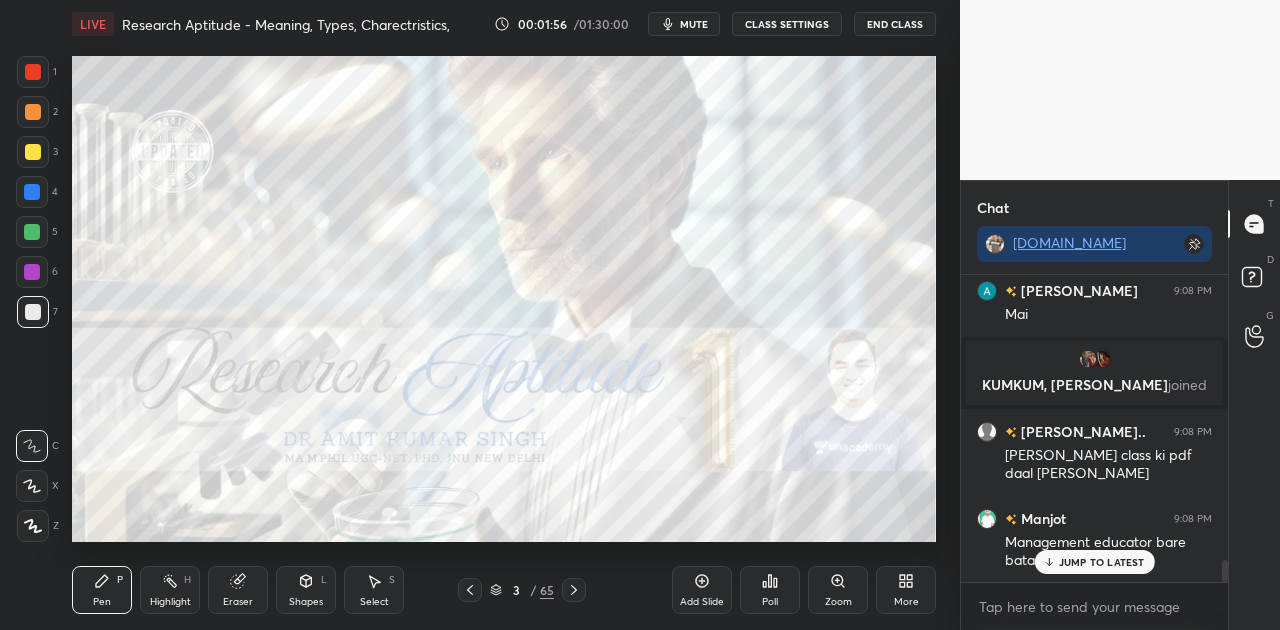 click on "JUMP TO LATEST" at bounding box center (1102, 562) 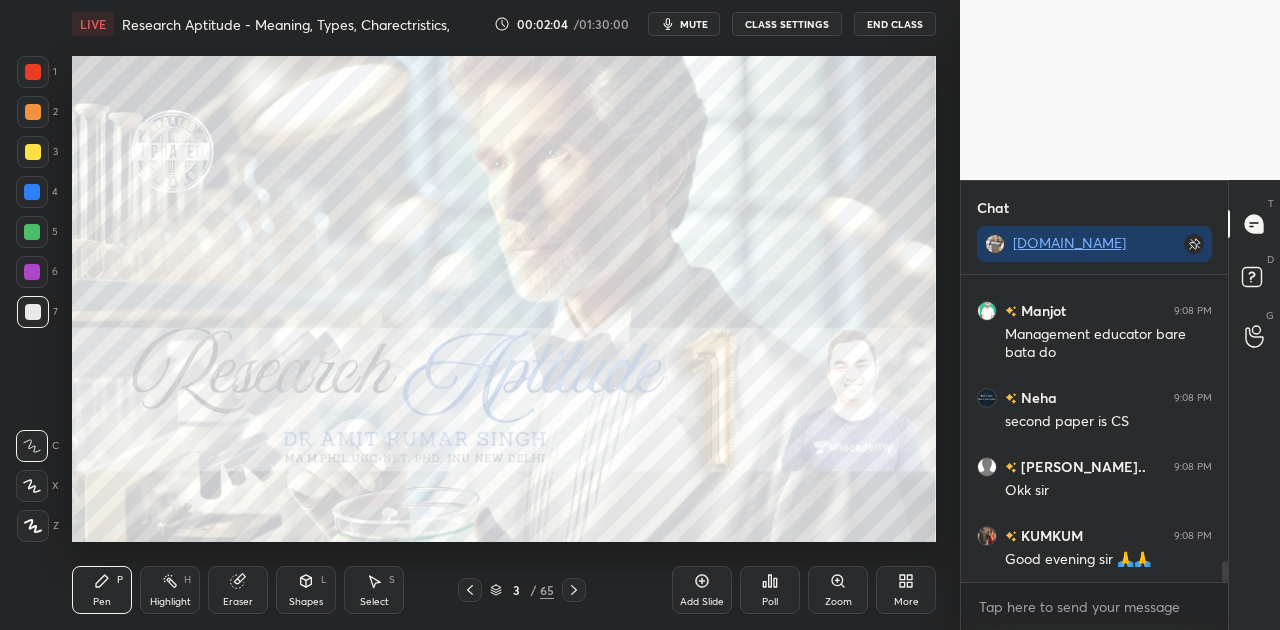 scroll, scrollTop: 4308, scrollLeft: 0, axis: vertical 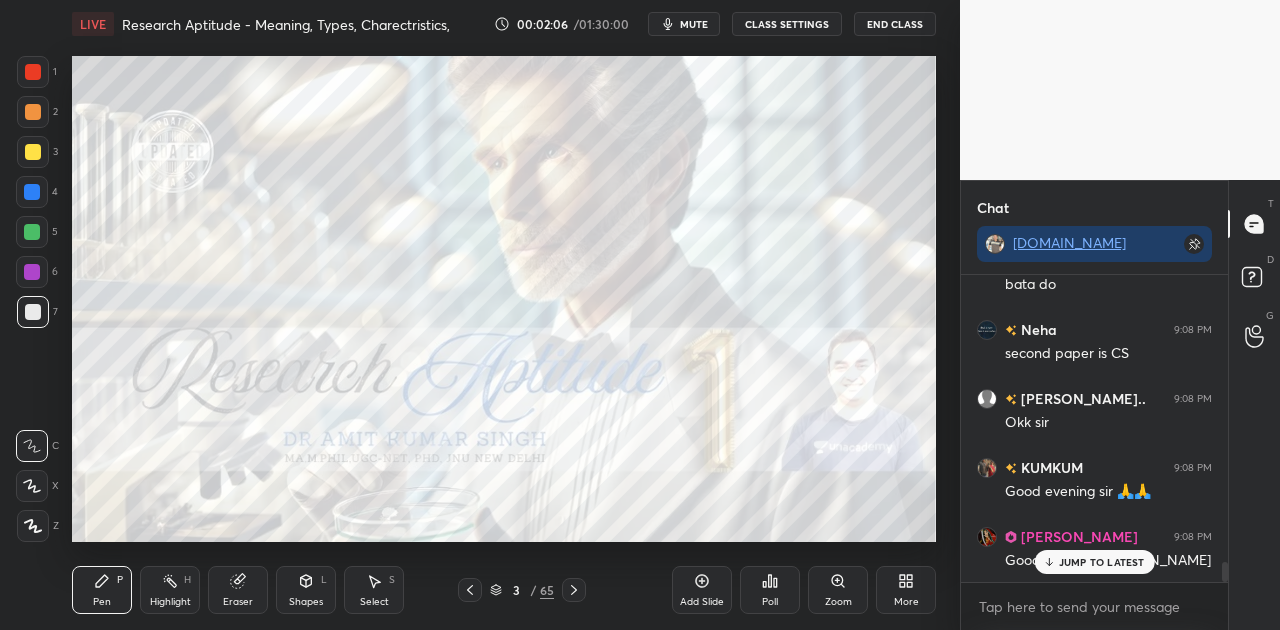 click on "JUMP TO LATEST" at bounding box center (1102, 562) 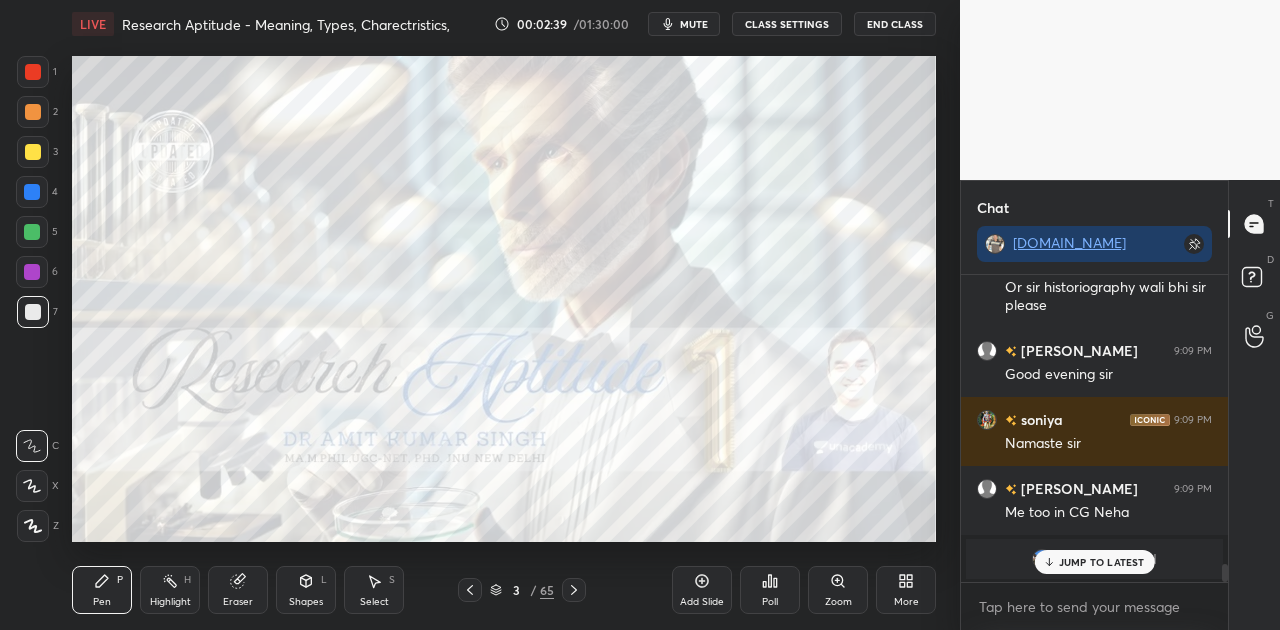 scroll, scrollTop: 5096, scrollLeft: 0, axis: vertical 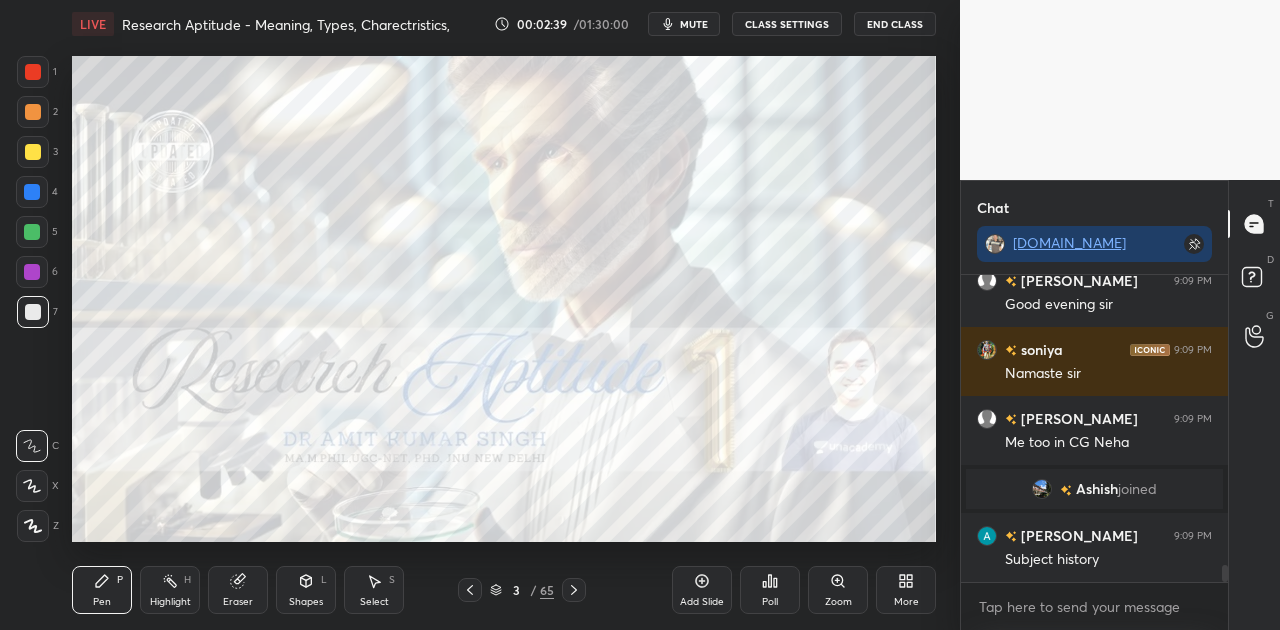 click on "Subject history" at bounding box center [1108, 560] 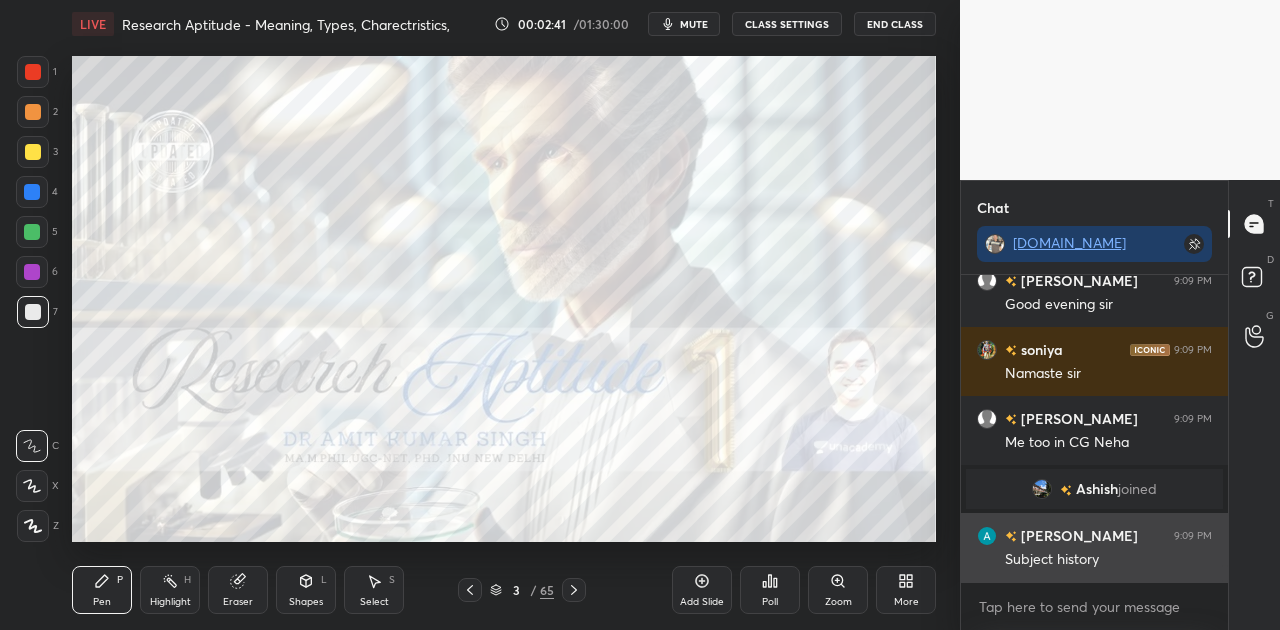 scroll, scrollTop: 5164, scrollLeft: 0, axis: vertical 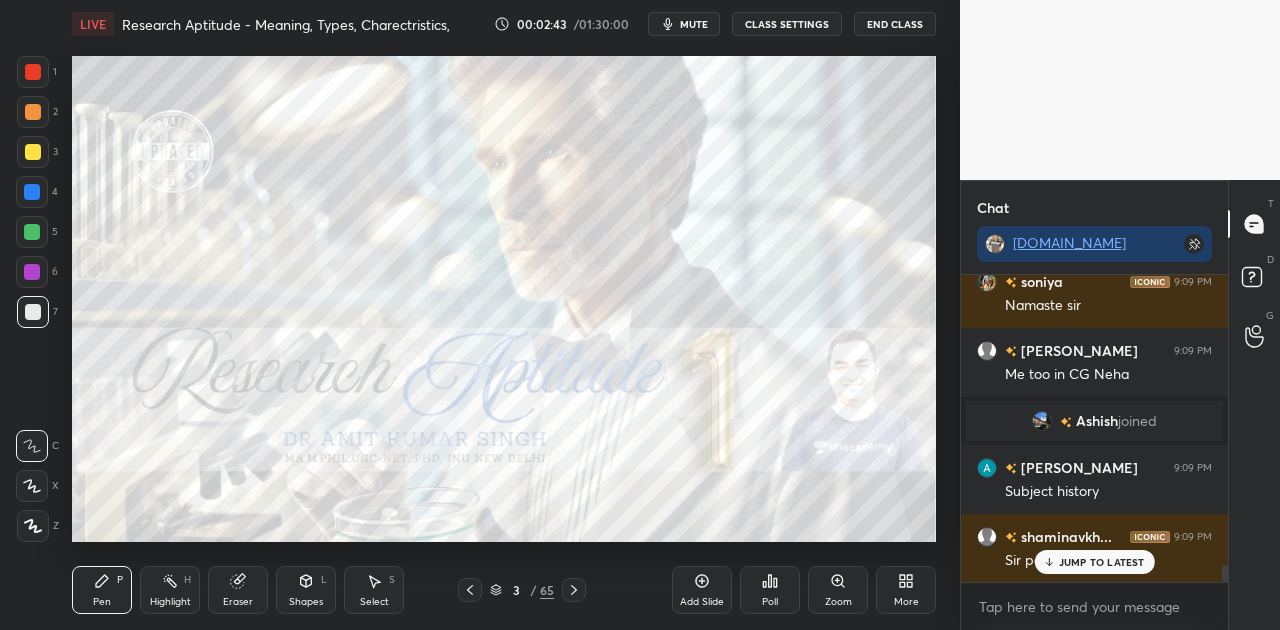 click on "JUMP TO LATEST" at bounding box center [1102, 562] 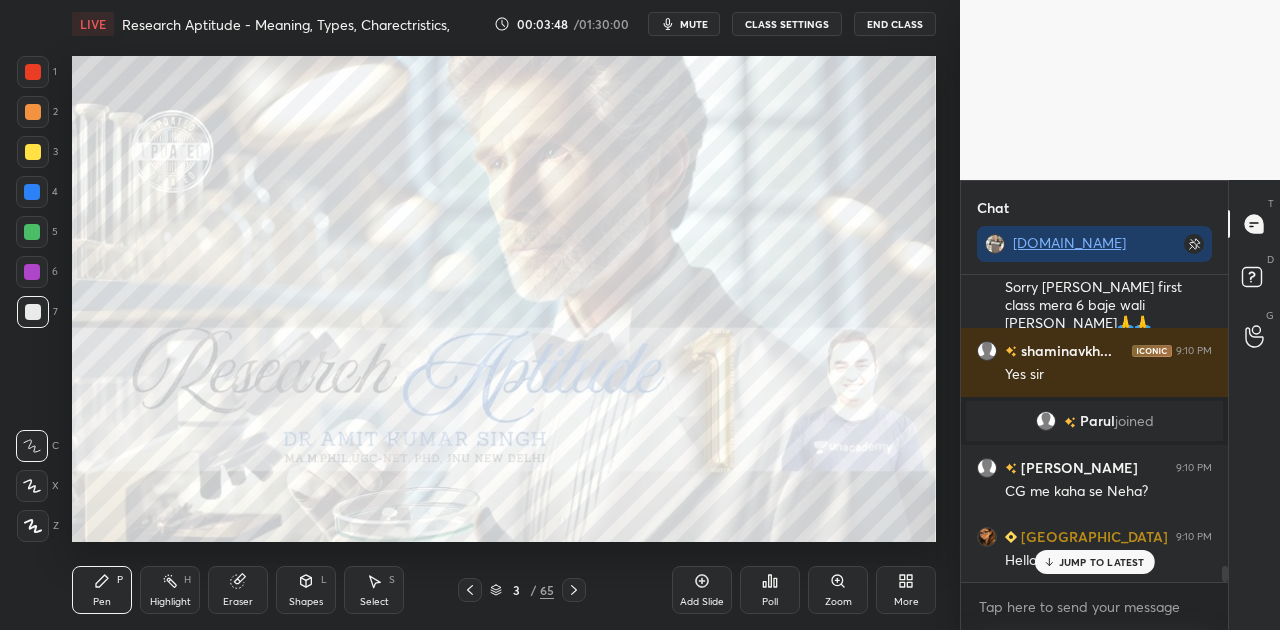 scroll, scrollTop: 5608, scrollLeft: 0, axis: vertical 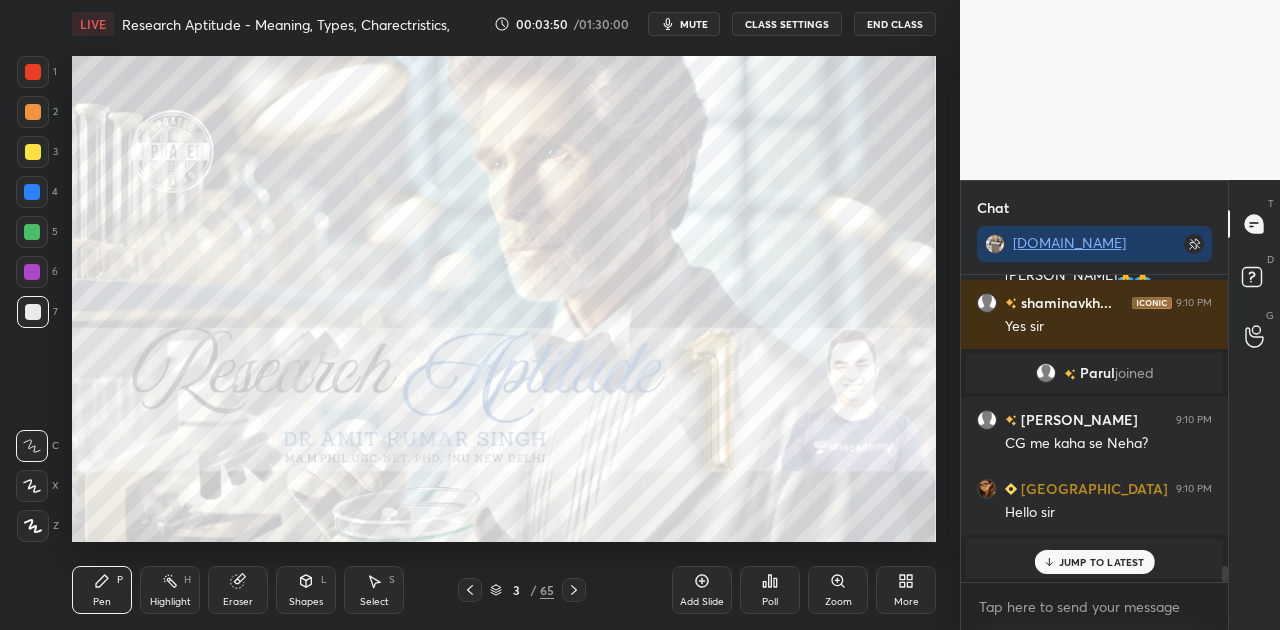 click 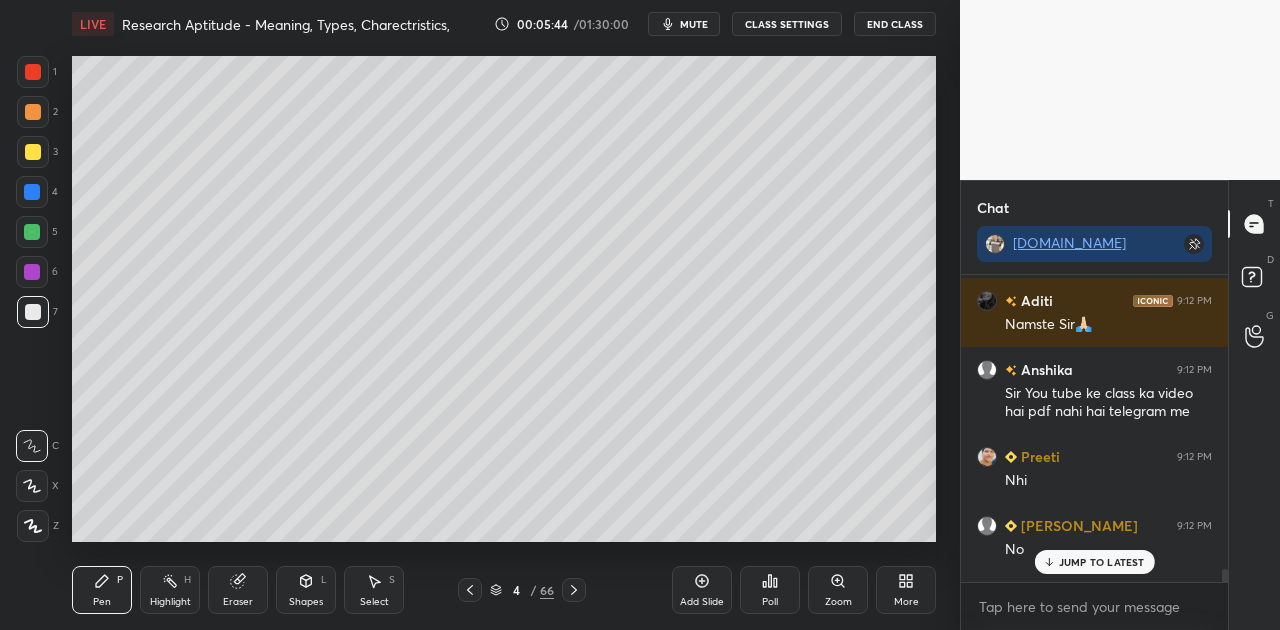scroll, scrollTop: 7112, scrollLeft: 0, axis: vertical 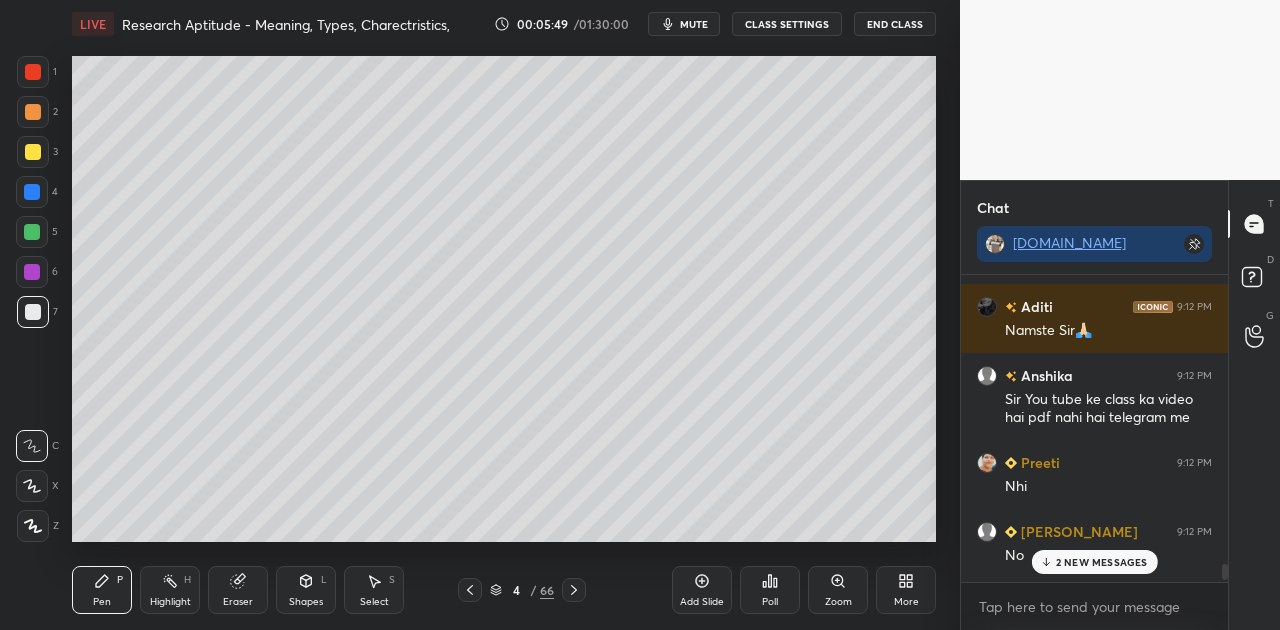 click on "2 NEW MESSAGES" at bounding box center [1094, 562] 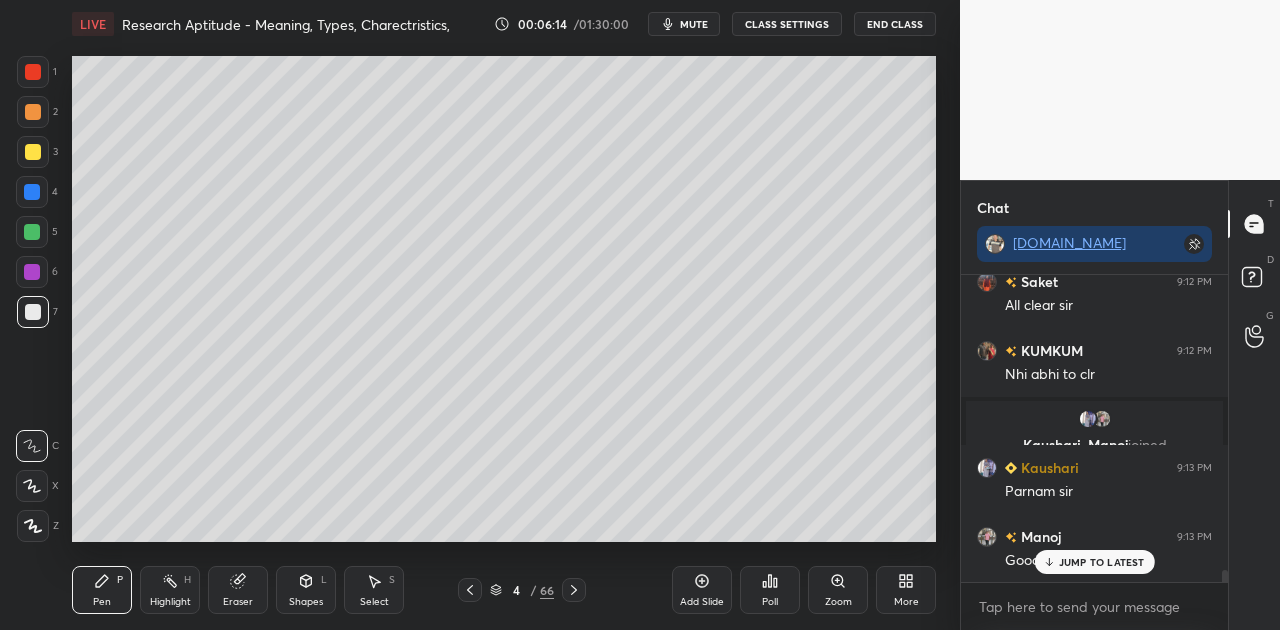 scroll, scrollTop: 7570, scrollLeft: 0, axis: vertical 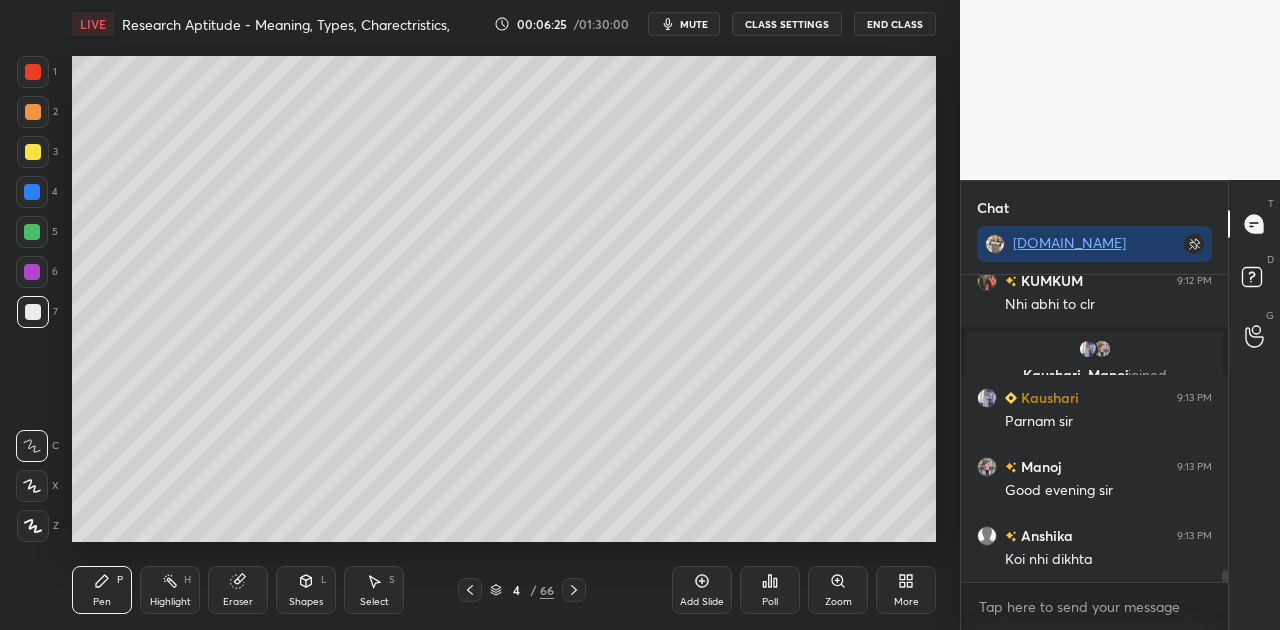 click 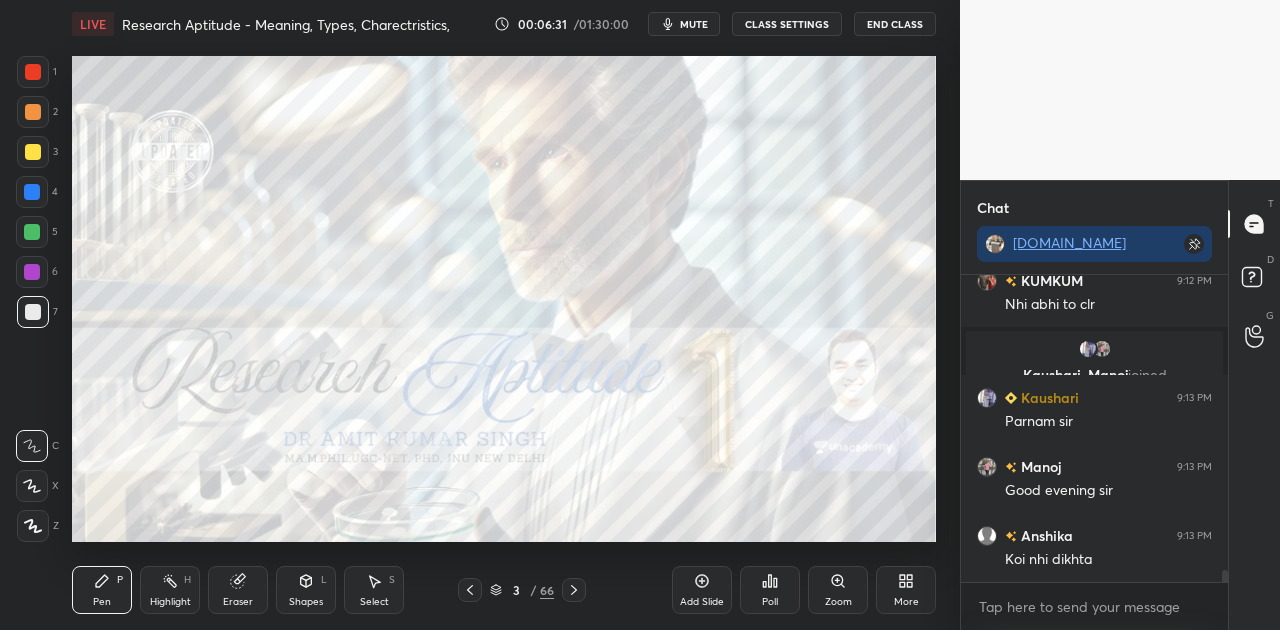 scroll, scrollTop: 7656, scrollLeft: 0, axis: vertical 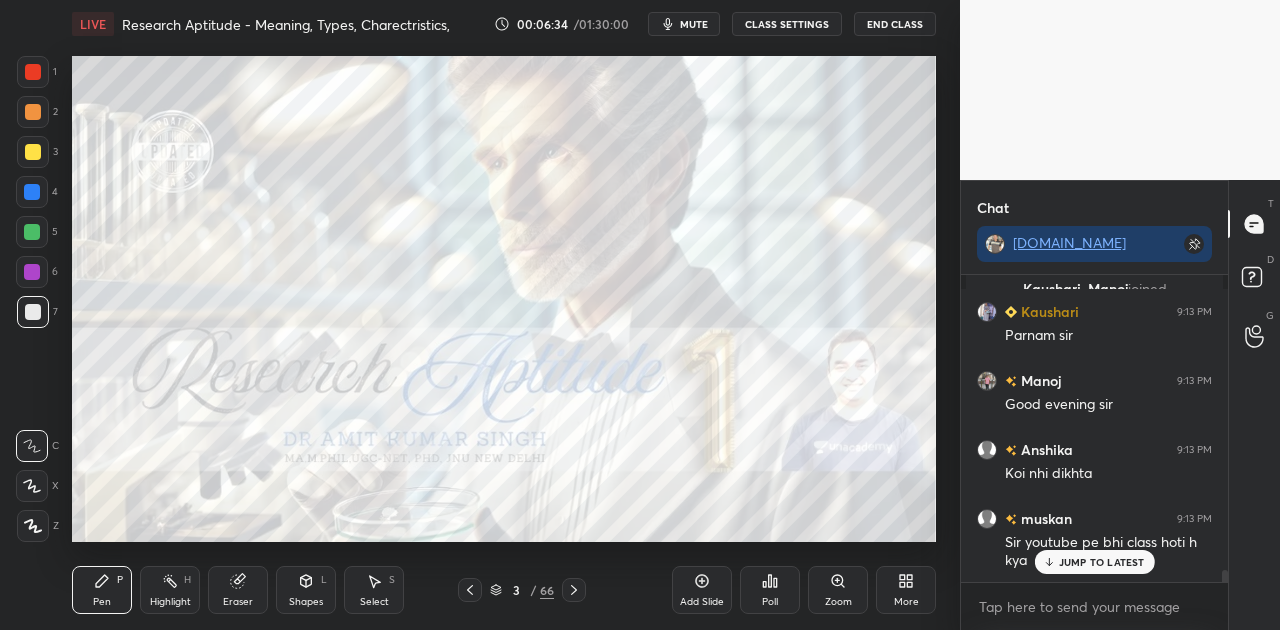 click on "JUMP TO LATEST" at bounding box center [1102, 562] 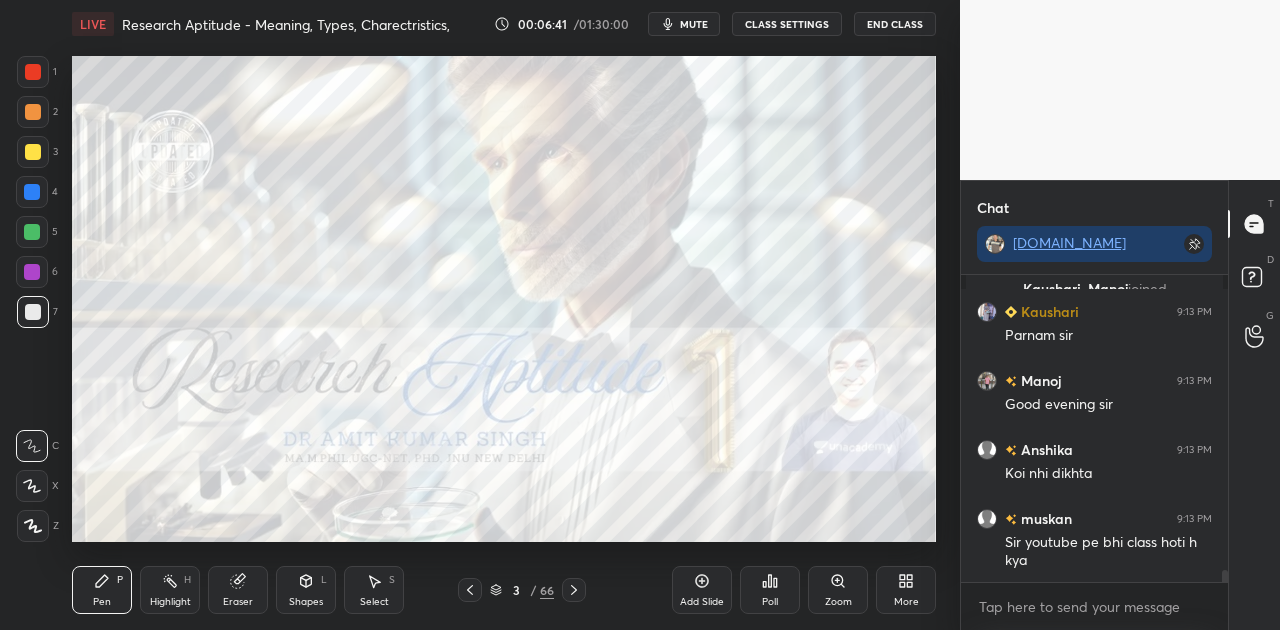 click 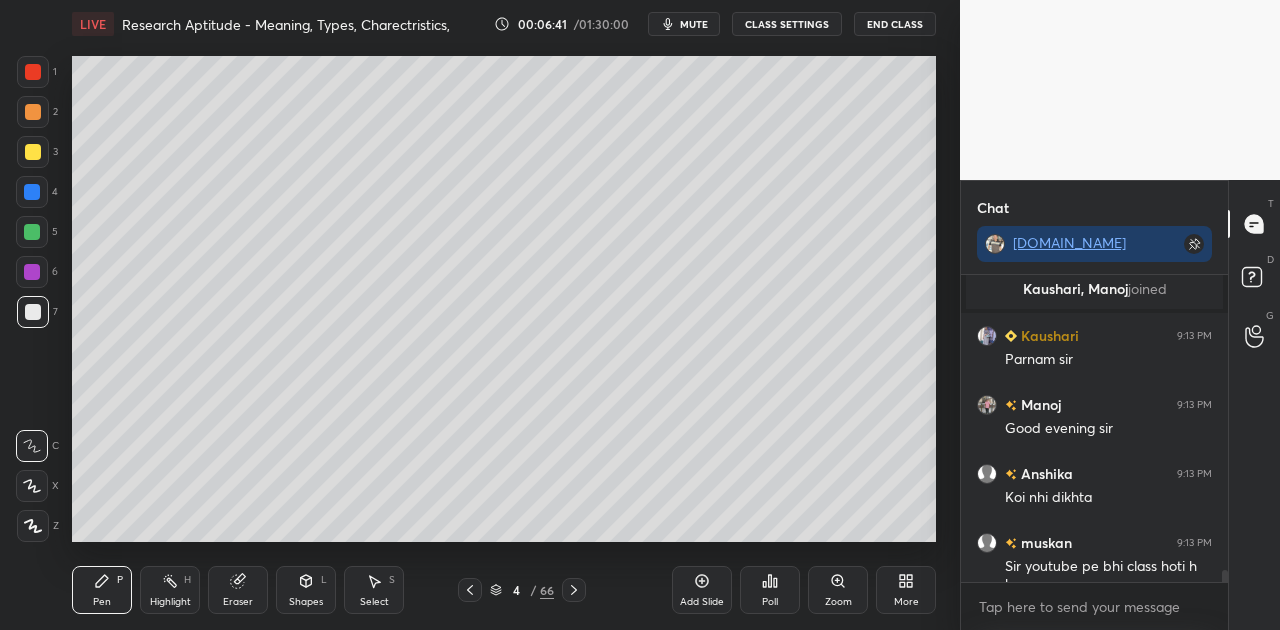 scroll, scrollTop: 7728, scrollLeft: 0, axis: vertical 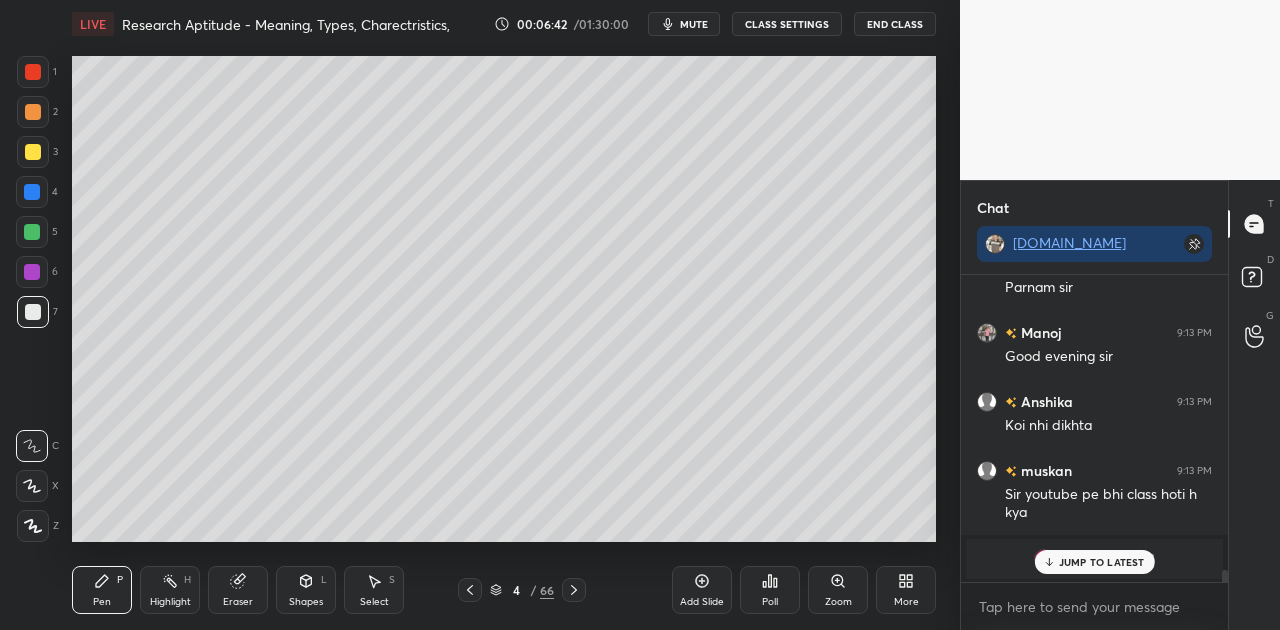 click 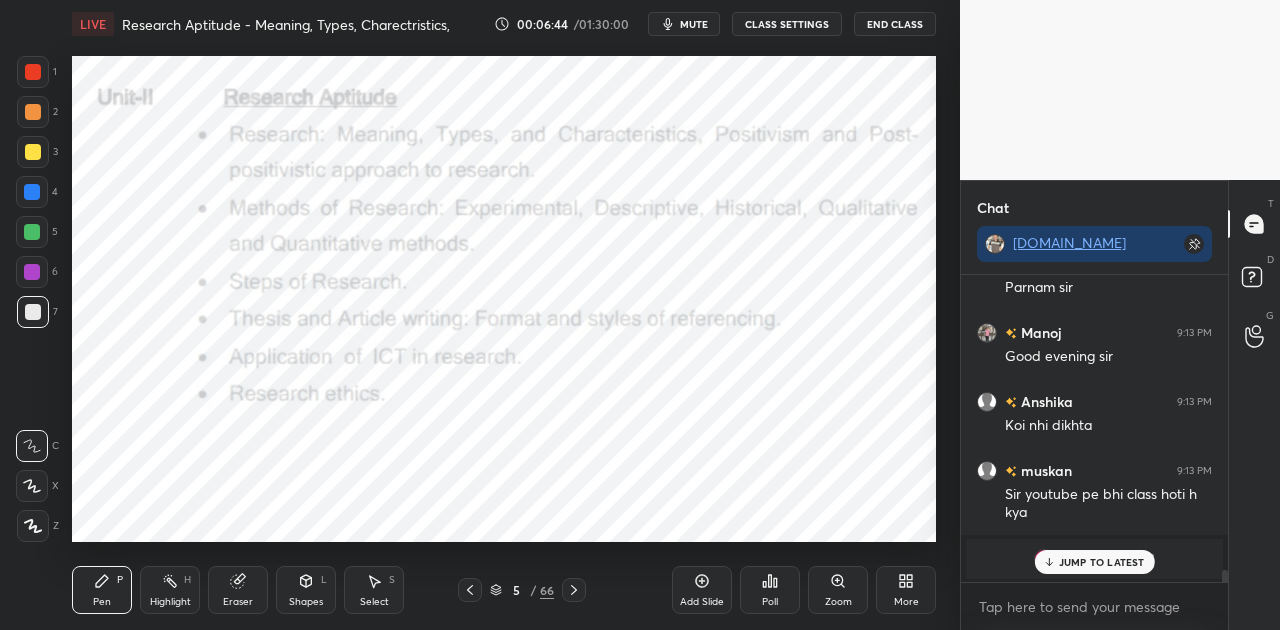 click on "mute" at bounding box center [694, 24] 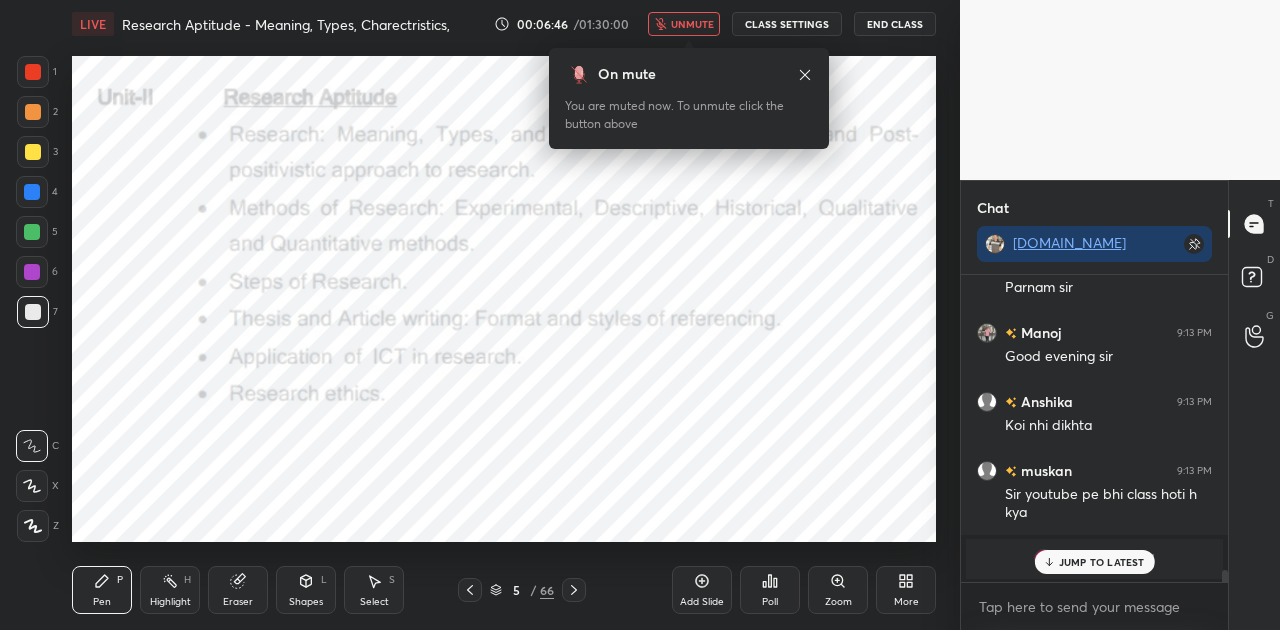 scroll, scrollTop: 7464, scrollLeft: 0, axis: vertical 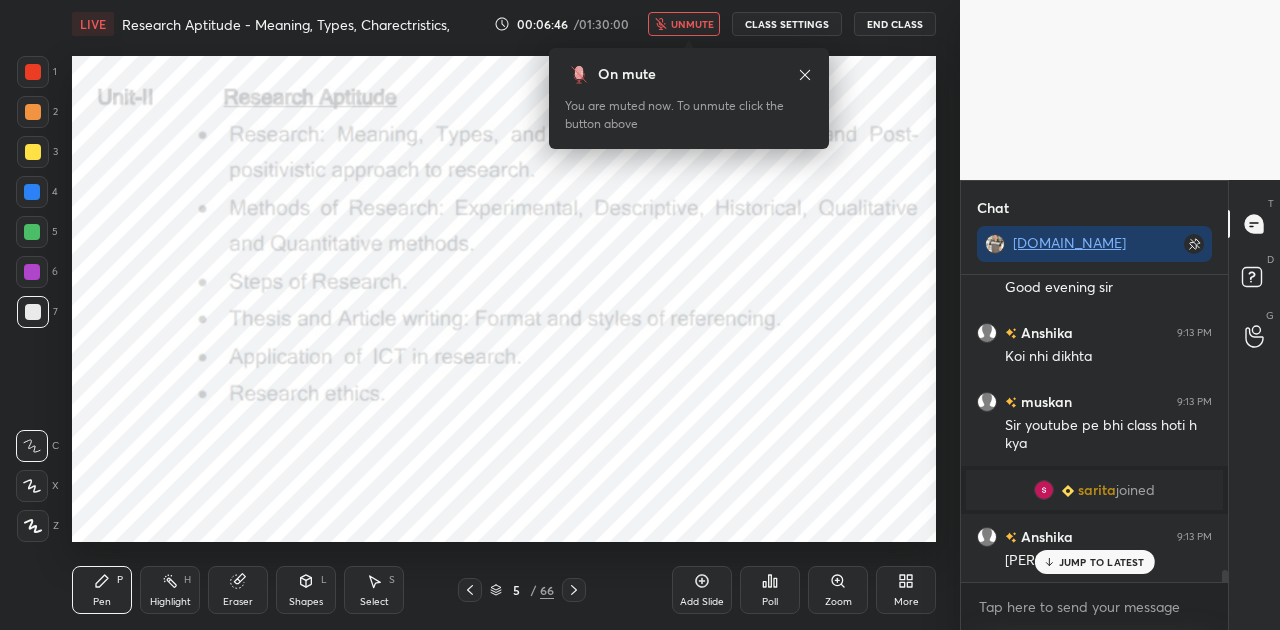 click on "unmute" at bounding box center [692, 24] 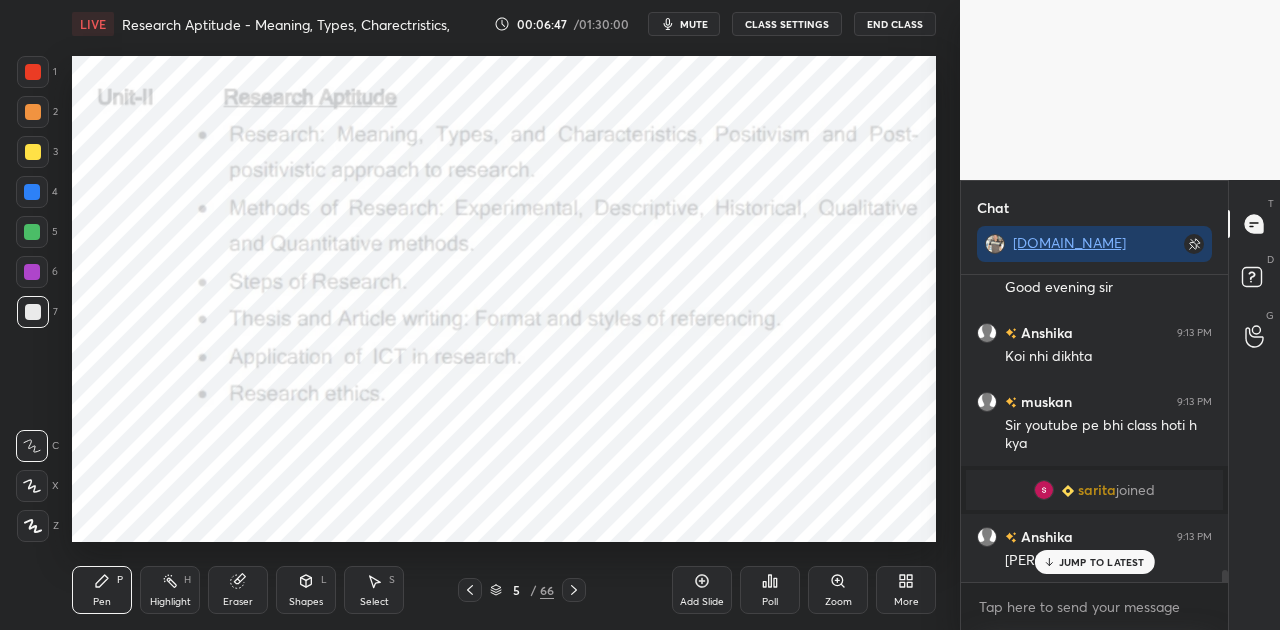 click on "JUMP TO LATEST" at bounding box center (1094, 562) 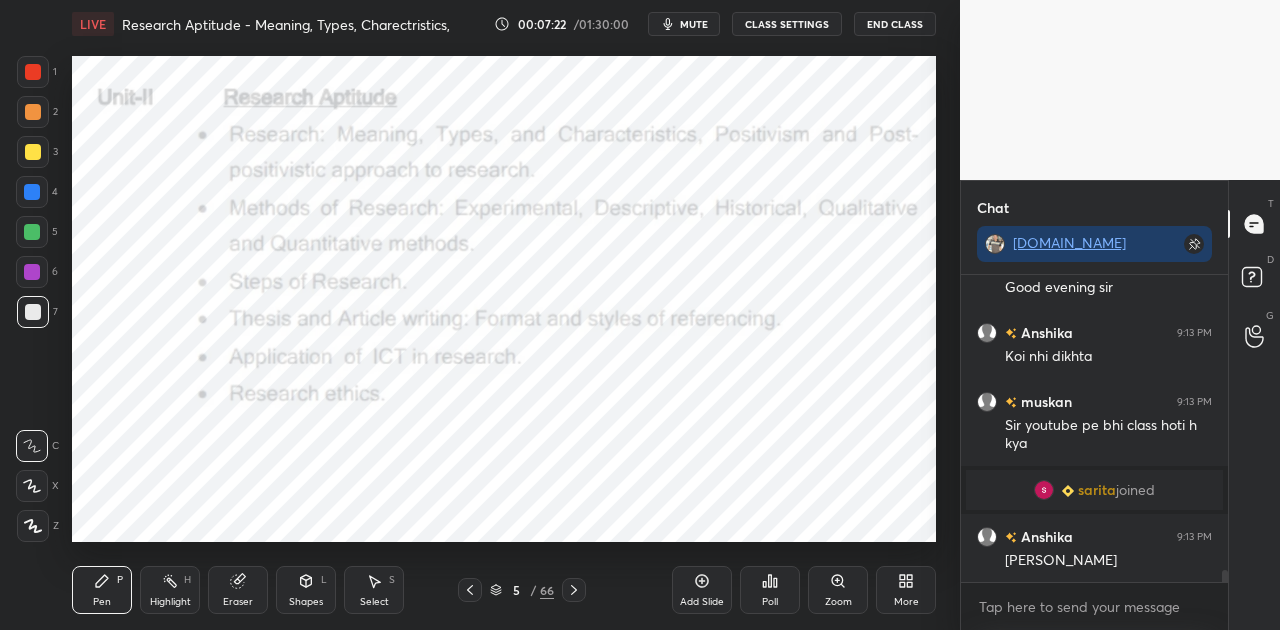 scroll, scrollTop: 7552, scrollLeft: 0, axis: vertical 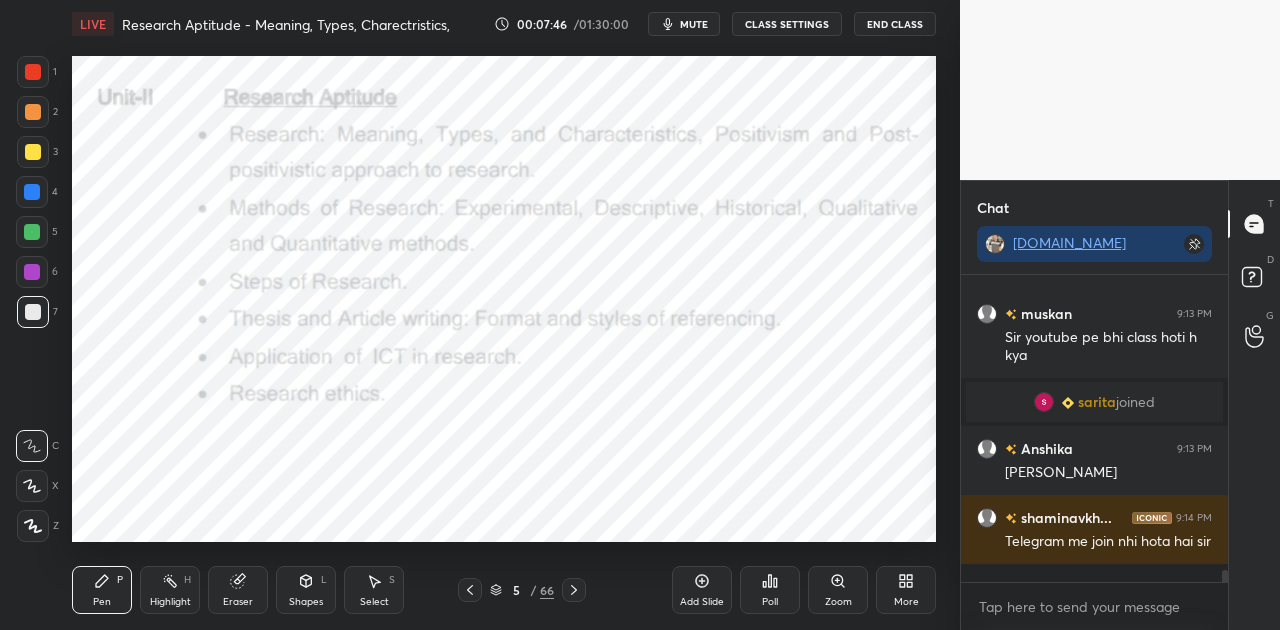 click on "mute" at bounding box center [694, 24] 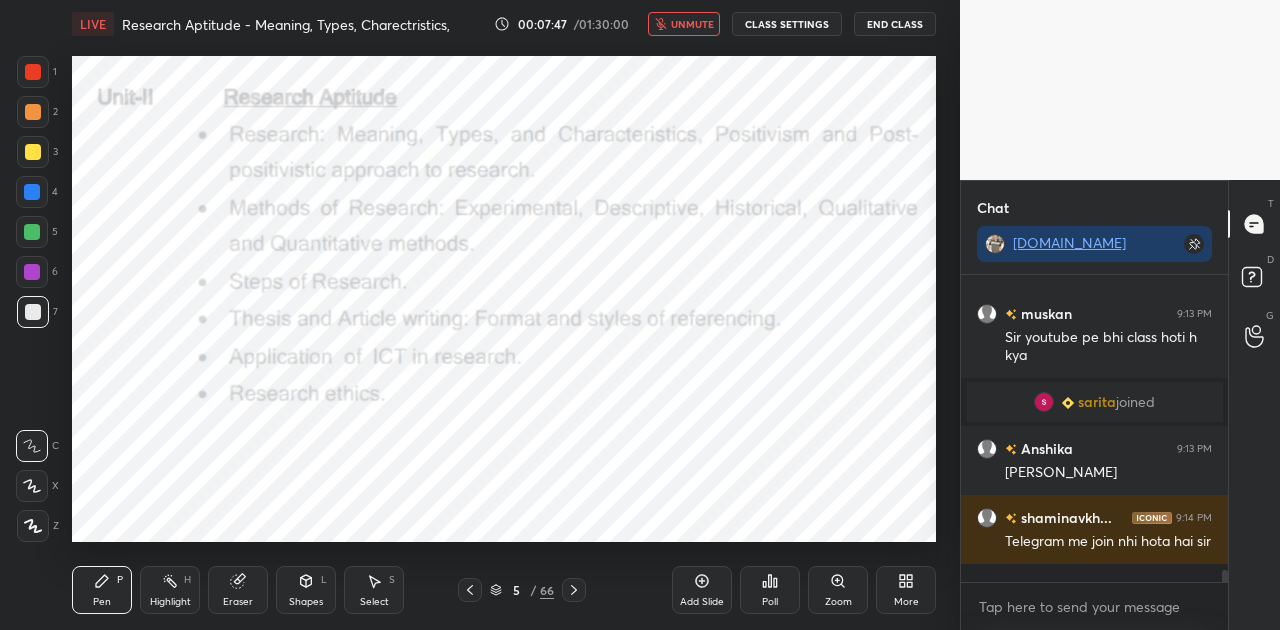 click on "unmute" at bounding box center [692, 24] 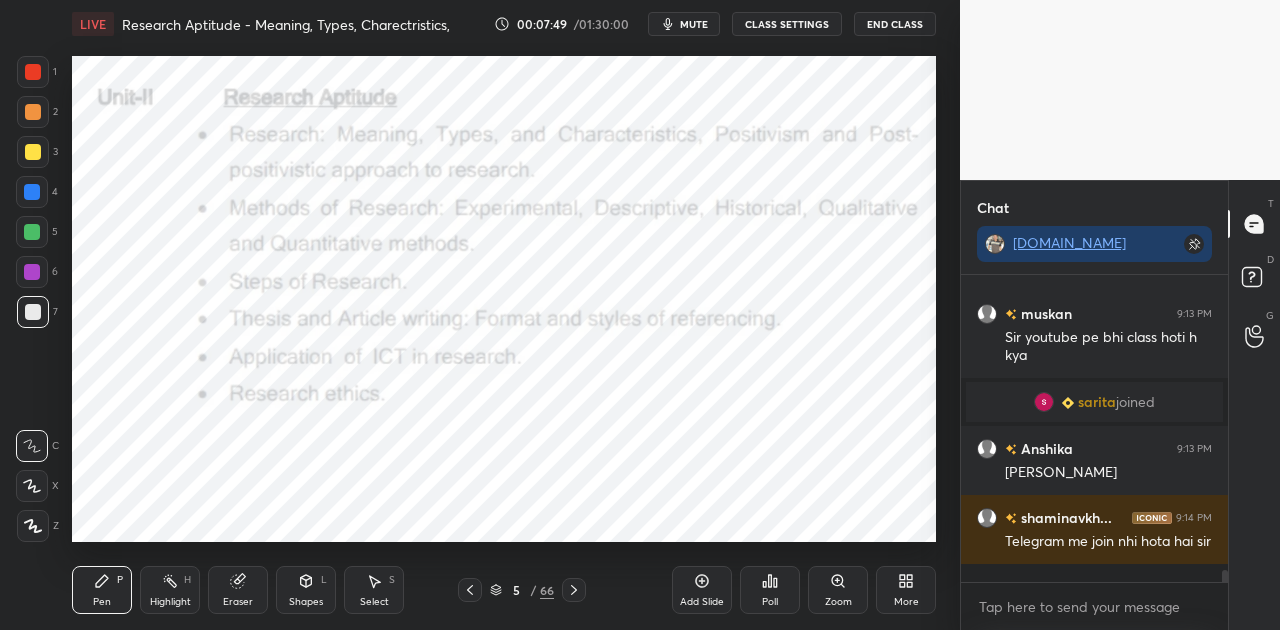 click 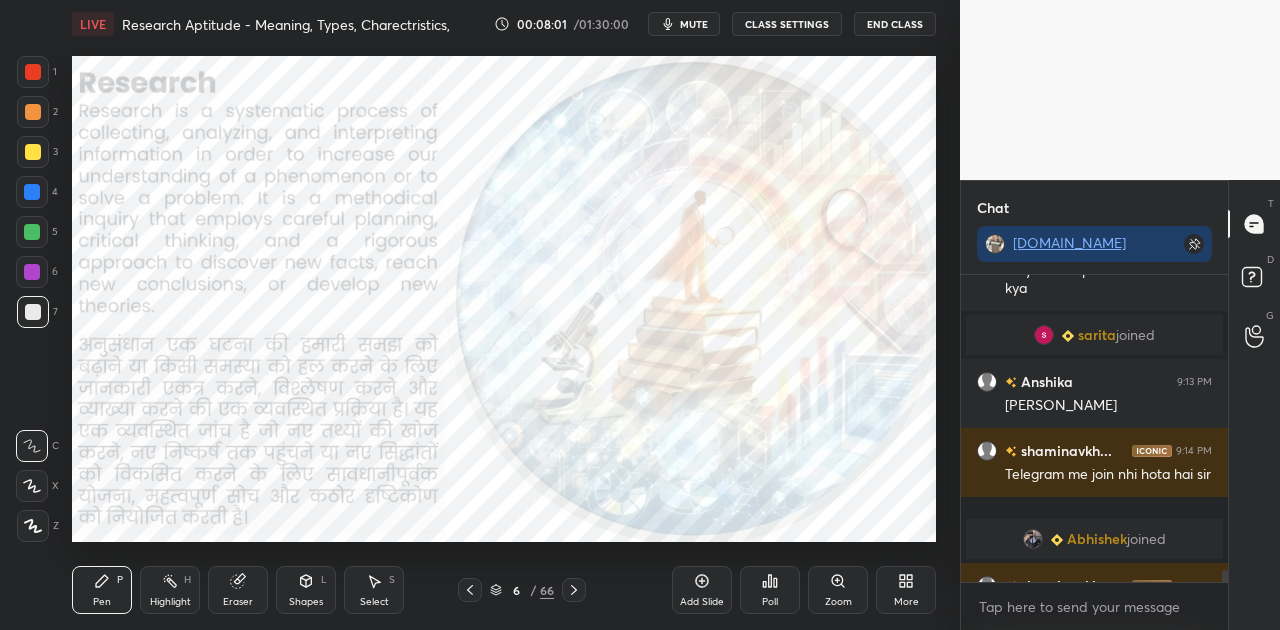 scroll, scrollTop: 7650, scrollLeft: 0, axis: vertical 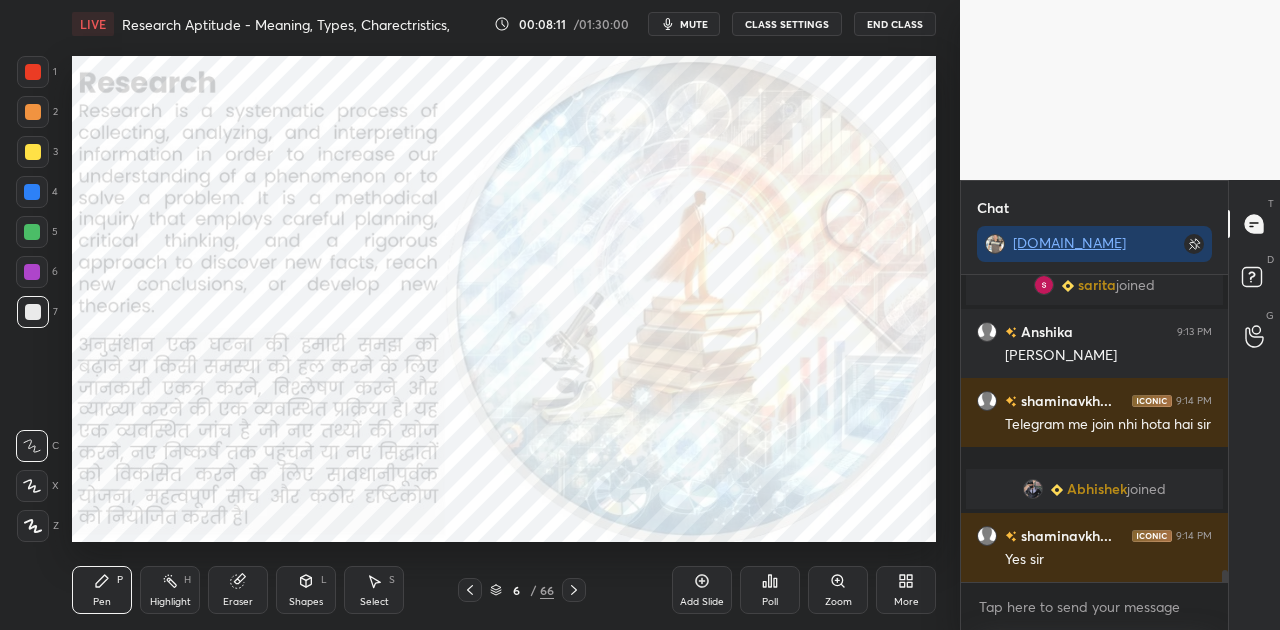 click 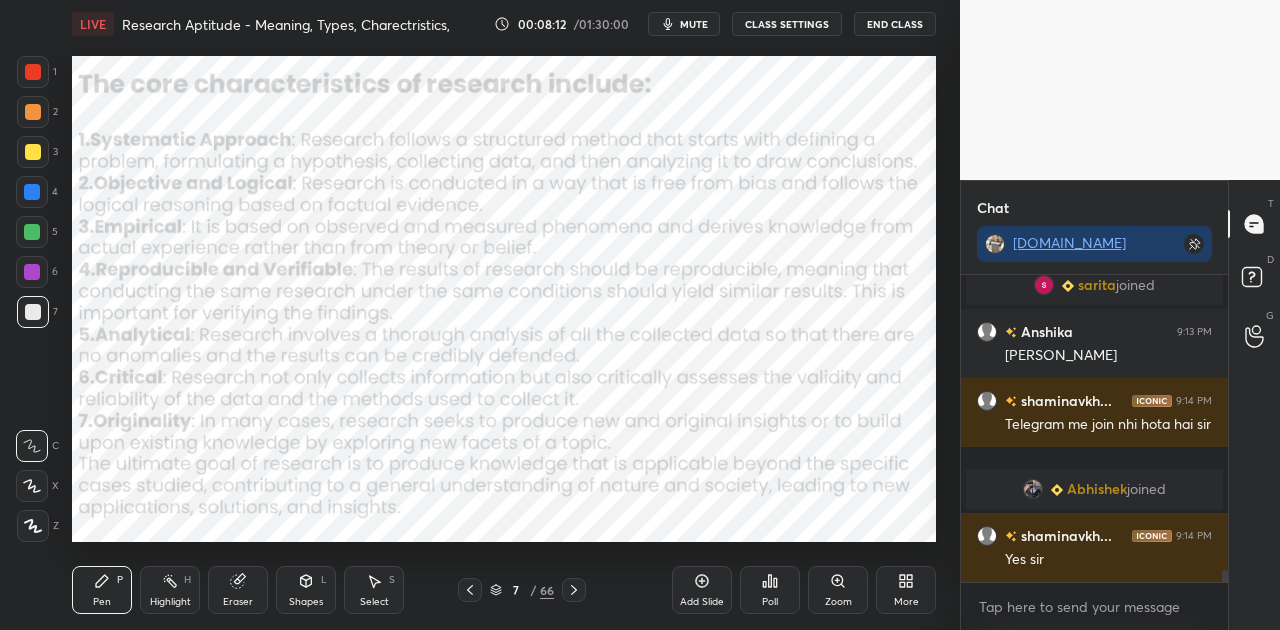 click 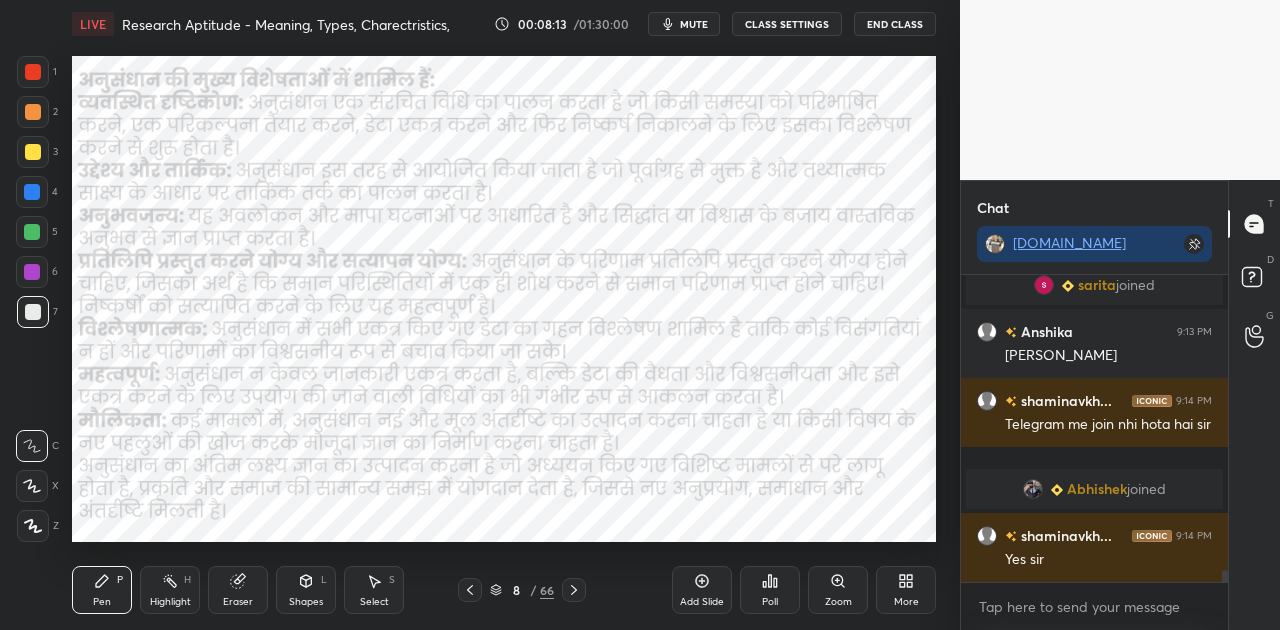 click on "mute" at bounding box center (694, 24) 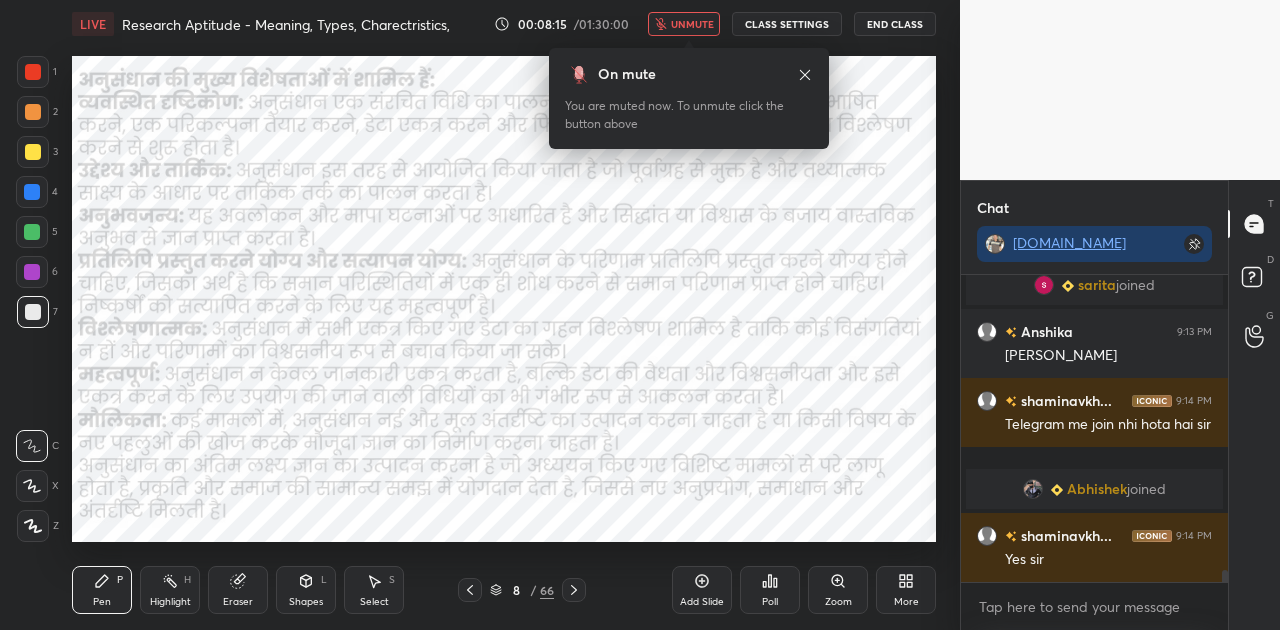 click on "unmute" at bounding box center (692, 24) 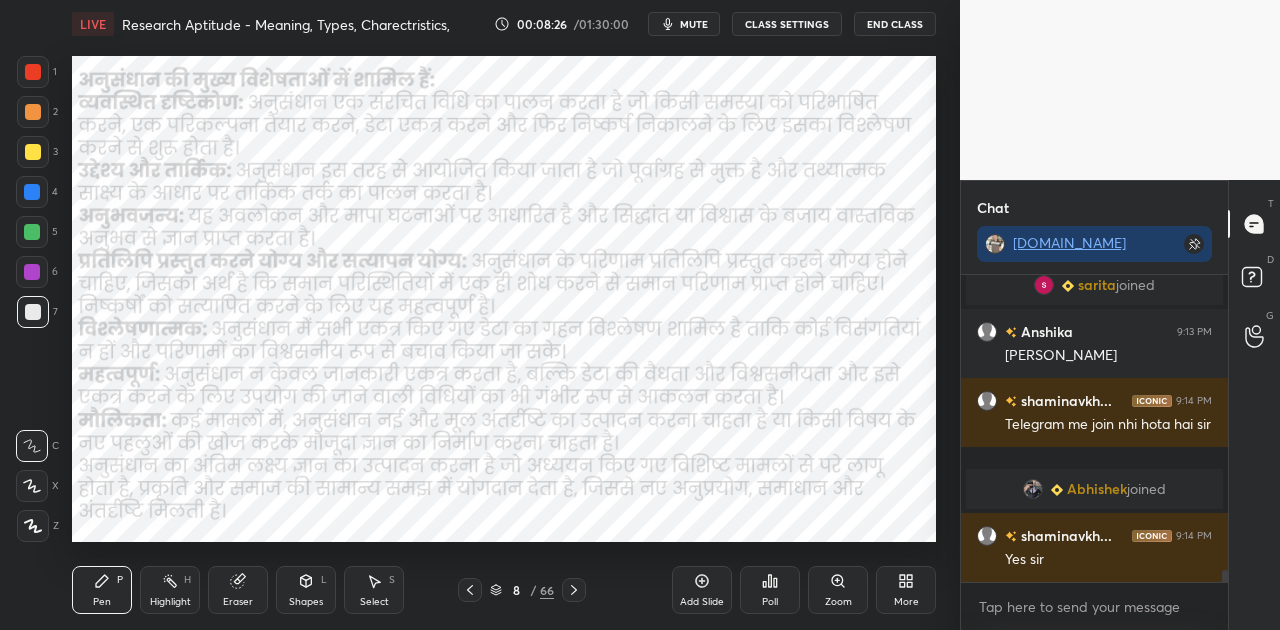 click on "mute" at bounding box center (694, 24) 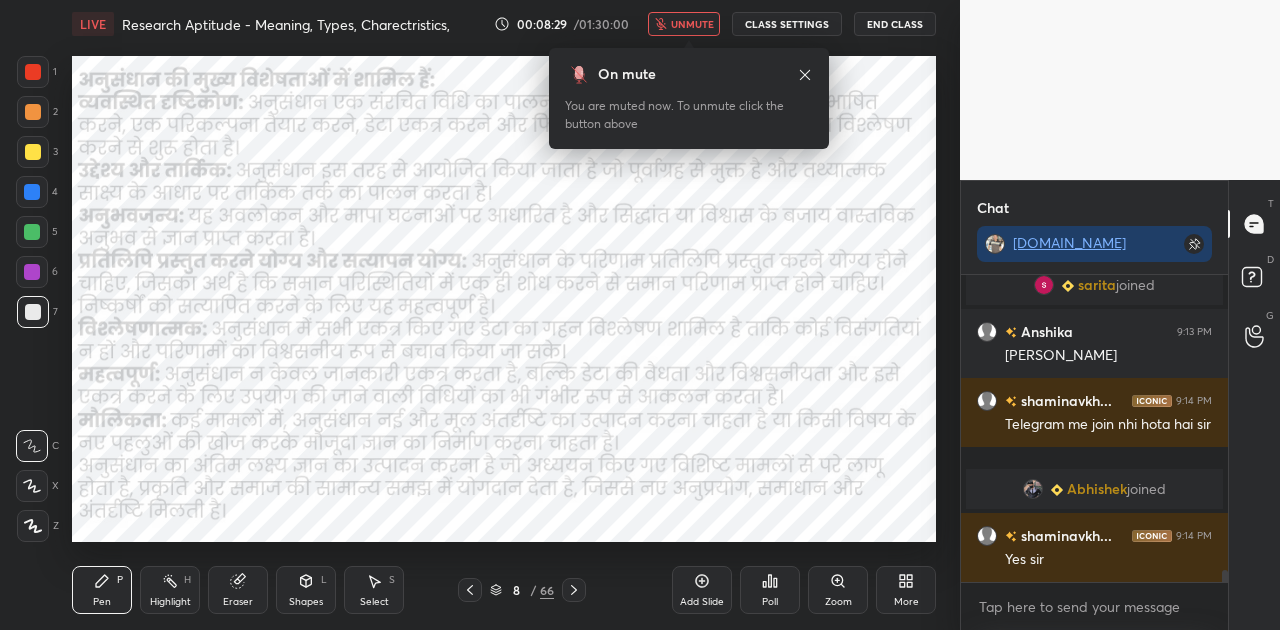 click on "unmute" at bounding box center [692, 24] 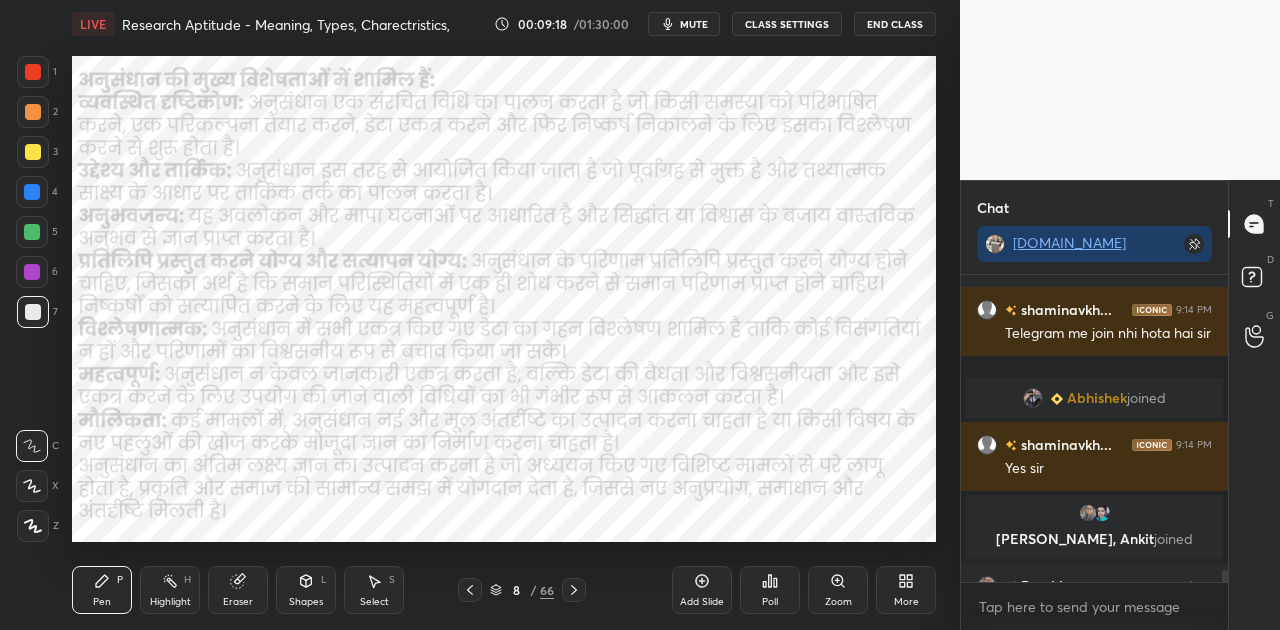 scroll, scrollTop: 7772, scrollLeft: 0, axis: vertical 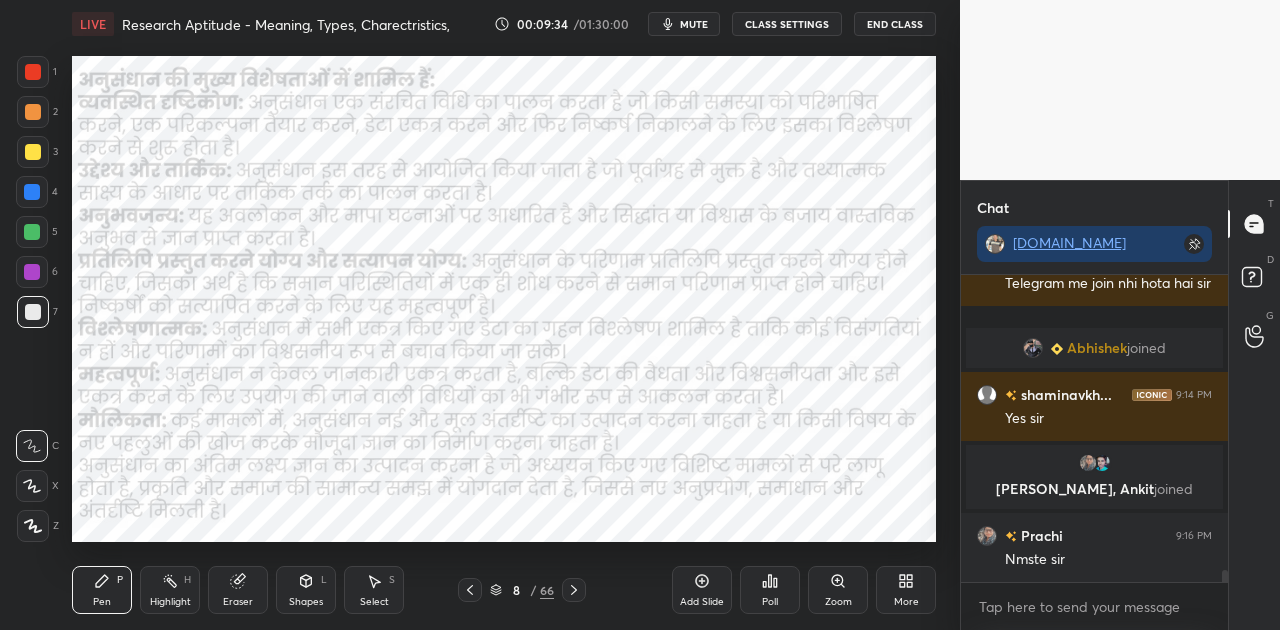 click 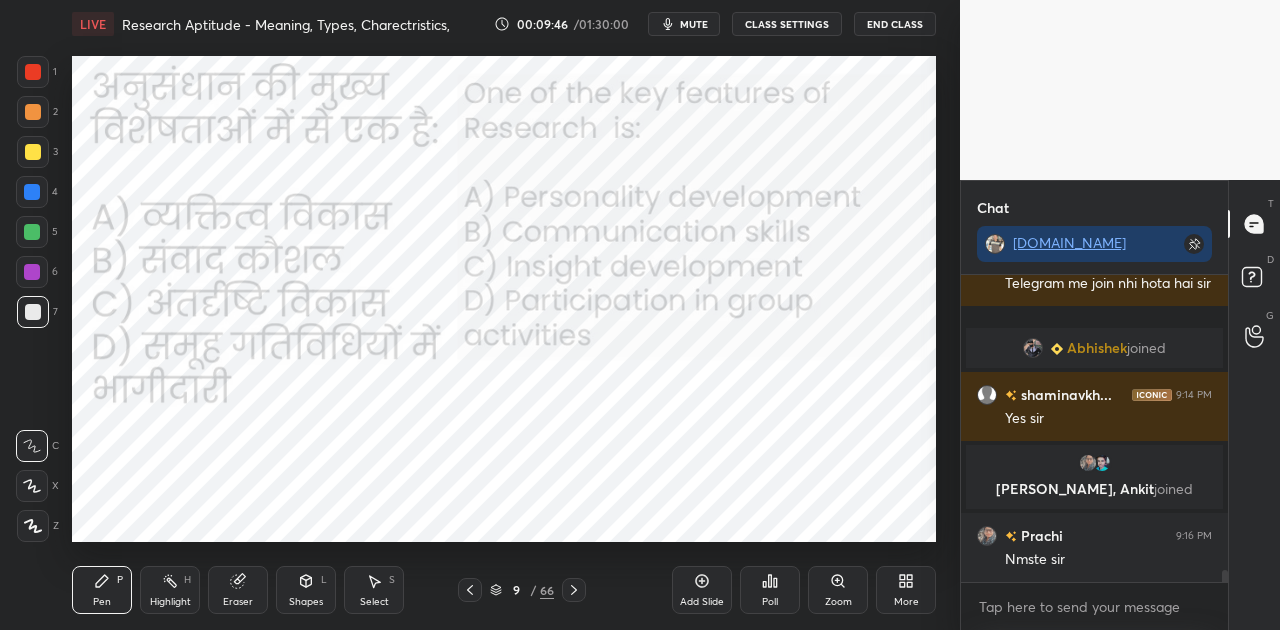 click on "mute" at bounding box center (694, 24) 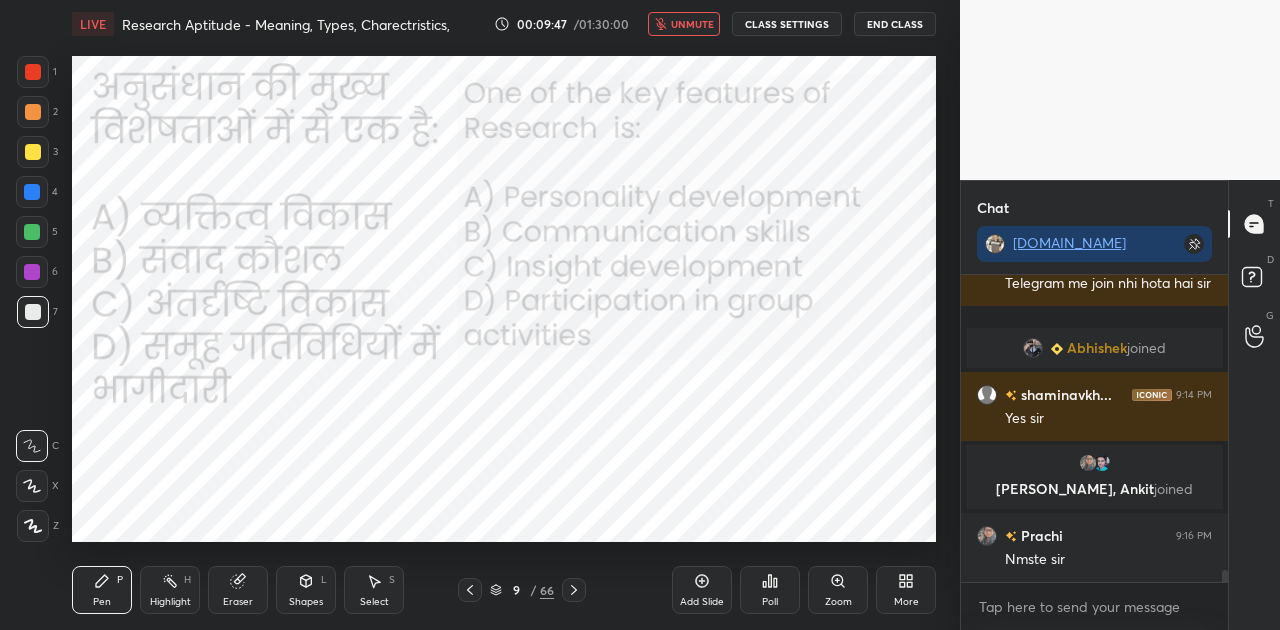 click 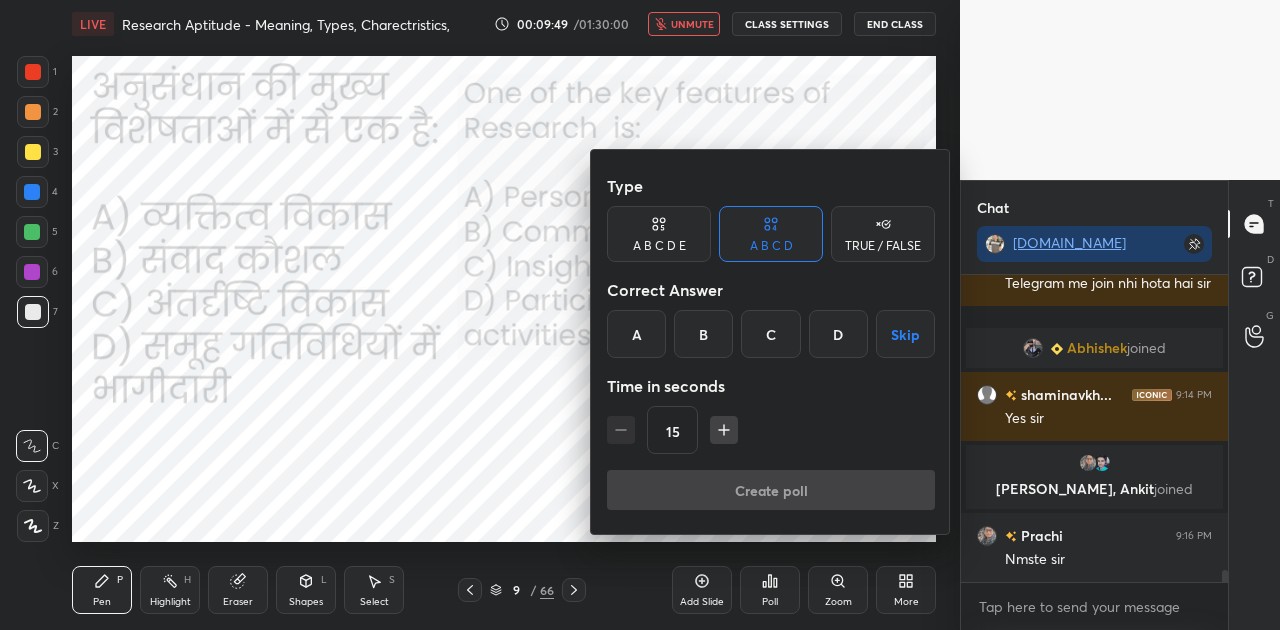 click on "C" at bounding box center (770, 334) 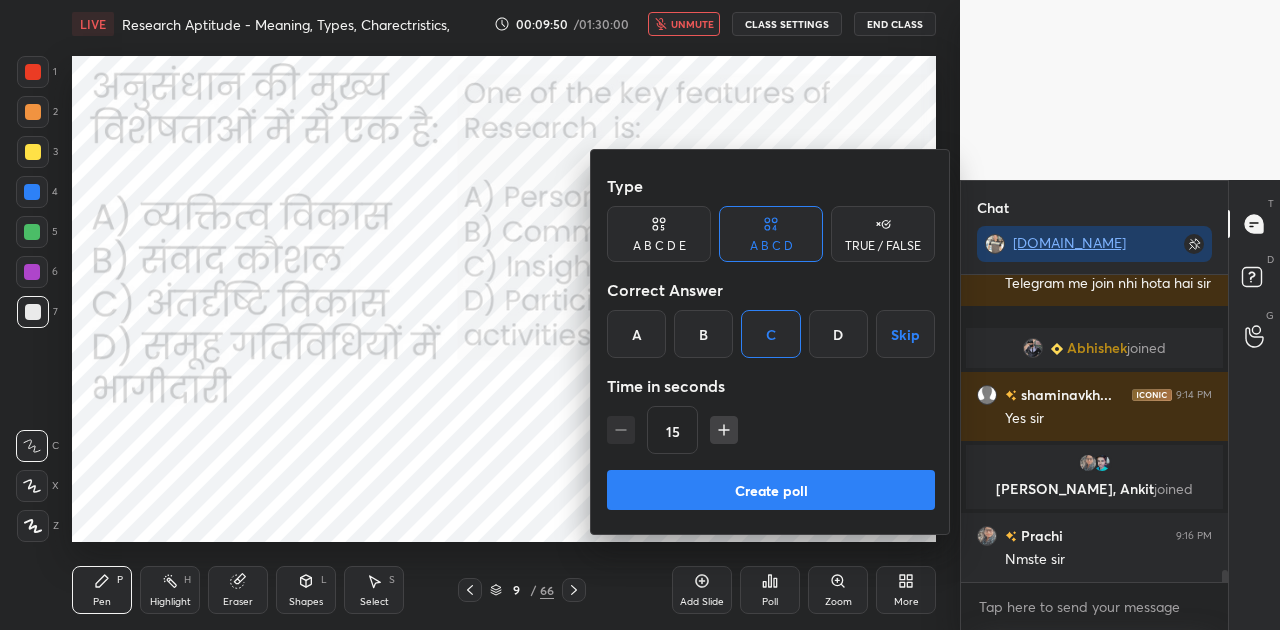 click 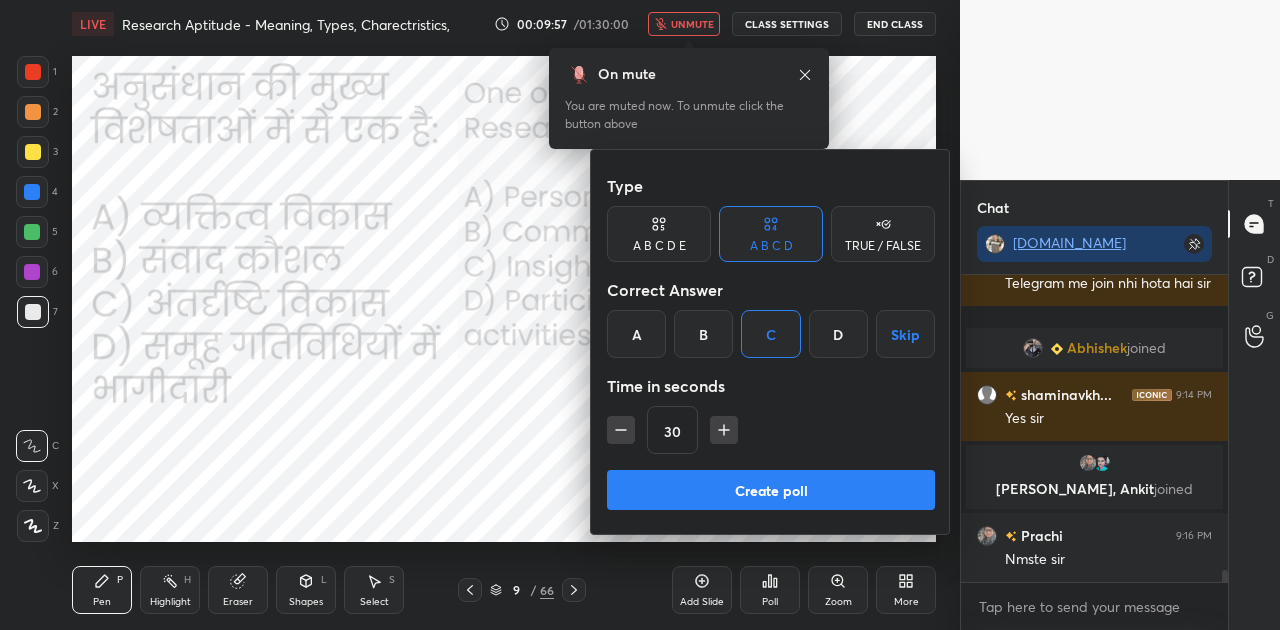 scroll, scrollTop: 260, scrollLeft: 261, axis: both 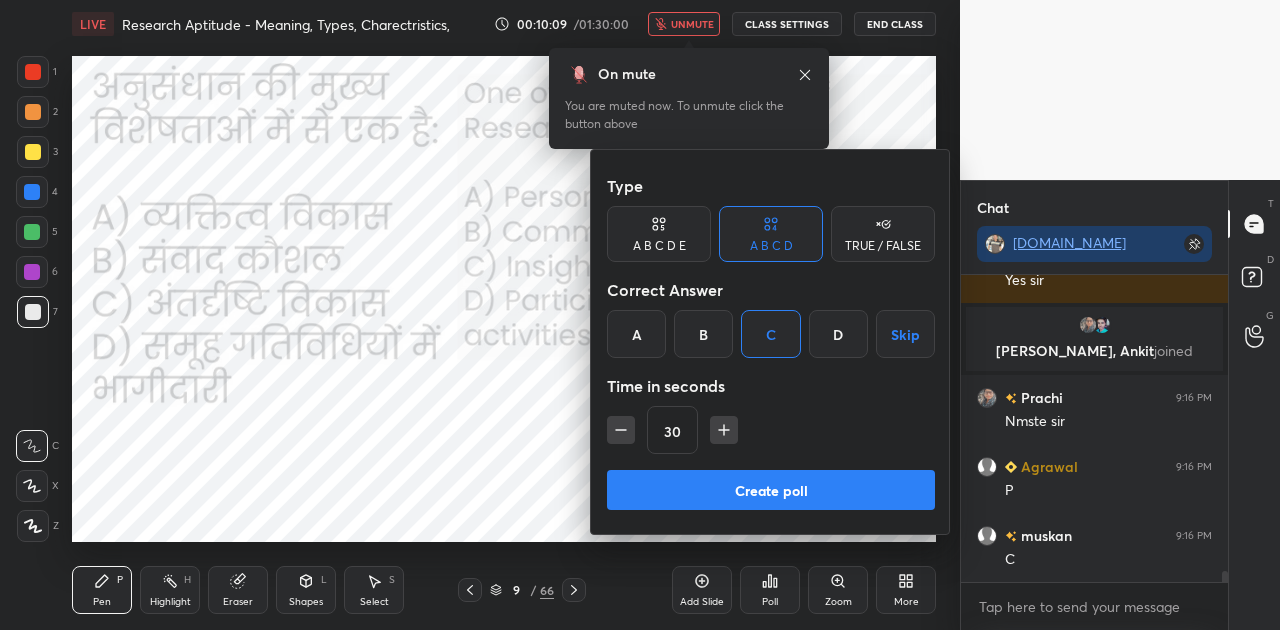 click on "Create poll" at bounding box center (771, 490) 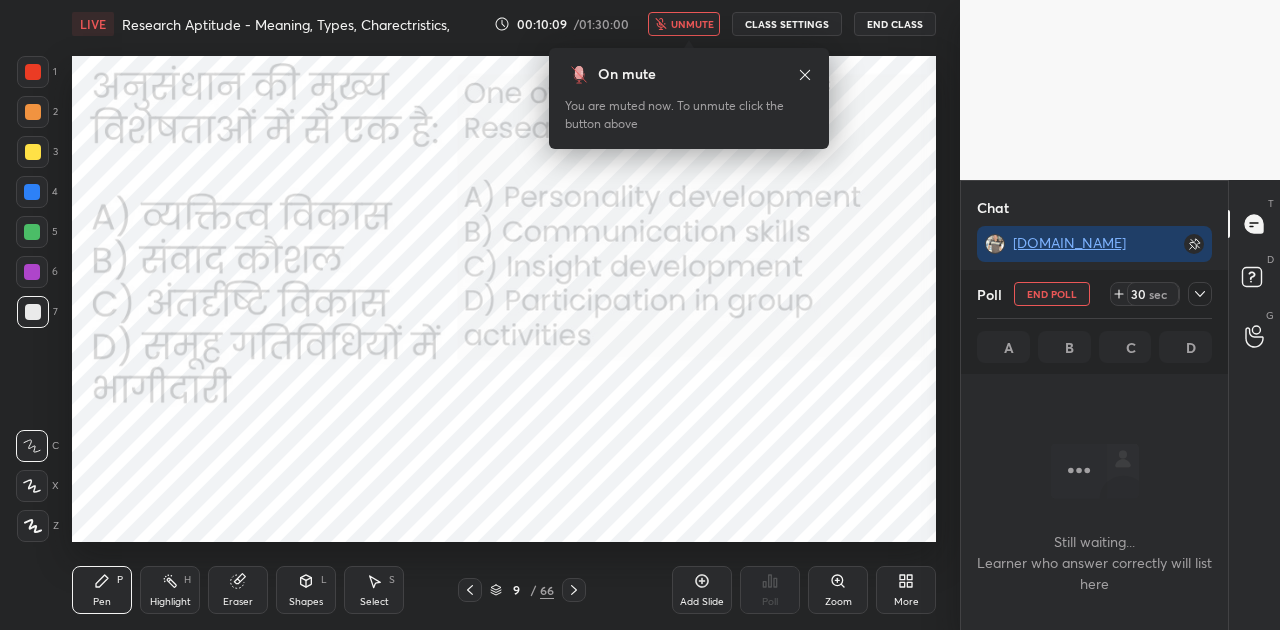 scroll, scrollTop: 208, scrollLeft: 261, axis: both 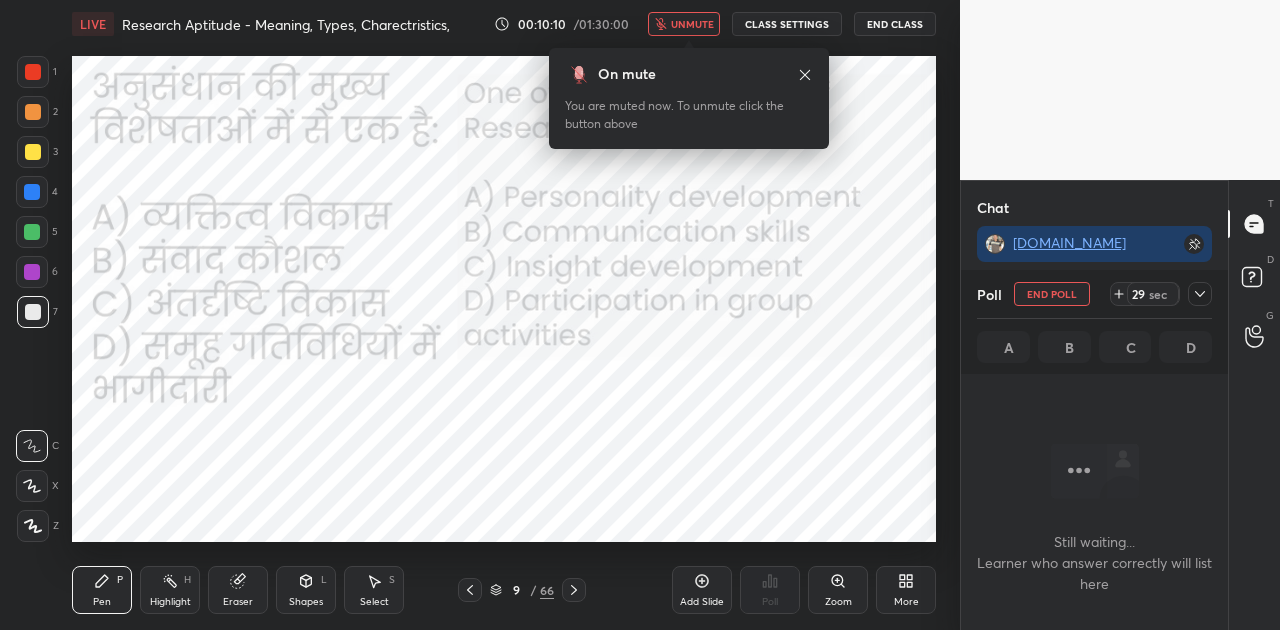 click on "unmute" at bounding box center (692, 24) 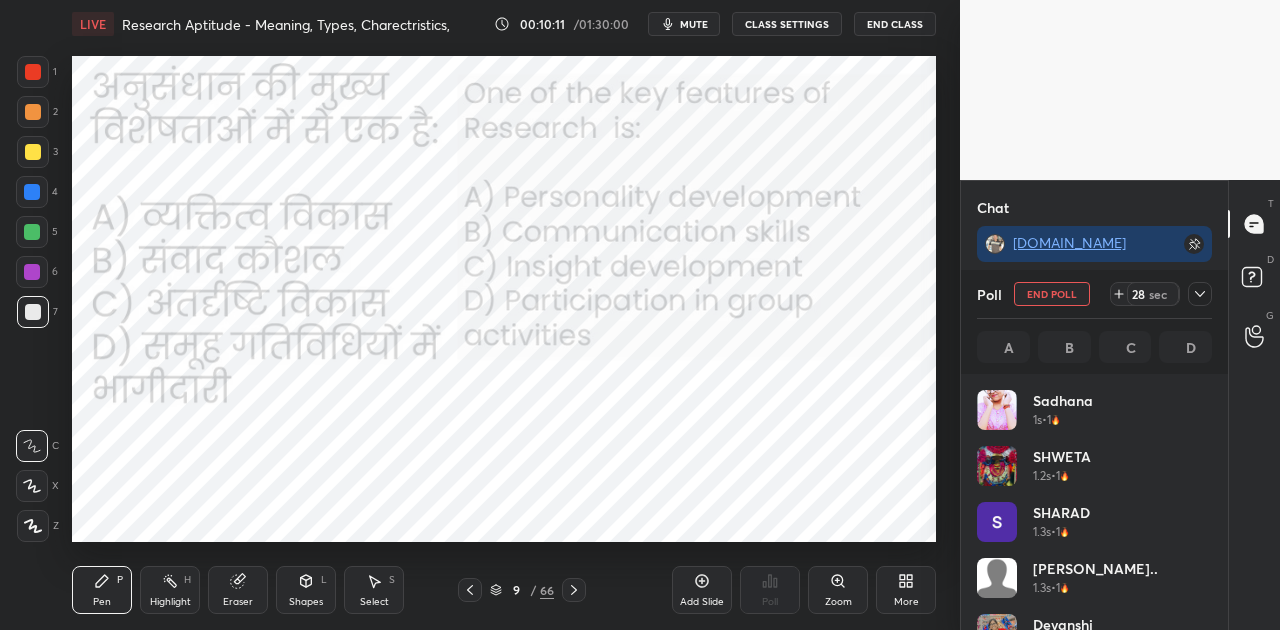 scroll, scrollTop: 234, scrollLeft: 229, axis: both 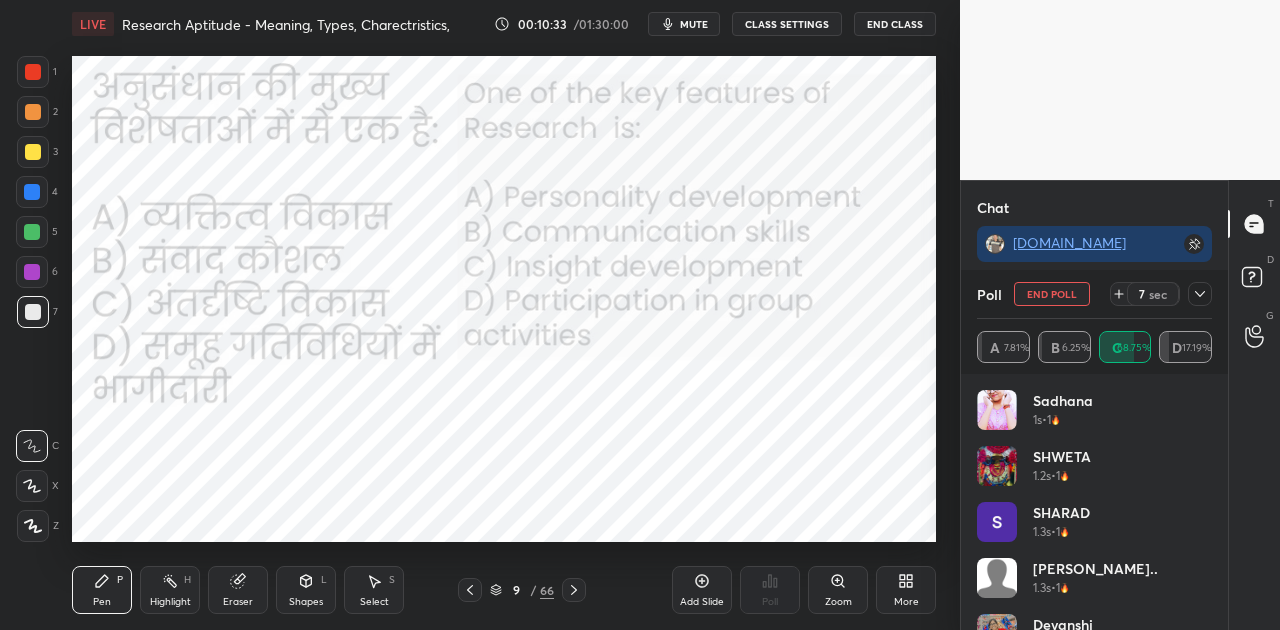 click on "mute" at bounding box center [684, 24] 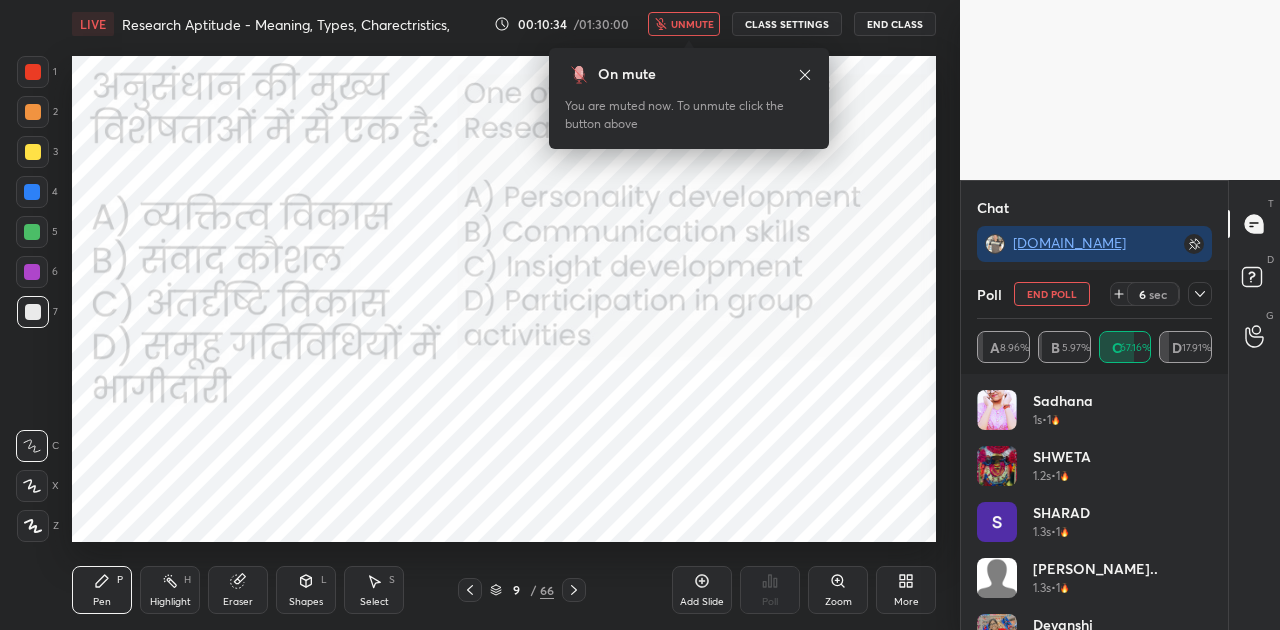 scroll, scrollTop: 8220, scrollLeft: 0, axis: vertical 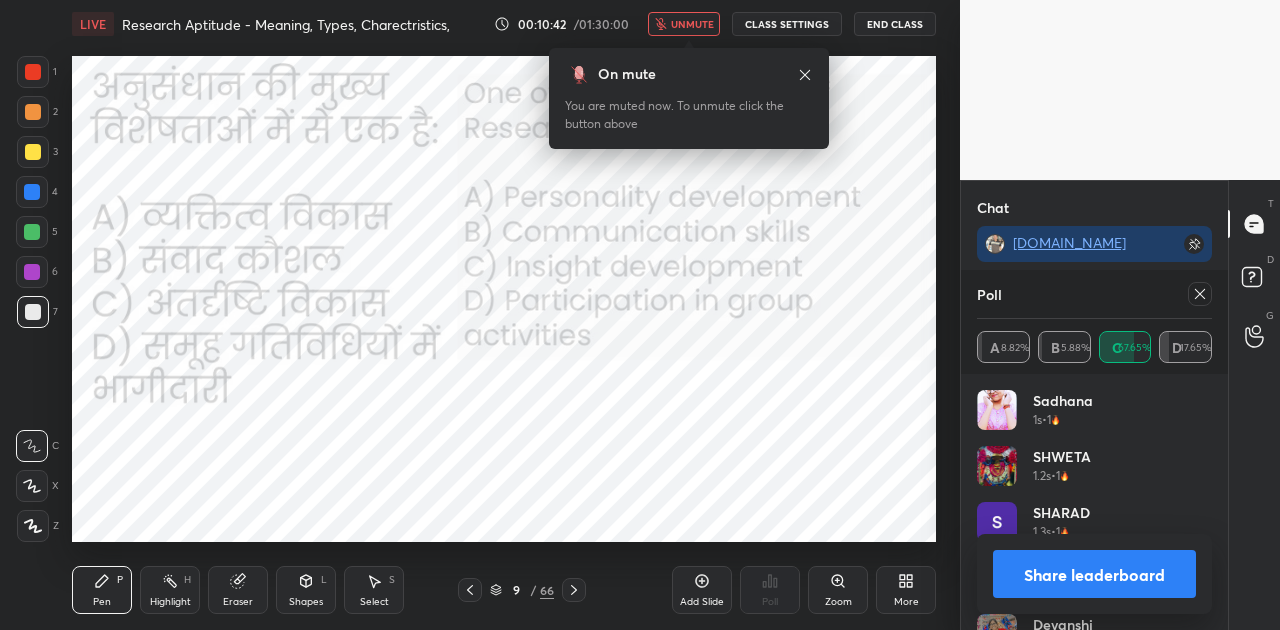 click on "Share leaderboard" at bounding box center [1094, 574] 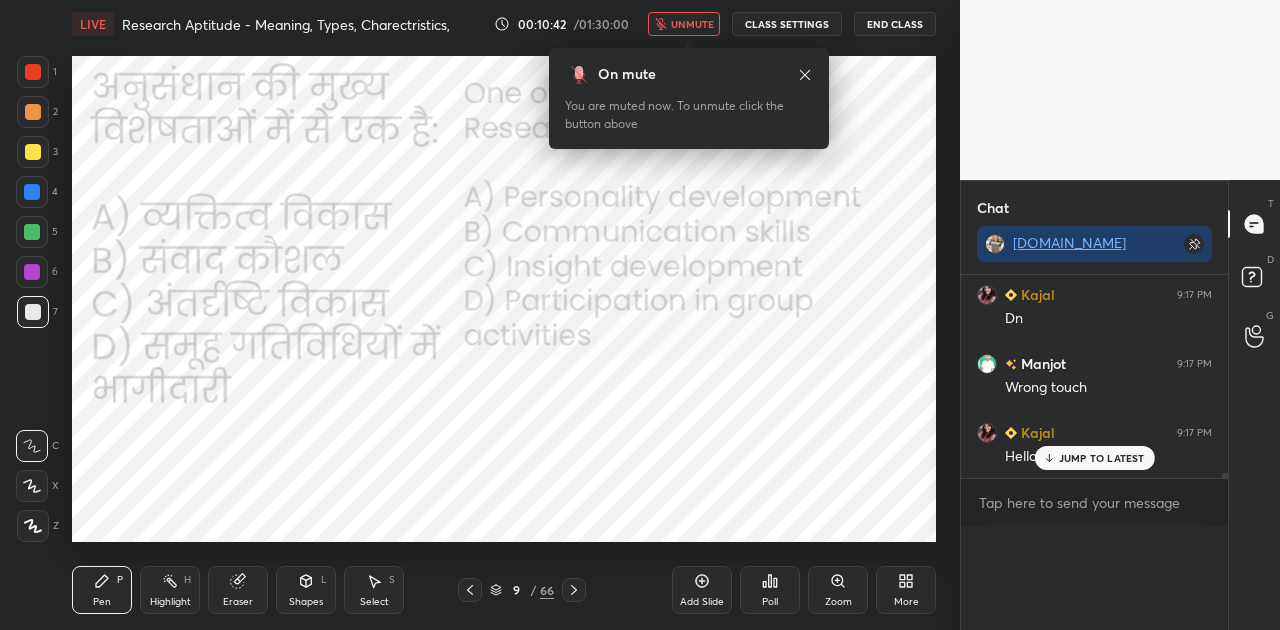 scroll, scrollTop: 0, scrollLeft: 0, axis: both 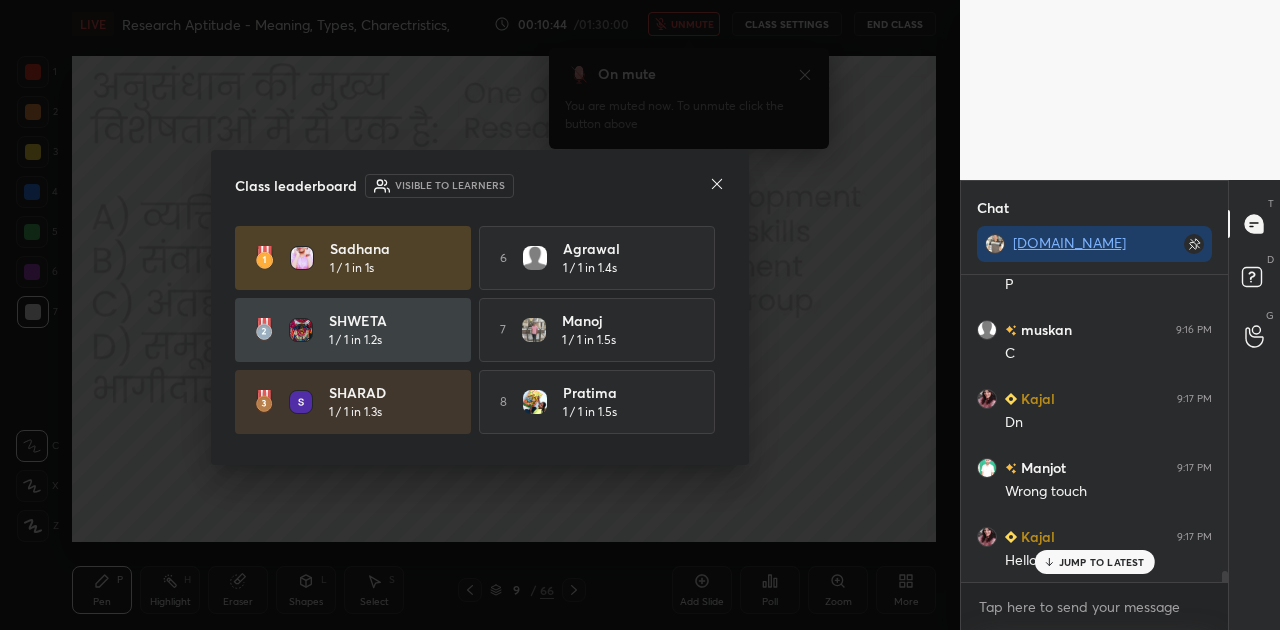 click 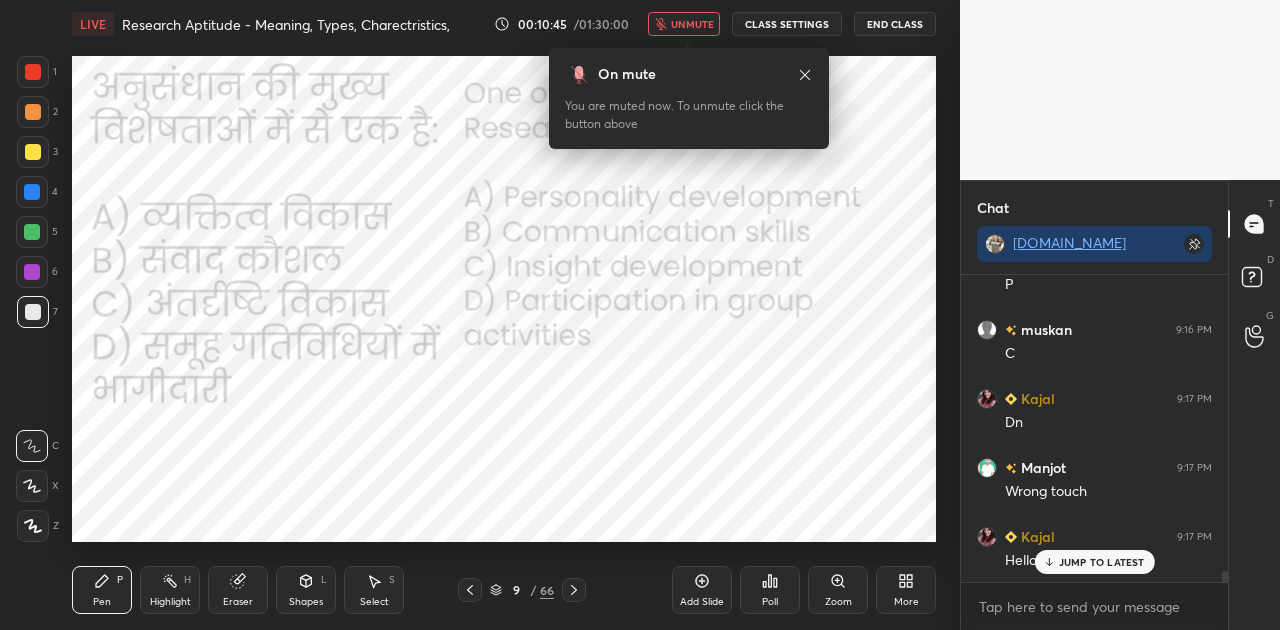 click on "JUMP TO LATEST" at bounding box center [1102, 562] 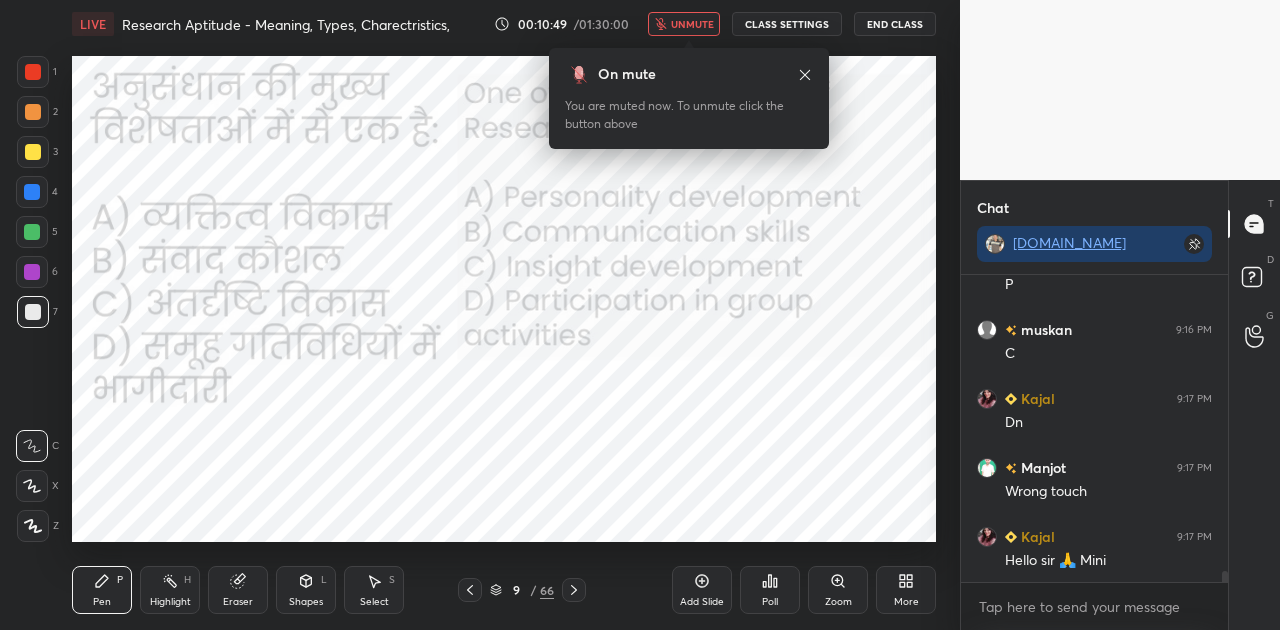 click on "unmute" at bounding box center [692, 24] 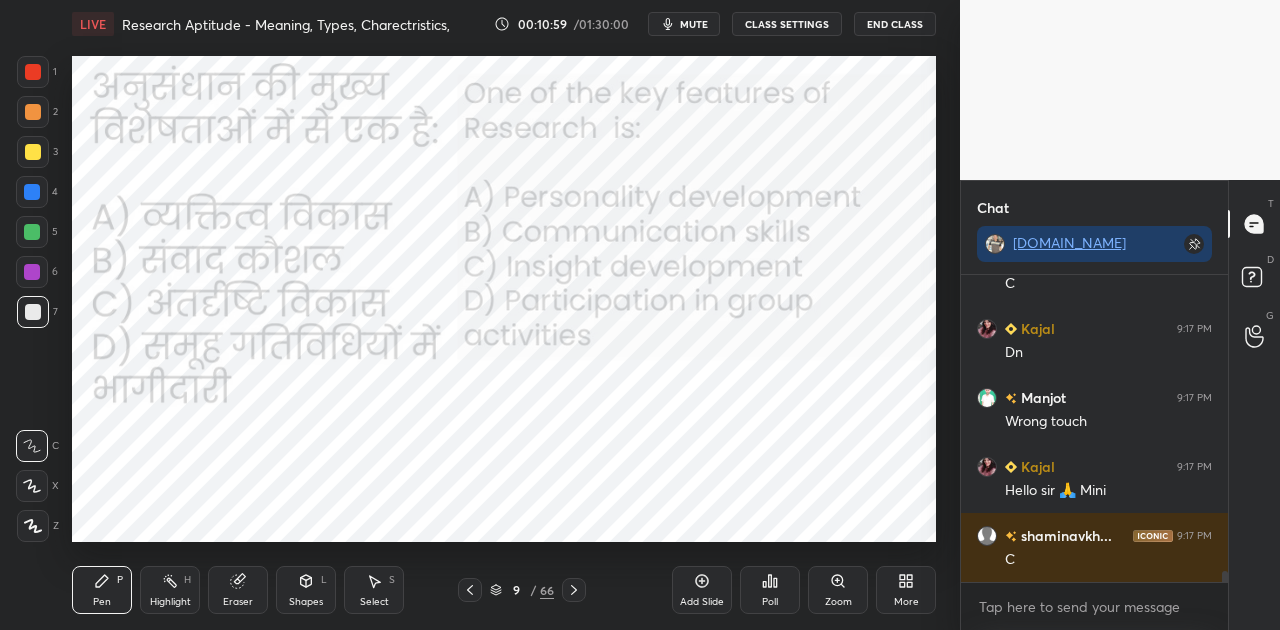 click 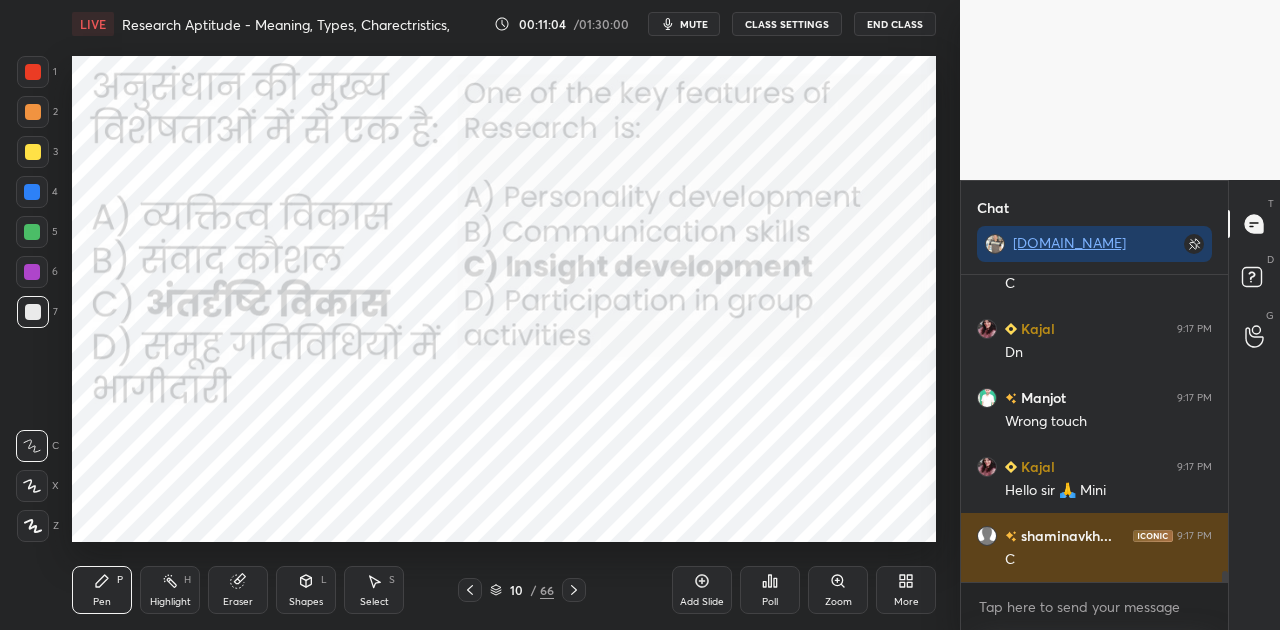 click on "shaminavkh..." at bounding box center [1064, 535] 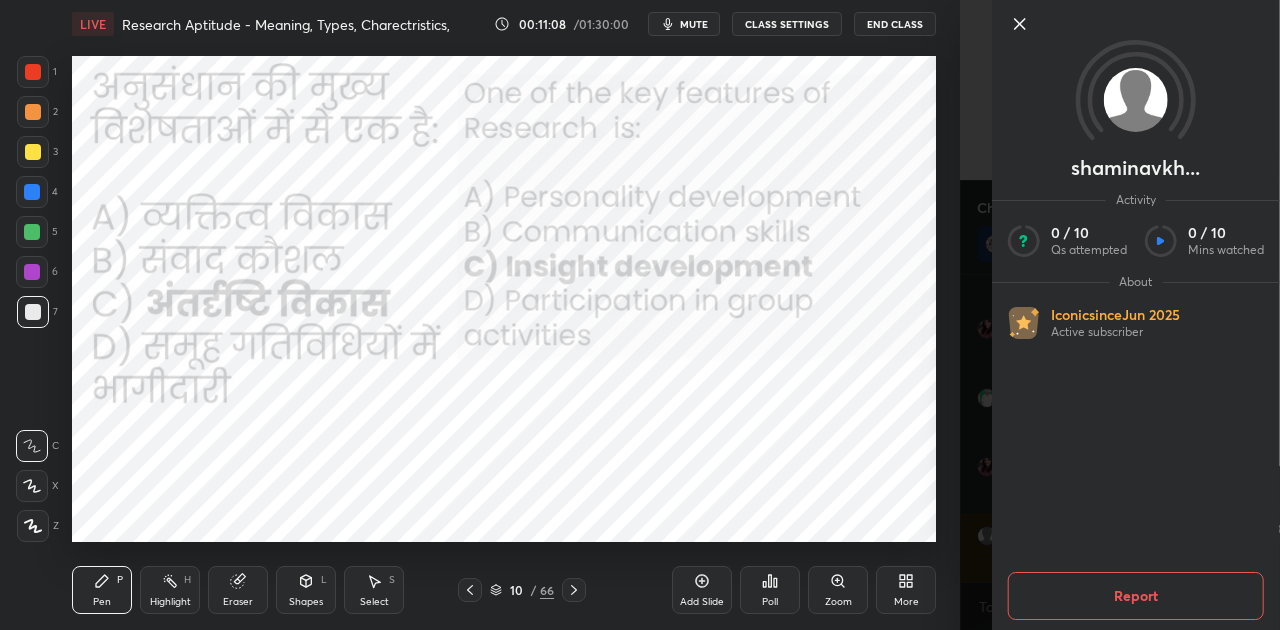 click on "shaminavkh..." at bounding box center (1135, 168) 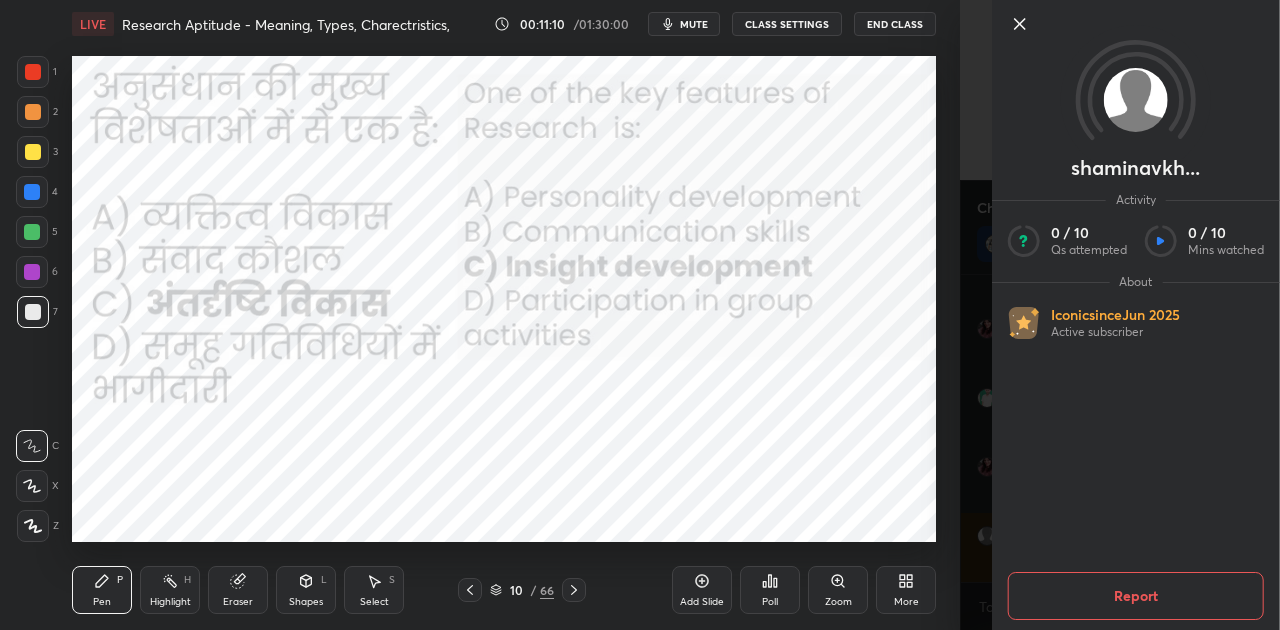 click on "shaminavkh..." at bounding box center [1135, 168] 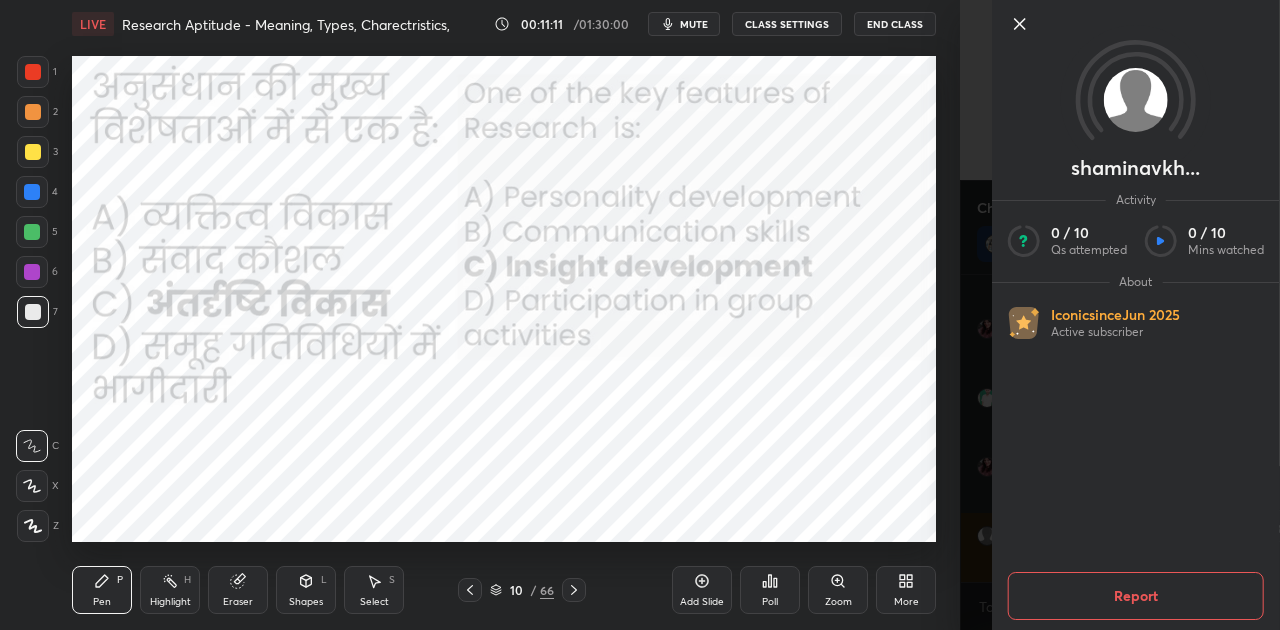 click 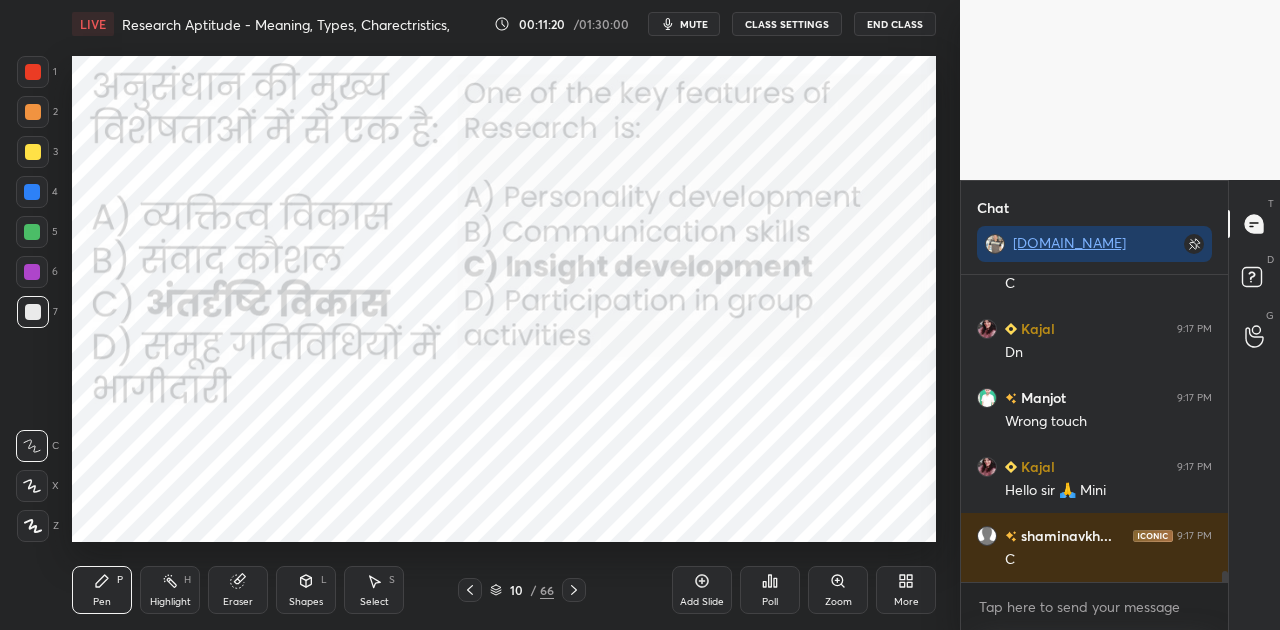 click 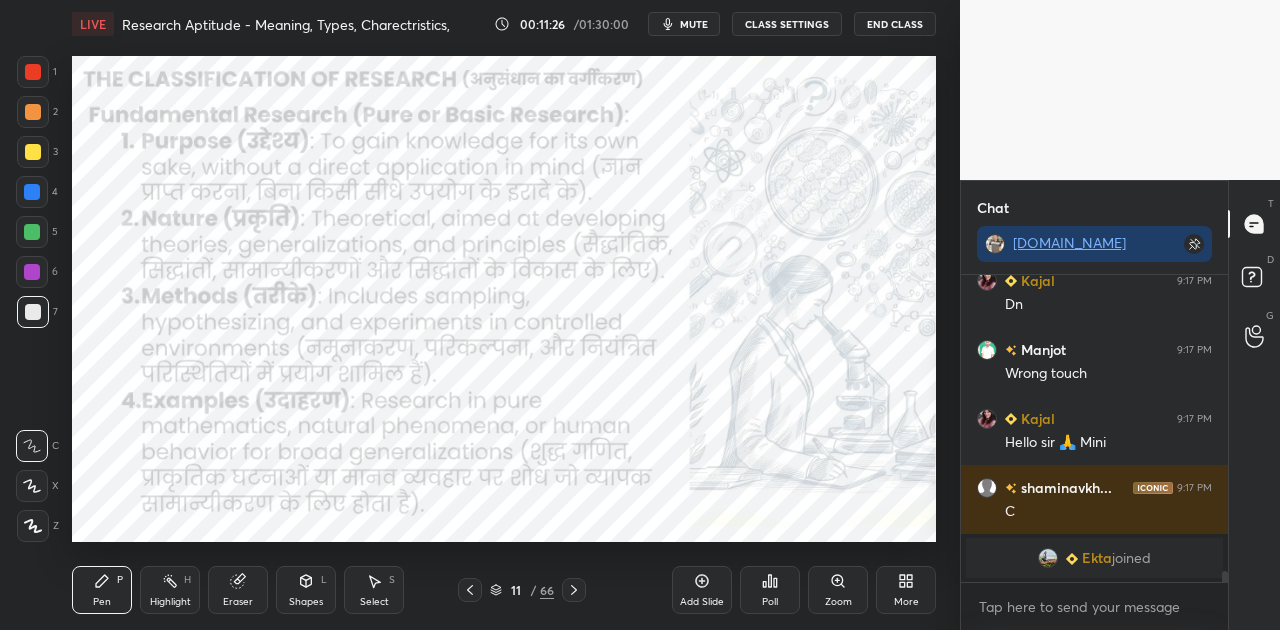 scroll, scrollTop: 8110, scrollLeft: 0, axis: vertical 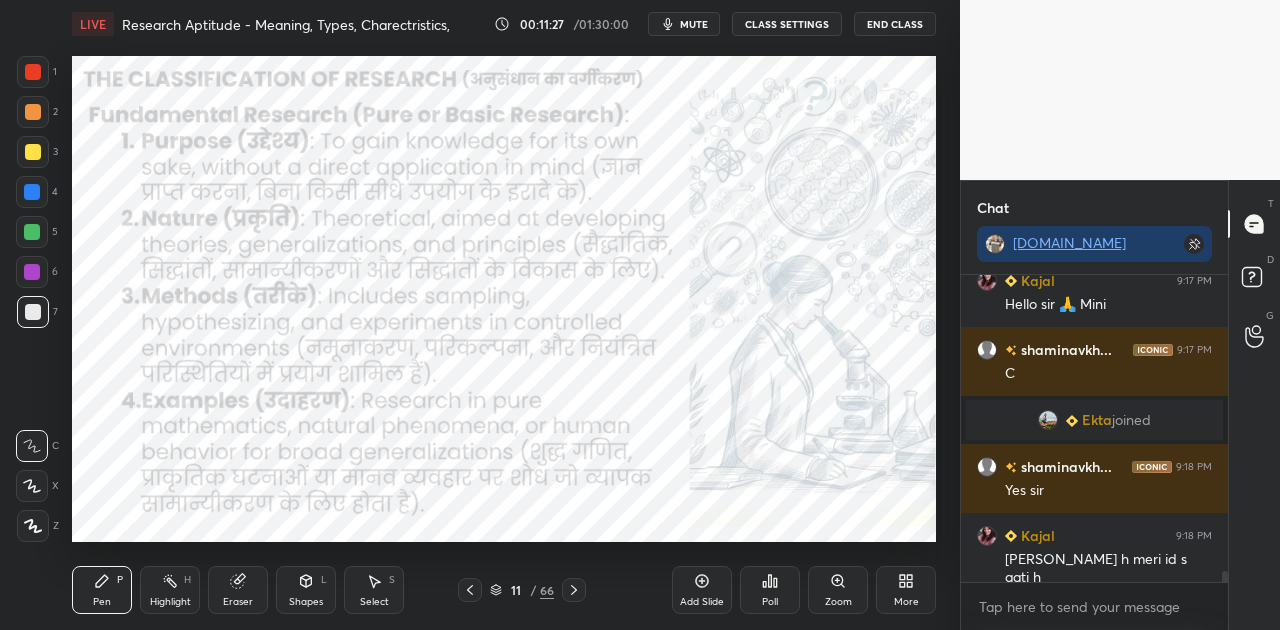 click on "[PERSON_NAME] h meri id s aati h" at bounding box center (1108, 569) 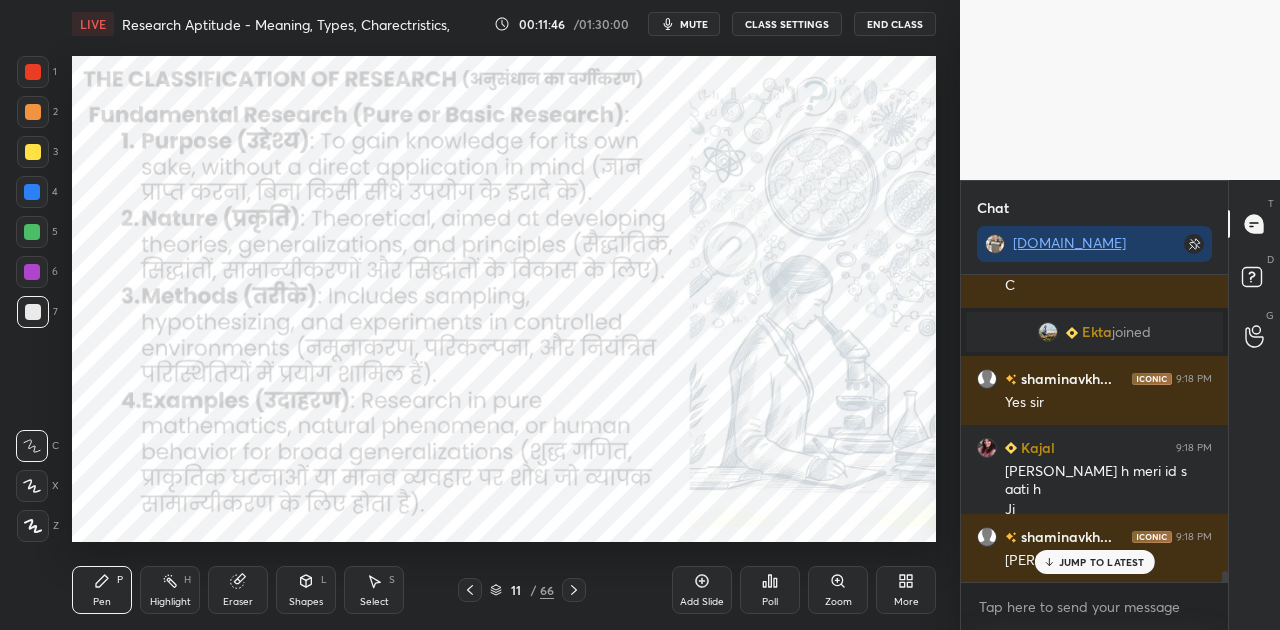 scroll, scrollTop: 8338, scrollLeft: 0, axis: vertical 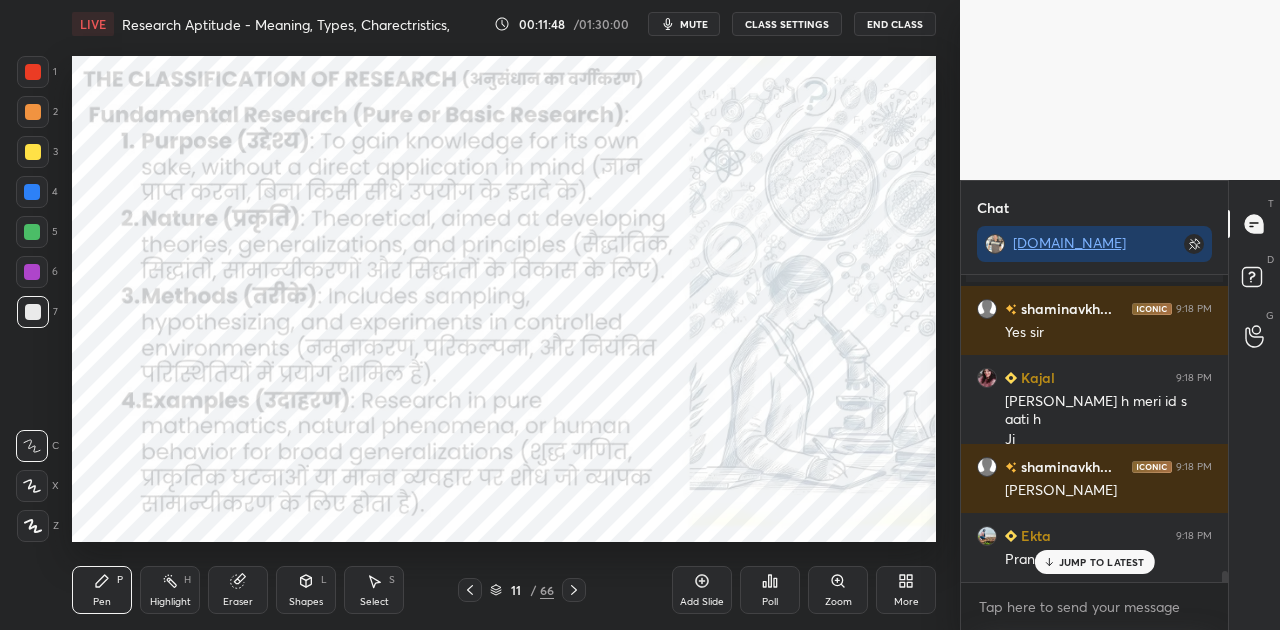 click at bounding box center (32, 192) 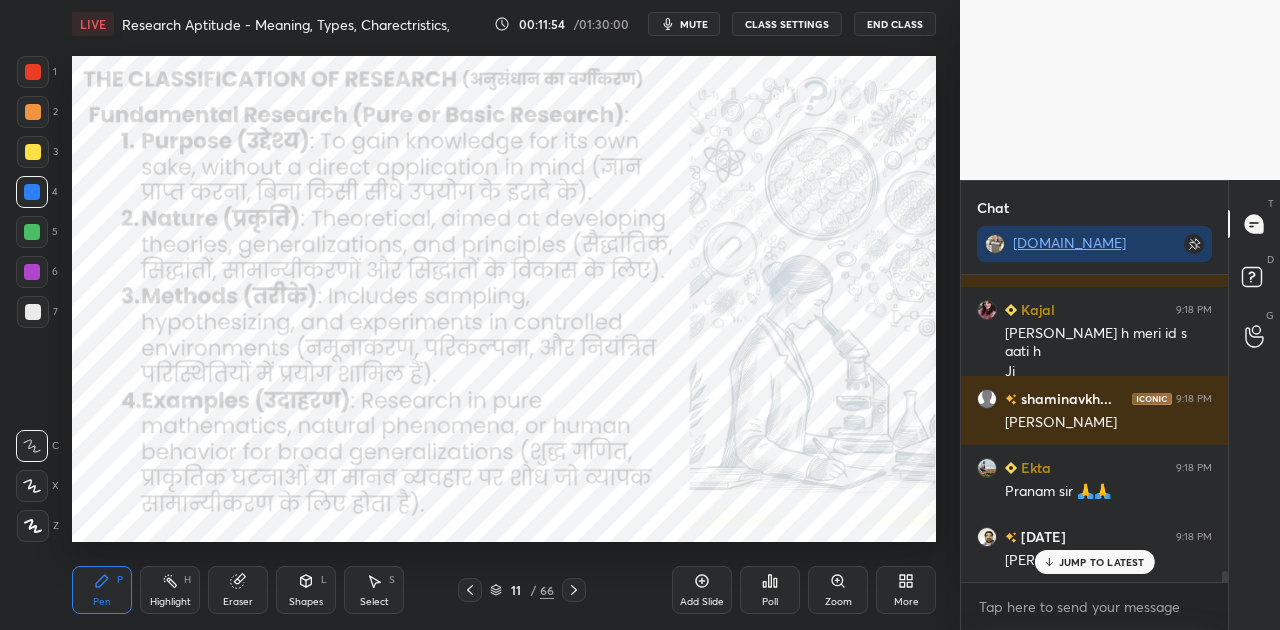 click on "JUMP TO LATEST" at bounding box center (1102, 562) 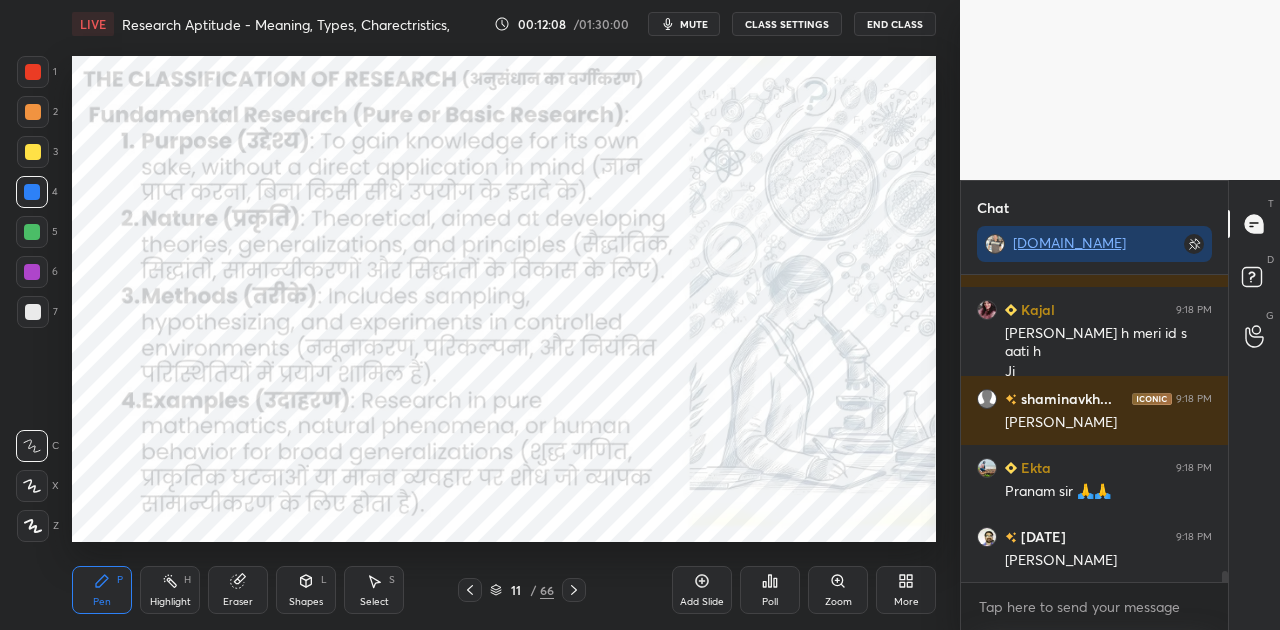 click on "mute" at bounding box center (694, 24) 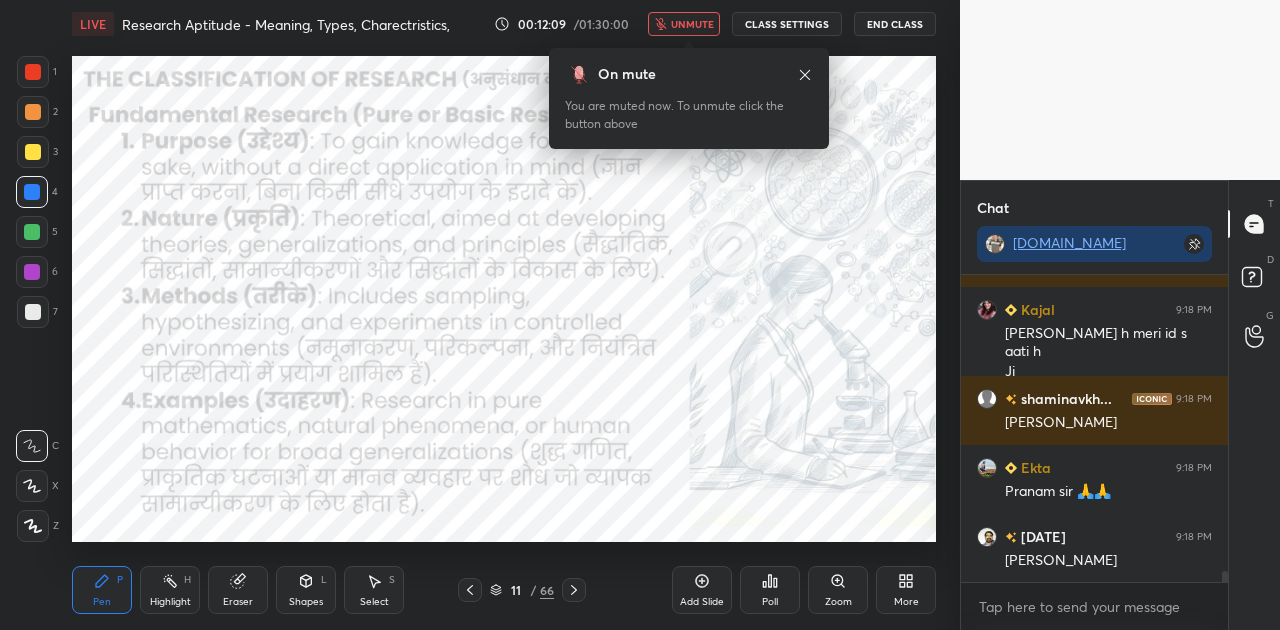 click on "unmute" at bounding box center [692, 24] 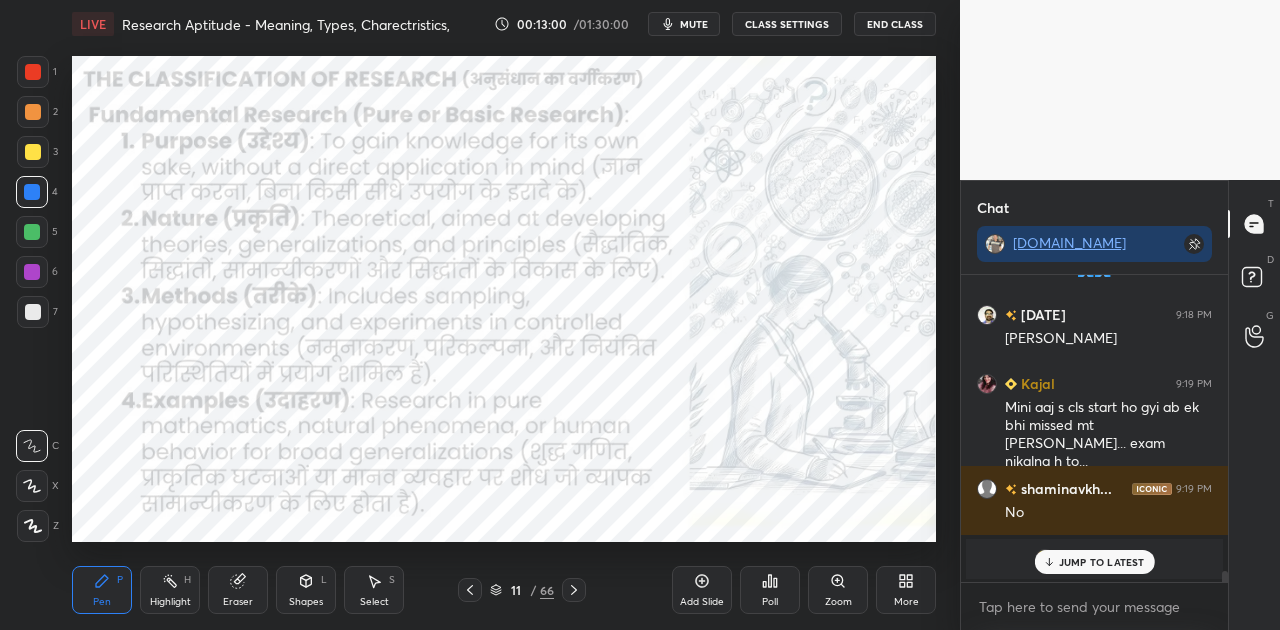 scroll, scrollTop: 8698, scrollLeft: 0, axis: vertical 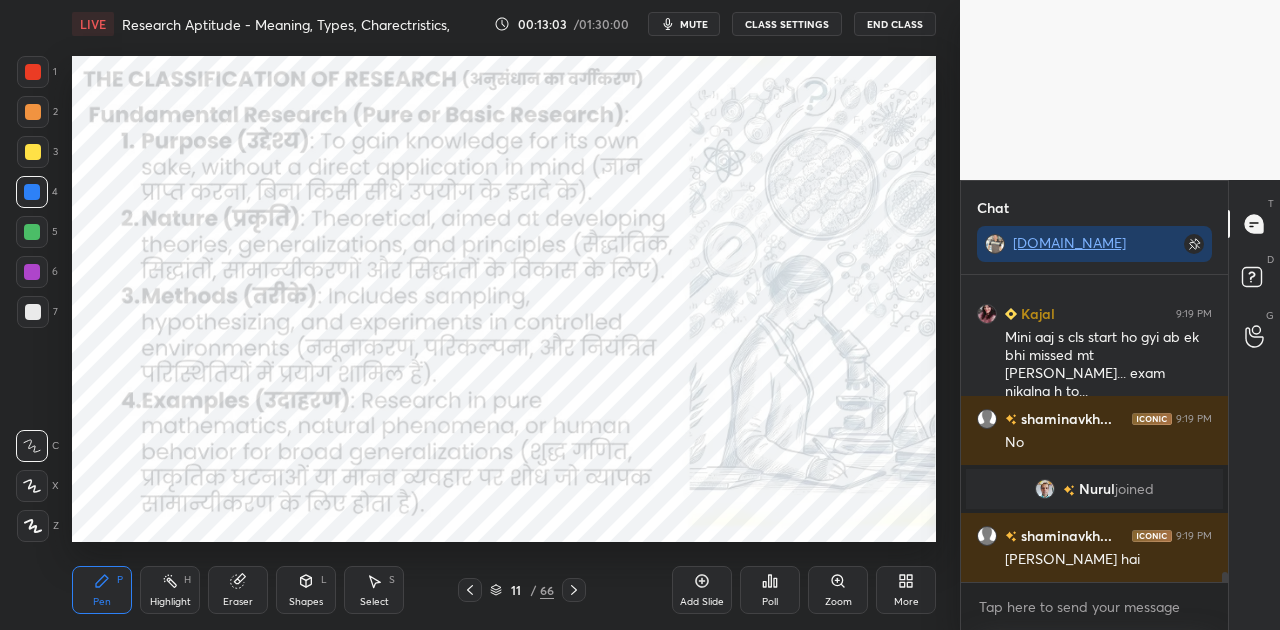 click 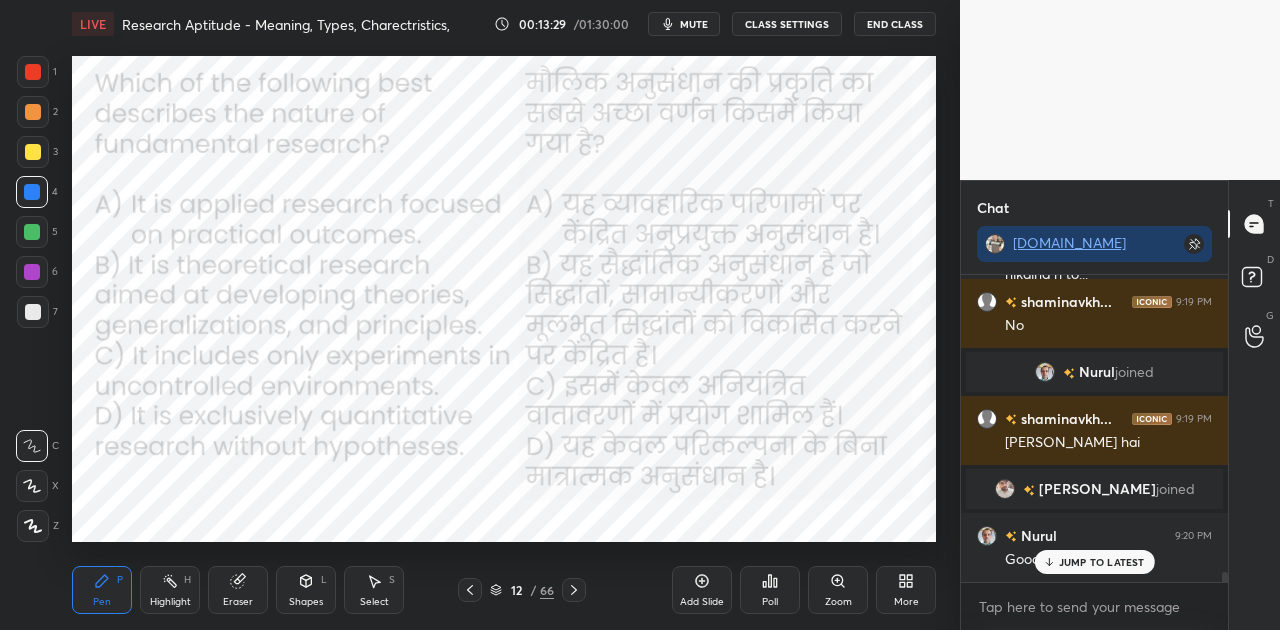 scroll, scrollTop: 8696, scrollLeft: 0, axis: vertical 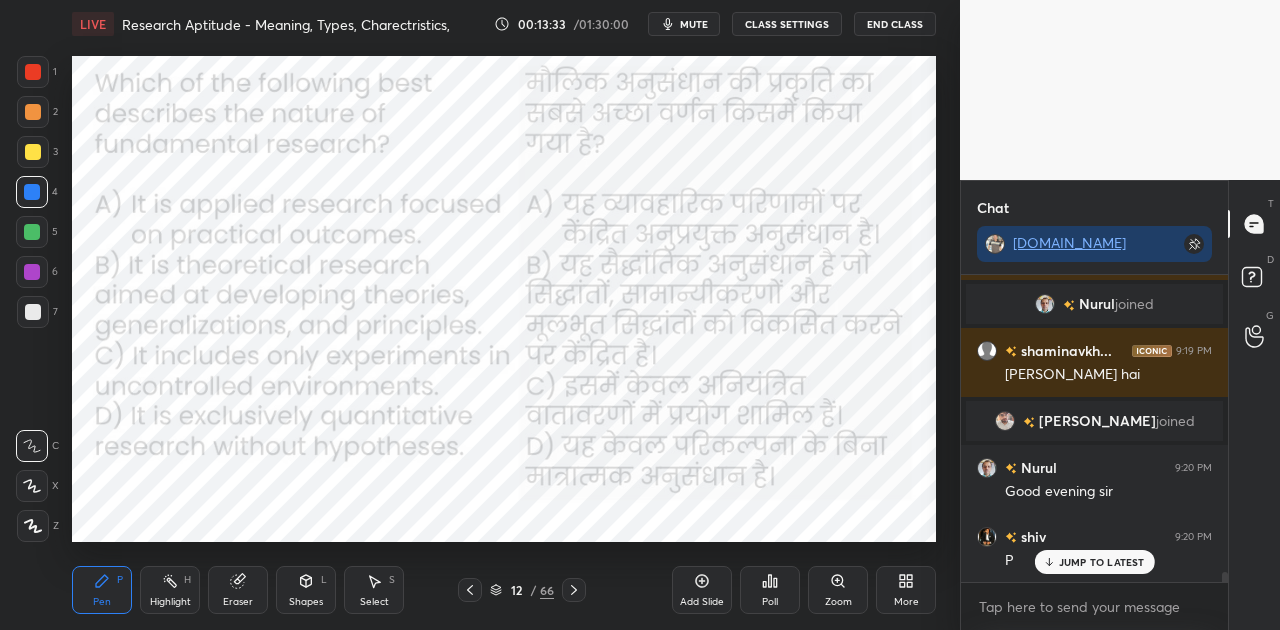 click on "mute" at bounding box center (694, 24) 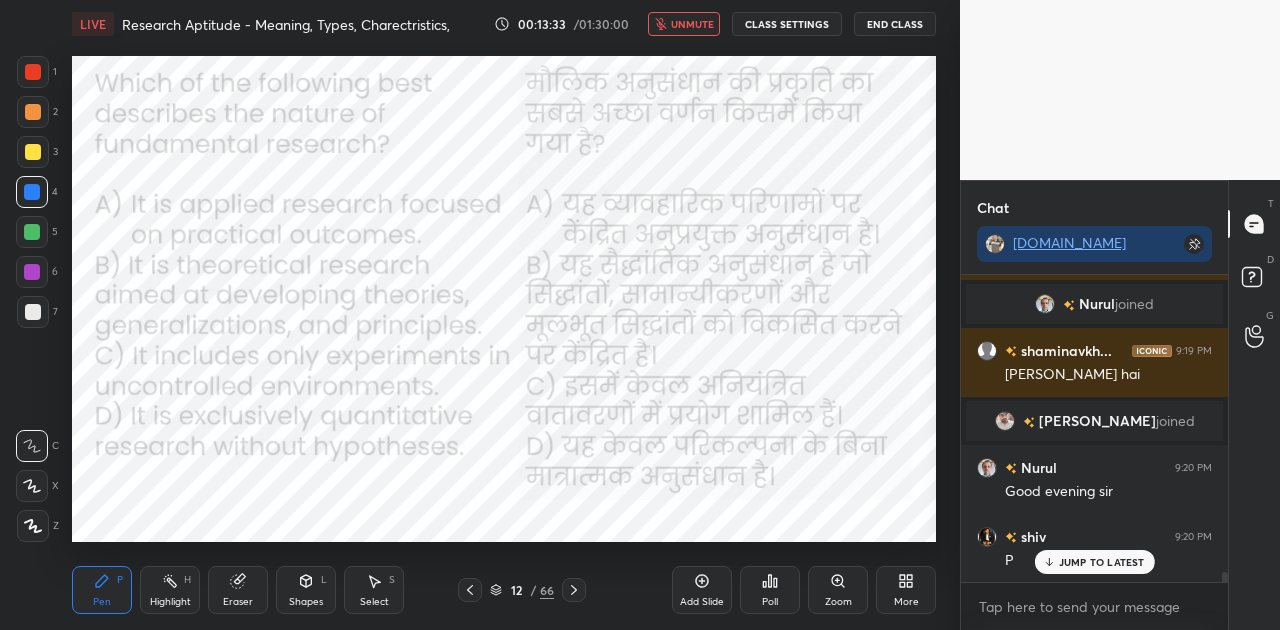 scroll, scrollTop: 8766, scrollLeft: 0, axis: vertical 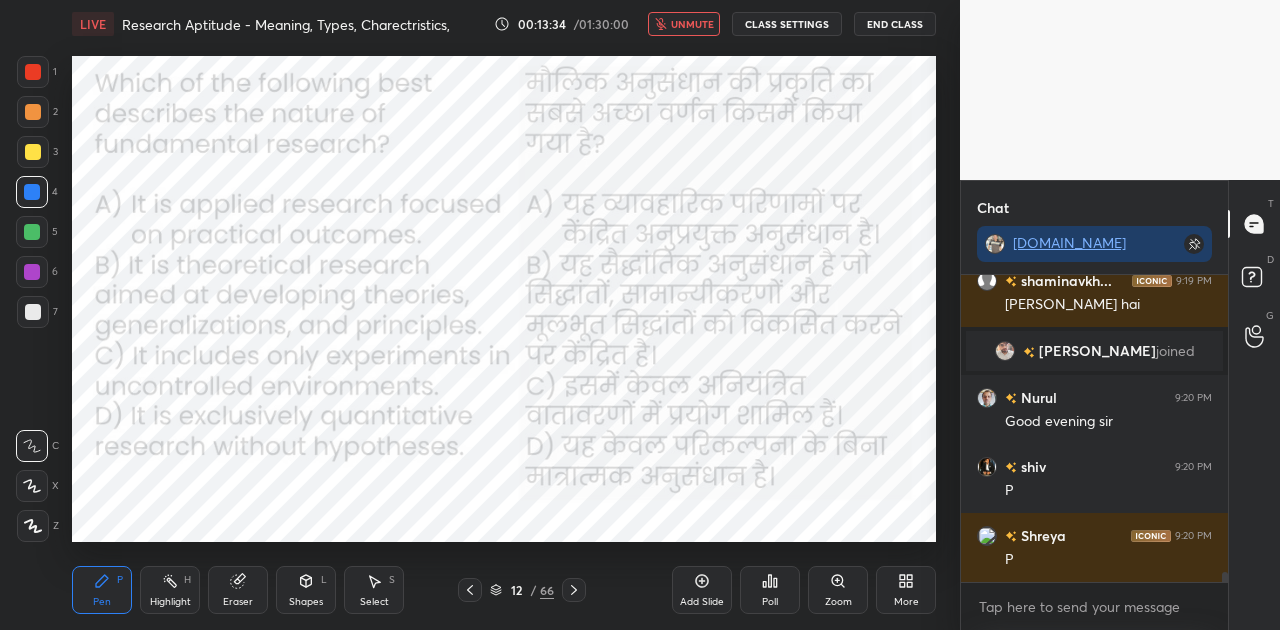 click 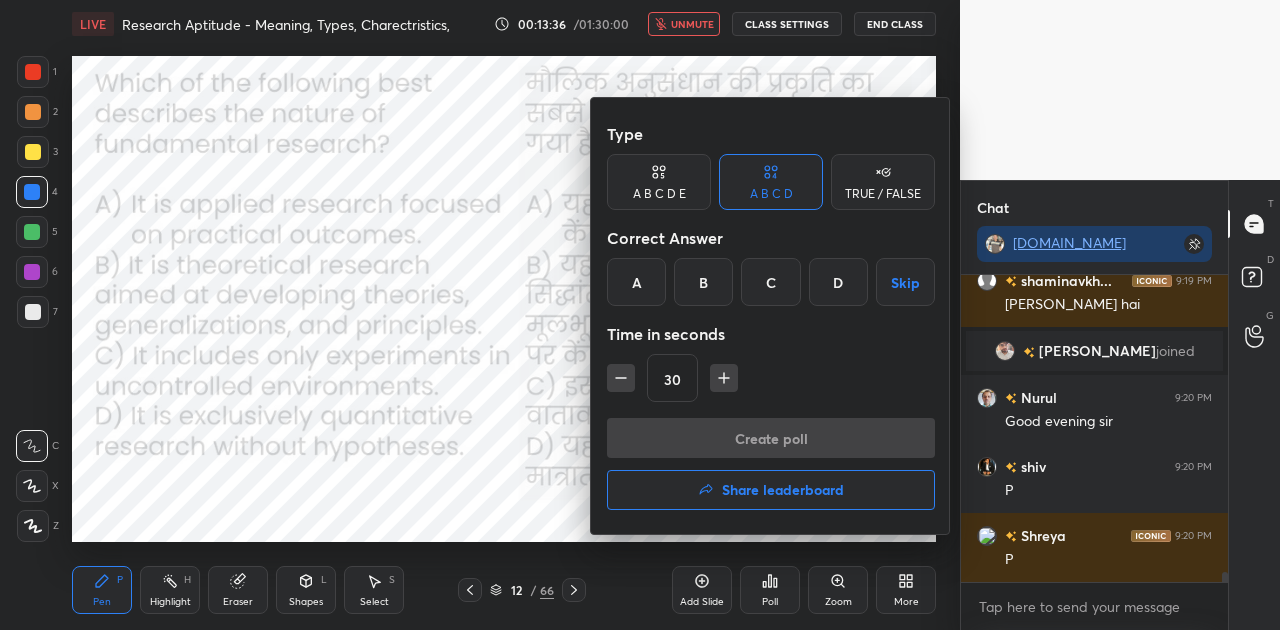 click on "C" at bounding box center [770, 282] 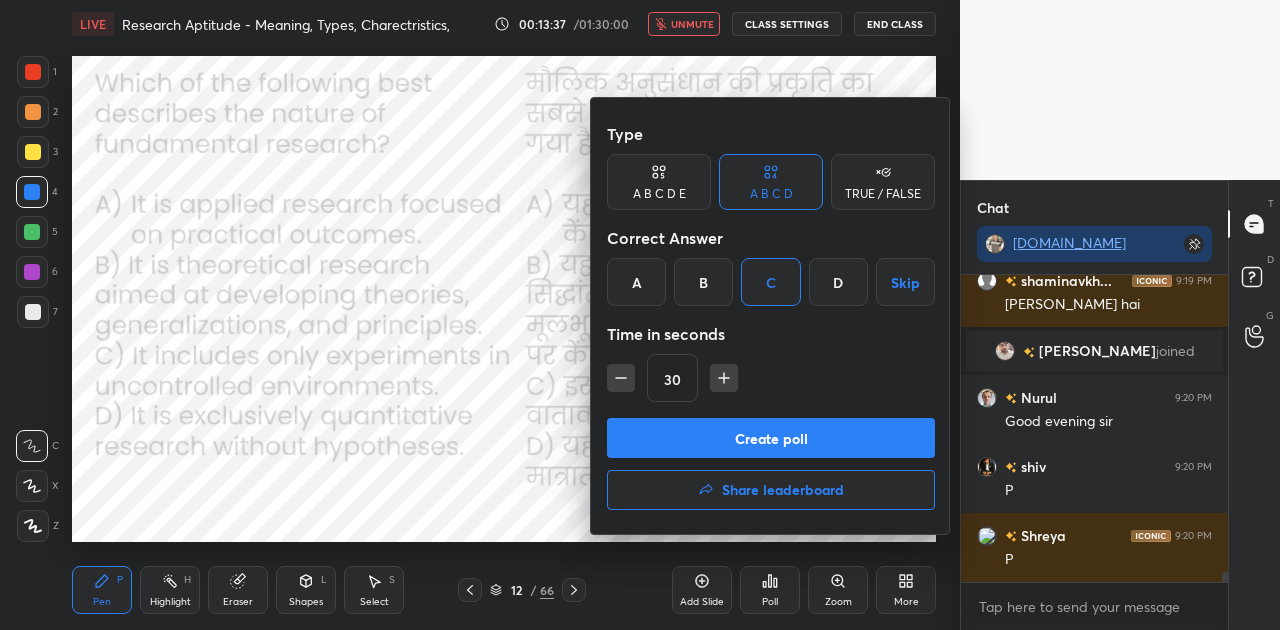 click on "Create poll" at bounding box center (771, 438) 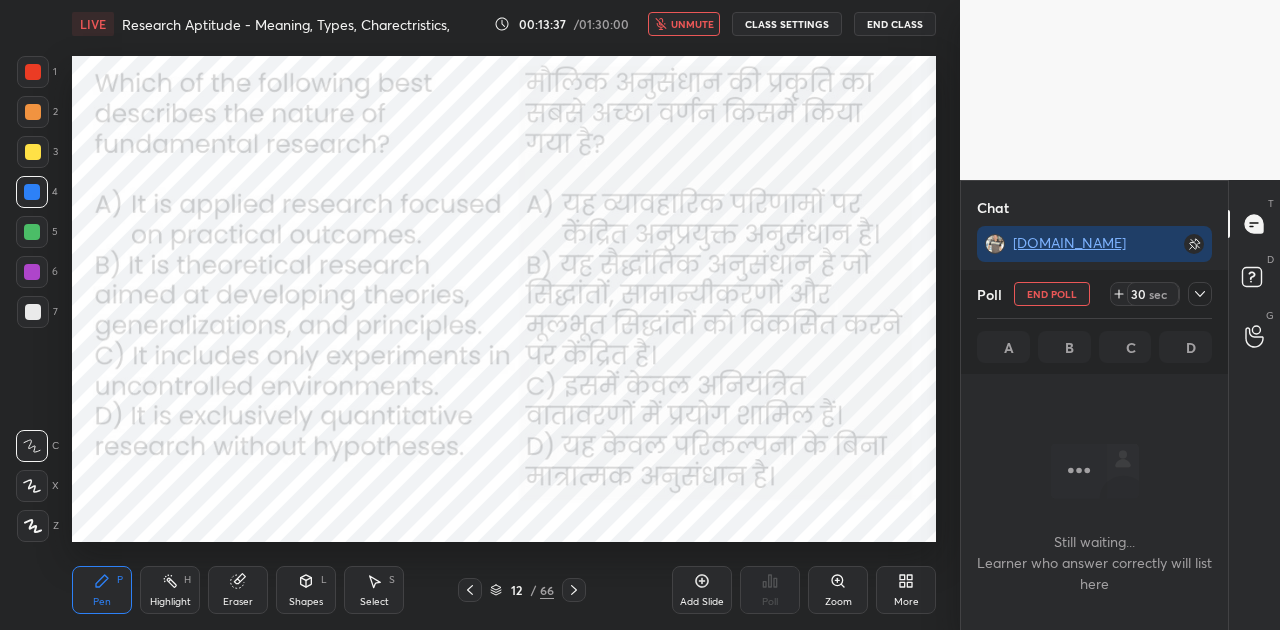 scroll, scrollTop: 203, scrollLeft: 261, axis: both 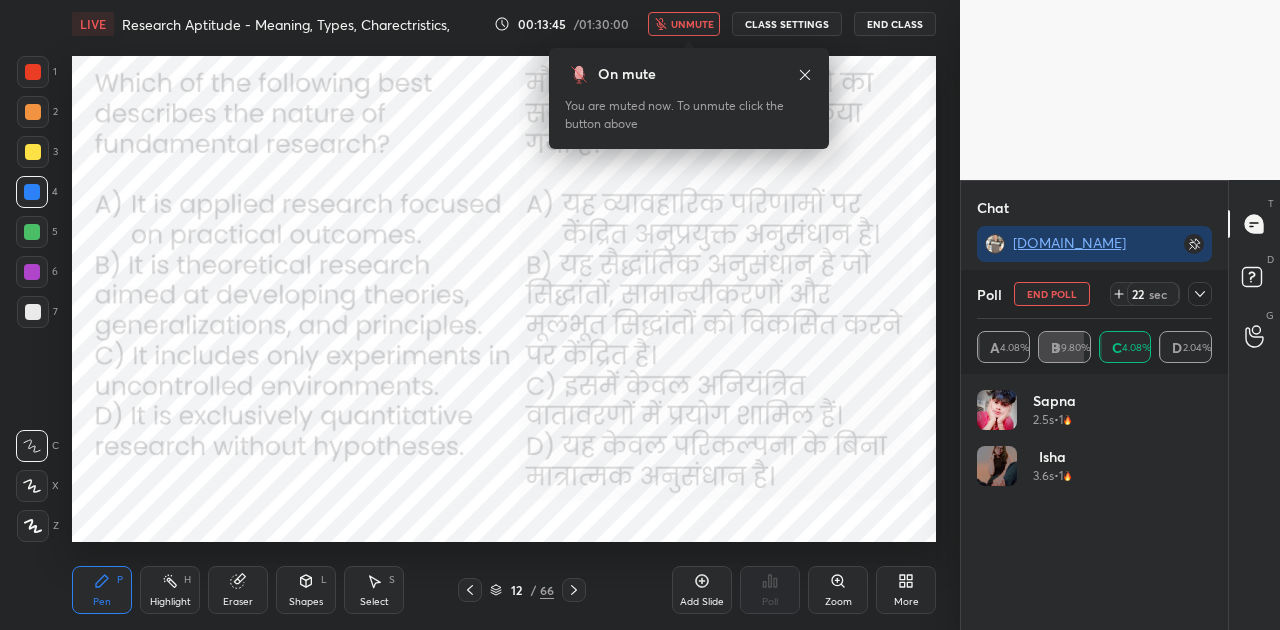 click on "End Poll" at bounding box center [1052, 294] 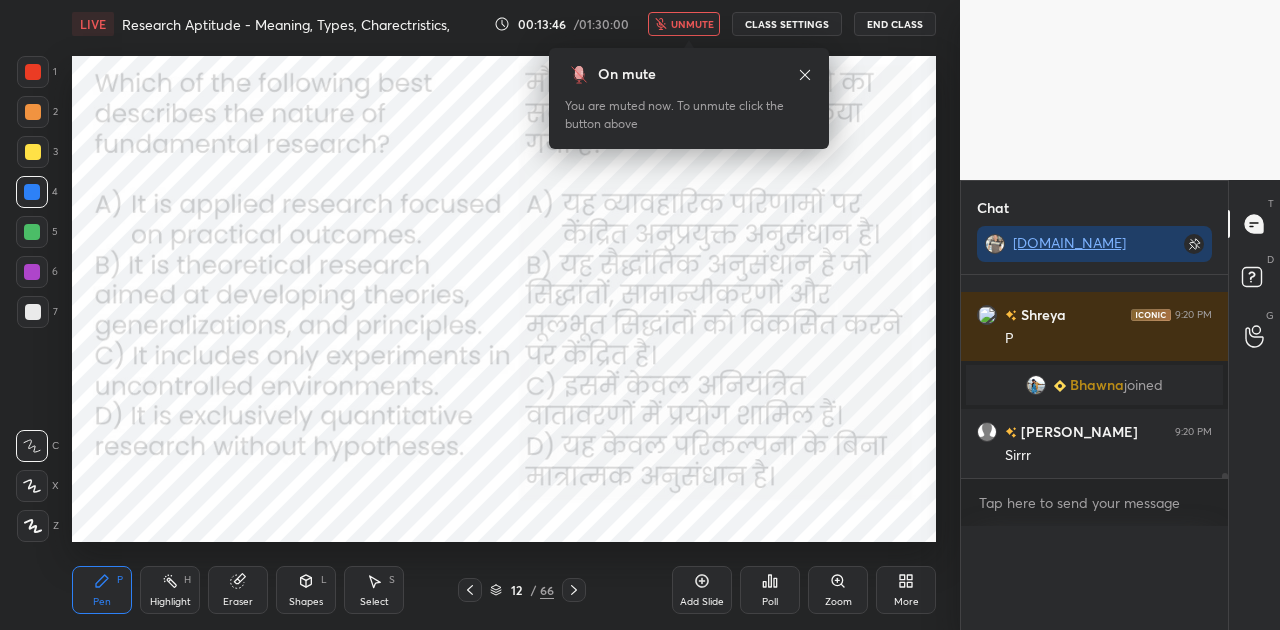 scroll, scrollTop: 0, scrollLeft: 0, axis: both 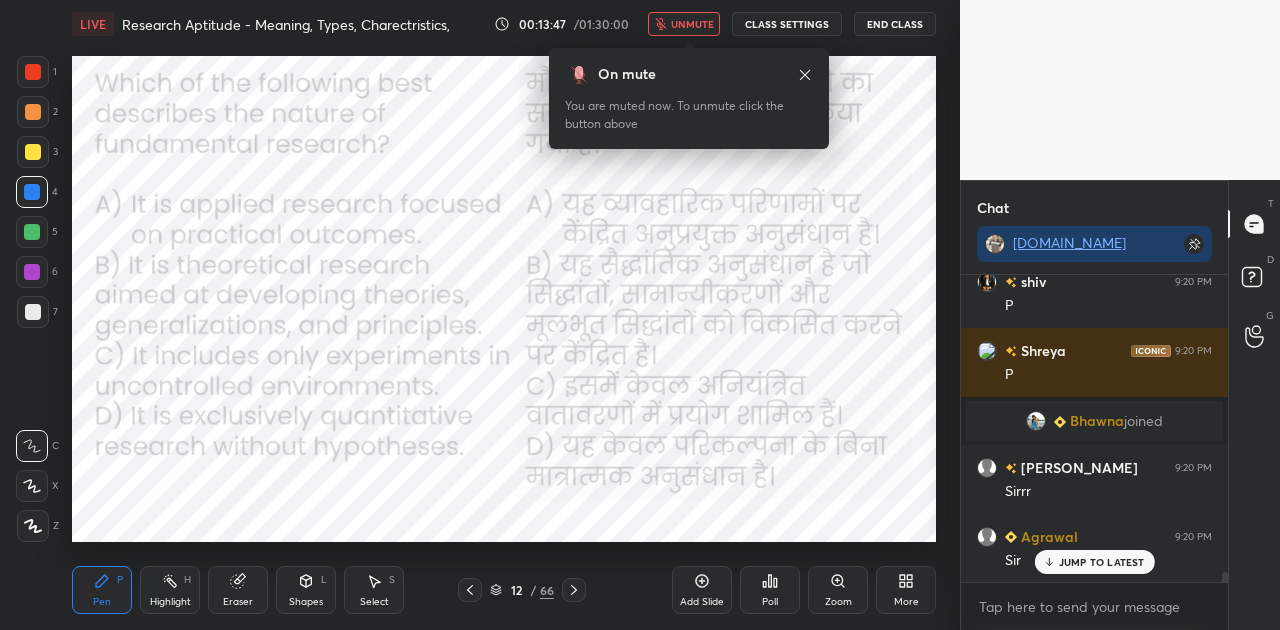 click on "unmute" at bounding box center [692, 24] 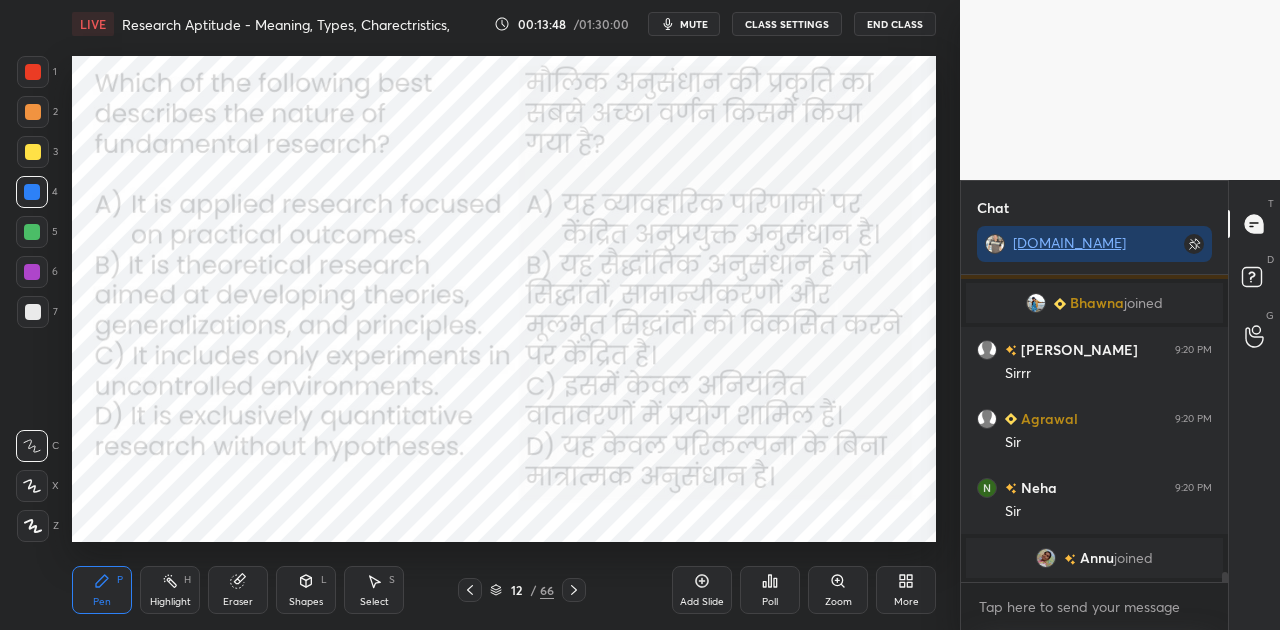 click 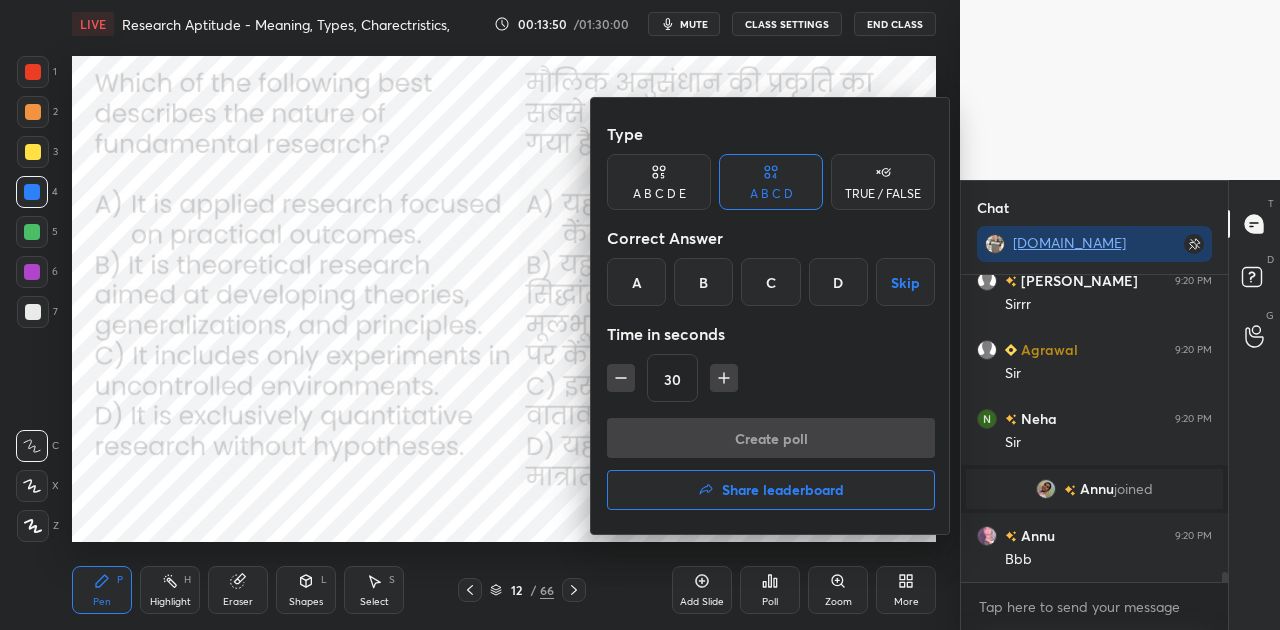 click on "B" at bounding box center (703, 282) 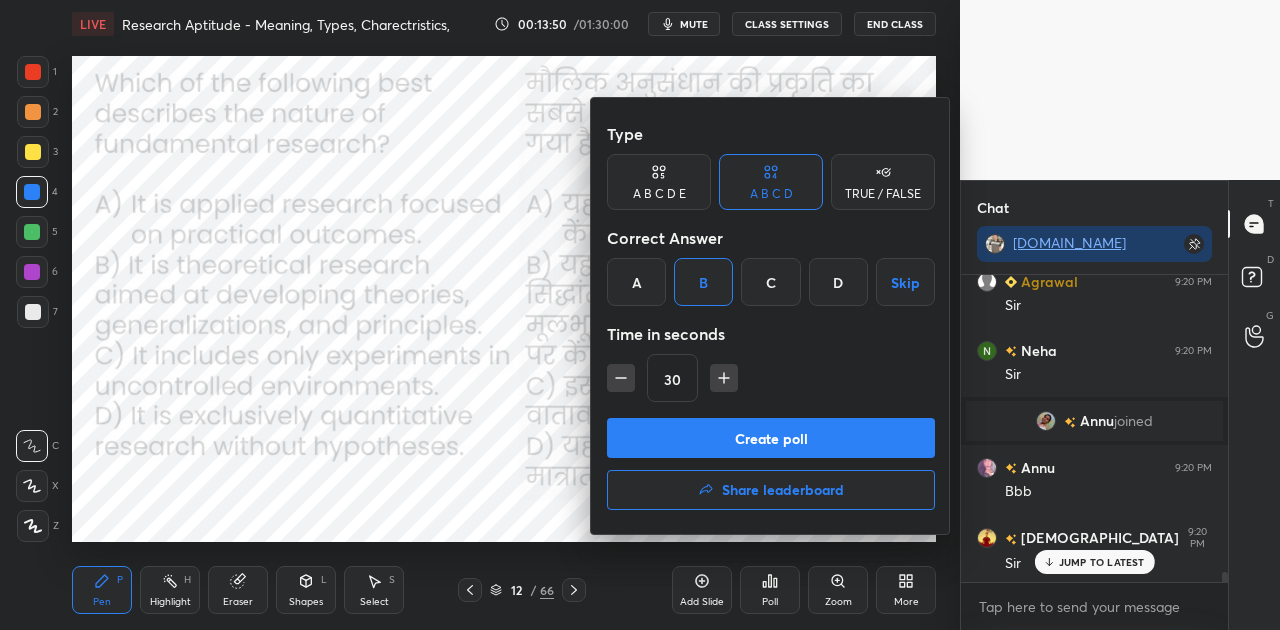 click on "Create poll" at bounding box center (771, 438) 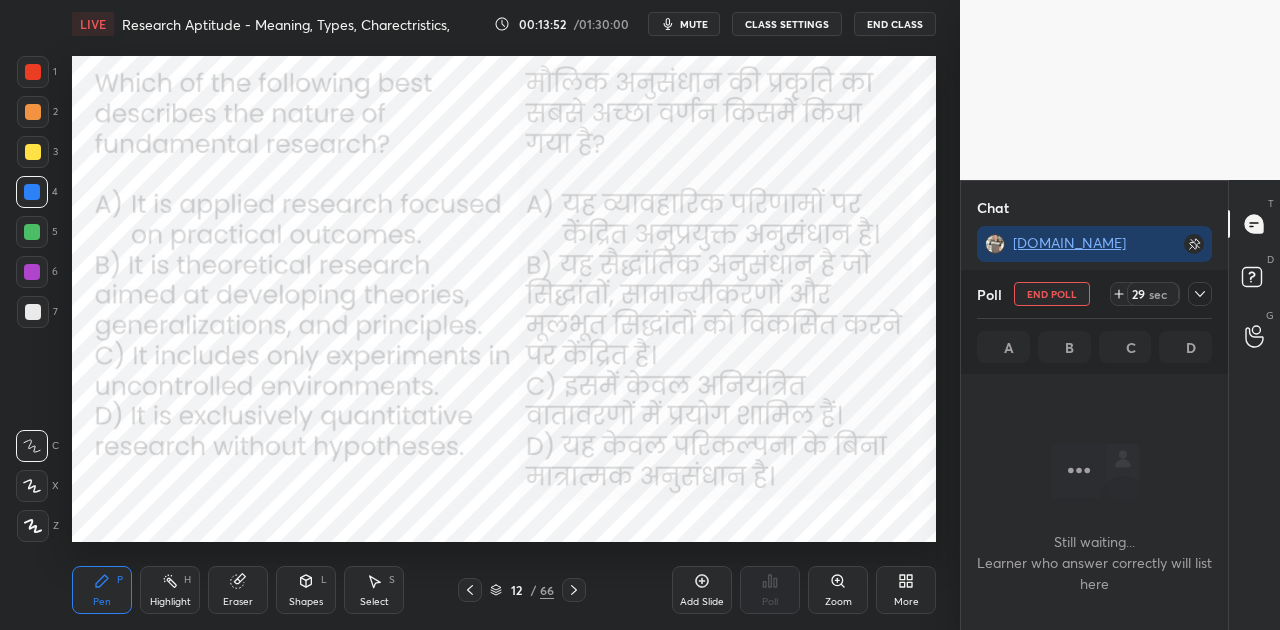 click on "mute" at bounding box center (684, 24) 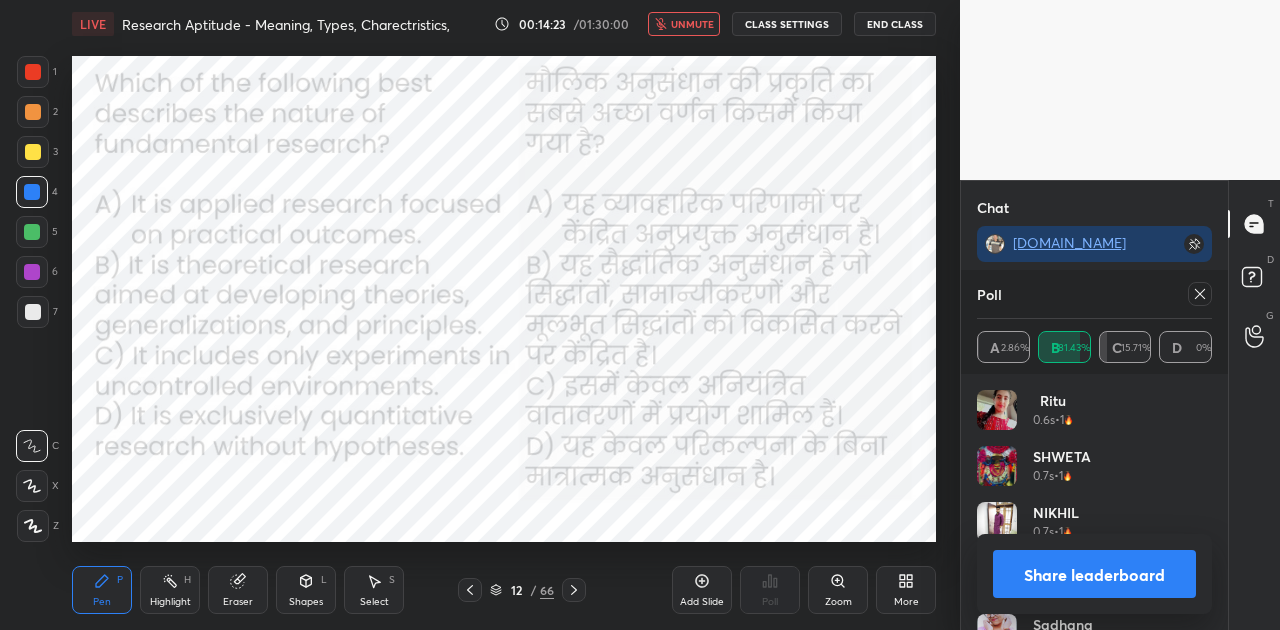 click on "Share leaderboard" at bounding box center (1094, 574) 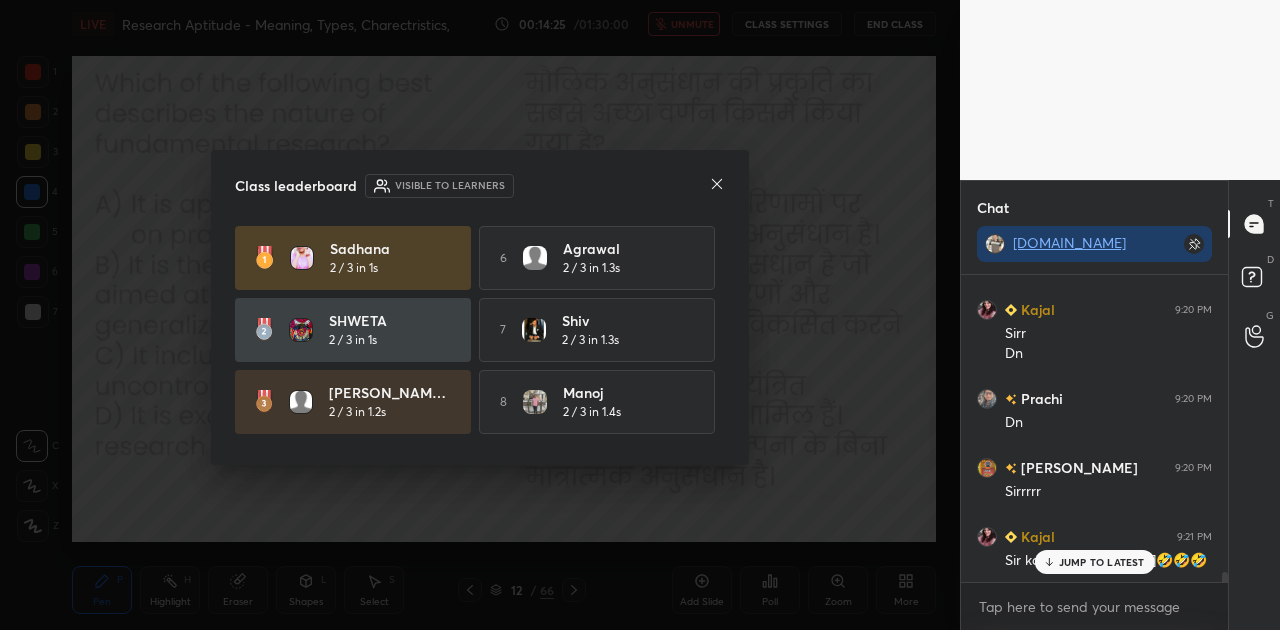 click on "JUMP TO LATEST" at bounding box center (1094, 562) 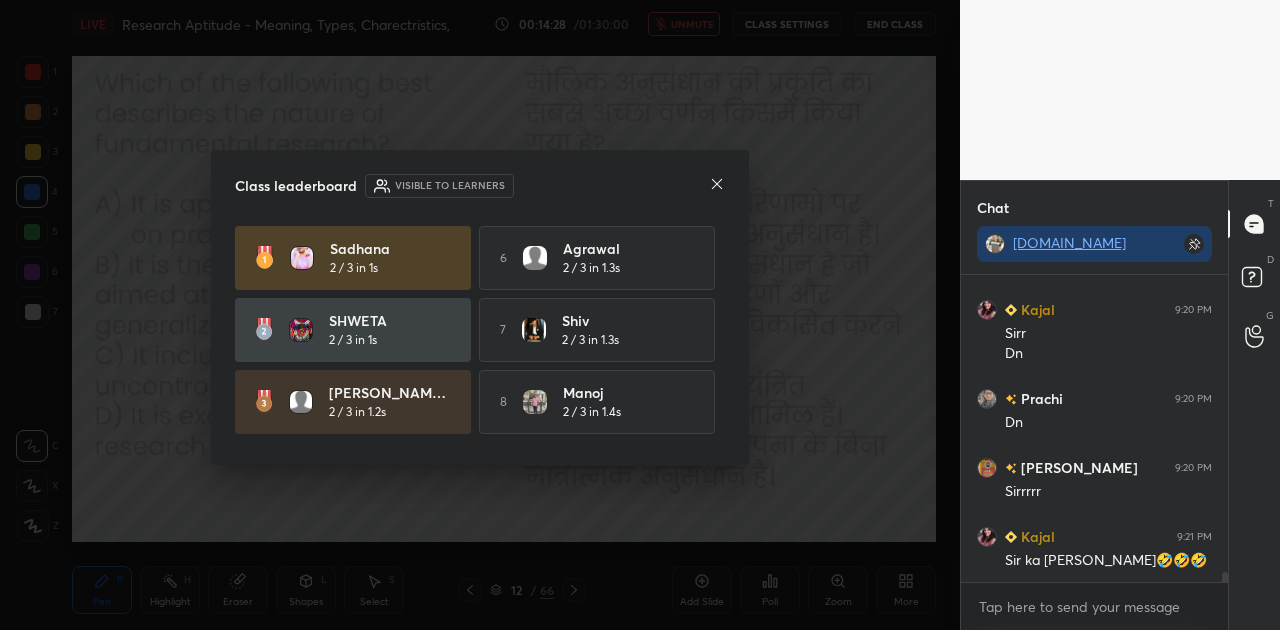 click 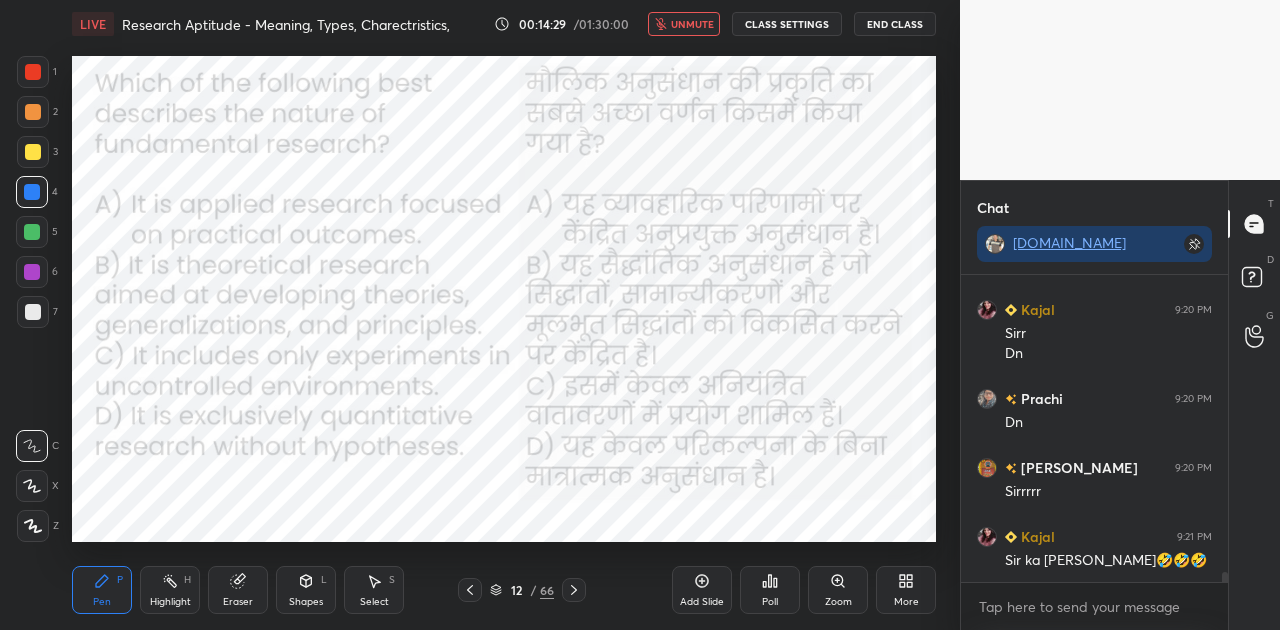 click on "unmute" at bounding box center [692, 24] 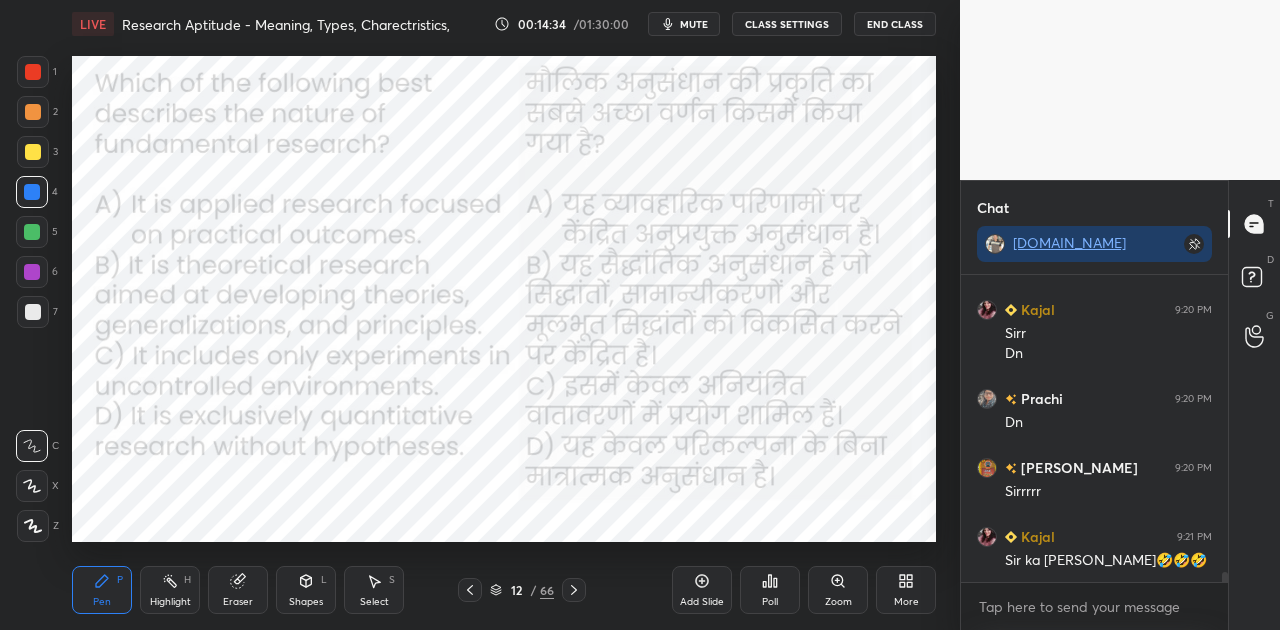 click on "Shapes L" at bounding box center (306, 590) 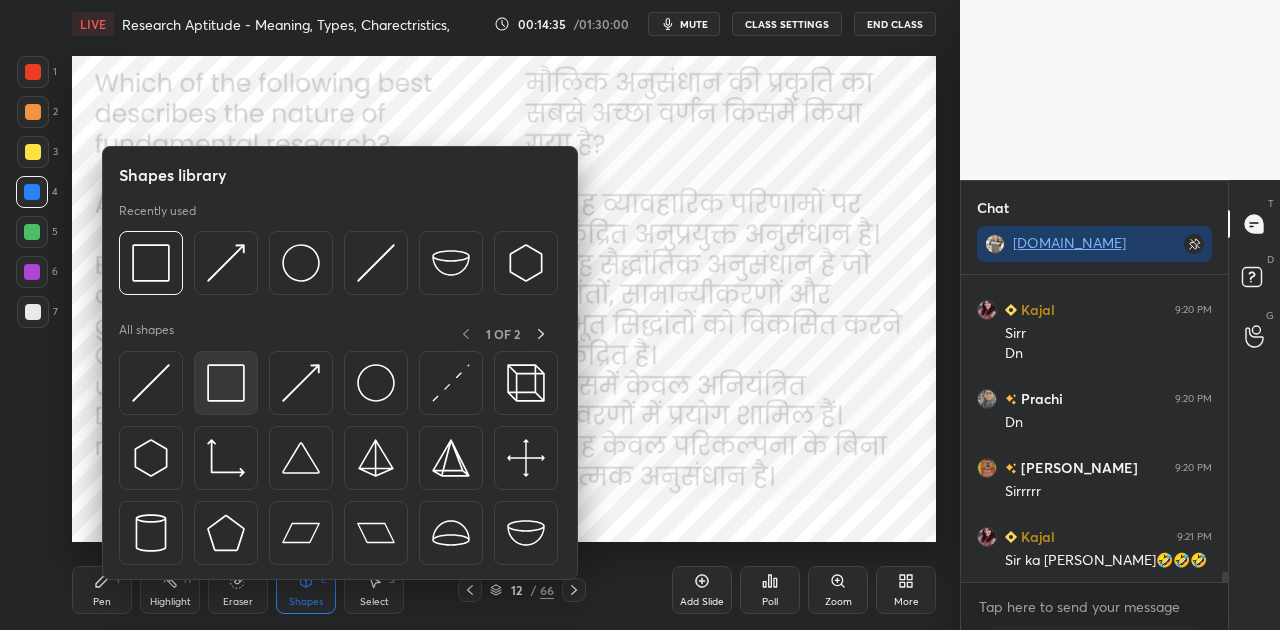click at bounding box center (226, 383) 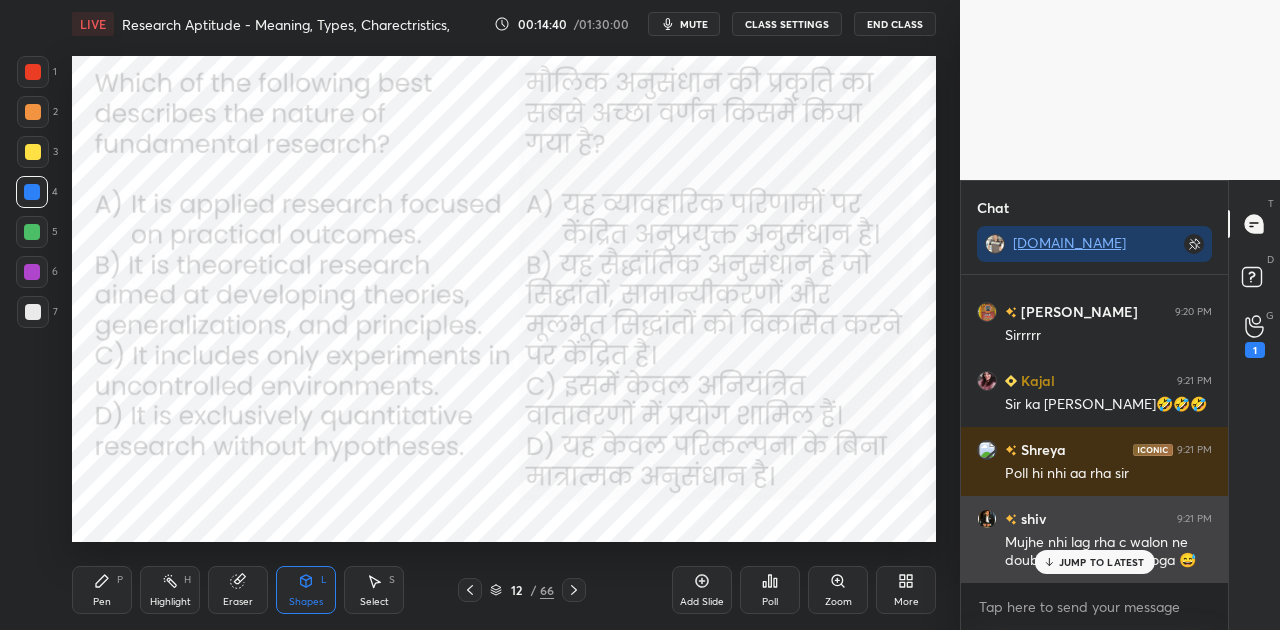 click on "JUMP TO LATEST" at bounding box center (1102, 562) 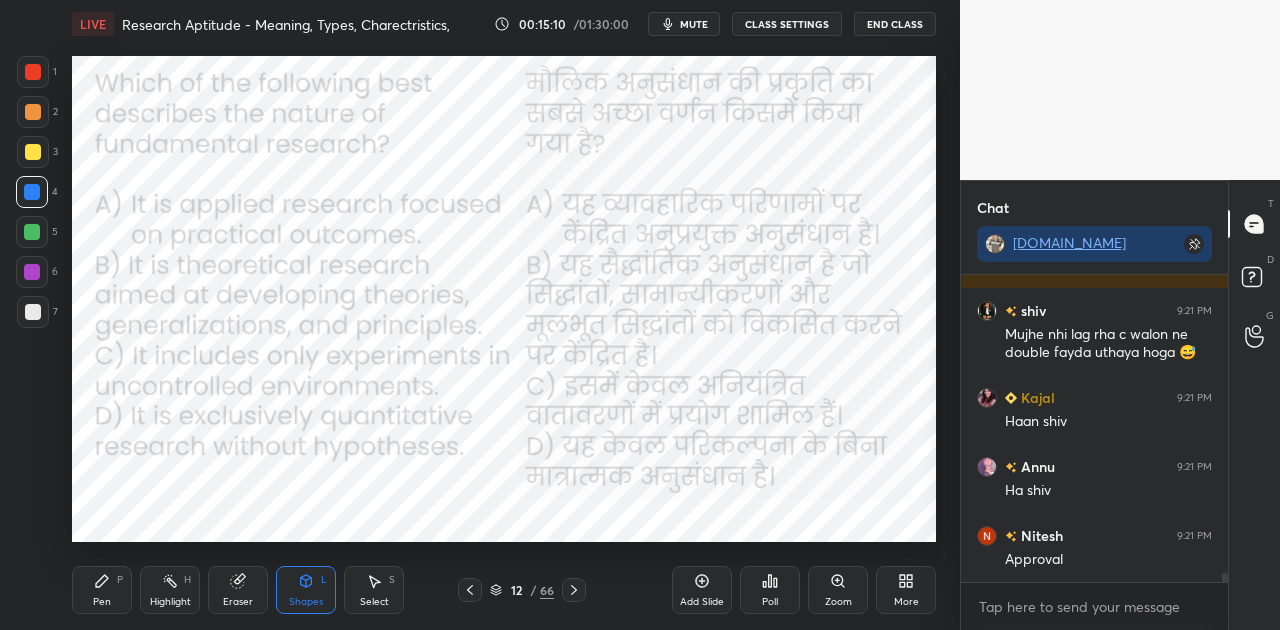scroll, scrollTop: 9840, scrollLeft: 0, axis: vertical 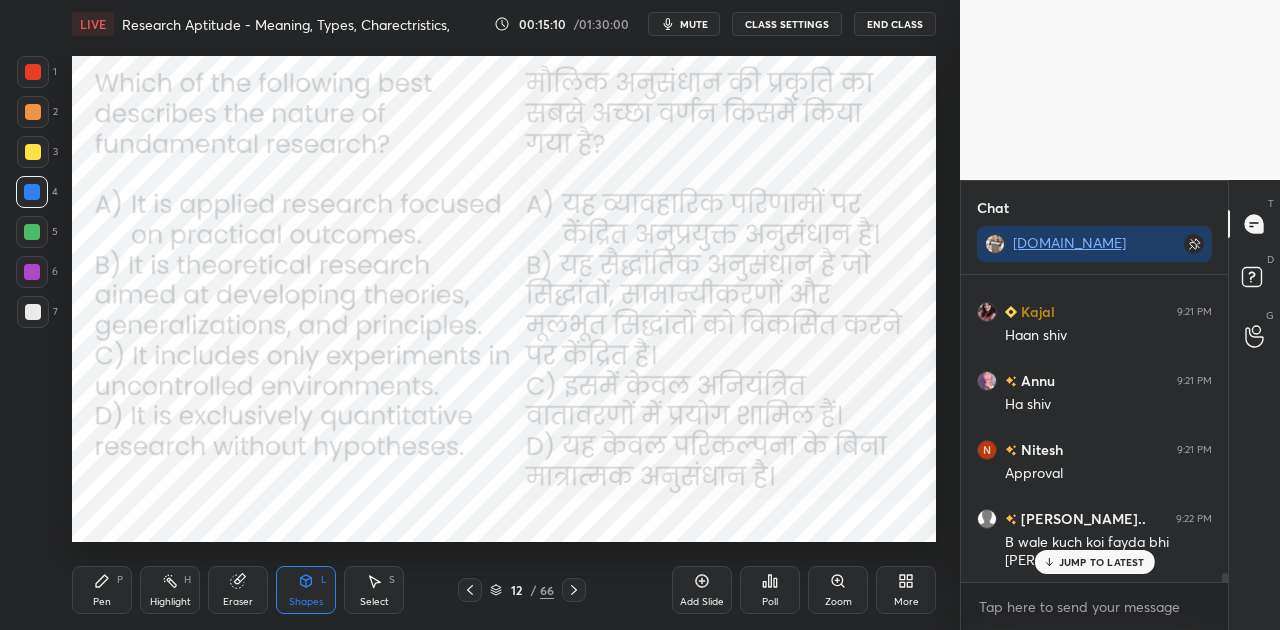 click 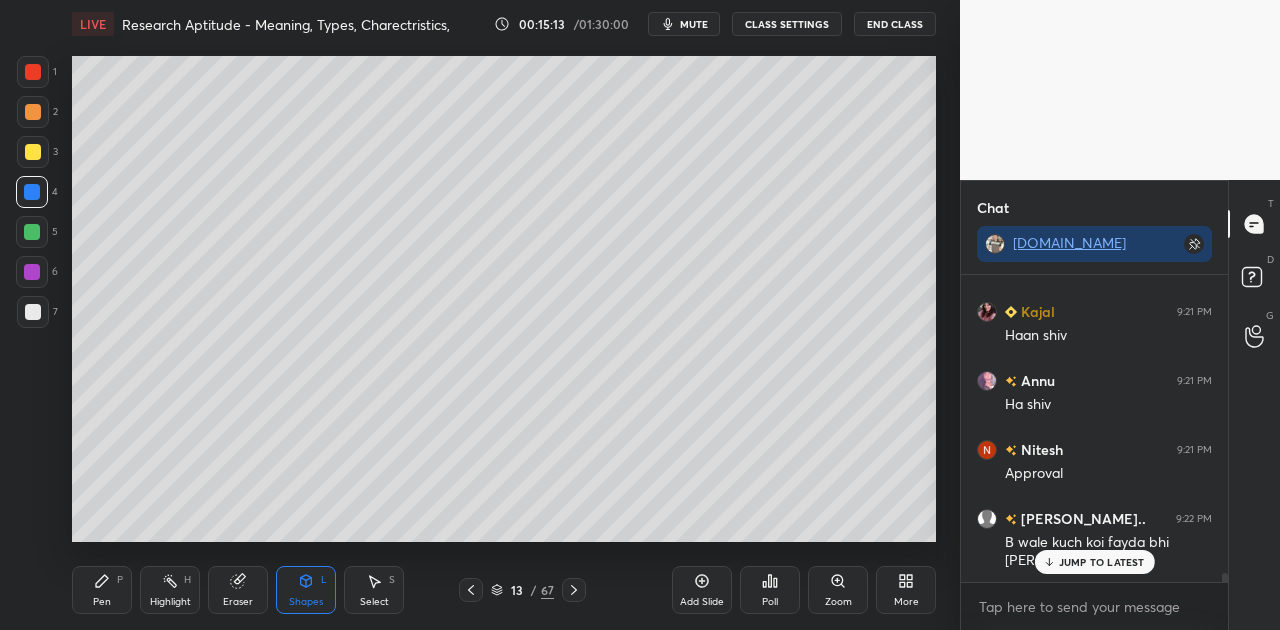 click 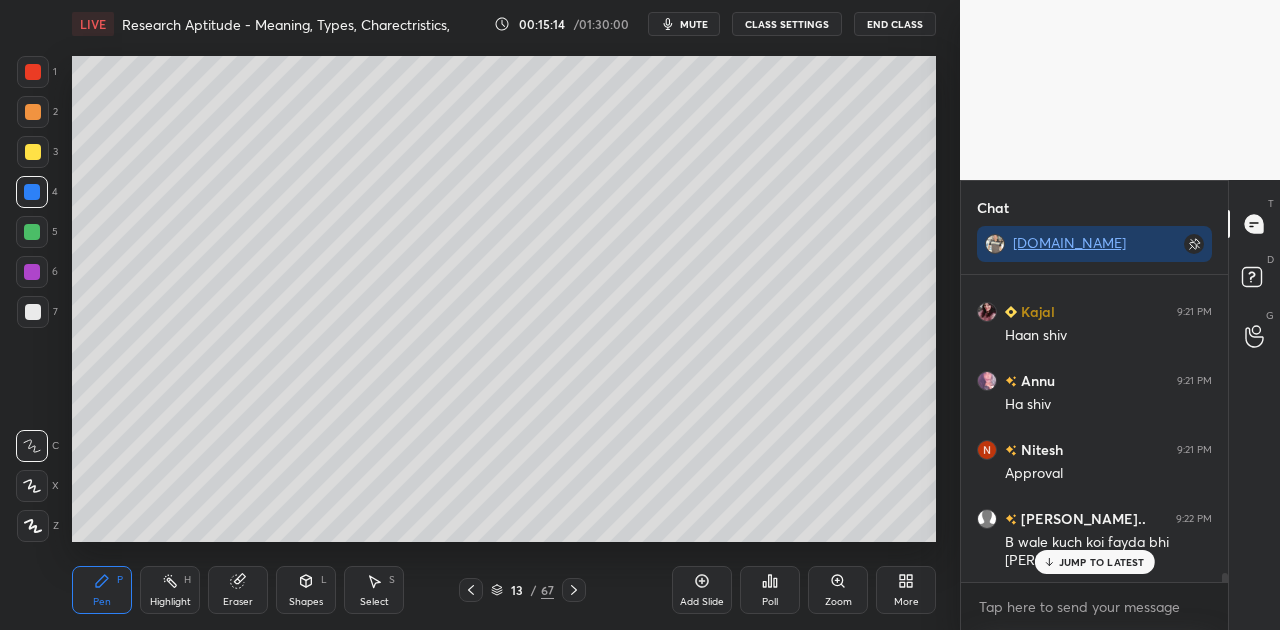 click at bounding box center [33, 312] 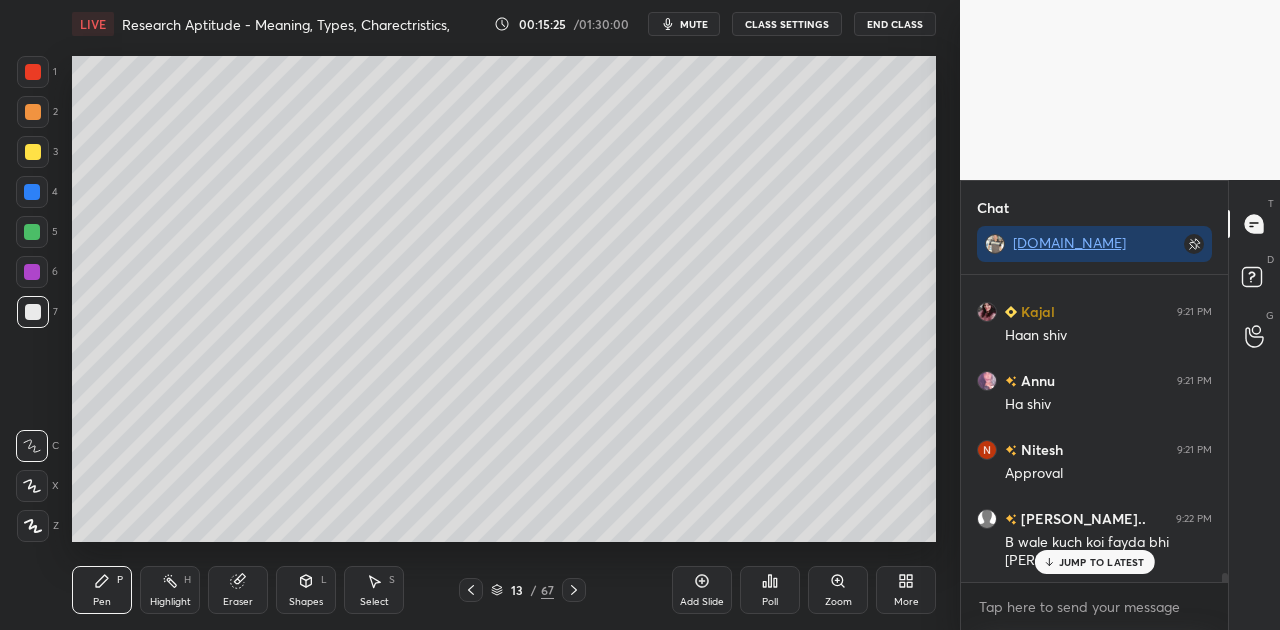 scroll, scrollTop: 9910, scrollLeft: 0, axis: vertical 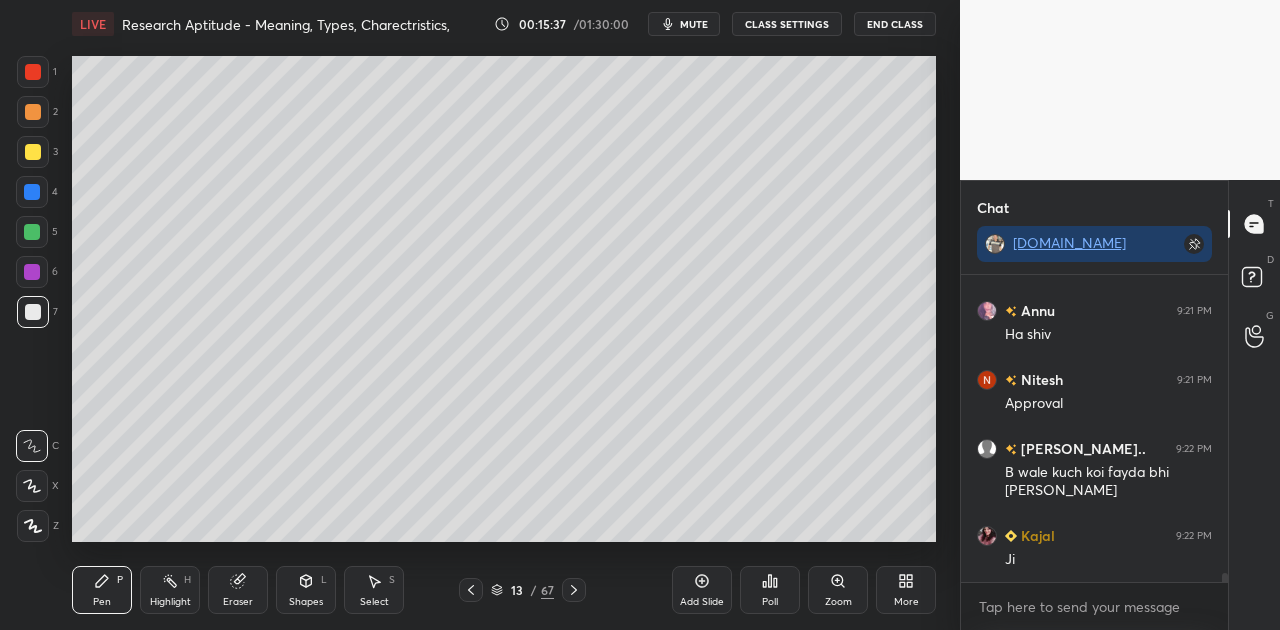 click on "Shapes L" at bounding box center [306, 590] 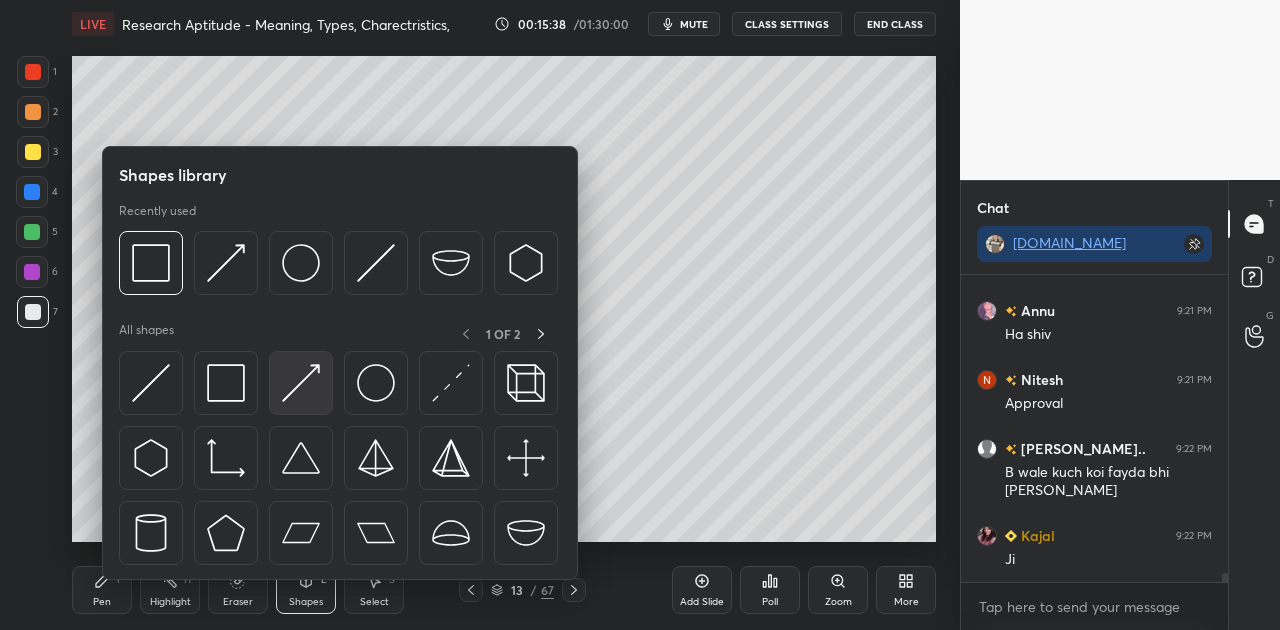 click at bounding box center (301, 383) 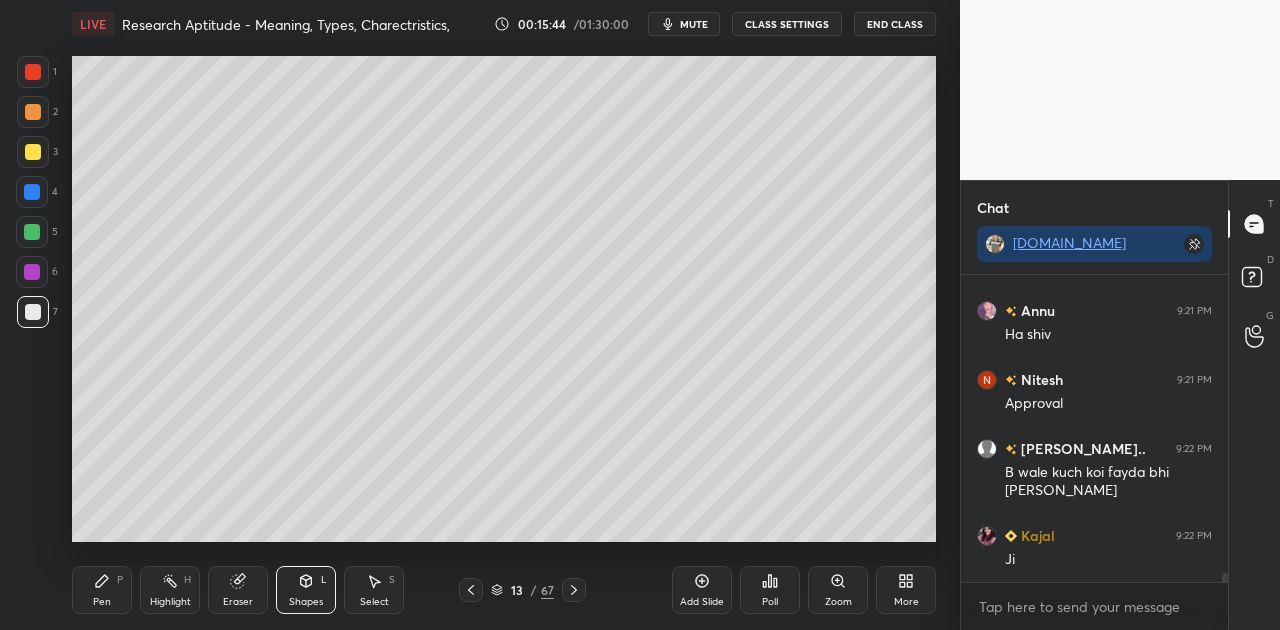 scroll, scrollTop: 9978, scrollLeft: 0, axis: vertical 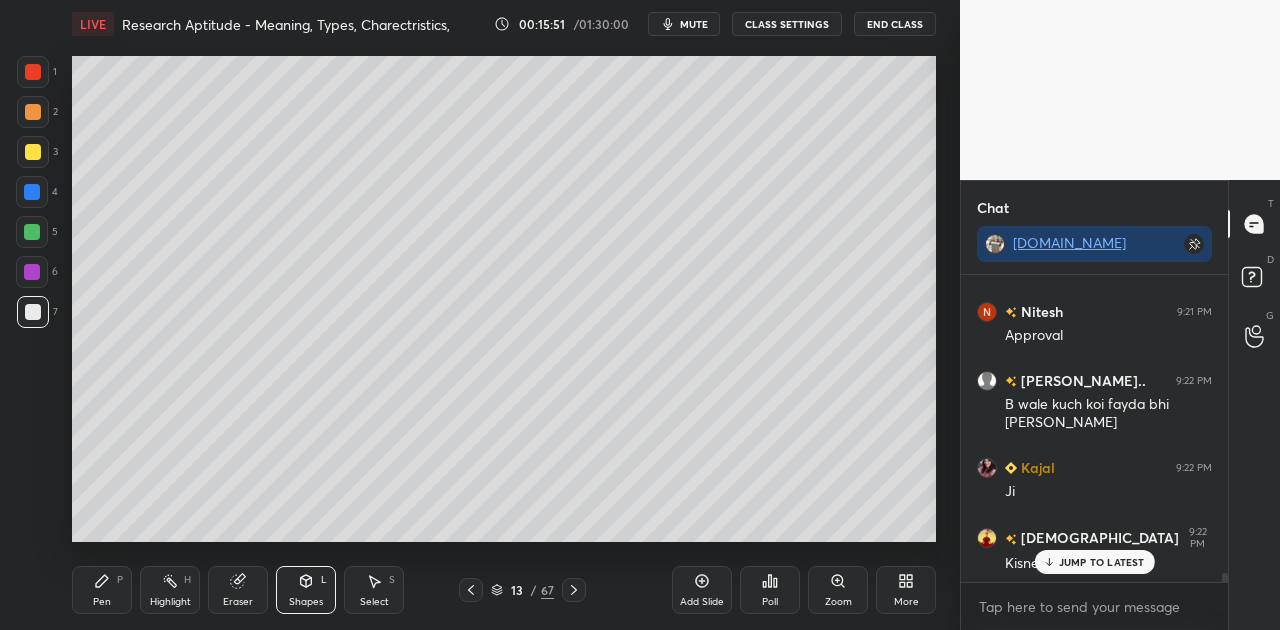 click 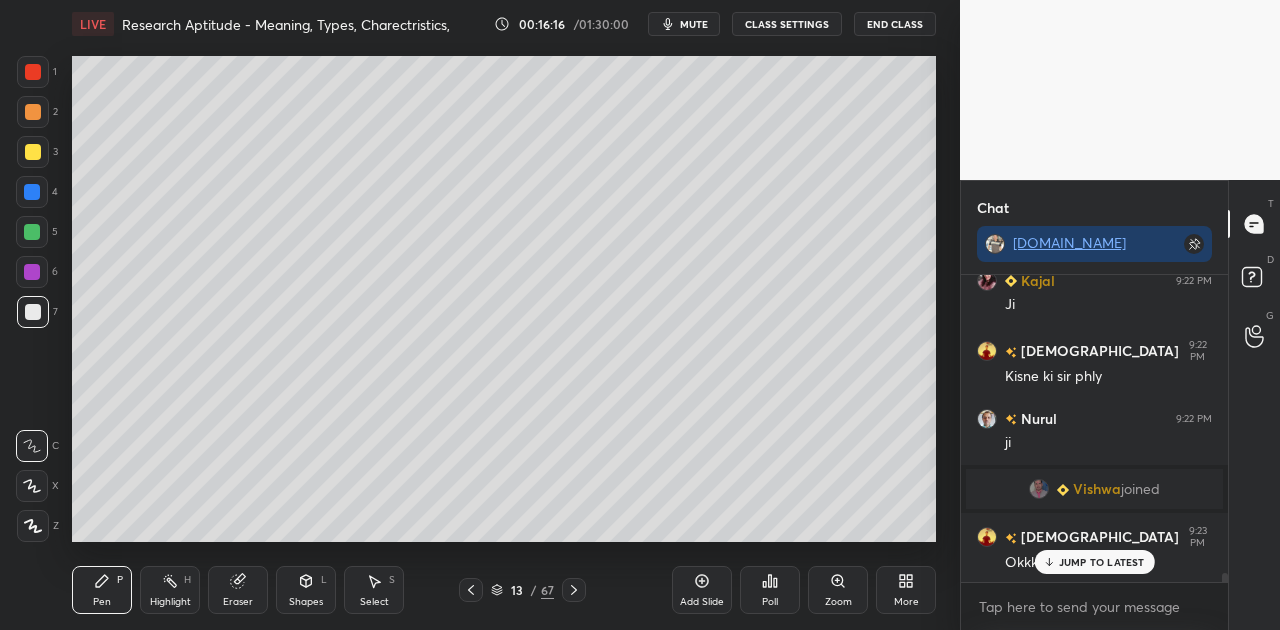scroll, scrollTop: 9848, scrollLeft: 0, axis: vertical 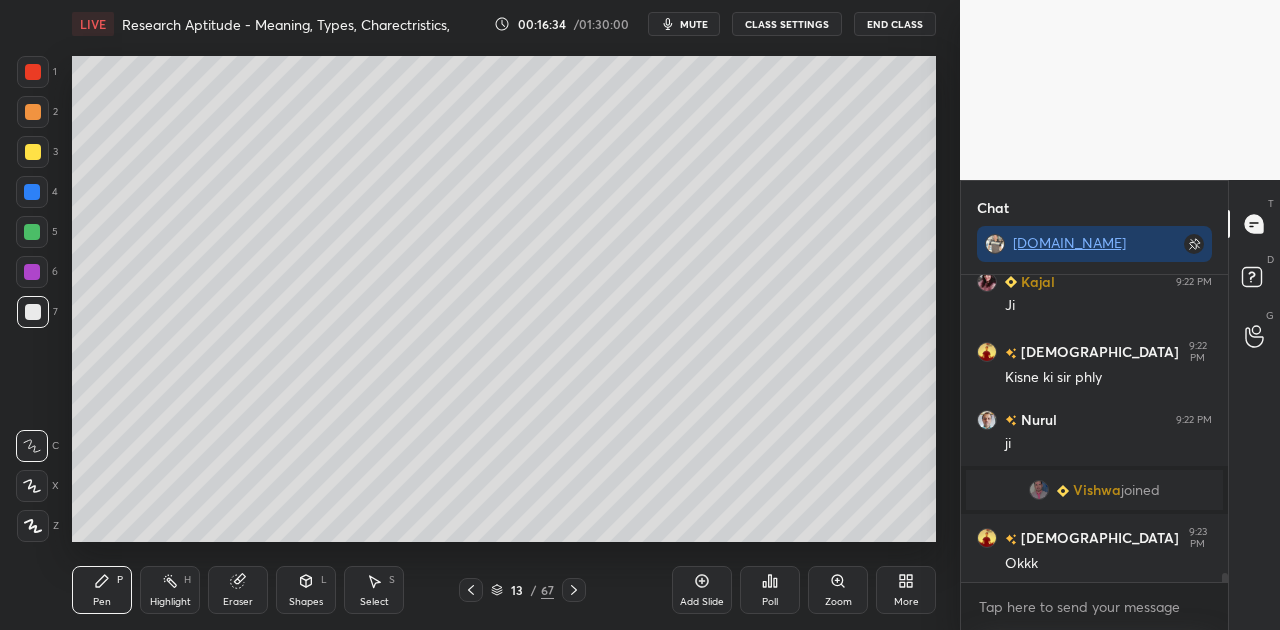 click on "mute" at bounding box center (694, 24) 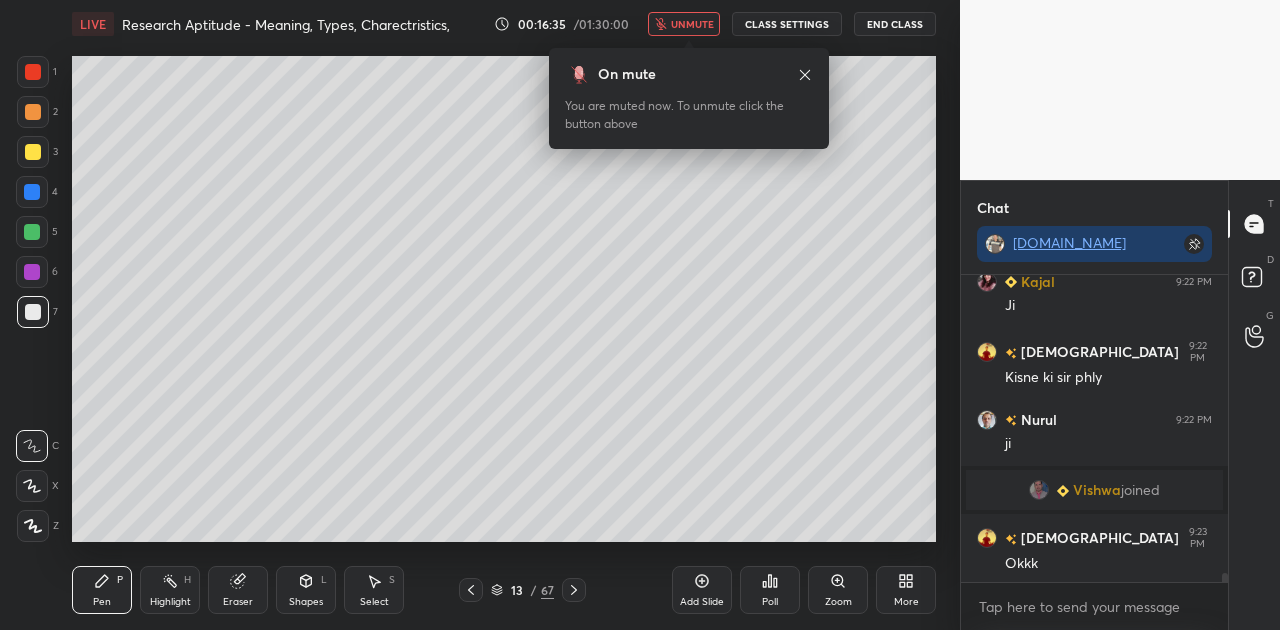 click on "unmute" at bounding box center [684, 24] 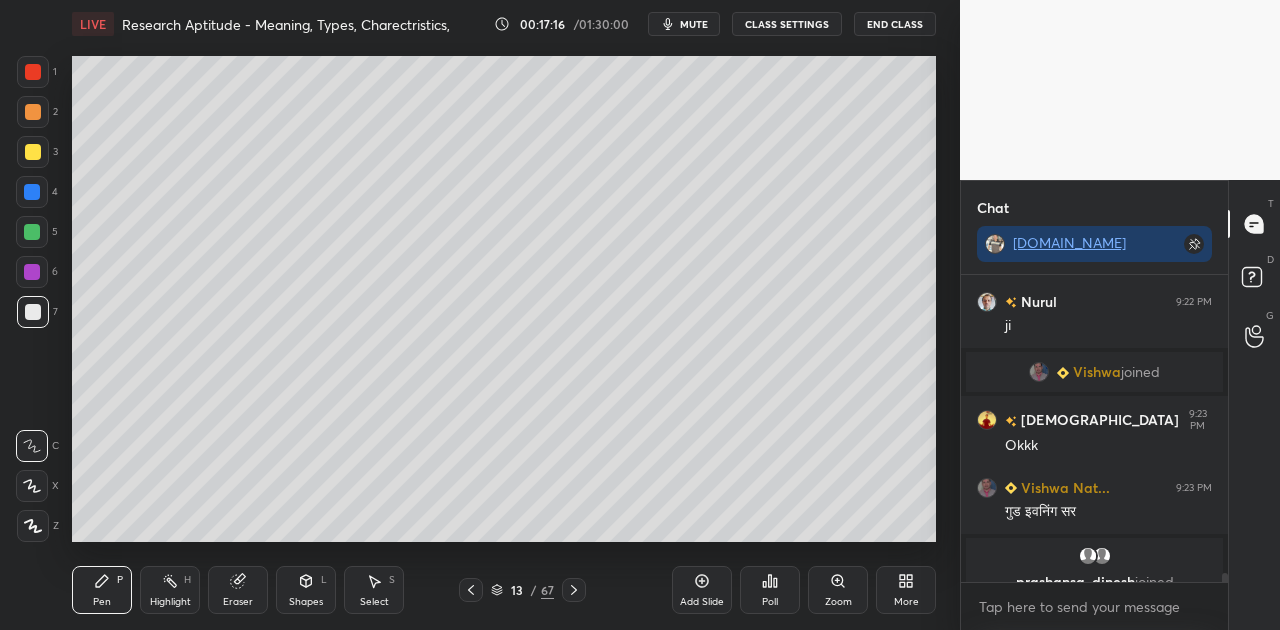 scroll, scrollTop: 9990, scrollLeft: 0, axis: vertical 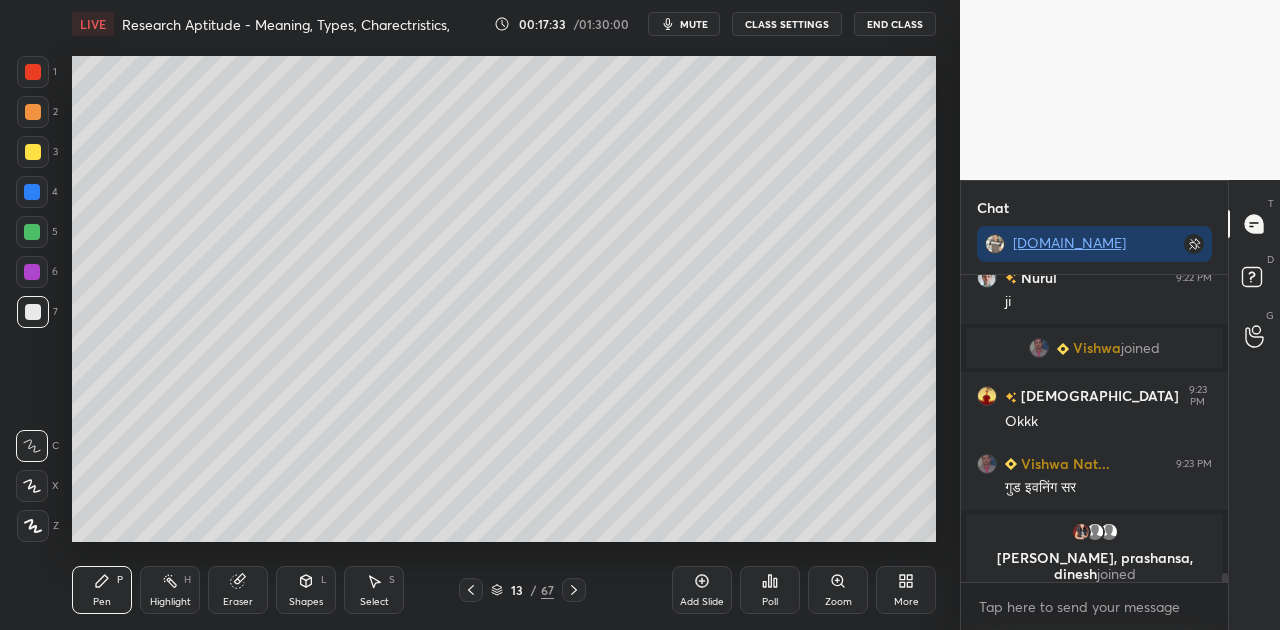 click 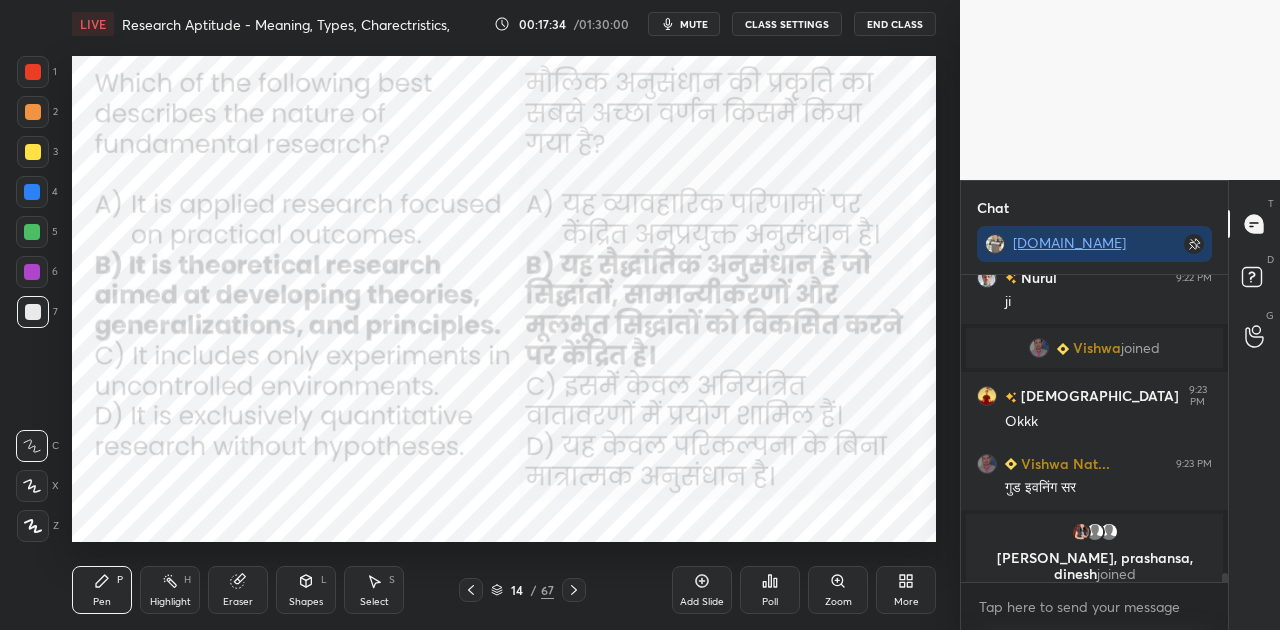 click 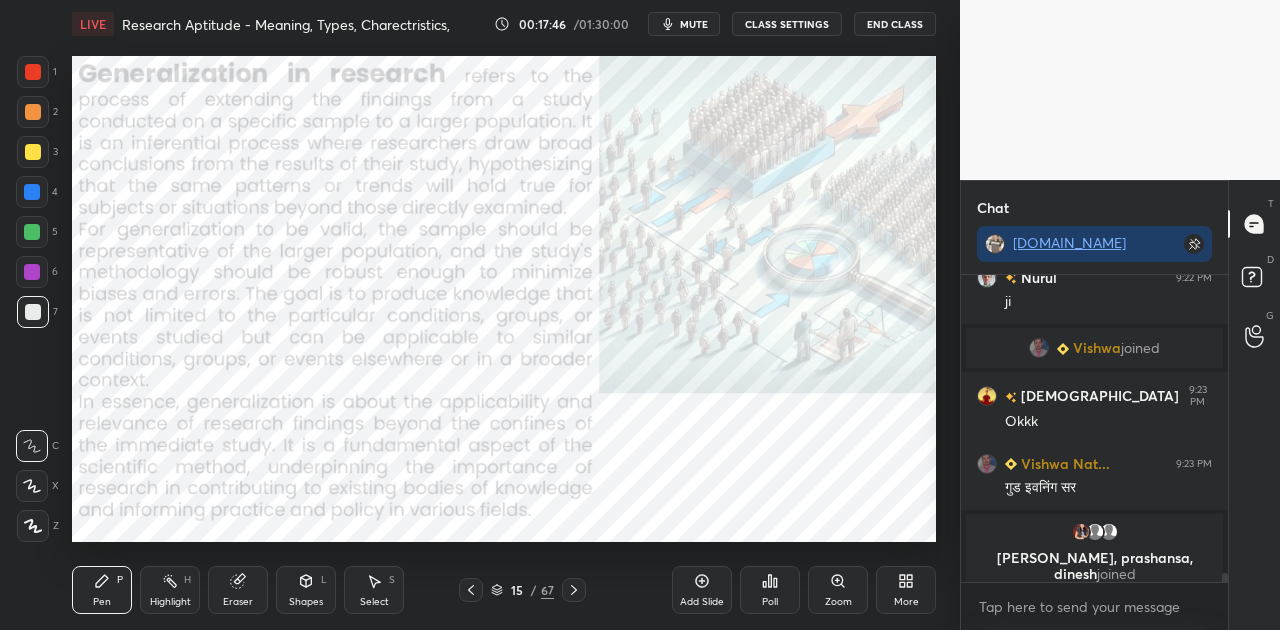 click 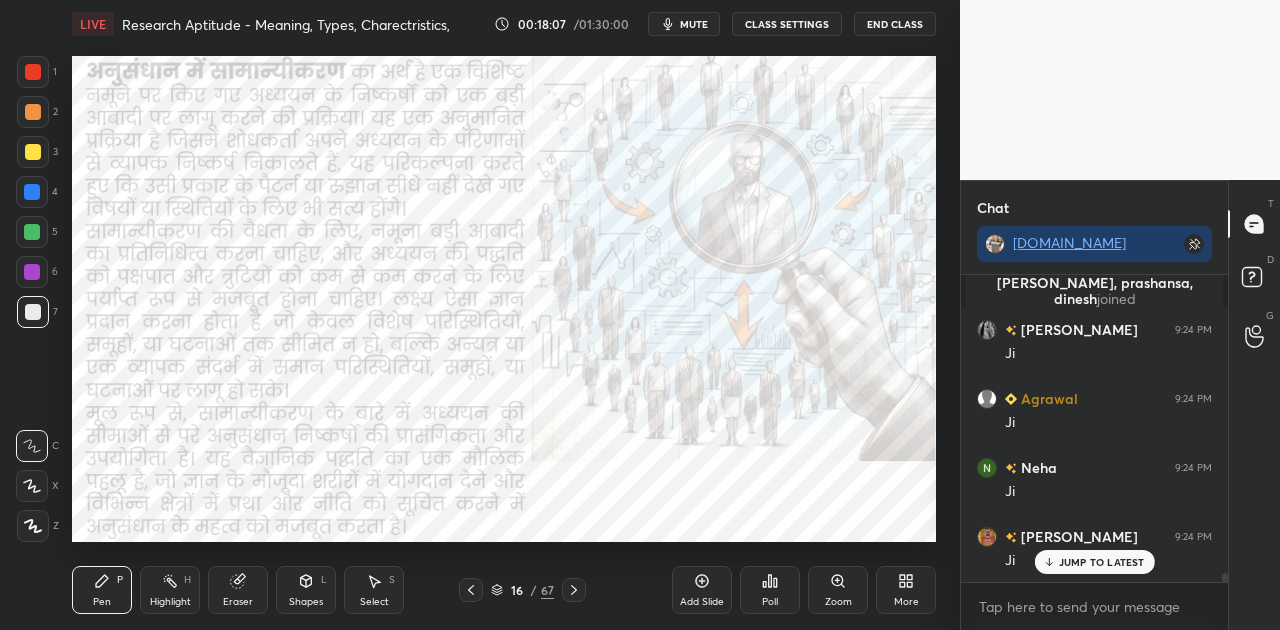 scroll, scrollTop: 10318, scrollLeft: 0, axis: vertical 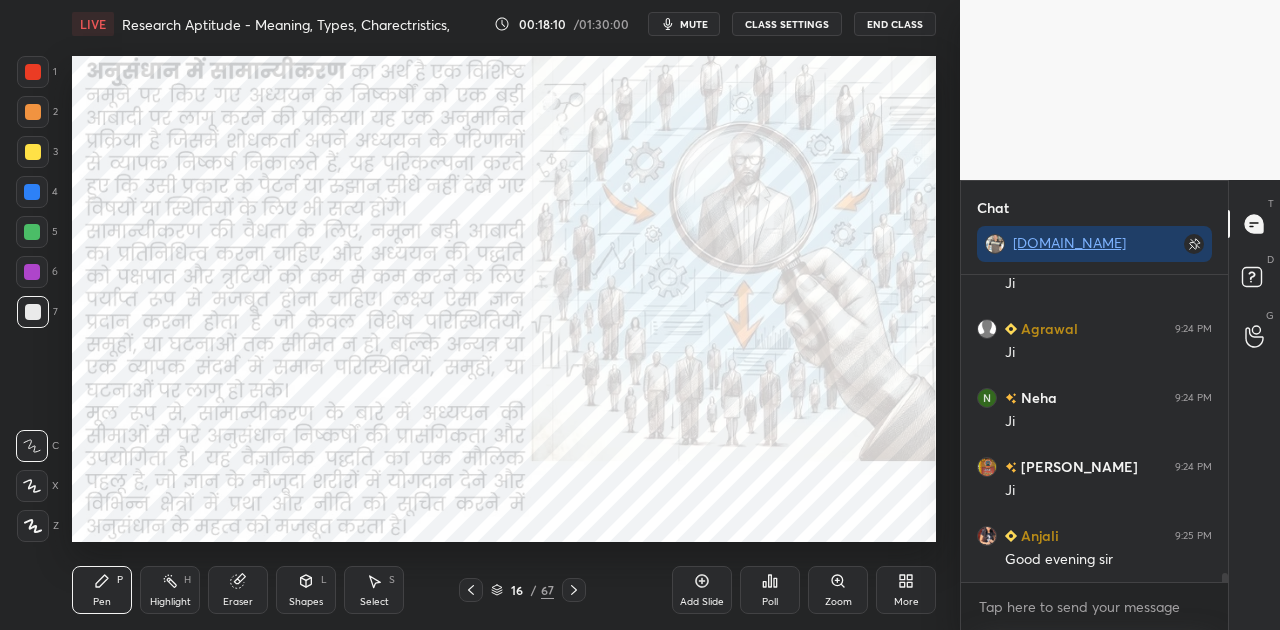 click 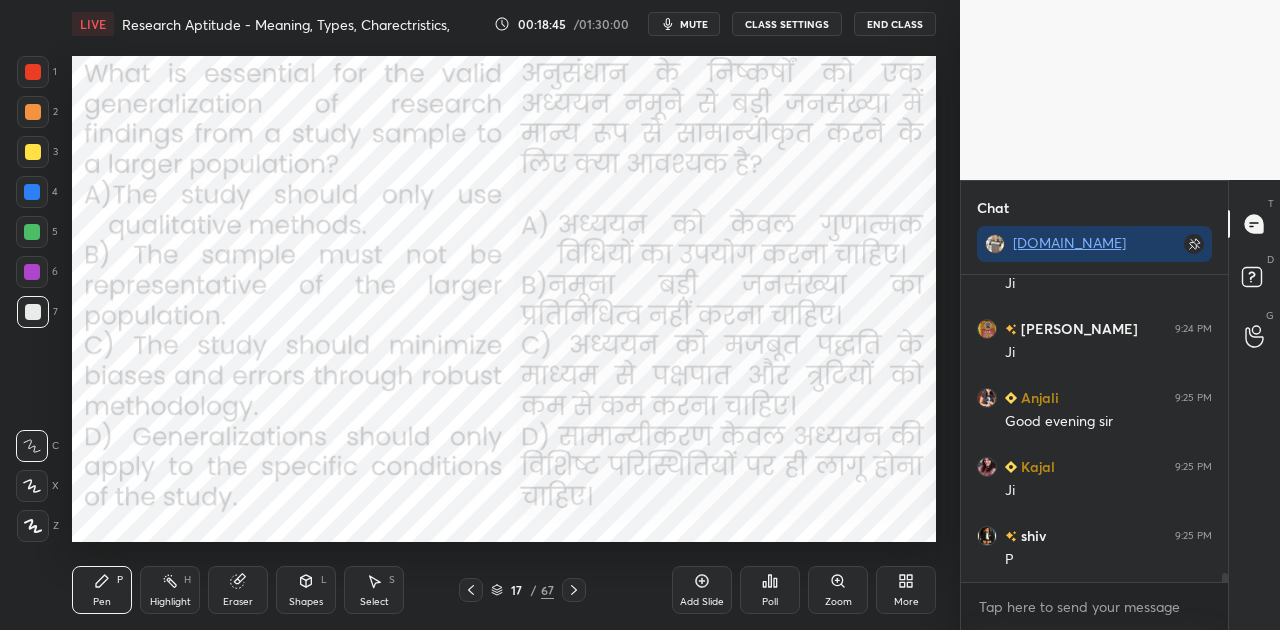 scroll, scrollTop: 10524, scrollLeft: 0, axis: vertical 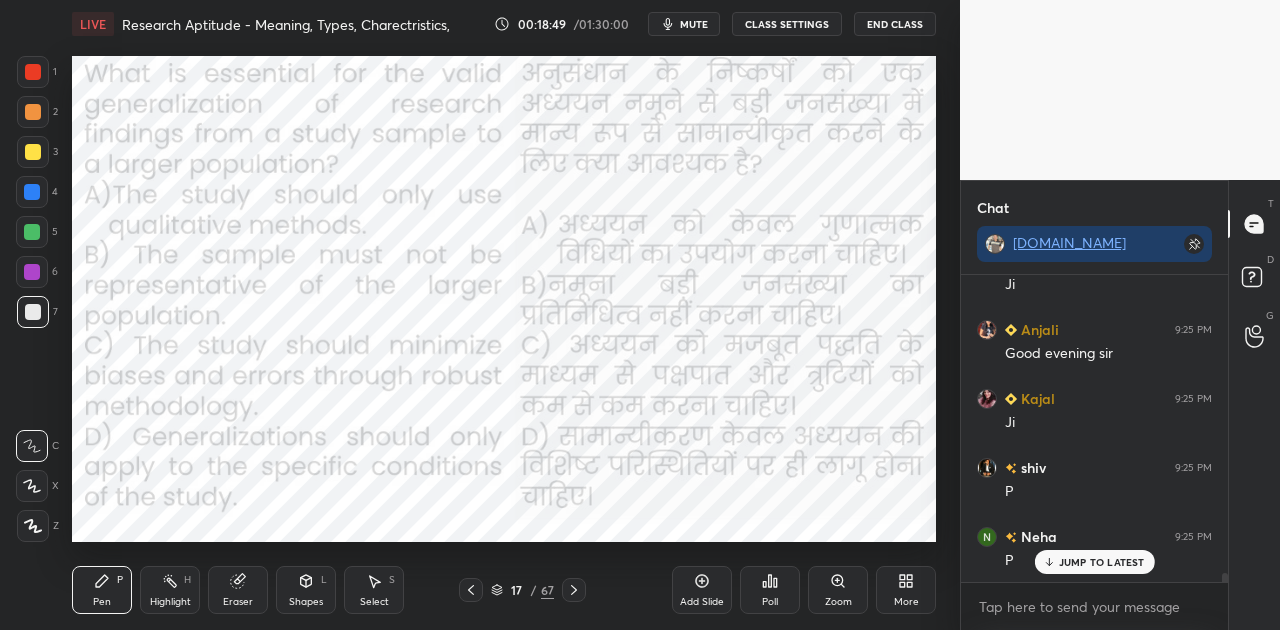 click on "mute" at bounding box center [694, 24] 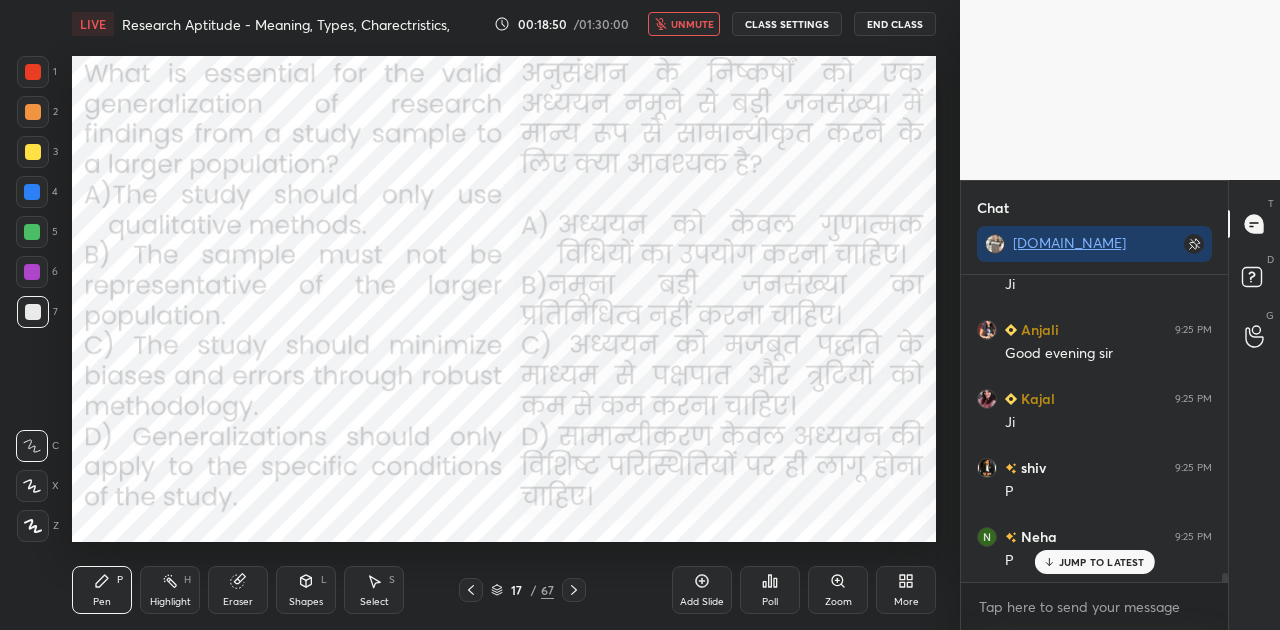 click 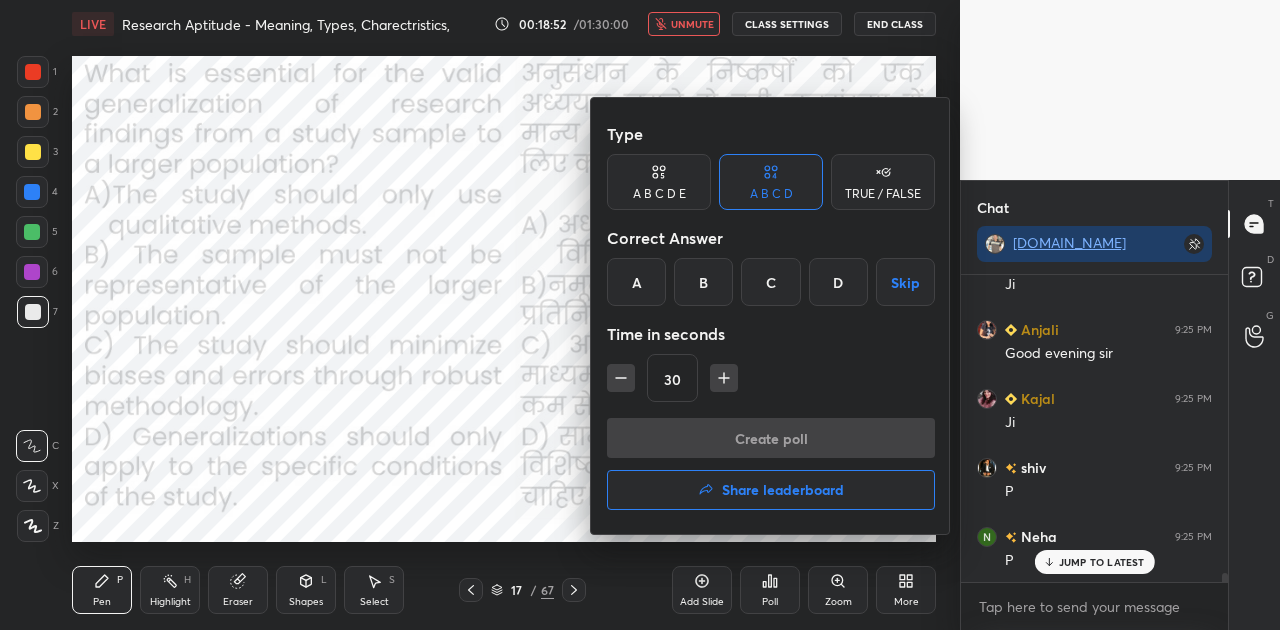 click on "C" at bounding box center [770, 282] 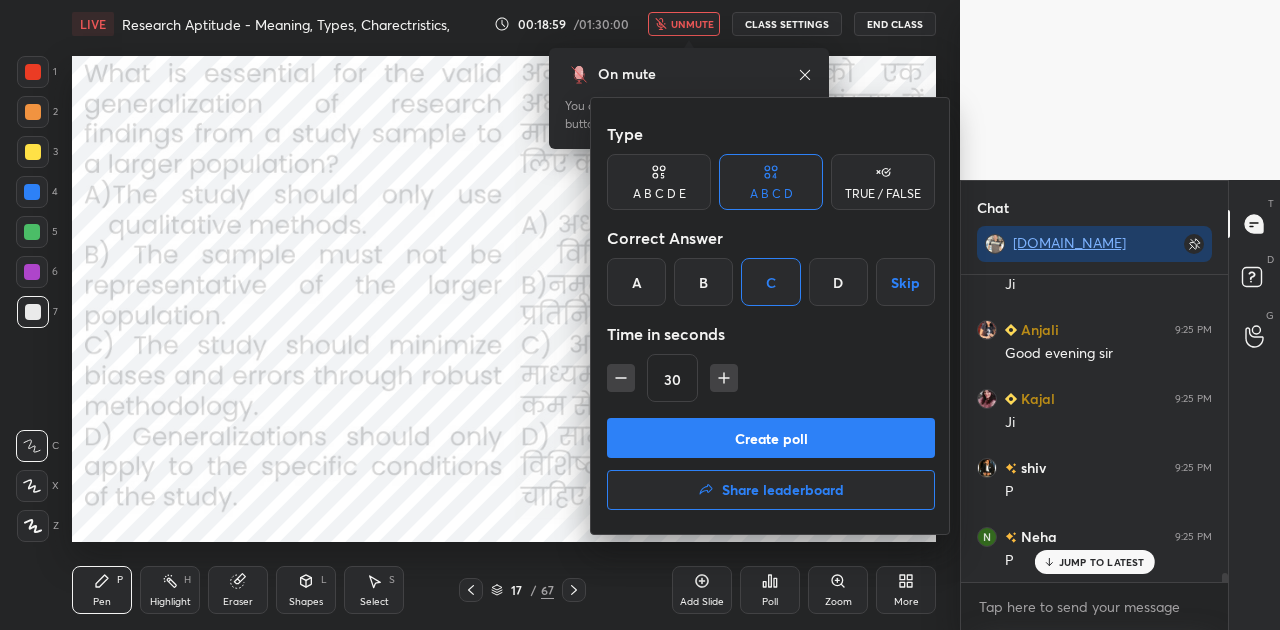 click on "Create poll" at bounding box center [771, 438] 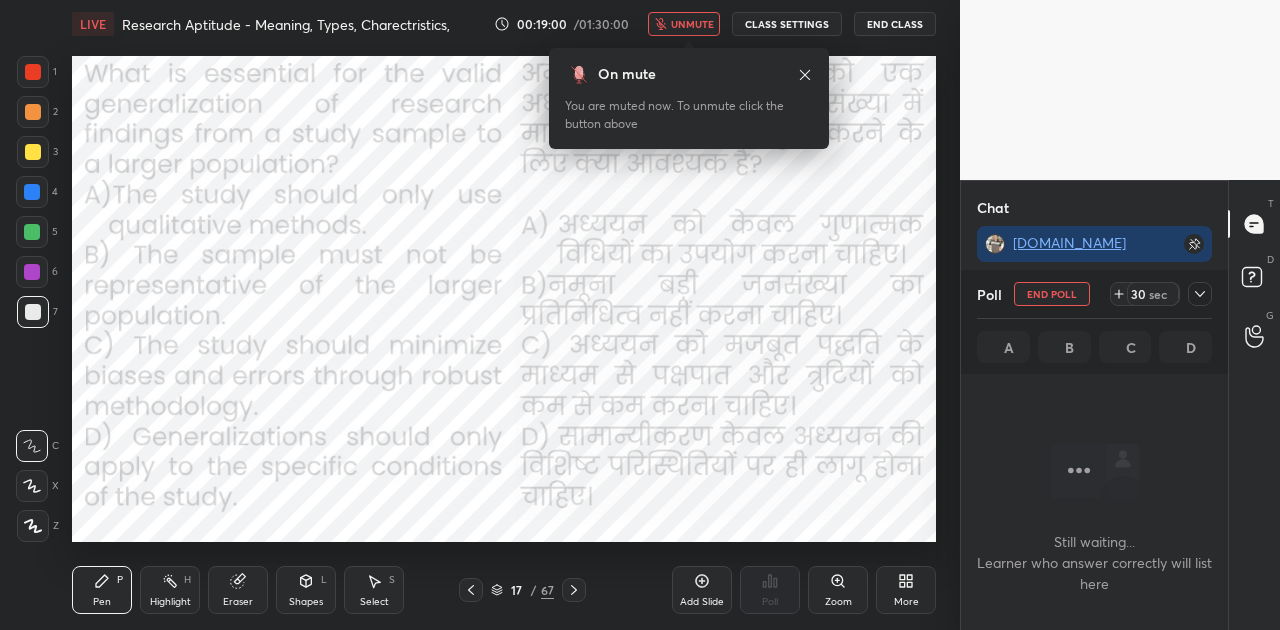 scroll, scrollTop: 203, scrollLeft: 261, axis: both 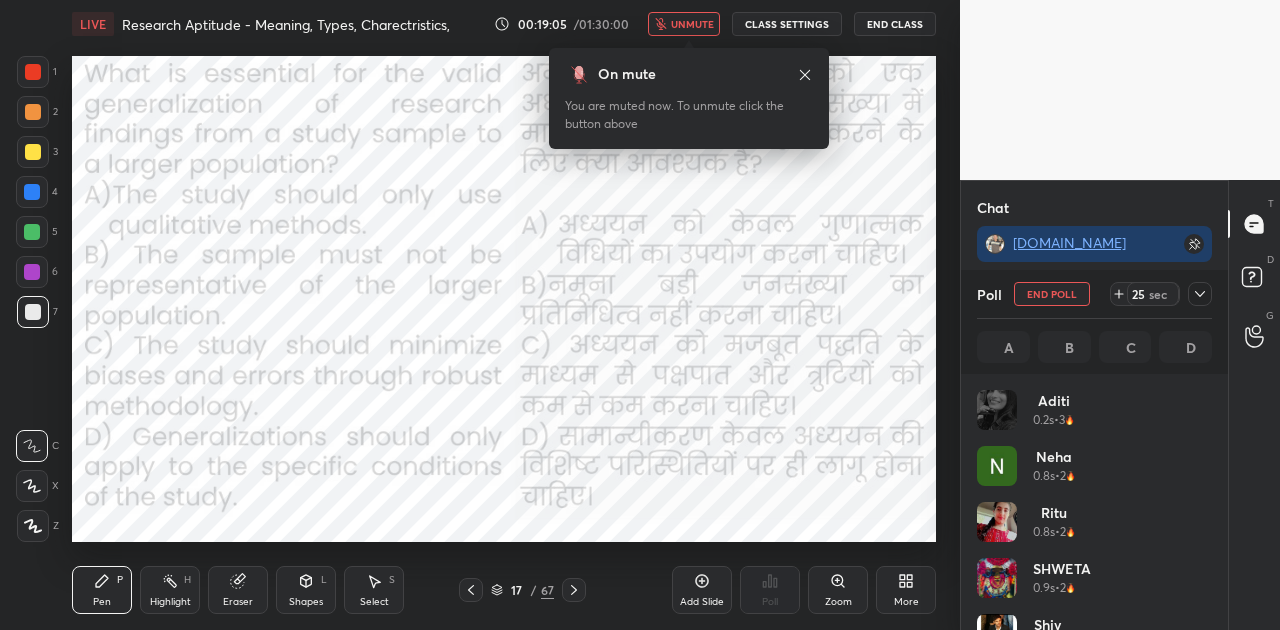 click on "unmute" at bounding box center [692, 24] 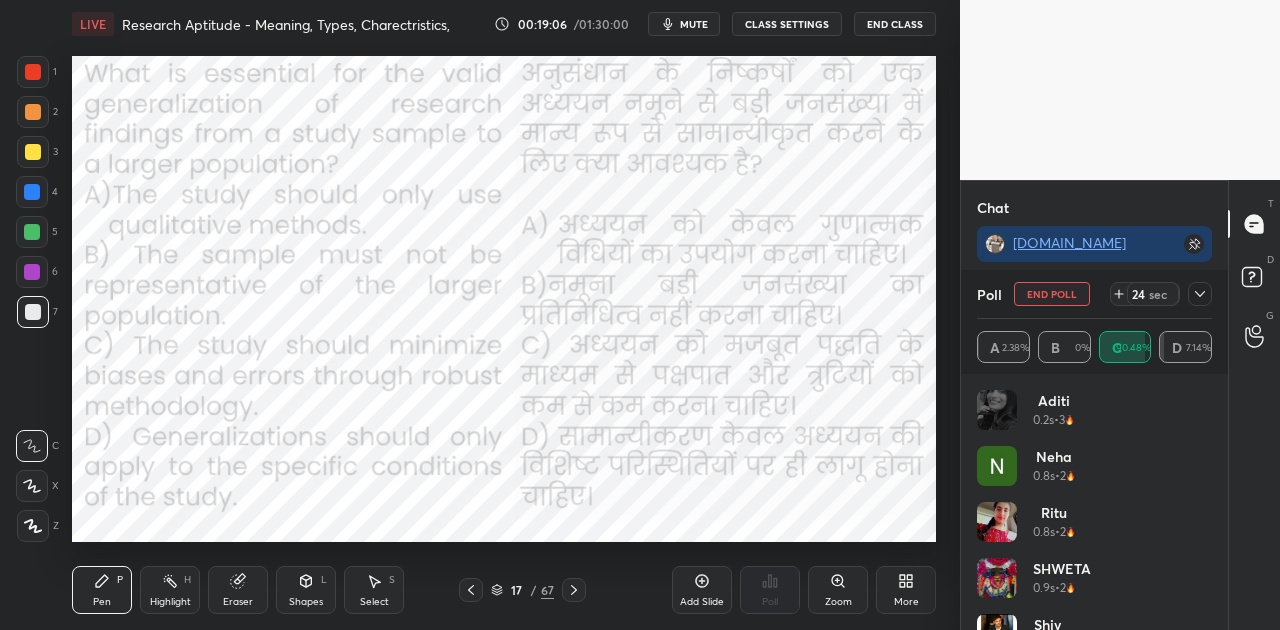 scroll, scrollTop: 10698, scrollLeft: 0, axis: vertical 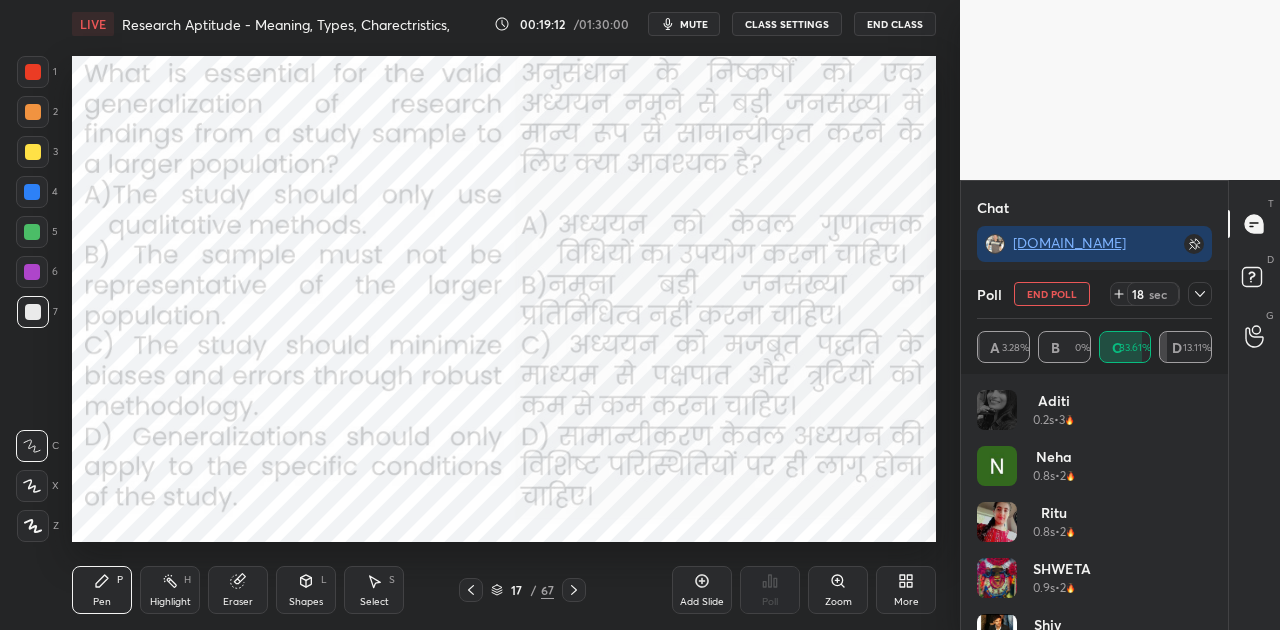 click 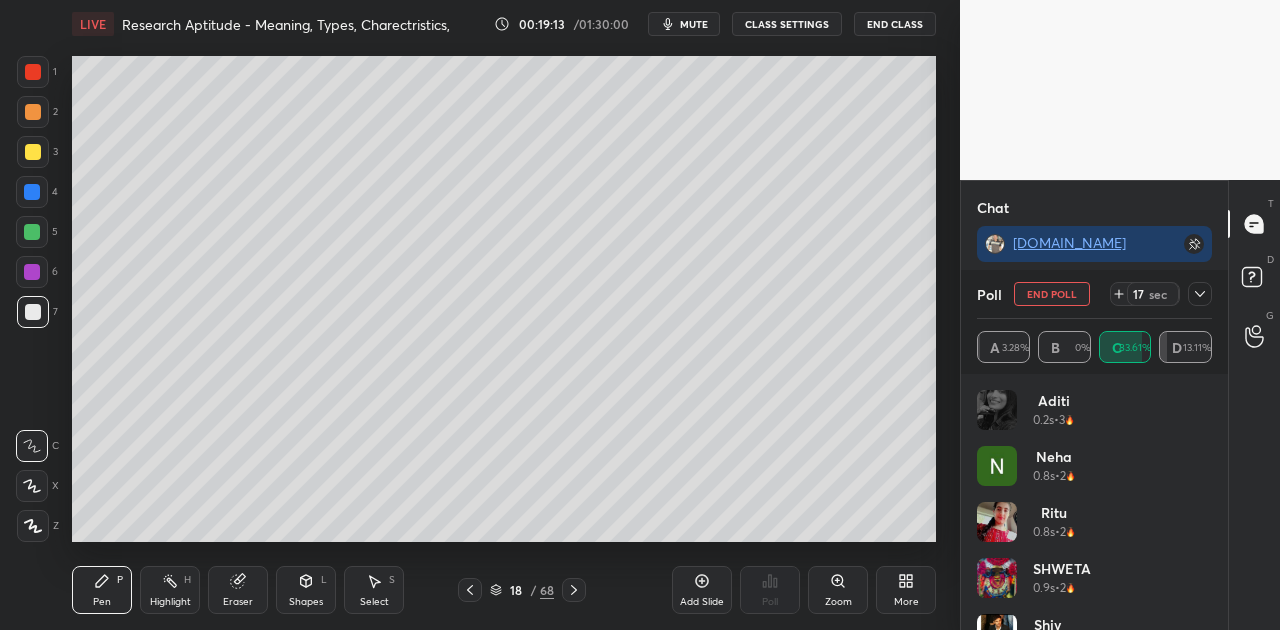 click at bounding box center (33, 152) 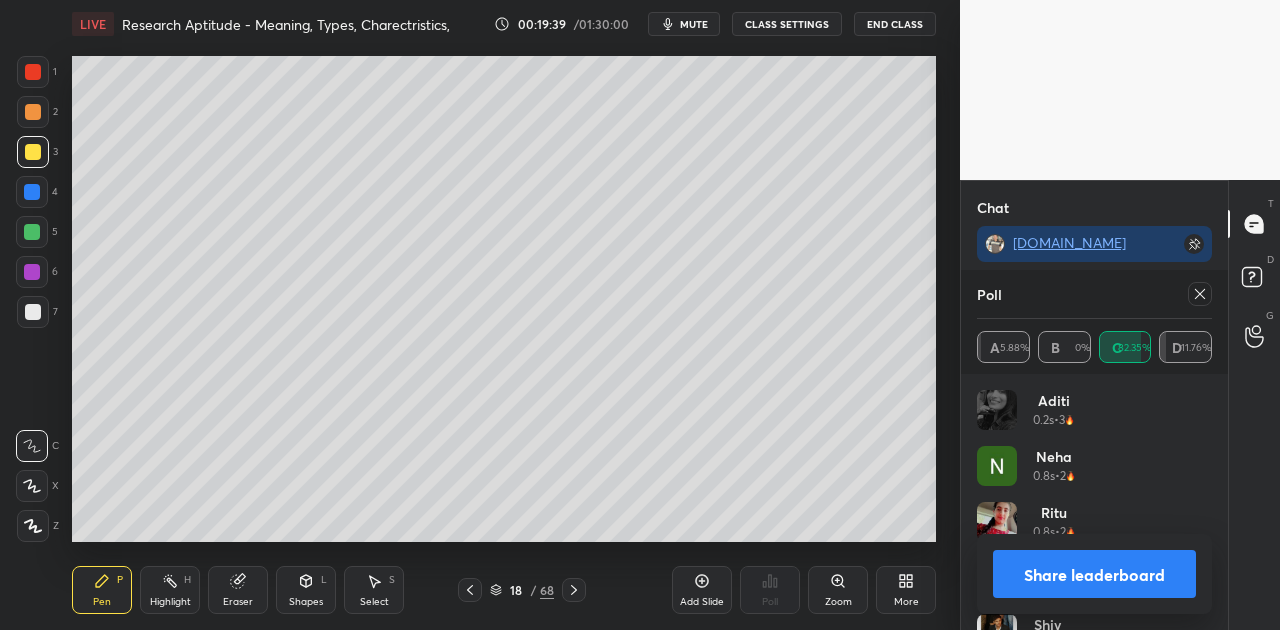 click on "Share leaderboard" at bounding box center [1094, 574] 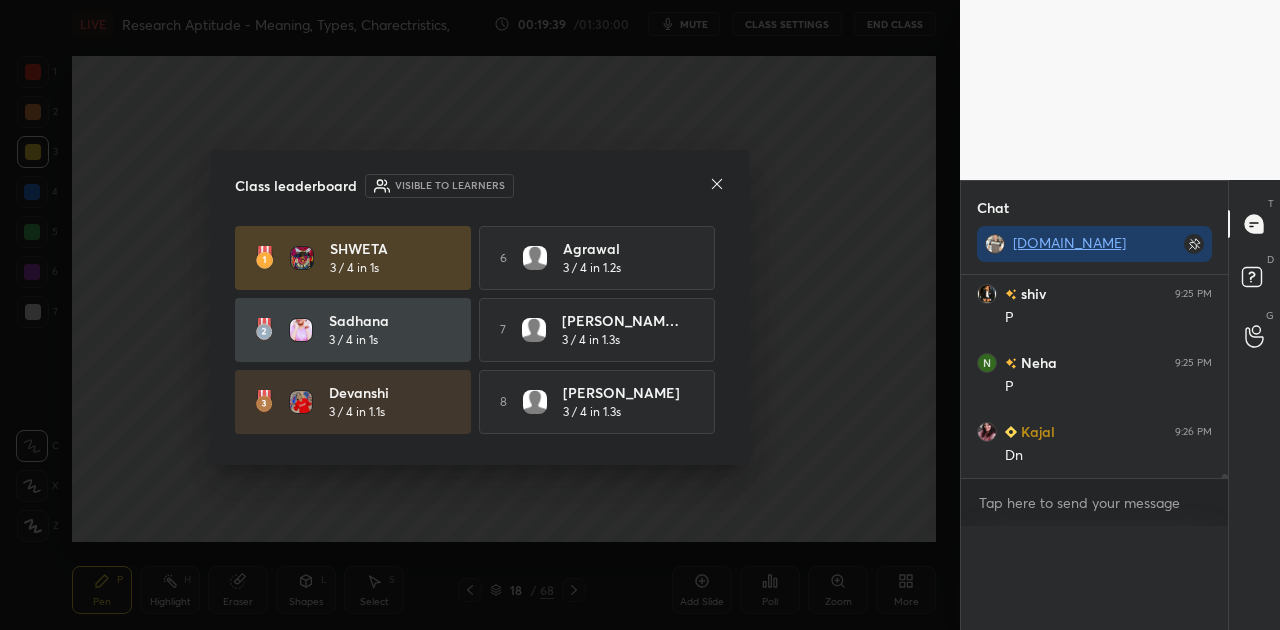 scroll, scrollTop: 20, scrollLeft: 229, axis: both 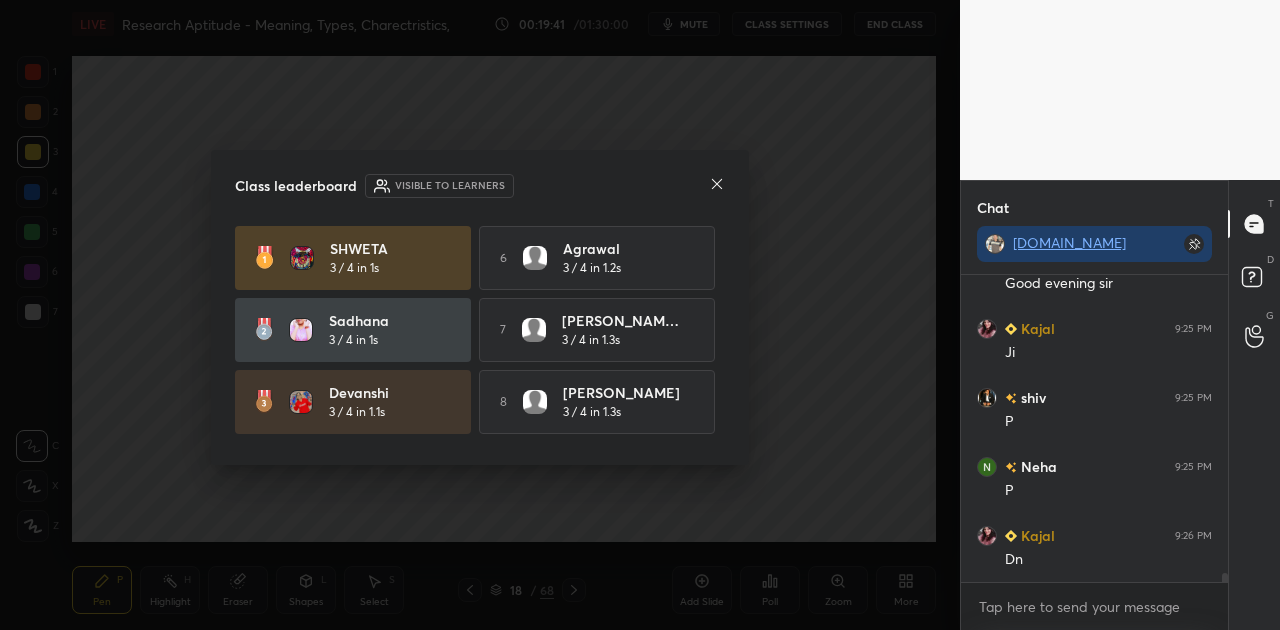 click 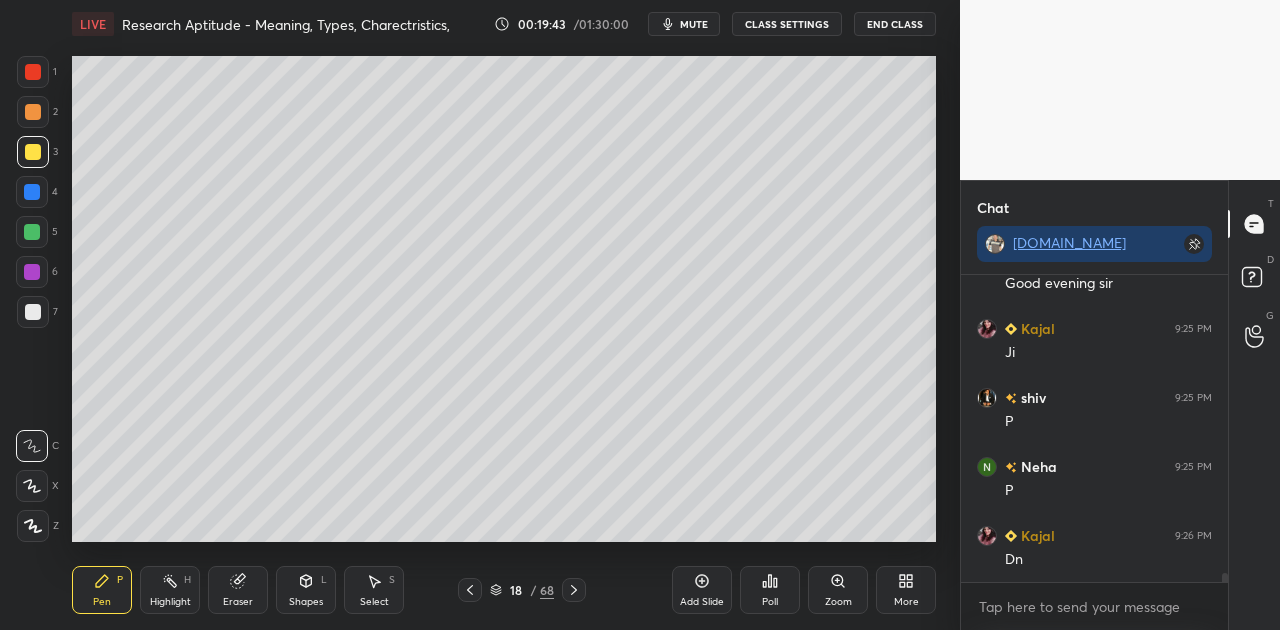 click 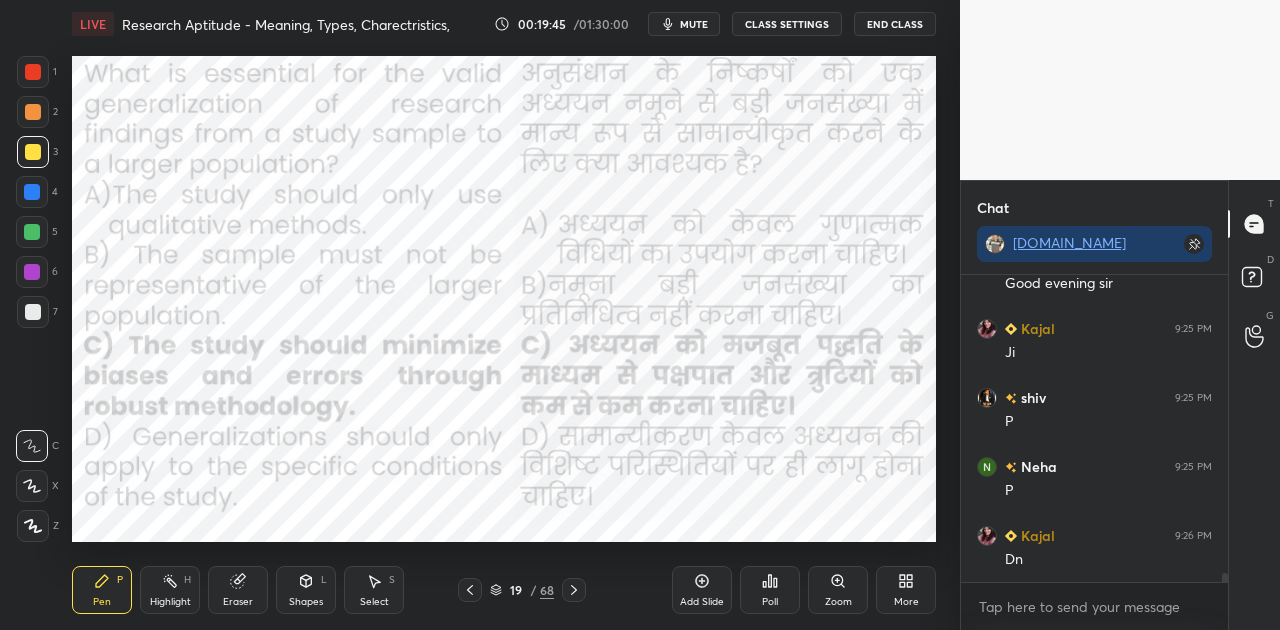 click at bounding box center [574, 590] 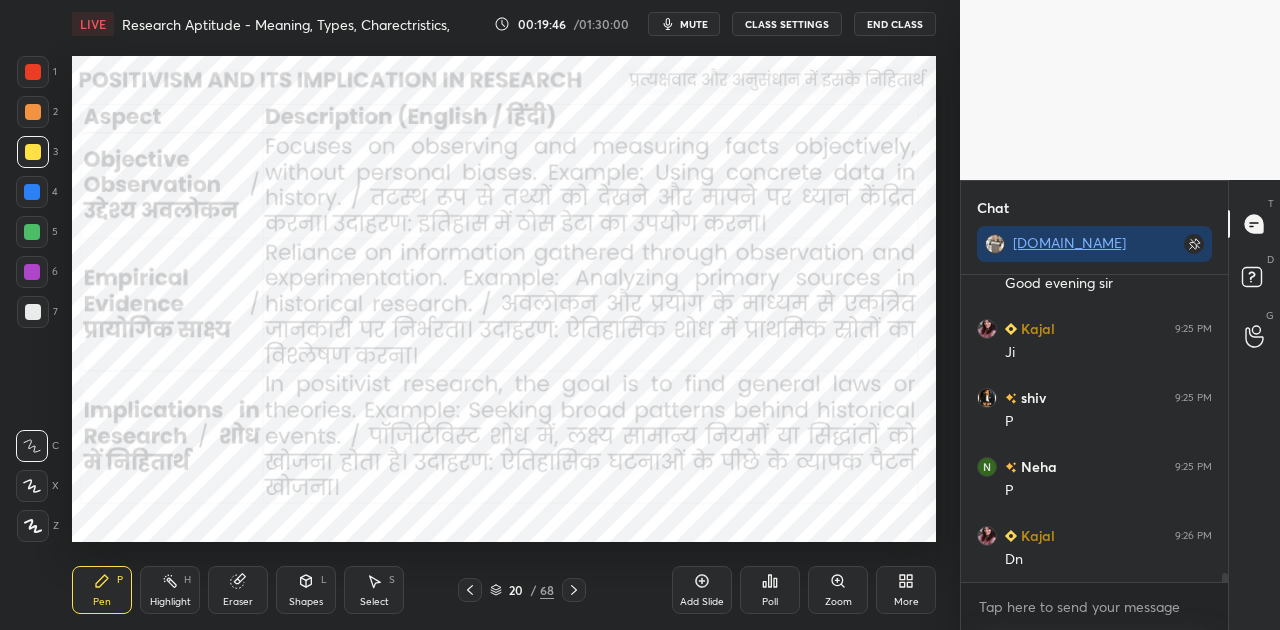 click 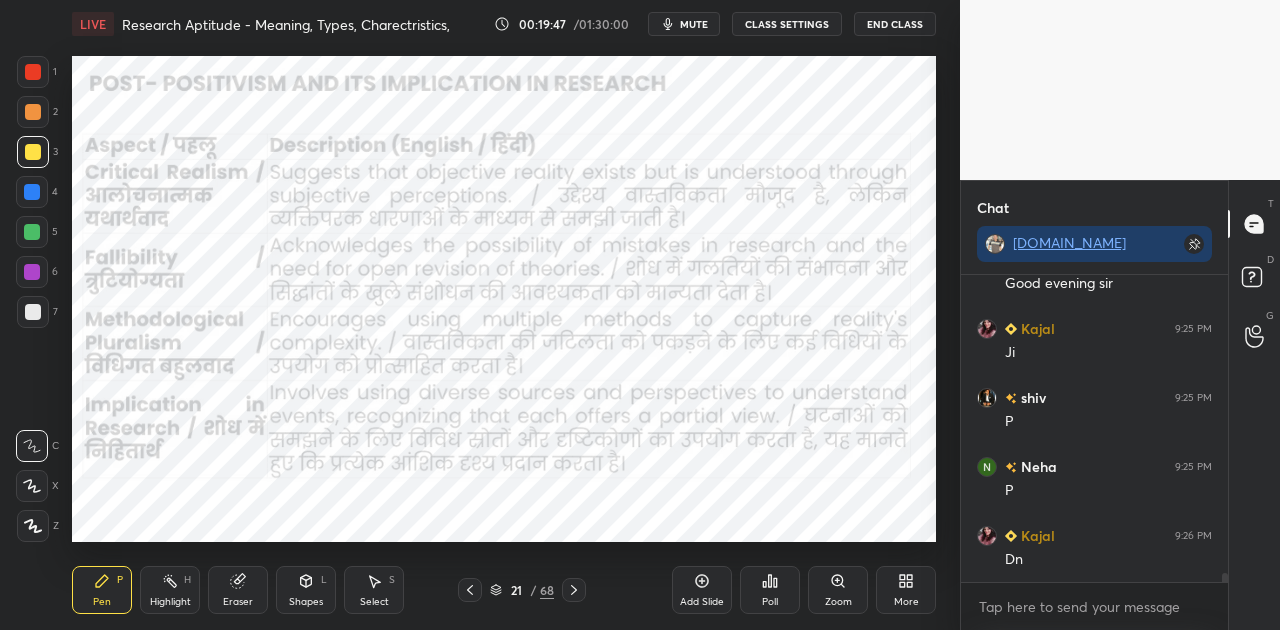 click 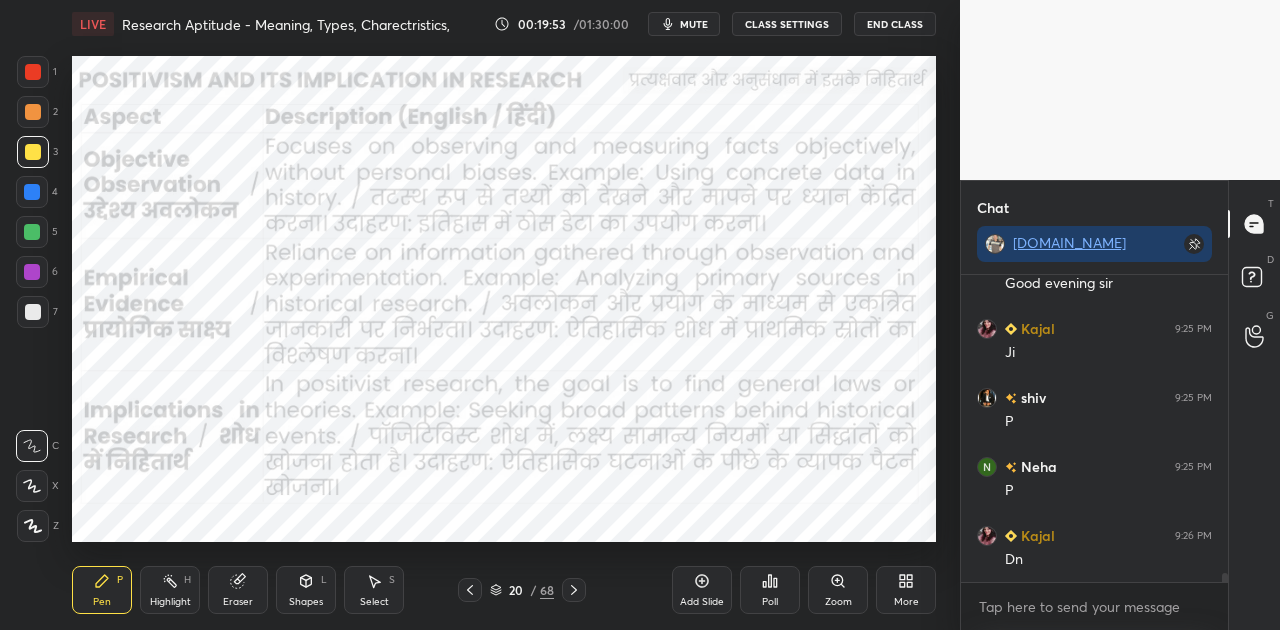 click 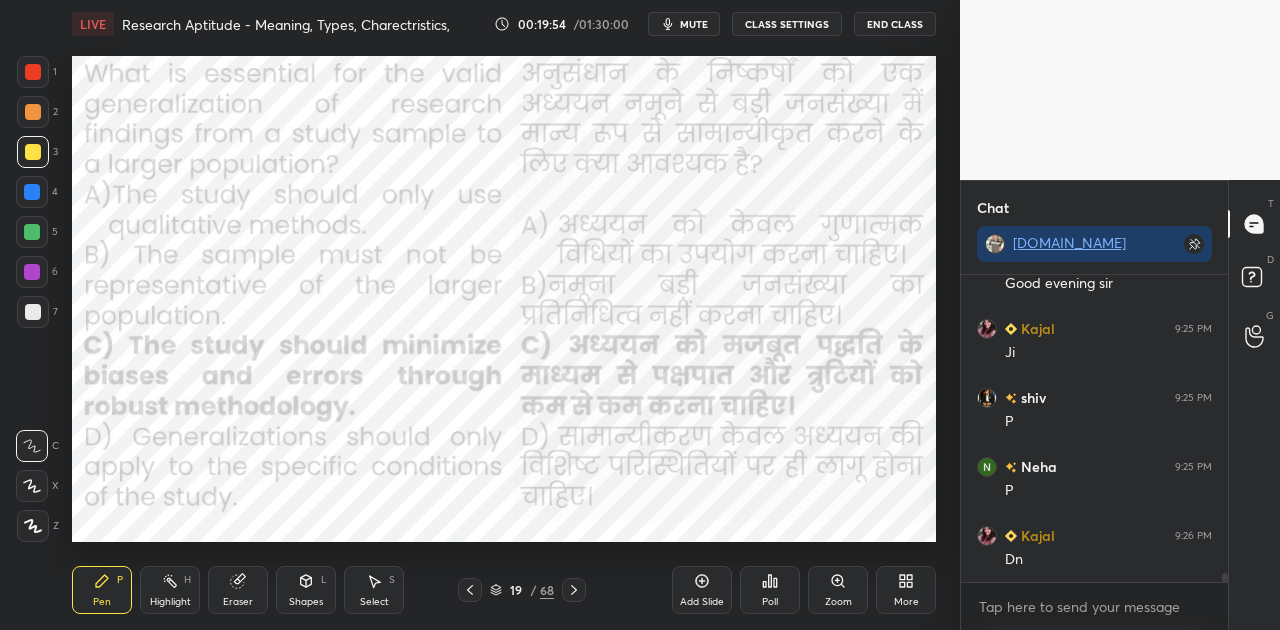 click 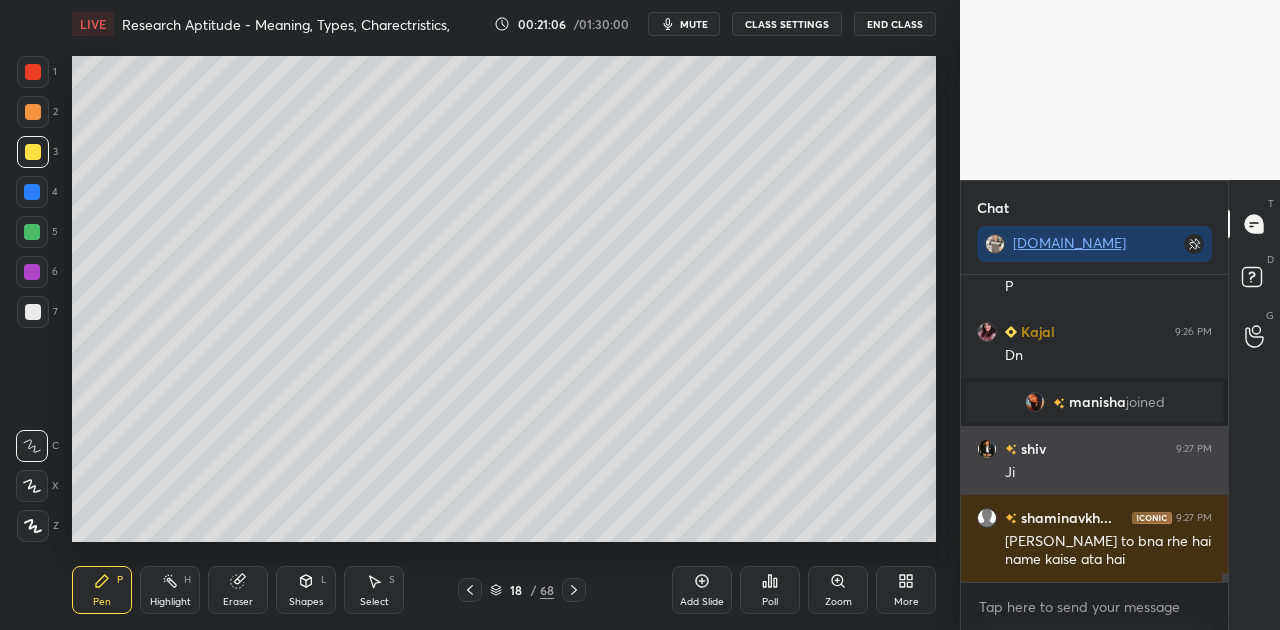 scroll, scrollTop: 10582, scrollLeft: 0, axis: vertical 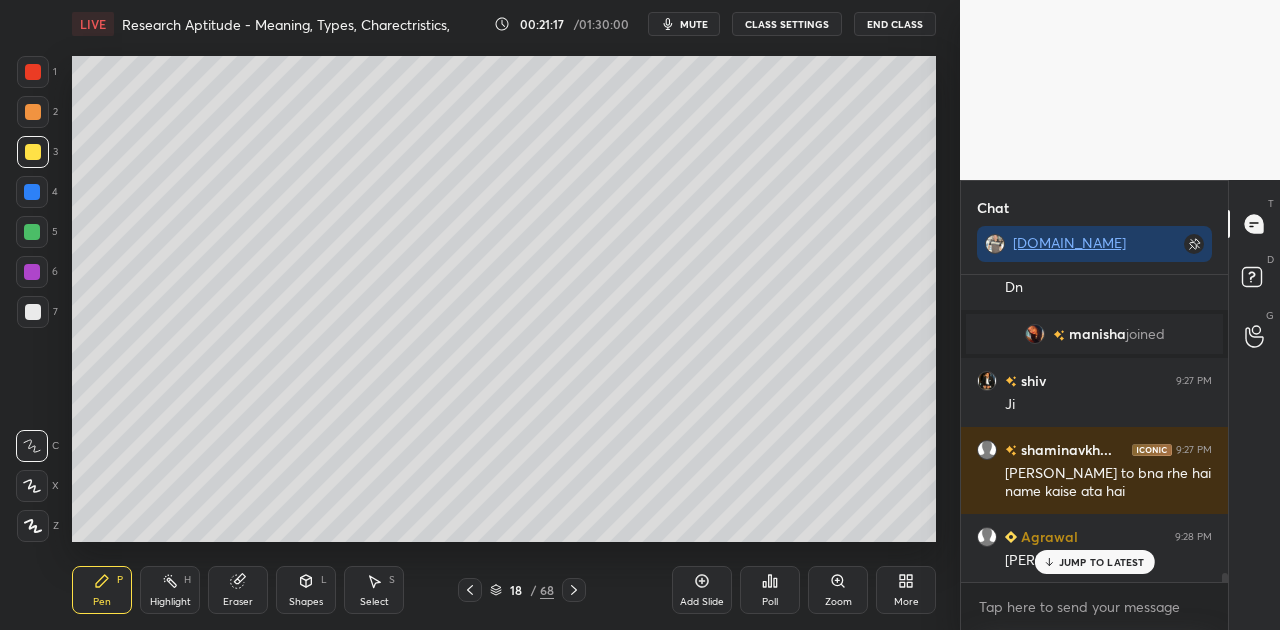click on "JUMP TO LATEST" at bounding box center [1102, 562] 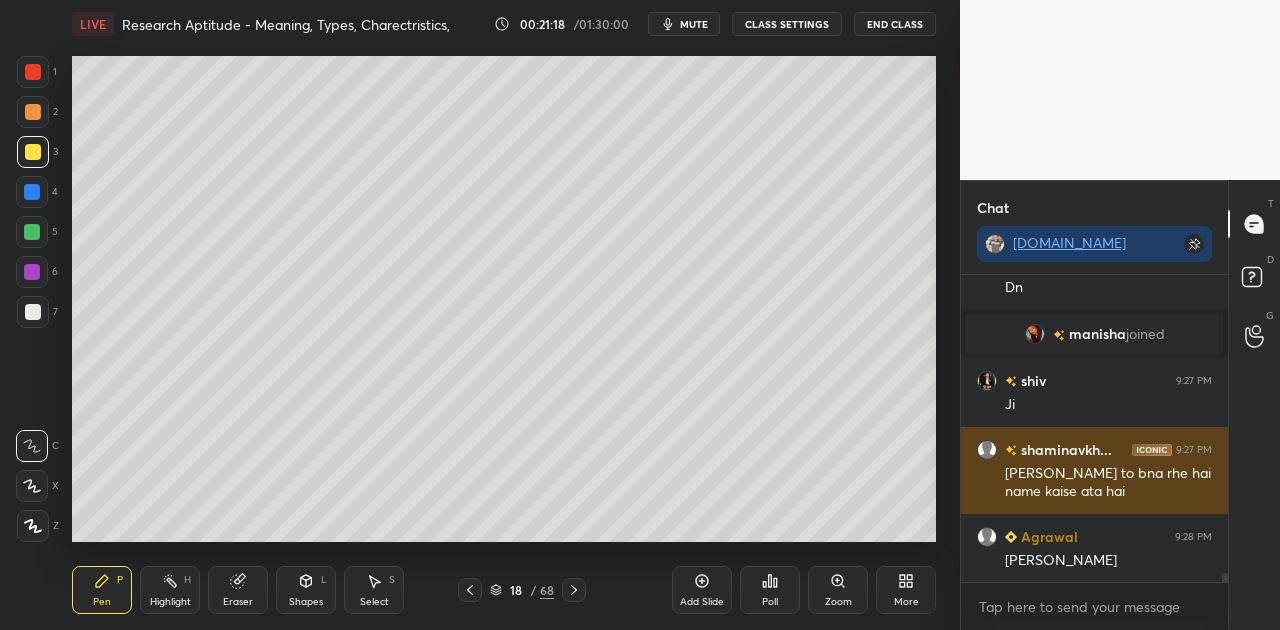 scroll, scrollTop: 10638, scrollLeft: 0, axis: vertical 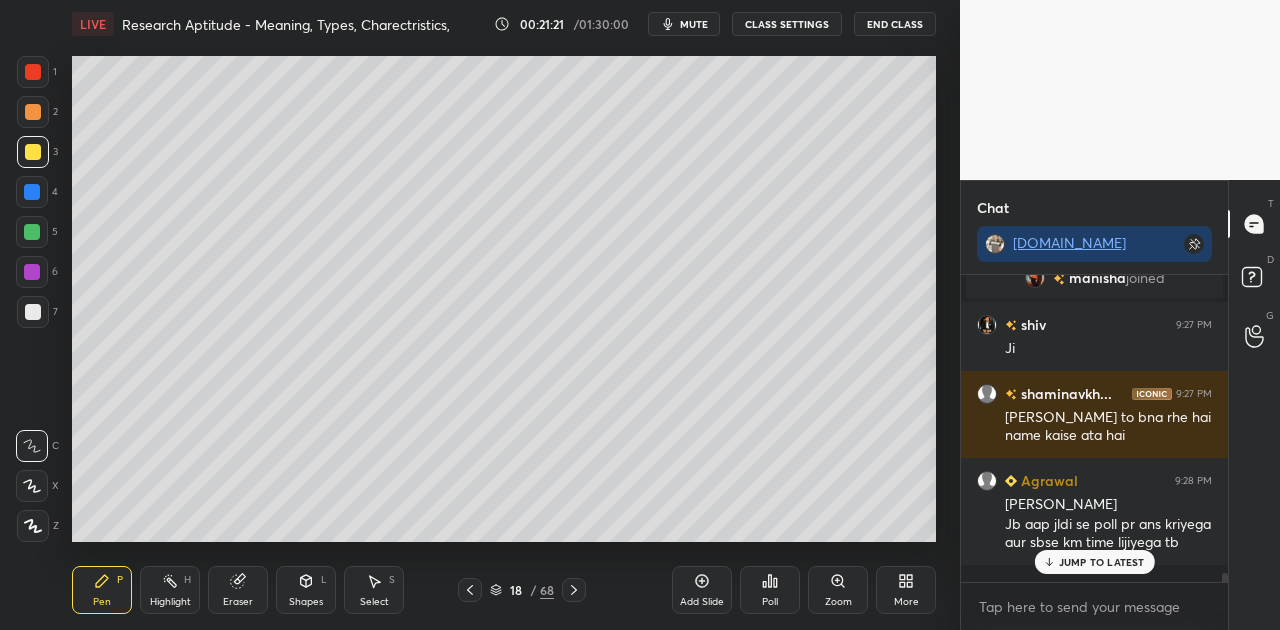 click on "JUMP TO LATEST" at bounding box center [1102, 562] 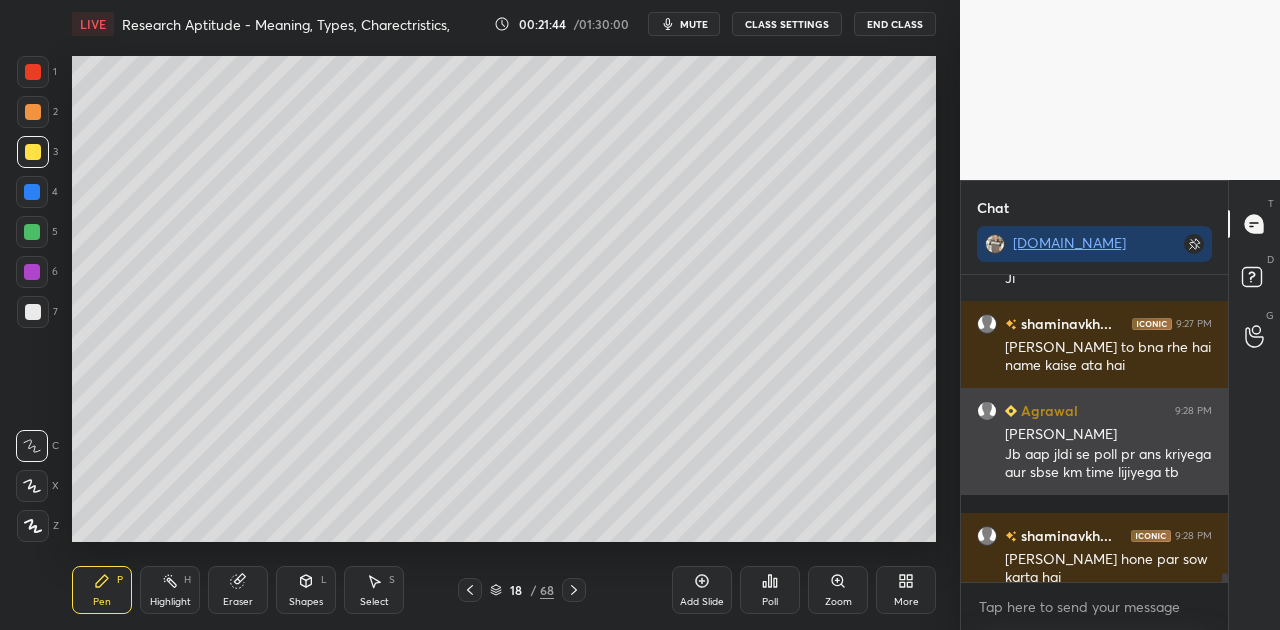 scroll, scrollTop: 10728, scrollLeft: 0, axis: vertical 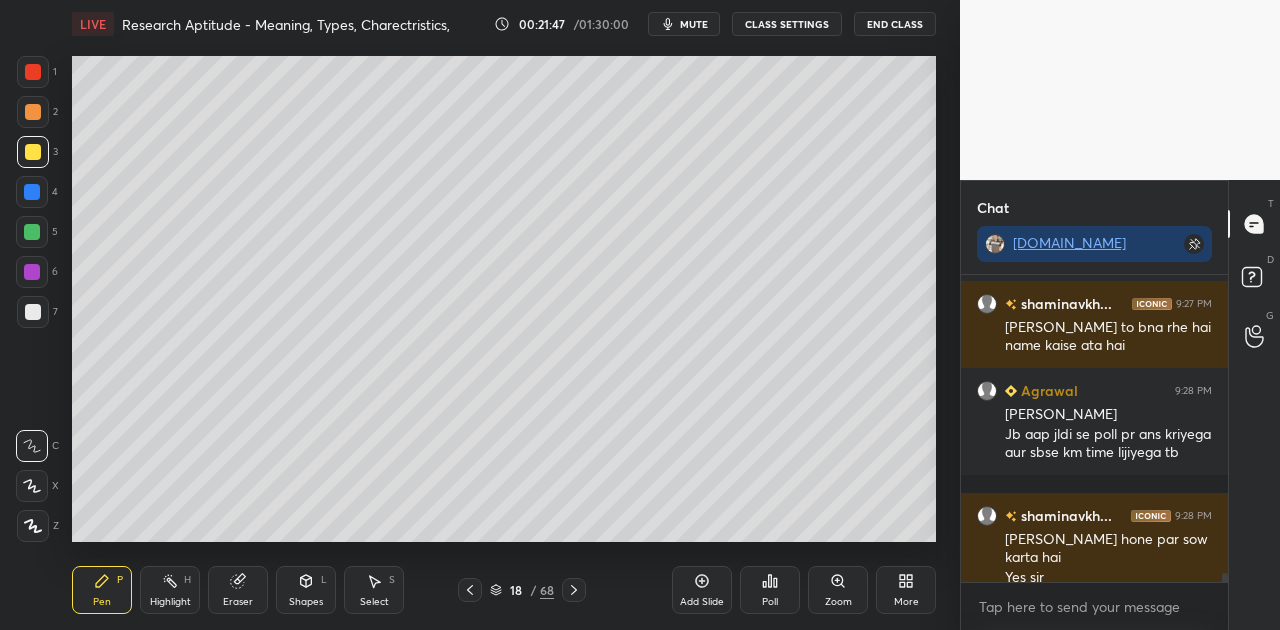 click on "mute" at bounding box center (694, 24) 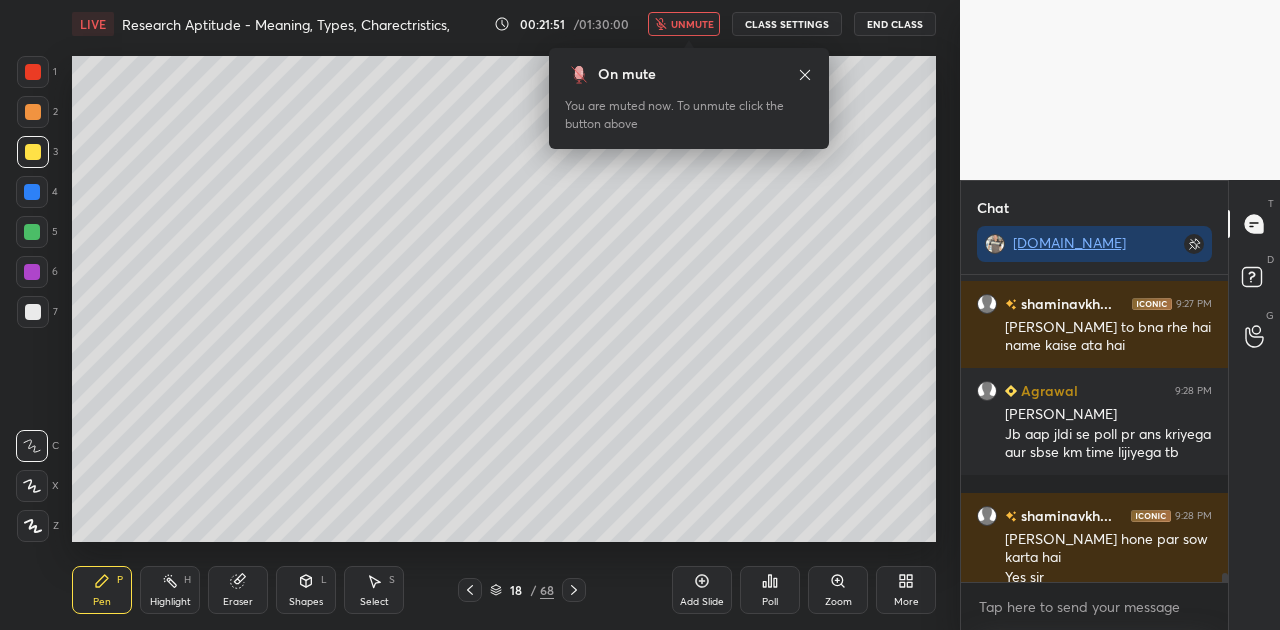 click on "unmute" at bounding box center (692, 24) 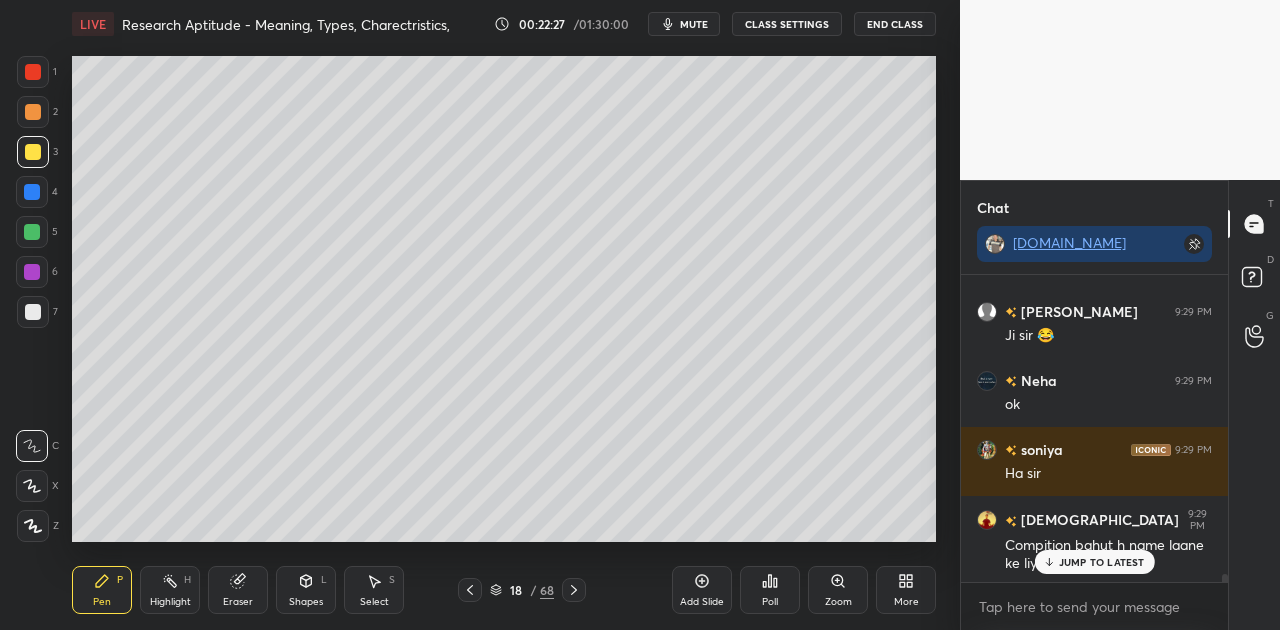 scroll, scrollTop: 11178, scrollLeft: 0, axis: vertical 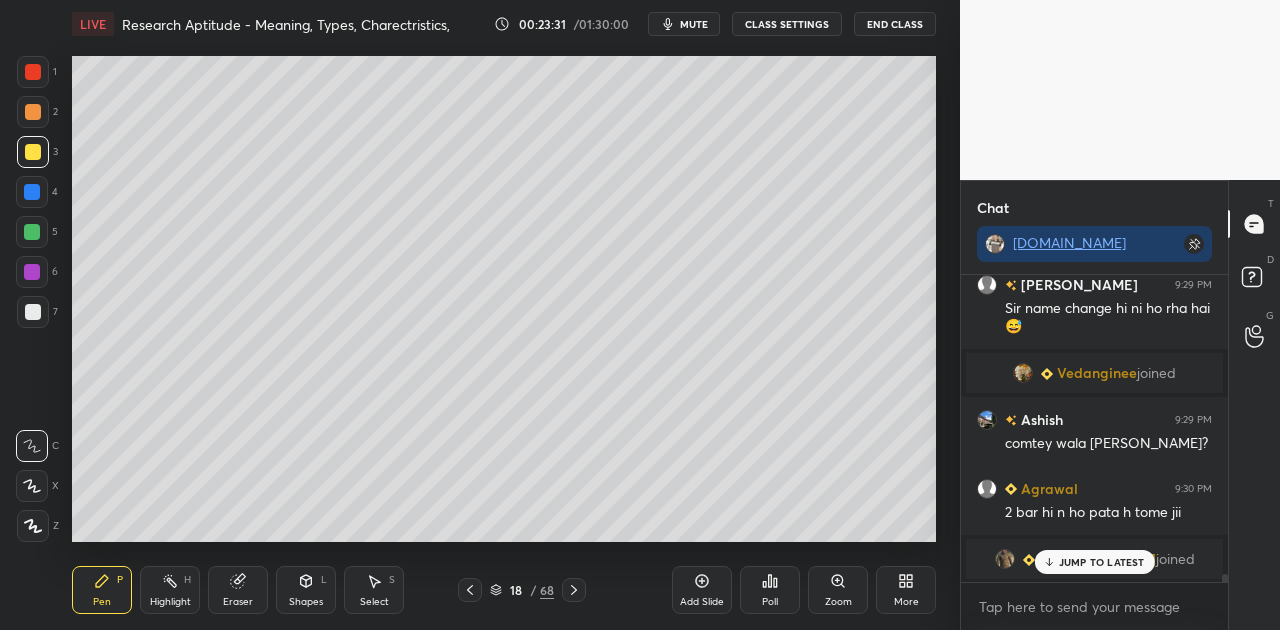 click 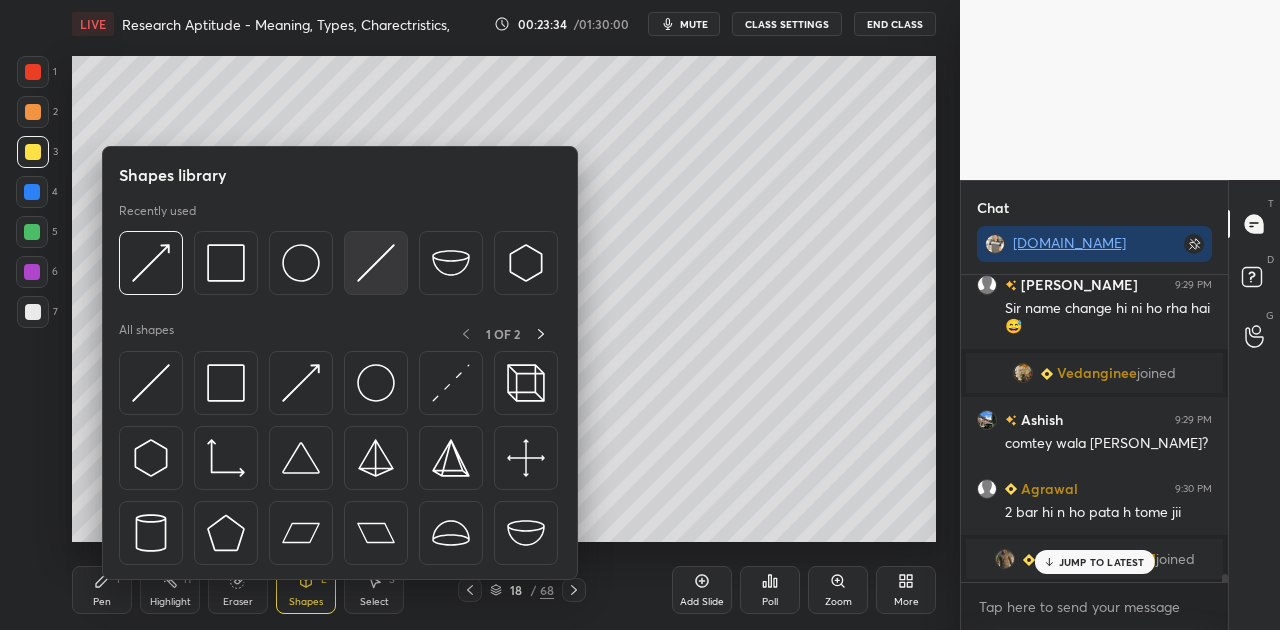 click at bounding box center (376, 263) 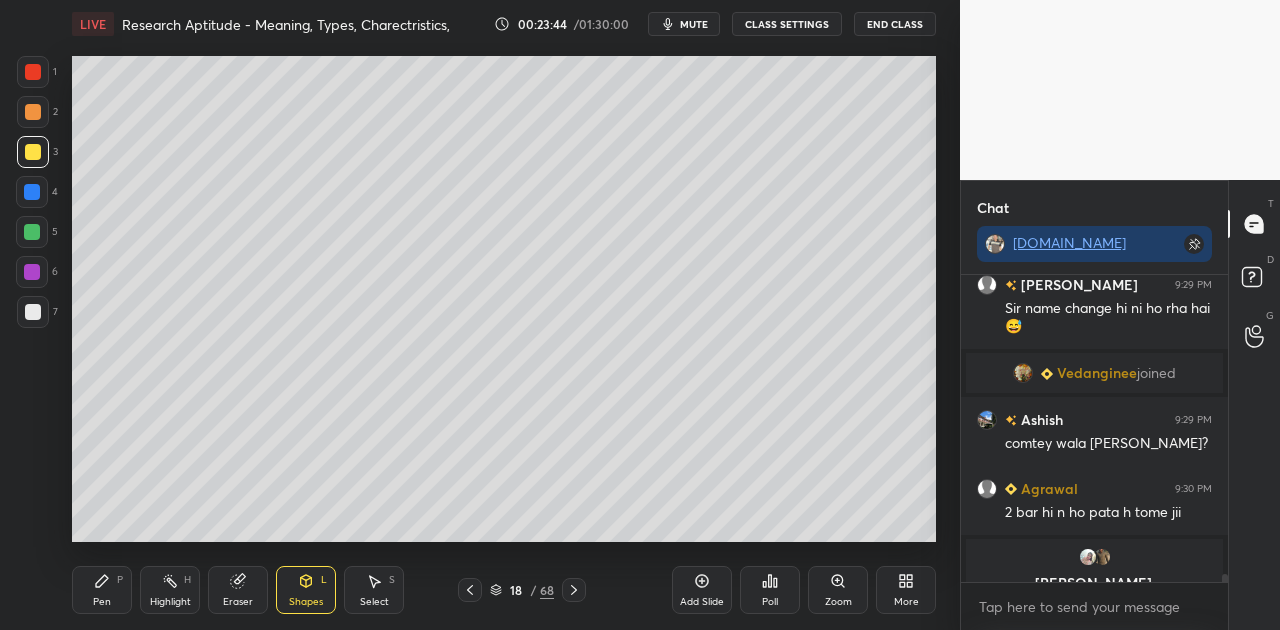 click 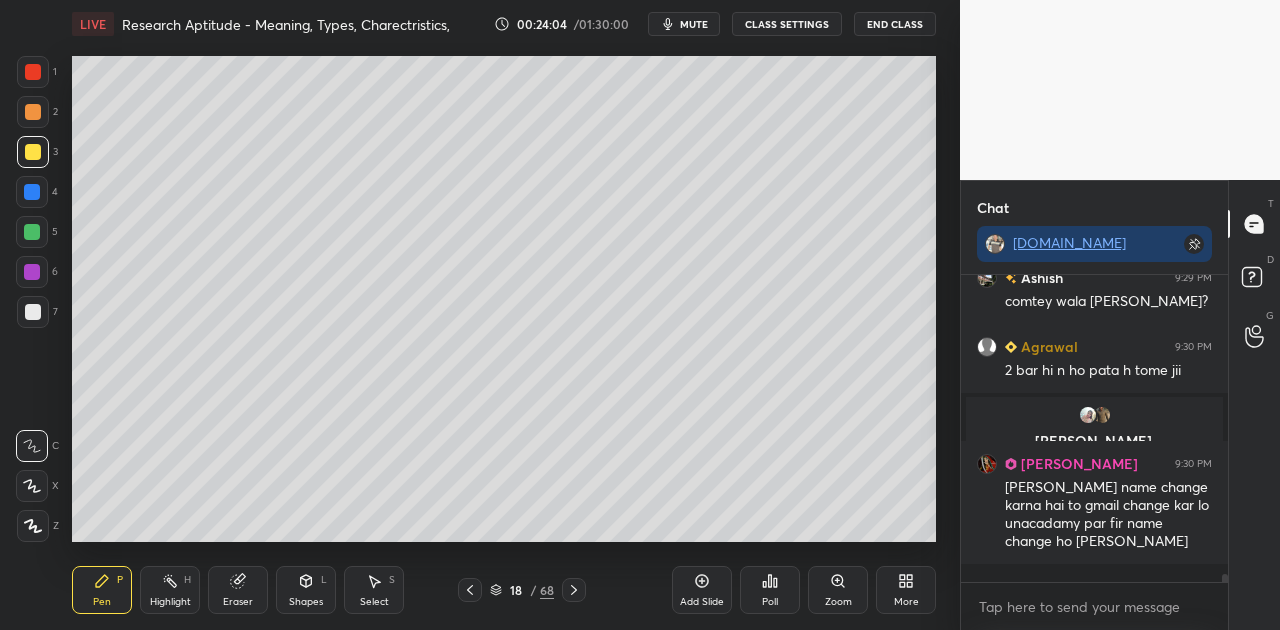 scroll, scrollTop: 11804, scrollLeft: 0, axis: vertical 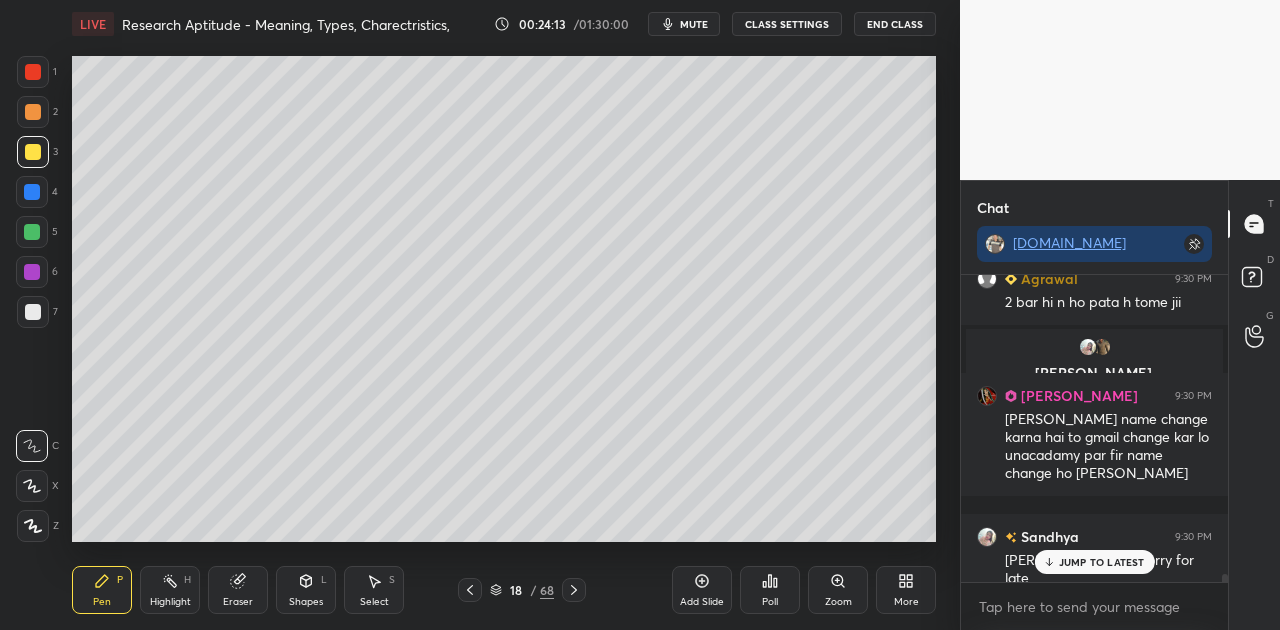 click on "JUMP TO LATEST" at bounding box center [1102, 562] 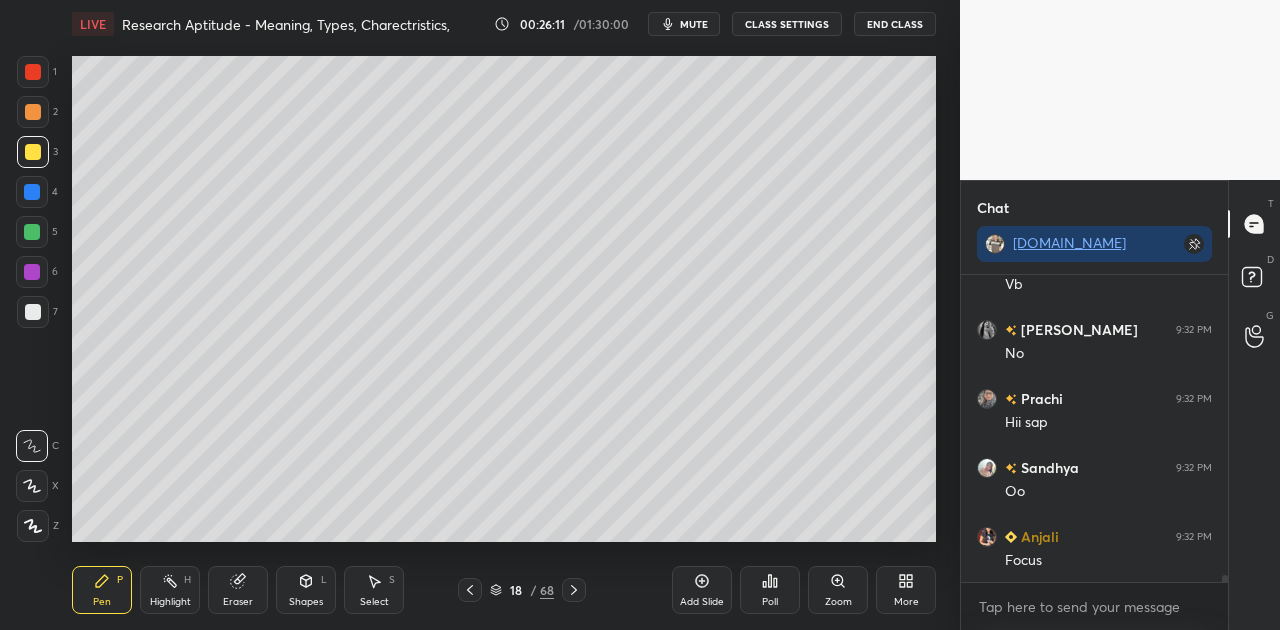 scroll, scrollTop: 12784, scrollLeft: 0, axis: vertical 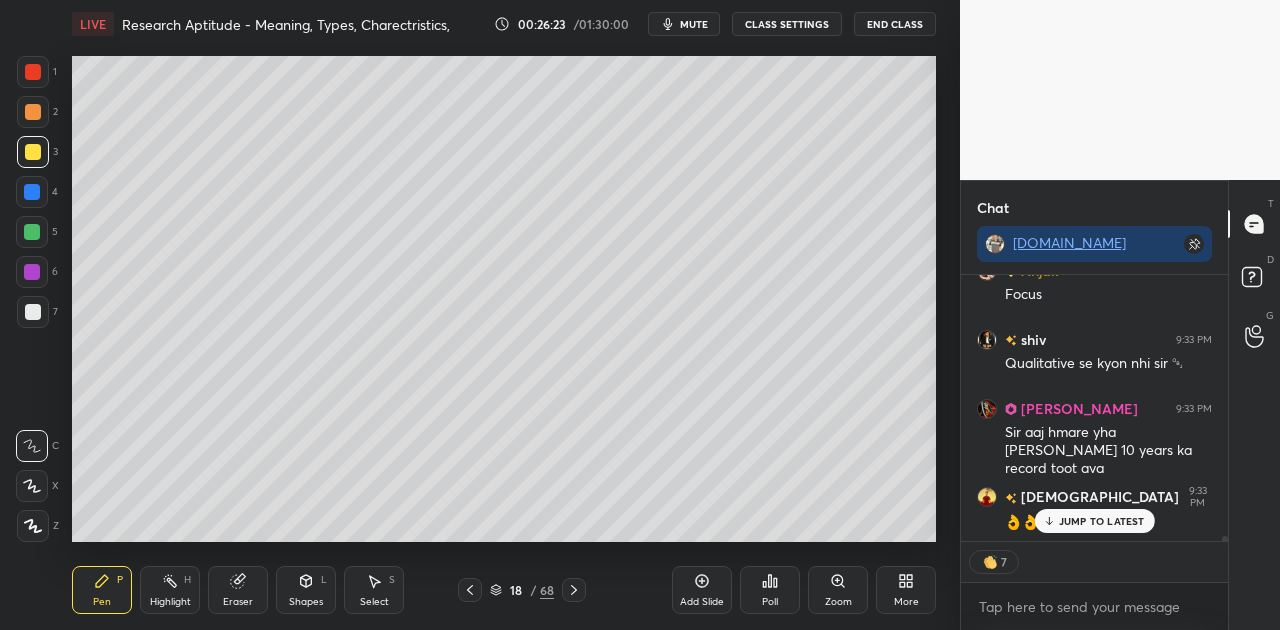 click on "mute" at bounding box center [694, 24] 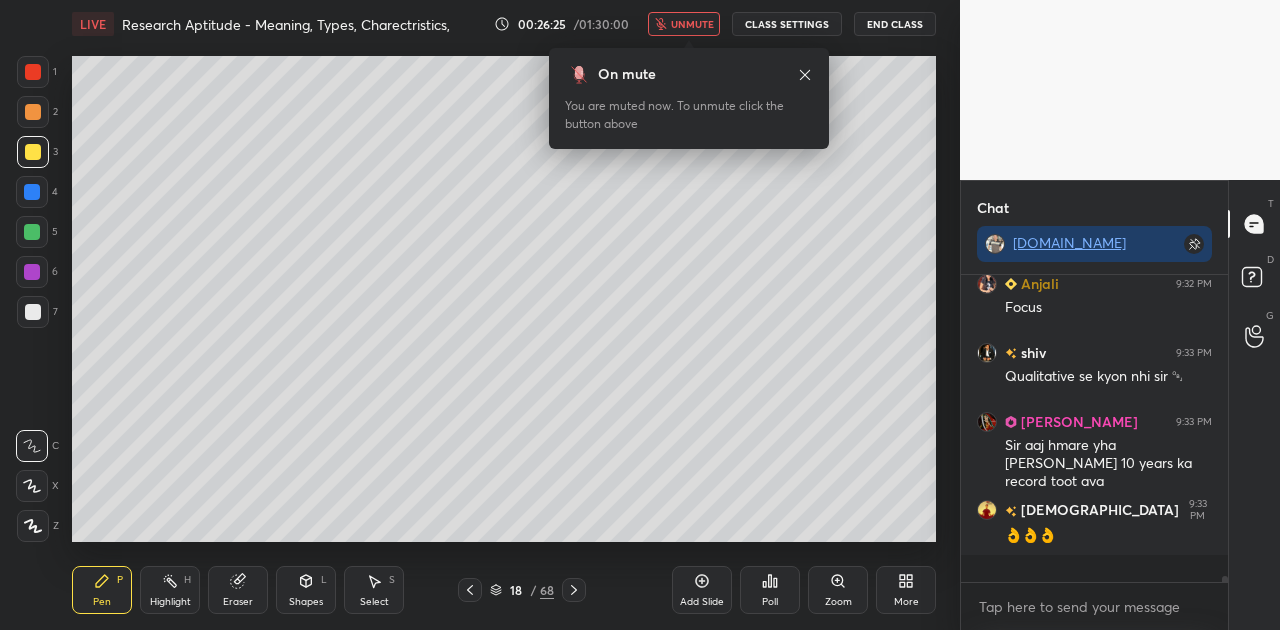 scroll, scrollTop: 6, scrollLeft: 6, axis: both 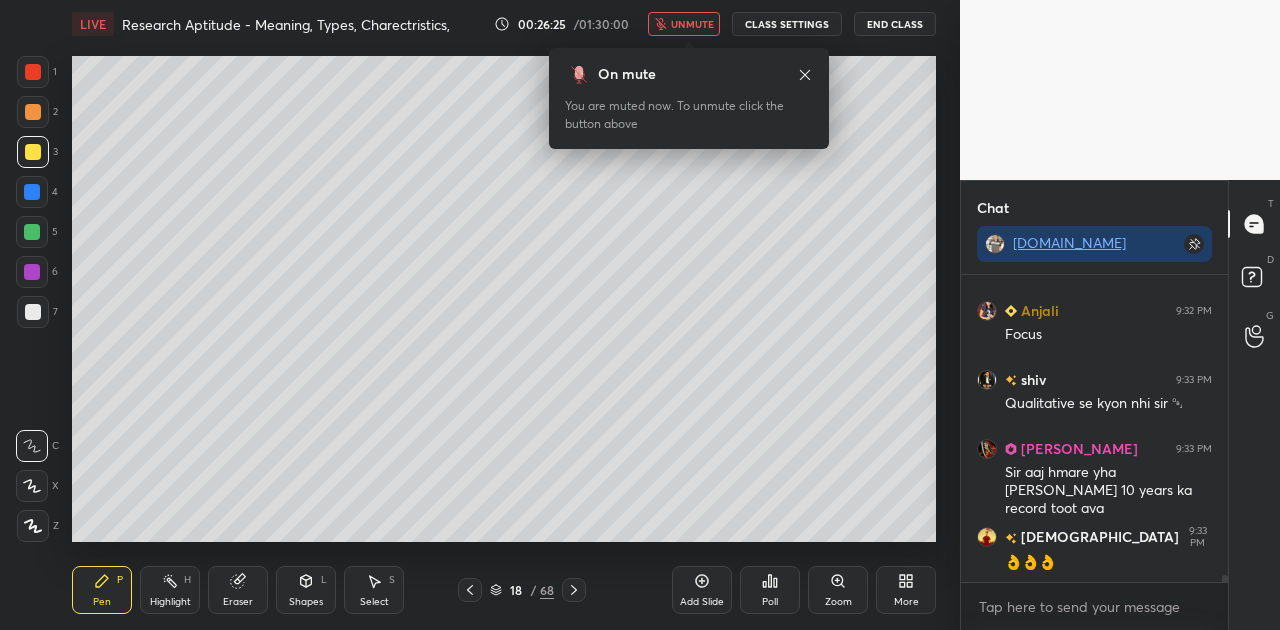 click on "unmute" at bounding box center [692, 24] 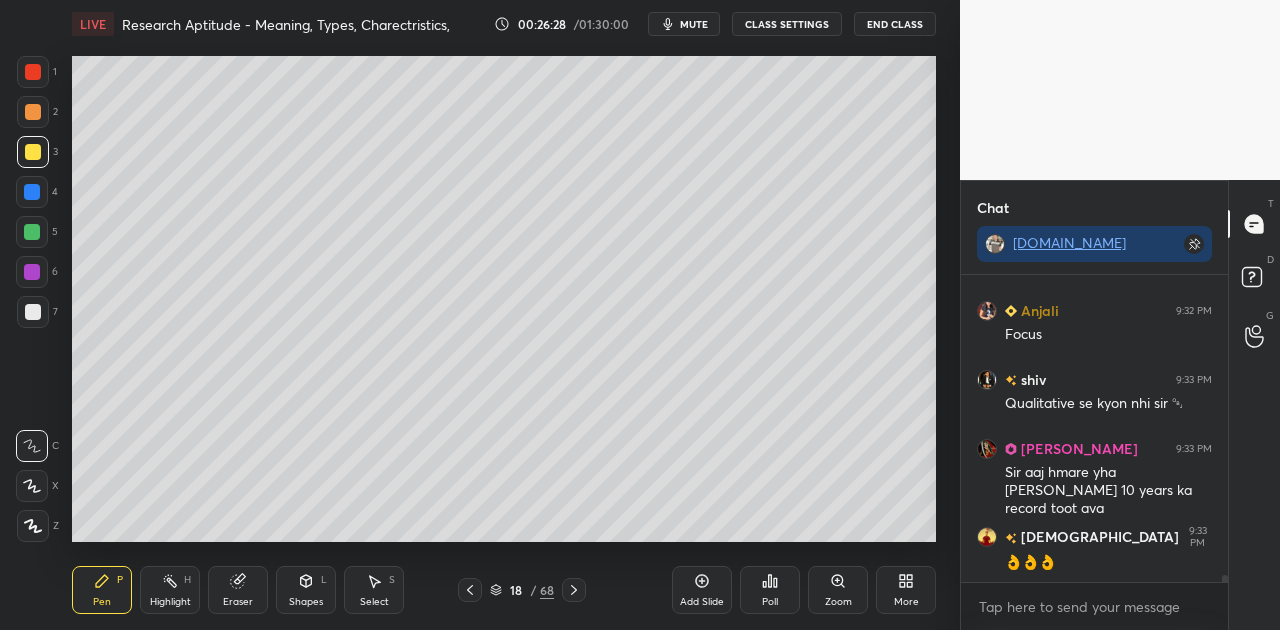 scroll, scrollTop: 13008, scrollLeft: 0, axis: vertical 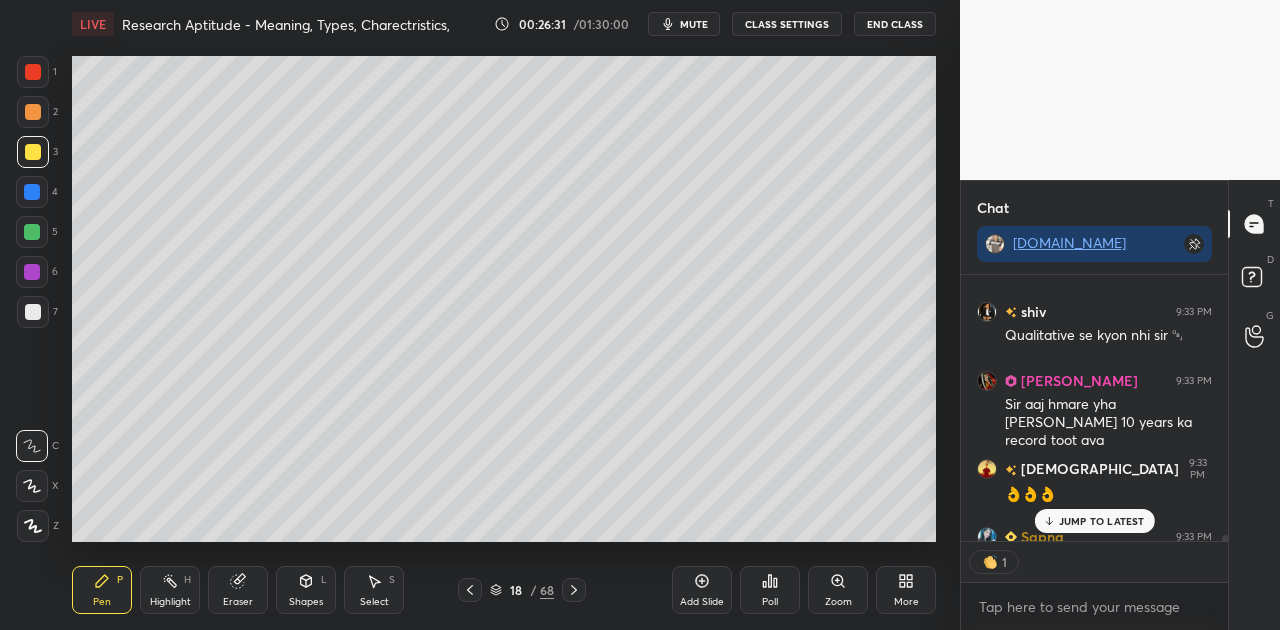 click on "Shapes L" at bounding box center [306, 590] 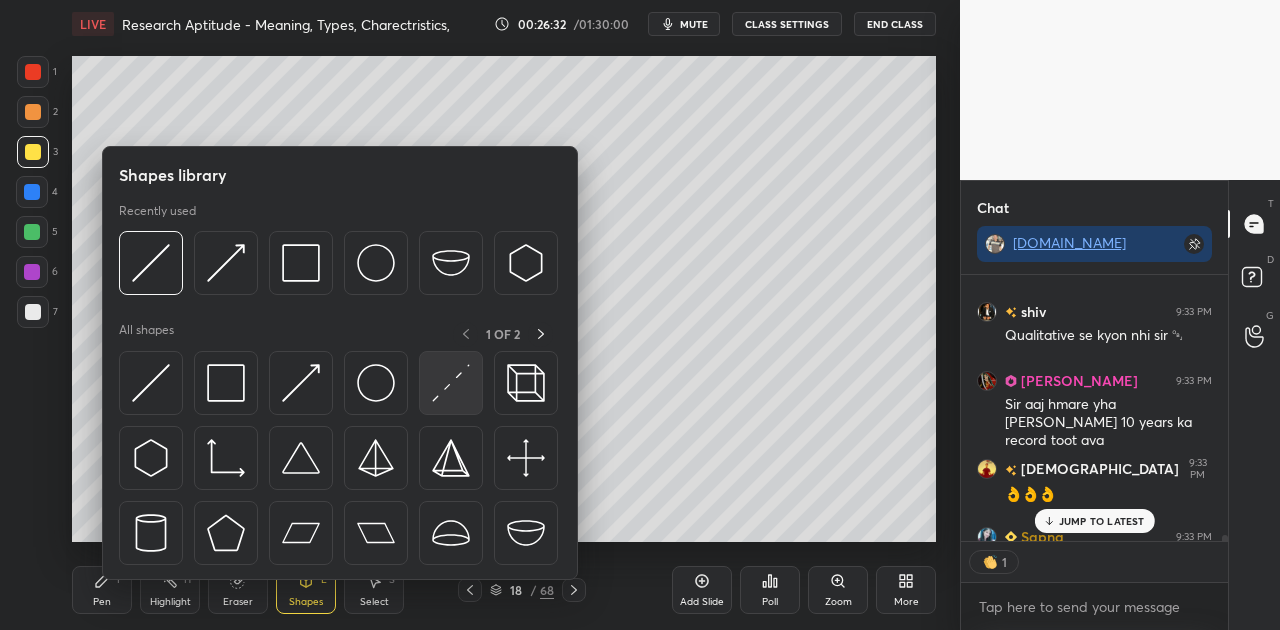 click at bounding box center [451, 383] 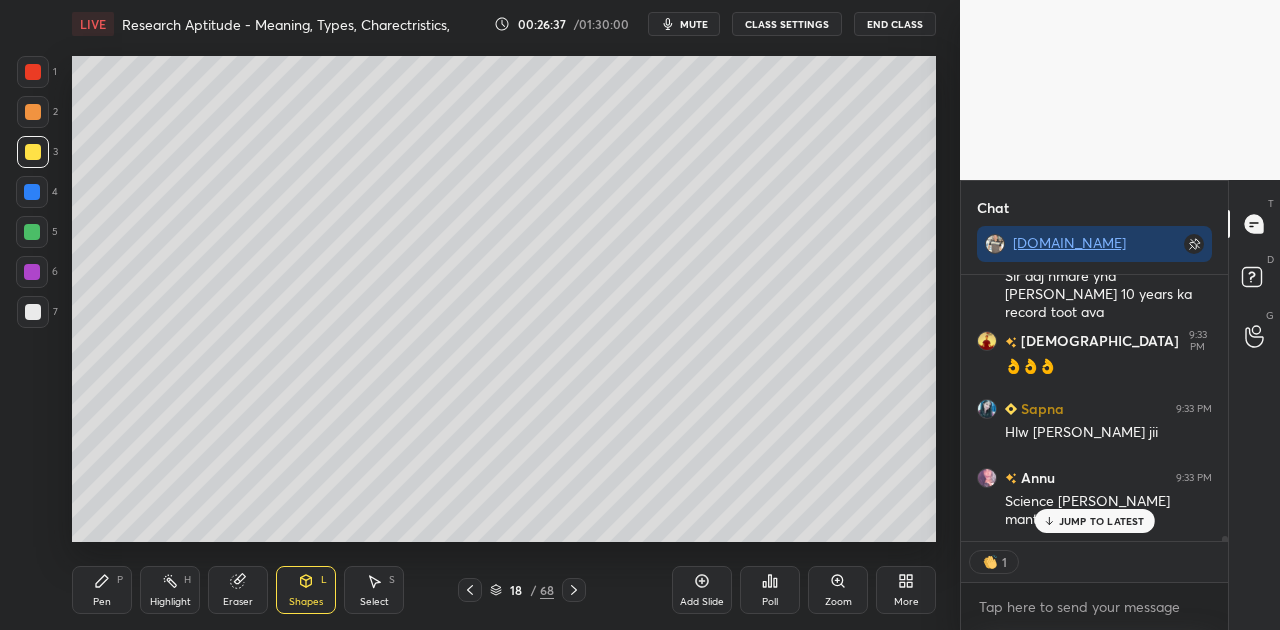scroll, scrollTop: 13206, scrollLeft: 0, axis: vertical 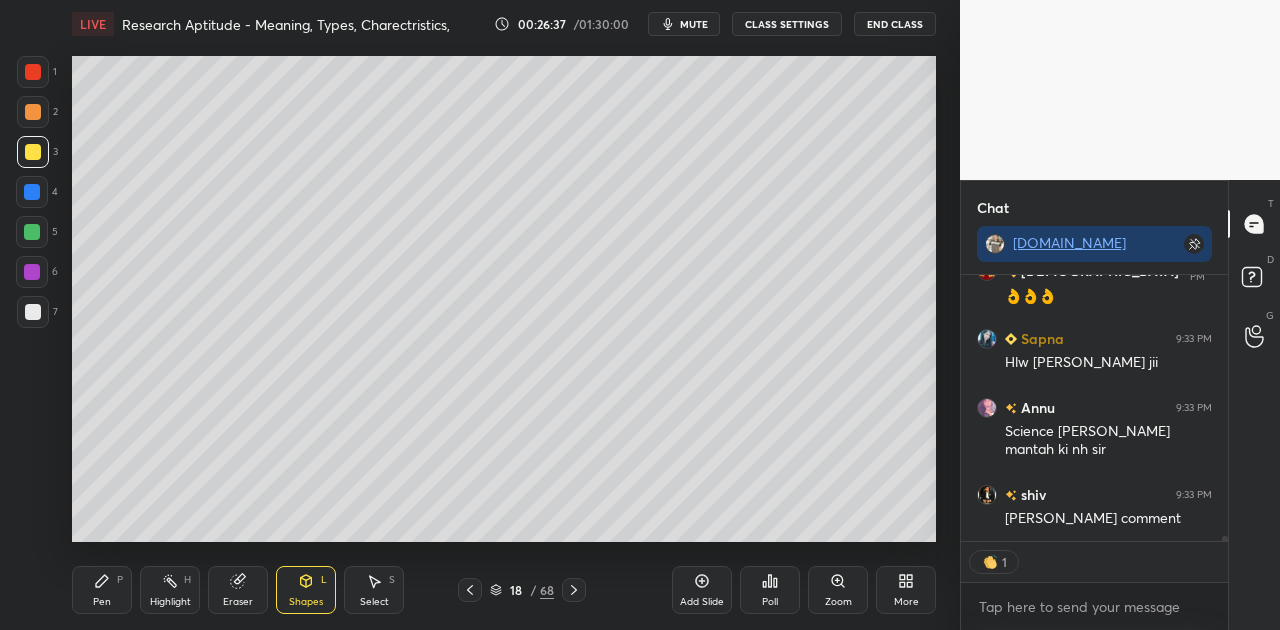 click 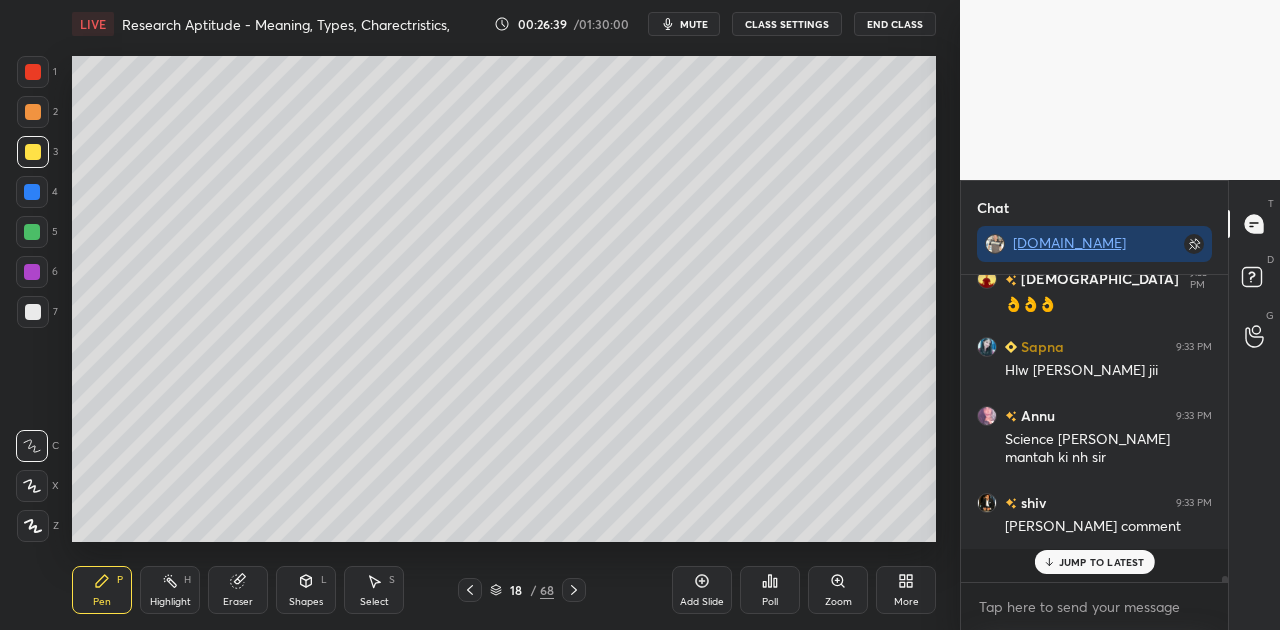 scroll, scrollTop: 6, scrollLeft: 6, axis: both 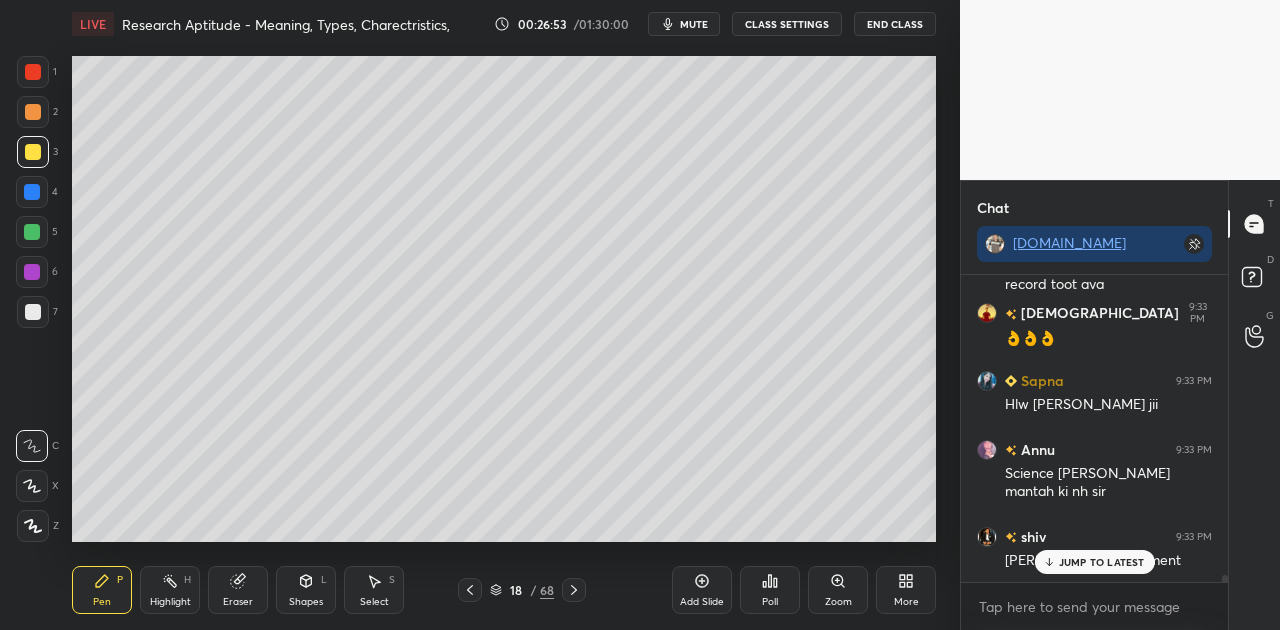 click on "JUMP TO LATEST" at bounding box center [1102, 562] 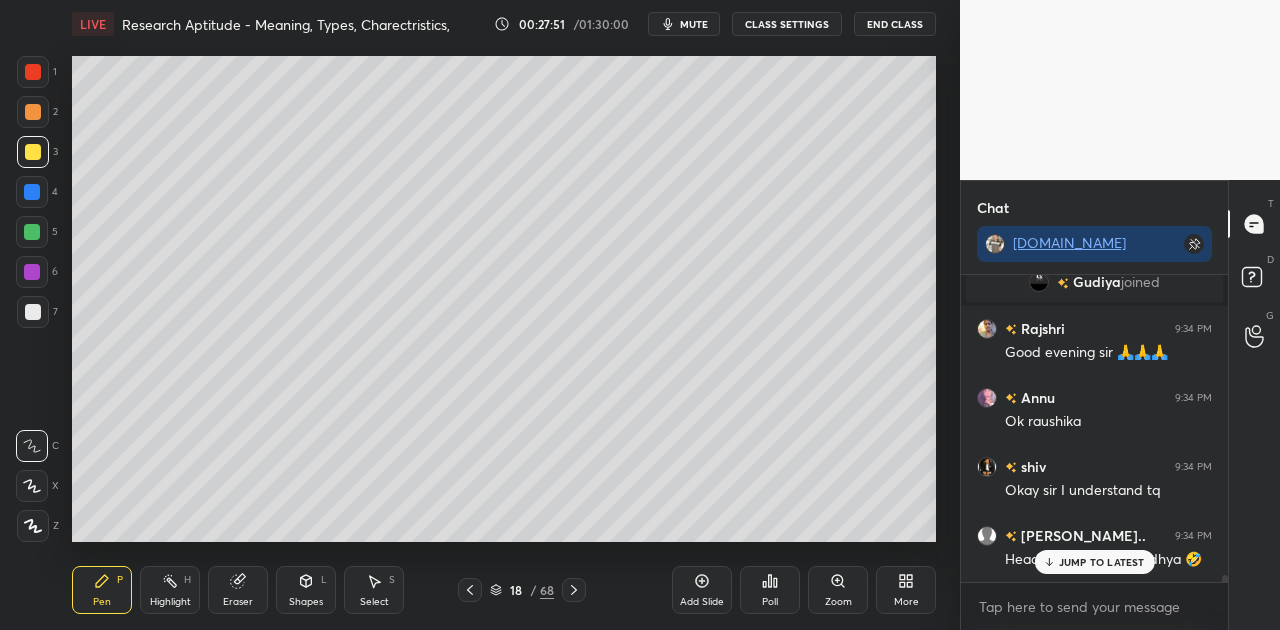 scroll, scrollTop: 13470, scrollLeft: 0, axis: vertical 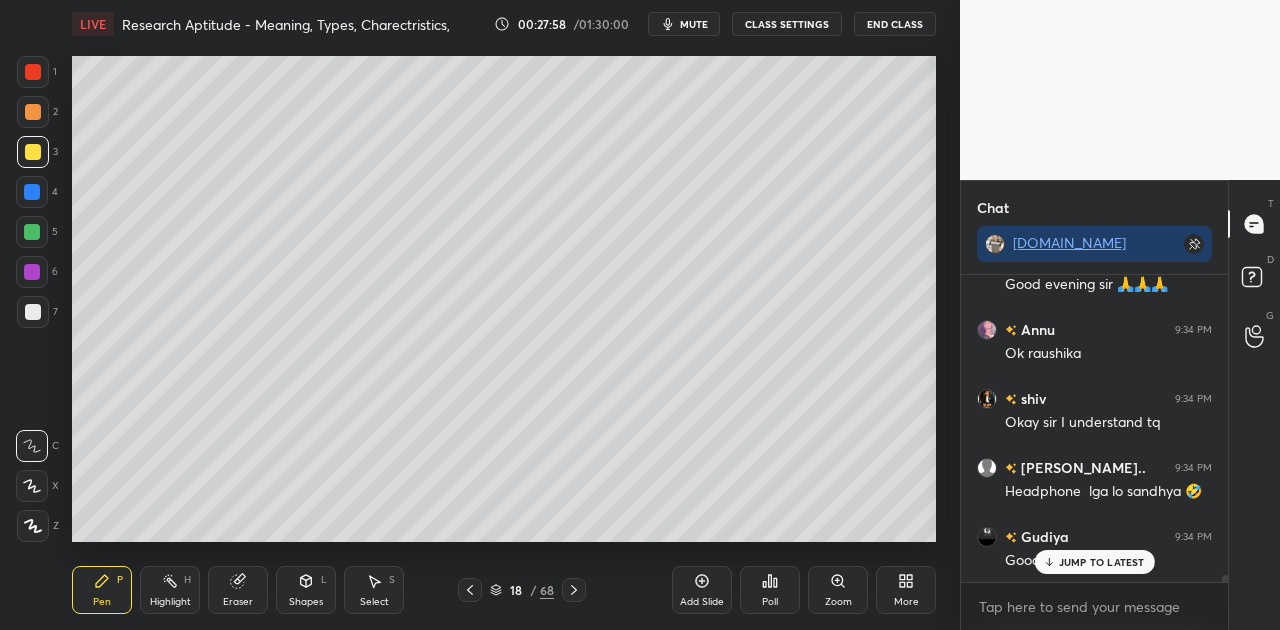 click on "mute" at bounding box center (684, 24) 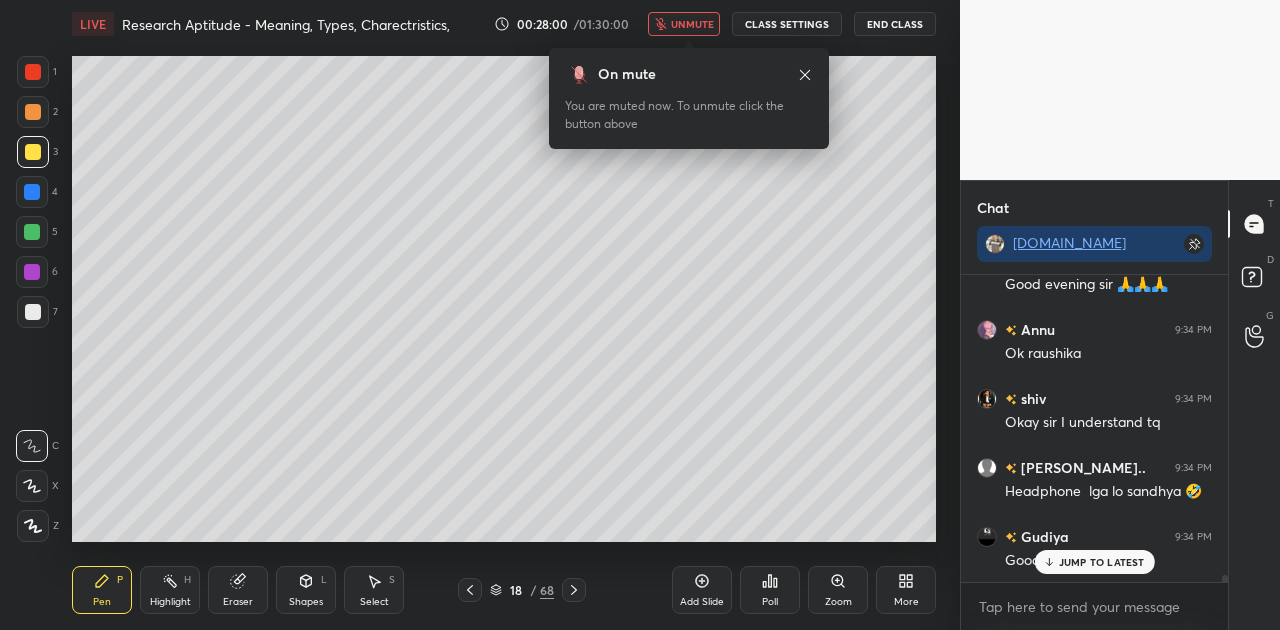 click on "unmute" at bounding box center [684, 24] 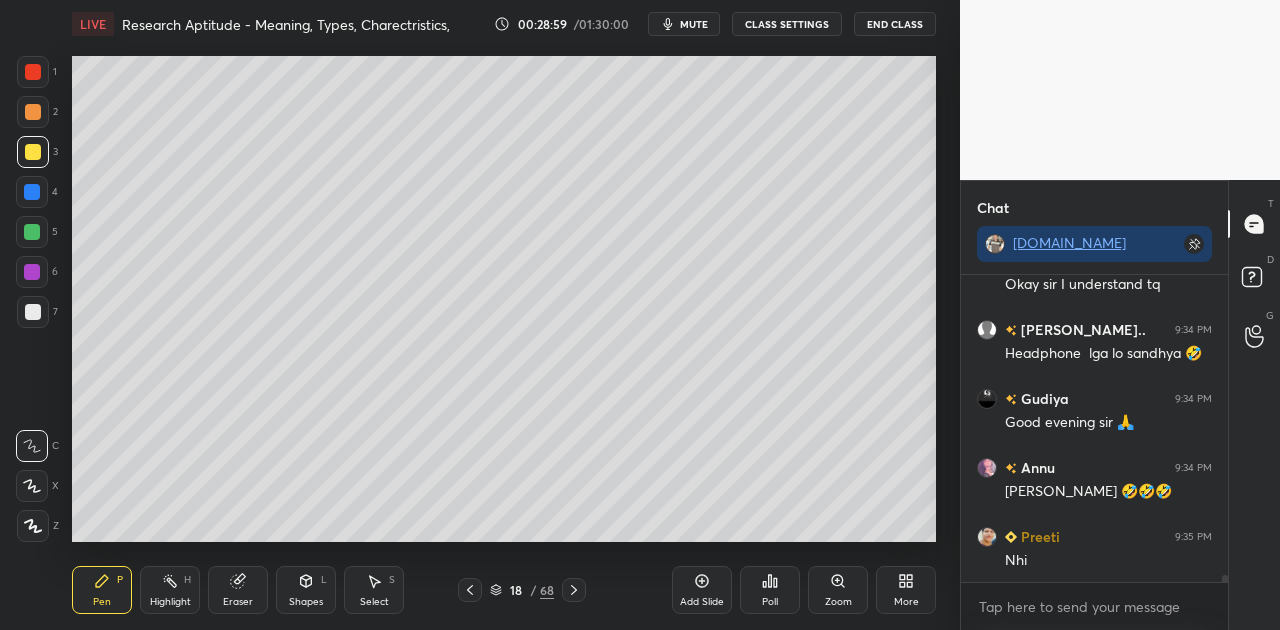 scroll, scrollTop: 13678, scrollLeft: 0, axis: vertical 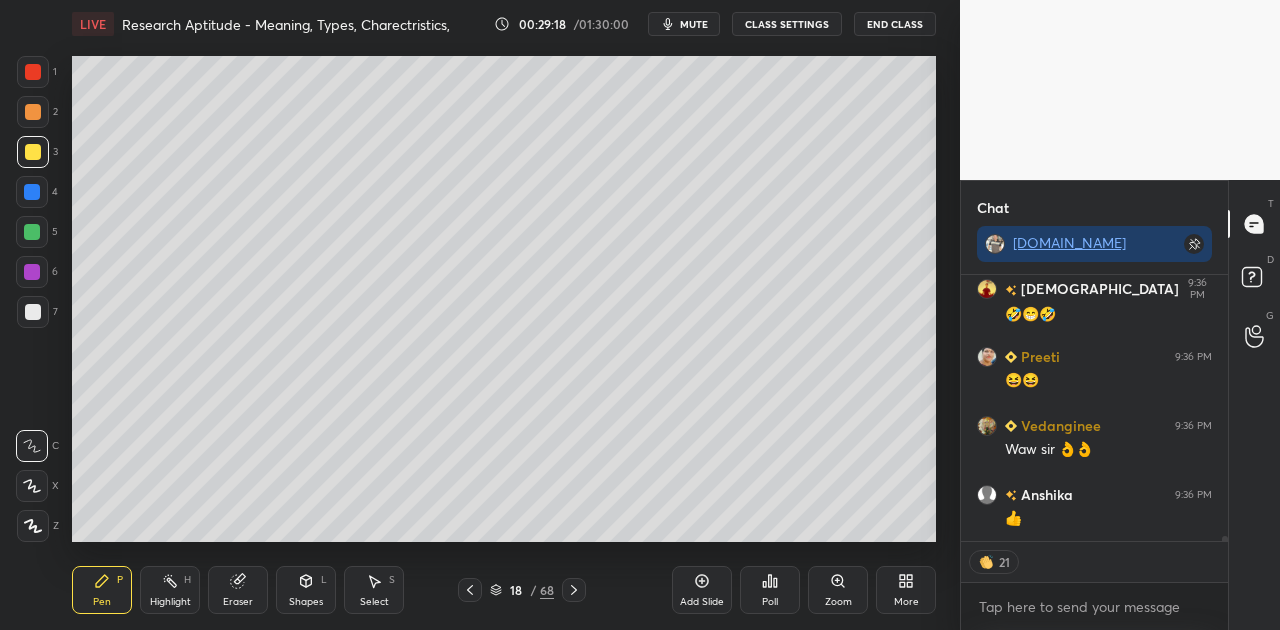 click on "mute" at bounding box center [694, 24] 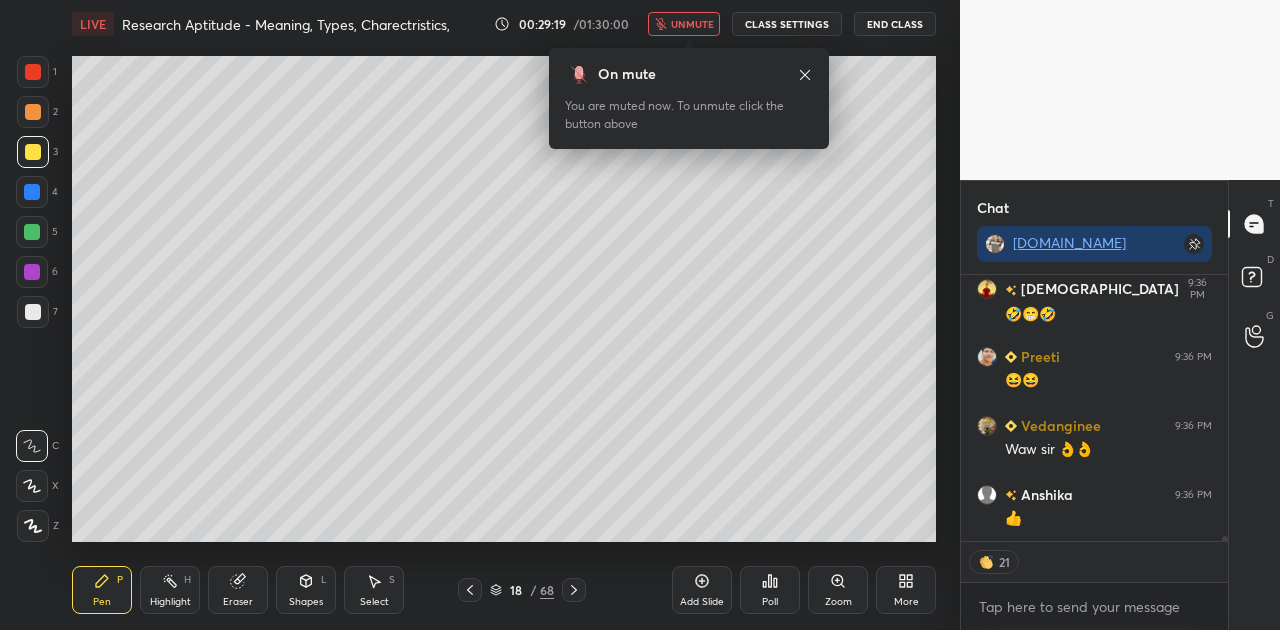 click on "unmute" at bounding box center (692, 24) 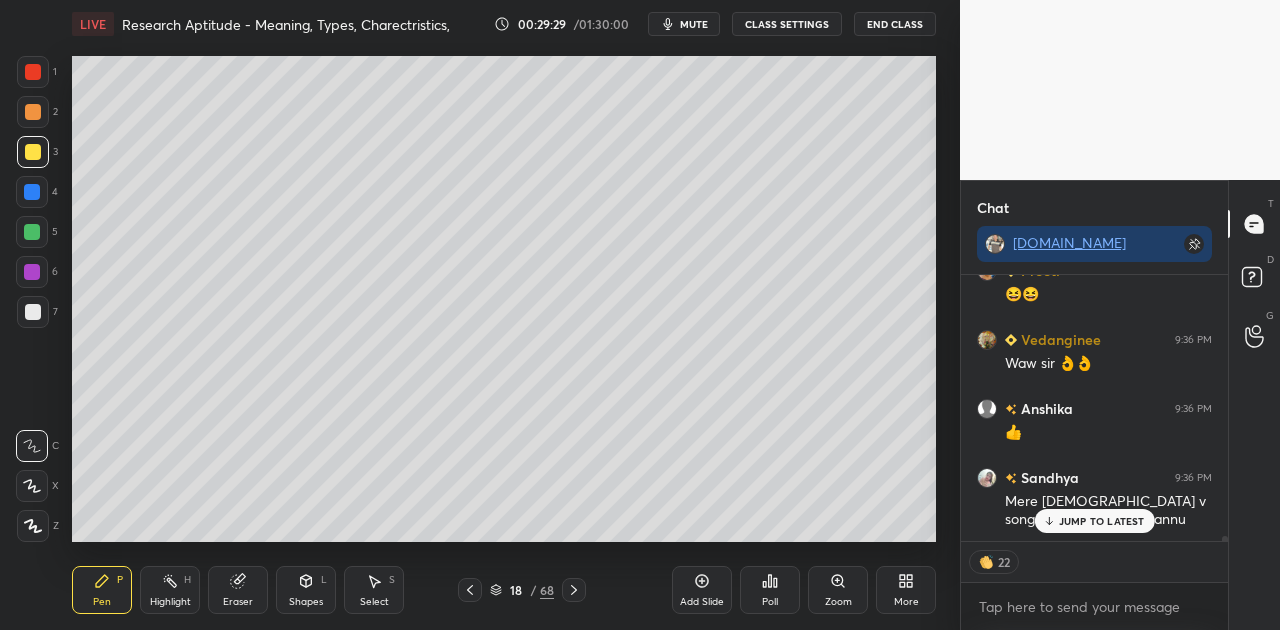 scroll, scrollTop: 14358, scrollLeft: 0, axis: vertical 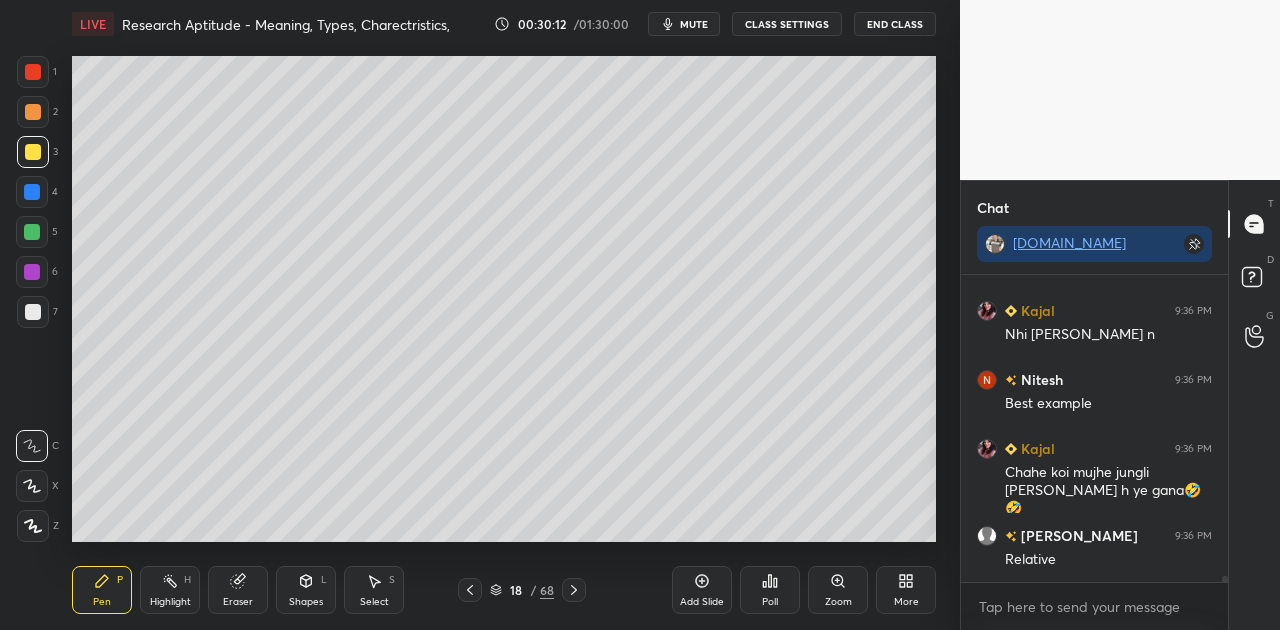 click on "mute" at bounding box center [694, 24] 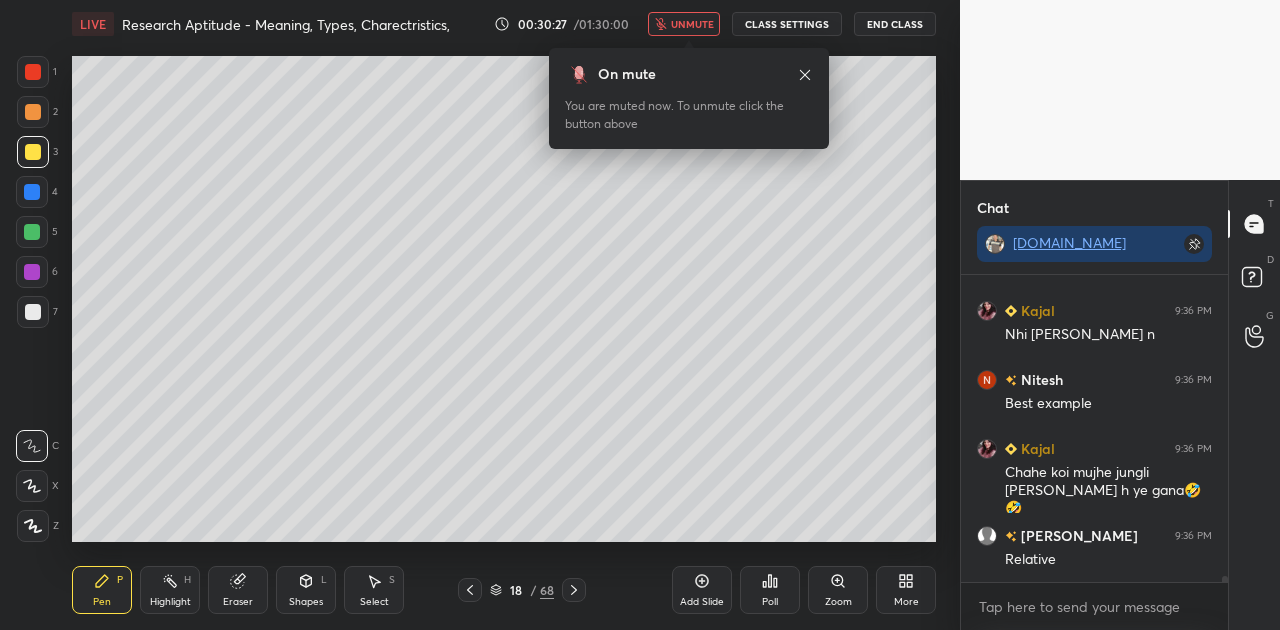 scroll, scrollTop: 14590, scrollLeft: 0, axis: vertical 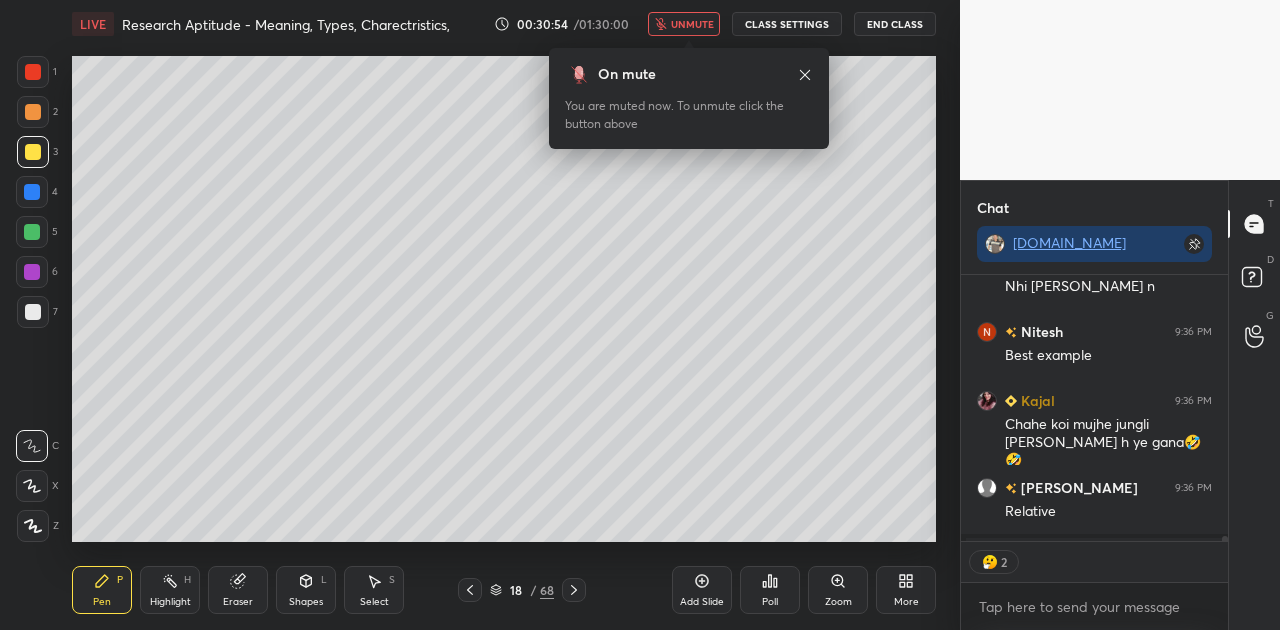 click on "unmute" at bounding box center (692, 24) 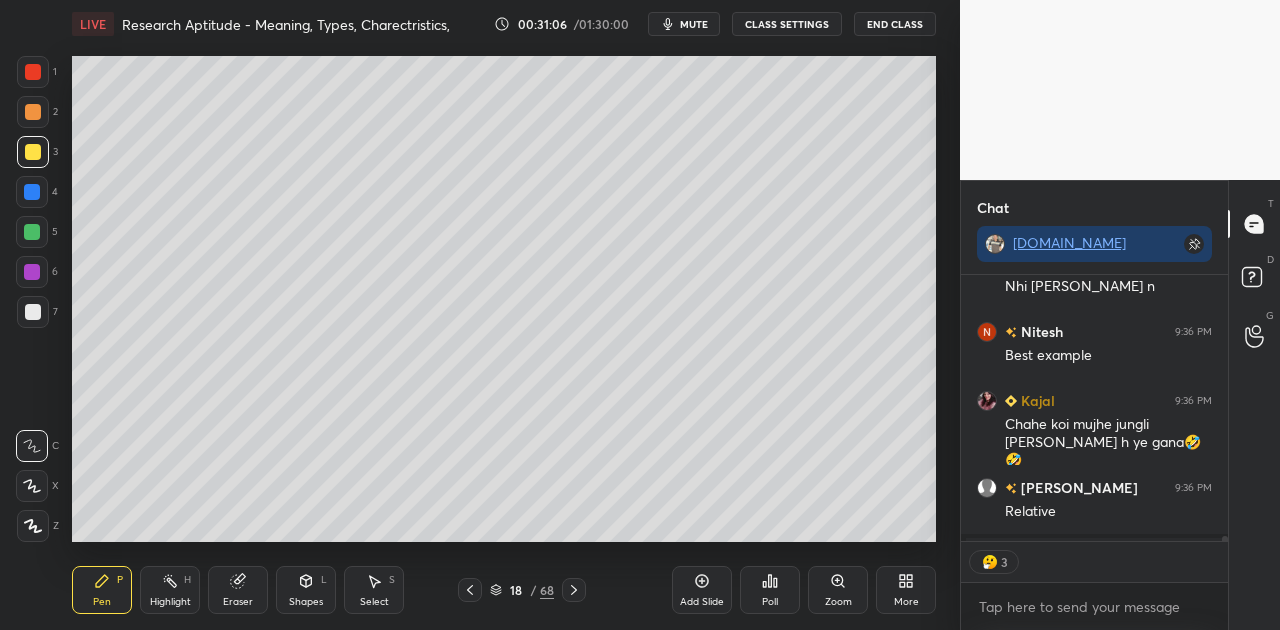 scroll, scrollTop: 6, scrollLeft: 6, axis: both 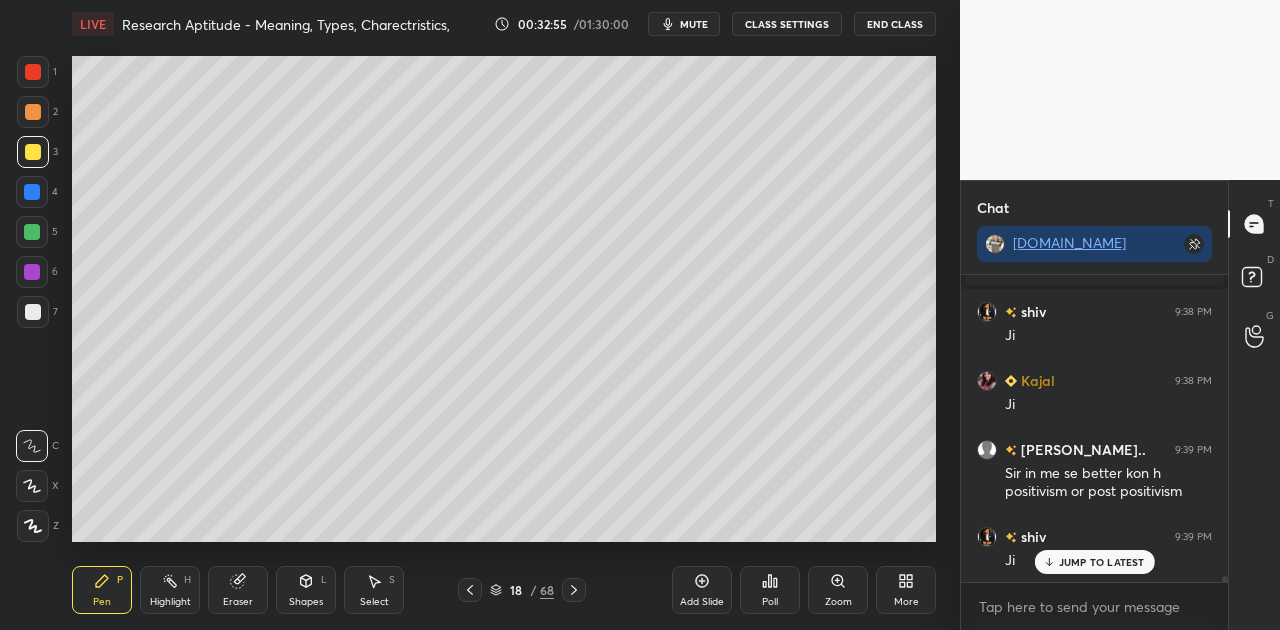 click on "mute" at bounding box center [694, 24] 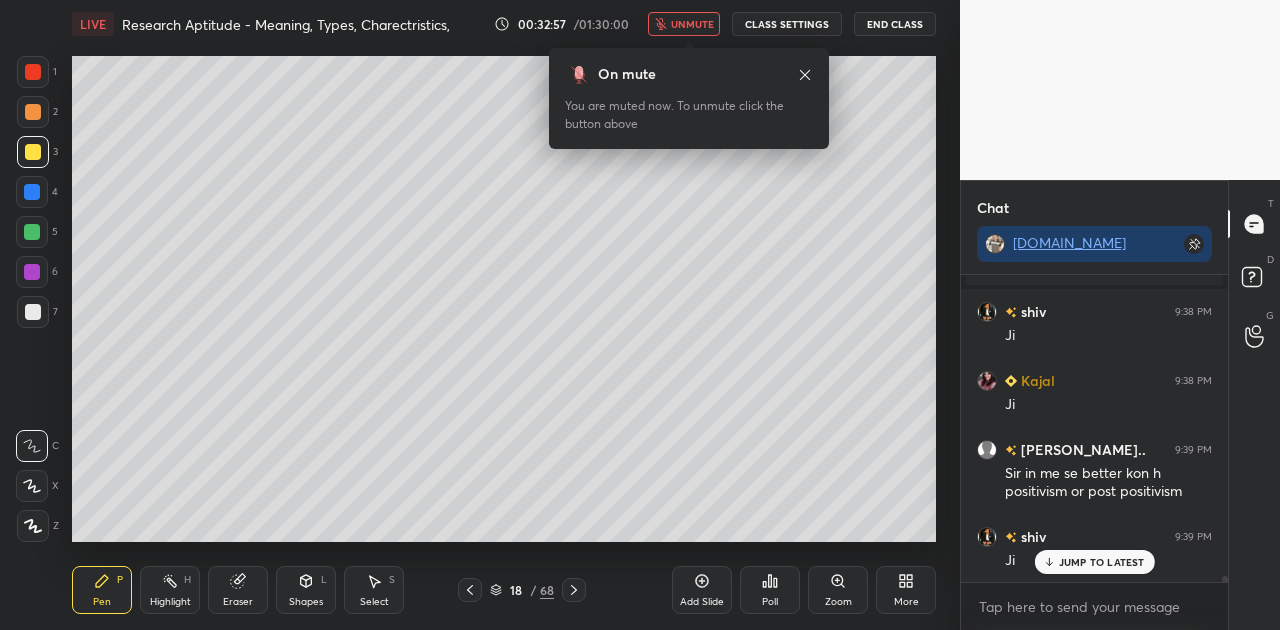 click on "unmute" at bounding box center (692, 24) 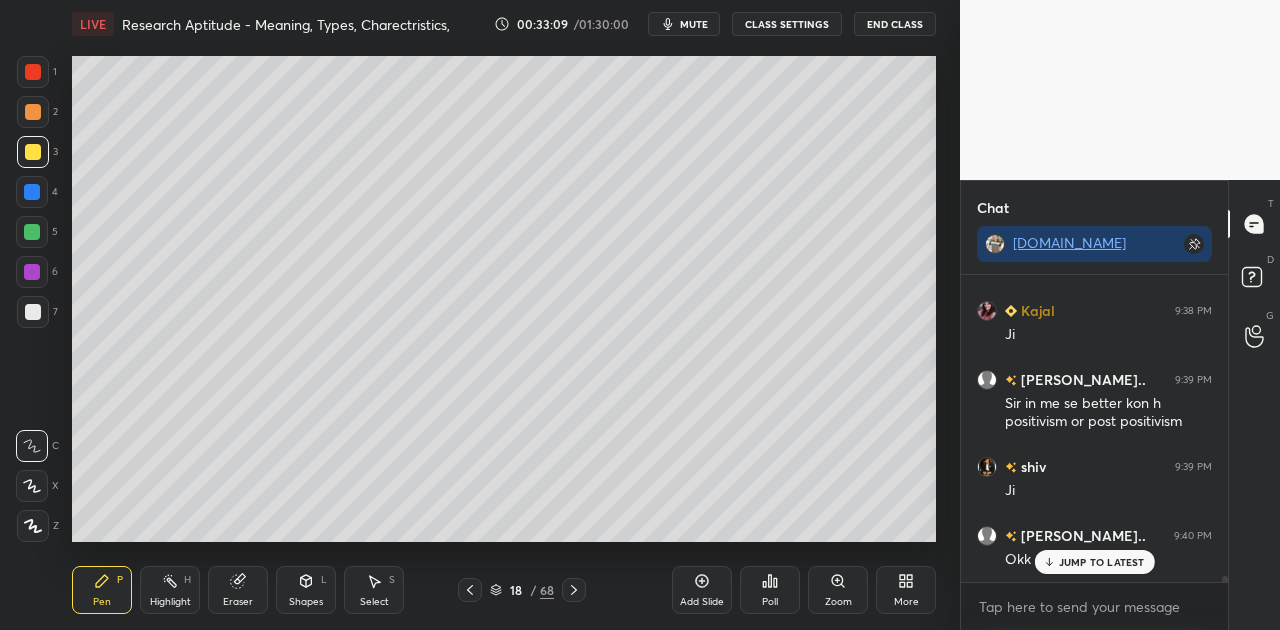 scroll, scrollTop: 14574, scrollLeft: 0, axis: vertical 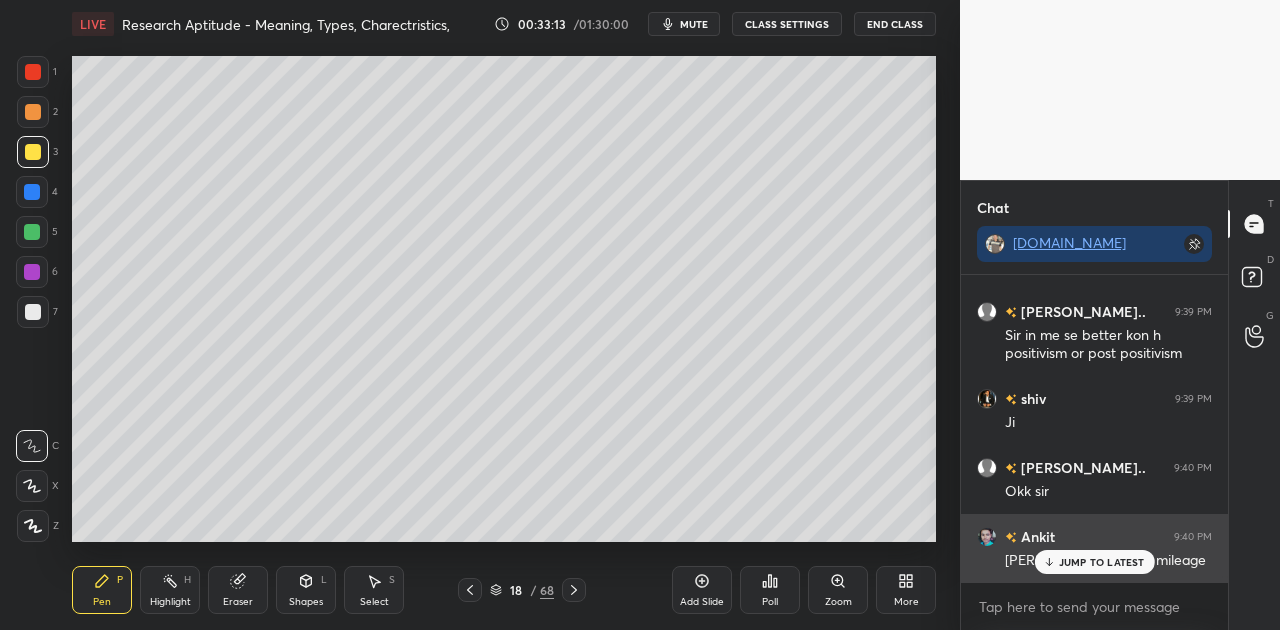 click on "JUMP TO LATEST" at bounding box center [1102, 562] 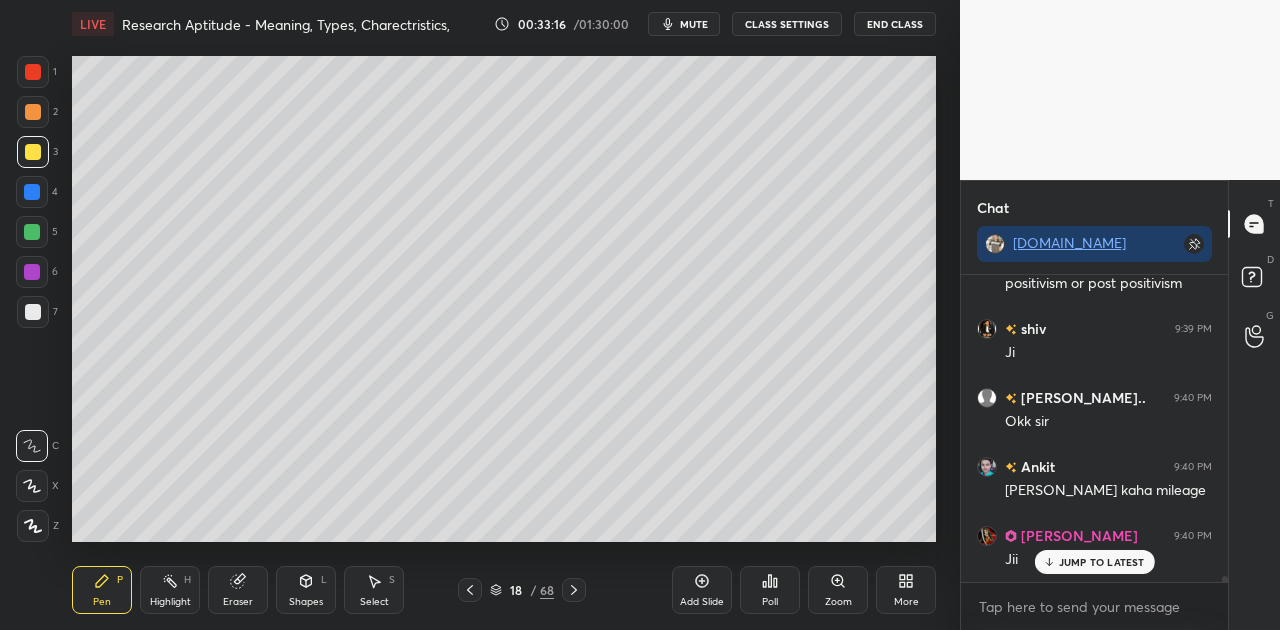 scroll, scrollTop: 14712, scrollLeft: 0, axis: vertical 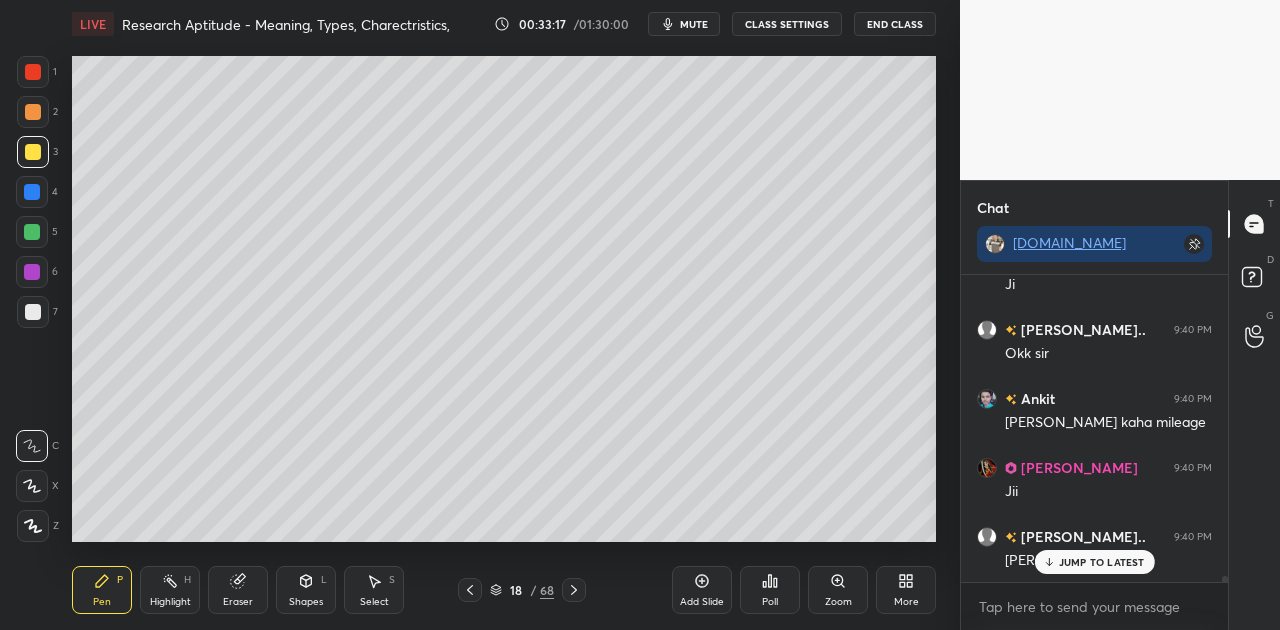 click 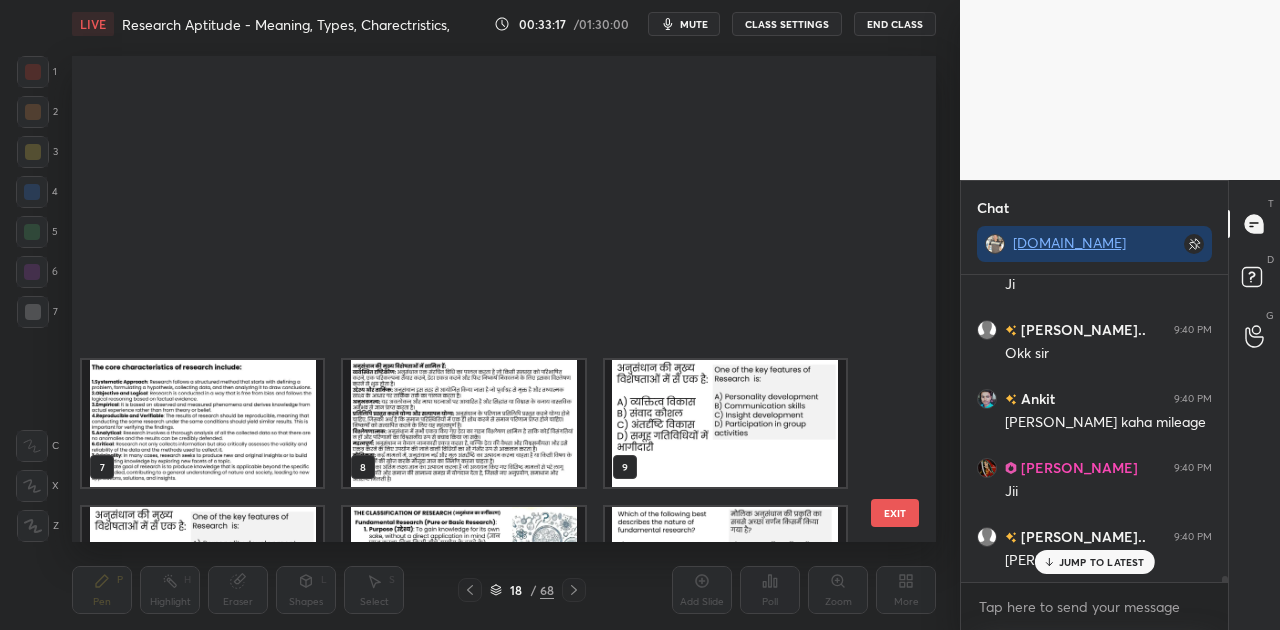 scroll, scrollTop: 396, scrollLeft: 0, axis: vertical 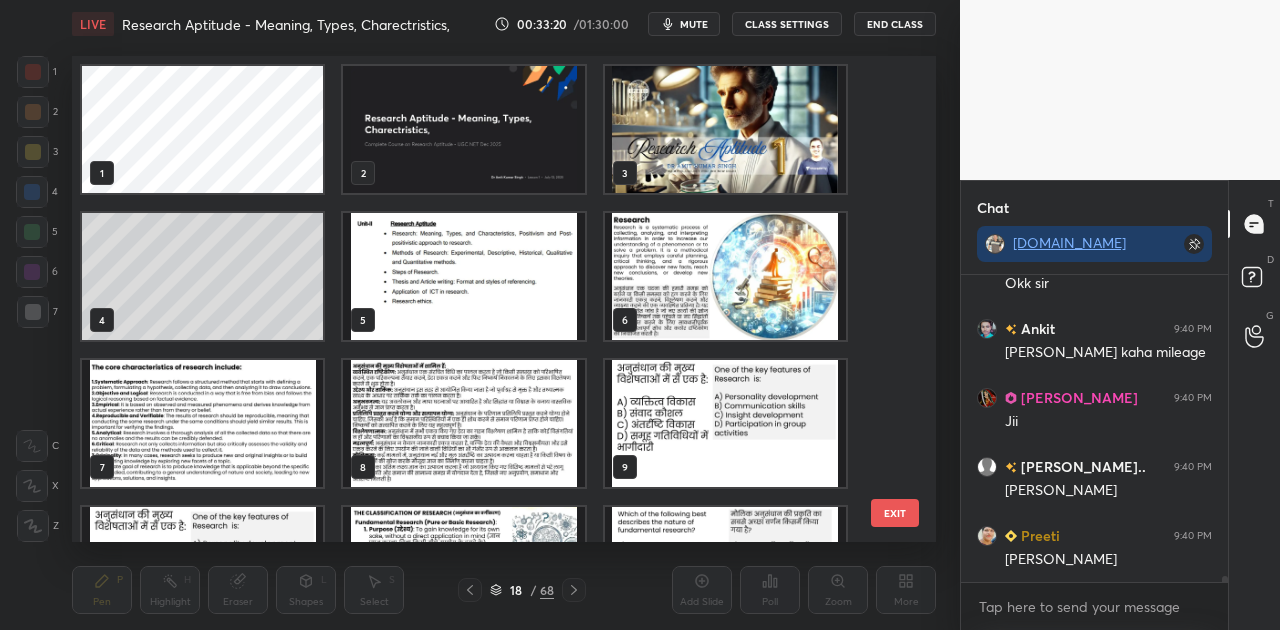 click at bounding box center (463, 276) 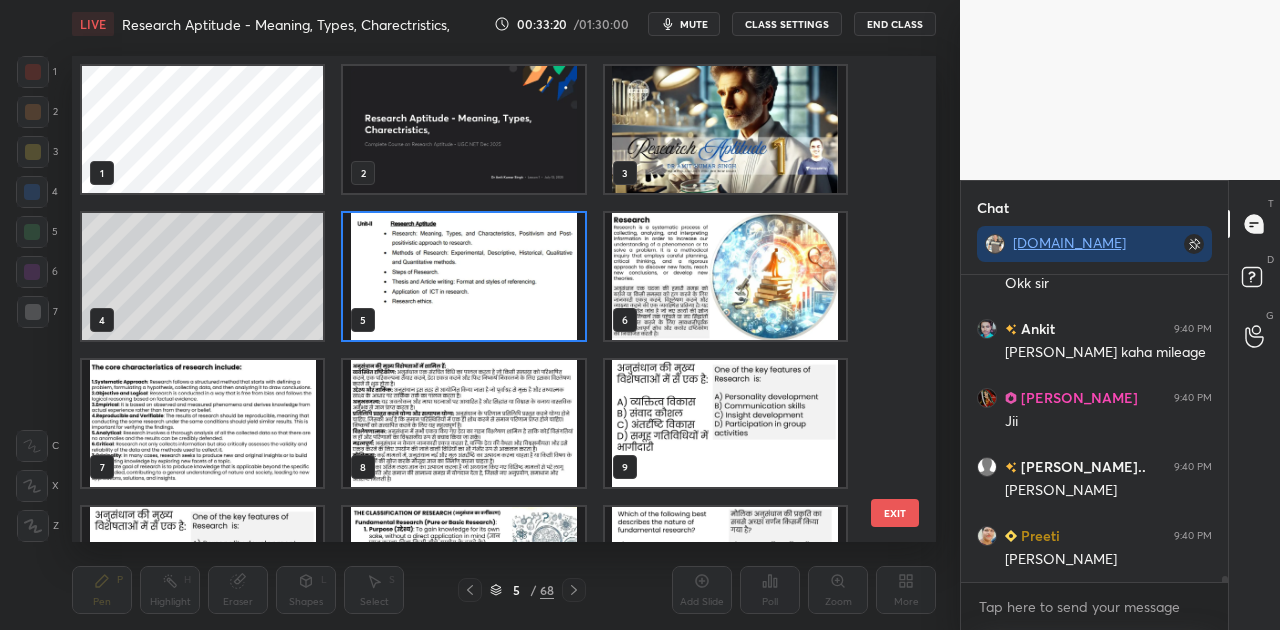 click at bounding box center [463, 276] 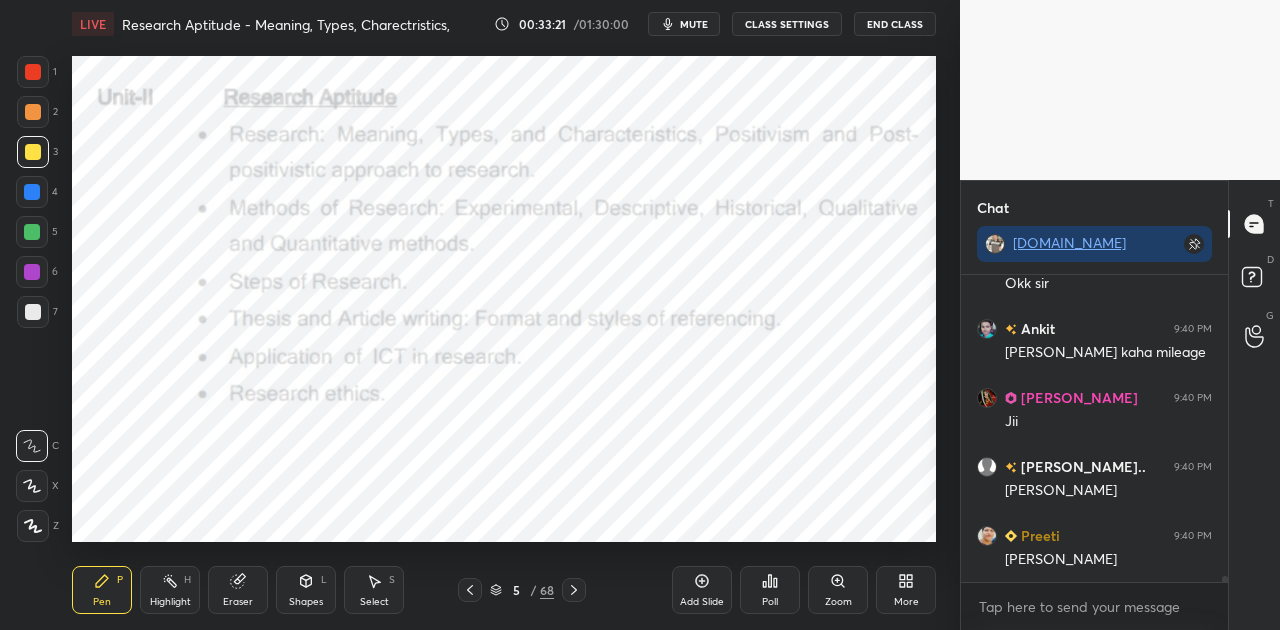 click at bounding box center (463, 276) 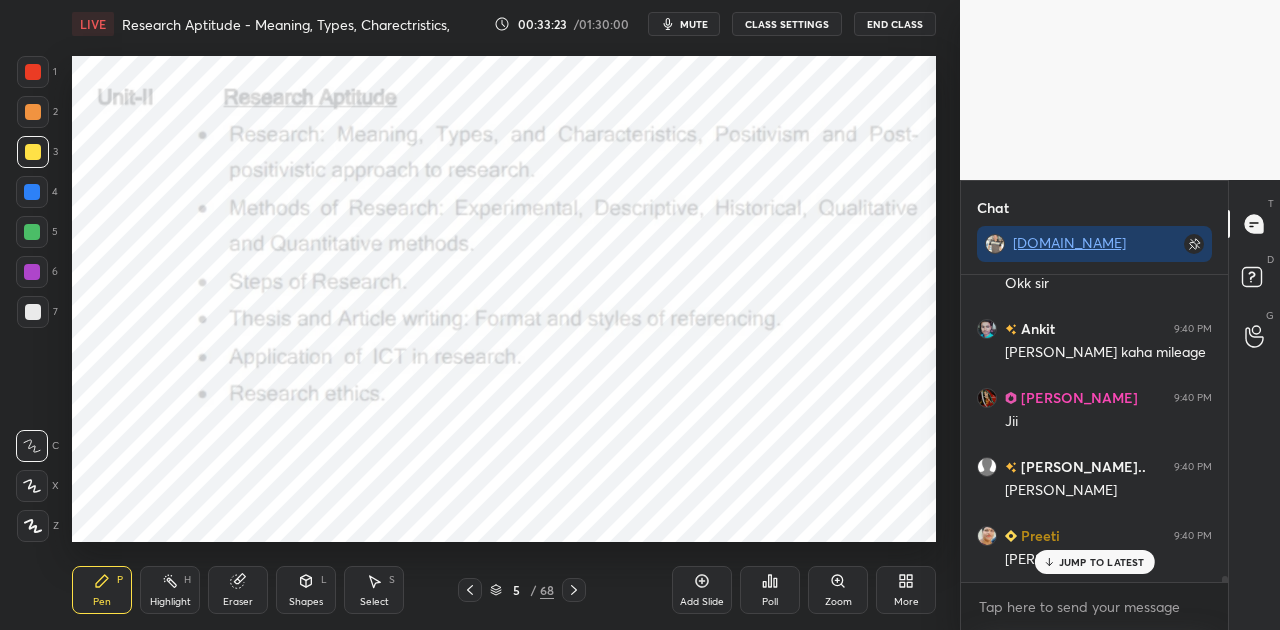 scroll, scrollTop: 14850, scrollLeft: 0, axis: vertical 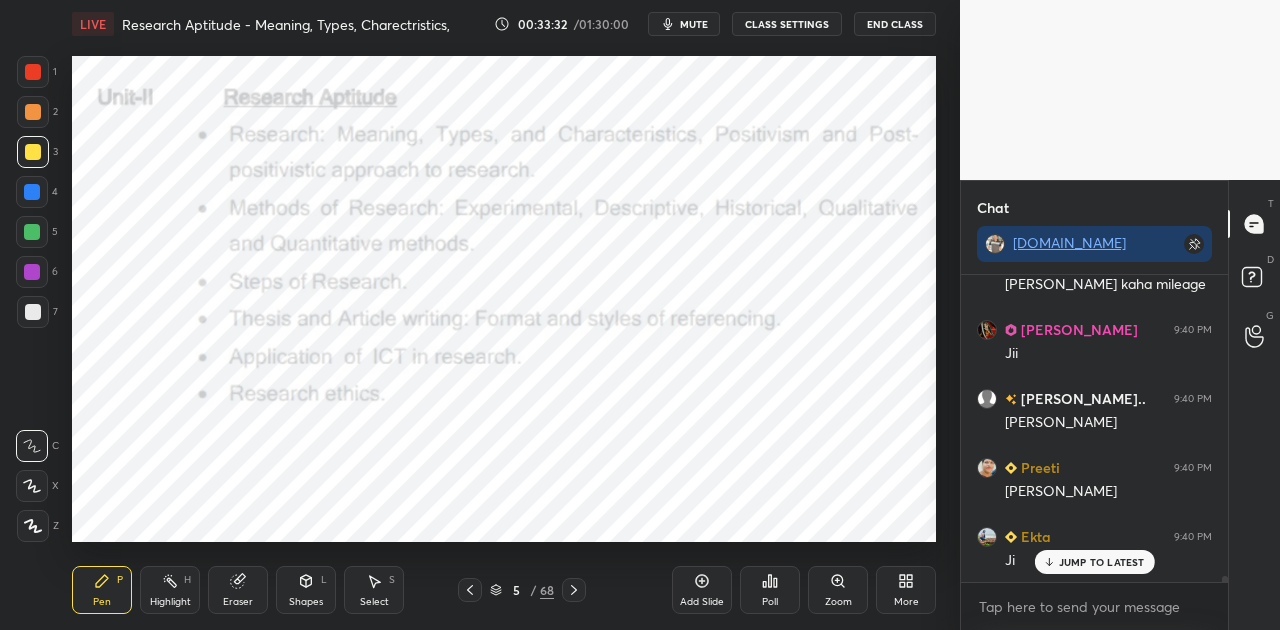 click 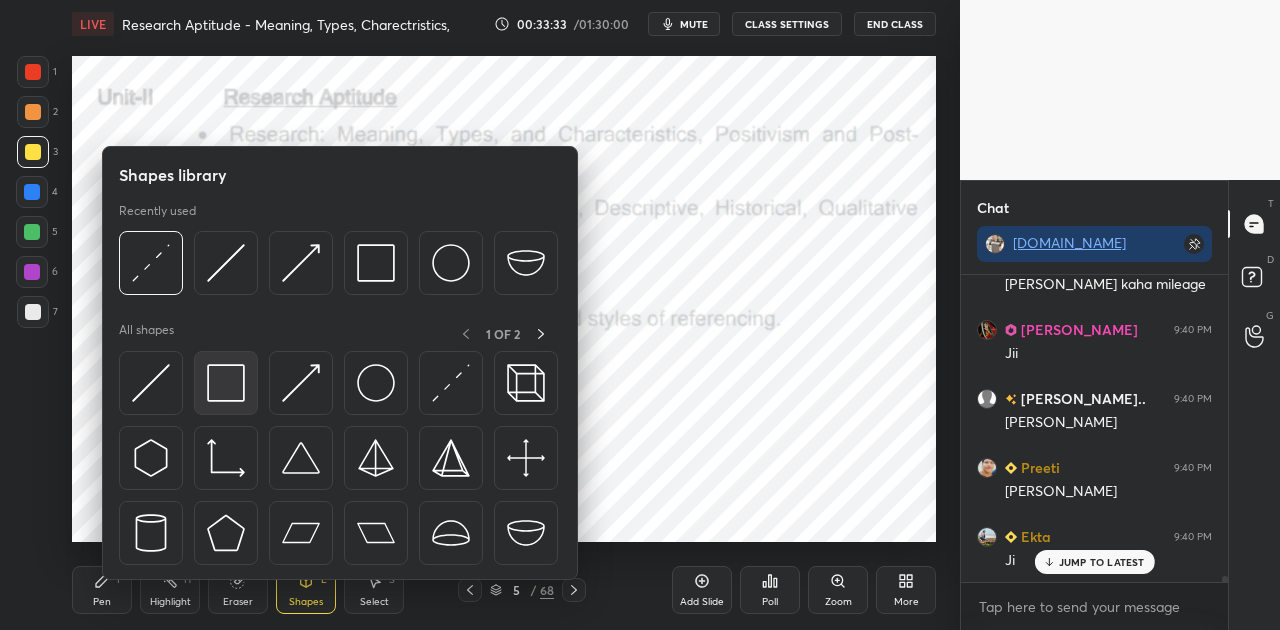 click at bounding box center (226, 383) 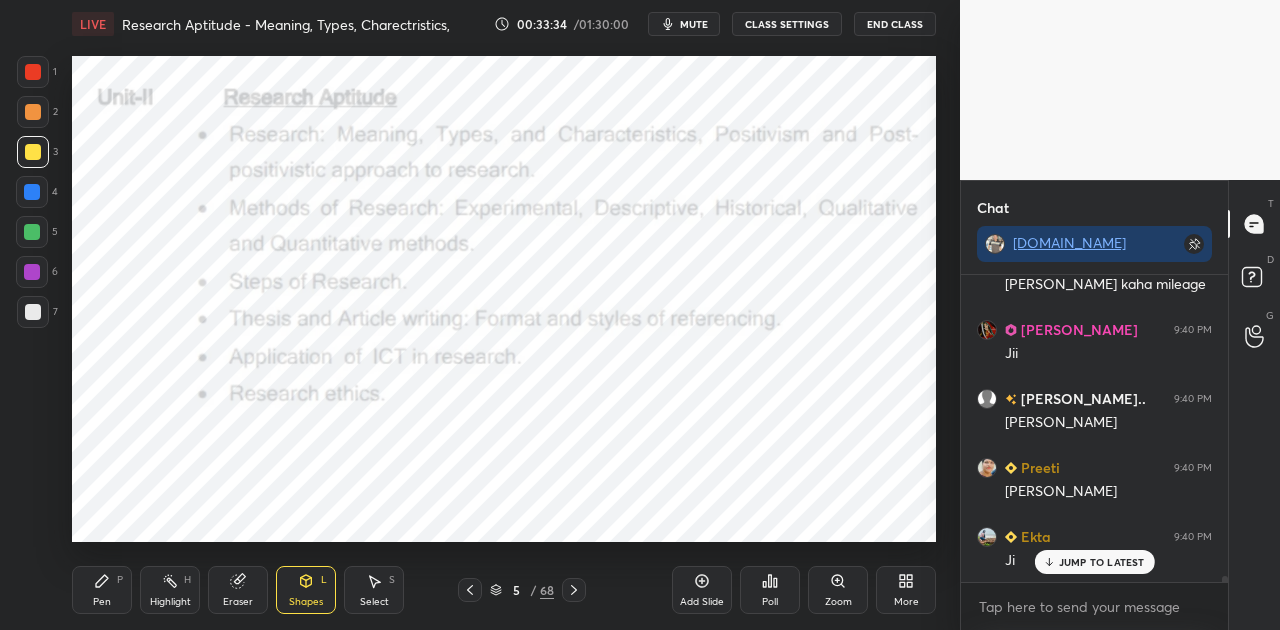 click at bounding box center [32, 192] 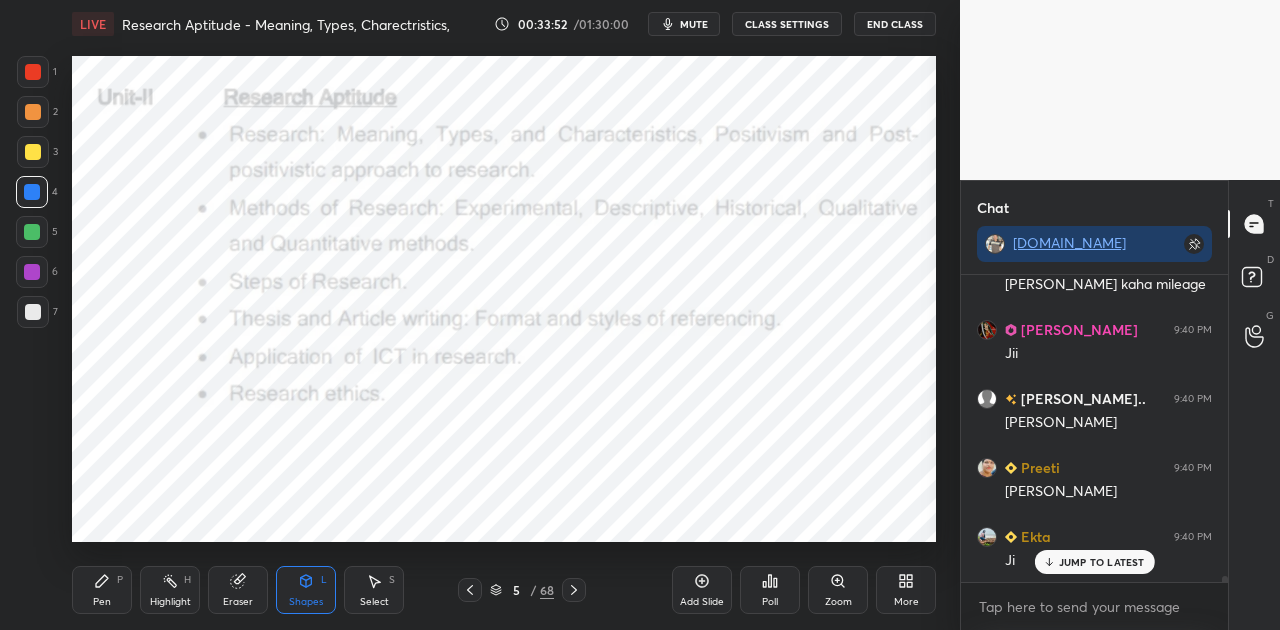click 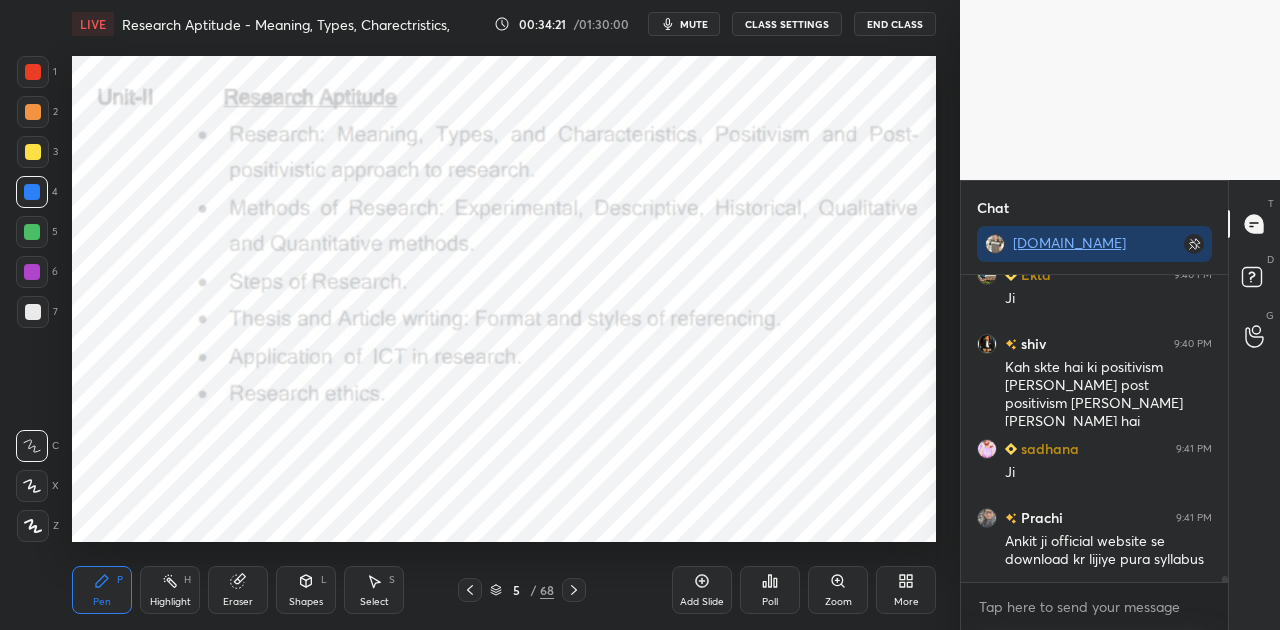 scroll, scrollTop: 15180, scrollLeft: 0, axis: vertical 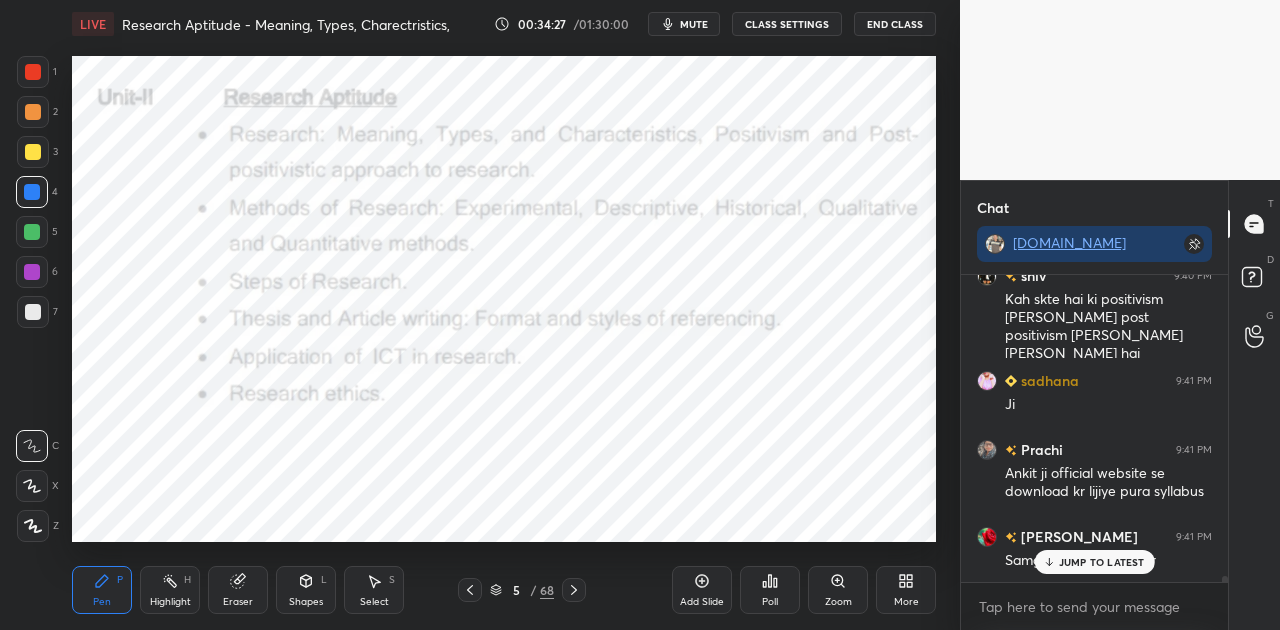click on "JUMP TO LATEST" at bounding box center [1102, 562] 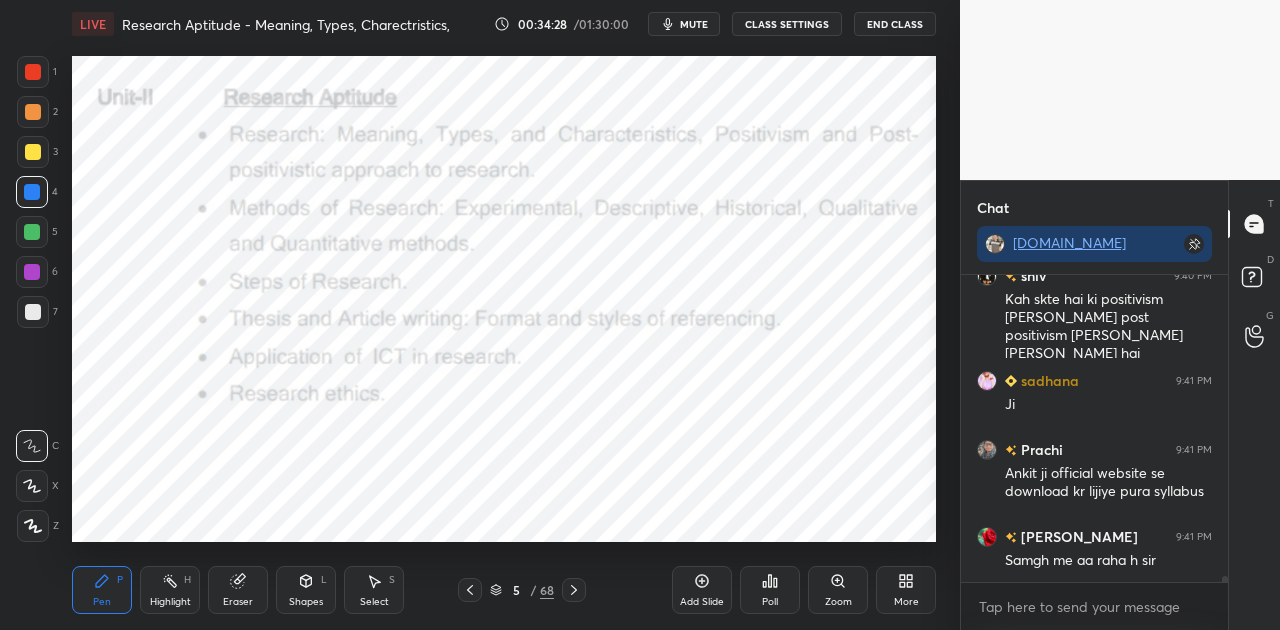 click on "mute" at bounding box center (694, 24) 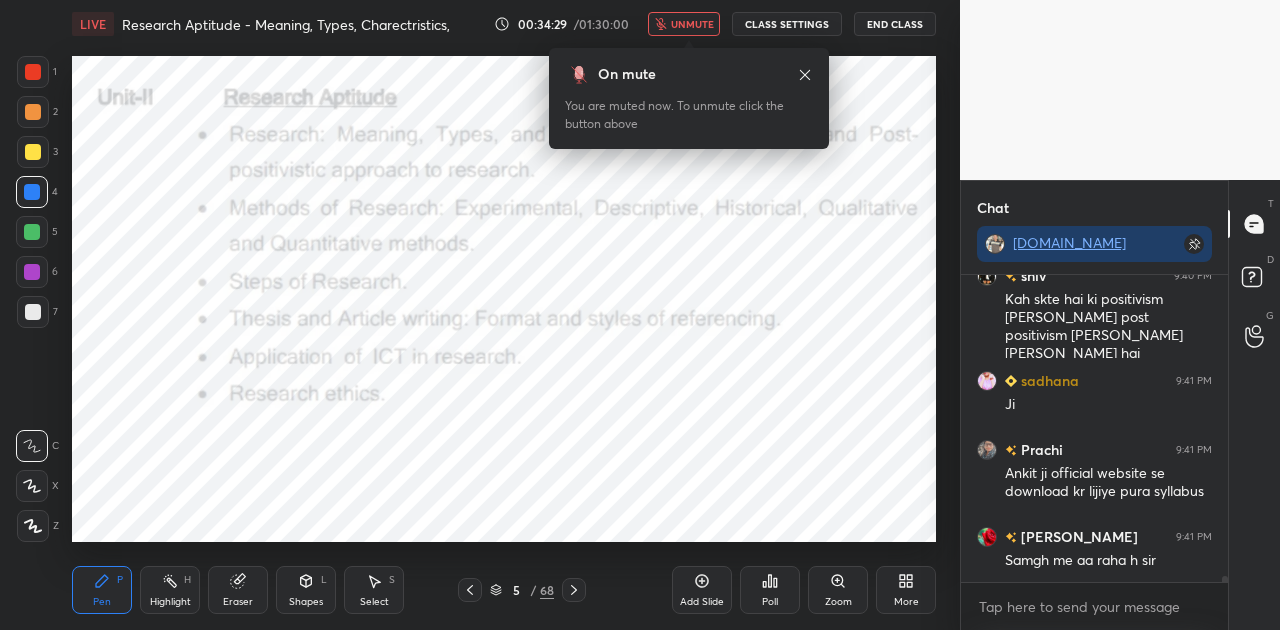 click on "unmute" at bounding box center (692, 24) 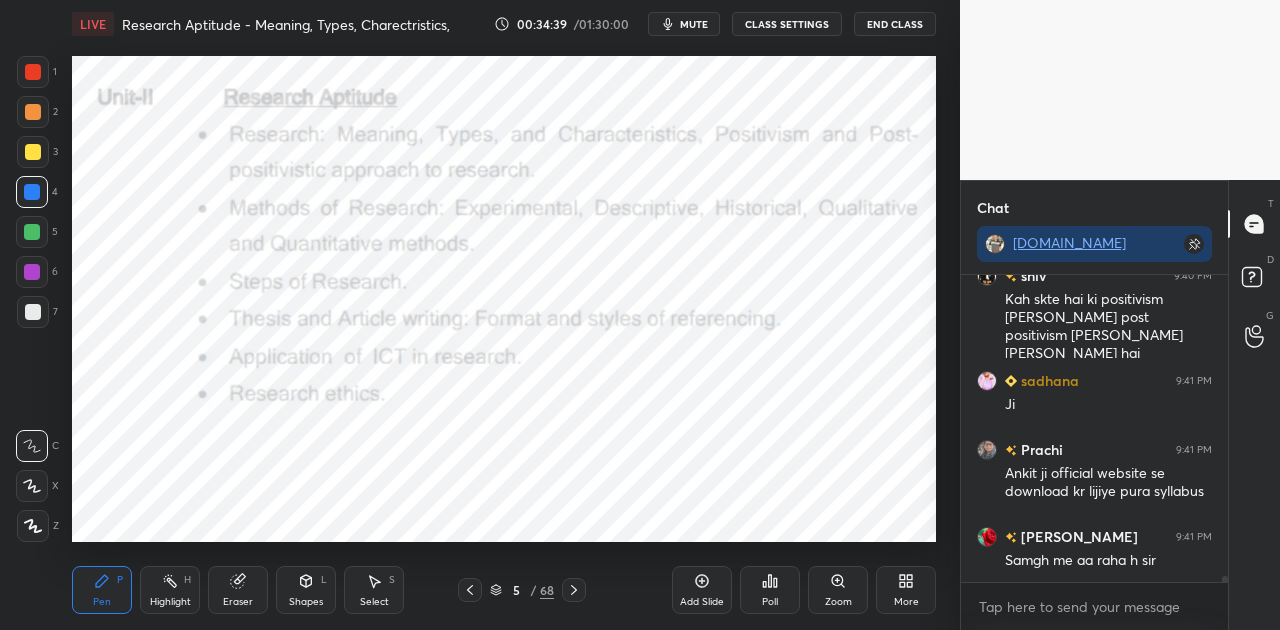 click 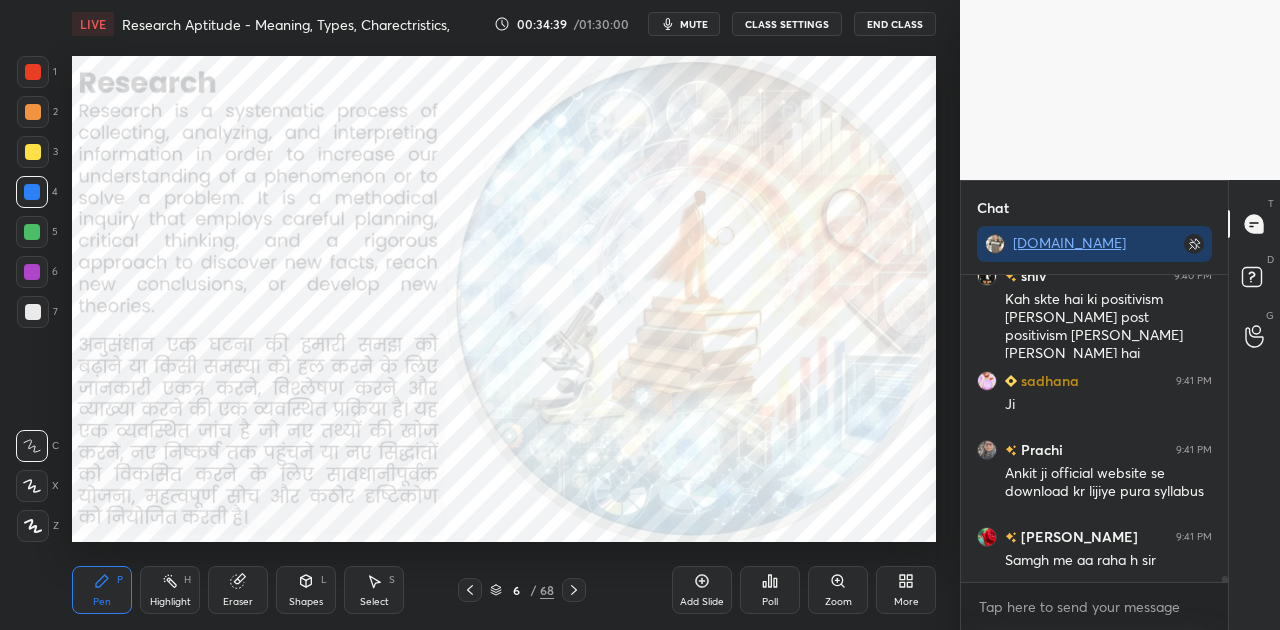 scroll, scrollTop: 260, scrollLeft: 261, axis: both 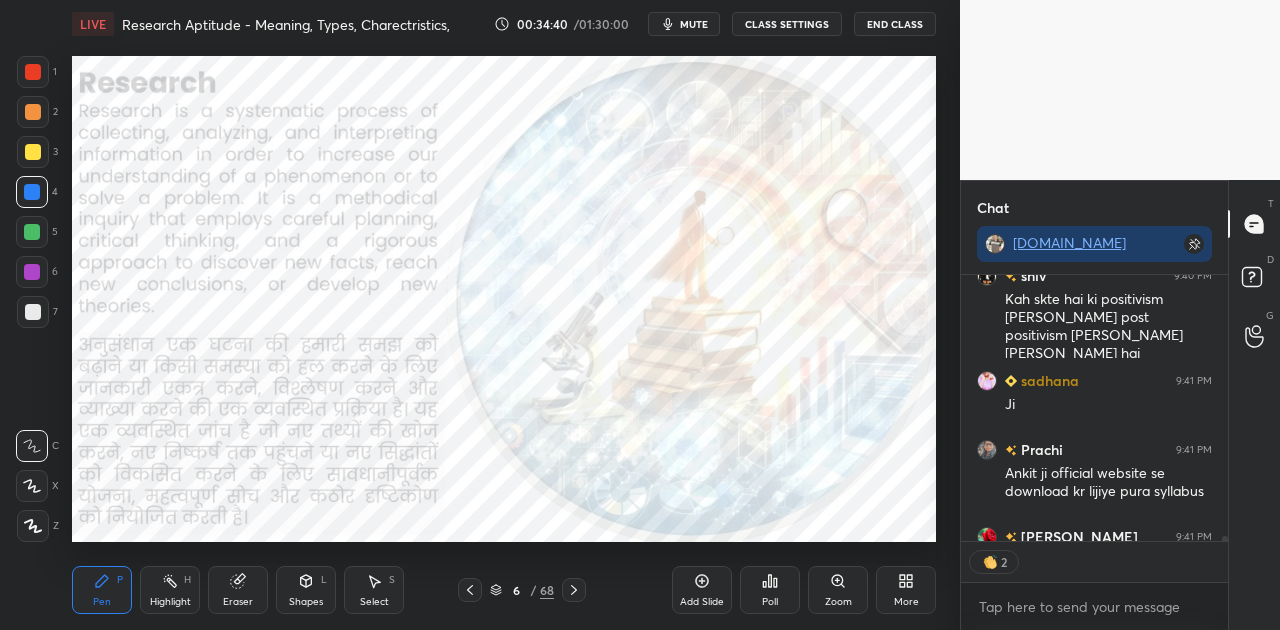 click 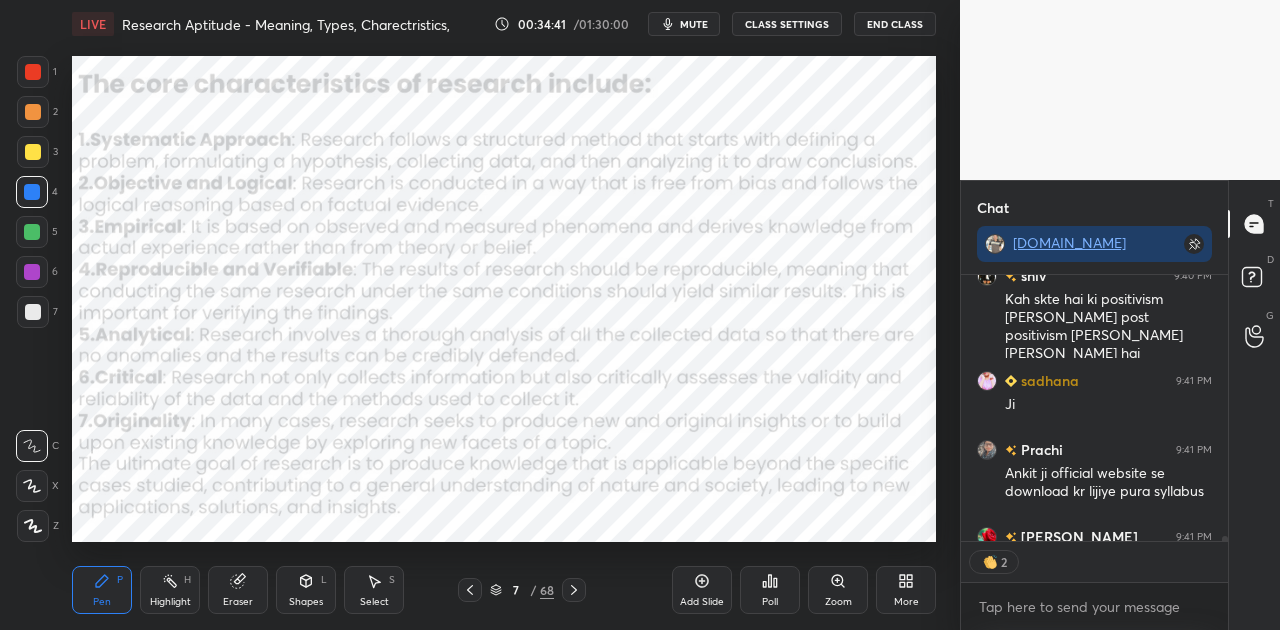click 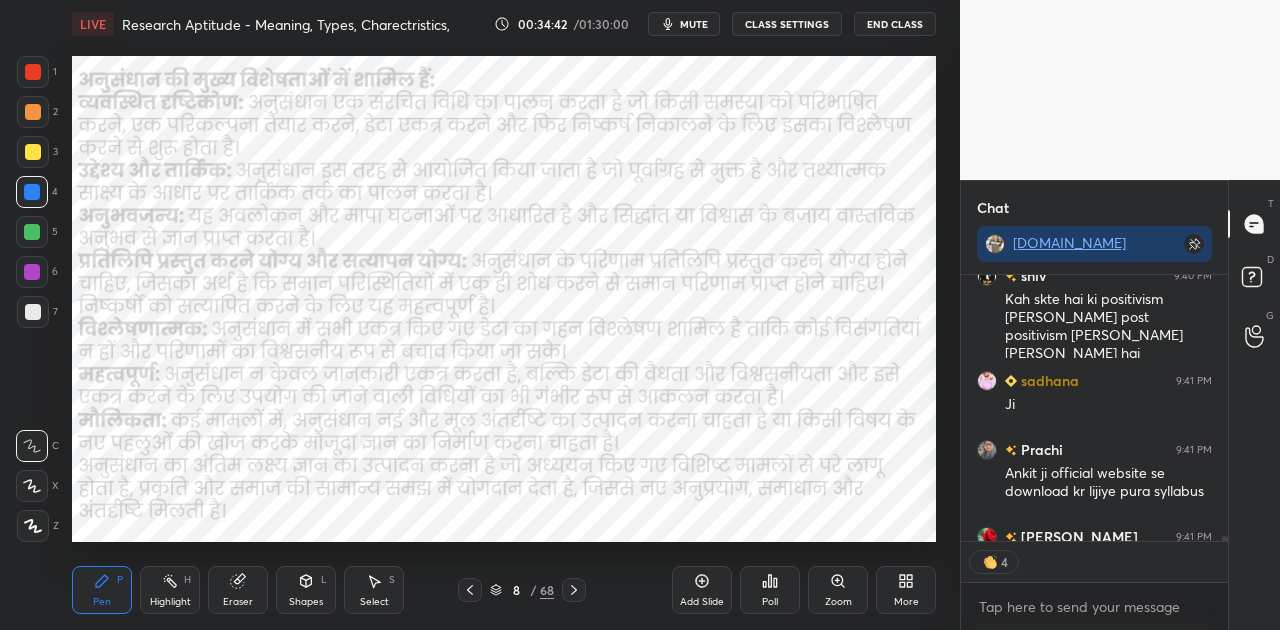 click 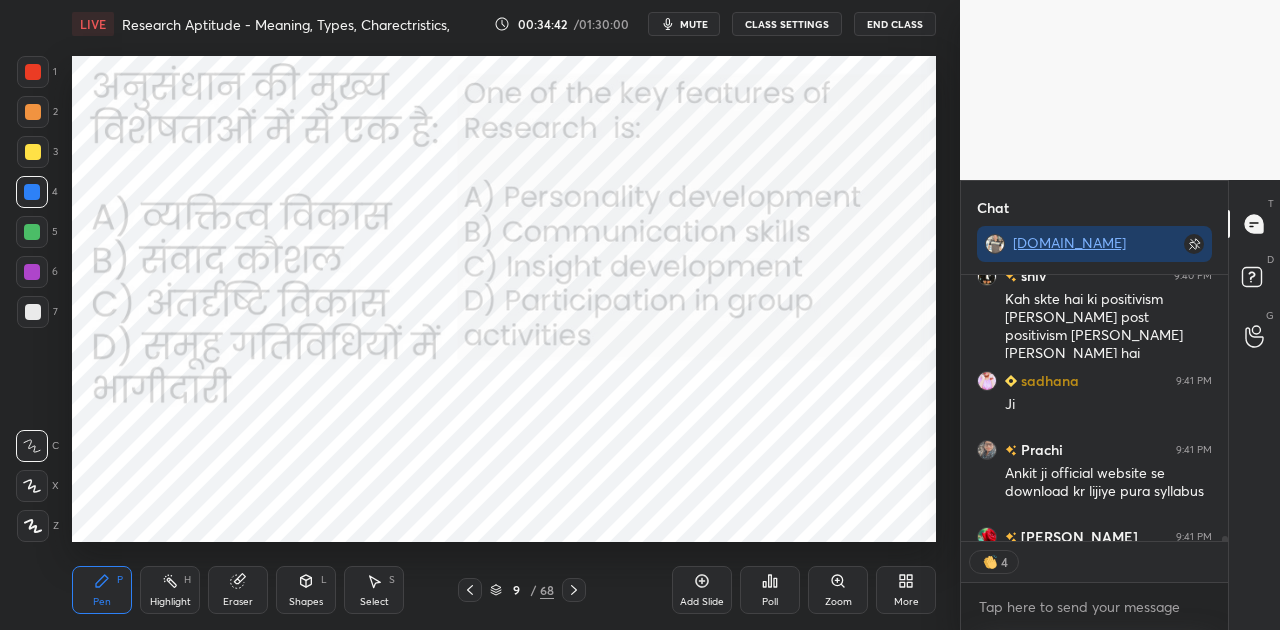click 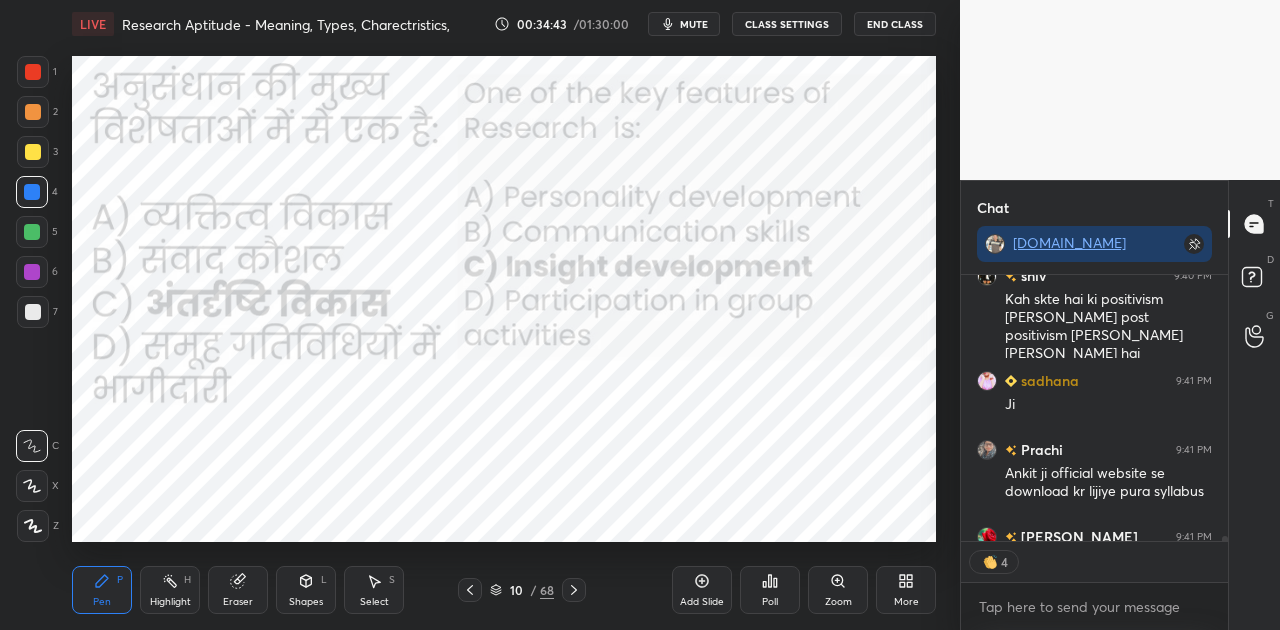 click 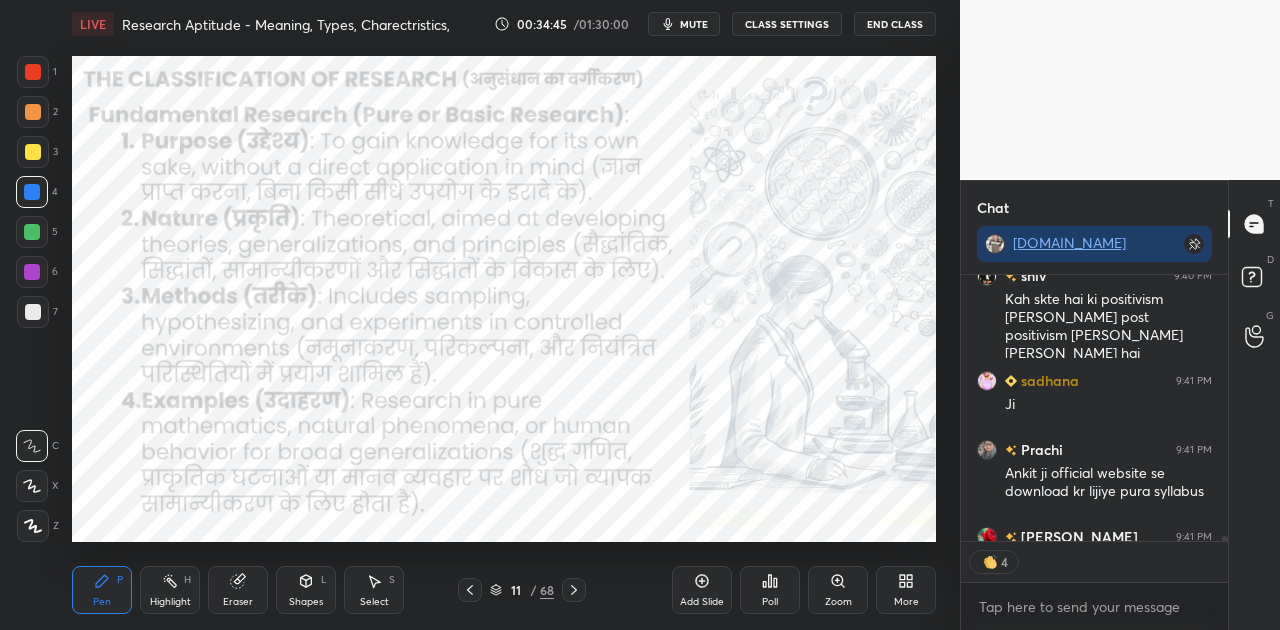 click 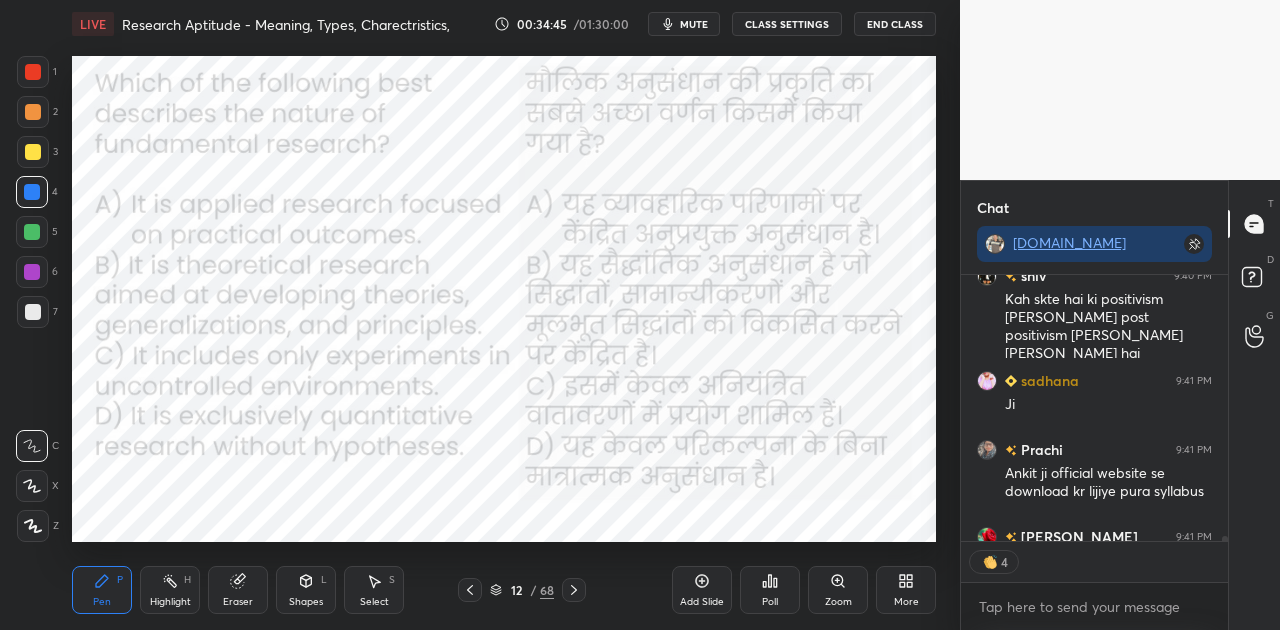 click 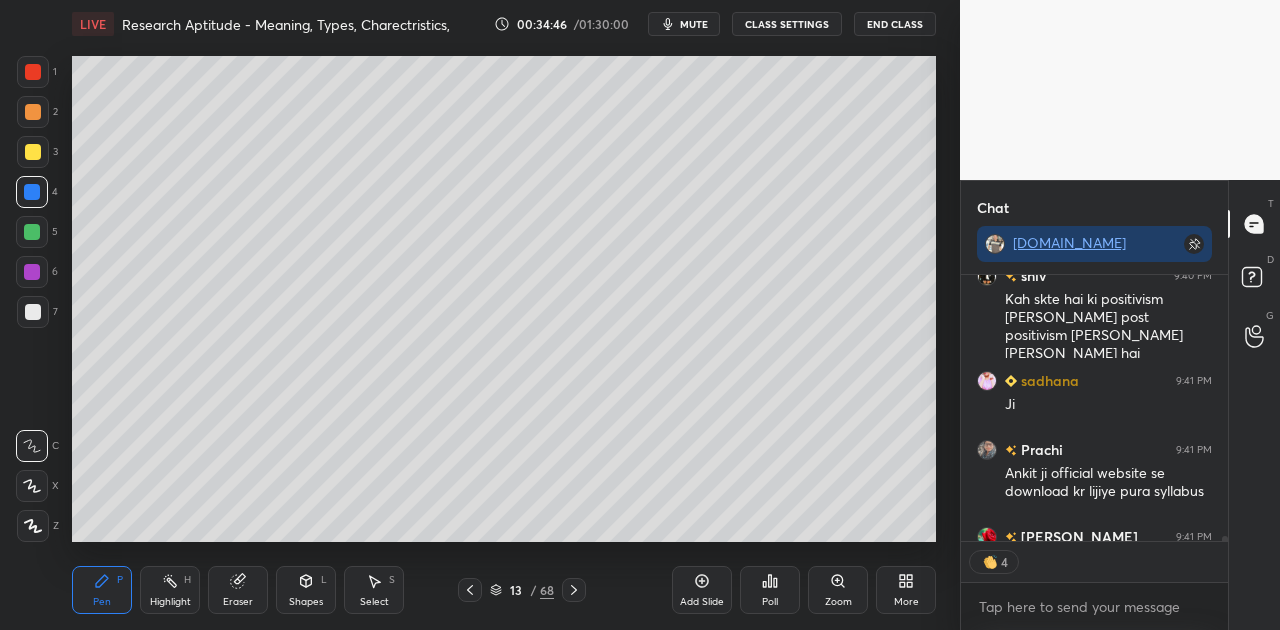 click 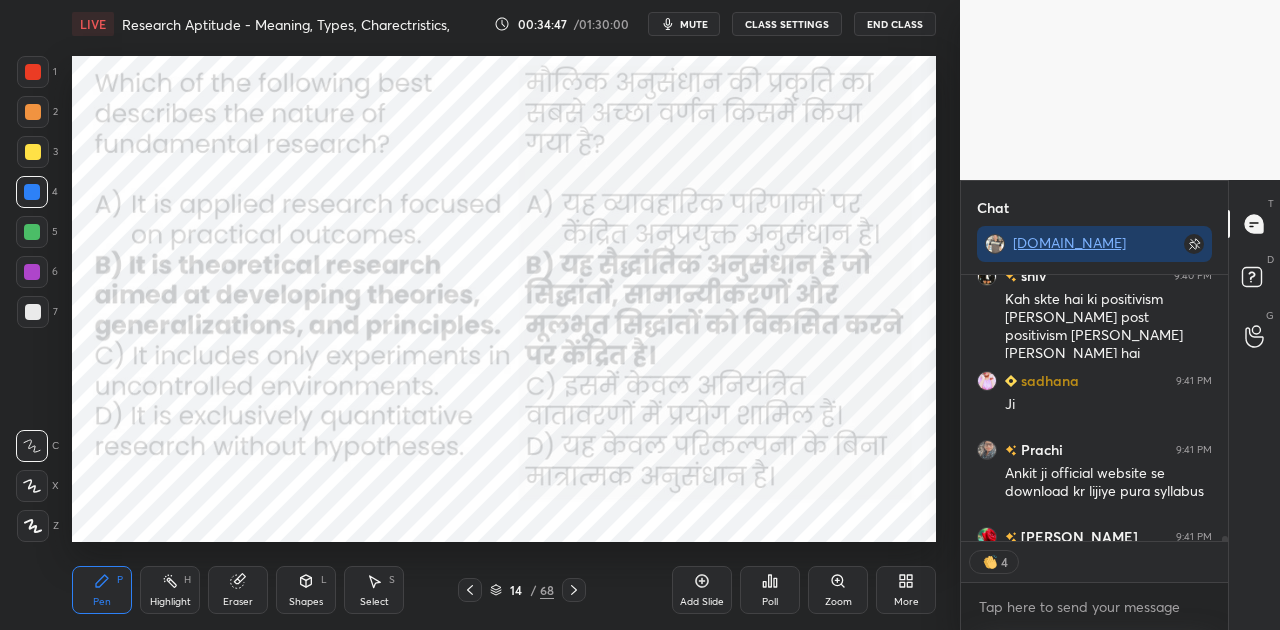 click 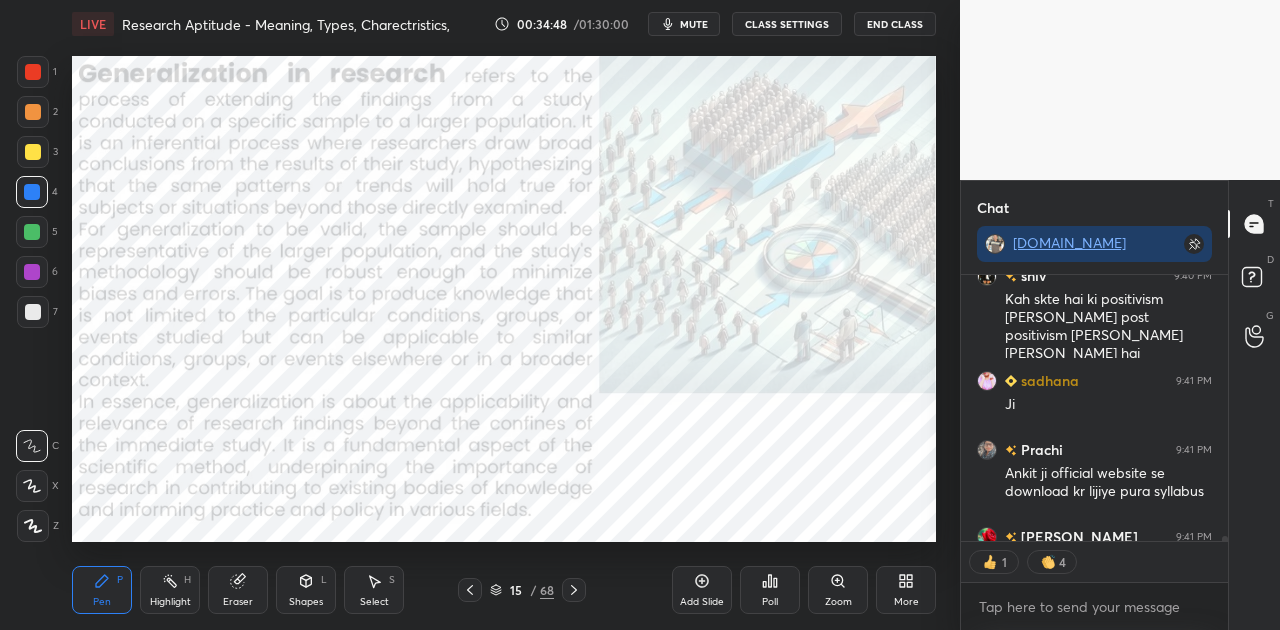 click 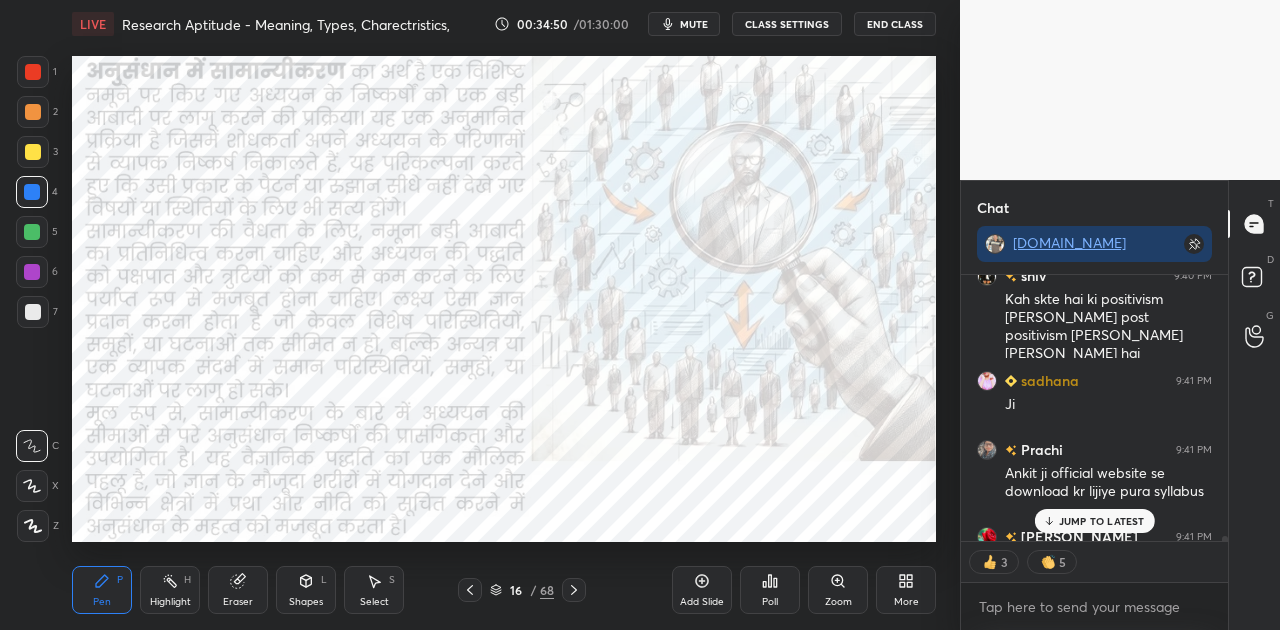 click 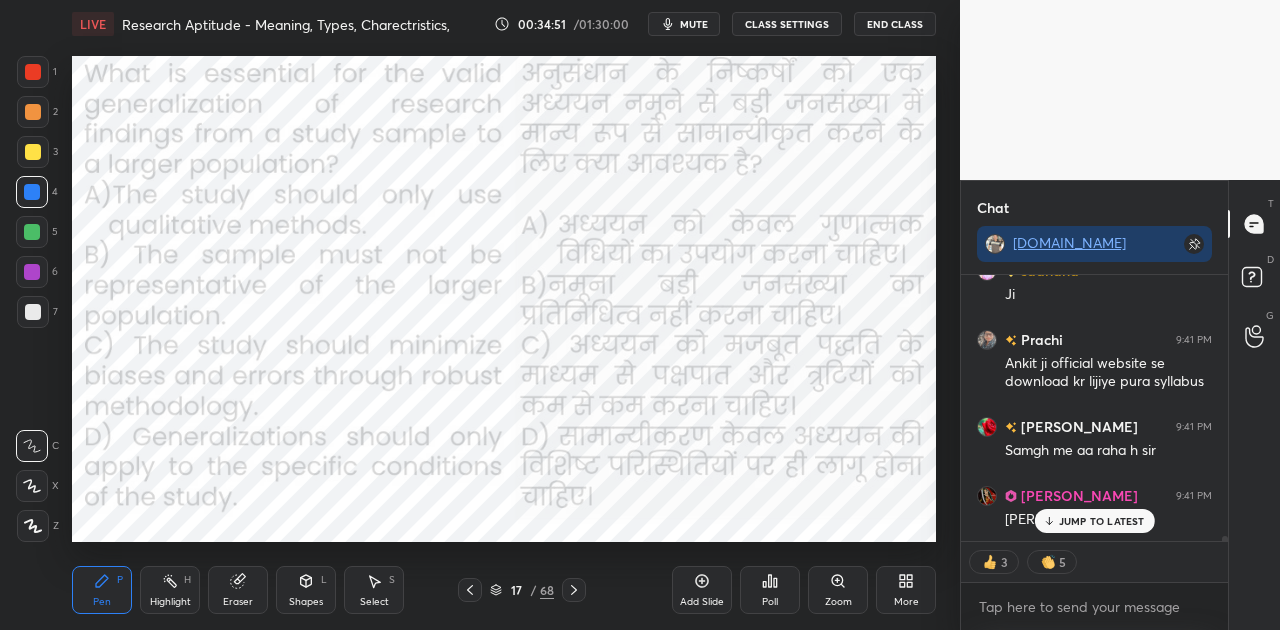 scroll, scrollTop: 15428, scrollLeft: 0, axis: vertical 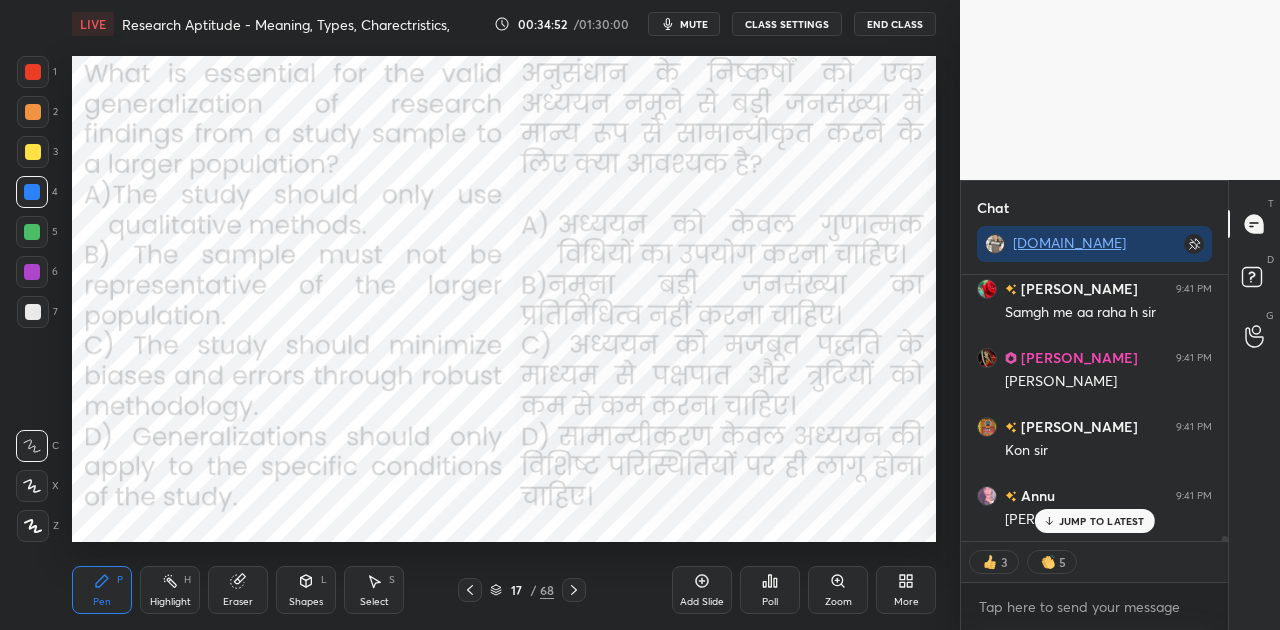 click on "JUMP TO LATEST" at bounding box center (1102, 521) 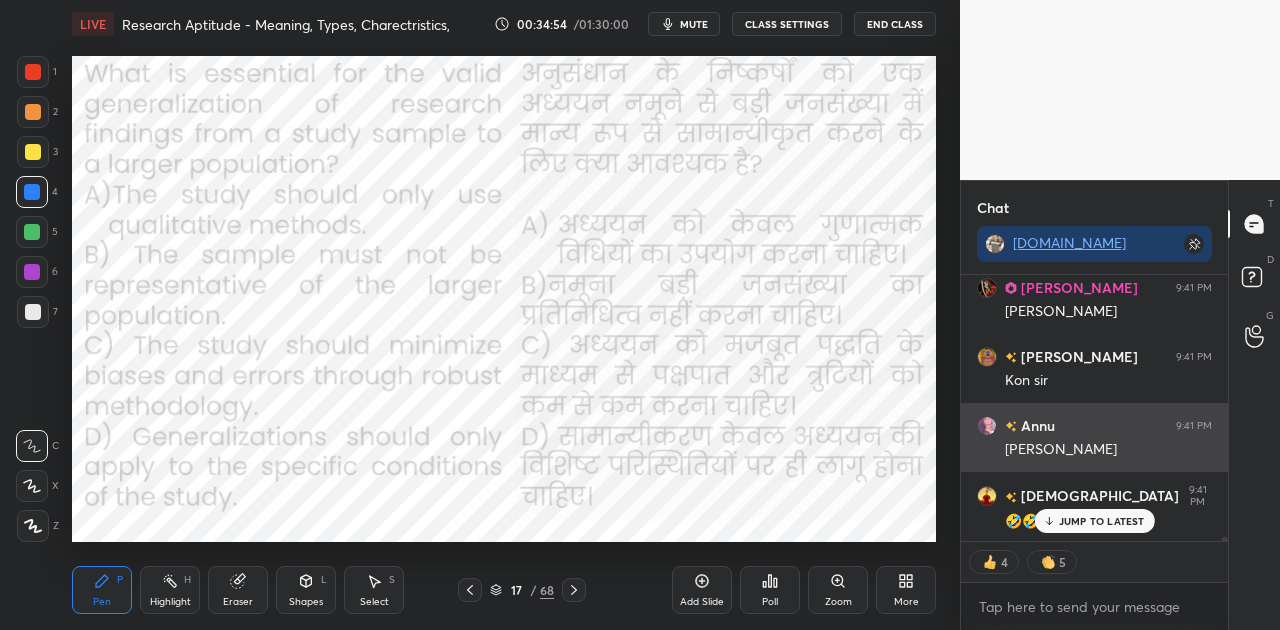 scroll, scrollTop: 15566, scrollLeft: 0, axis: vertical 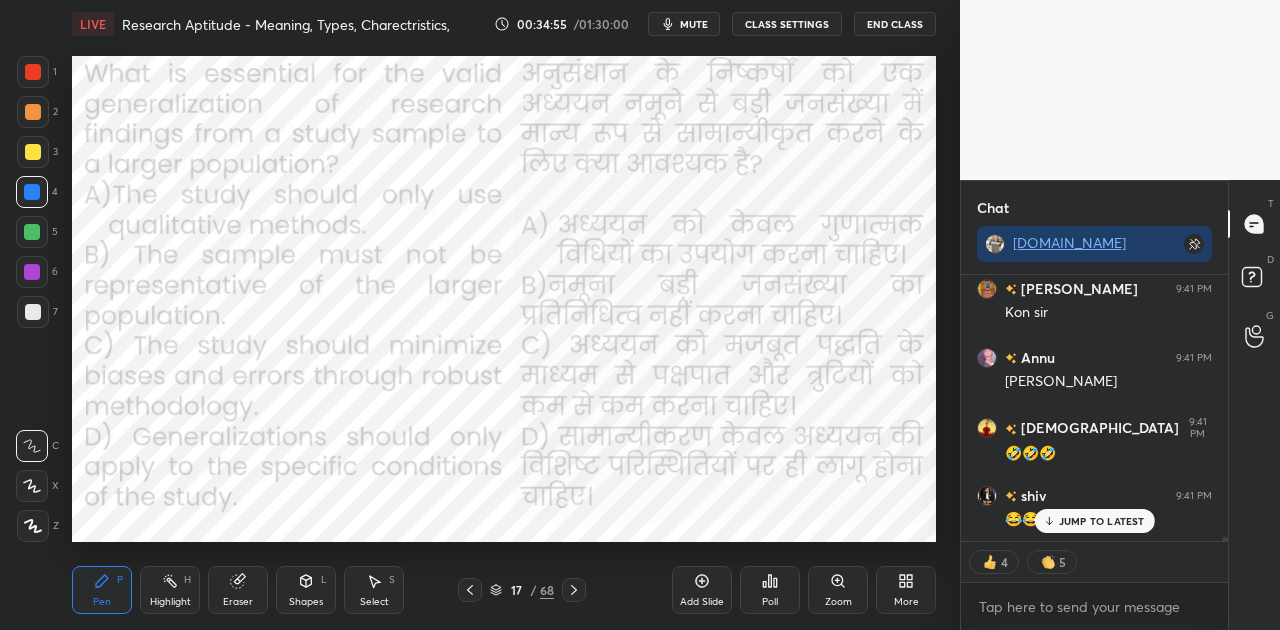 click 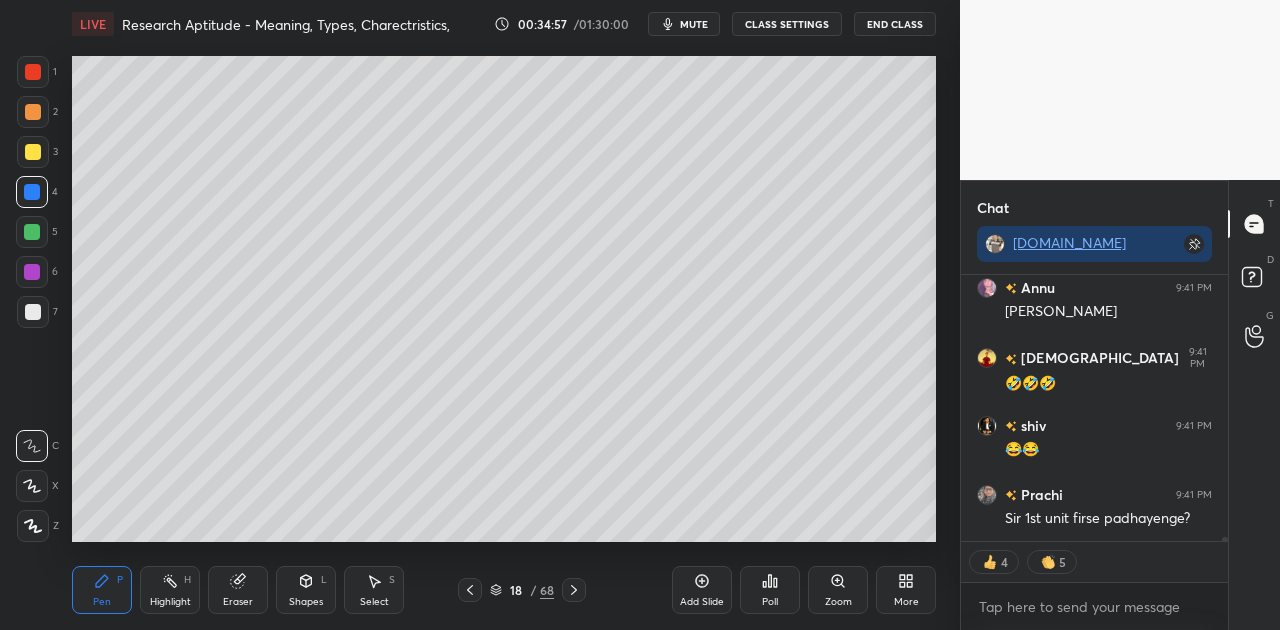 scroll, scrollTop: 15704, scrollLeft: 0, axis: vertical 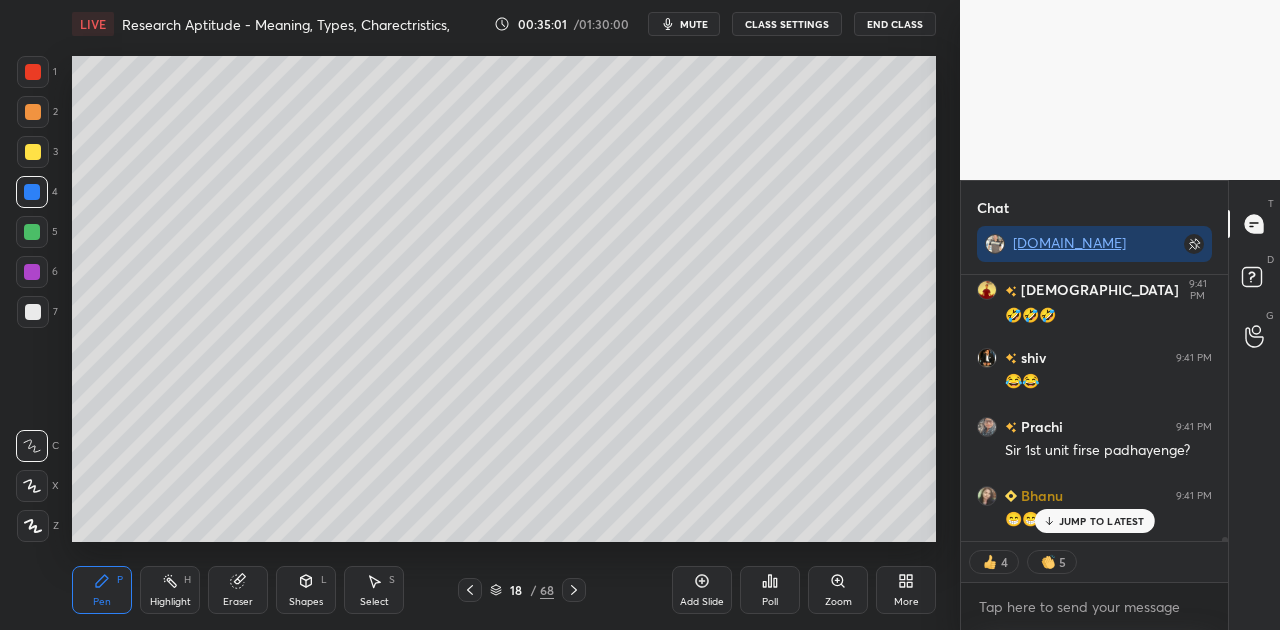 click on "JUMP TO LATEST" at bounding box center [1102, 521] 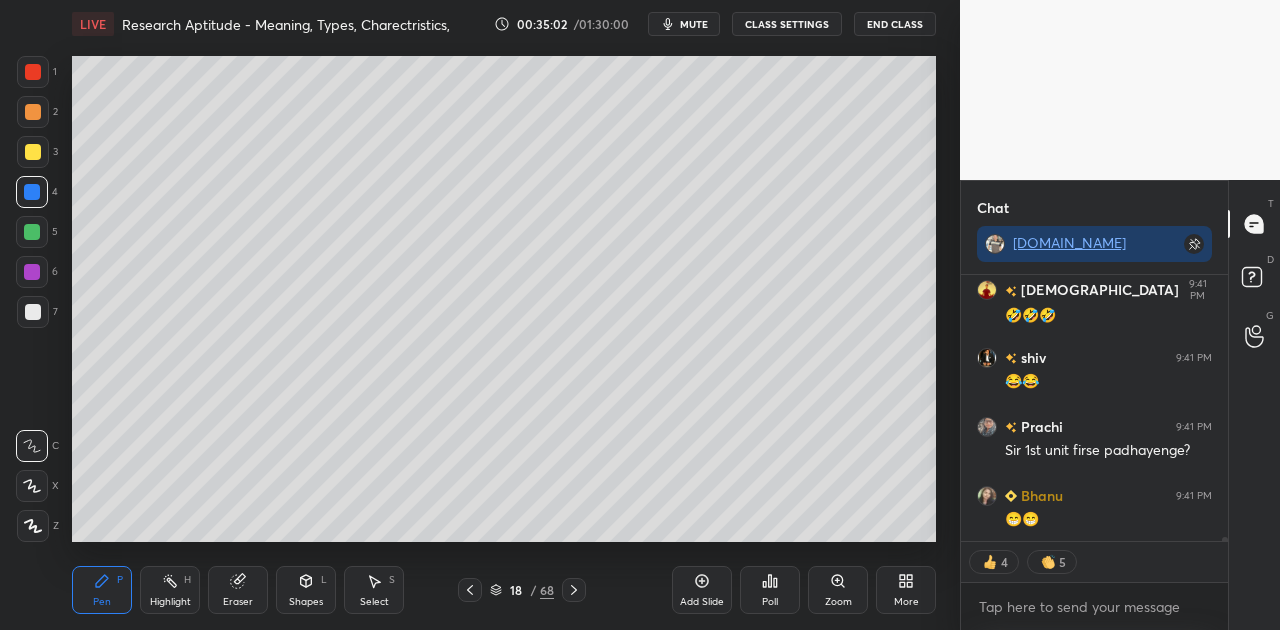 scroll, scrollTop: 6, scrollLeft: 6, axis: both 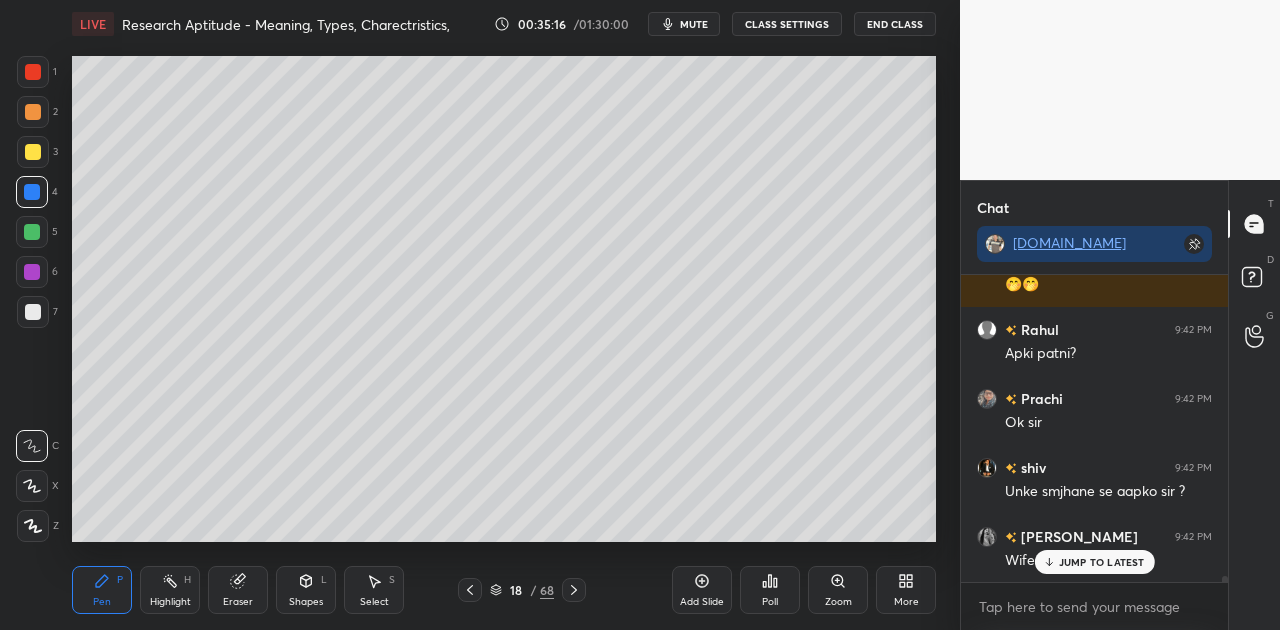 click on "JUMP TO LATEST" at bounding box center [1102, 562] 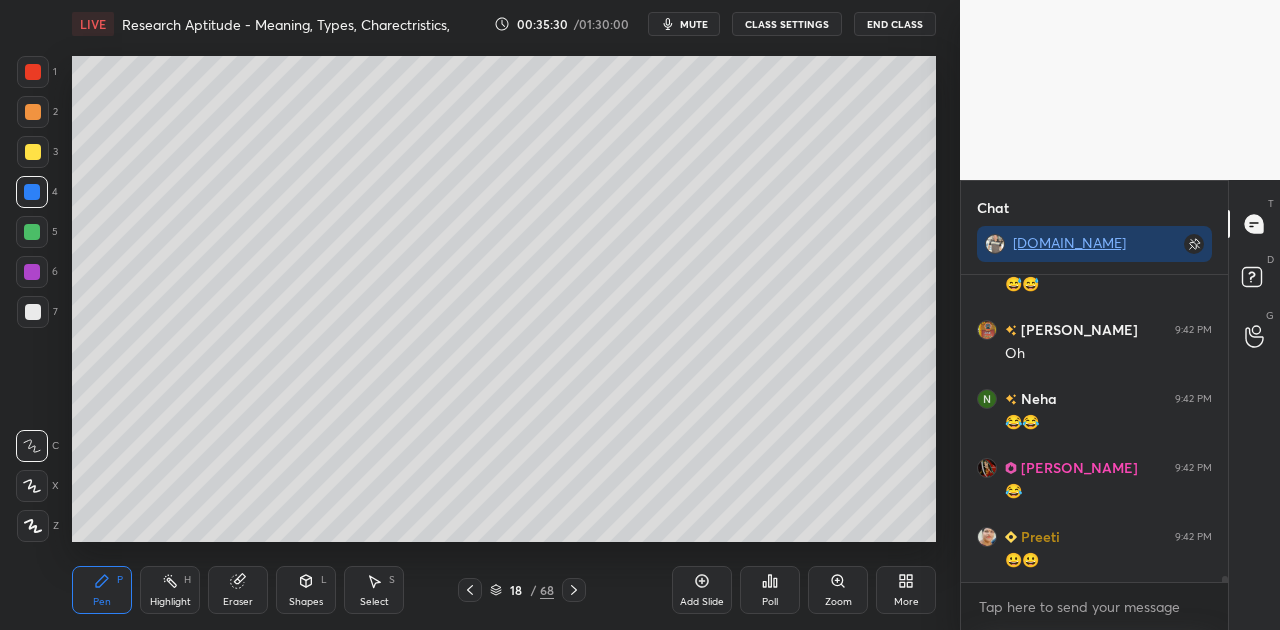 scroll, scrollTop: 16648, scrollLeft: 0, axis: vertical 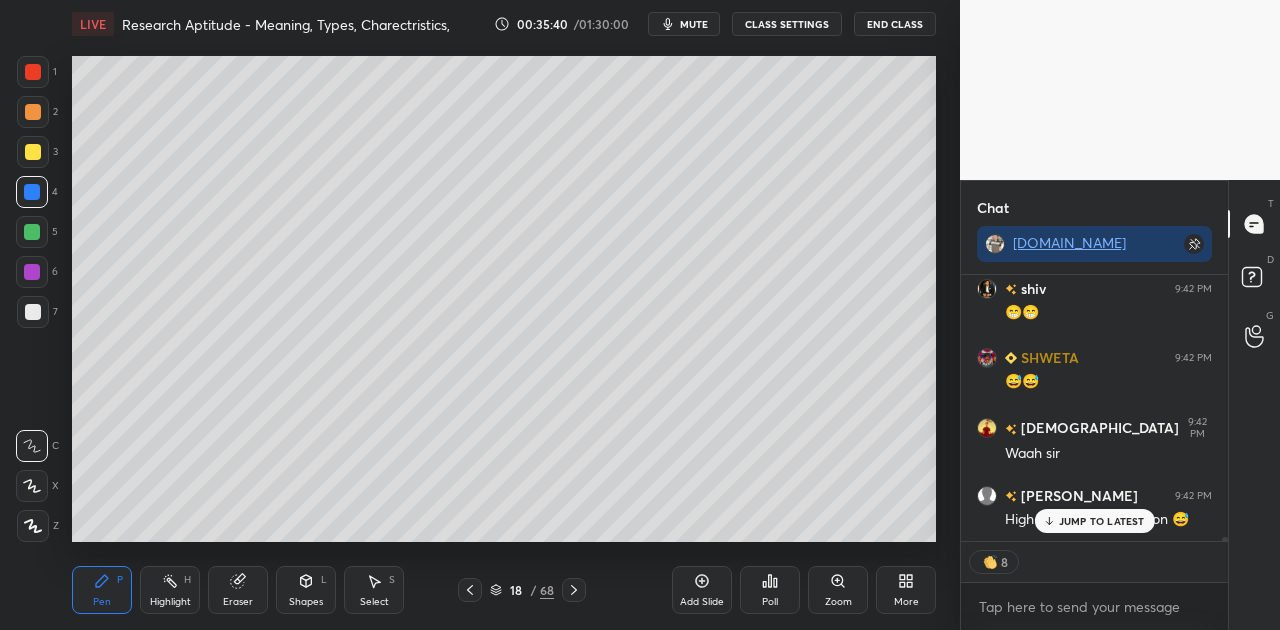 click on "mute" at bounding box center [694, 24] 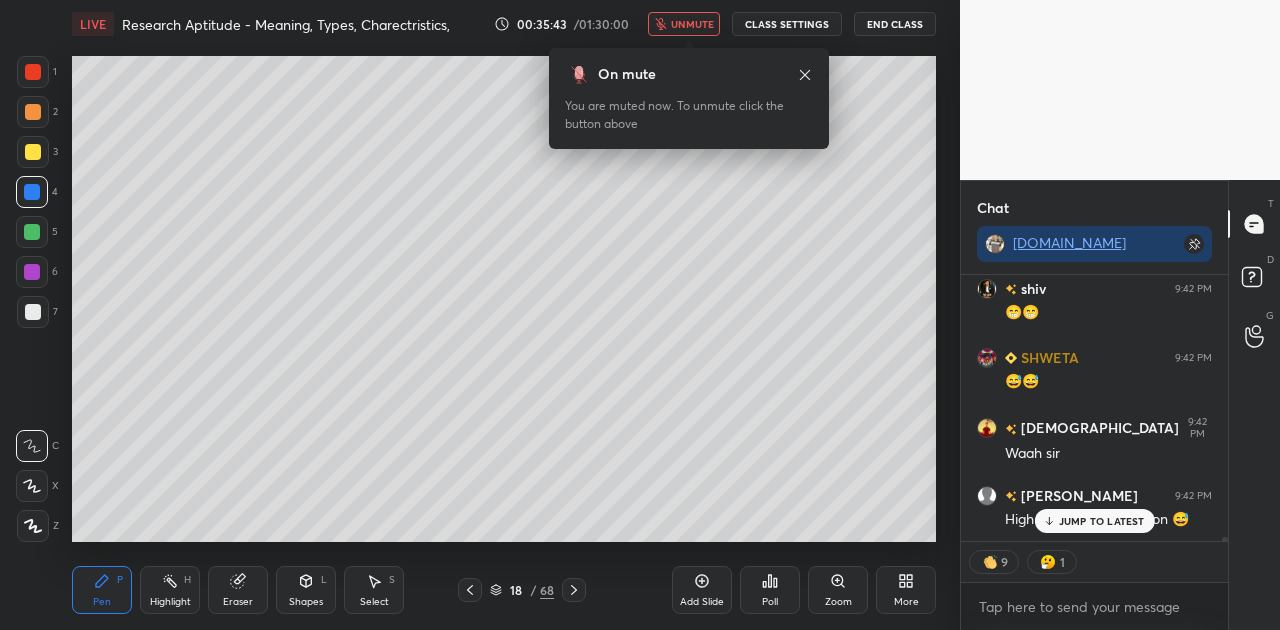 click on "unmute" at bounding box center [692, 24] 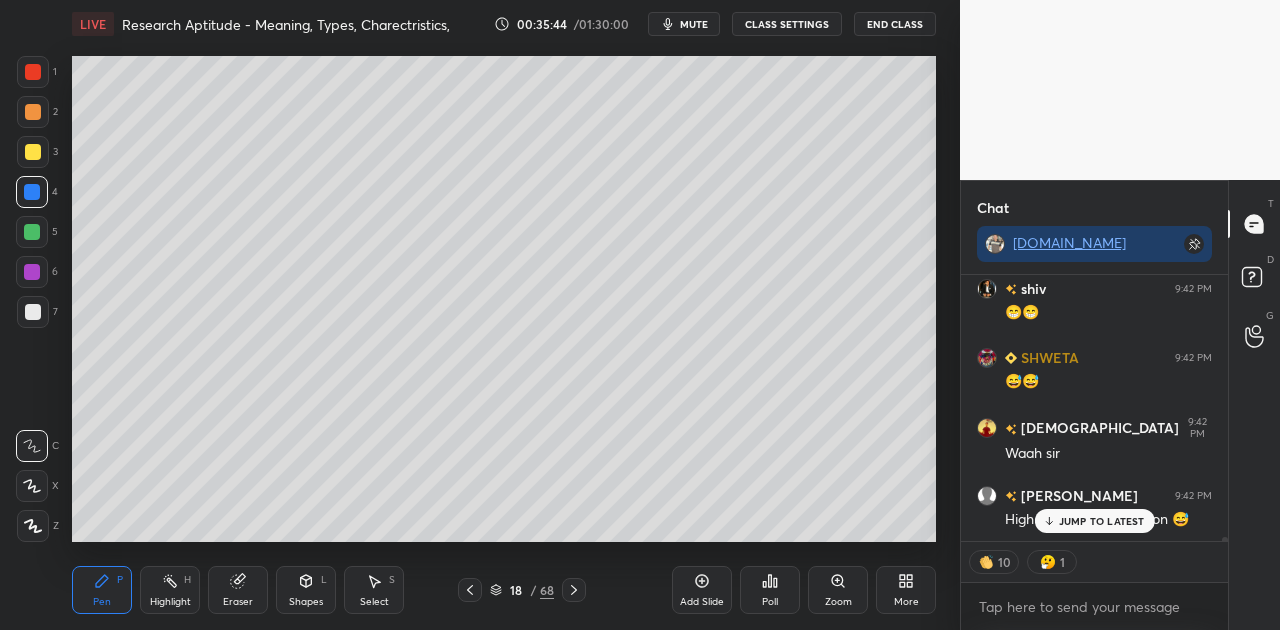 click on "JUMP TO LATEST" at bounding box center (1102, 521) 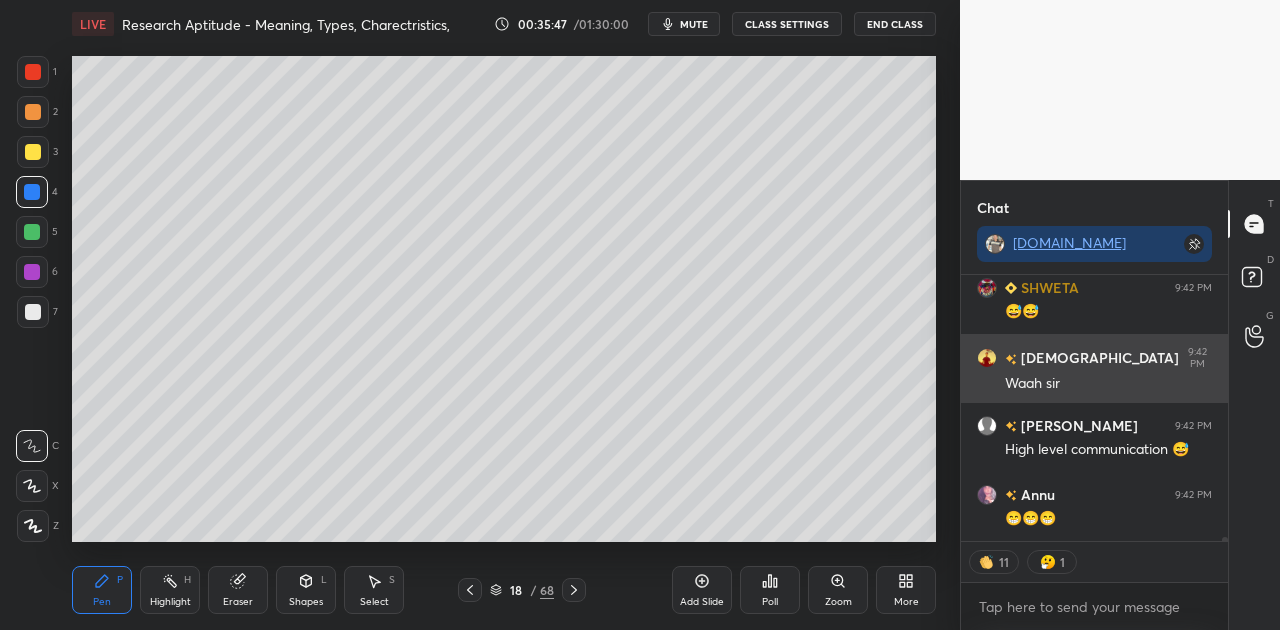 scroll, scrollTop: 17102, scrollLeft: 0, axis: vertical 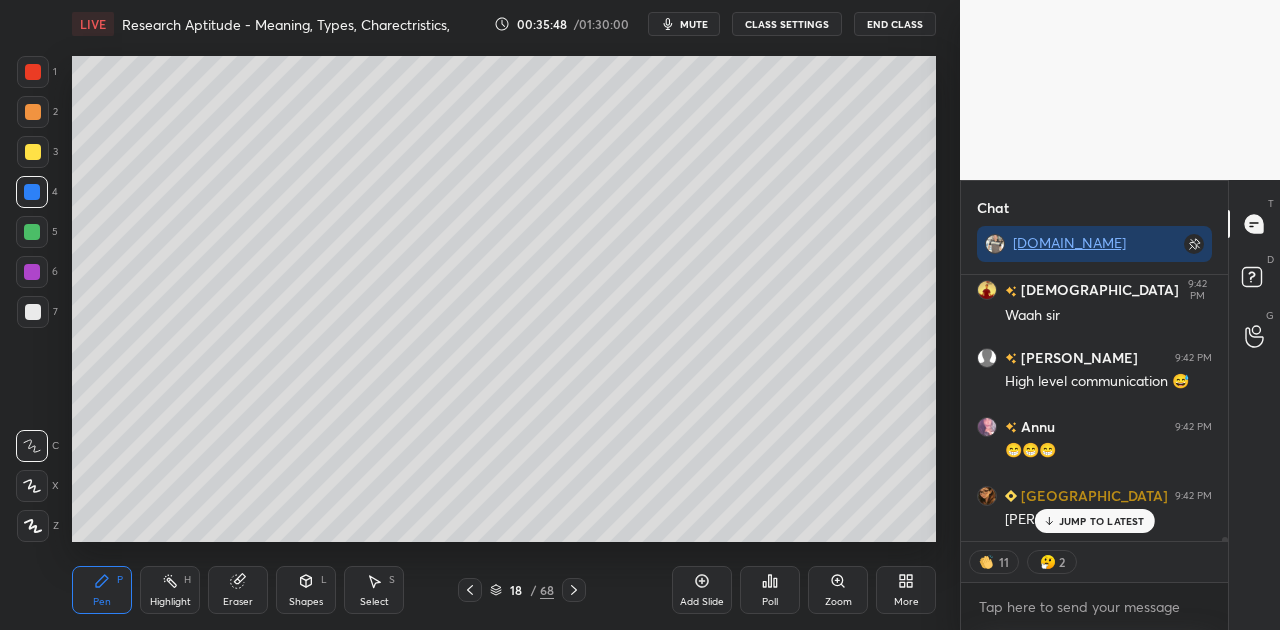 drag, startPoint x: 1068, startPoint y: 526, endPoint x: 951, endPoint y: 482, distance: 125 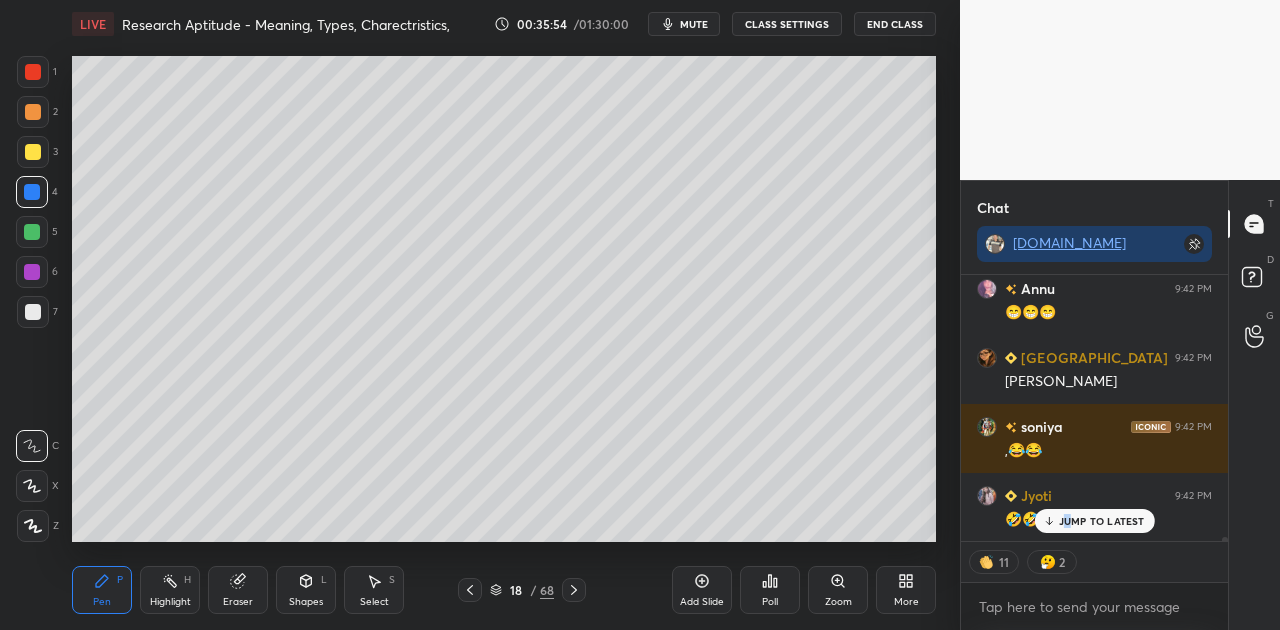 scroll, scrollTop: 17378, scrollLeft: 0, axis: vertical 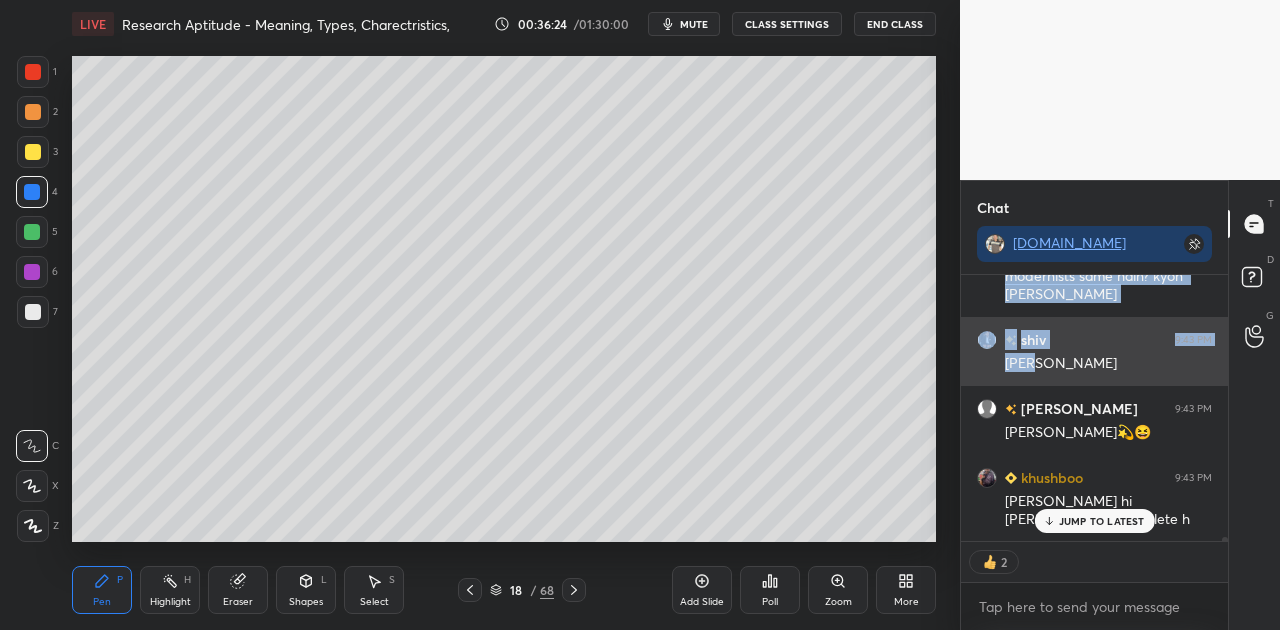 drag, startPoint x: 1001, startPoint y: 342, endPoint x: 1024, endPoint y: 366, distance: 33.24154 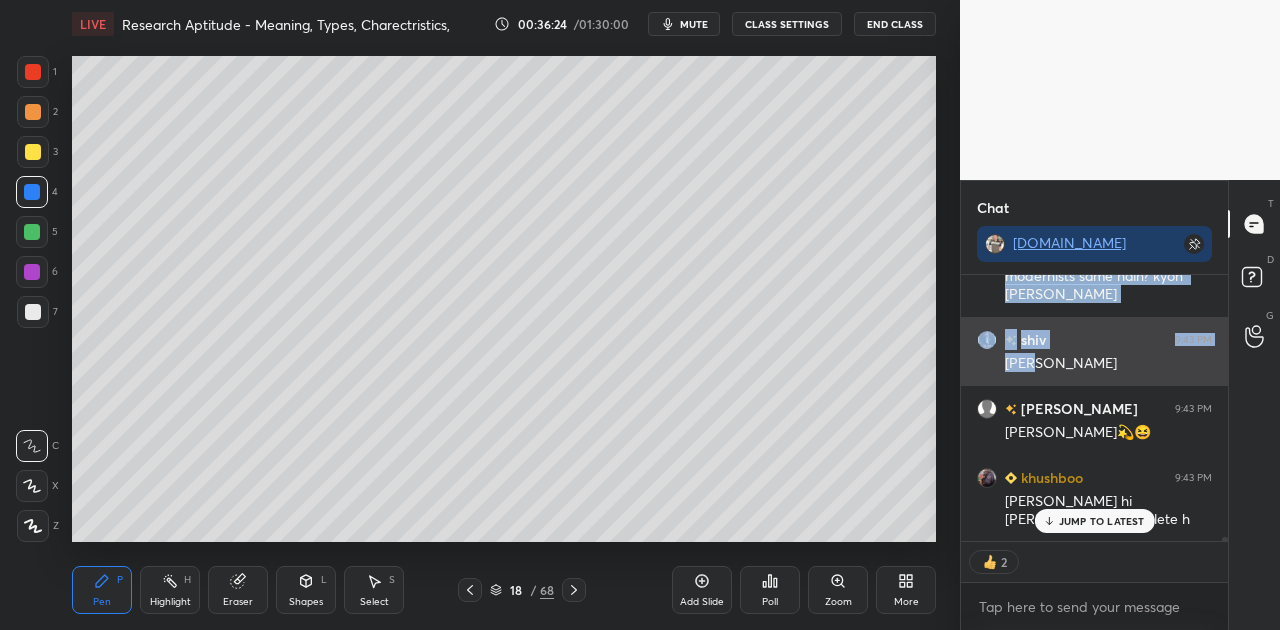 click on "[PERSON_NAME] 9:42 PM Waah sir [PERSON_NAME] n 9:42 PM High level communication 😅 Annu 9:42 PM 😁😁😁 [GEOGRAPHIC_DATA] 9:42 PM जय [PERSON_NAME] 9:42 PM ,😂😂 Jyoti 9:42 PM 🤣🤣🤣🤣 [GEOGRAPHIC_DATA] 9:42 PM 😁😁 [PERSON_NAME] 9:42 PM 😂😂😂 [PERSON_NAME] 9:42 PM [PERSON_NAME] sahi h jo aap bol rhi h ayesa hi sir 😄😄 [PERSON_NAME] 9:43 PM [PERSON_NAME] 😂😂😂 Ashish 9:43 PM post positivist and post modernists same hain? kyon [PERSON_NAME] shiv 9:43 PM [PERSON_NAME] n 9:43 PM [PERSON_NAME]💫😆 [PERSON_NAME] 9:43 PM [PERSON_NAME] hi [PERSON_NAME] smjh lete h" at bounding box center [1094, -8524] 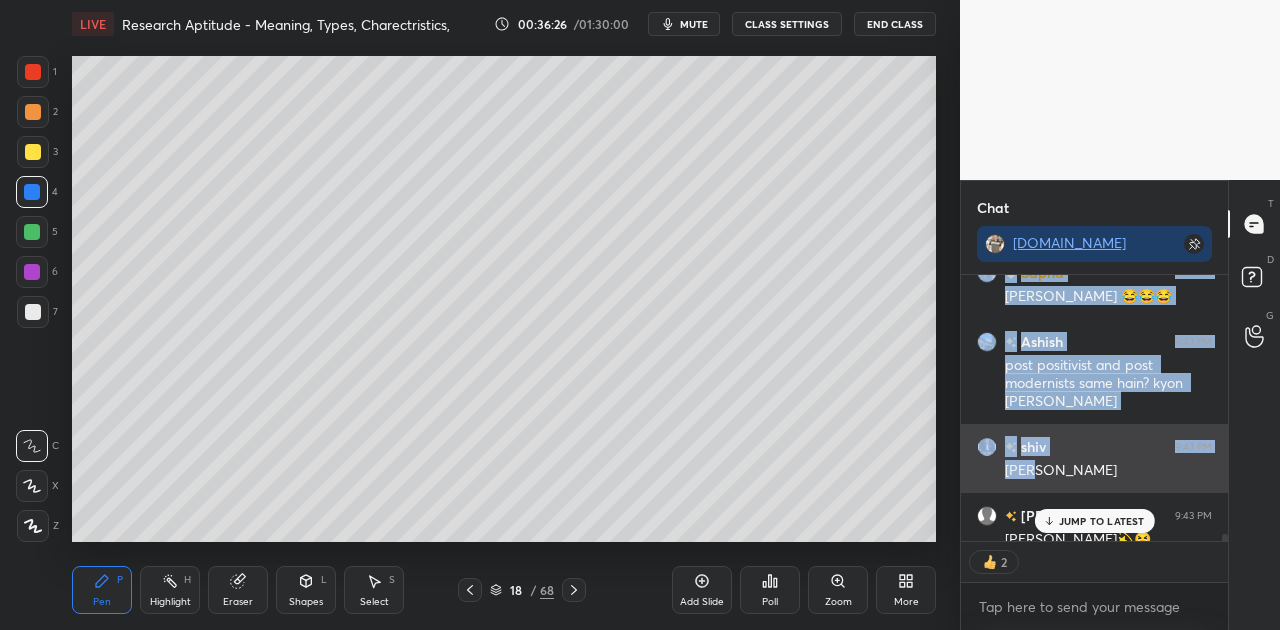 scroll, scrollTop: 17734, scrollLeft: 0, axis: vertical 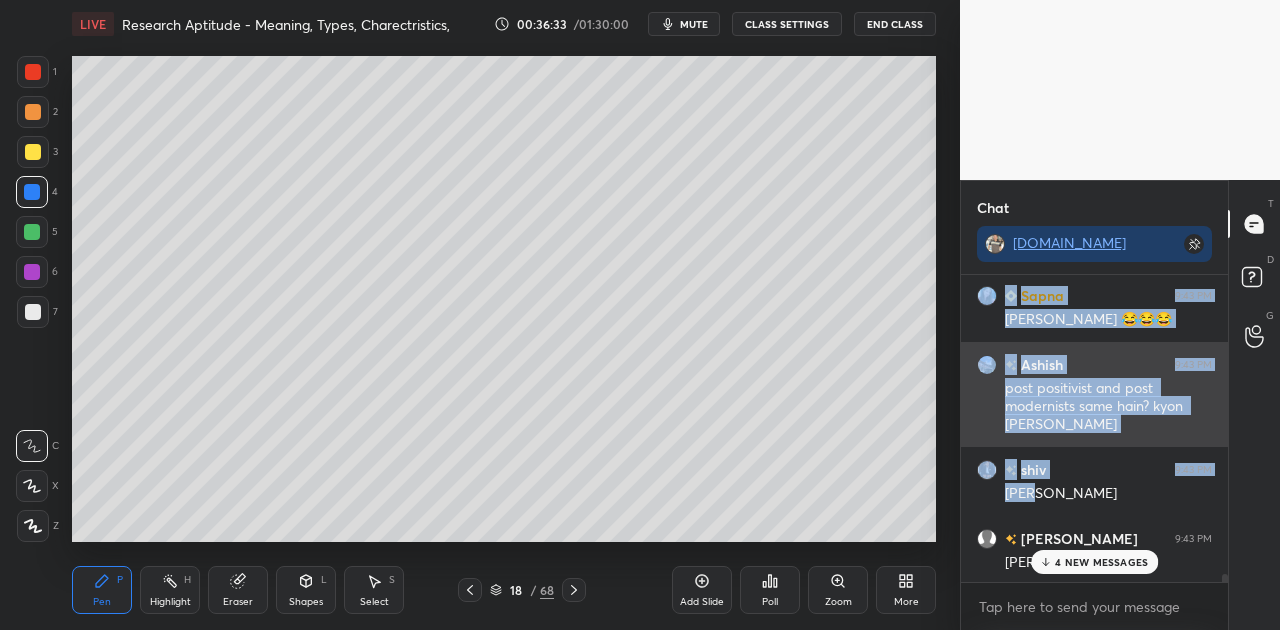 copy on "SHWETA 9:42 PM 😅😅 [PERSON_NAME] 9:42 PM Waah sir [PERSON_NAME] n 9:42 PM High level communication 😅 Annu 9:42 PM 😁😁😁 [GEOGRAPHIC_DATA] 9:42 PM जय [PERSON_NAME] 9:42 PM ,😂😂 Jyoti 9:42 PM 🤣🤣🤣🤣 [GEOGRAPHIC_DATA] 9:42 PM 😁😁 [PERSON_NAME] 9:42 PM 😂😂😂 [PERSON_NAME] 9:42 PM [PERSON_NAME] sahi h jo aap bol rhi h ayesa hi sir 😄😄 [PERSON_NAME] 9:43 PM [PERSON_NAME] 😂😂😂 Ashish 9:43 PM post positivist and post modernists same hain? kyon [PERSON_NAME] shiv 9:43 PM [PERSON_NAME]" 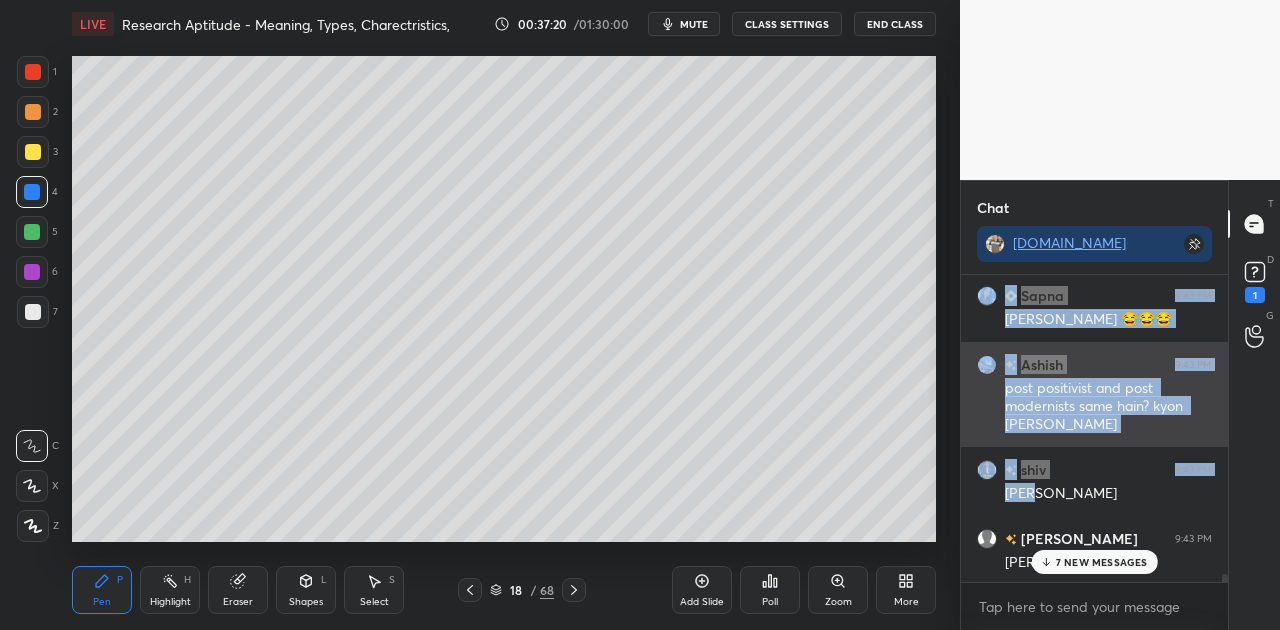 click on "post positivist and post modernists same hain? kyon [PERSON_NAME]" at bounding box center (1108, 407) 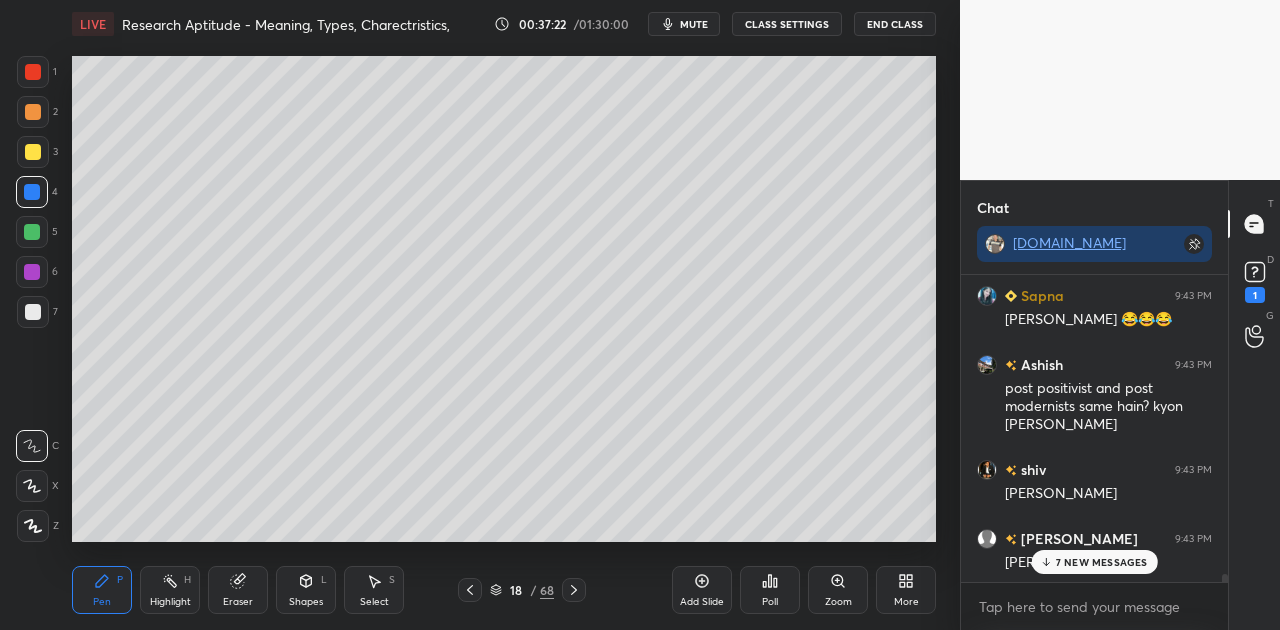 click 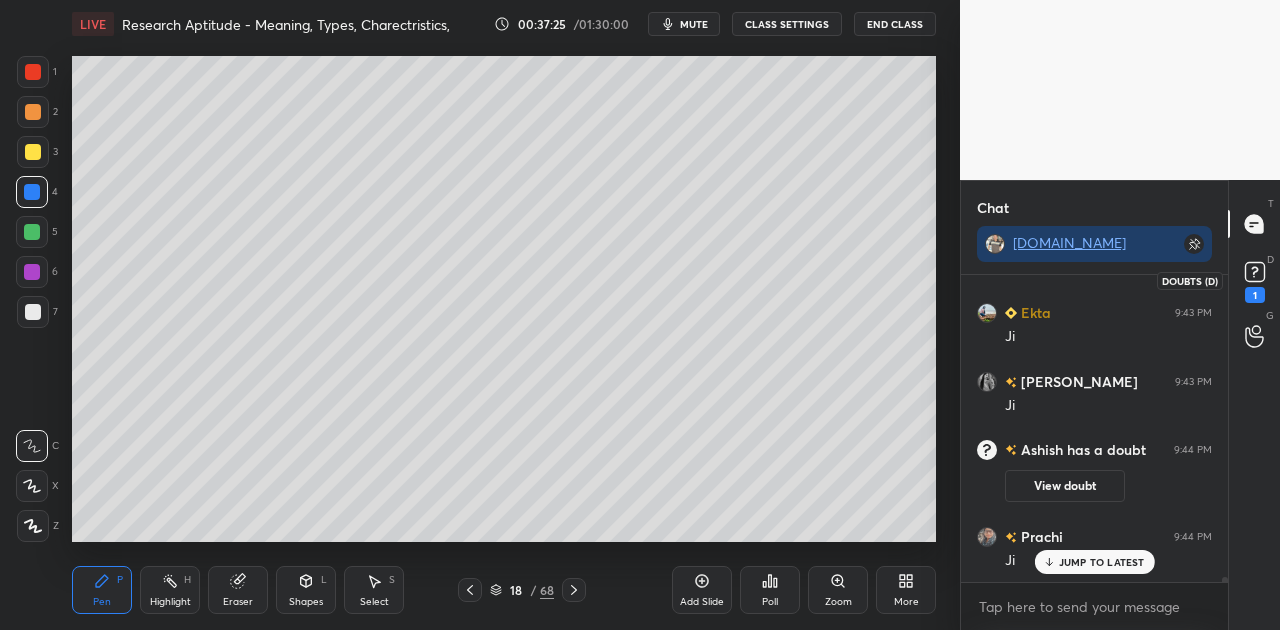 click 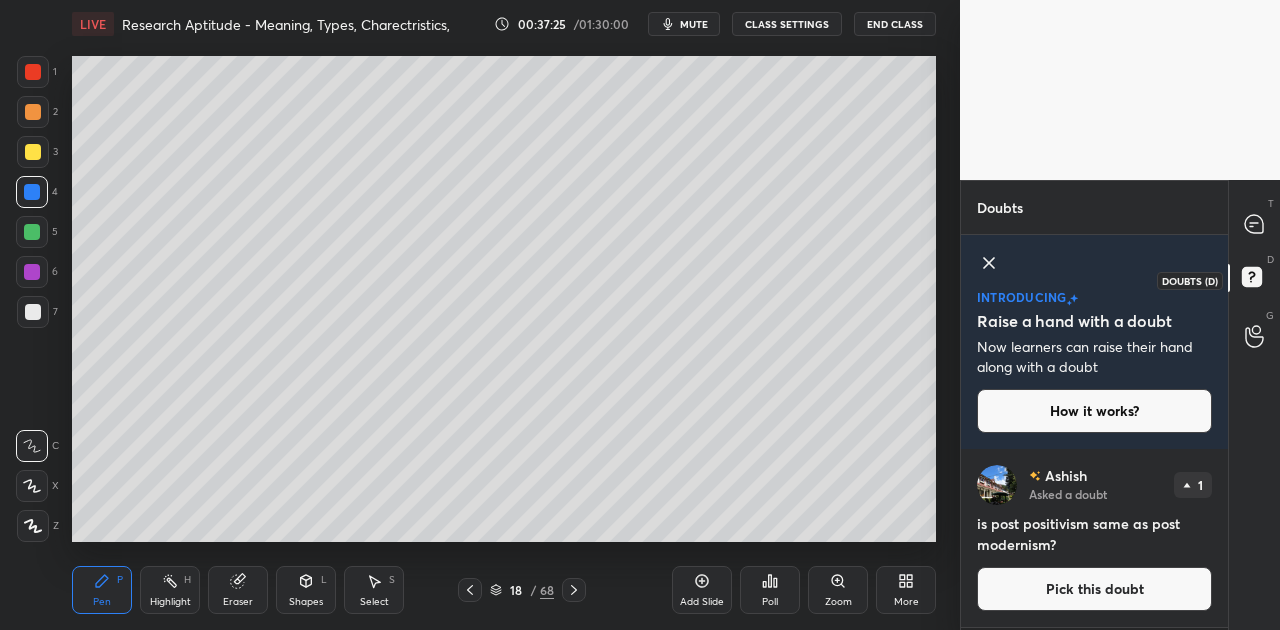 scroll, scrollTop: 0, scrollLeft: 0, axis: both 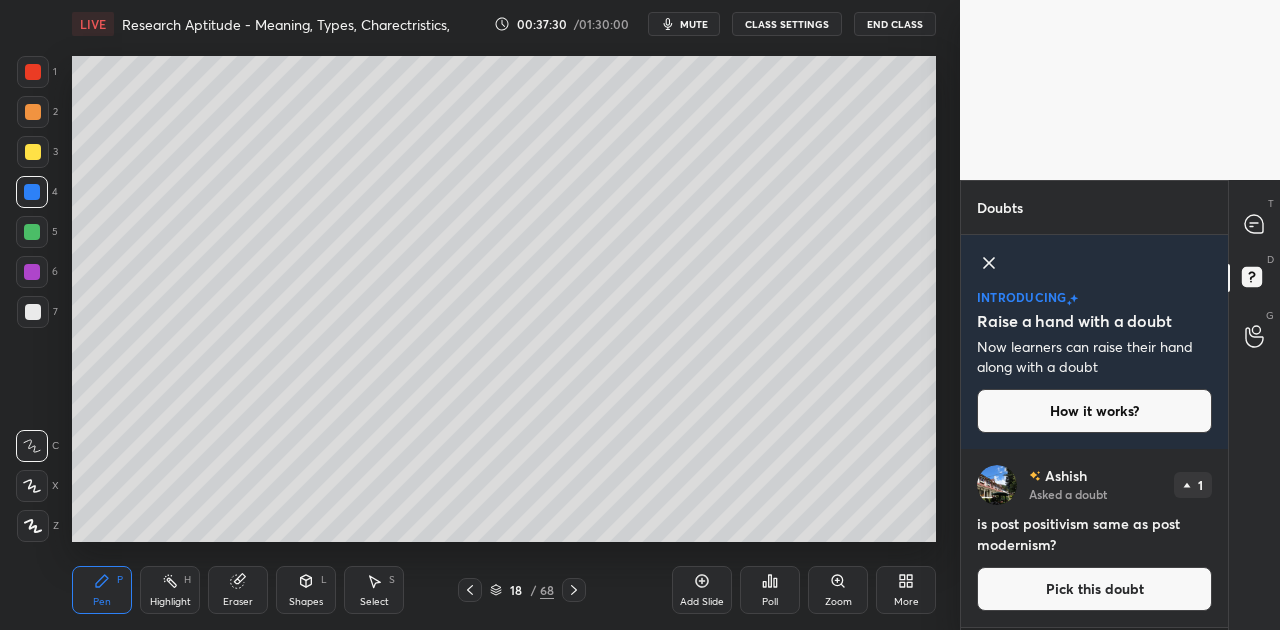 click on "How it works?" at bounding box center [1094, 411] 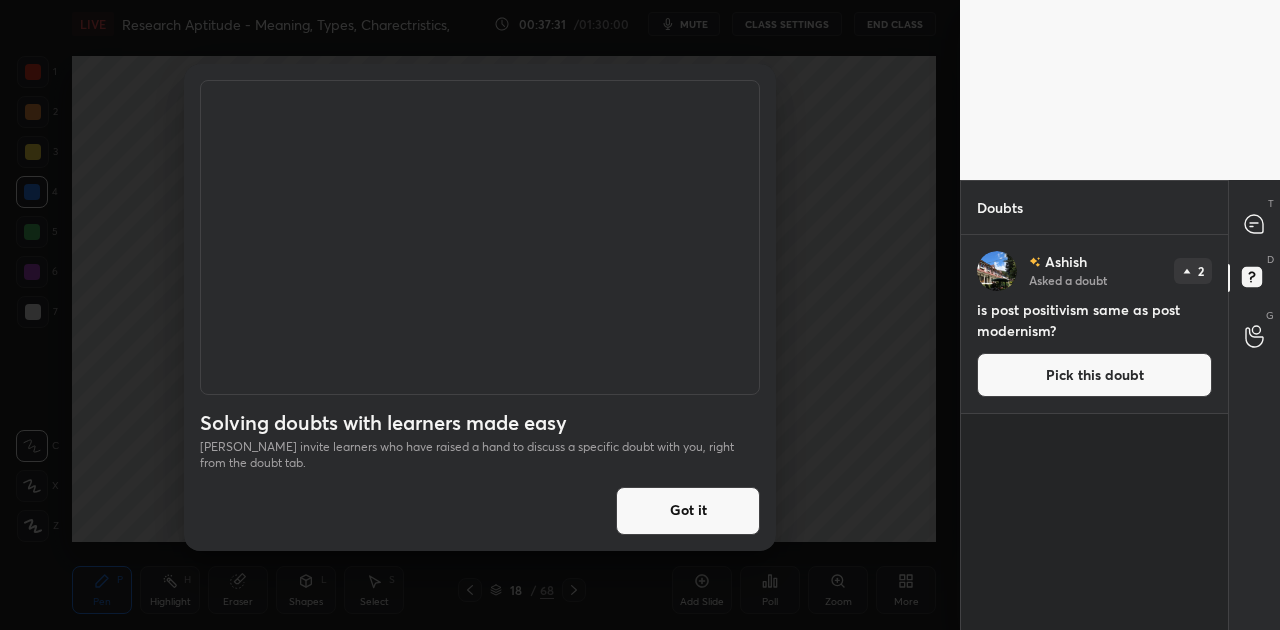 scroll, scrollTop: 6, scrollLeft: 6, axis: both 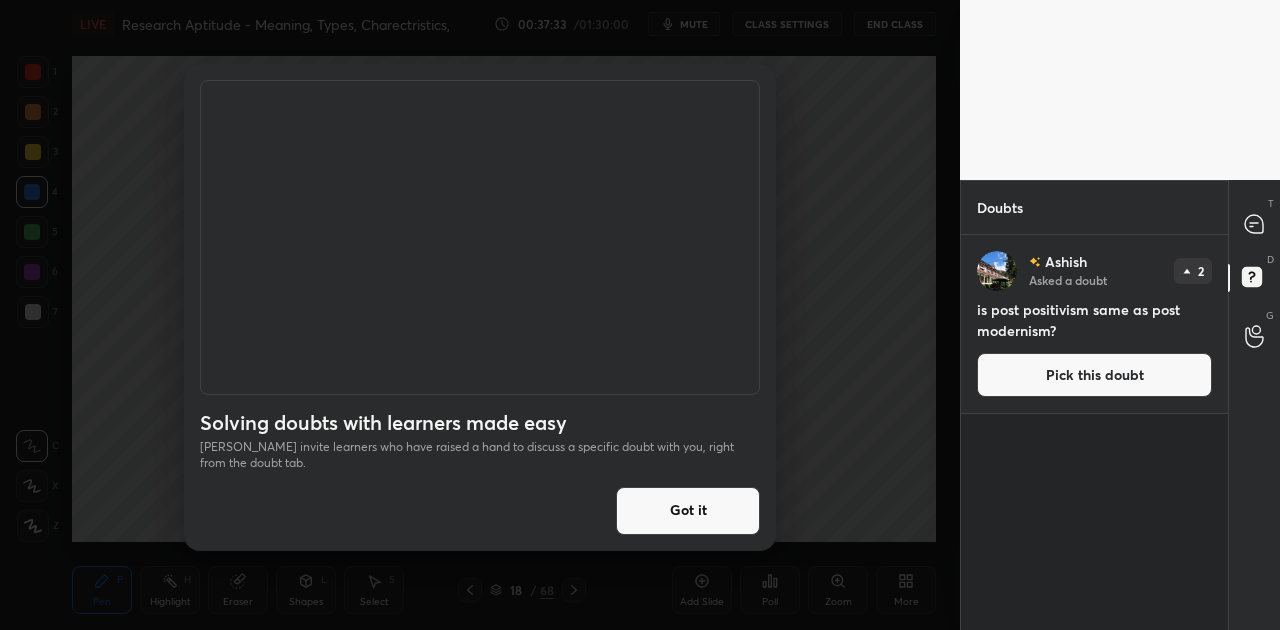 click on "Got it" at bounding box center [688, 511] 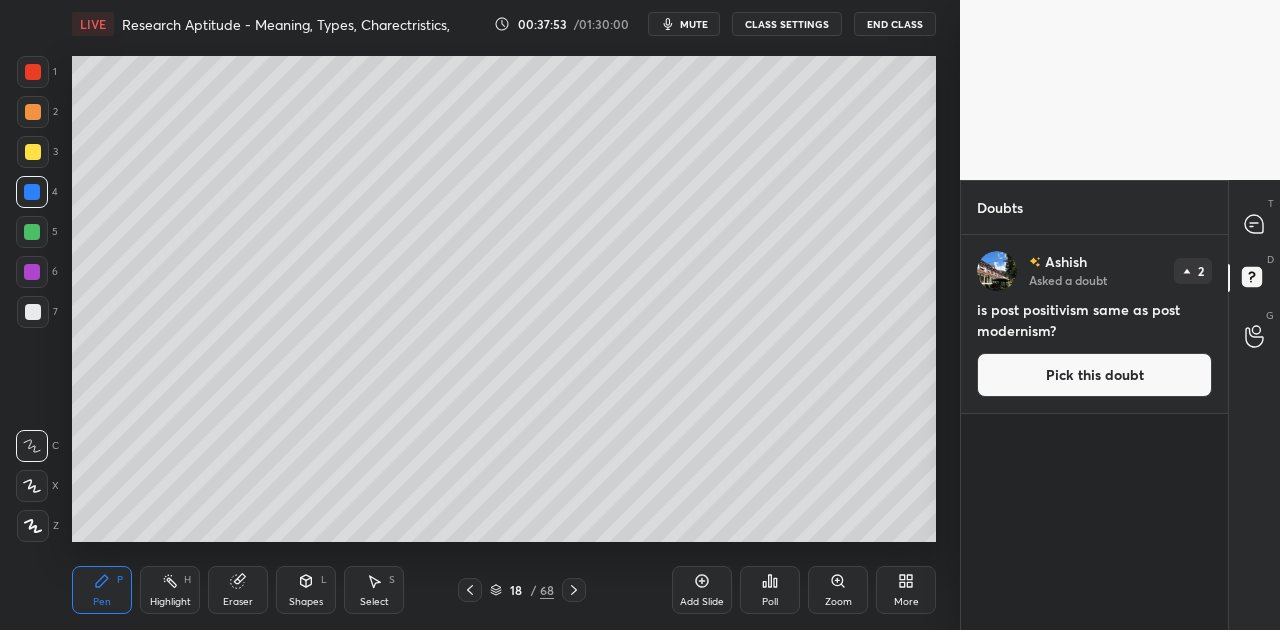 click on "Pick this doubt" at bounding box center (1094, 375) 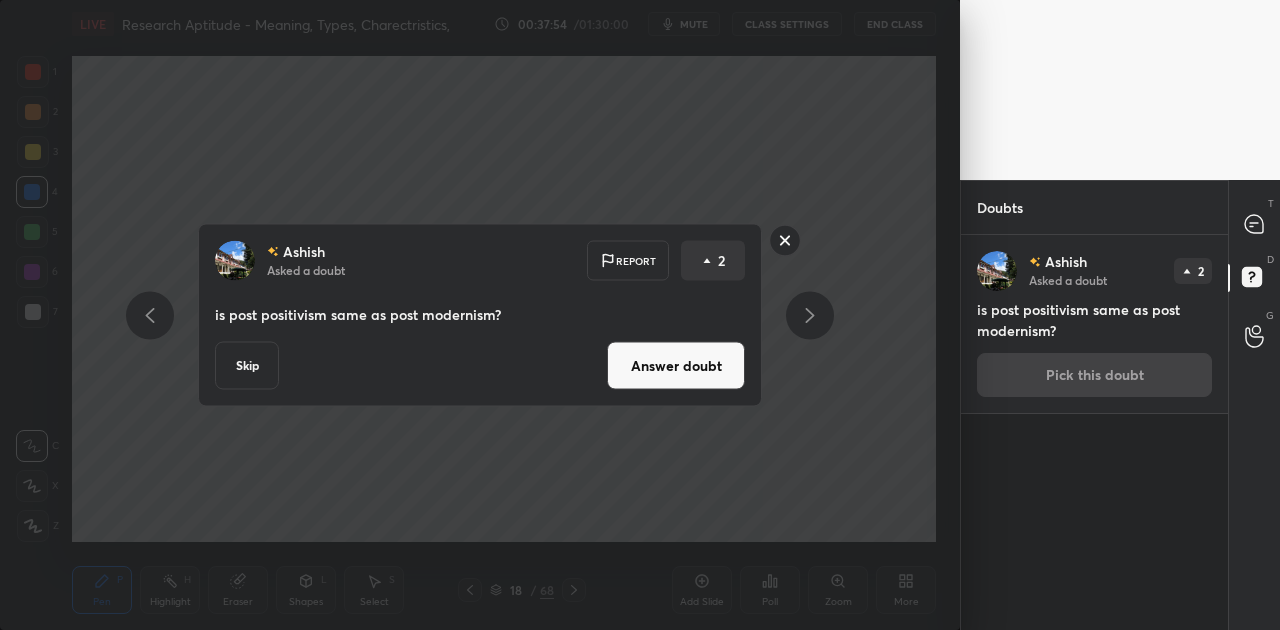 click on "Answer doubt" at bounding box center (676, 366) 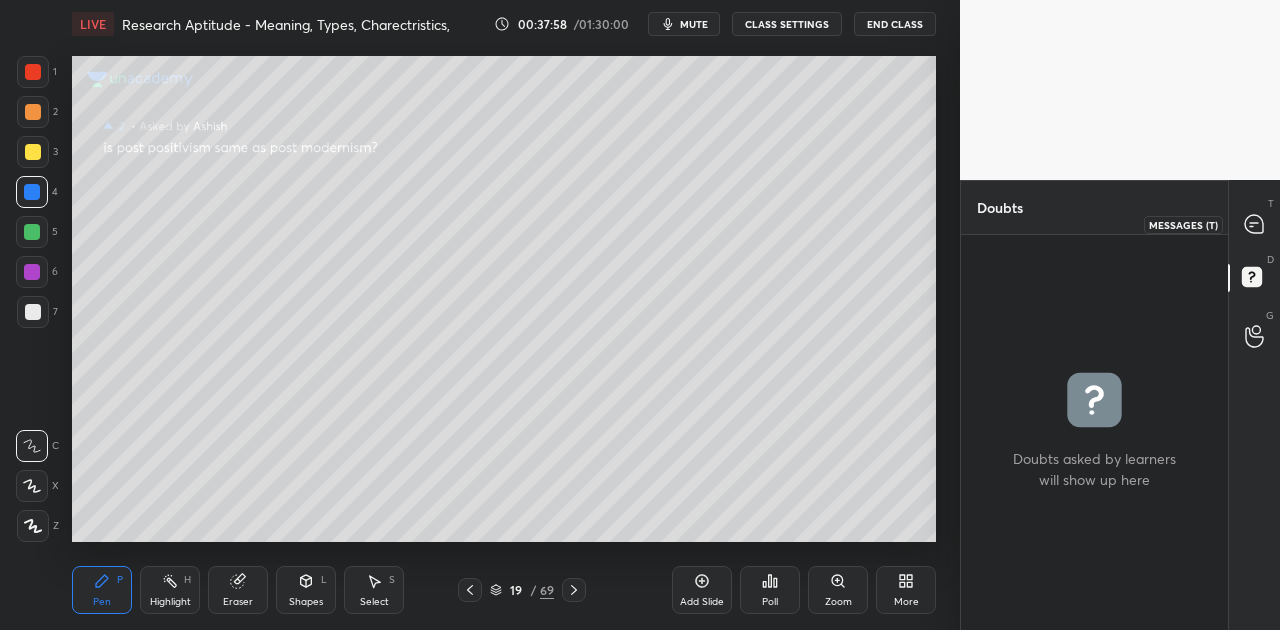 click 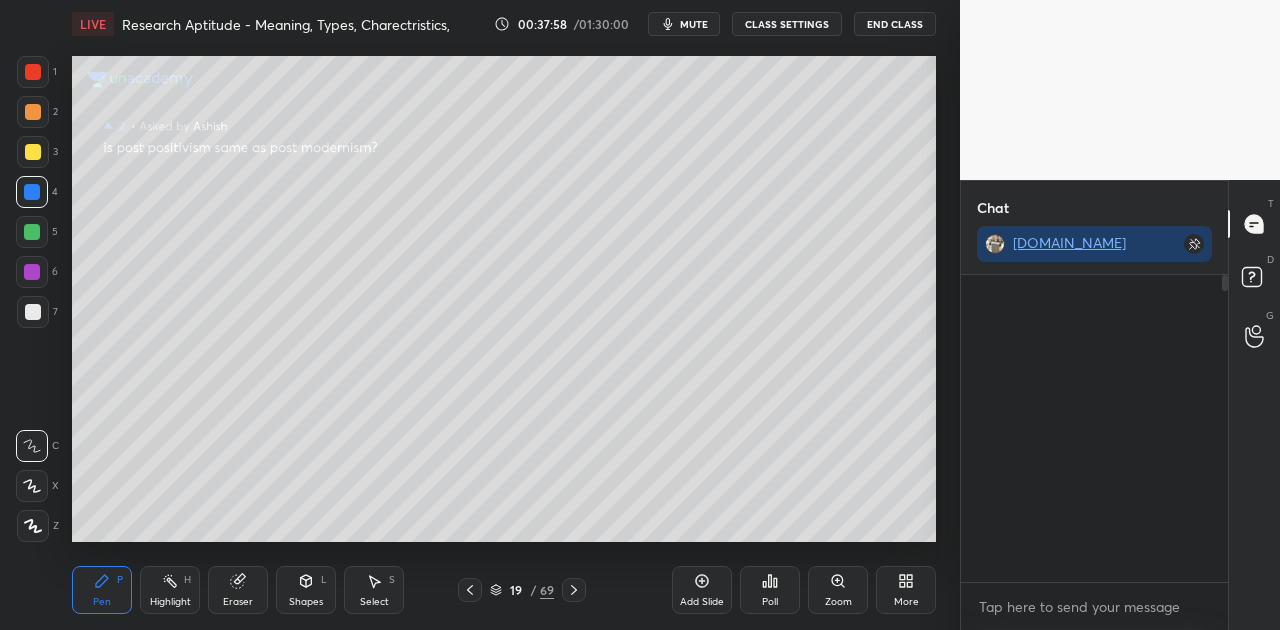 scroll, scrollTop: 349, scrollLeft: 261, axis: both 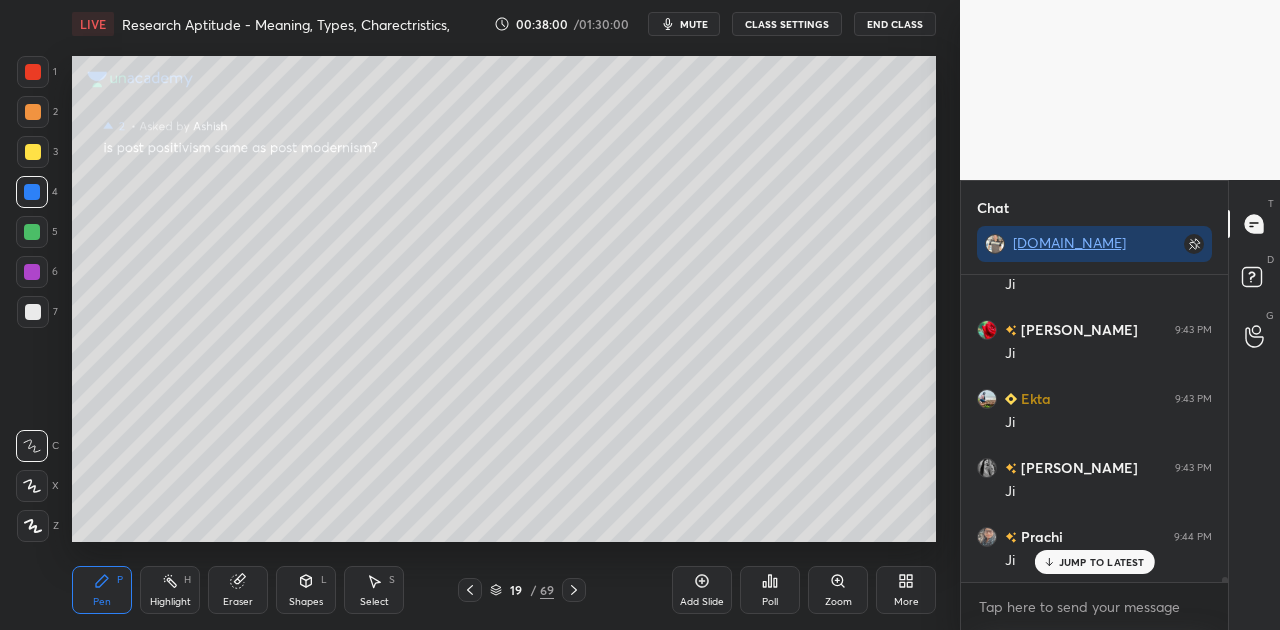 click on "JUMP TO LATEST" at bounding box center [1102, 562] 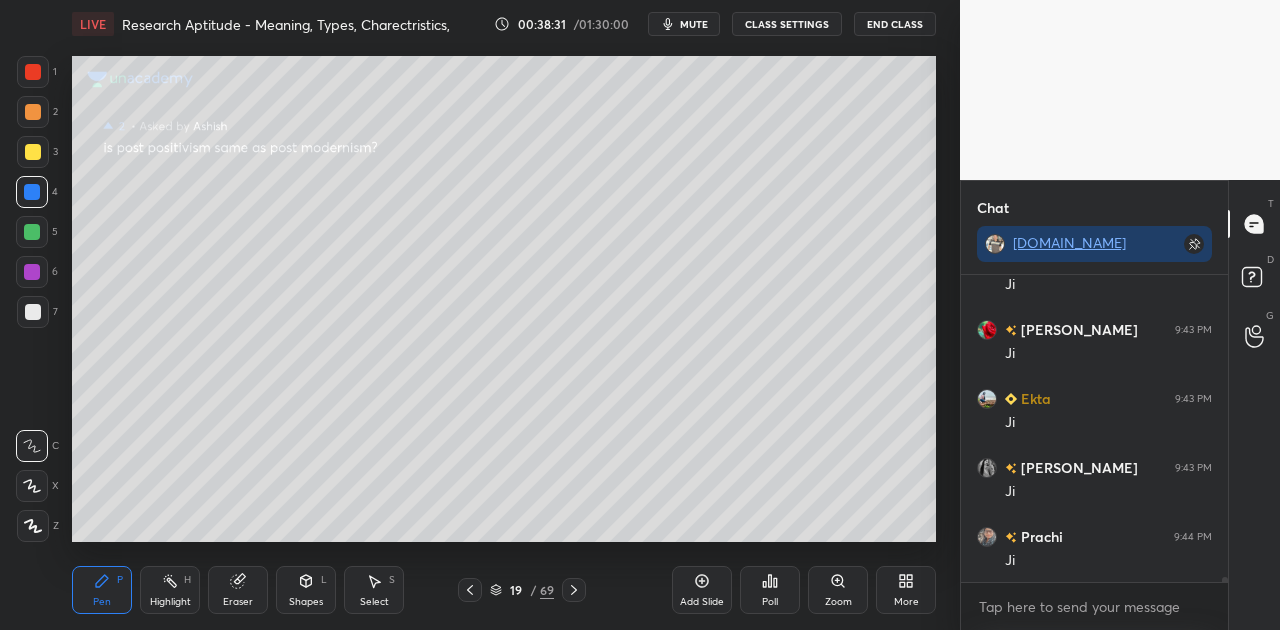 click at bounding box center [33, 312] 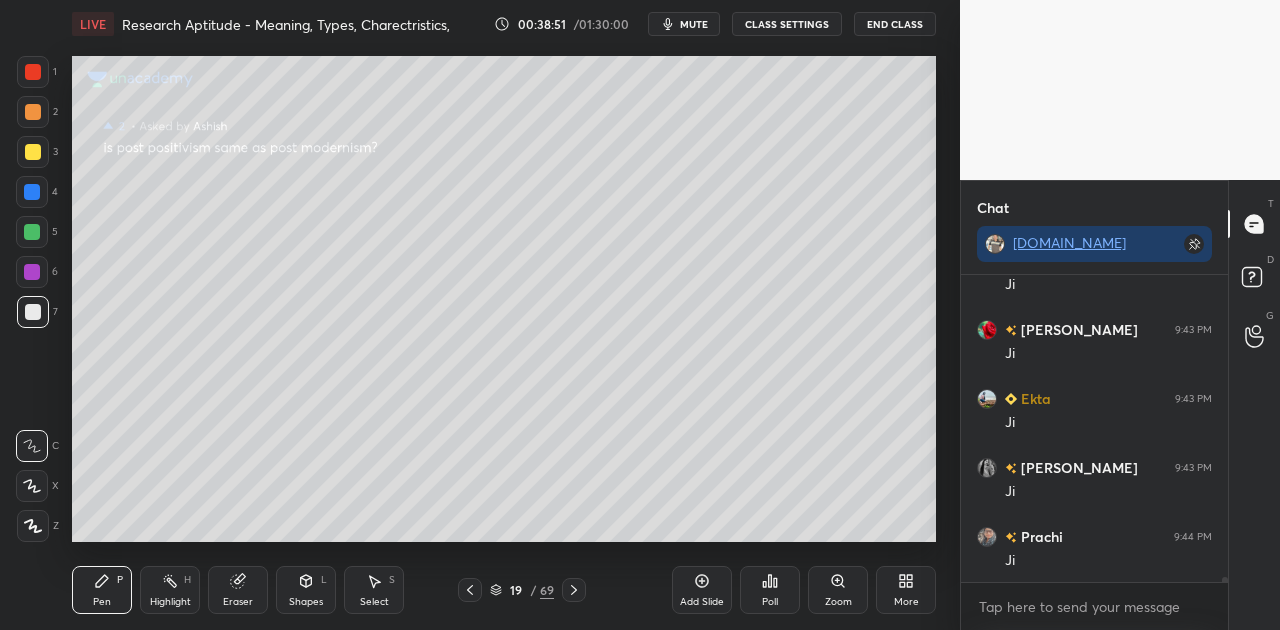 click on "mute" at bounding box center (694, 24) 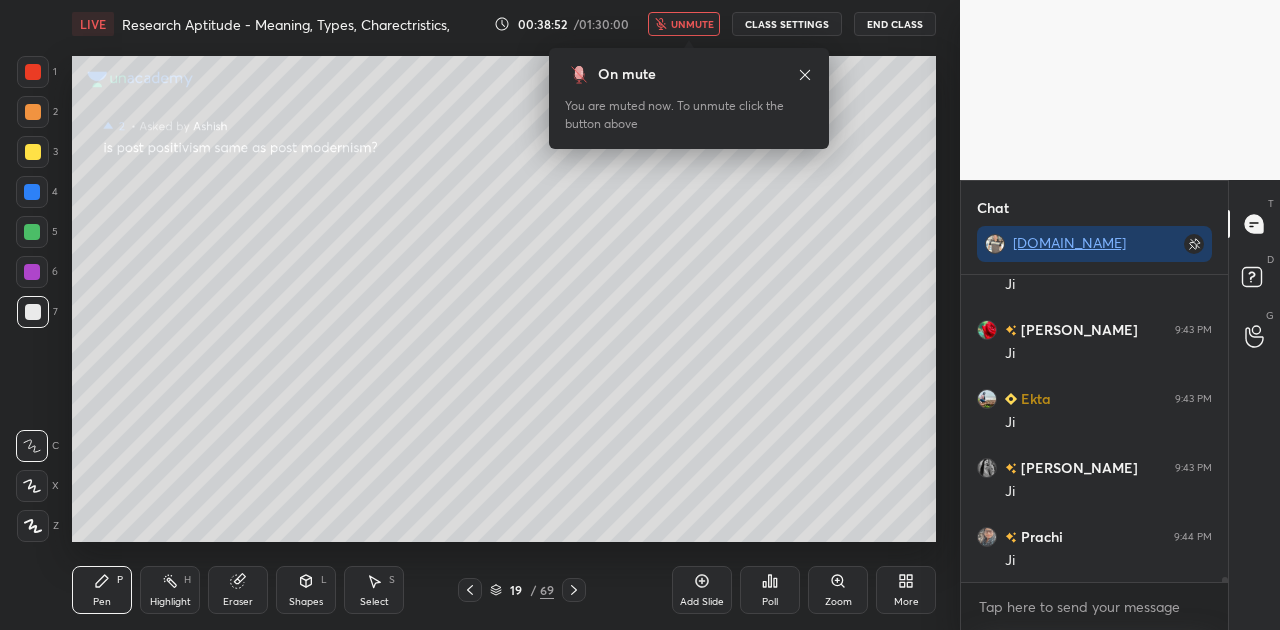 click on "unmute" at bounding box center [692, 24] 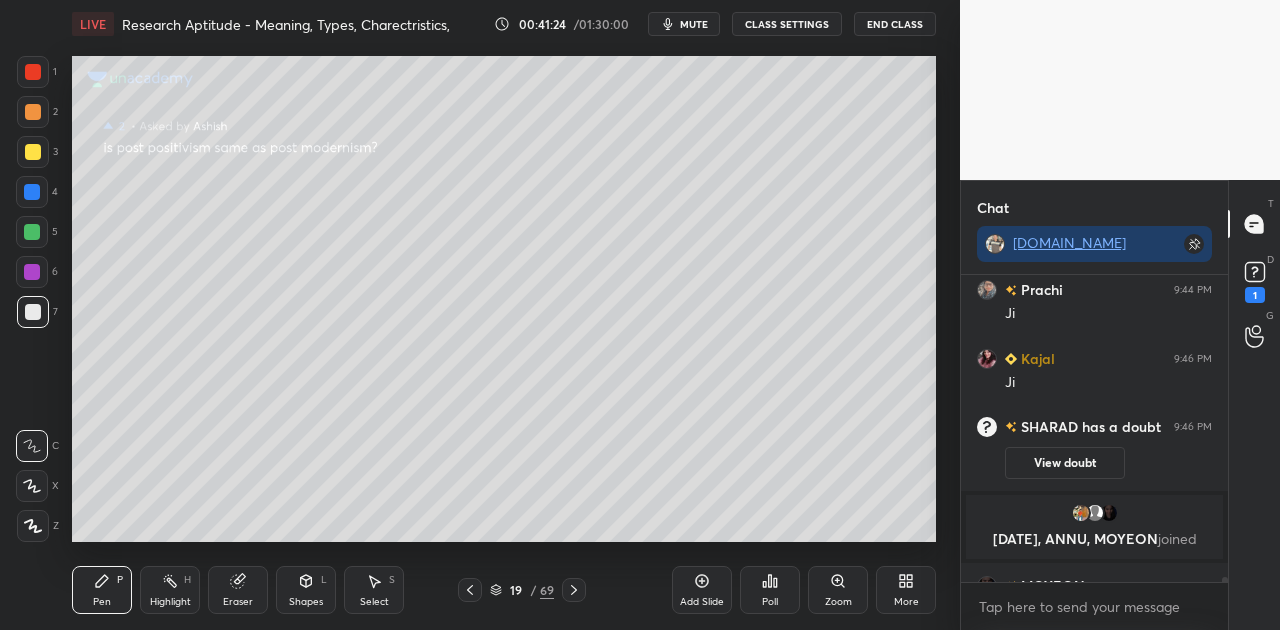 scroll, scrollTop: 17396, scrollLeft: 0, axis: vertical 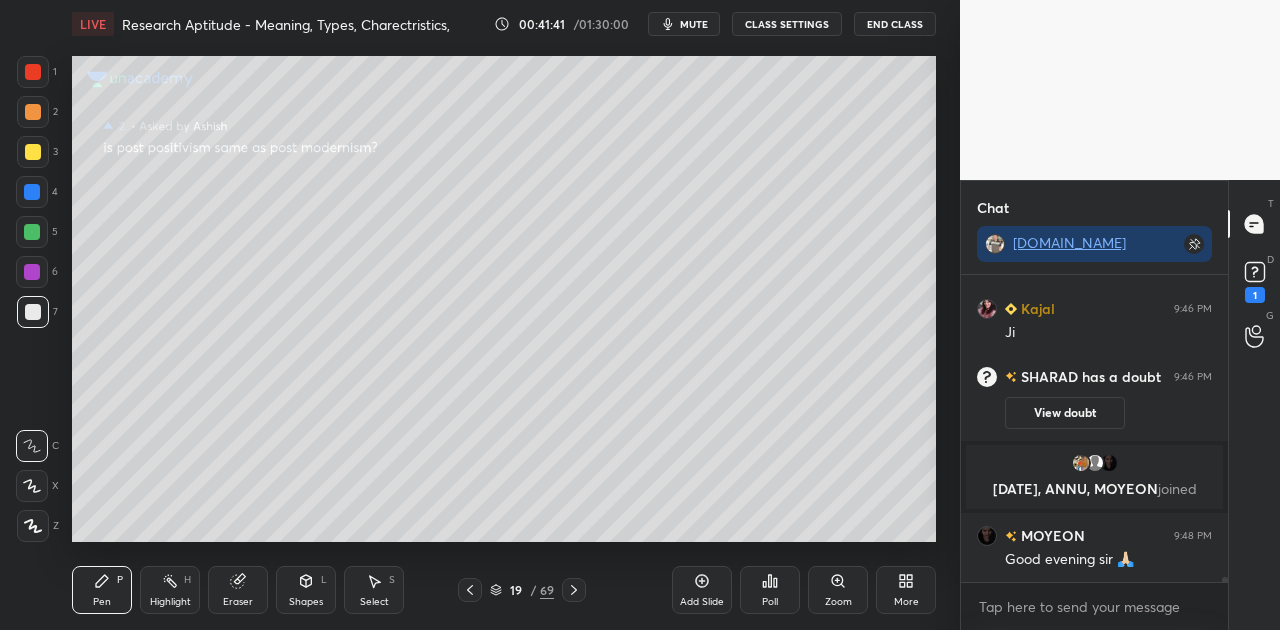 click on "Shapes L" at bounding box center (306, 590) 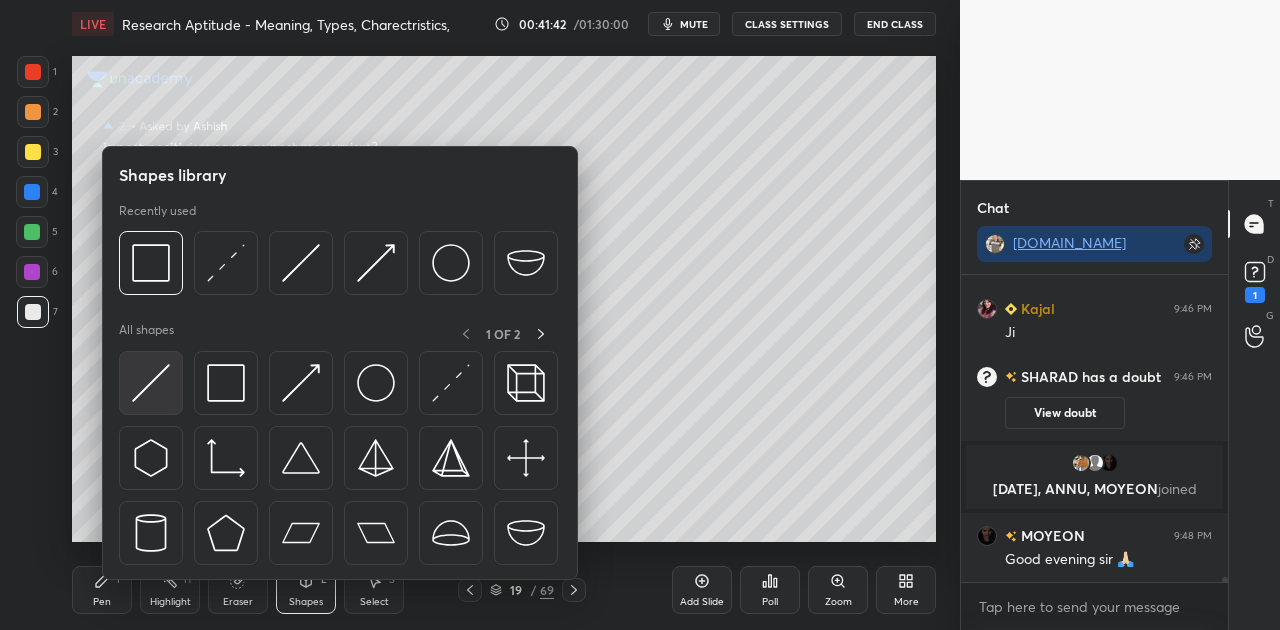 click at bounding box center (151, 383) 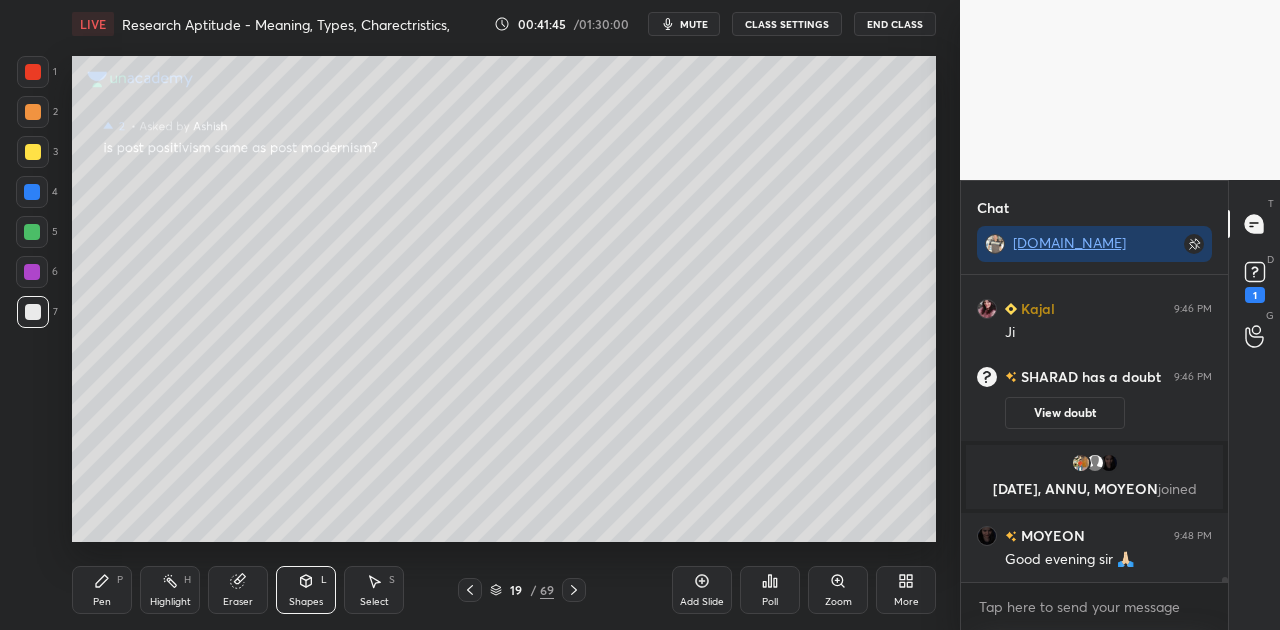 scroll, scrollTop: 260, scrollLeft: 261, axis: both 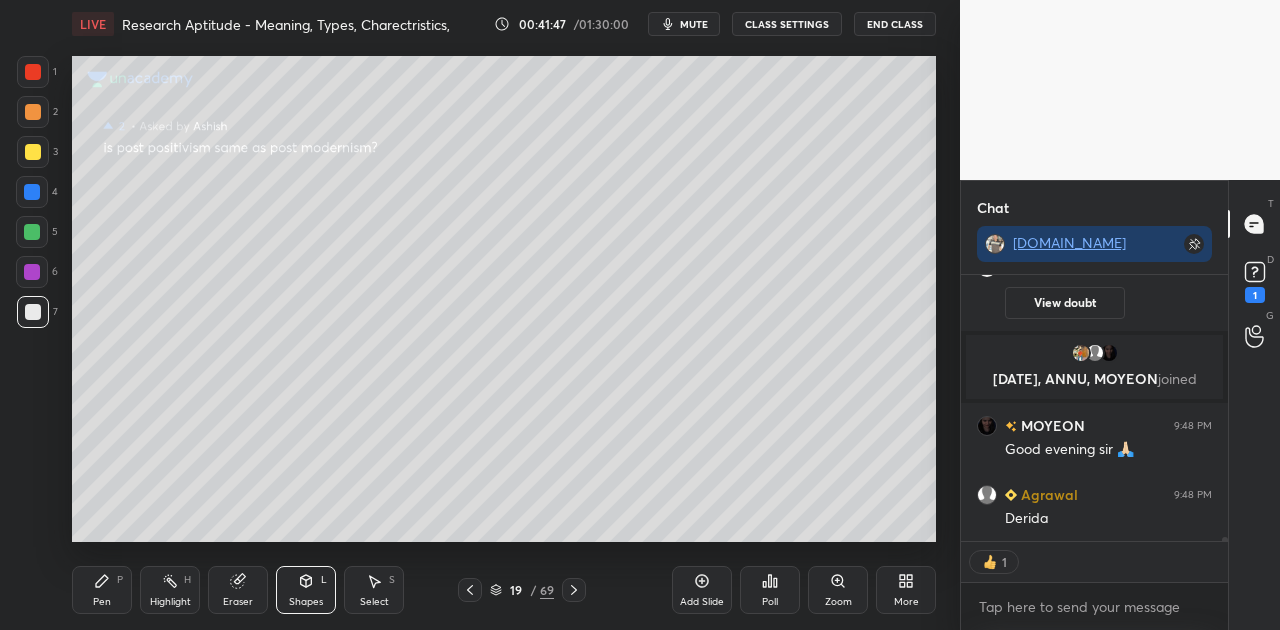 click 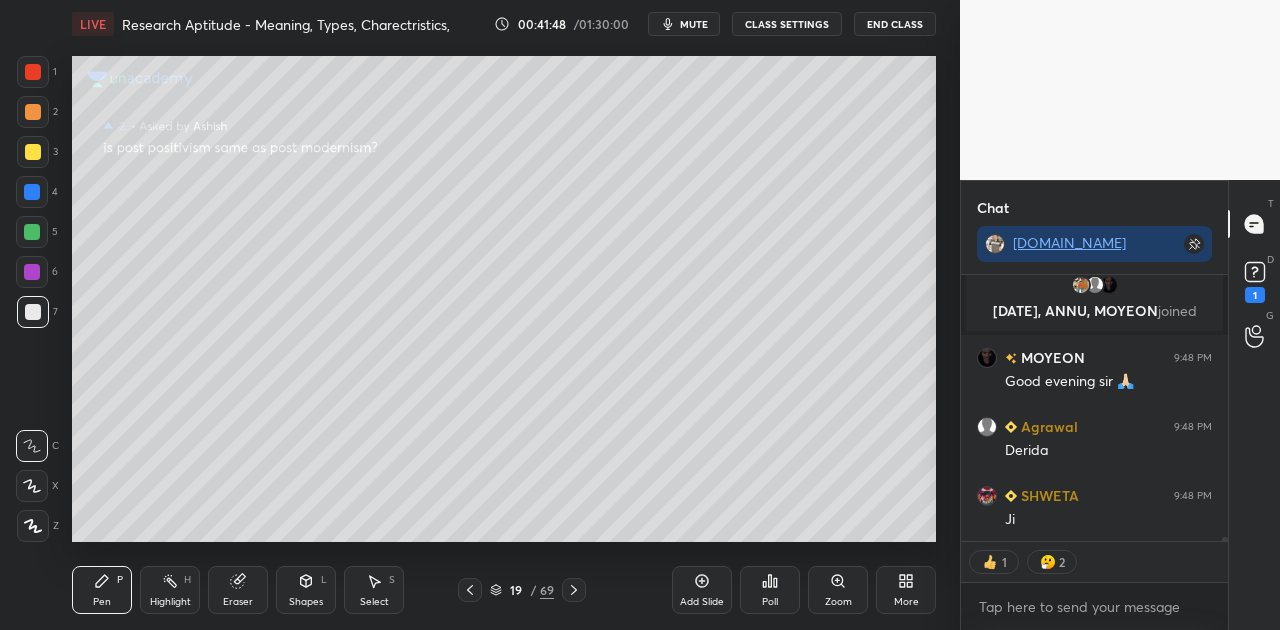 scroll, scrollTop: 17644, scrollLeft: 0, axis: vertical 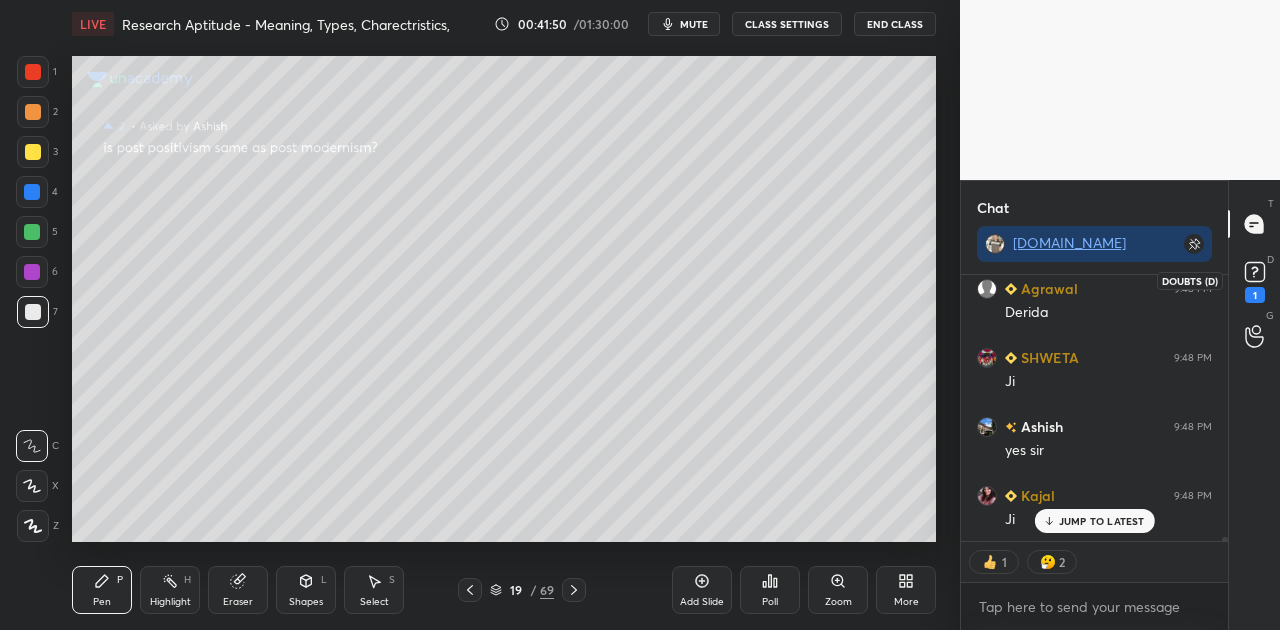 click 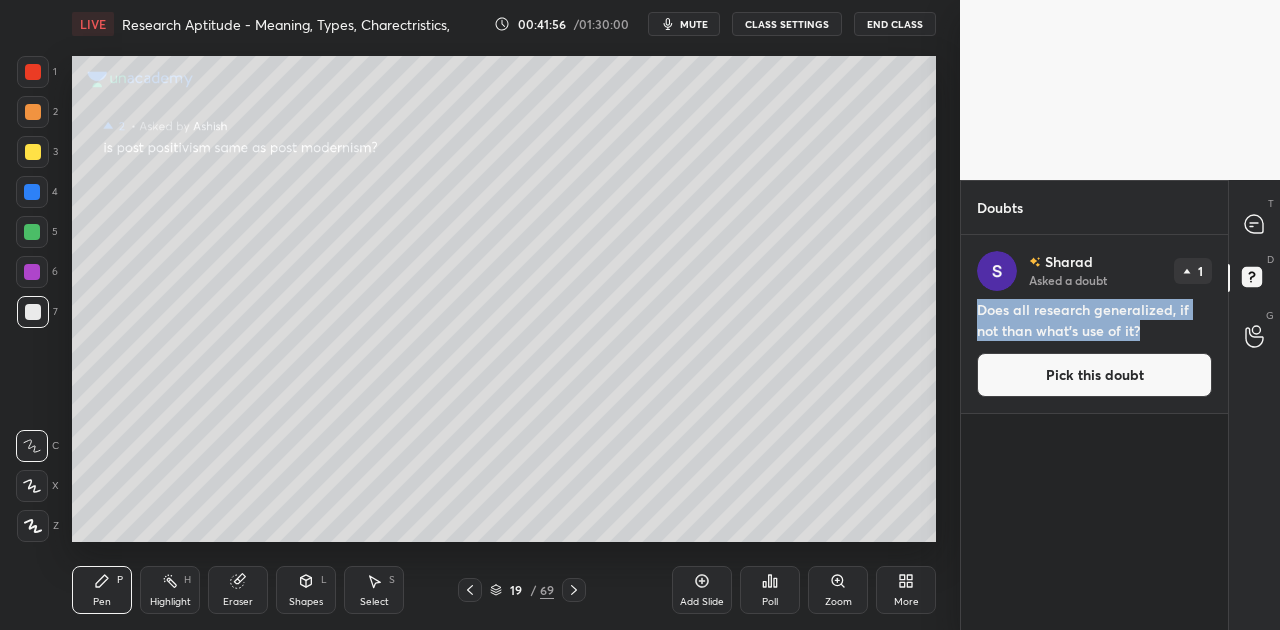 drag, startPoint x: 978, startPoint y: 305, endPoint x: 1121, endPoint y: 335, distance: 146.11298 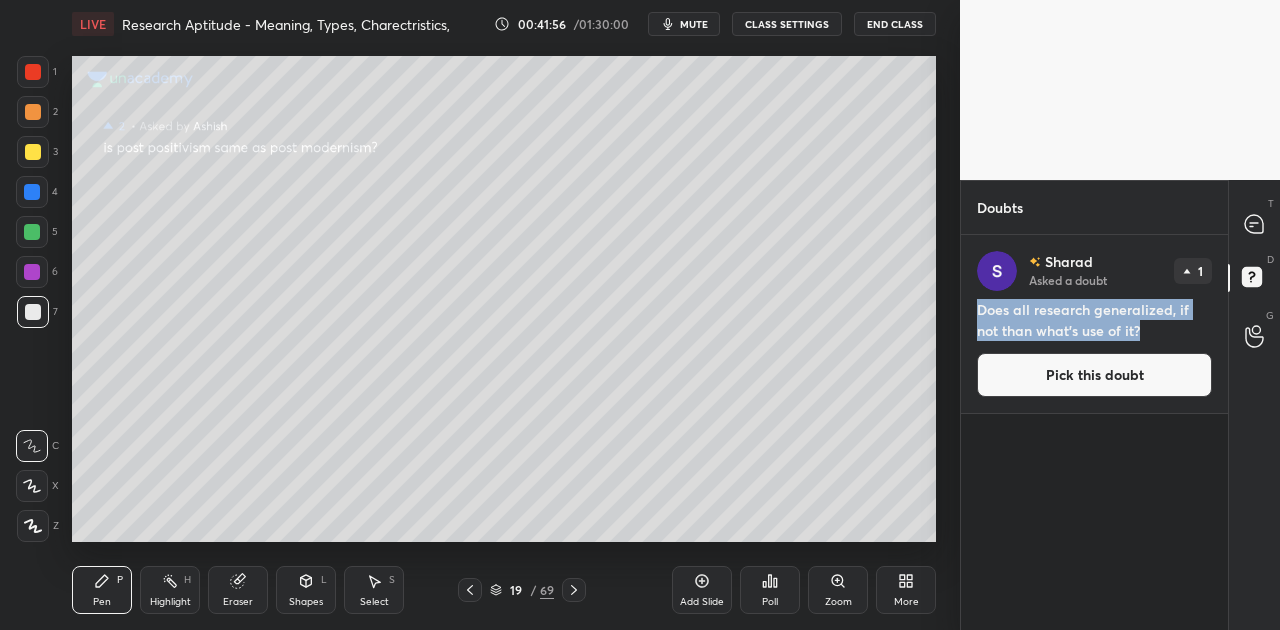 click on "Does all research generalized, if not than what's use of it?" at bounding box center [1094, 320] 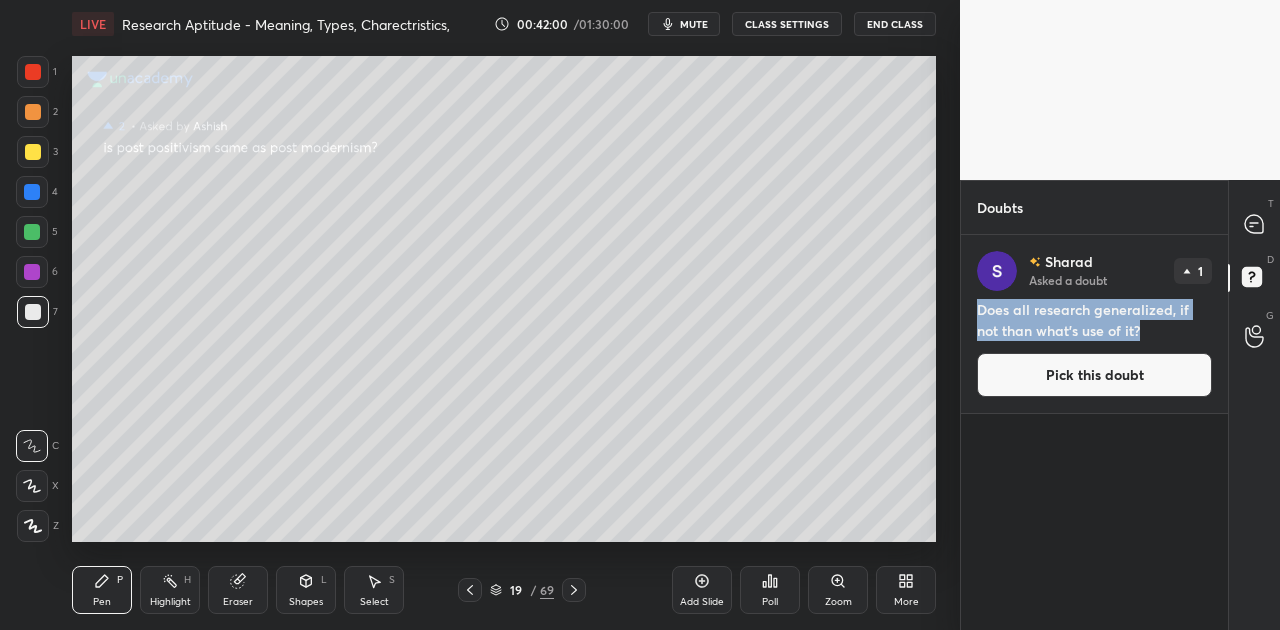 copy on "Does all research generalized, if not than what's use of it?" 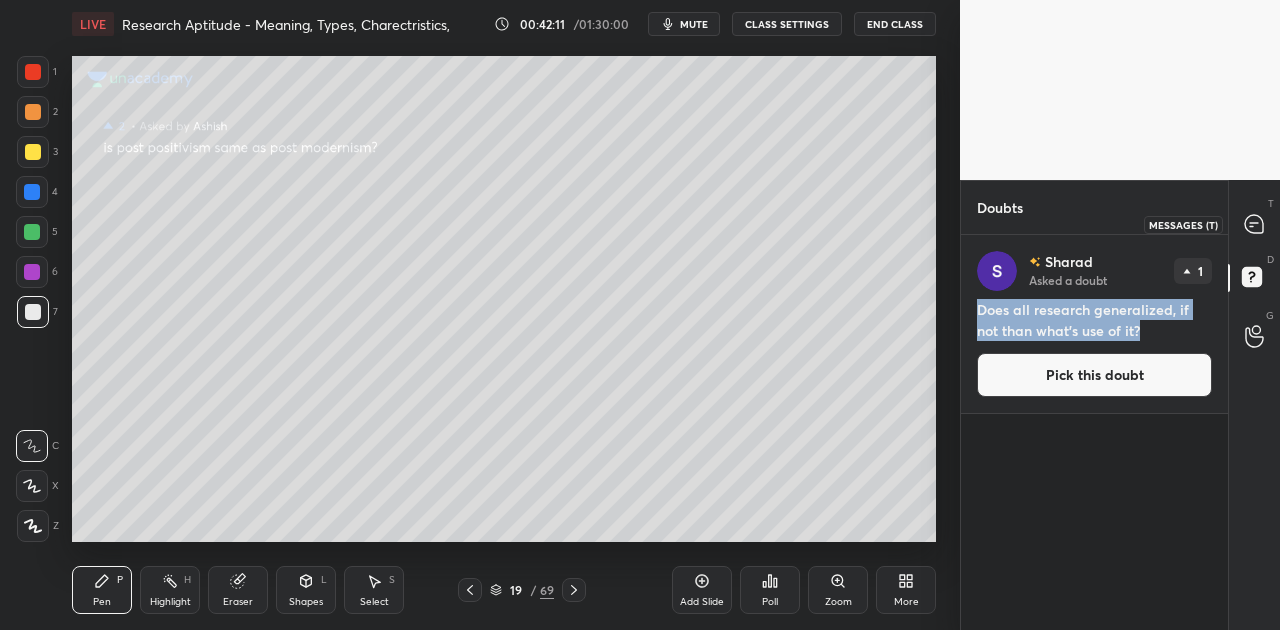 click 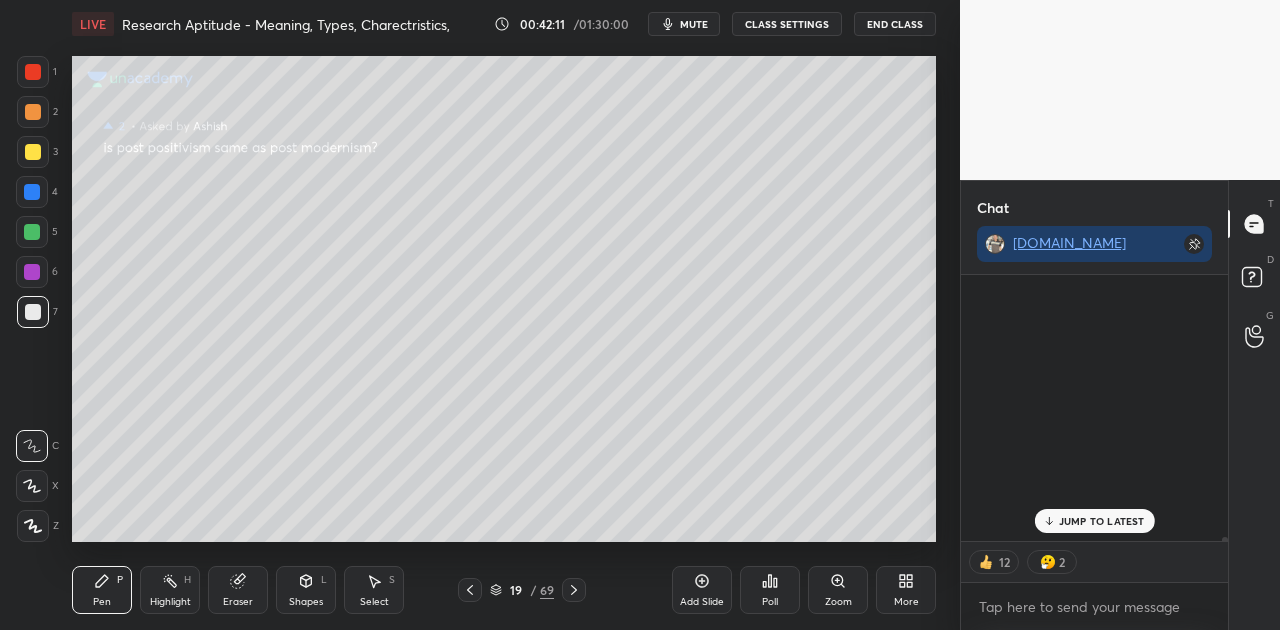 scroll, scrollTop: 18038, scrollLeft: 0, axis: vertical 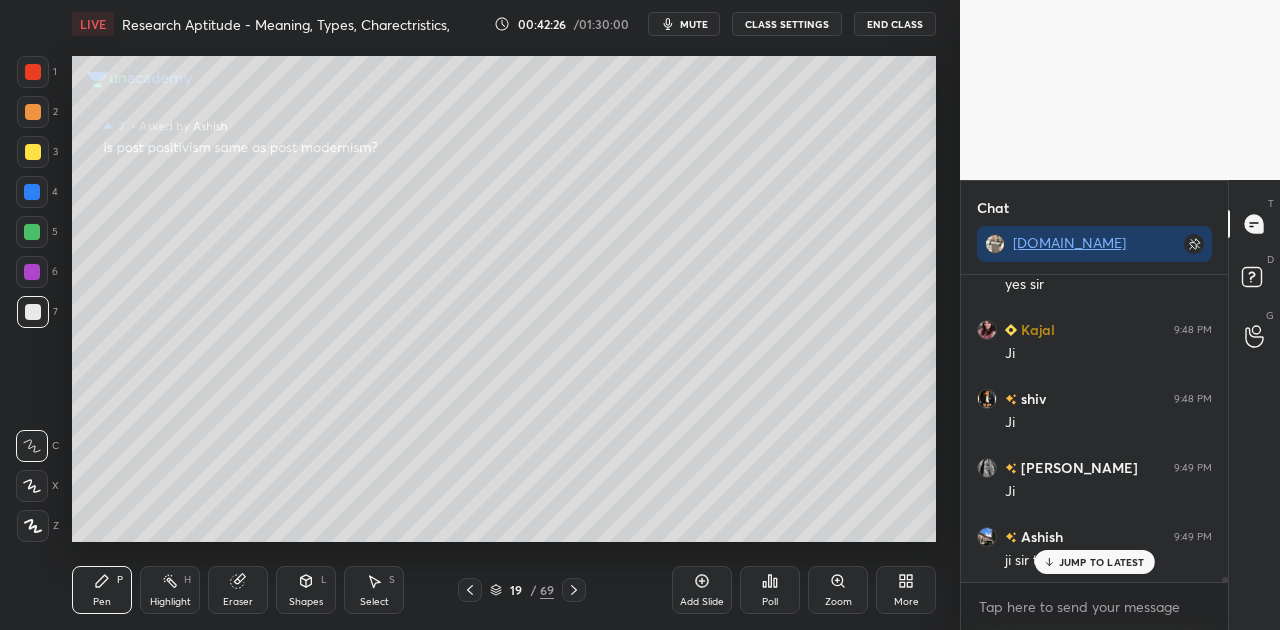 click on "JUMP TO LATEST" at bounding box center [1102, 562] 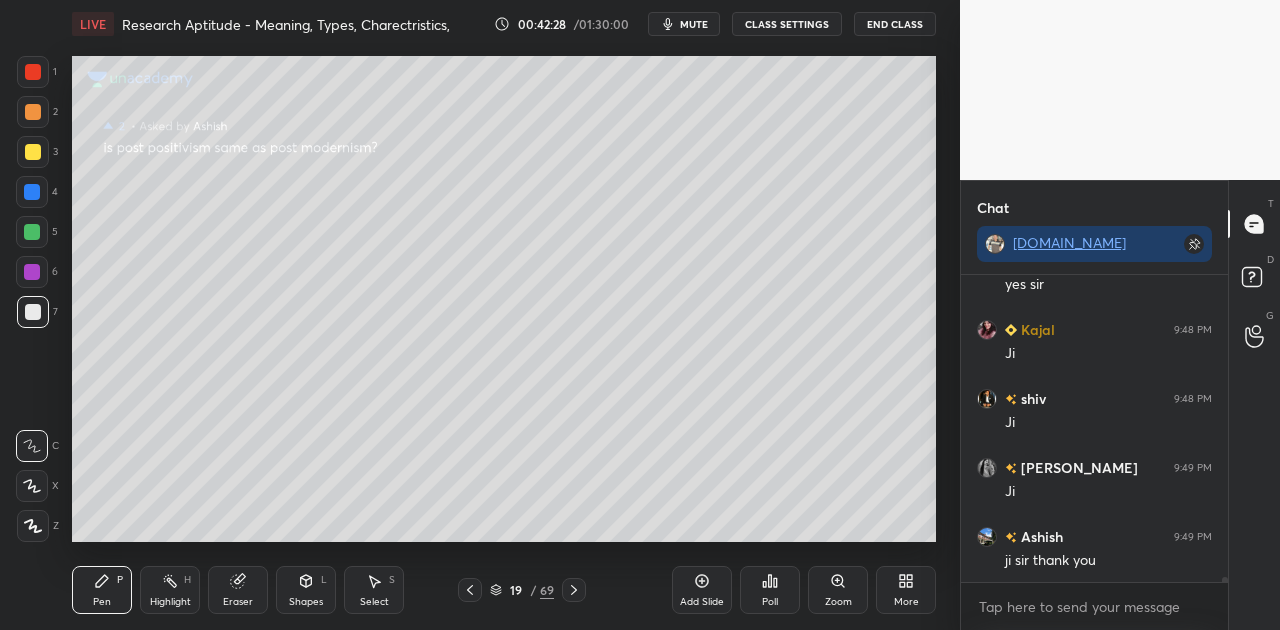 click 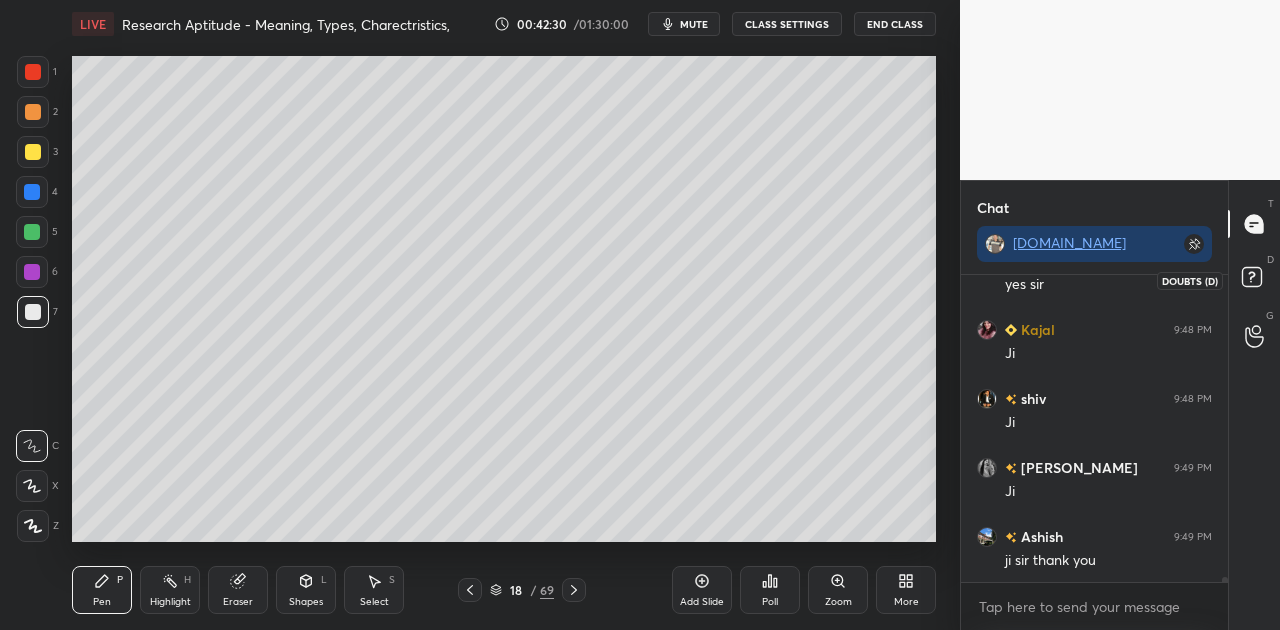 click 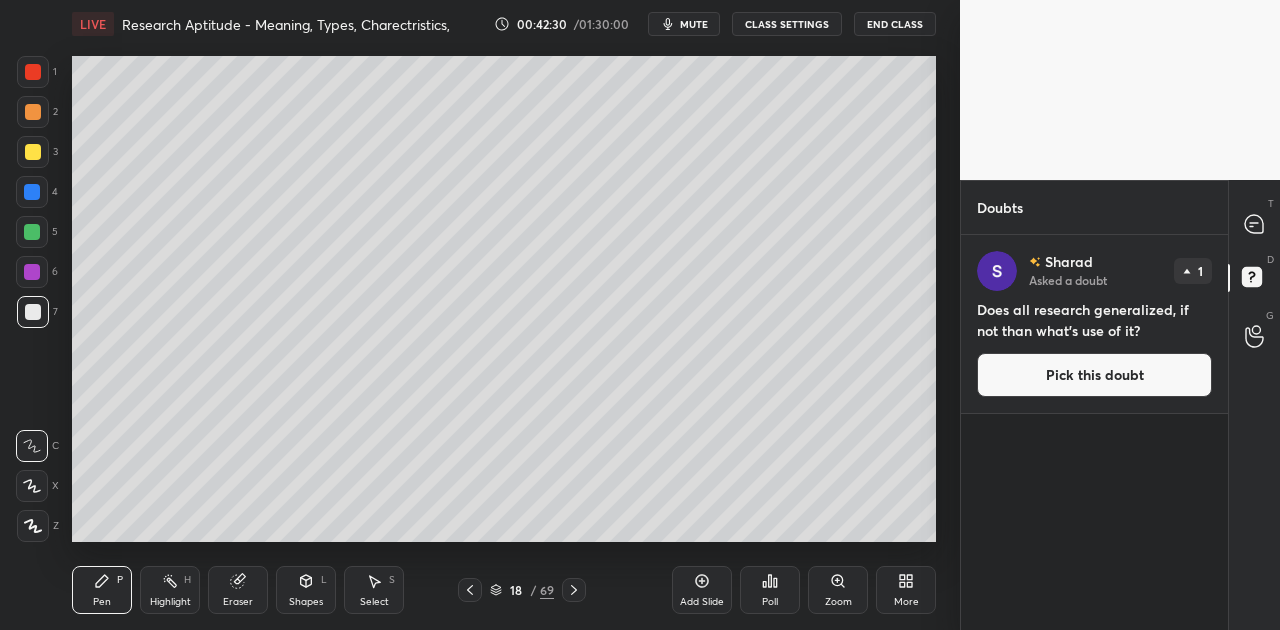 scroll, scrollTop: 6, scrollLeft: 6, axis: both 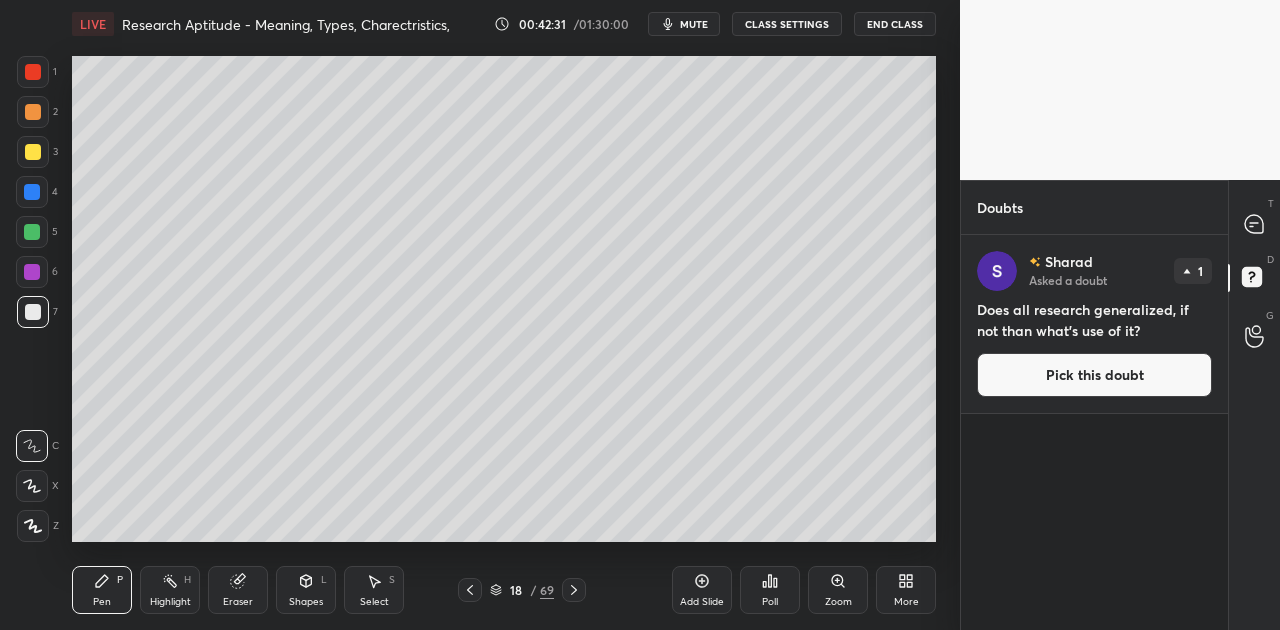 click on "Pick this doubt" at bounding box center [1094, 375] 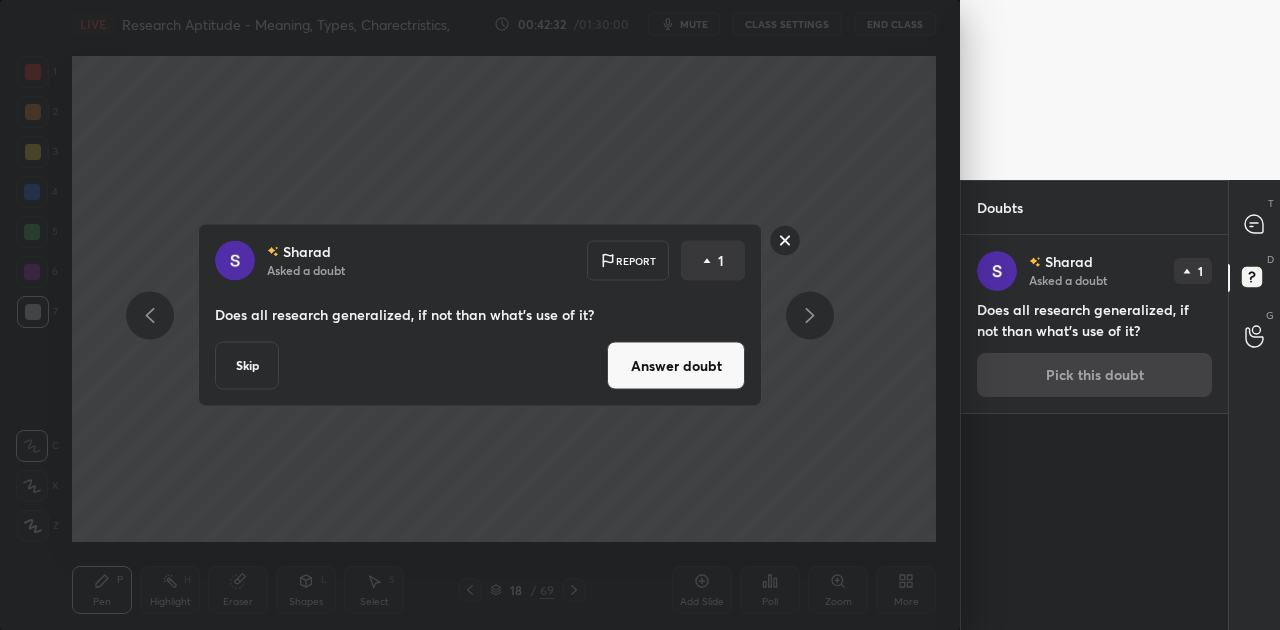 click on "Answer doubt" at bounding box center [676, 366] 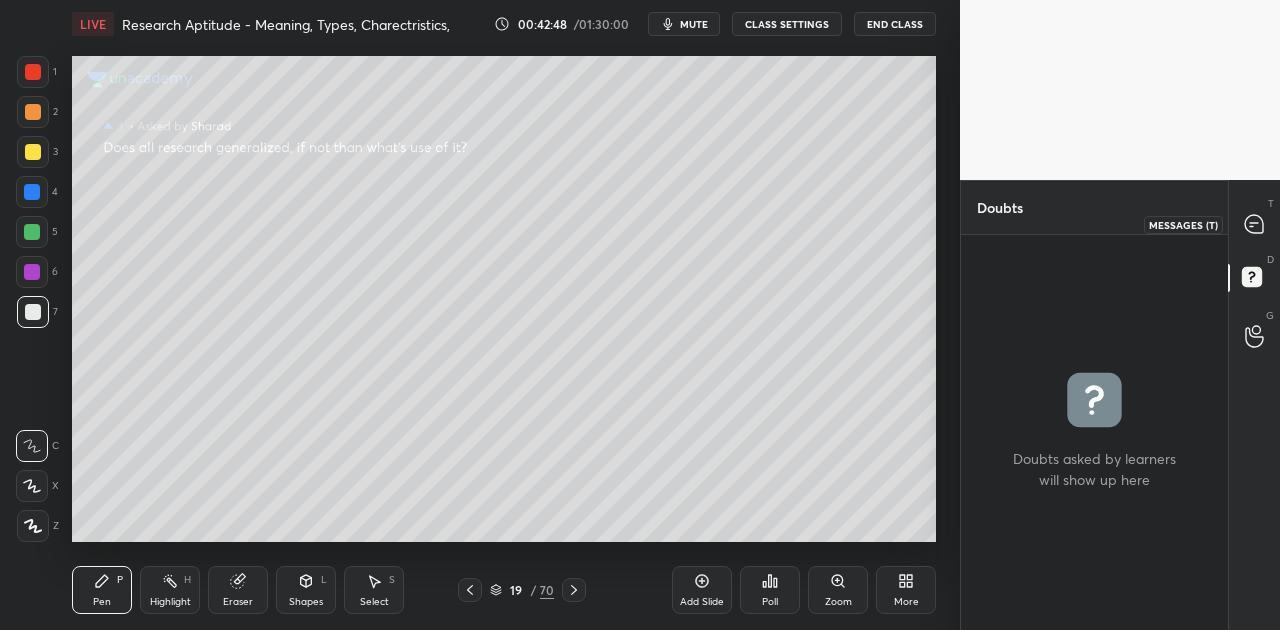 click 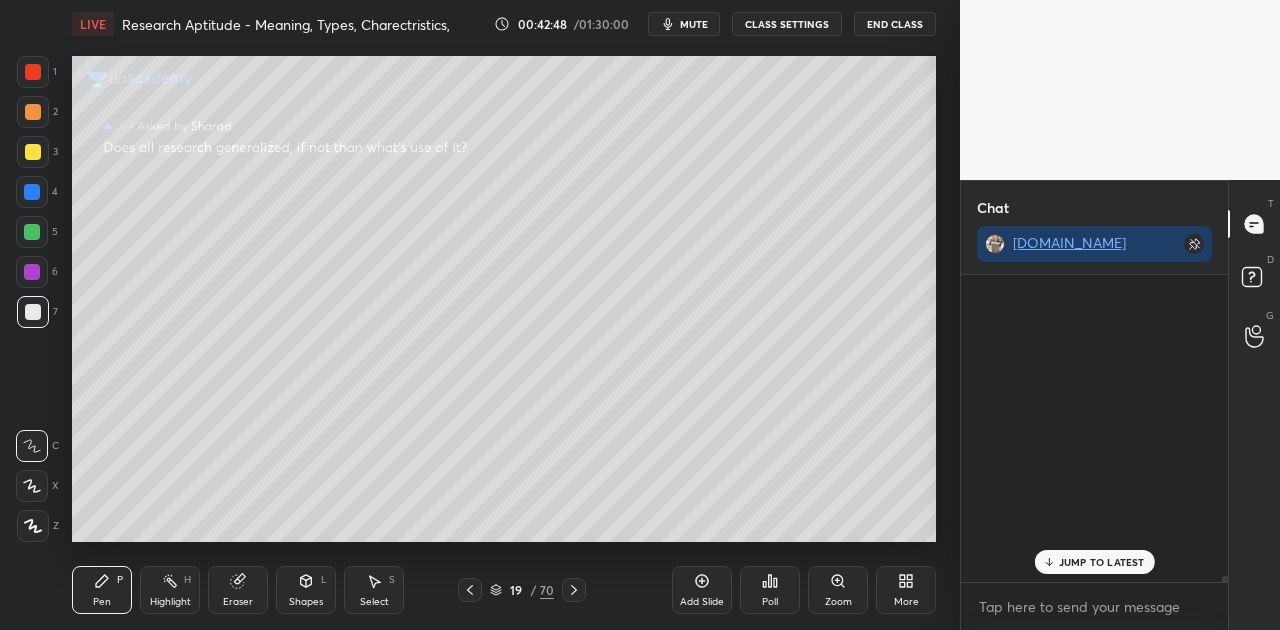 scroll, scrollTop: 349, scrollLeft: 261, axis: both 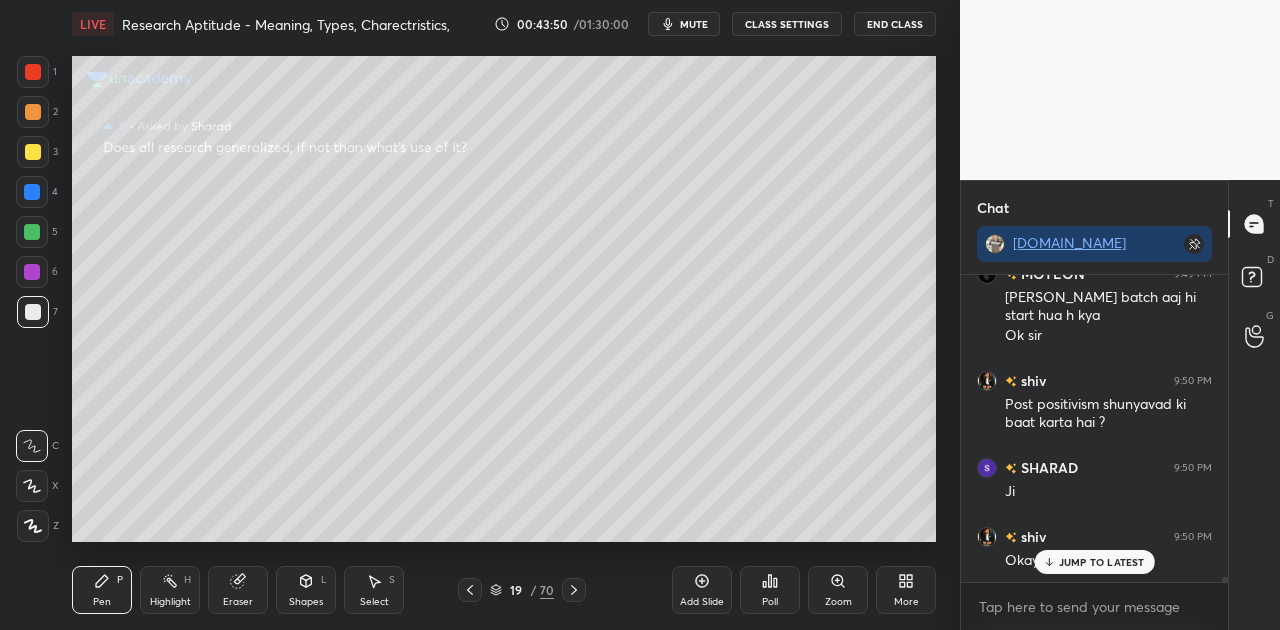 click on "JUMP TO LATEST" at bounding box center (1102, 562) 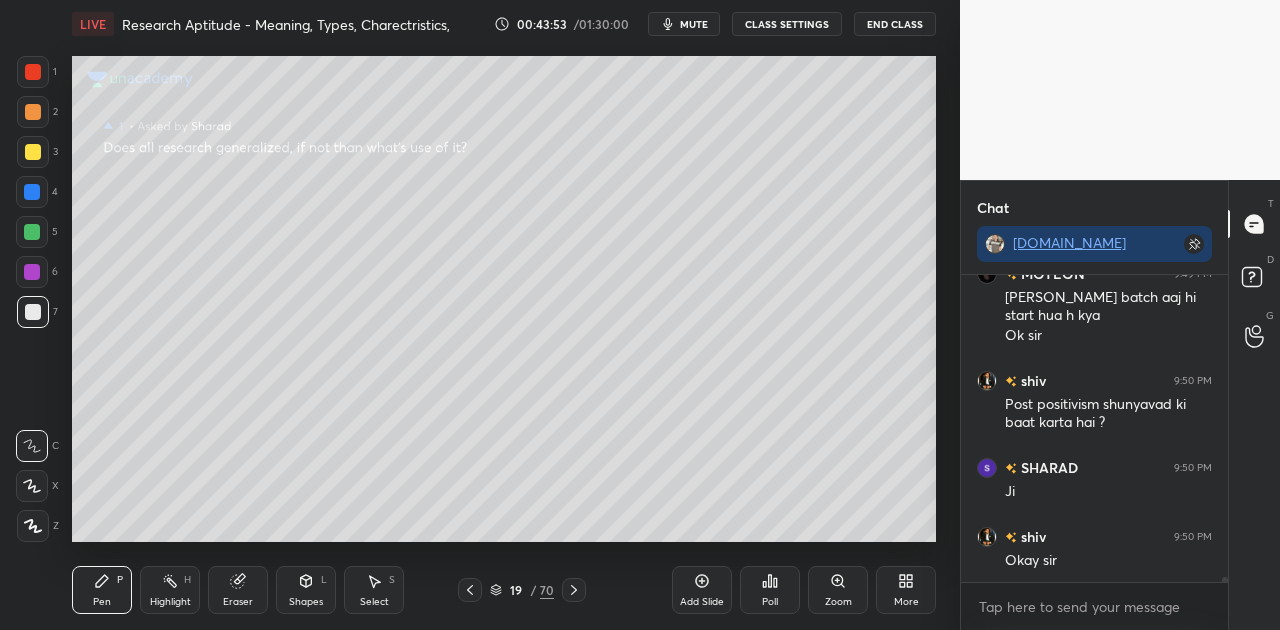 click on "mute" at bounding box center (684, 24) 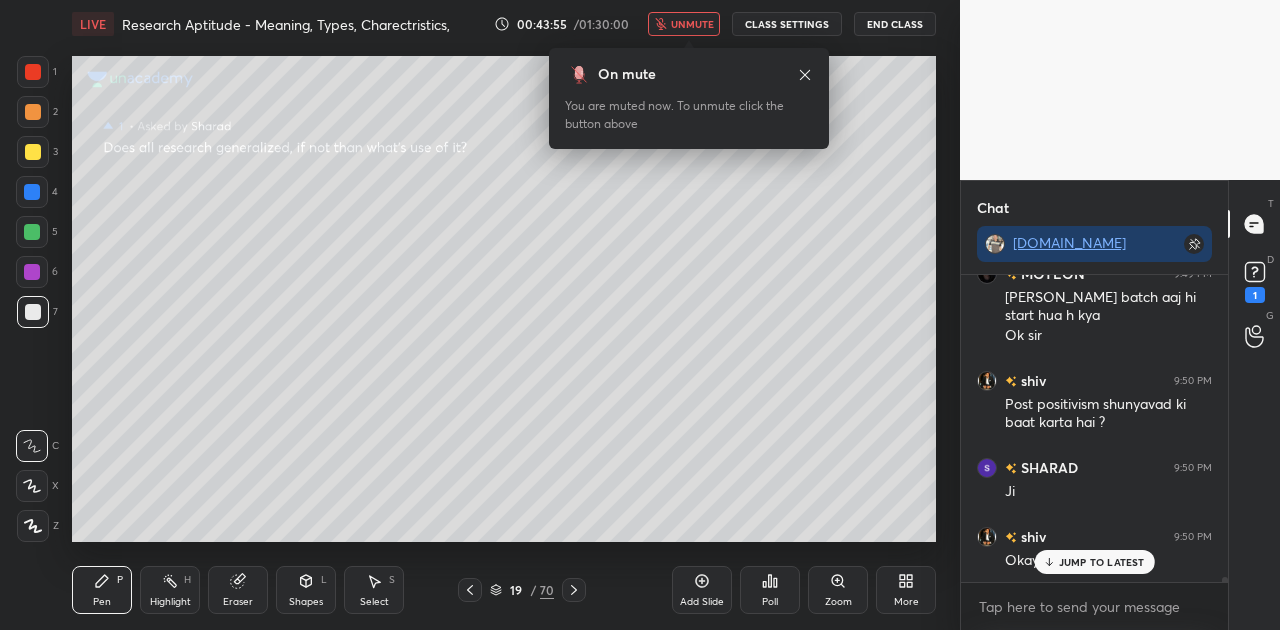 click on "unmute" at bounding box center [692, 24] 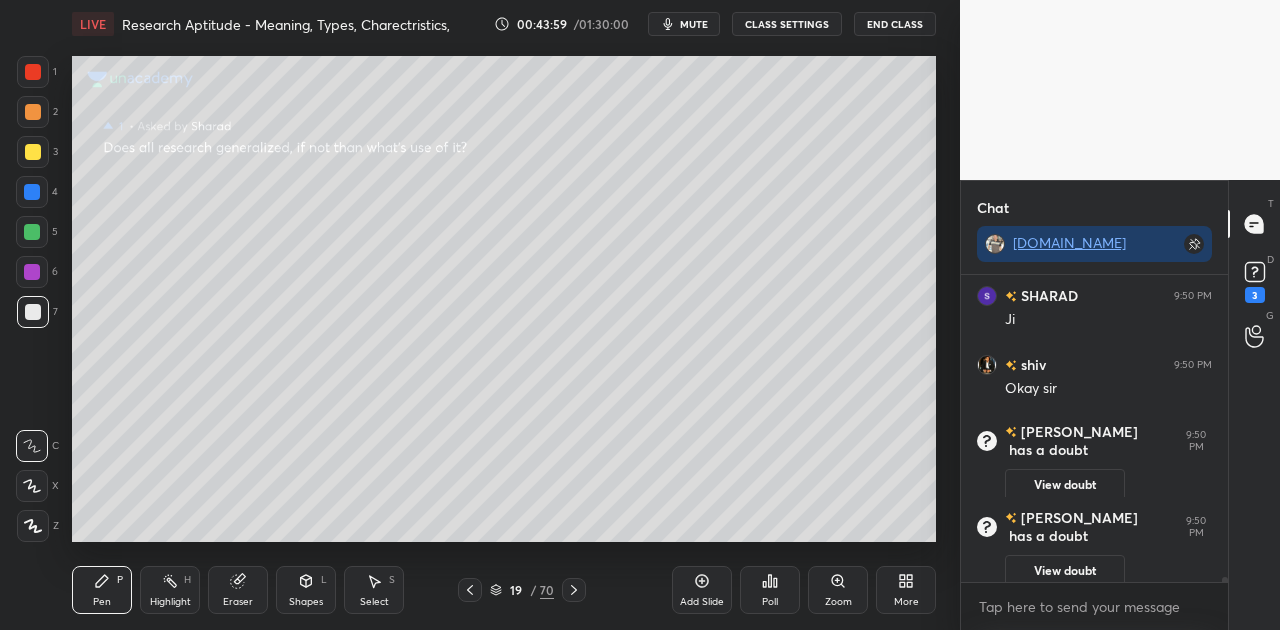 scroll, scrollTop: 17990, scrollLeft: 0, axis: vertical 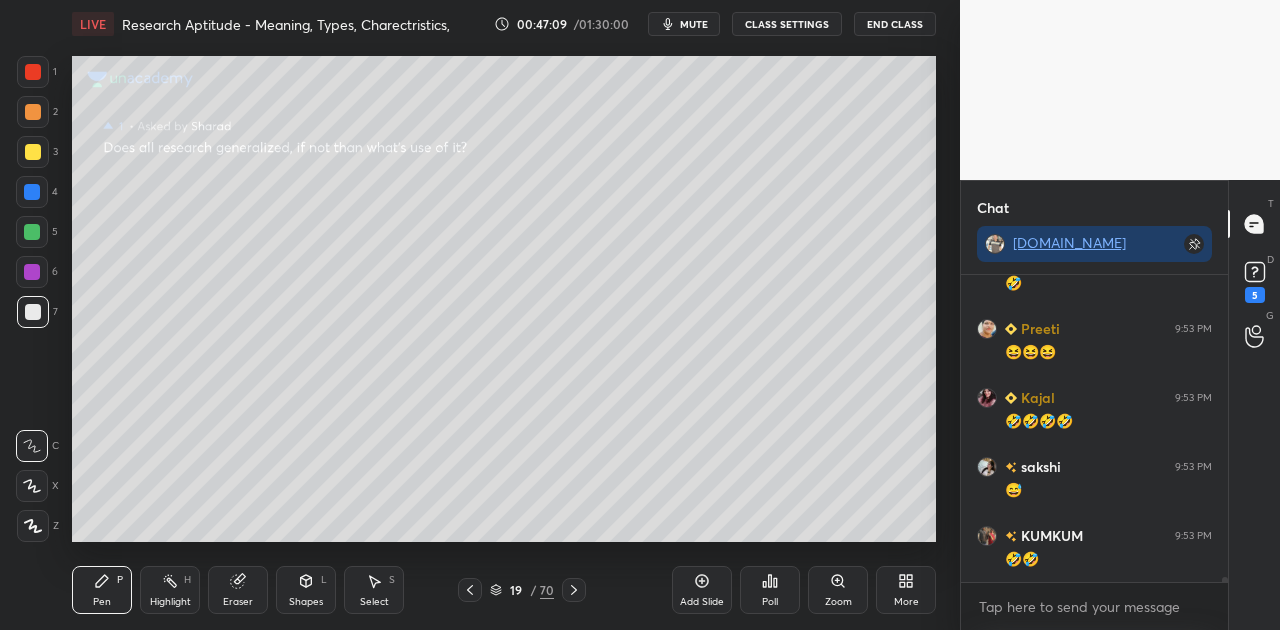 click at bounding box center (470, 590) 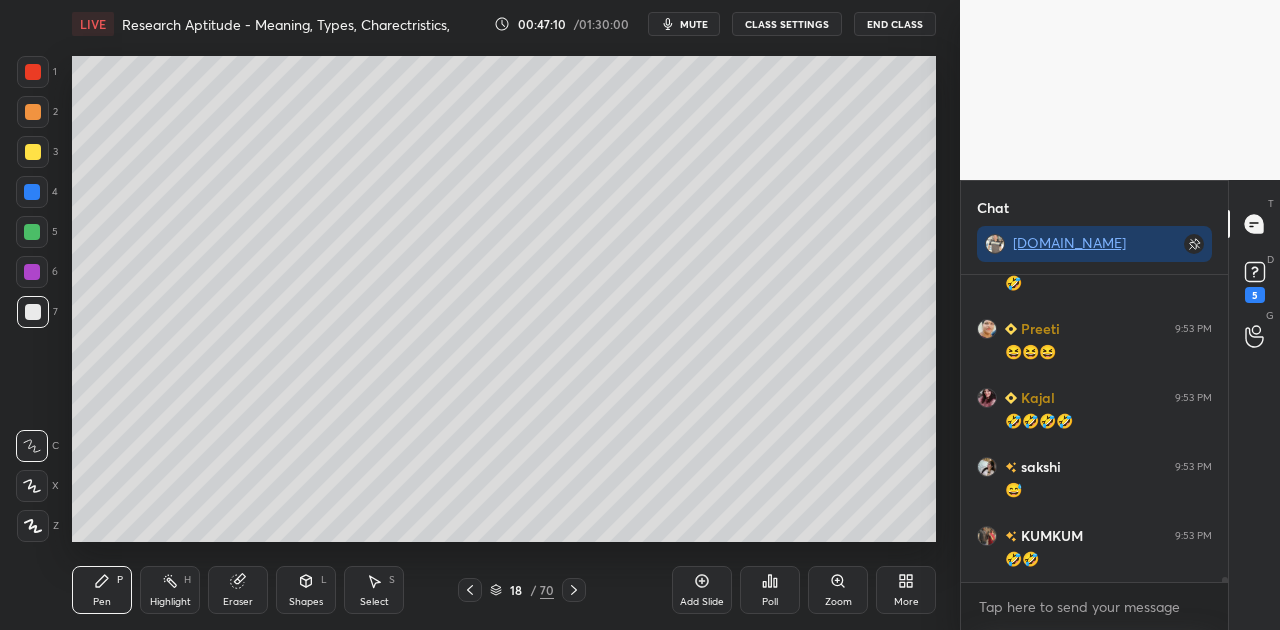scroll, scrollTop: 18960, scrollLeft: 0, axis: vertical 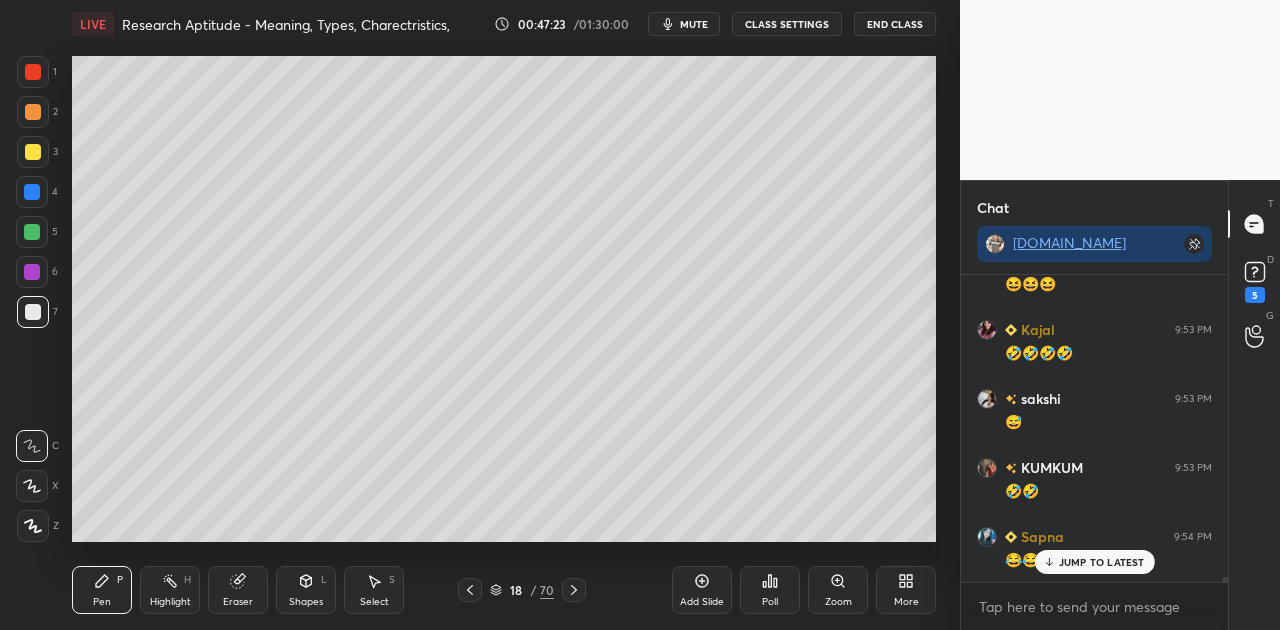 click on "JUMP TO LATEST" at bounding box center (1094, 562) 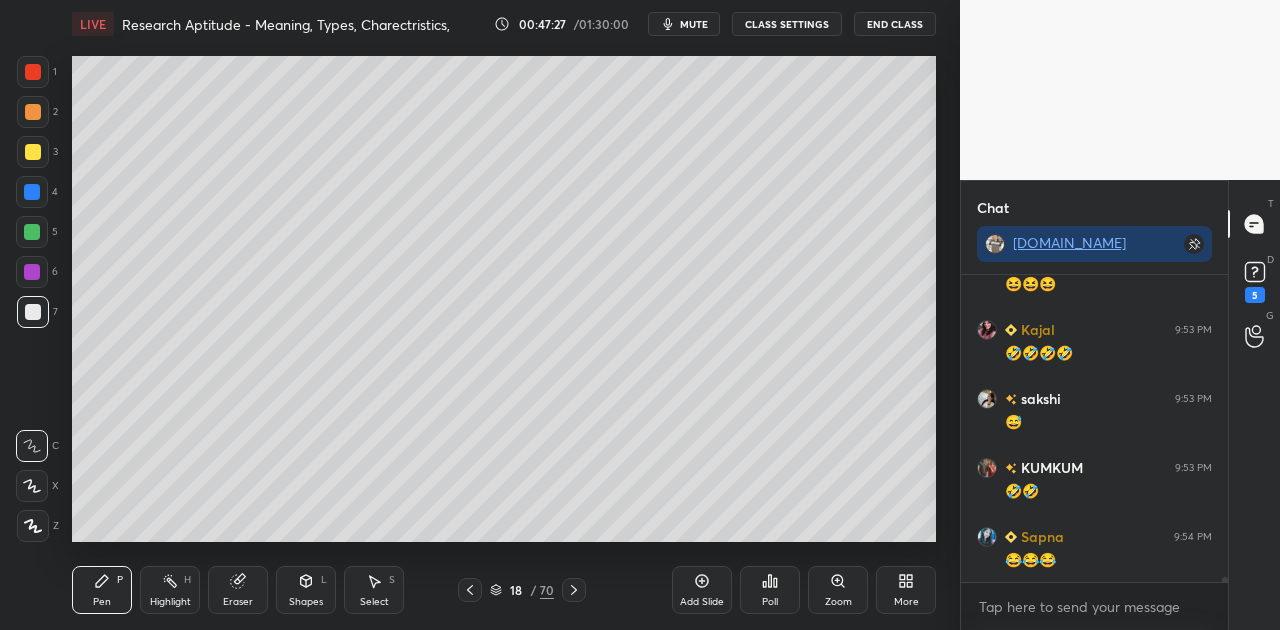 click 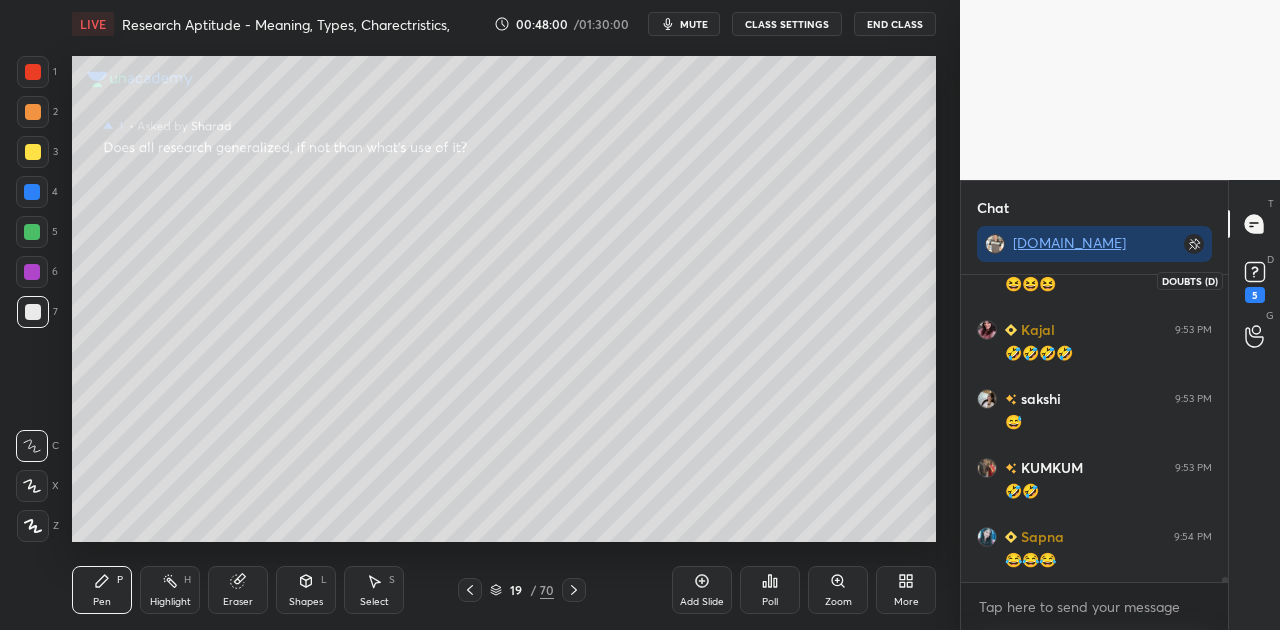 click 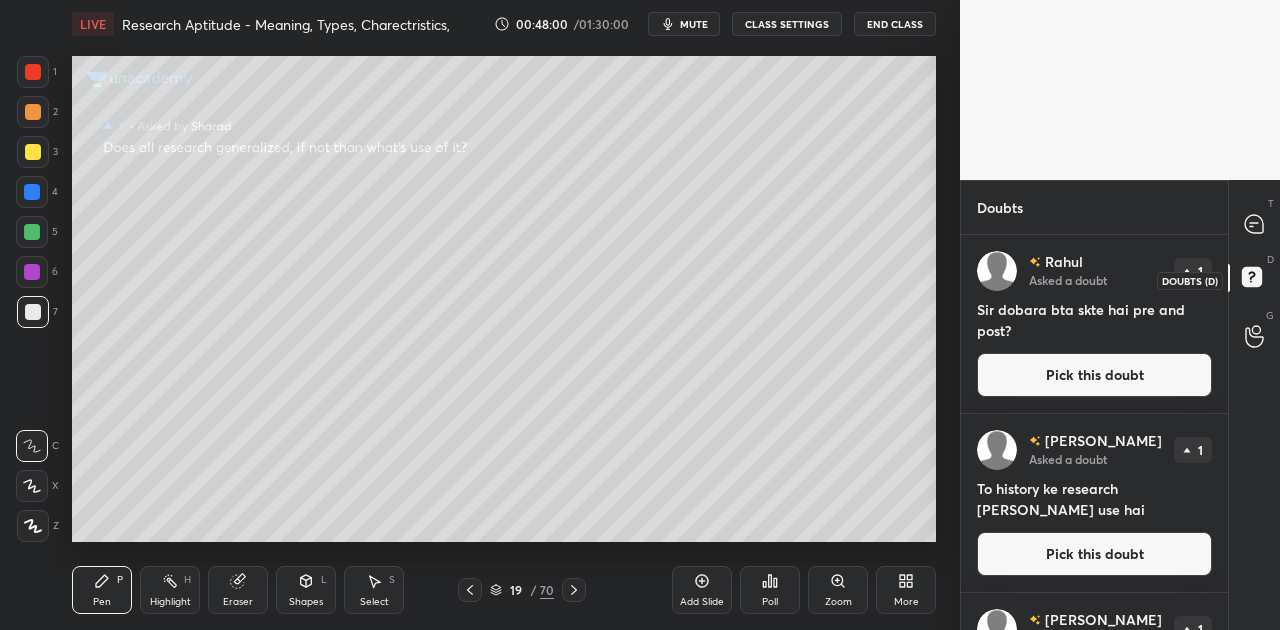 scroll, scrollTop: 6, scrollLeft: 6, axis: both 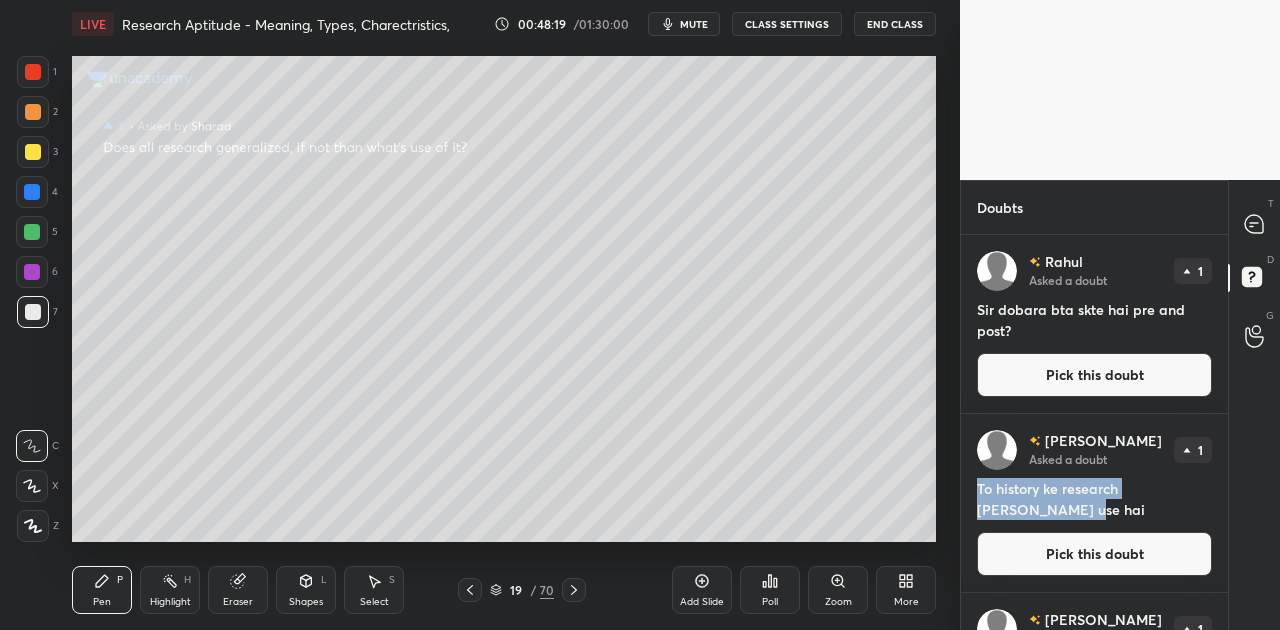 drag, startPoint x: 978, startPoint y: 484, endPoint x: 1006, endPoint y: 516, distance: 42.520584 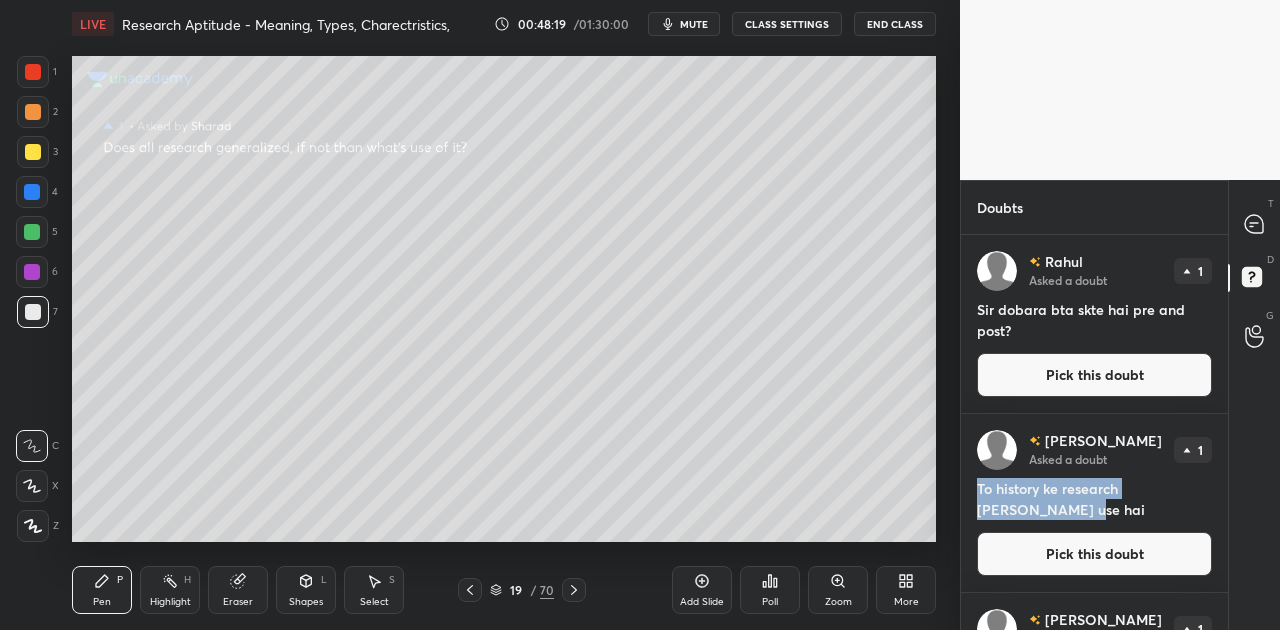 click on "To history ke research [PERSON_NAME] use hai" at bounding box center (1094, 499) 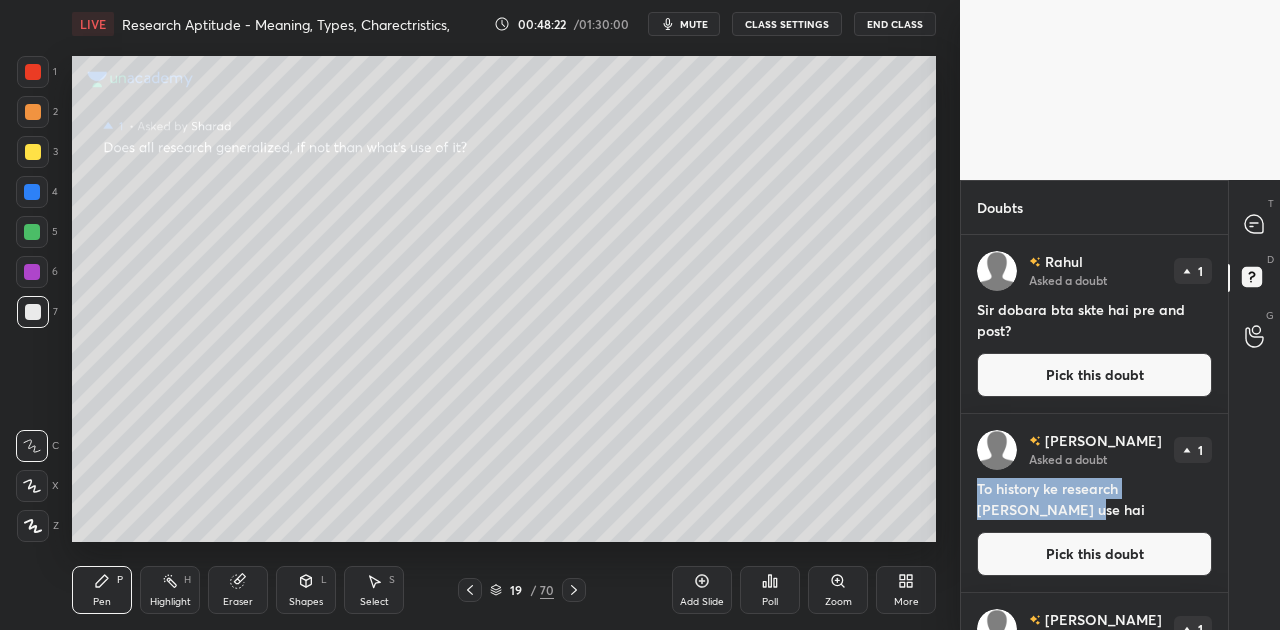 copy on "To history ke research [PERSON_NAME] use hai" 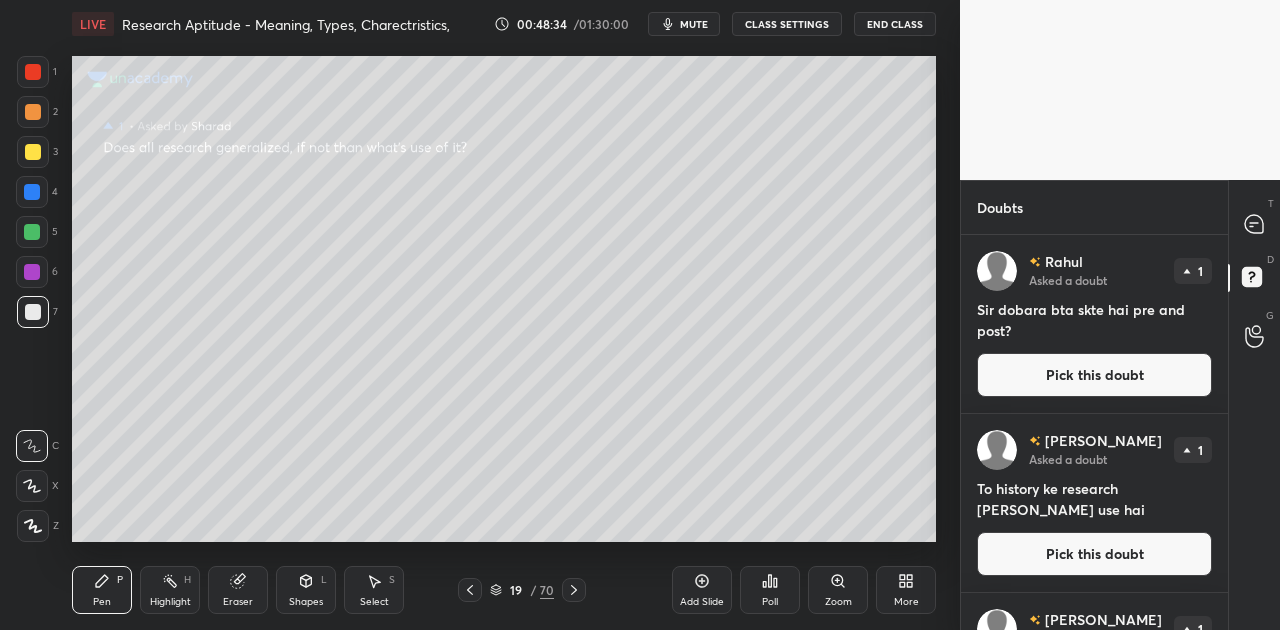 click on "Pick this doubt" at bounding box center [1094, 375] 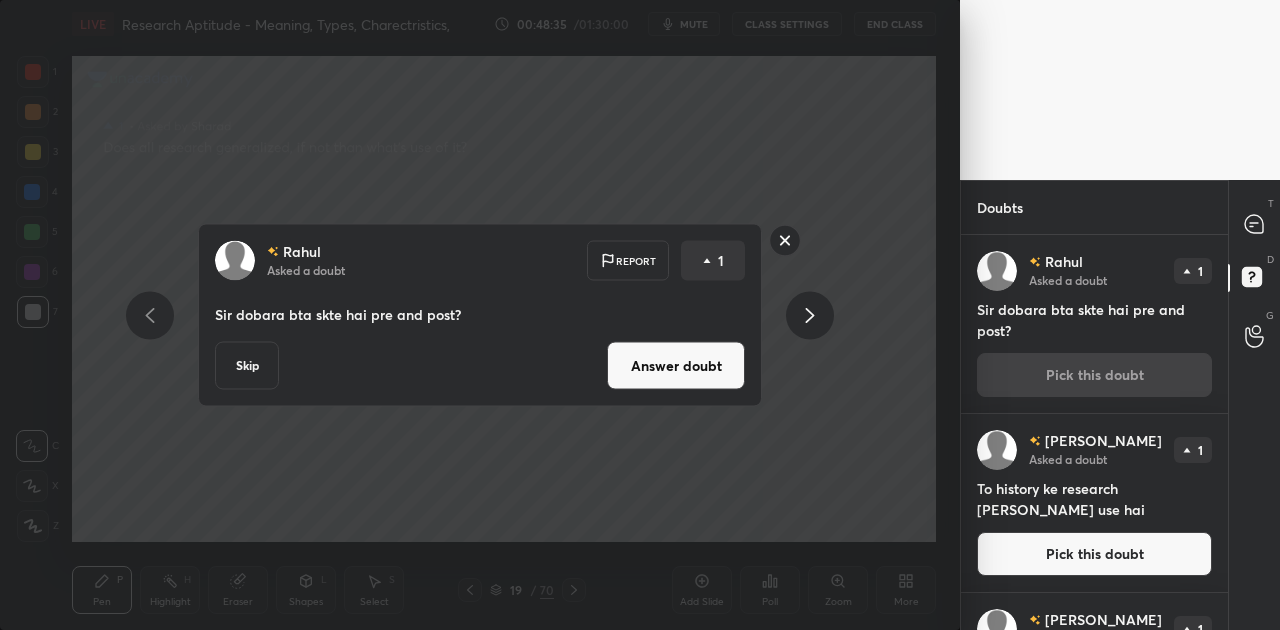 click on "Answer doubt" at bounding box center [676, 366] 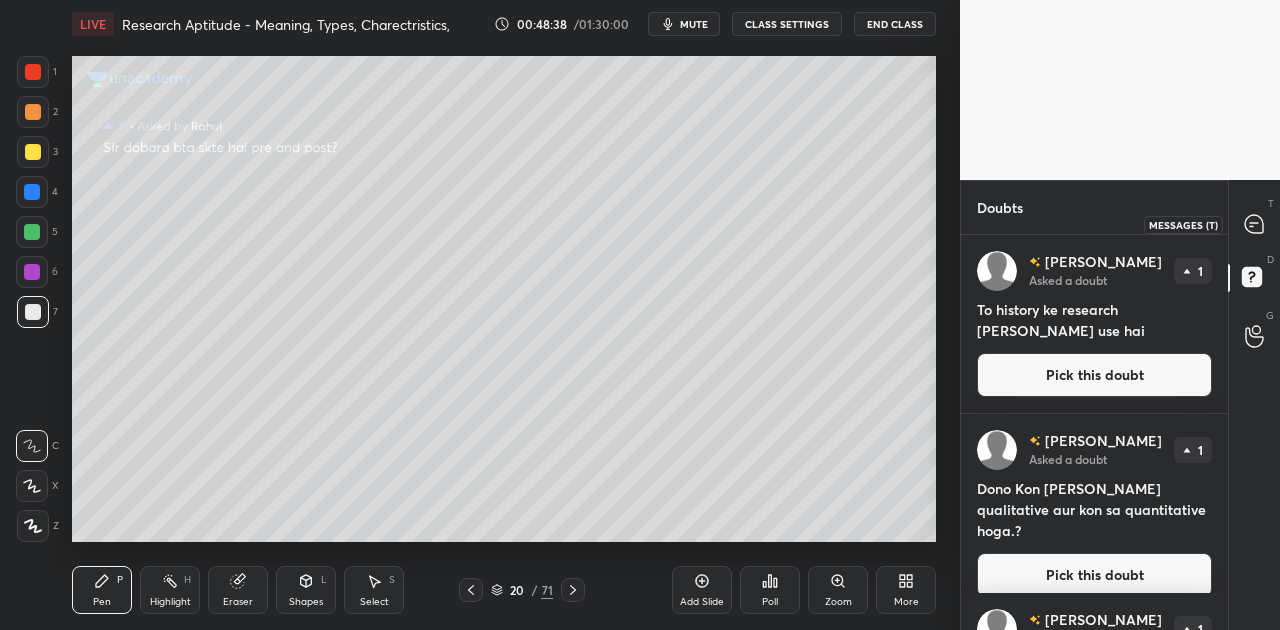click 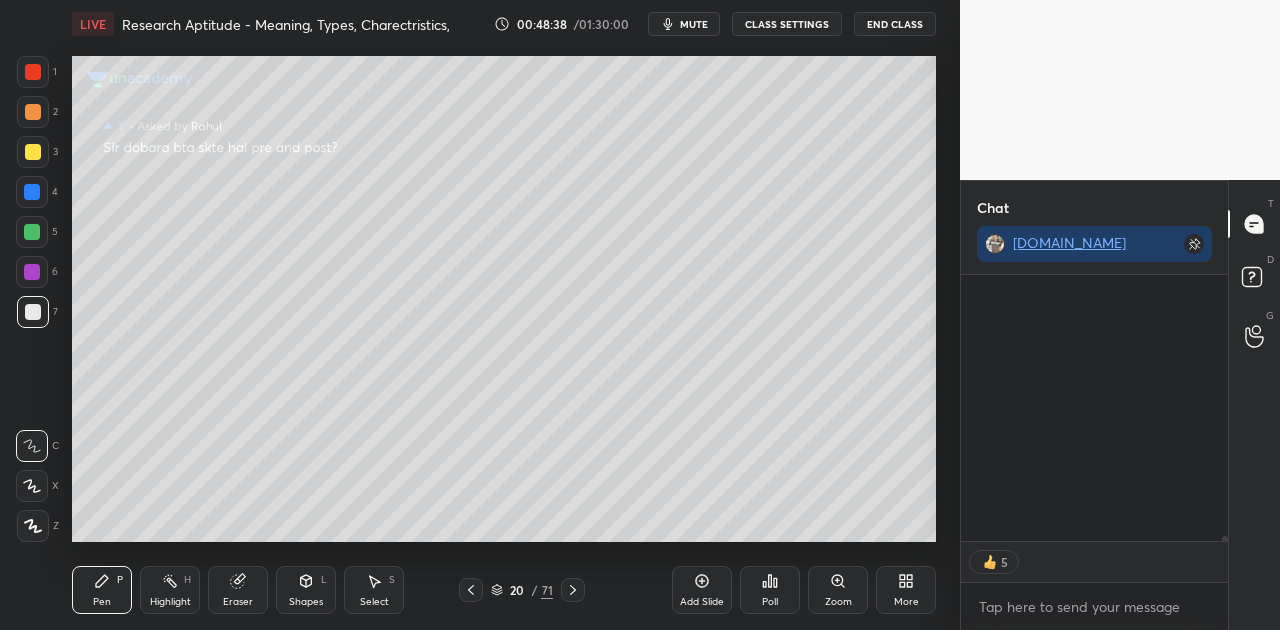 scroll, scrollTop: 19628, scrollLeft: 0, axis: vertical 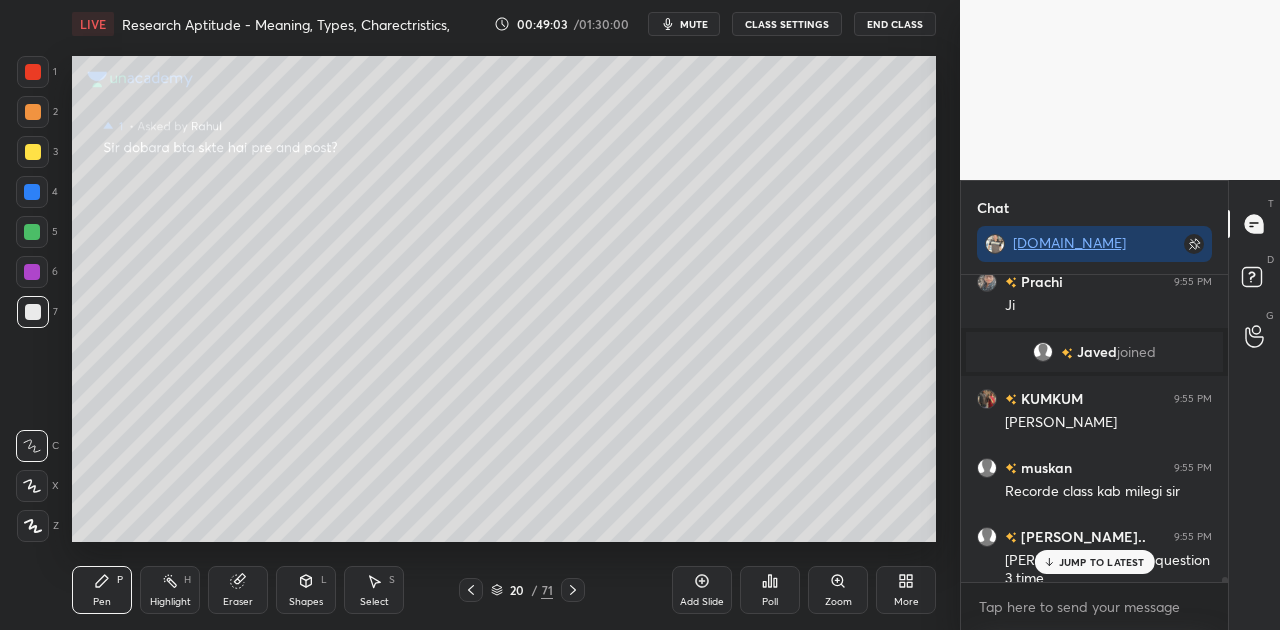 click on "JUMP TO LATEST" at bounding box center (1094, 562) 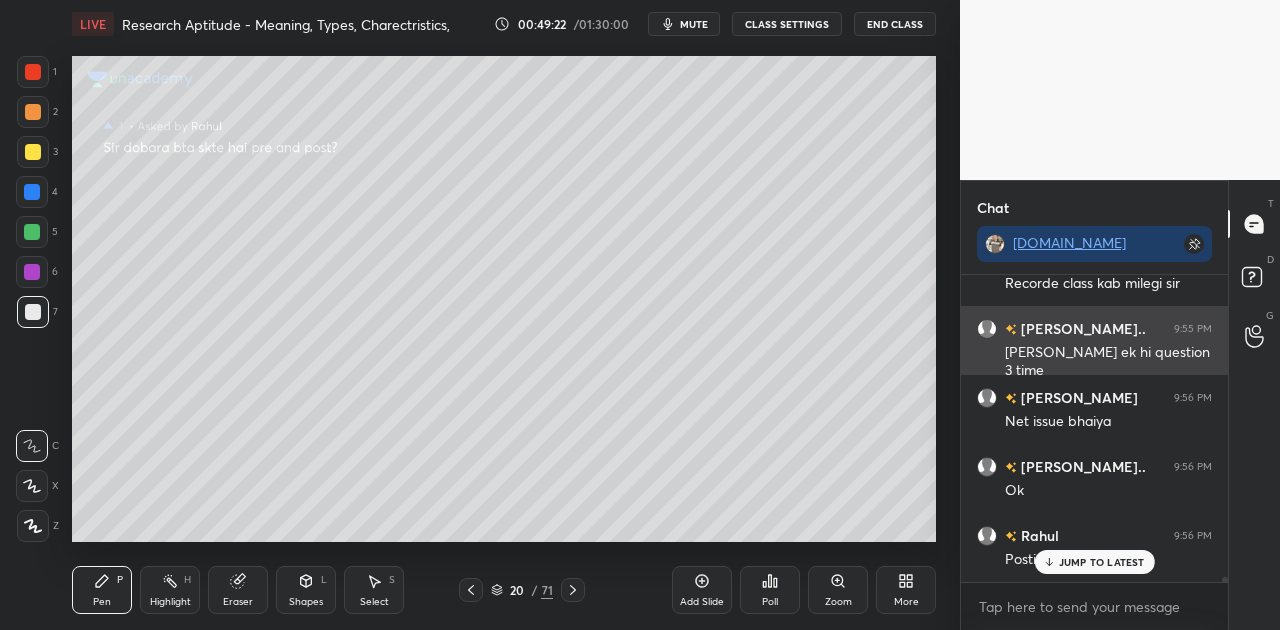 scroll, scrollTop: 20112, scrollLeft: 0, axis: vertical 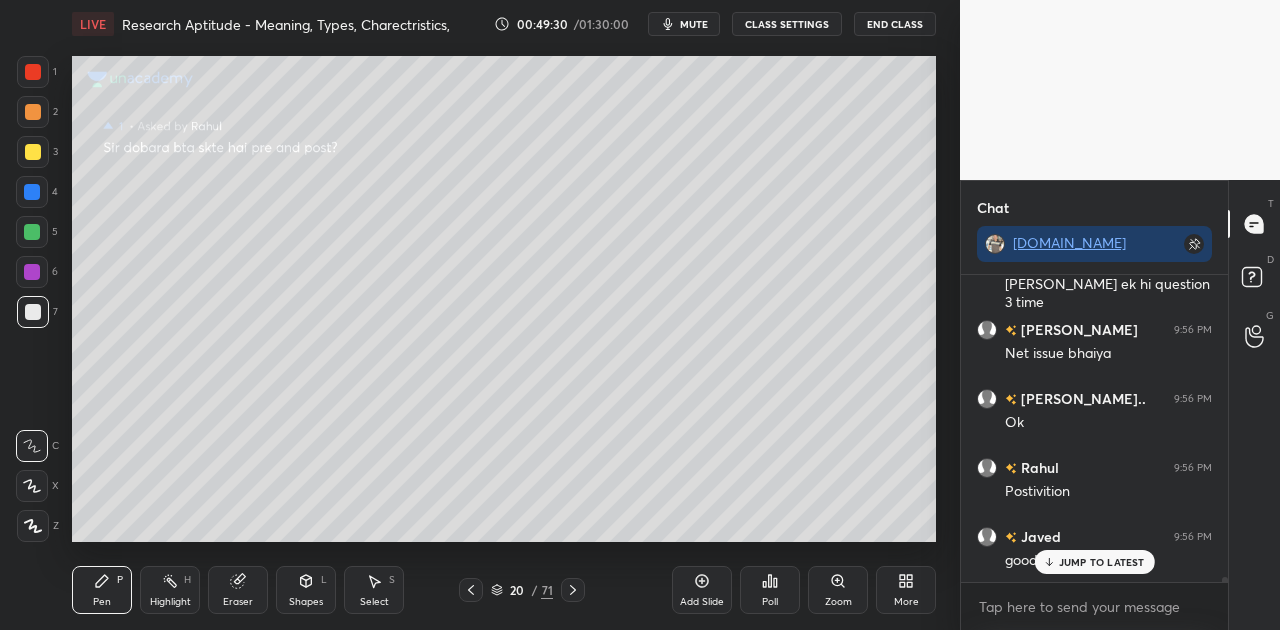 click 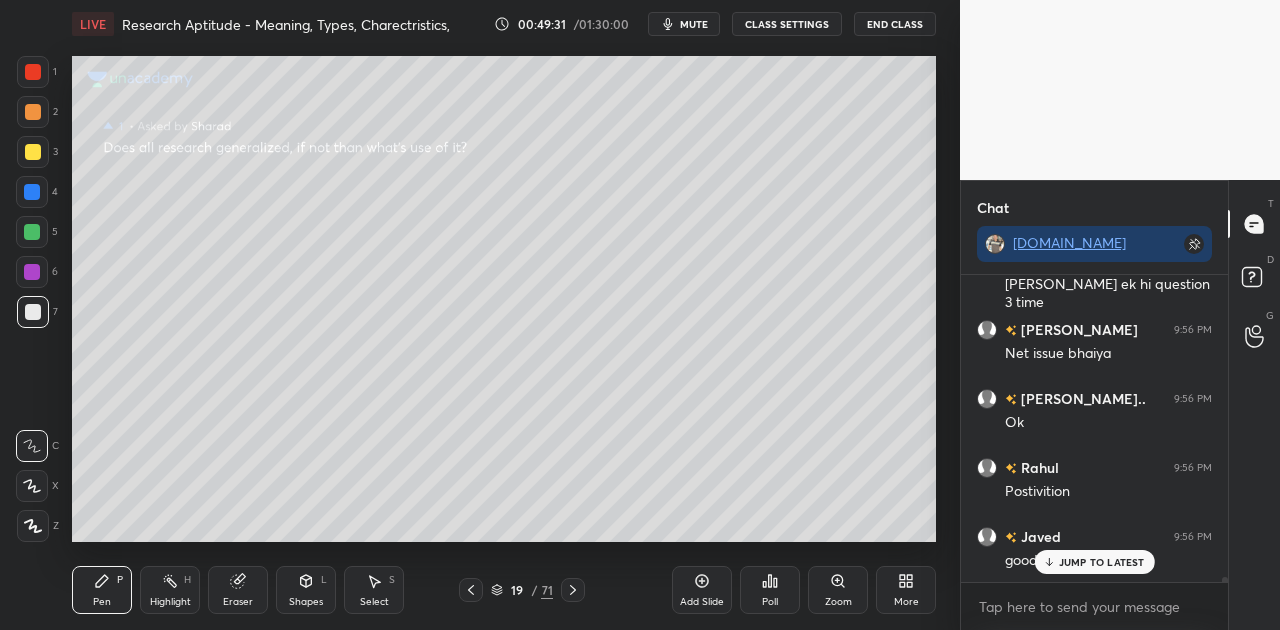 click 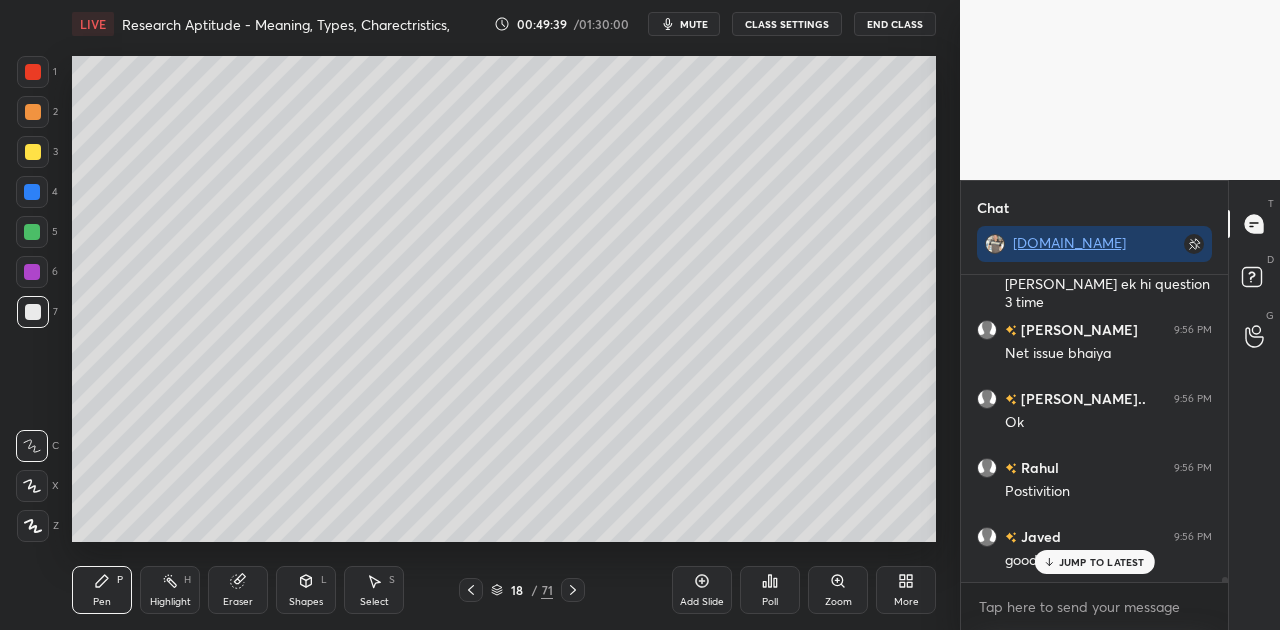 click on "JUMP TO LATEST" at bounding box center [1102, 562] 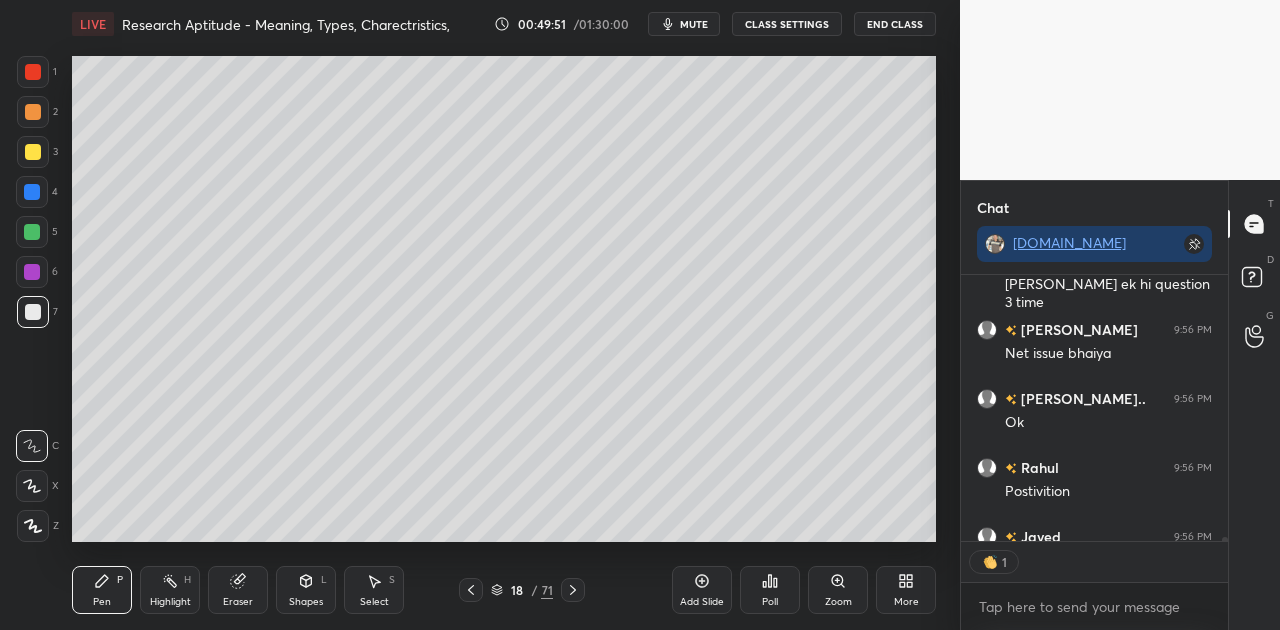 scroll, scrollTop: 260, scrollLeft: 261, axis: both 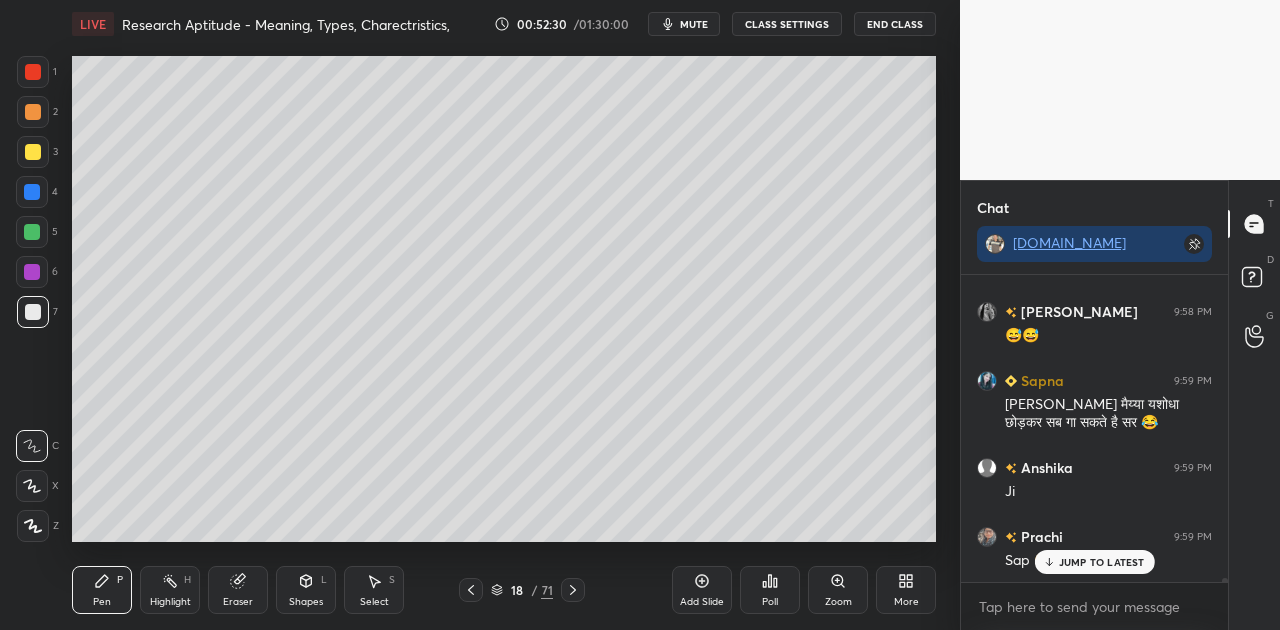 click on "JUMP TO LATEST" at bounding box center (1102, 562) 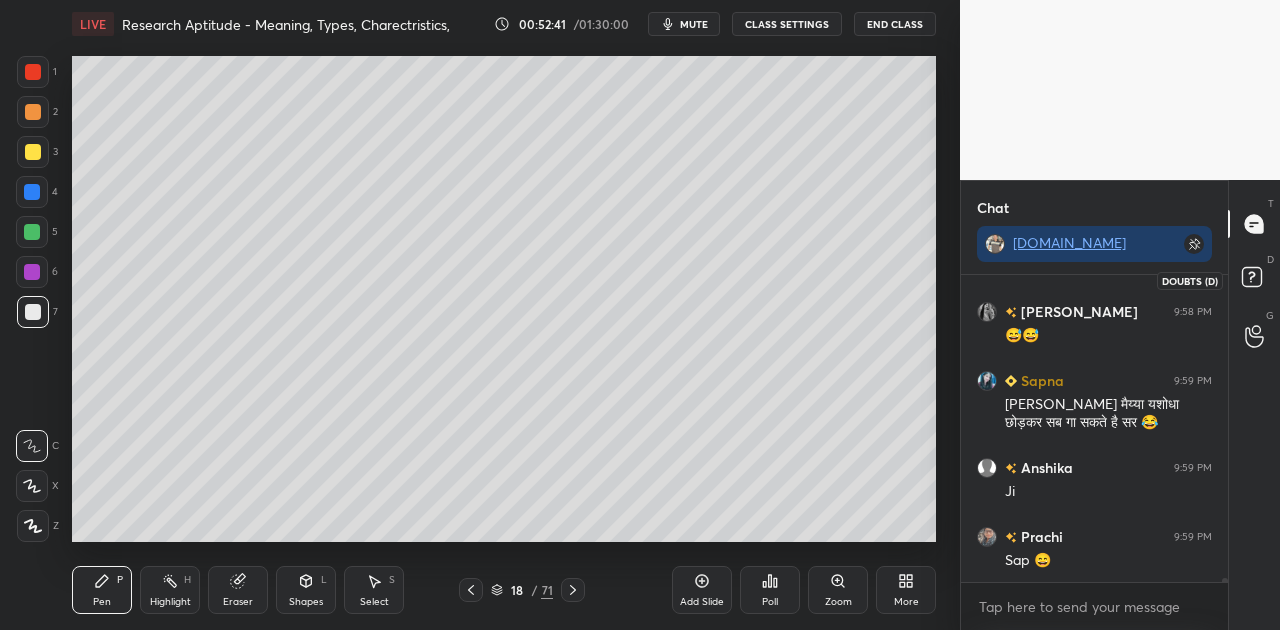click 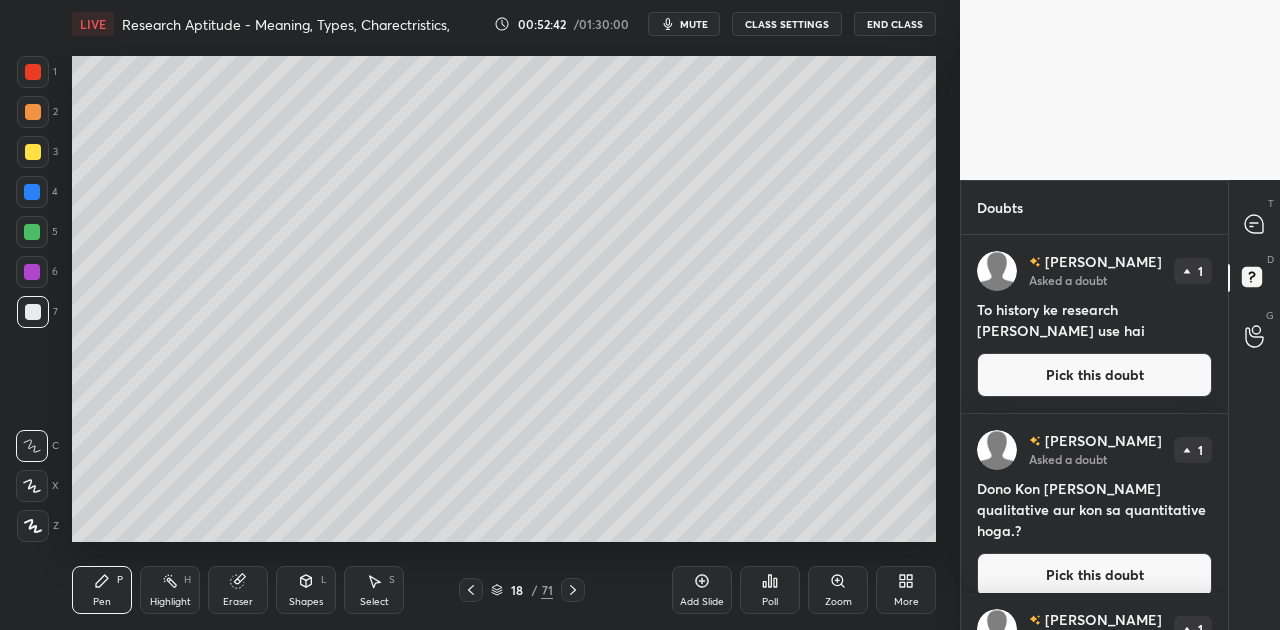 click on "Pick this doubt" at bounding box center [1094, 375] 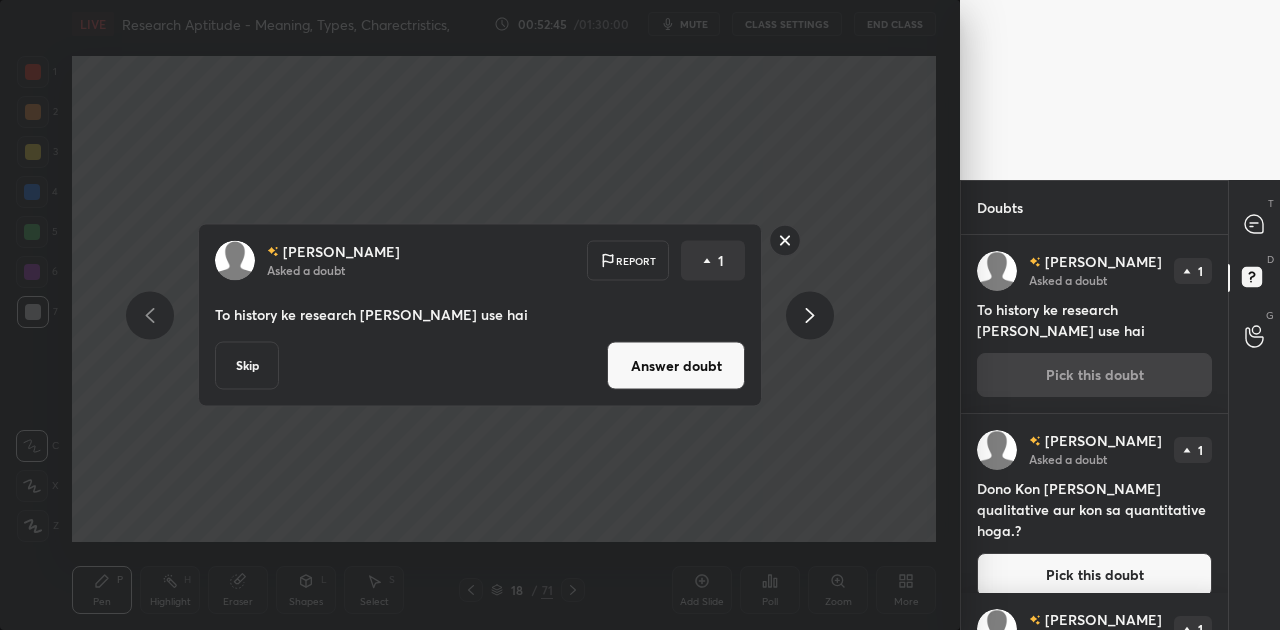 click on "Answer doubt" at bounding box center [676, 366] 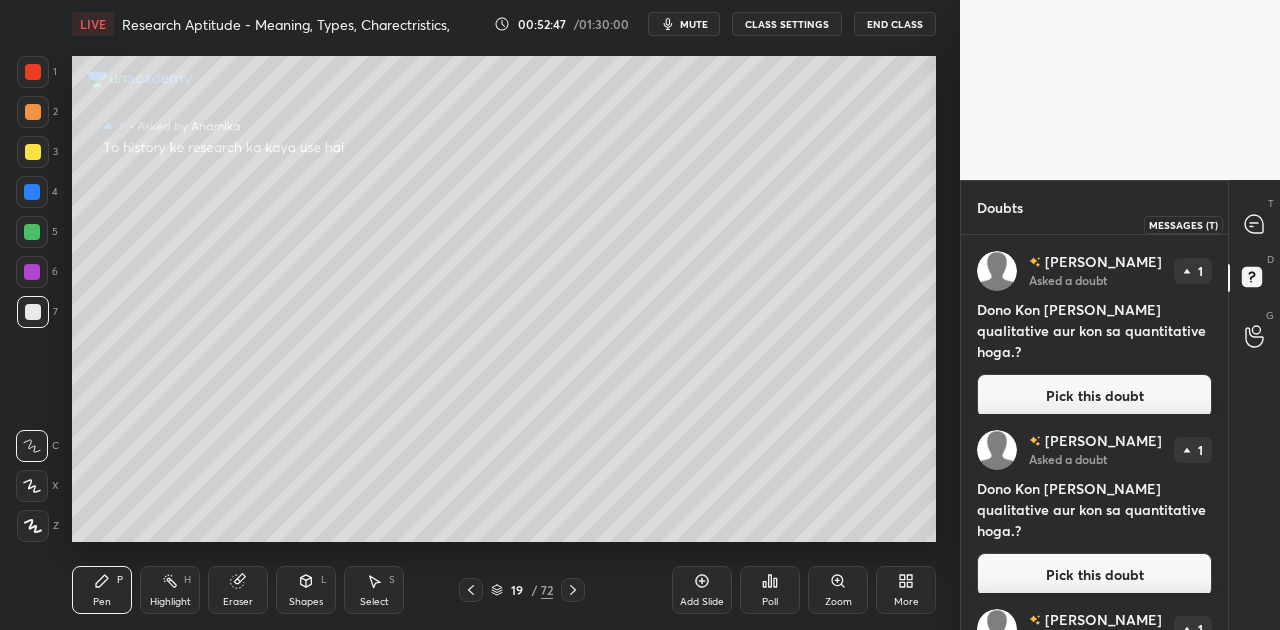 click 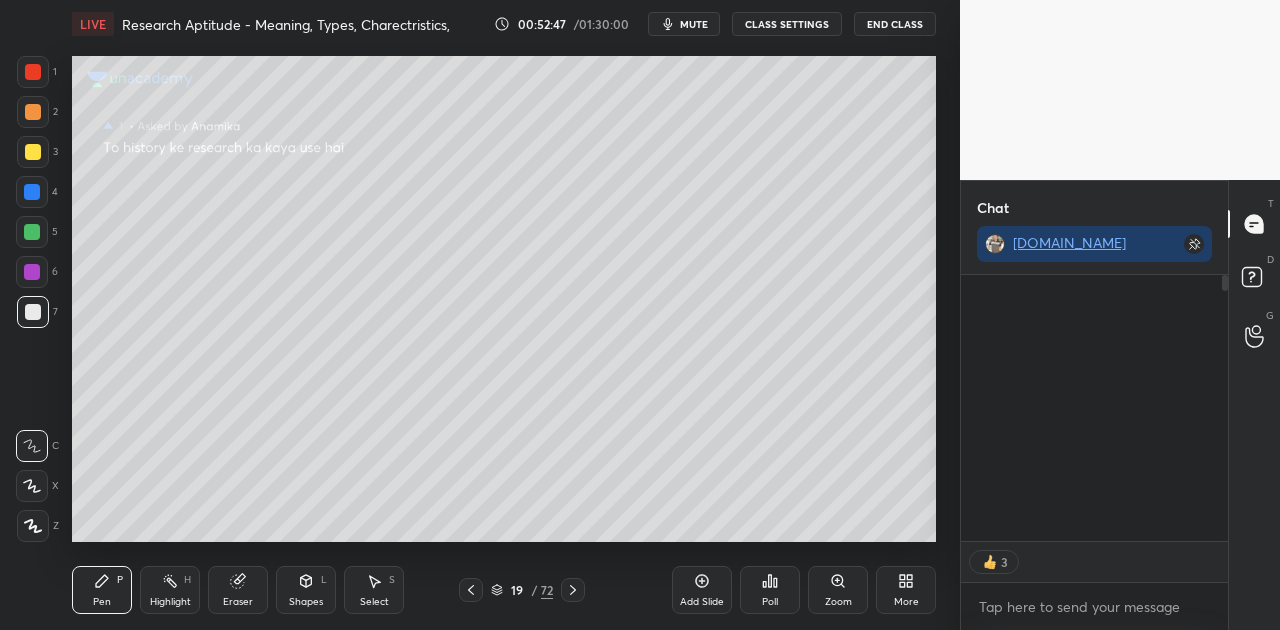scroll, scrollTop: 349, scrollLeft: 261, axis: both 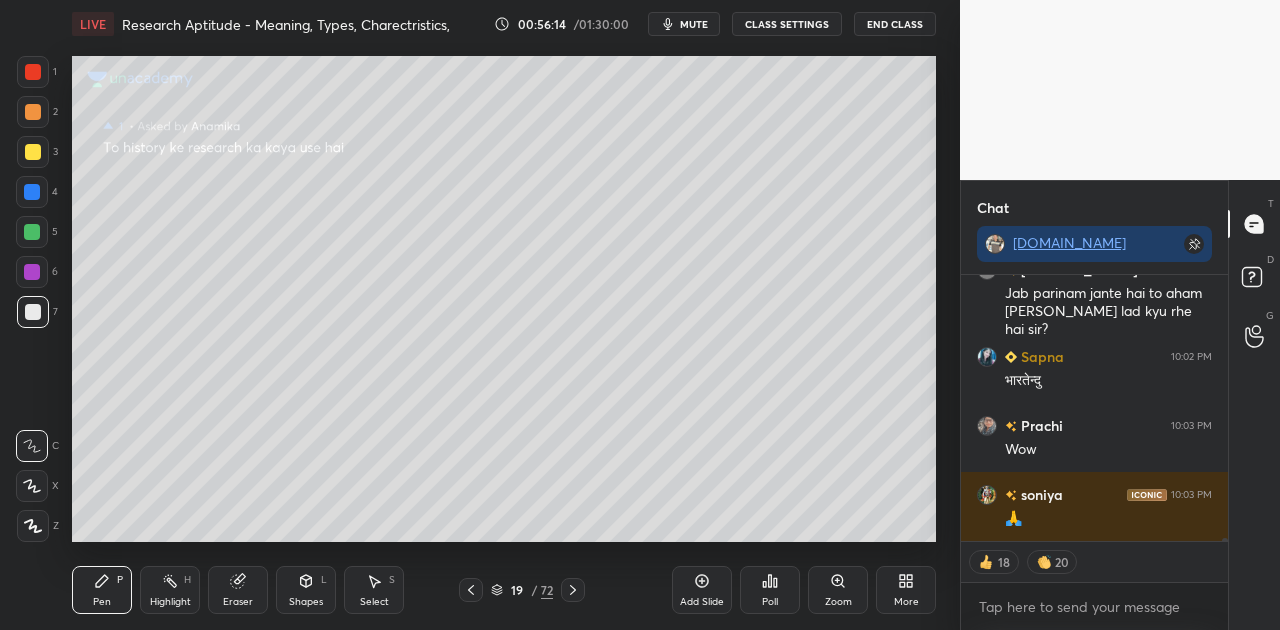 click on "mute" at bounding box center (694, 24) 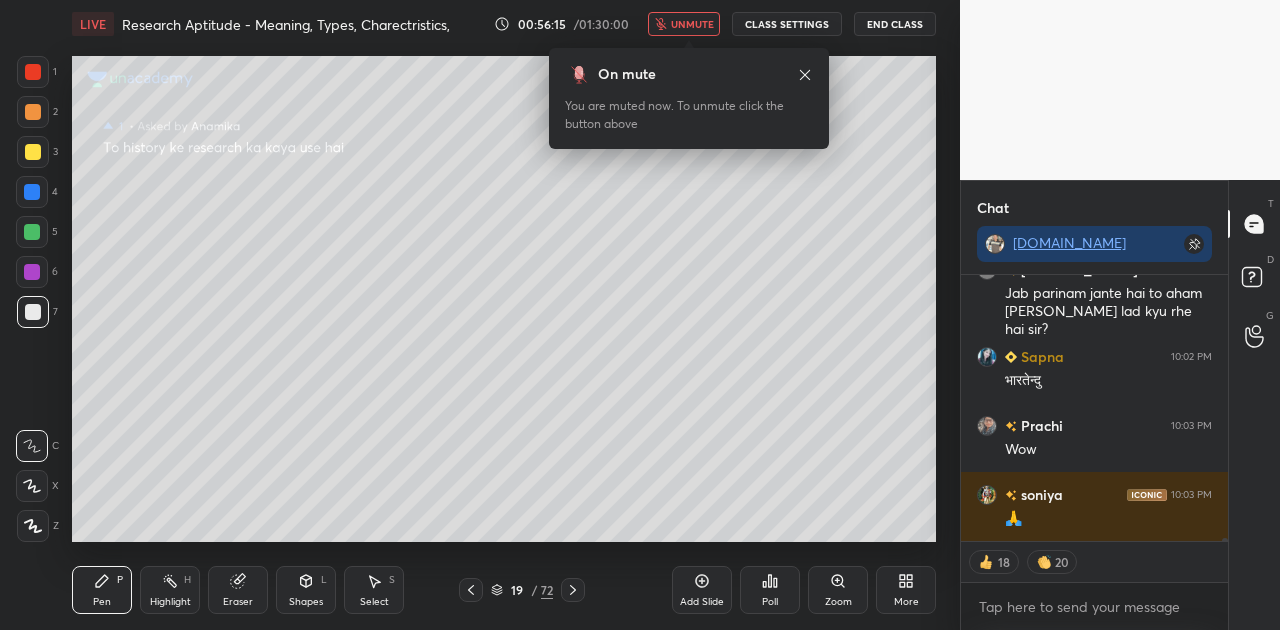 click on "unmute" at bounding box center (692, 24) 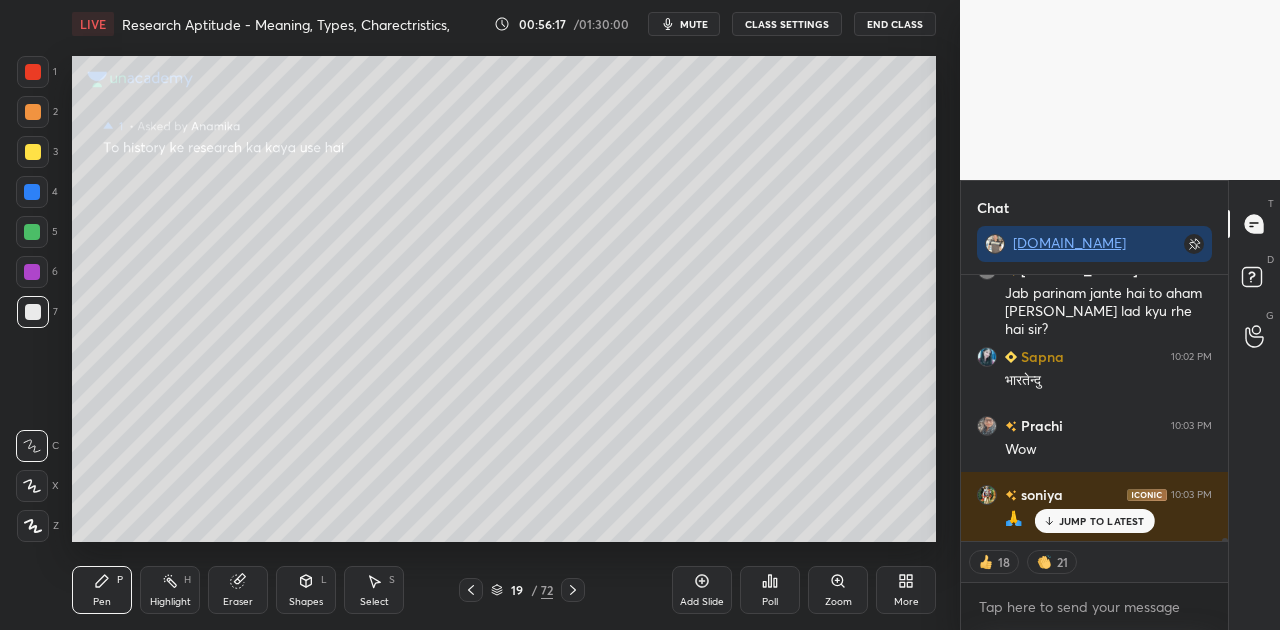 scroll, scrollTop: 23042, scrollLeft: 0, axis: vertical 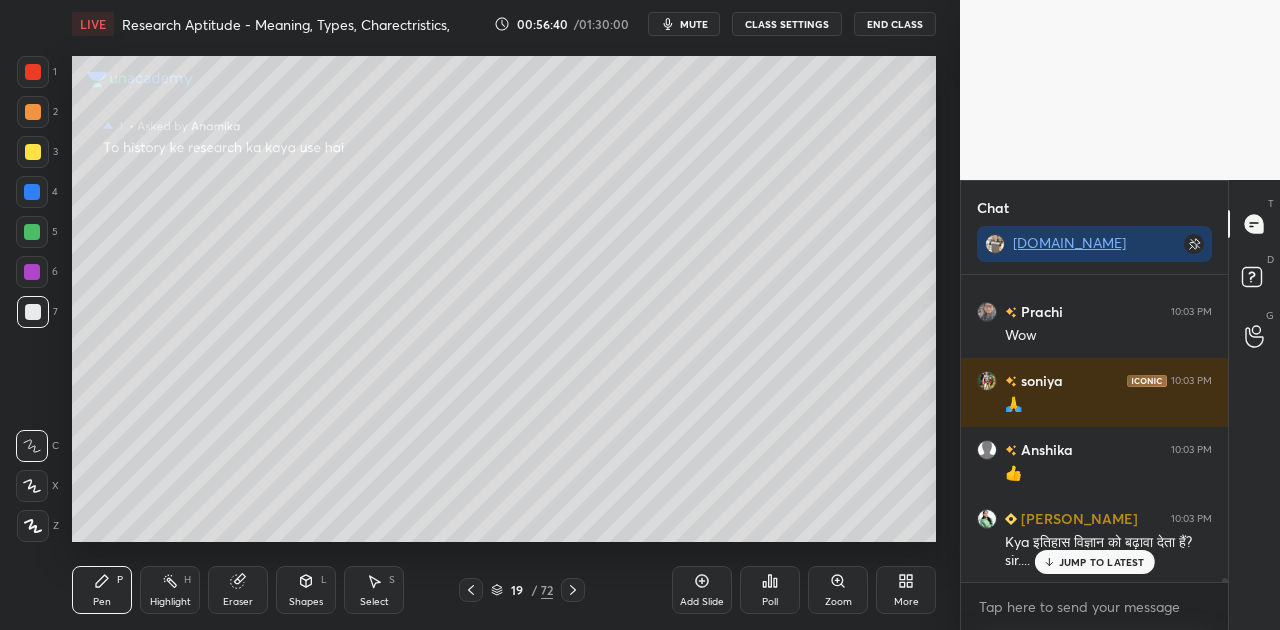 click on "JUMP TO LATEST" at bounding box center [1102, 562] 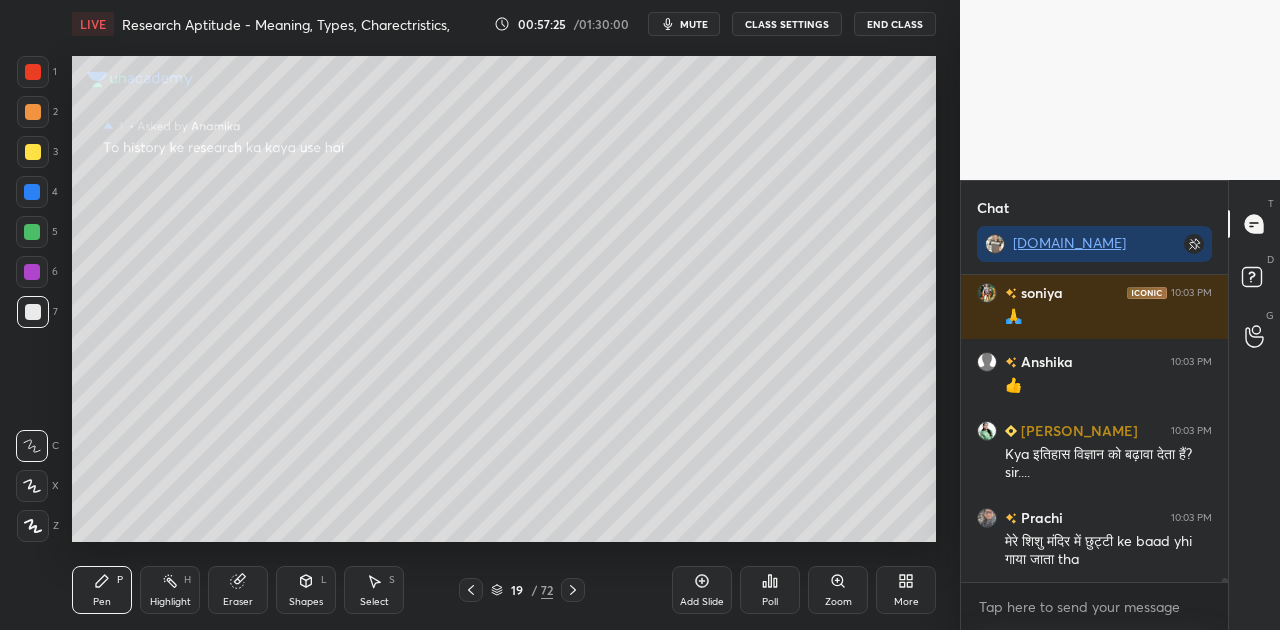 scroll, scrollTop: 23298, scrollLeft: 0, axis: vertical 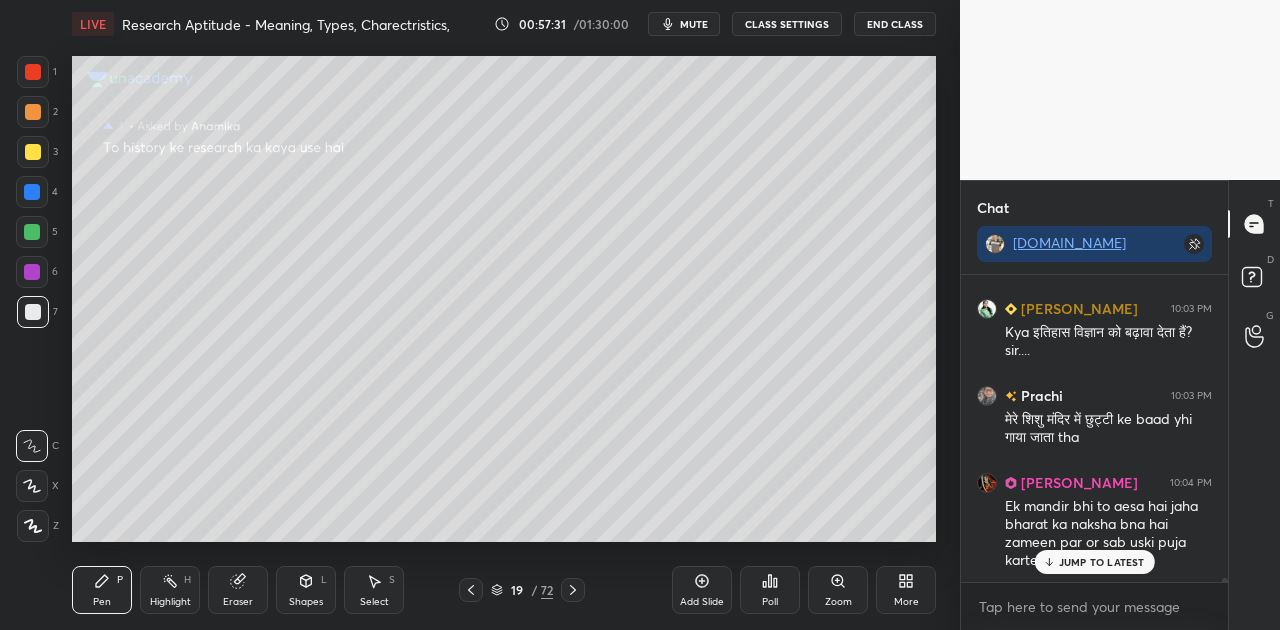 click on "JUMP TO LATEST" at bounding box center (1094, 562) 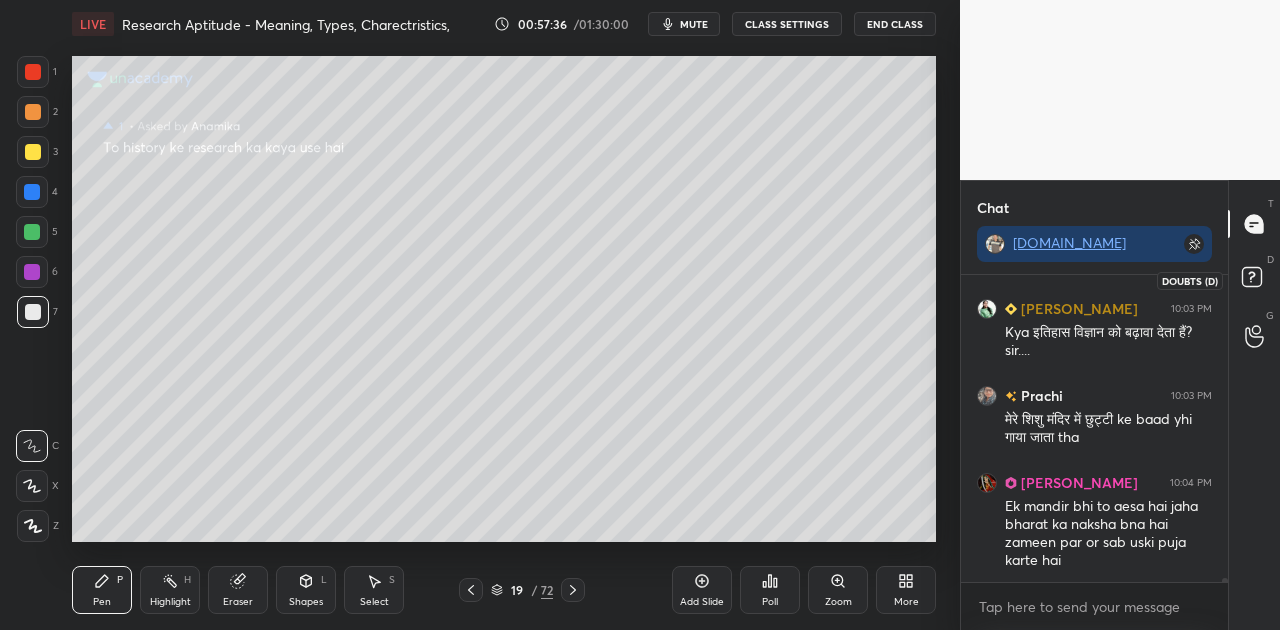 click 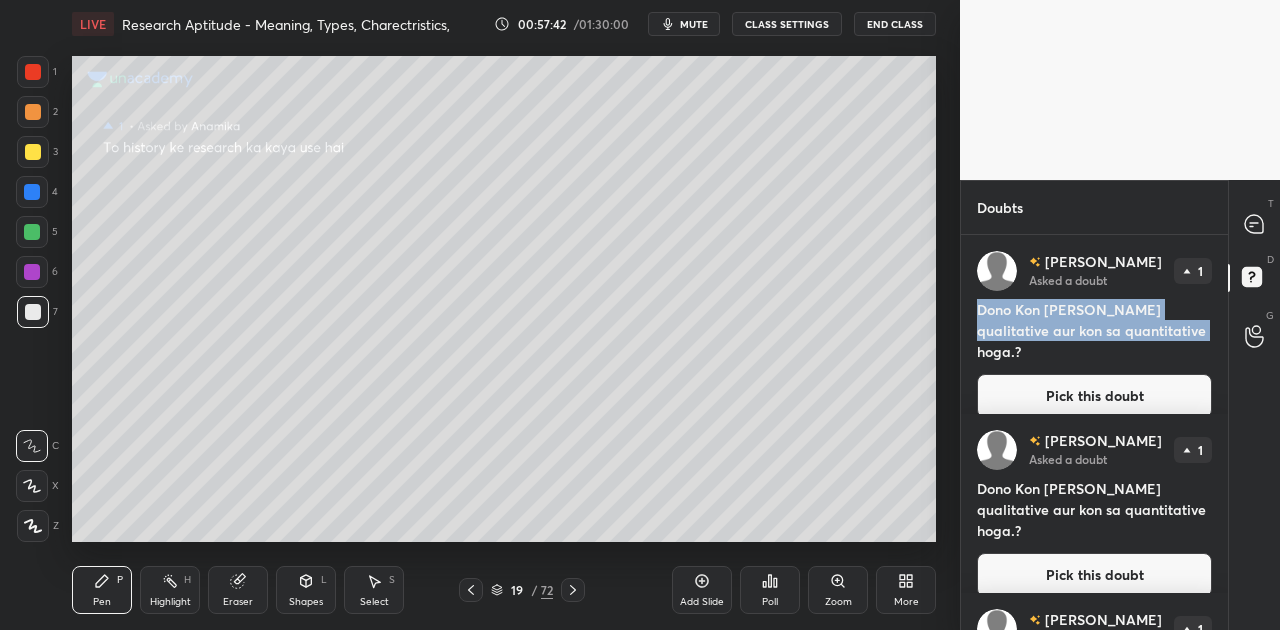 drag, startPoint x: 979, startPoint y: 304, endPoint x: 1163, endPoint y: 337, distance: 186.93582 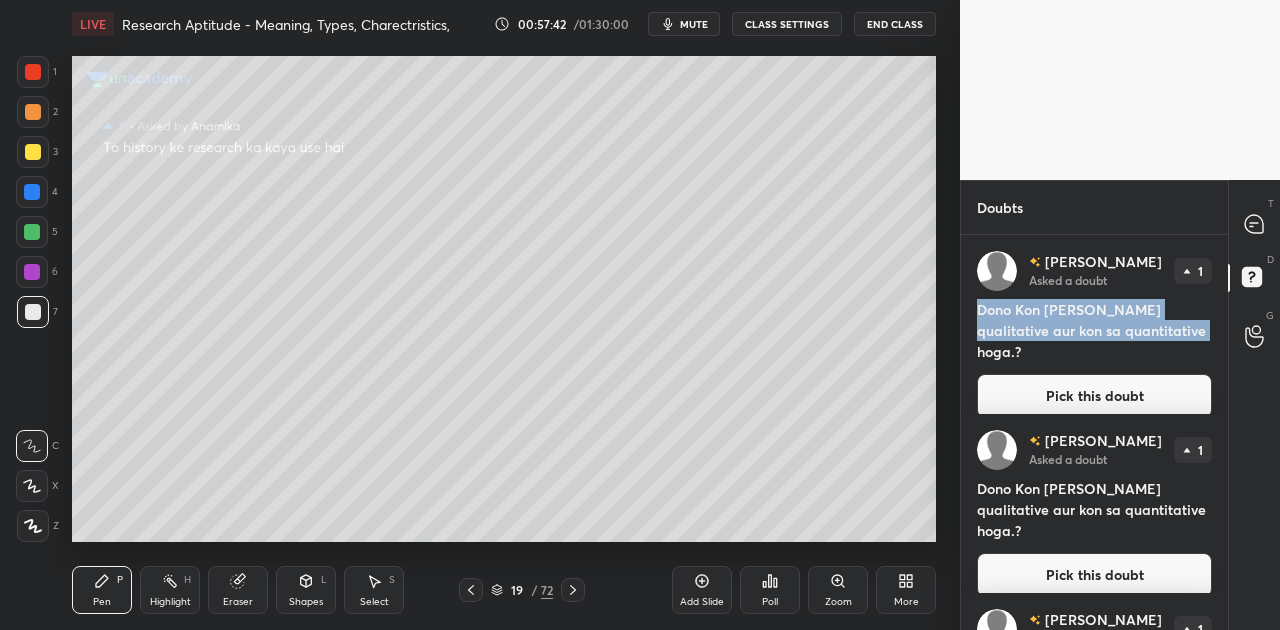 click on "Dono Kon [PERSON_NAME] qualitative aur kon sa quantitative hoga.?" at bounding box center (1094, 330) 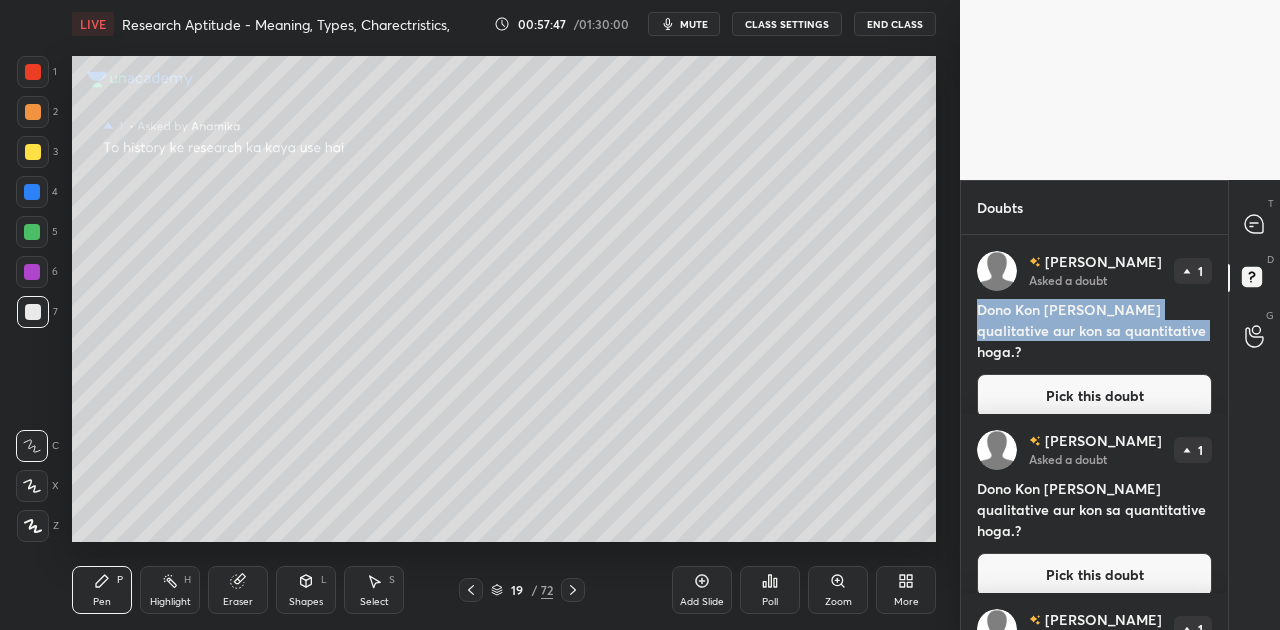 scroll, scrollTop: 142, scrollLeft: 0, axis: vertical 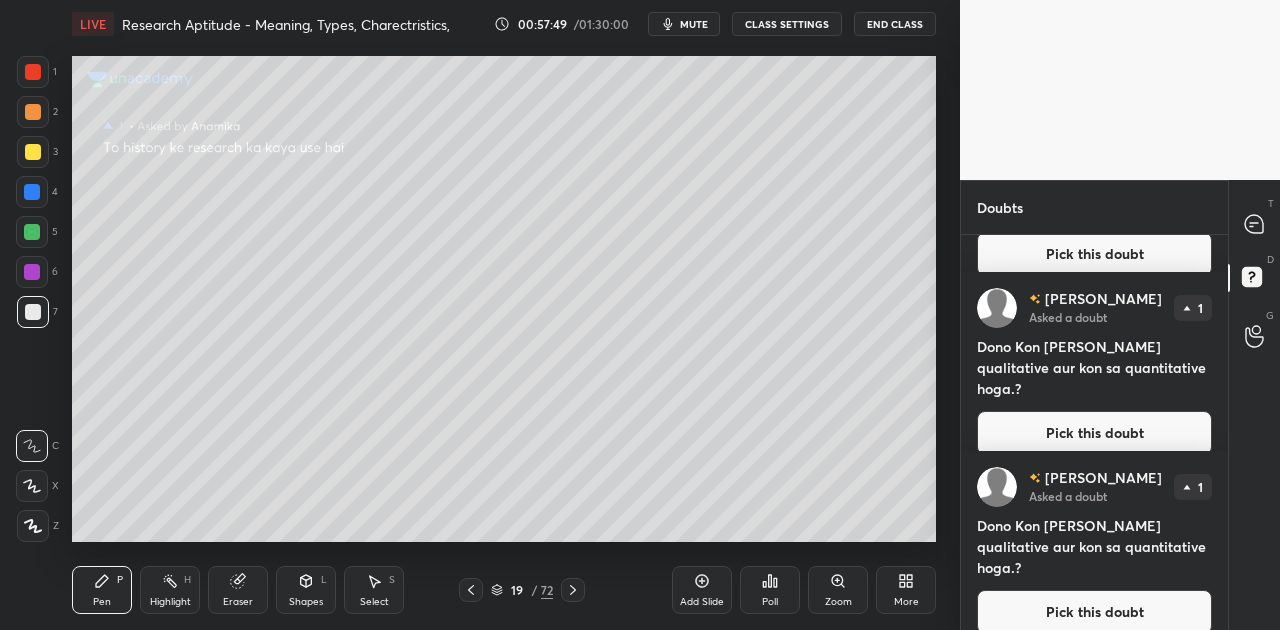 click on "Pick this doubt" at bounding box center (1094, 612) 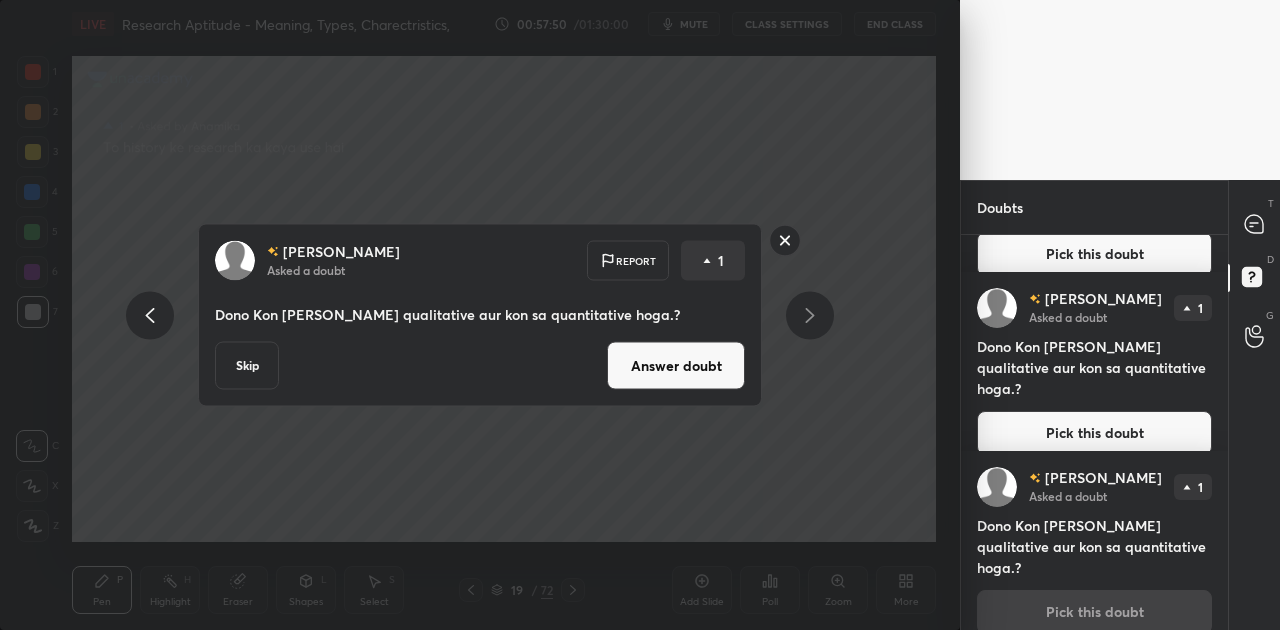 click on "Answer doubt" at bounding box center [676, 366] 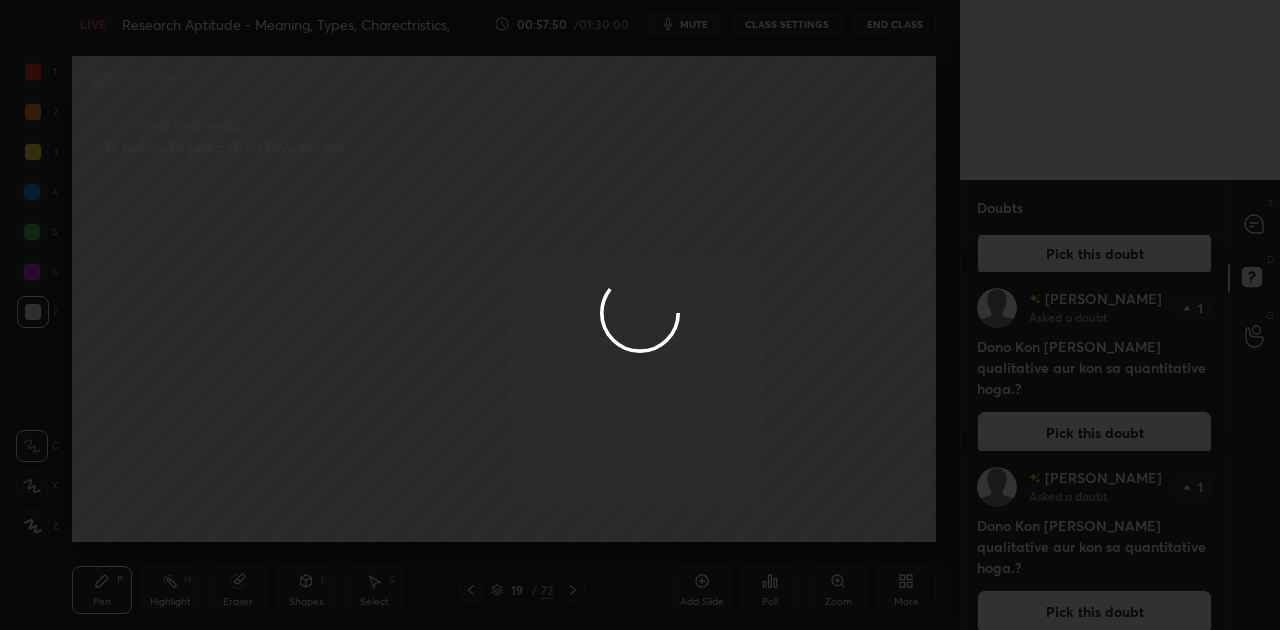 scroll, scrollTop: 0, scrollLeft: 0, axis: both 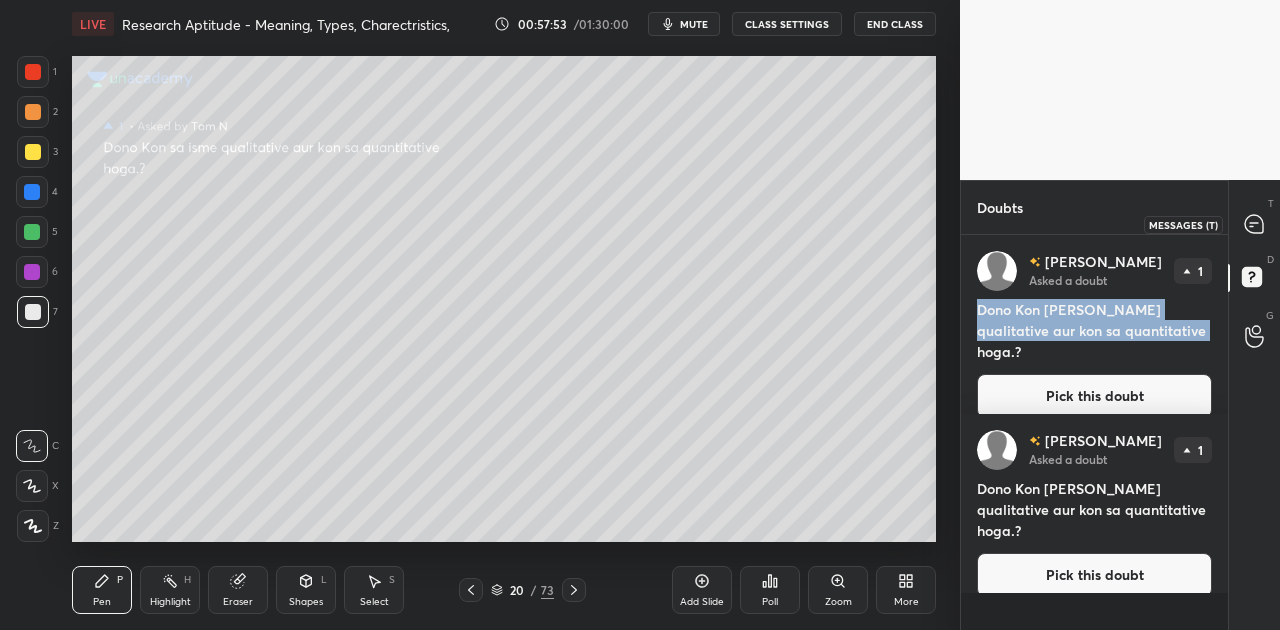 click 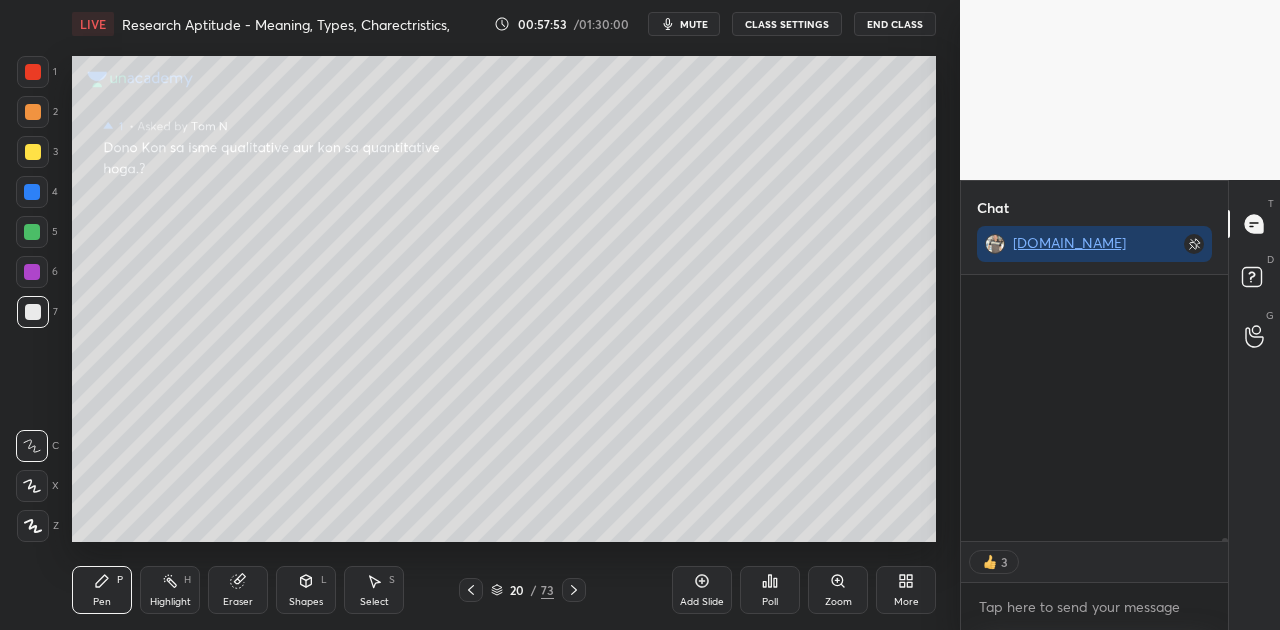 scroll, scrollTop: 23304, scrollLeft: 0, axis: vertical 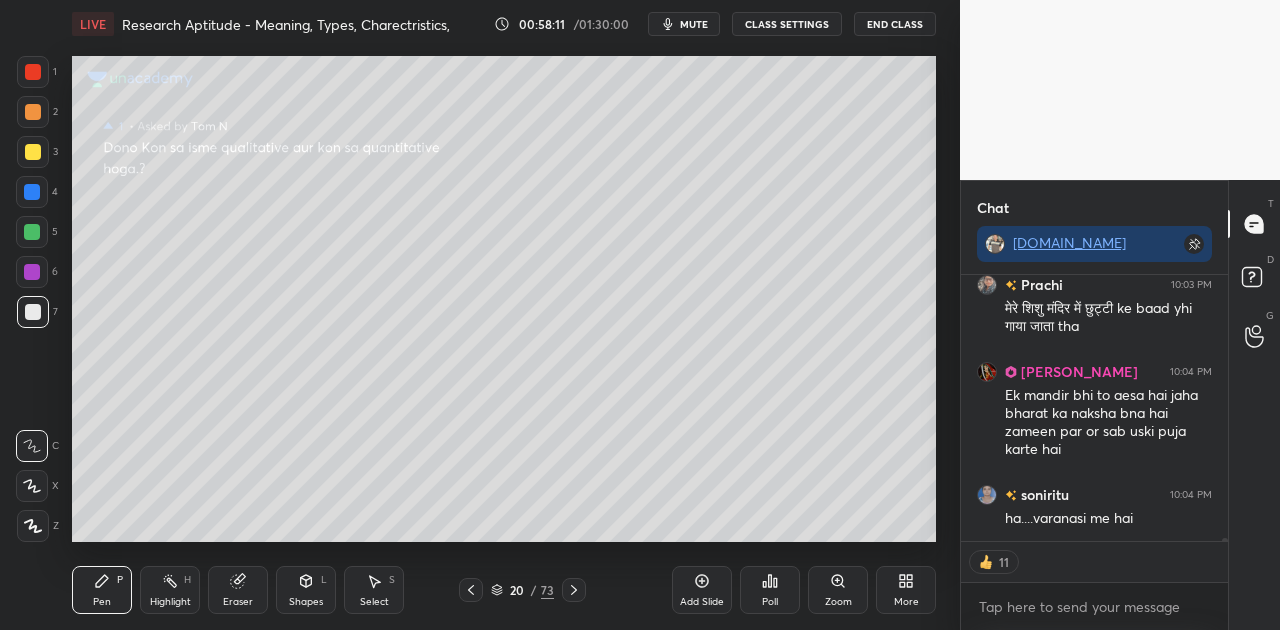 click at bounding box center [33, 152] 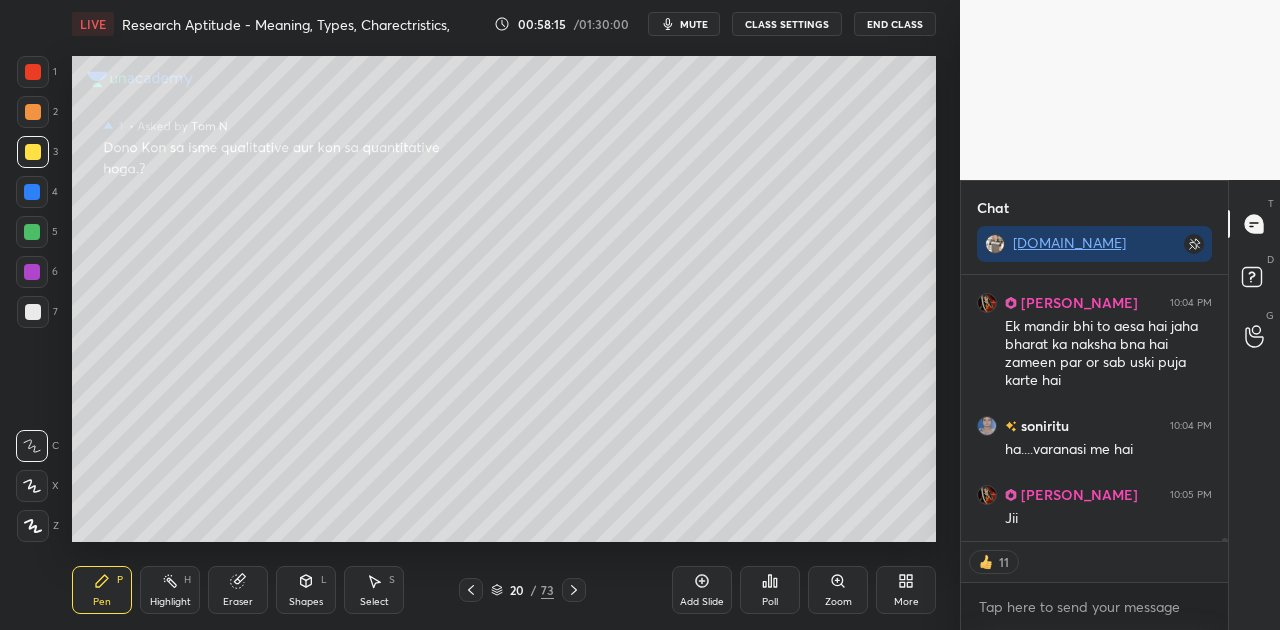 scroll, scrollTop: 23460, scrollLeft: 0, axis: vertical 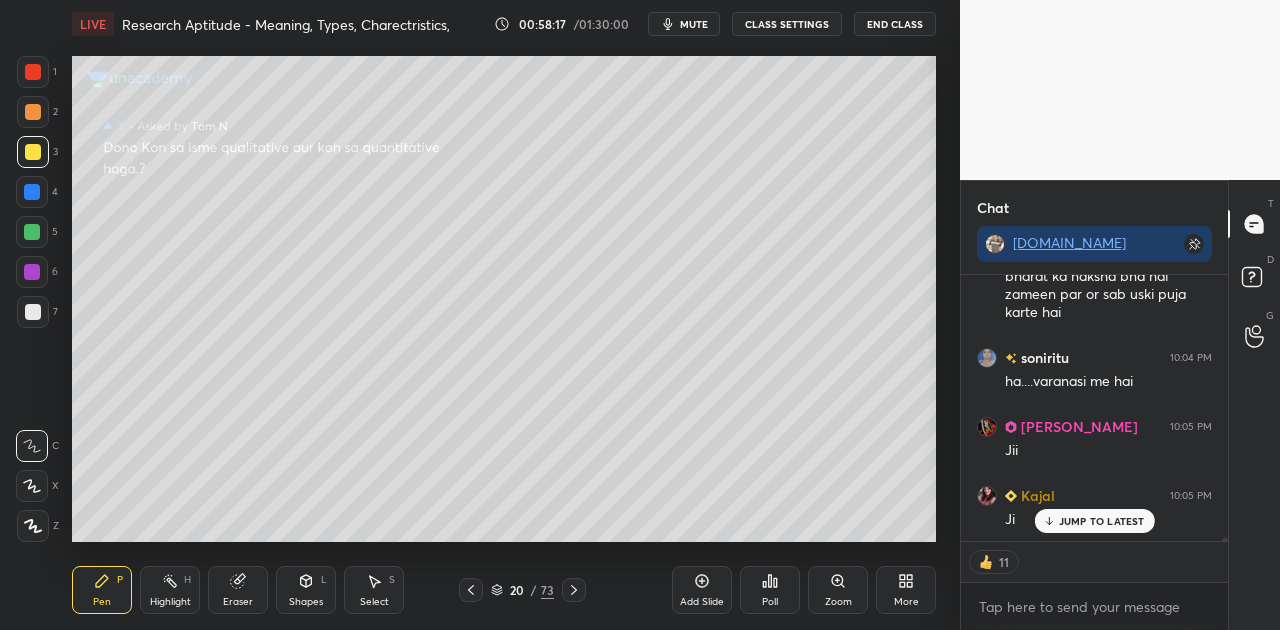 click on "JUMP TO LATEST" at bounding box center (1102, 521) 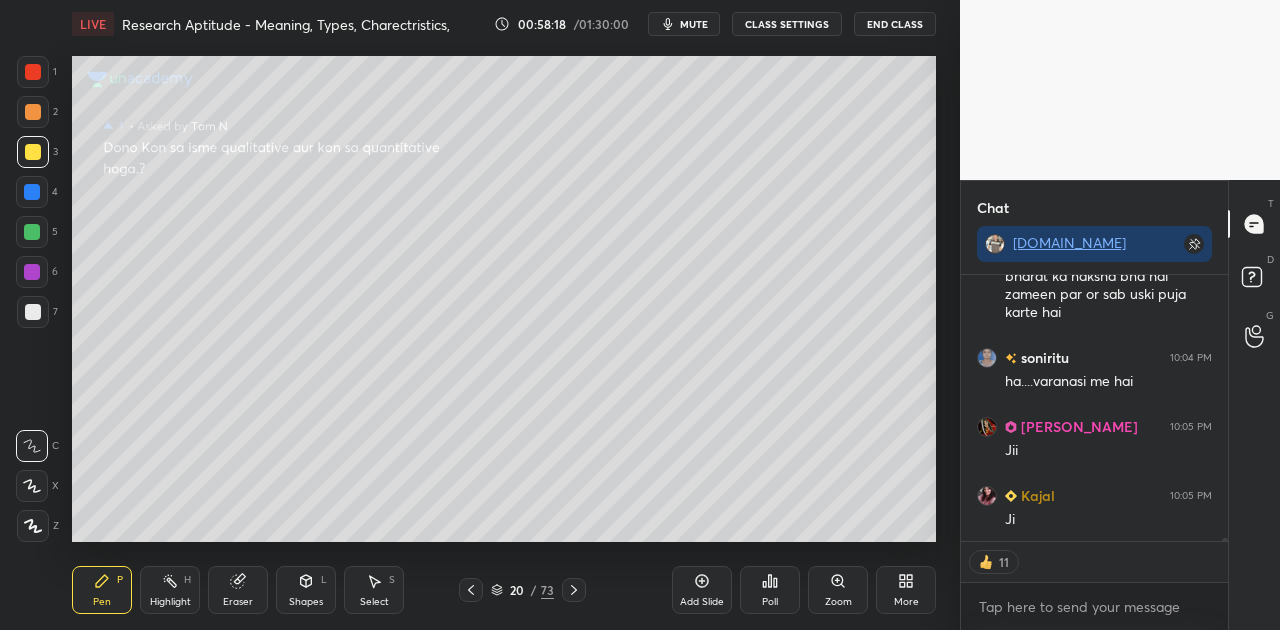 scroll, scrollTop: 6, scrollLeft: 6, axis: both 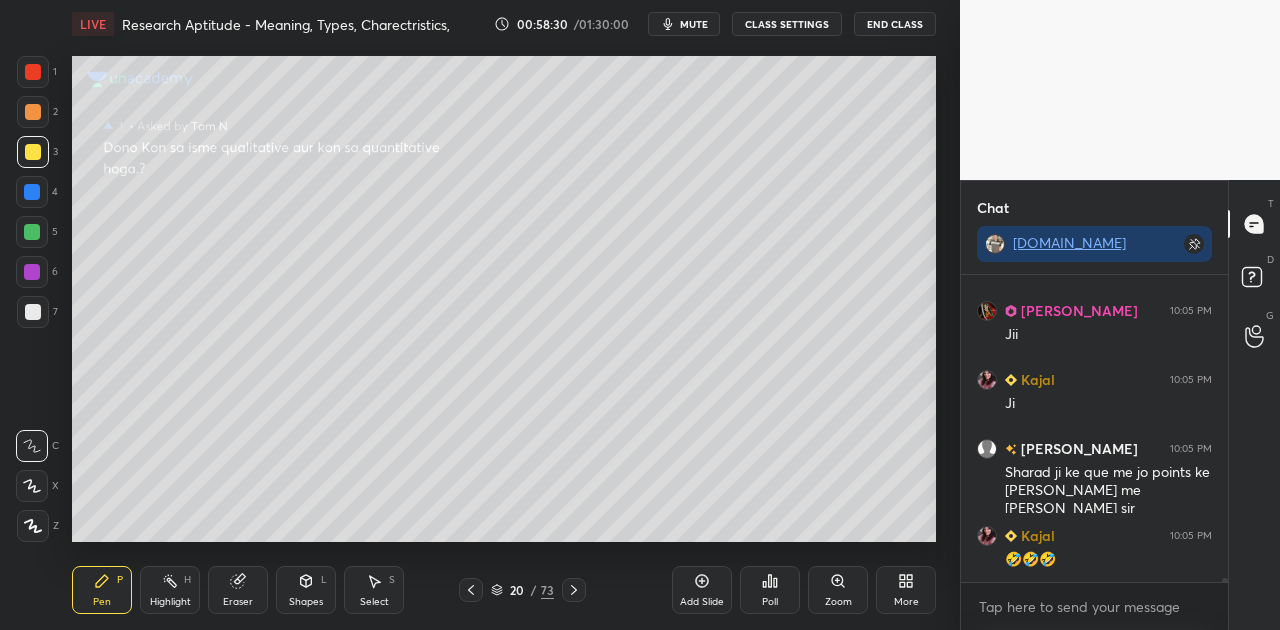 click on "mute" at bounding box center [694, 24] 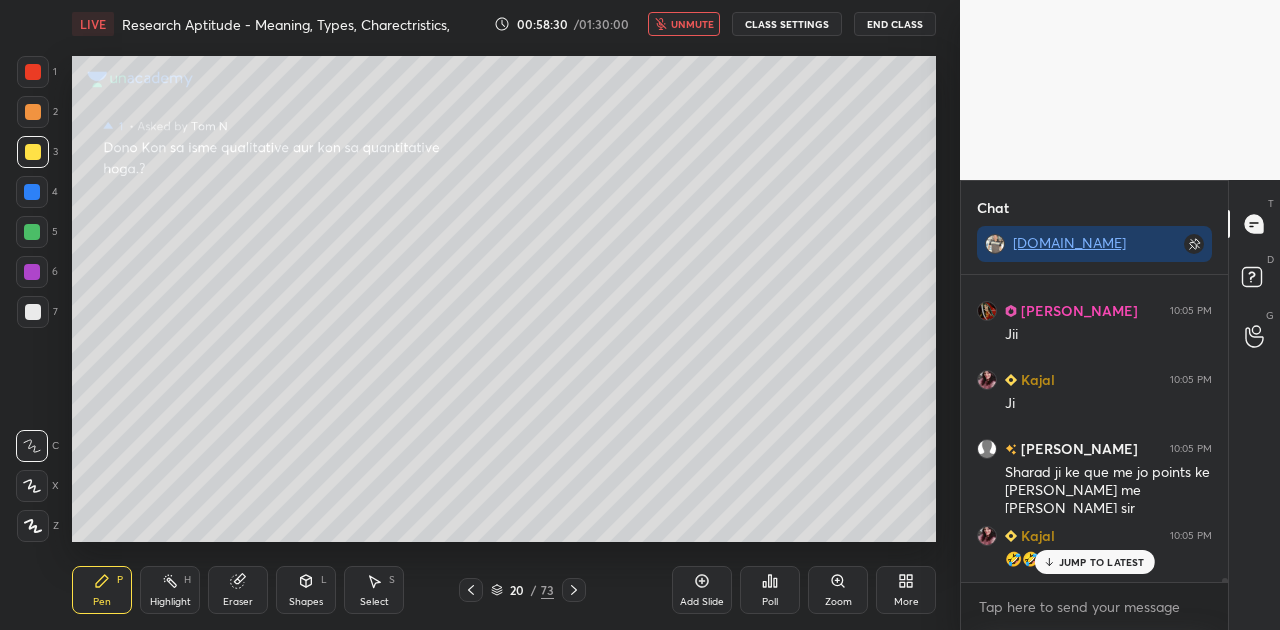 scroll, scrollTop: 23644, scrollLeft: 0, axis: vertical 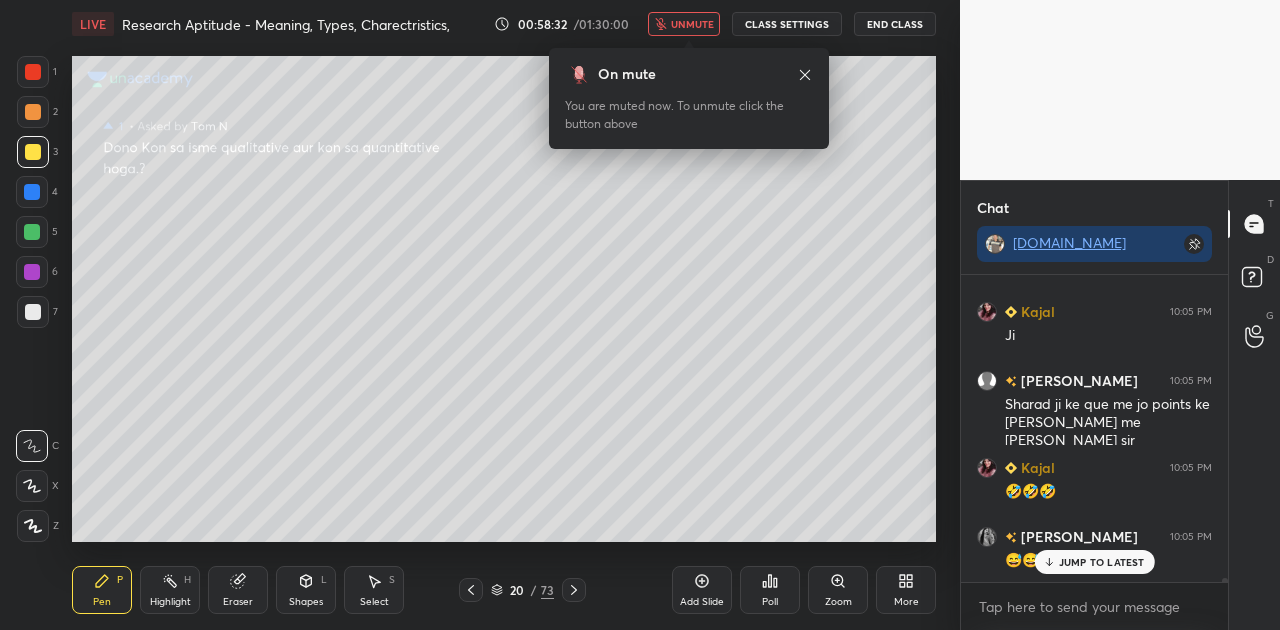 click on "unmute" at bounding box center (692, 24) 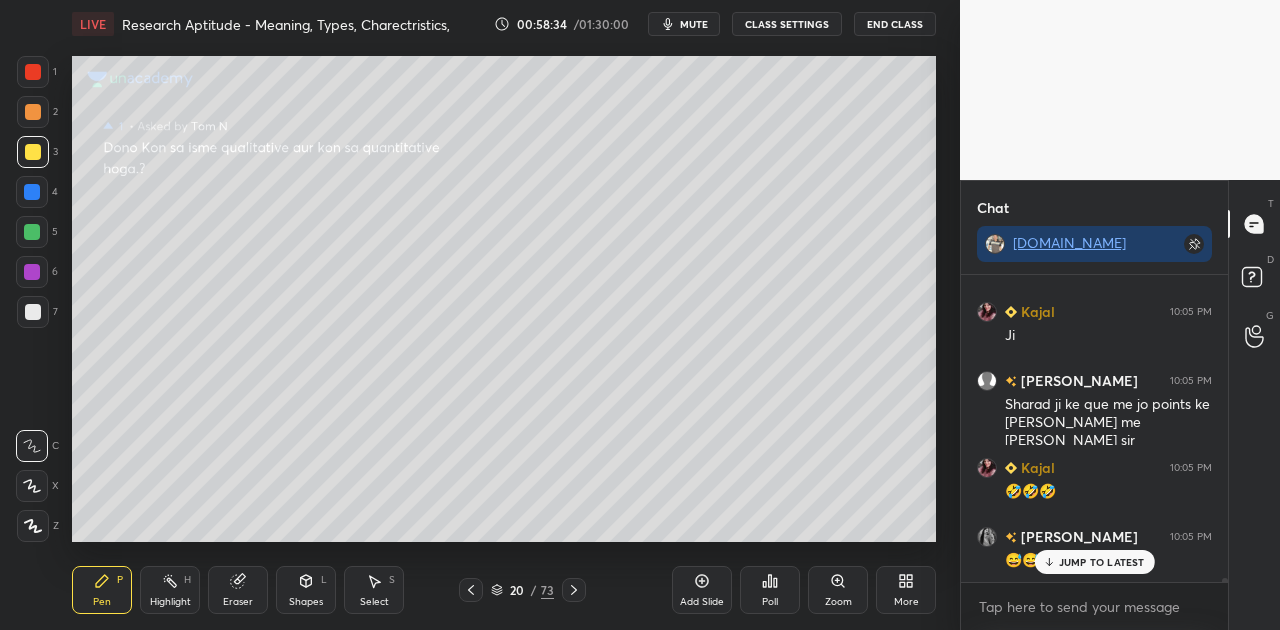 click 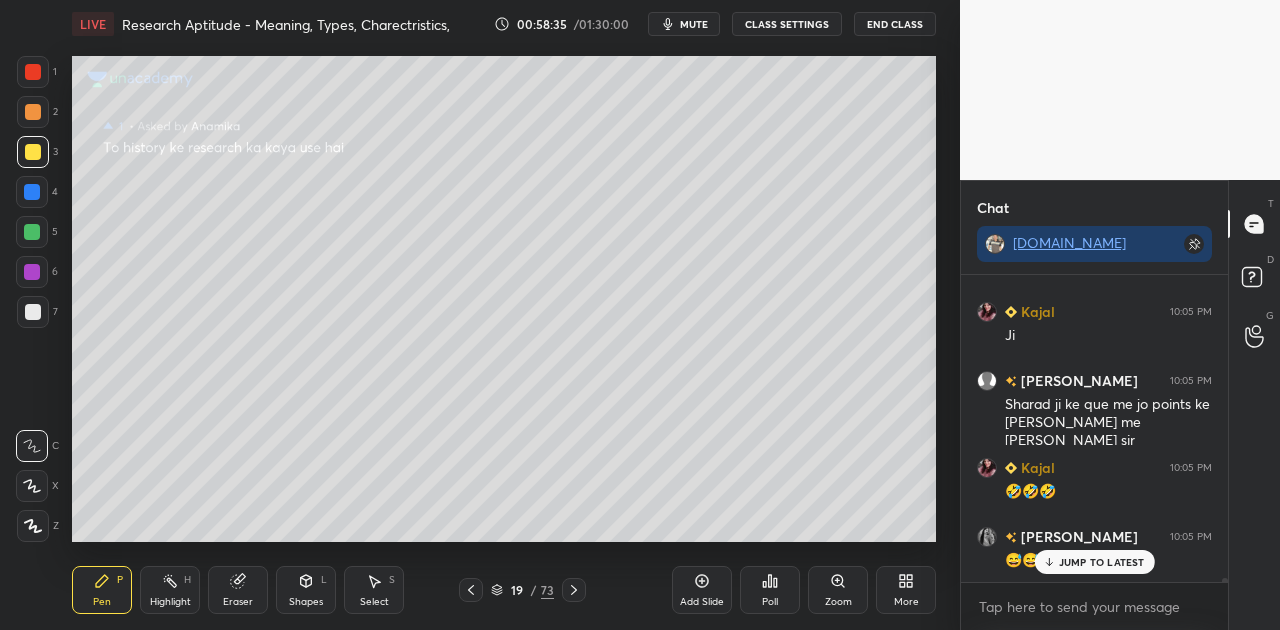 click 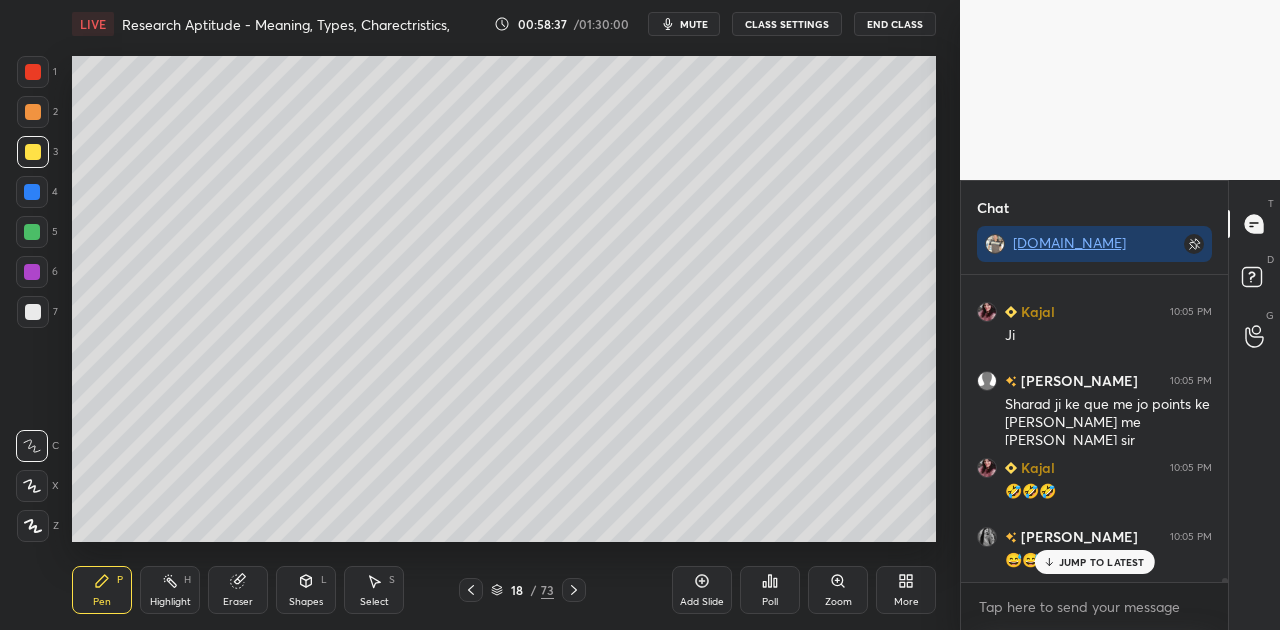 click 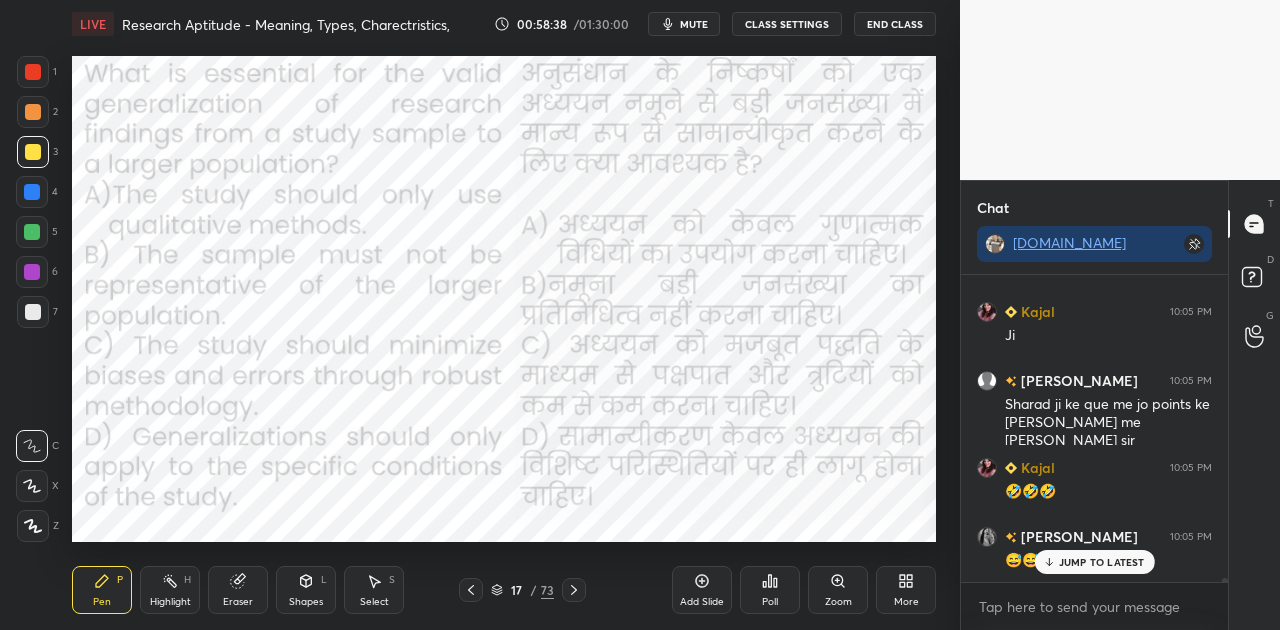click 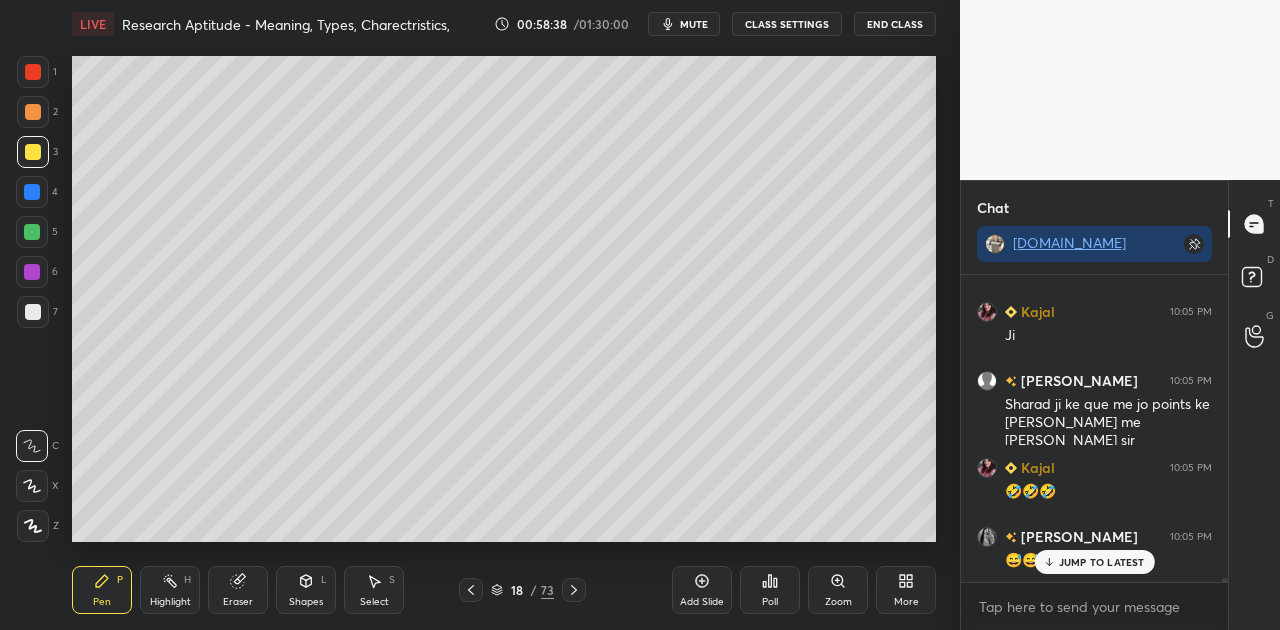 click 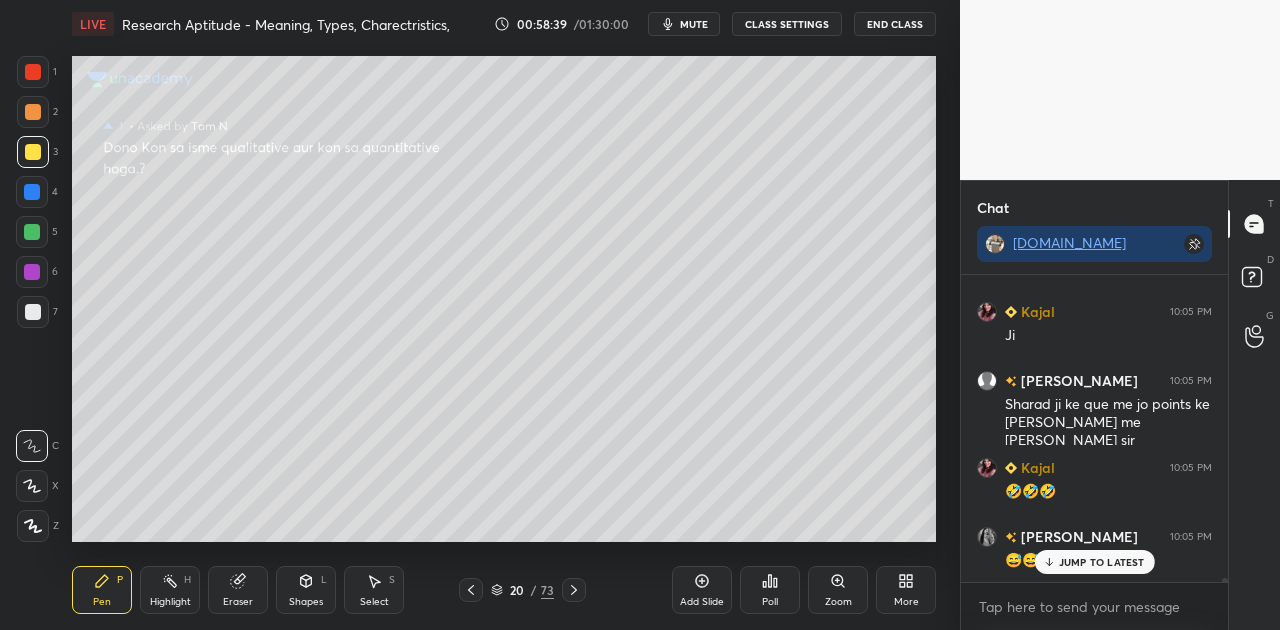 click 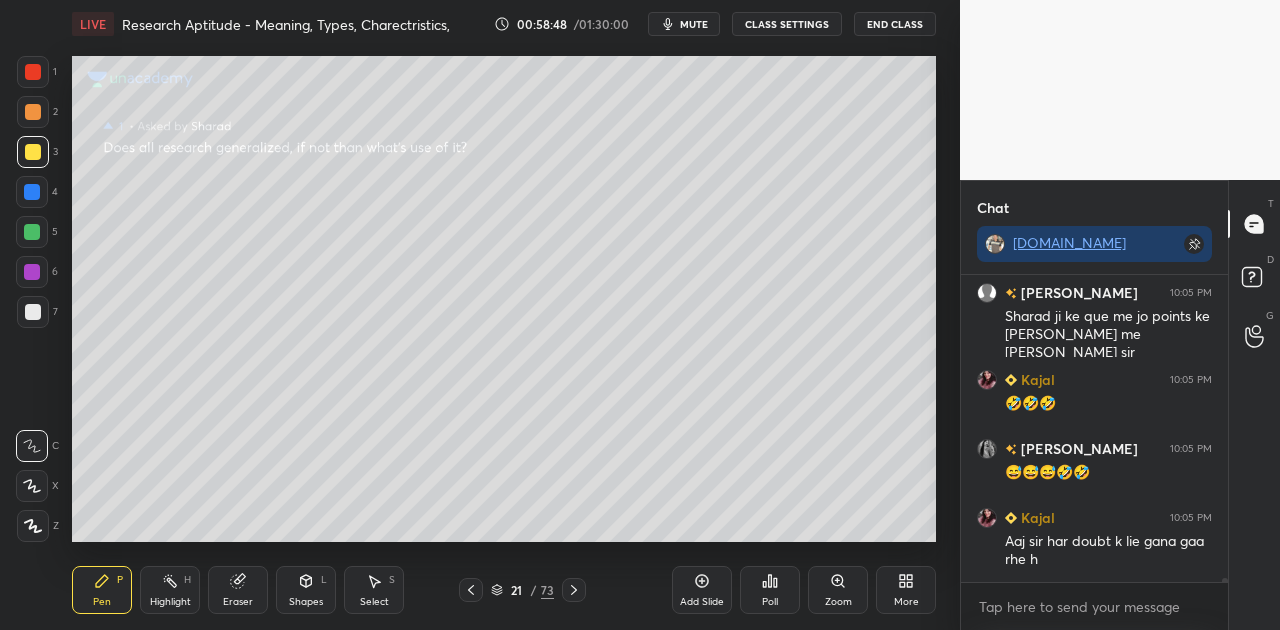 scroll, scrollTop: 23800, scrollLeft: 0, axis: vertical 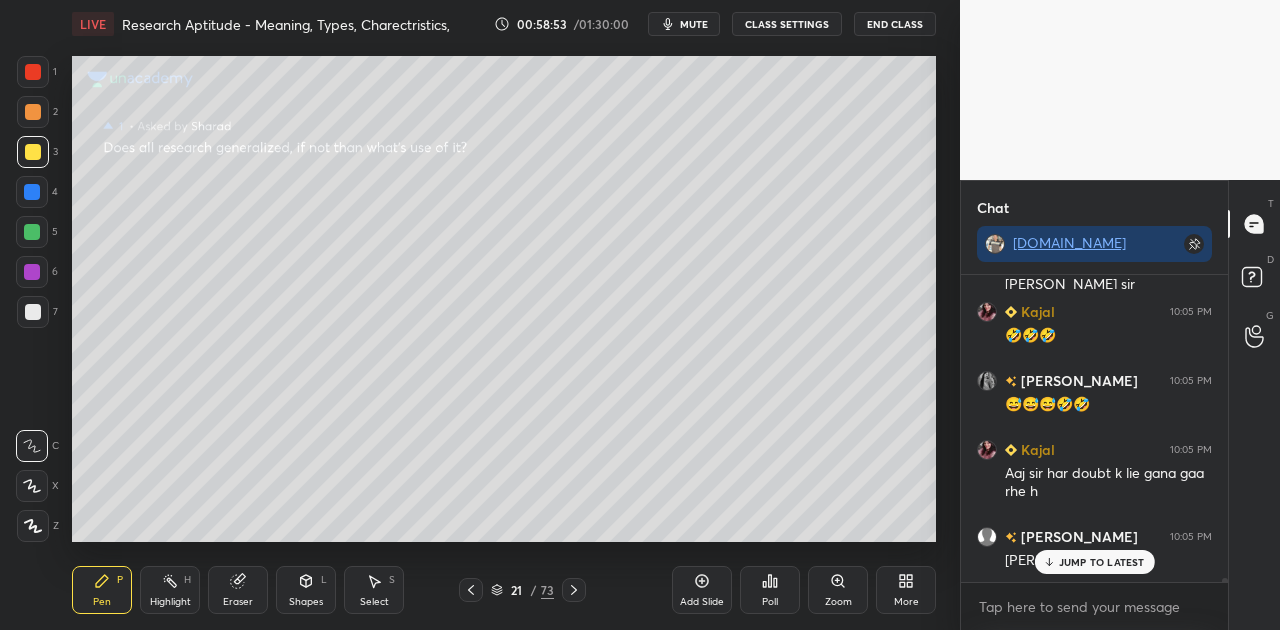 click on "JUMP TO LATEST" at bounding box center [1102, 562] 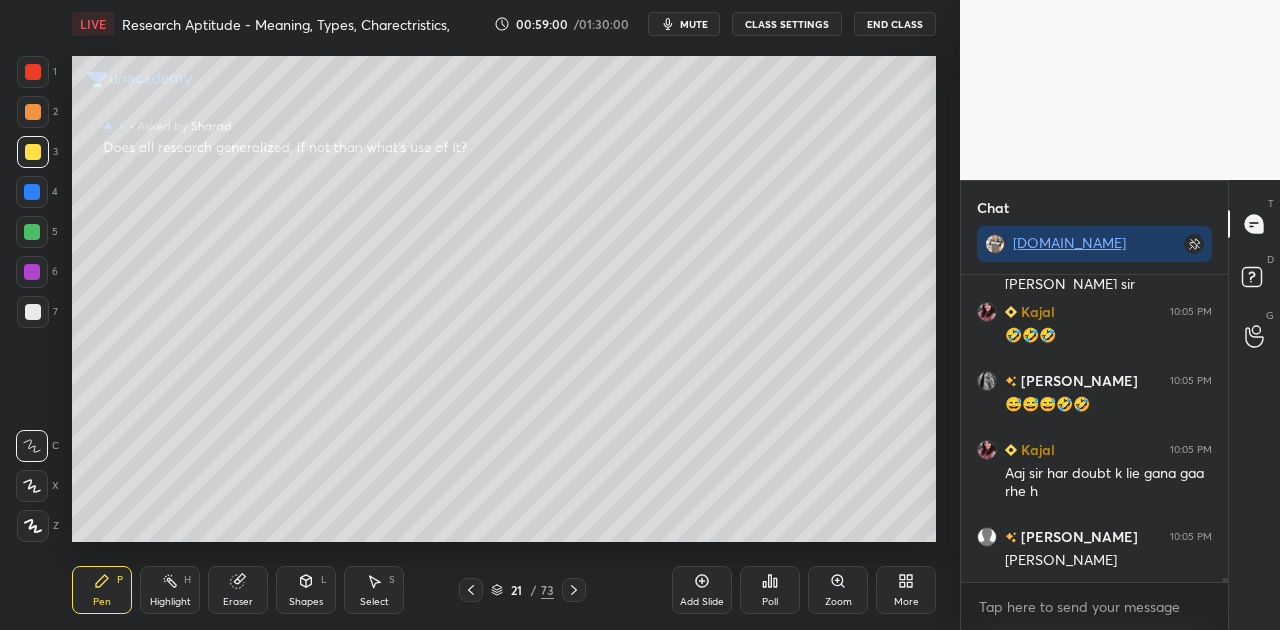 click at bounding box center [33, 312] 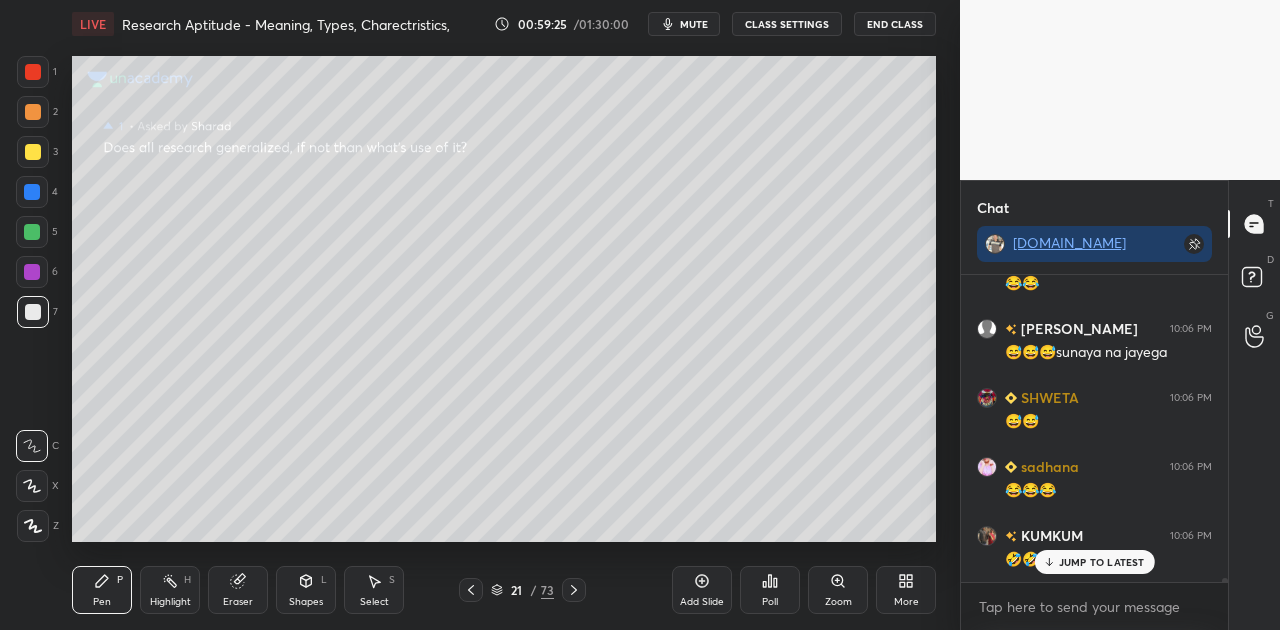 scroll, scrollTop: 24766, scrollLeft: 0, axis: vertical 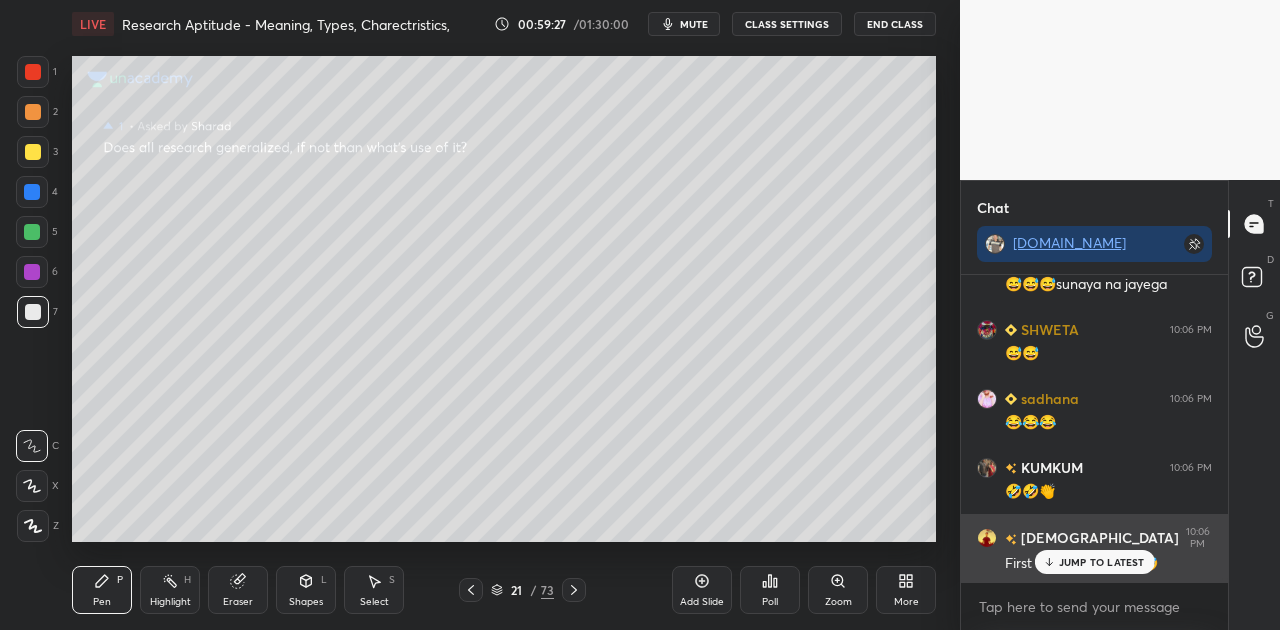 click on "JUMP TO LATEST" at bounding box center (1094, 562) 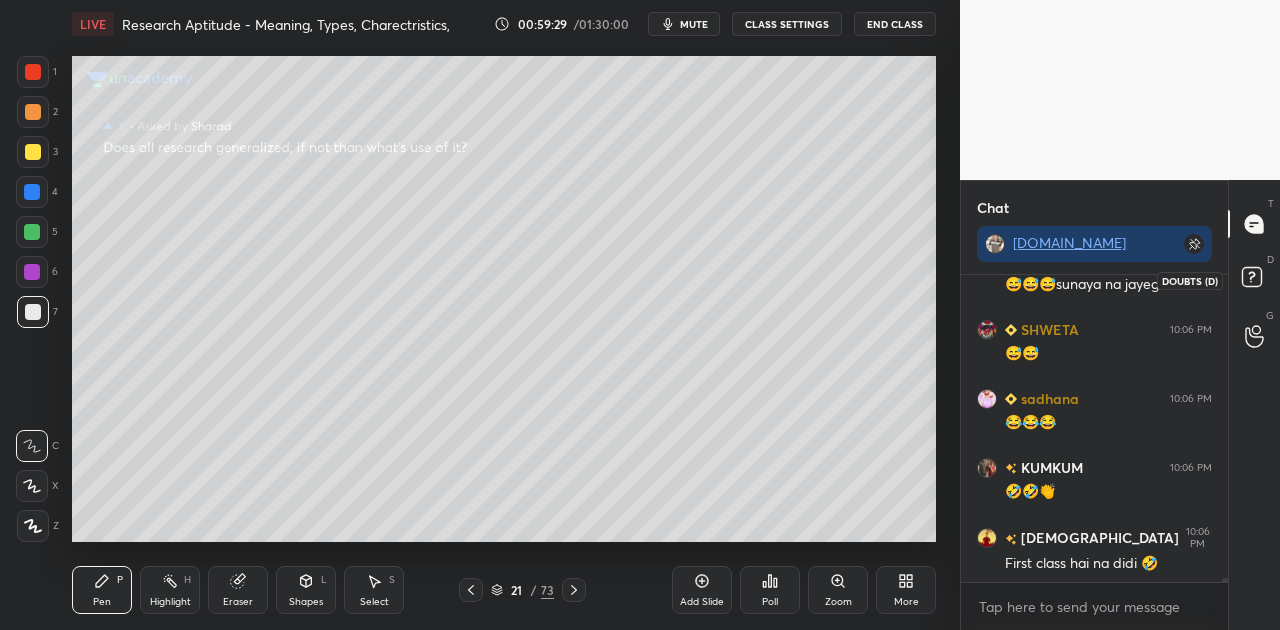click 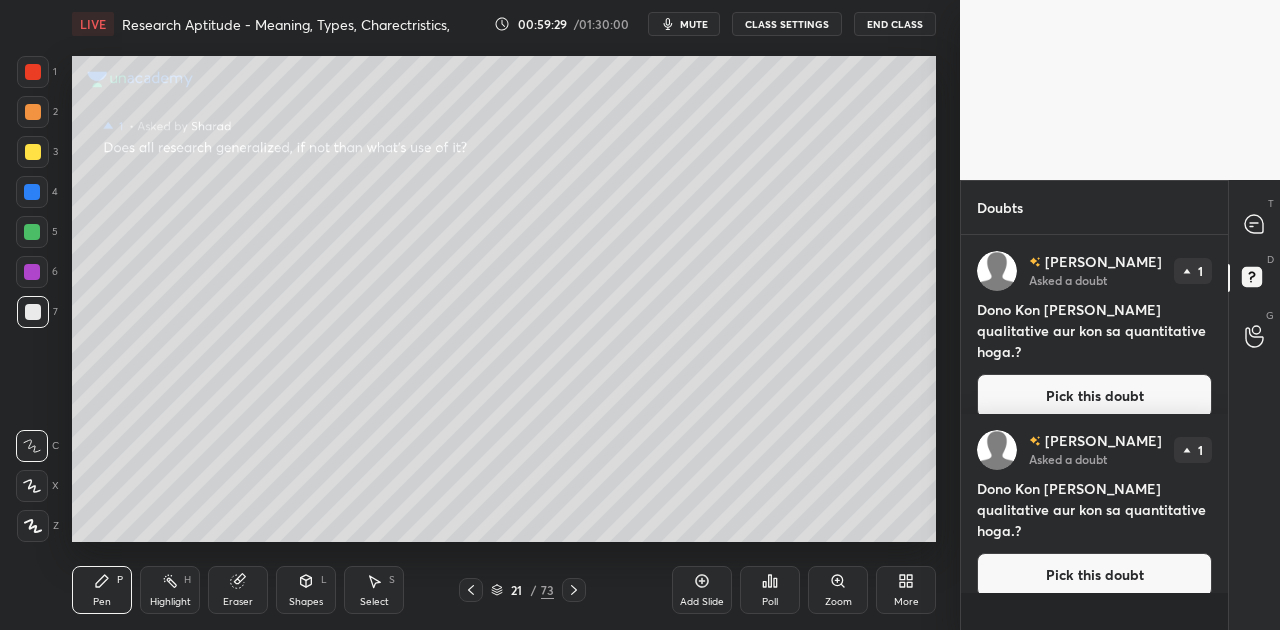 scroll, scrollTop: 6, scrollLeft: 6, axis: both 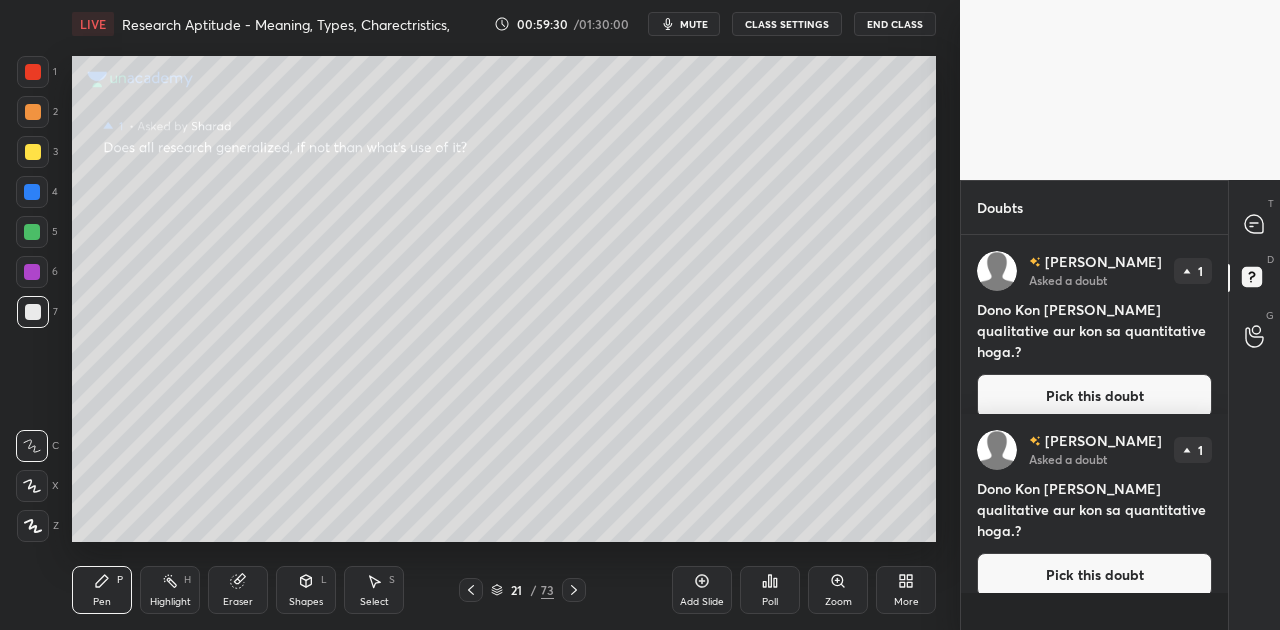 click on "Pick this doubt" at bounding box center [1094, 396] 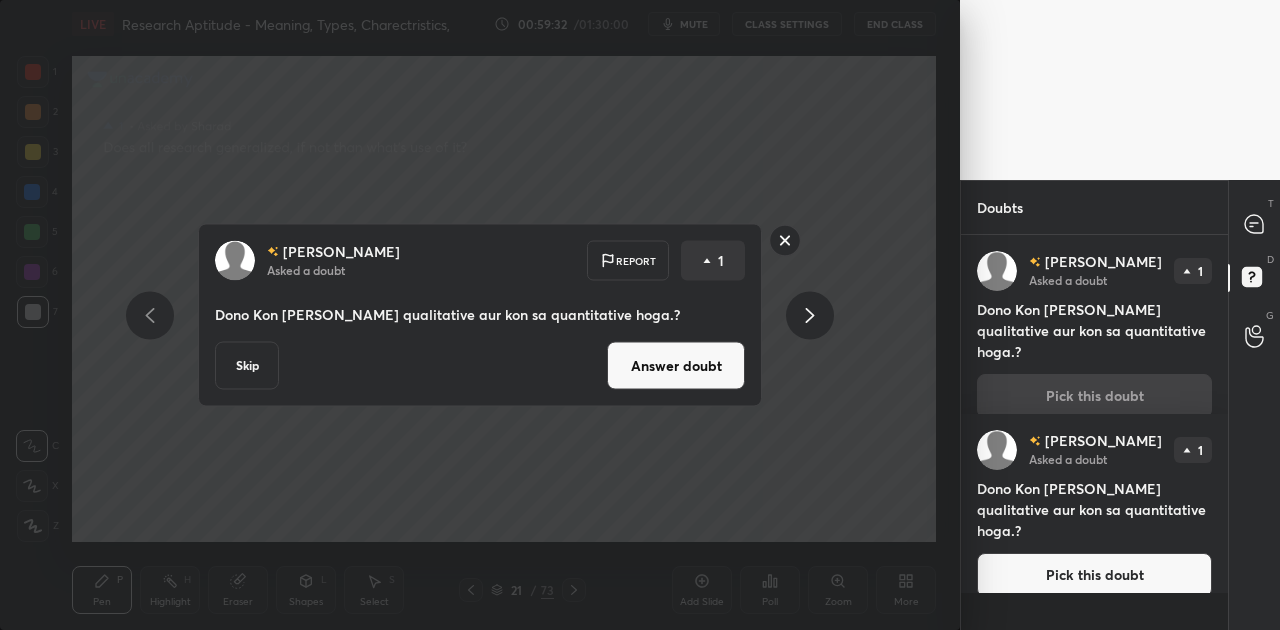 click on "Skip" at bounding box center [247, 366] 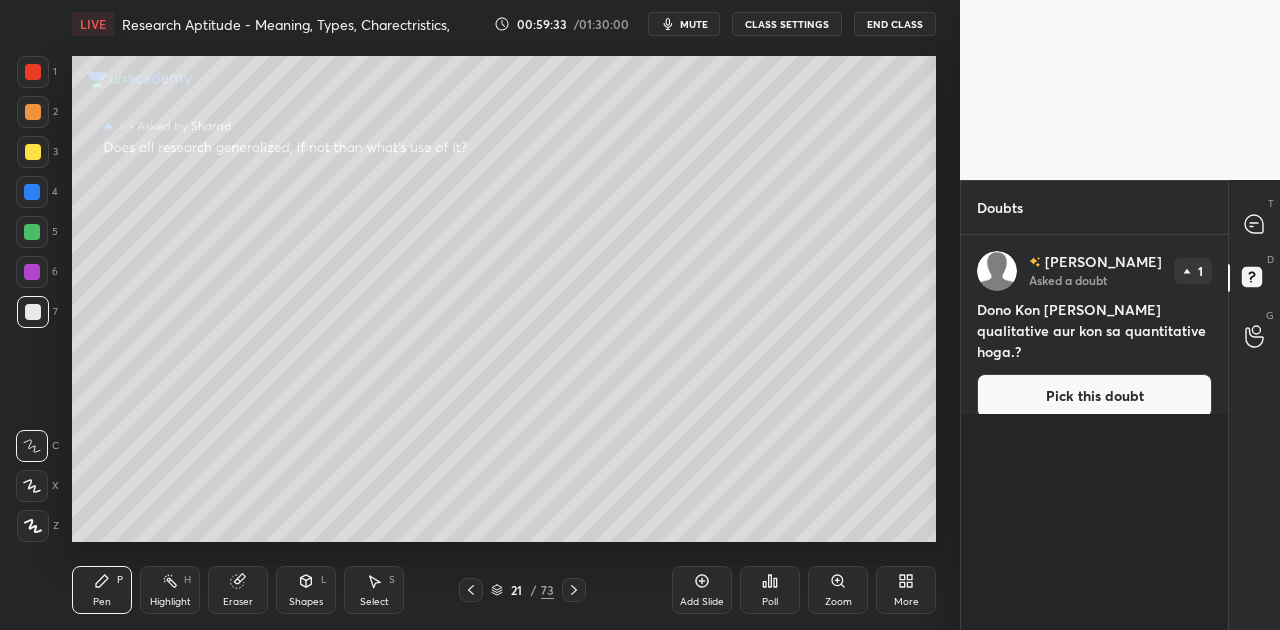 click on "Pick this doubt" at bounding box center [1094, 396] 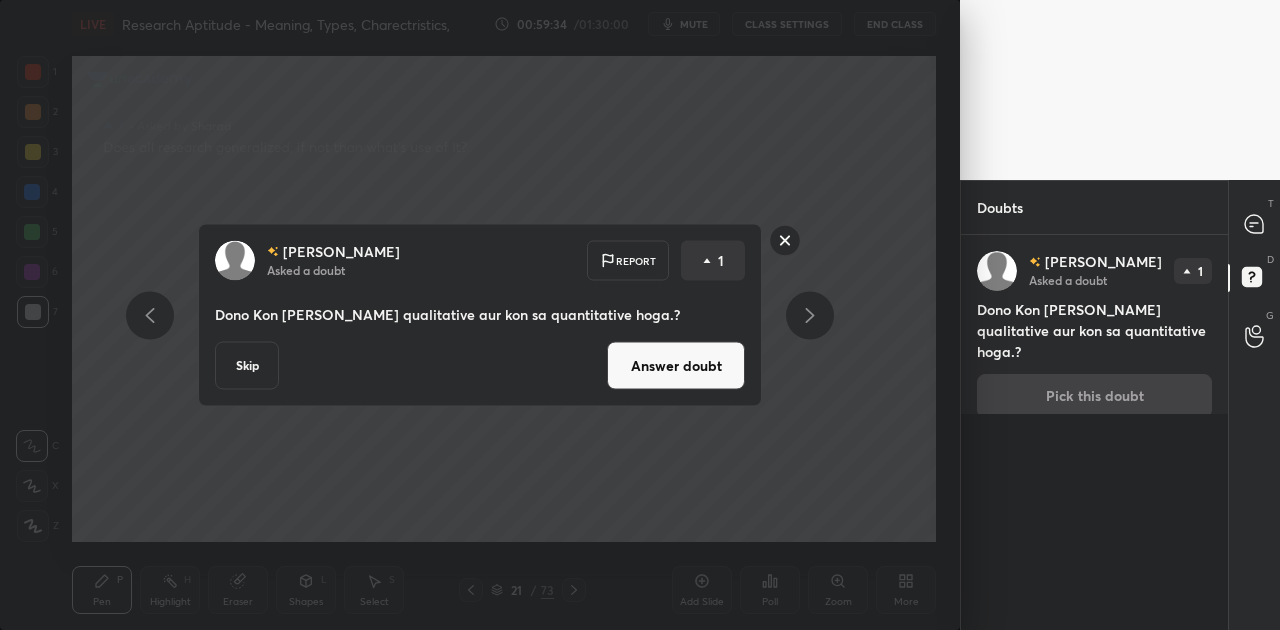 click on "Skip" at bounding box center [247, 366] 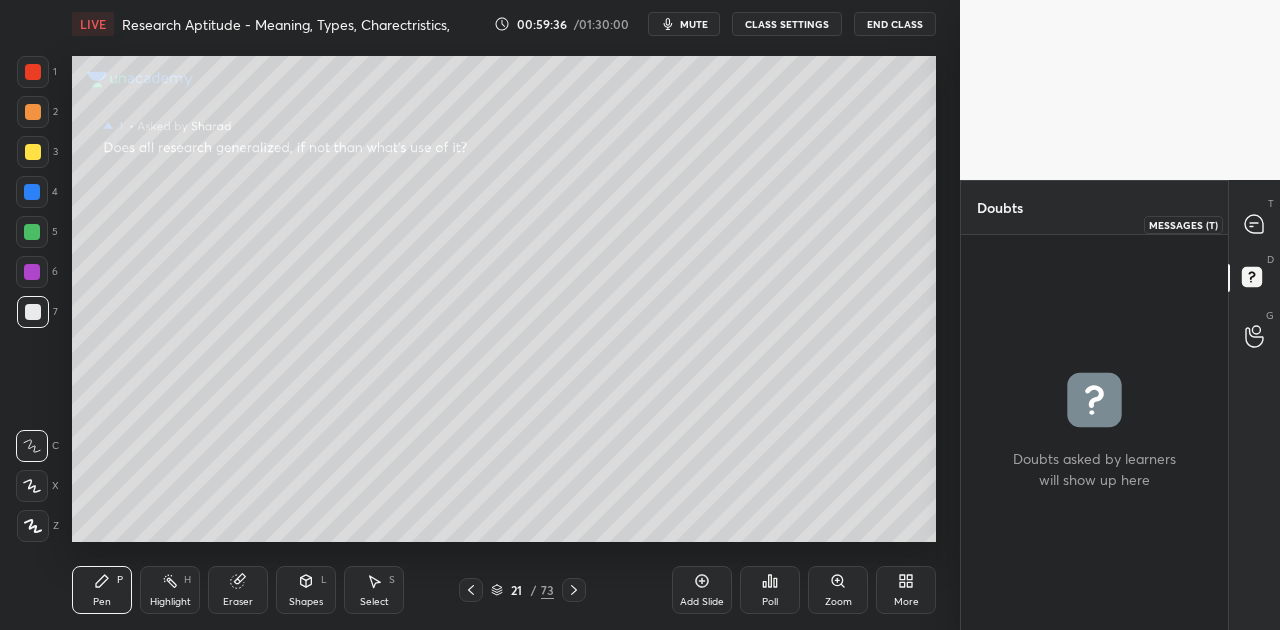 click 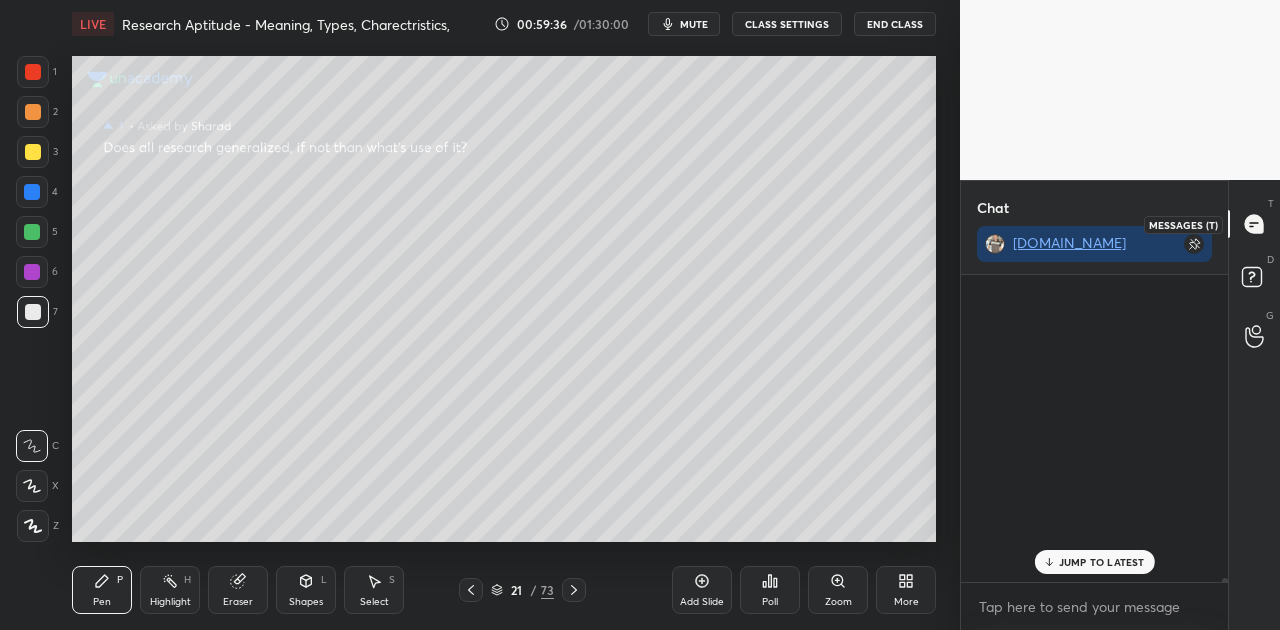 scroll, scrollTop: 349, scrollLeft: 261, axis: both 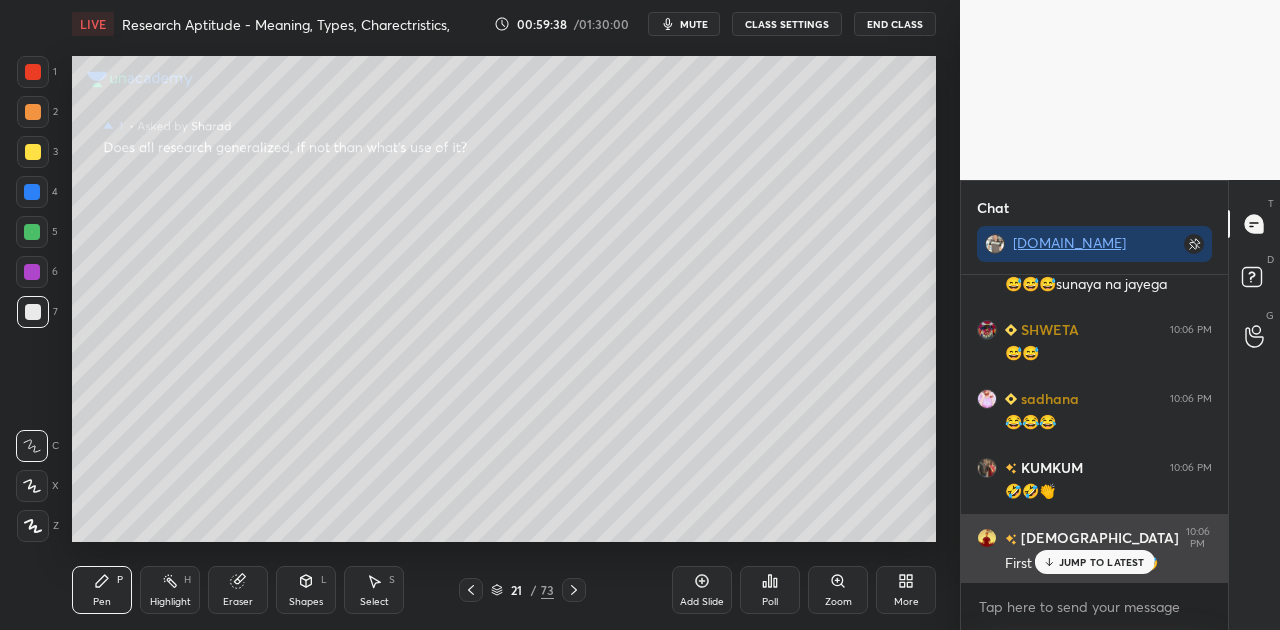 drag, startPoint x: 1086, startPoint y: 567, endPoint x: 1080, endPoint y: 558, distance: 10.816654 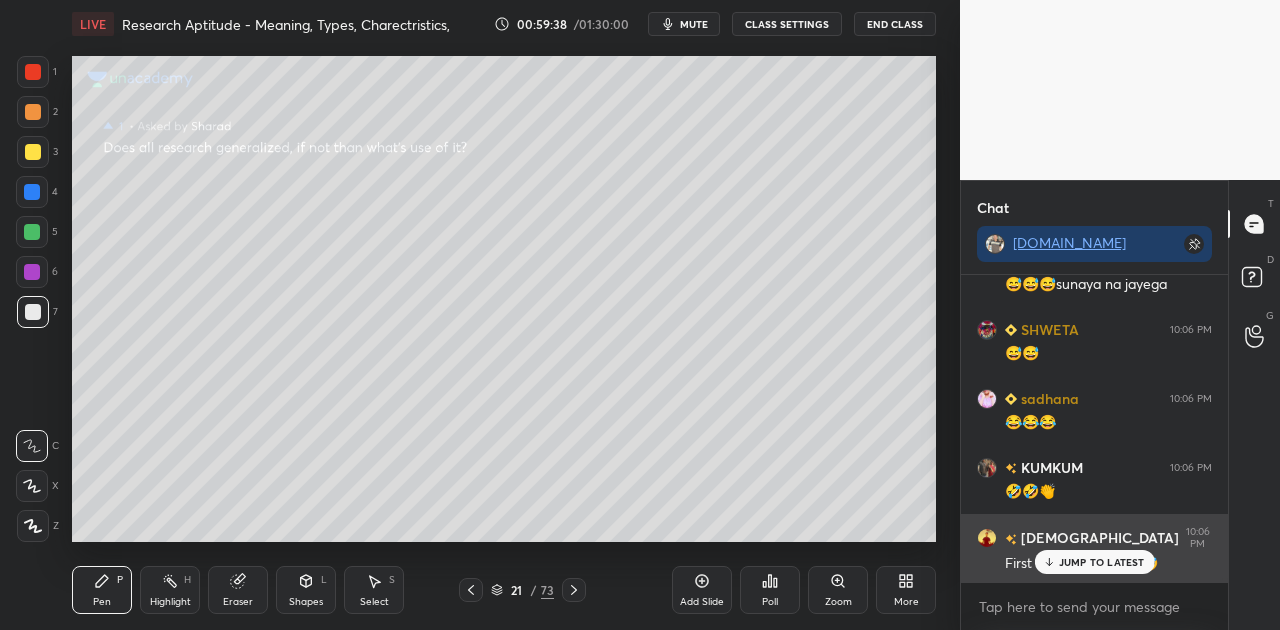 click on "JUMP TO LATEST" at bounding box center [1102, 562] 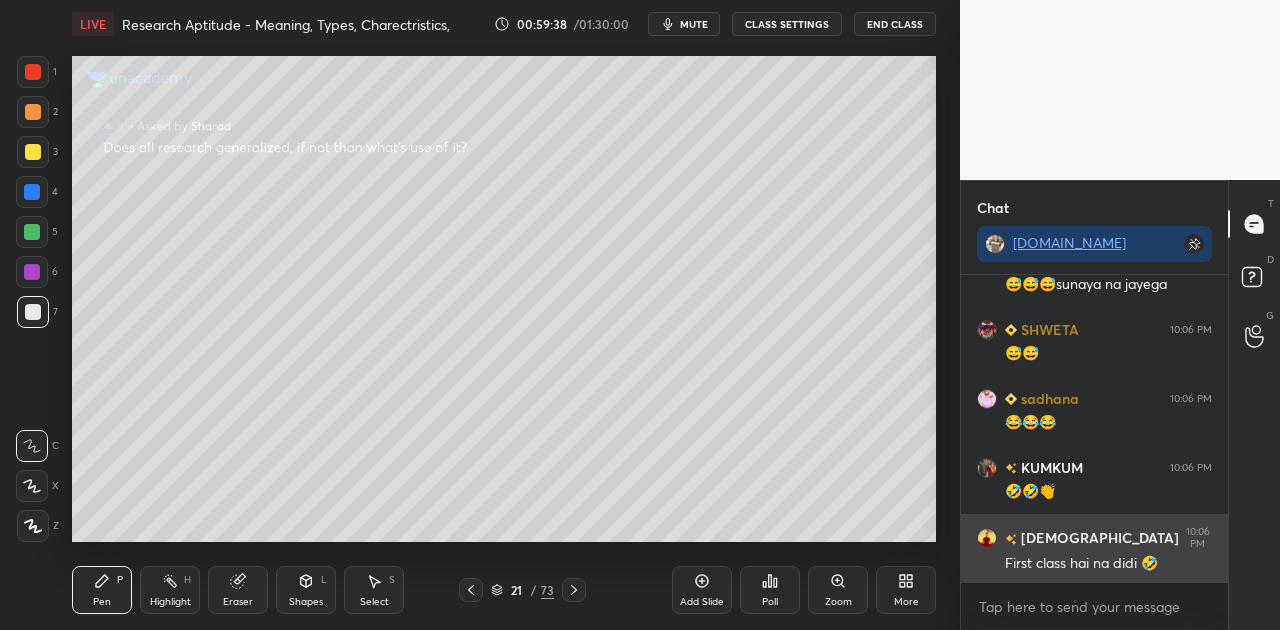scroll, scrollTop: 24664, scrollLeft: 0, axis: vertical 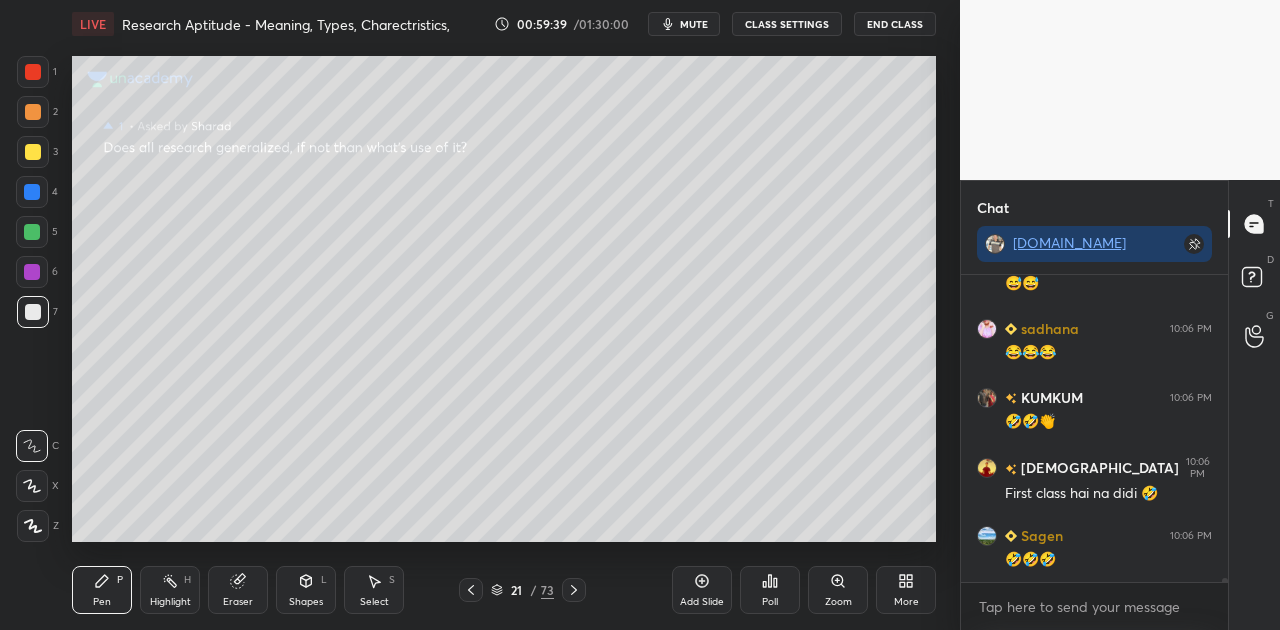 click 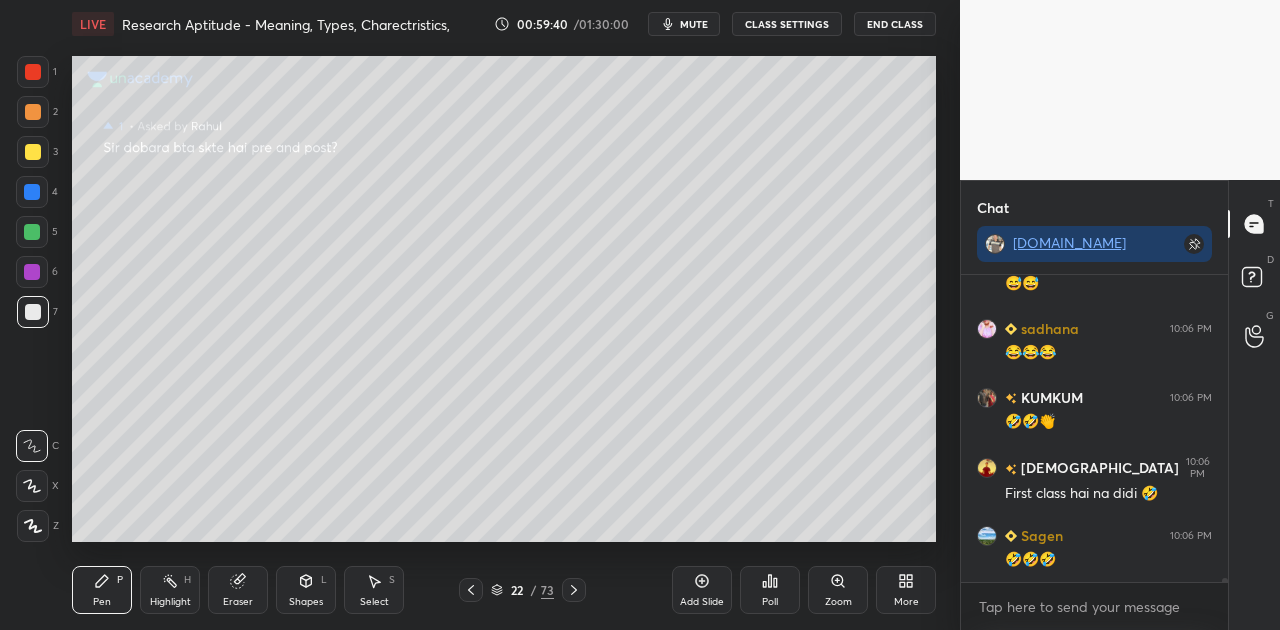 click 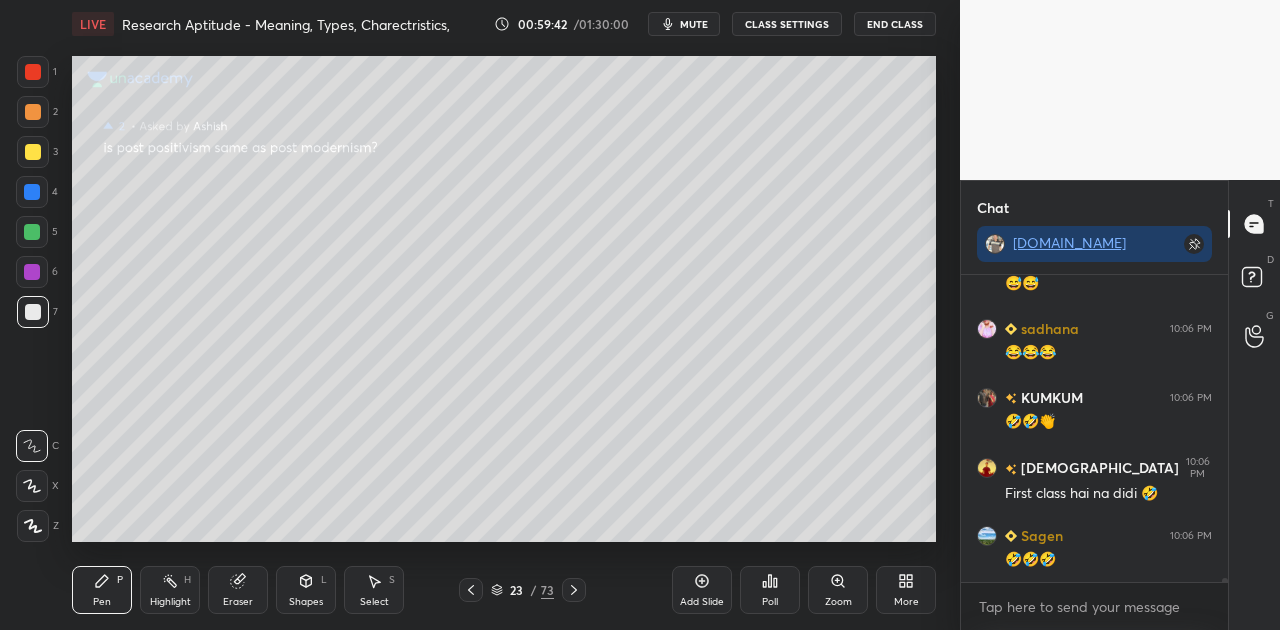 click 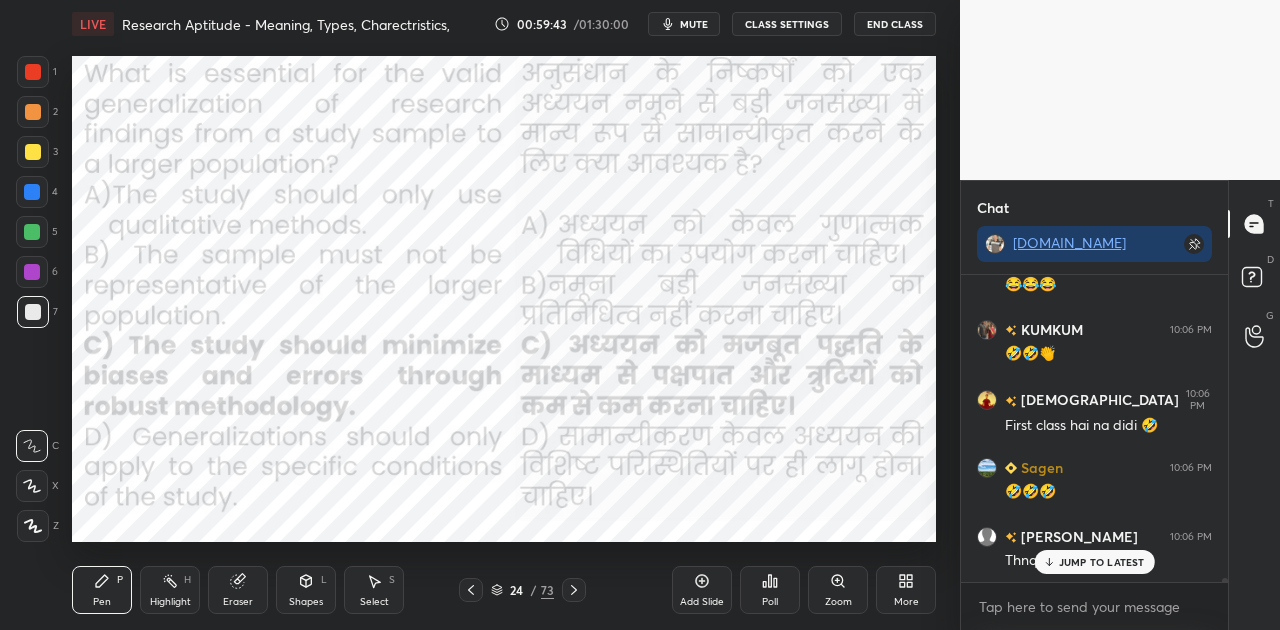 click 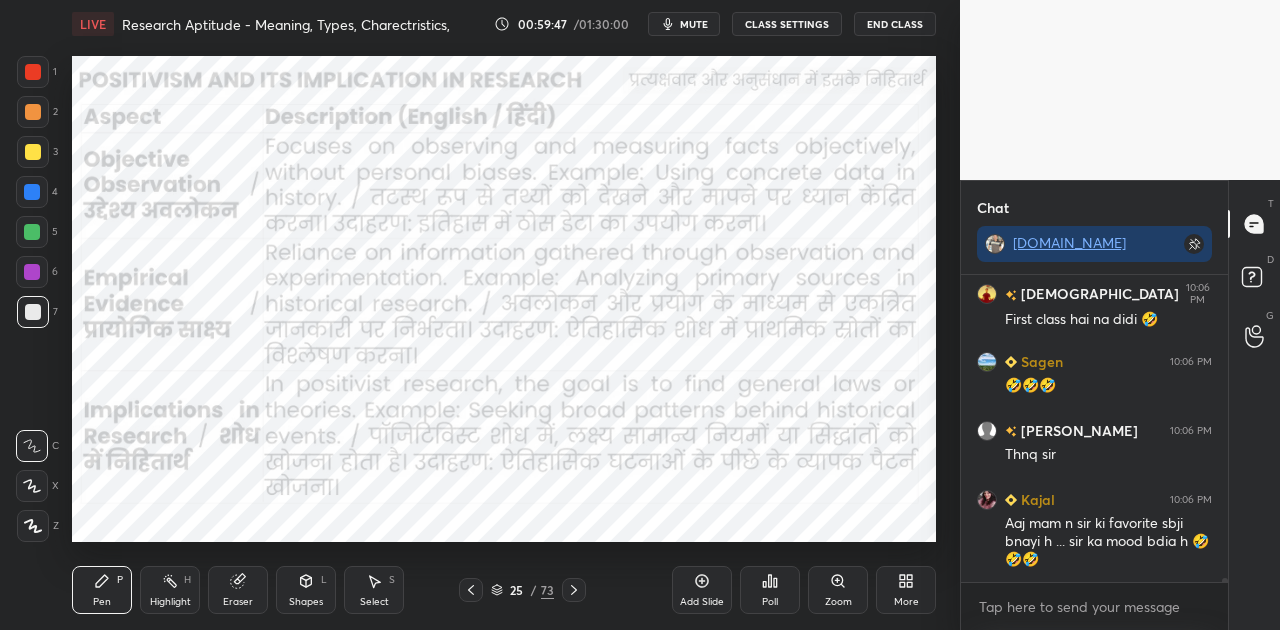 scroll, scrollTop: 24906, scrollLeft: 0, axis: vertical 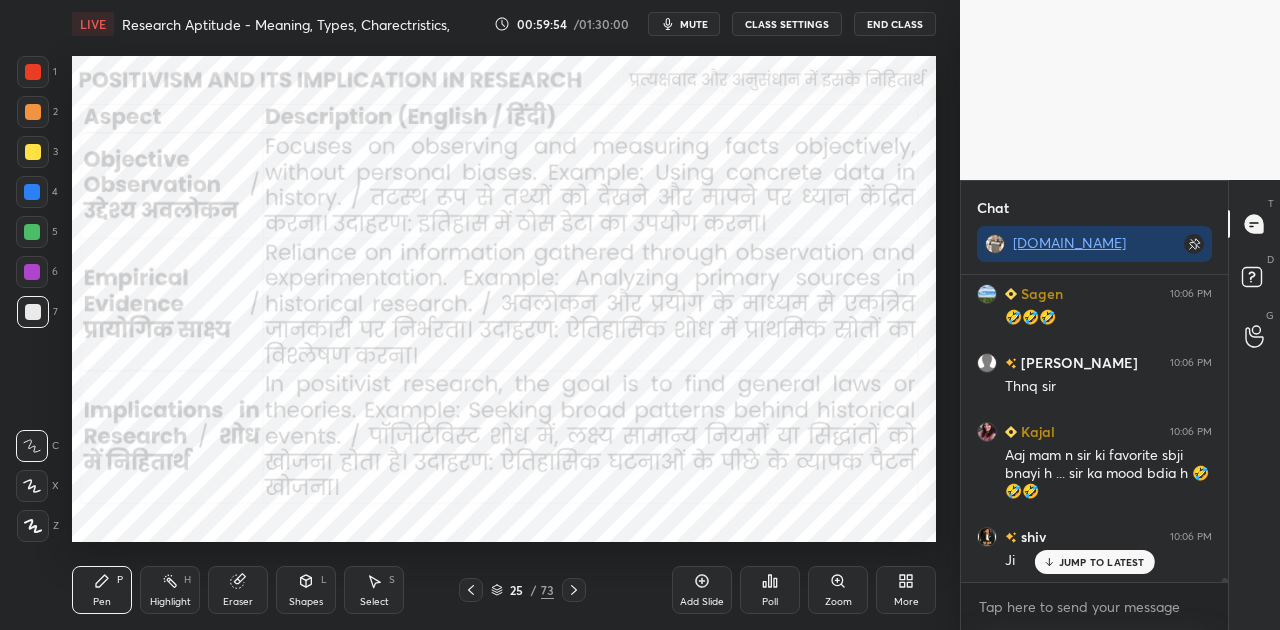 click on "JUMP TO LATEST" at bounding box center (1102, 562) 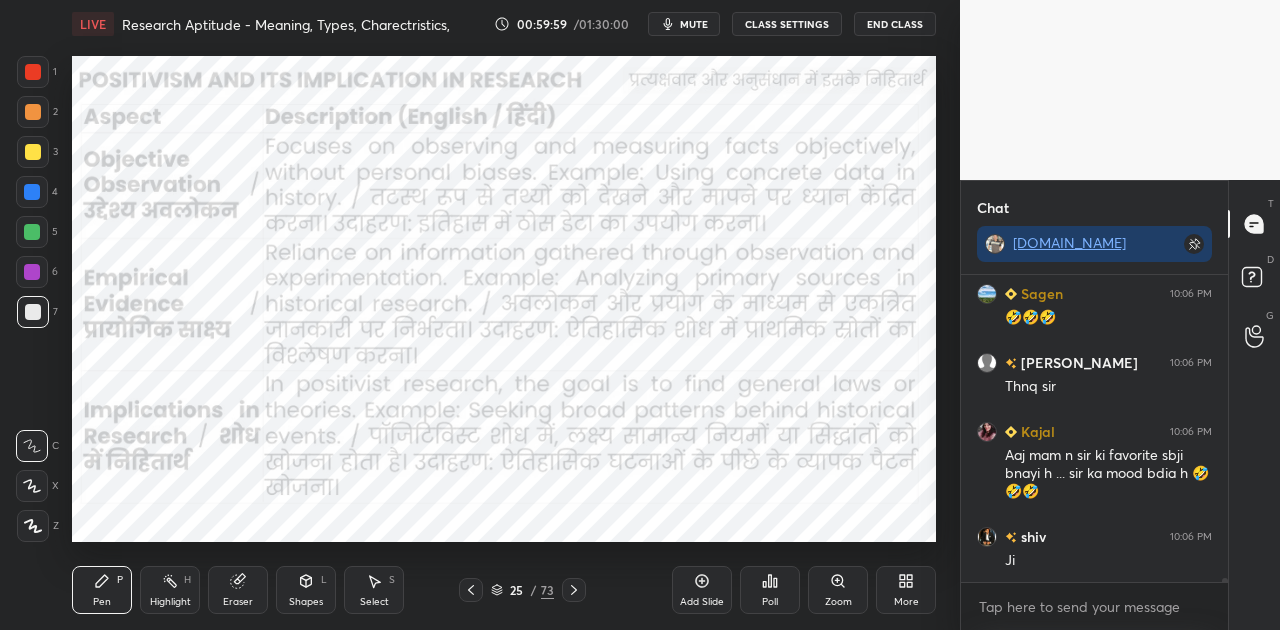 click 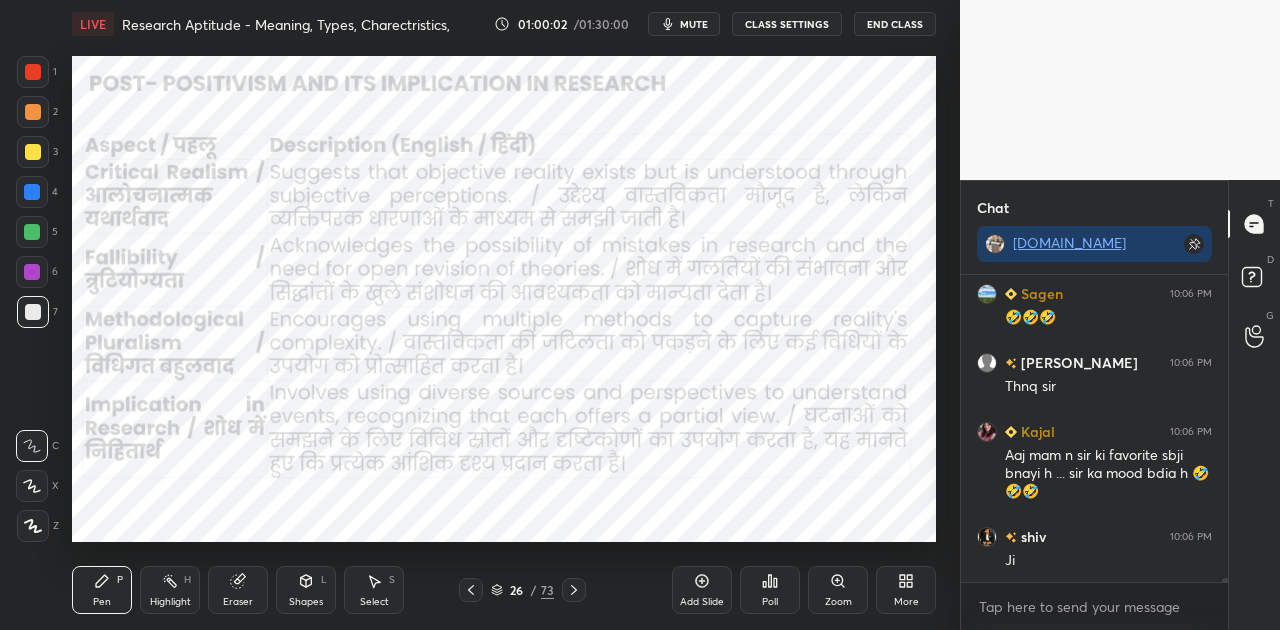 click 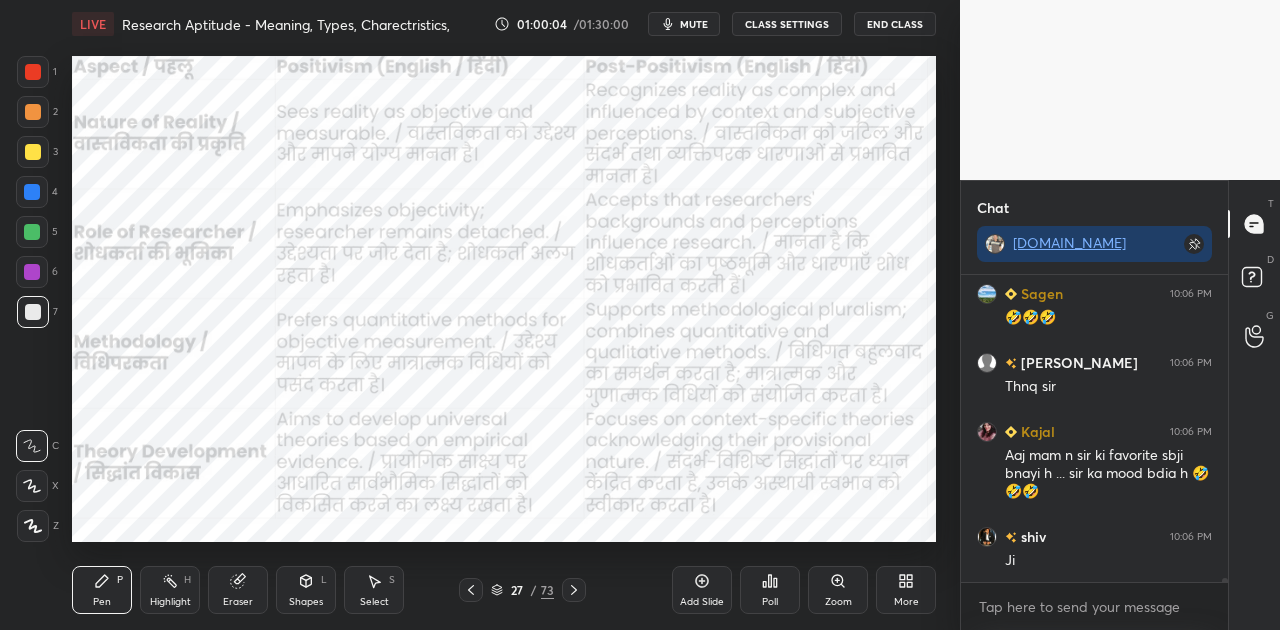 scroll, scrollTop: 24976, scrollLeft: 0, axis: vertical 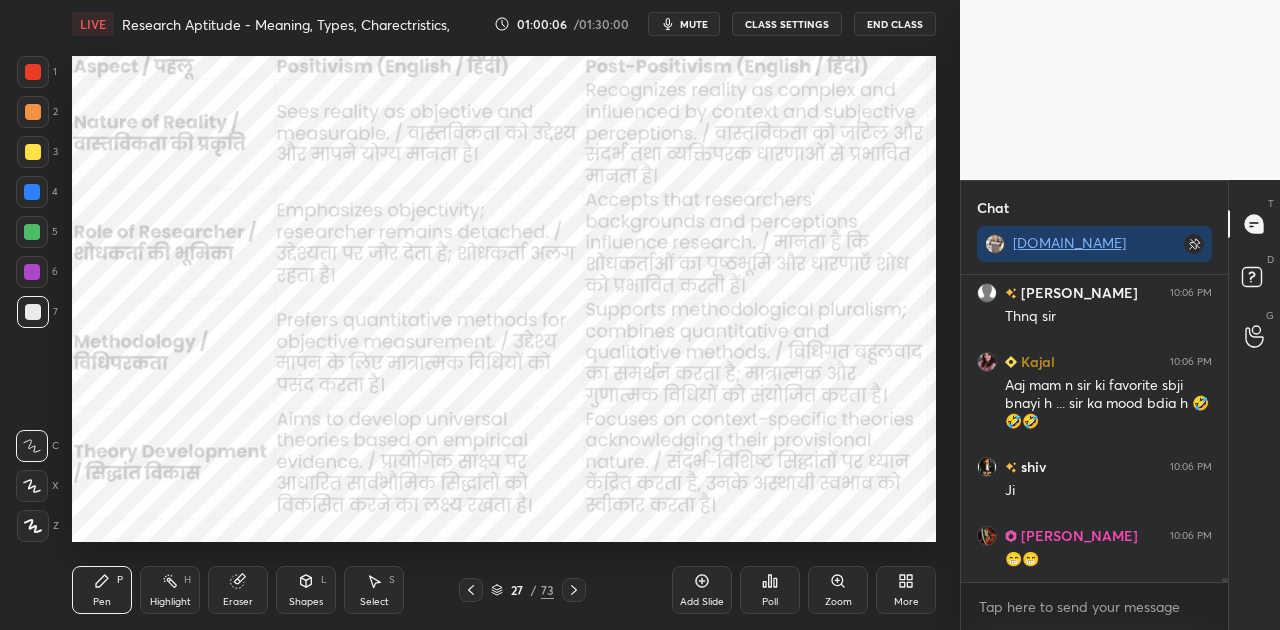 click 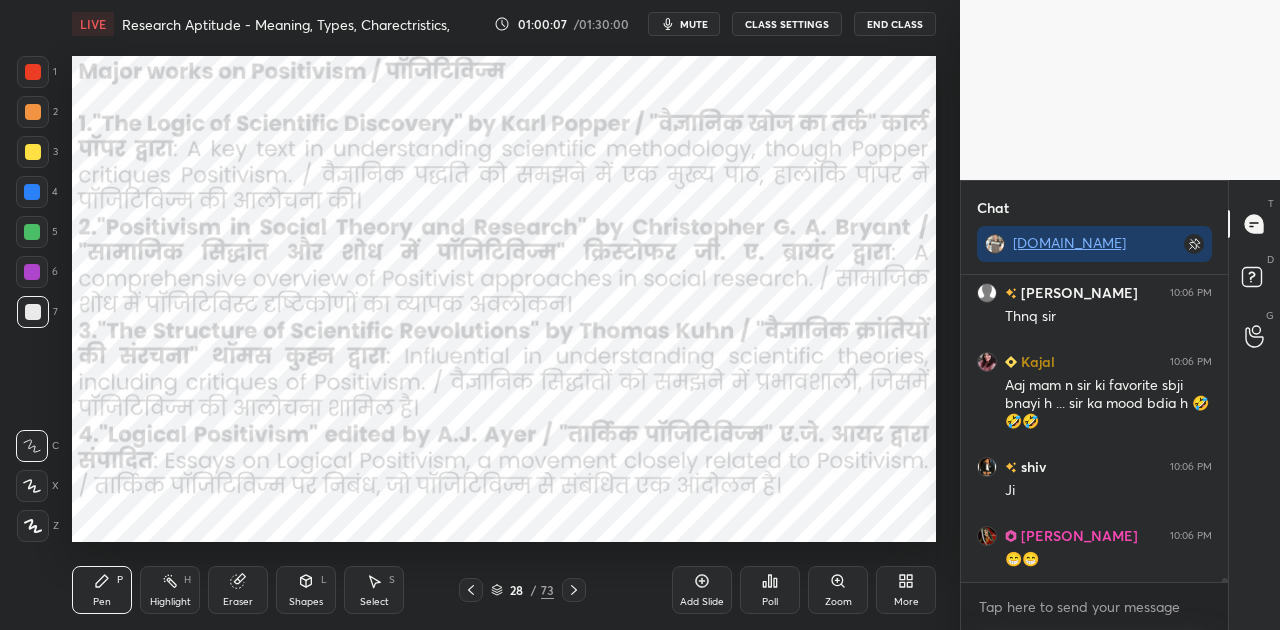 scroll, scrollTop: 25044, scrollLeft: 0, axis: vertical 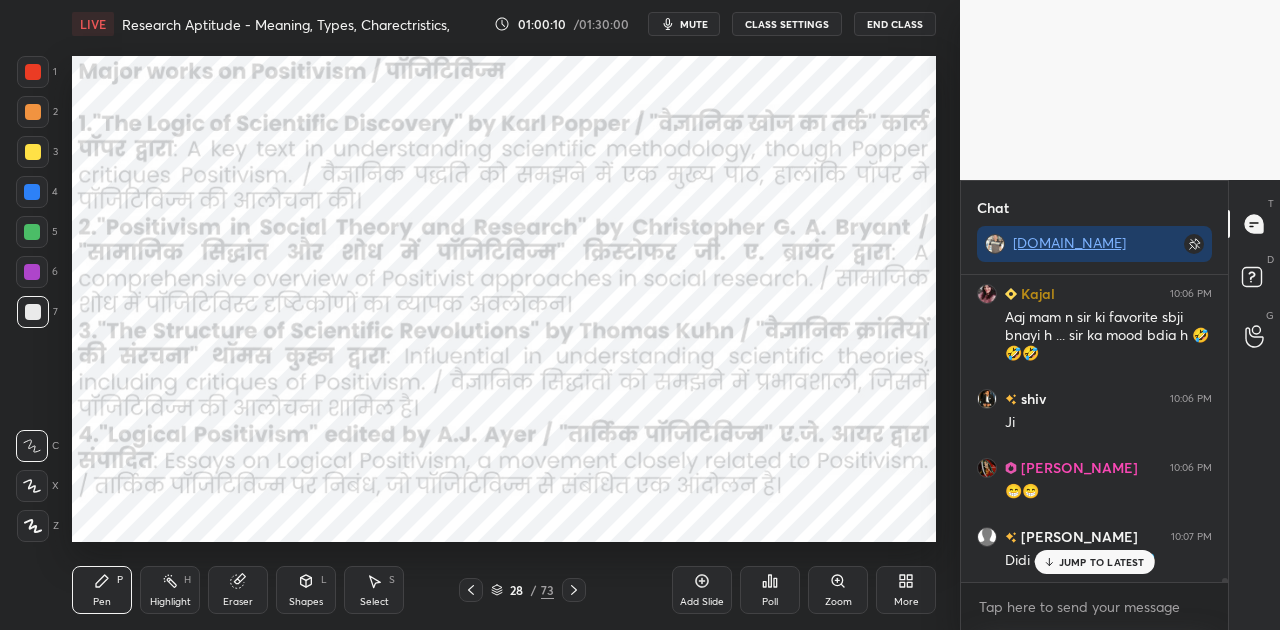 click on "JUMP TO LATEST" at bounding box center [1102, 562] 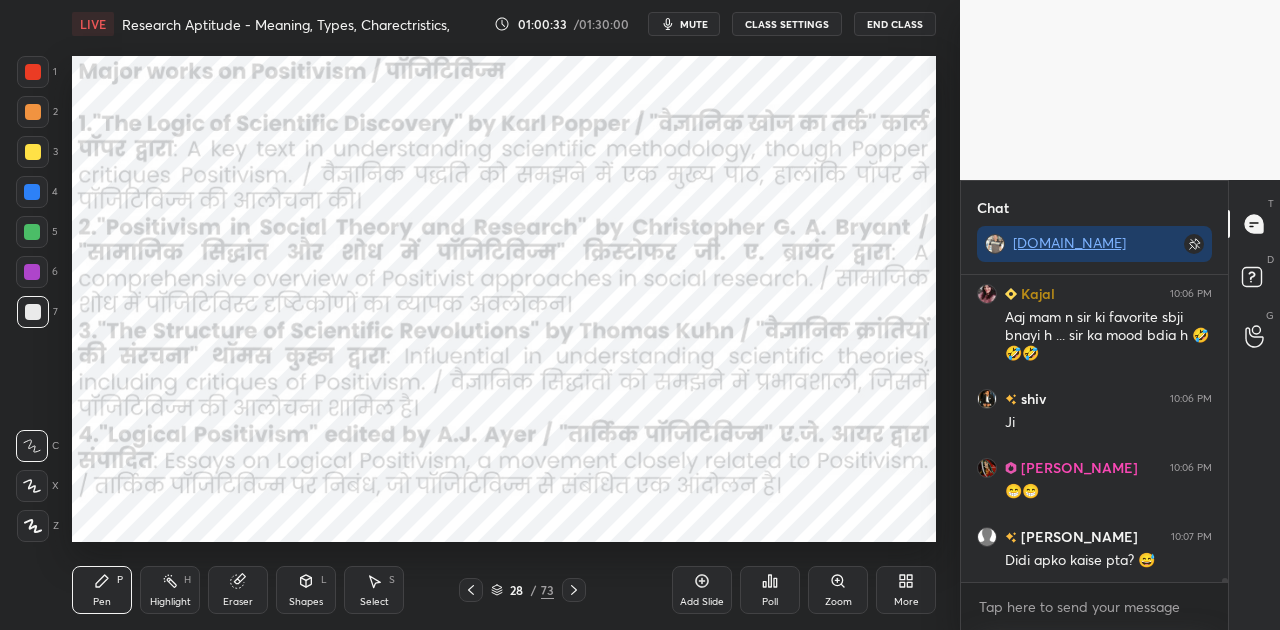 scroll, scrollTop: 25132, scrollLeft: 0, axis: vertical 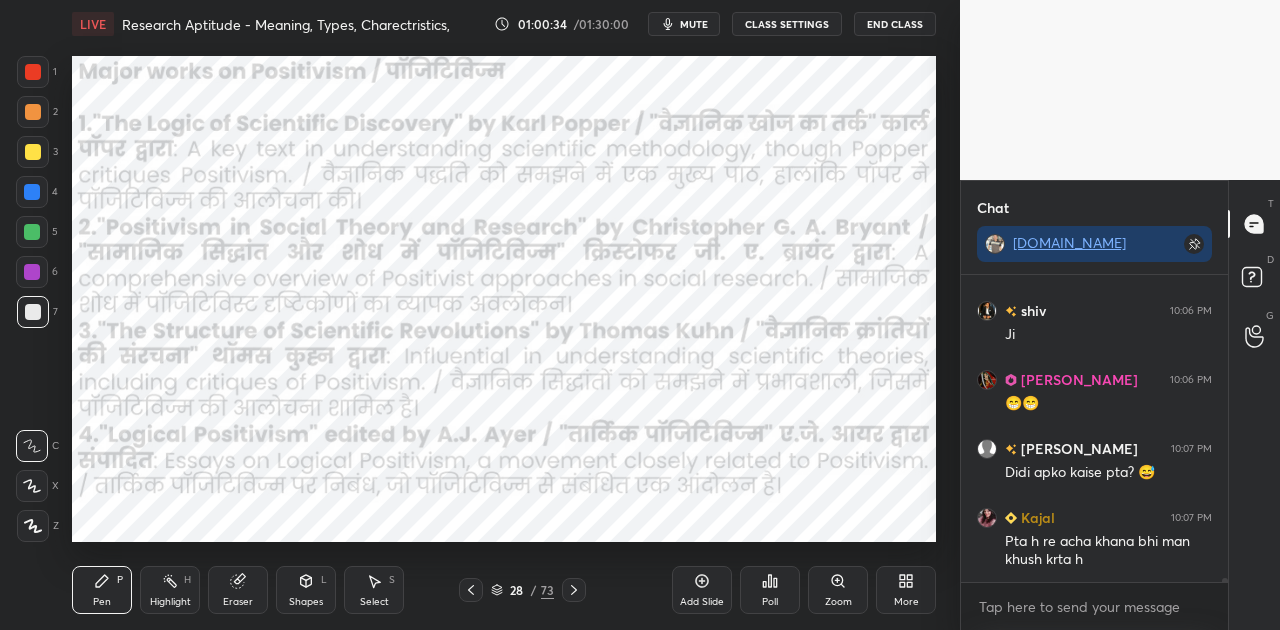 click on "mute" at bounding box center [694, 24] 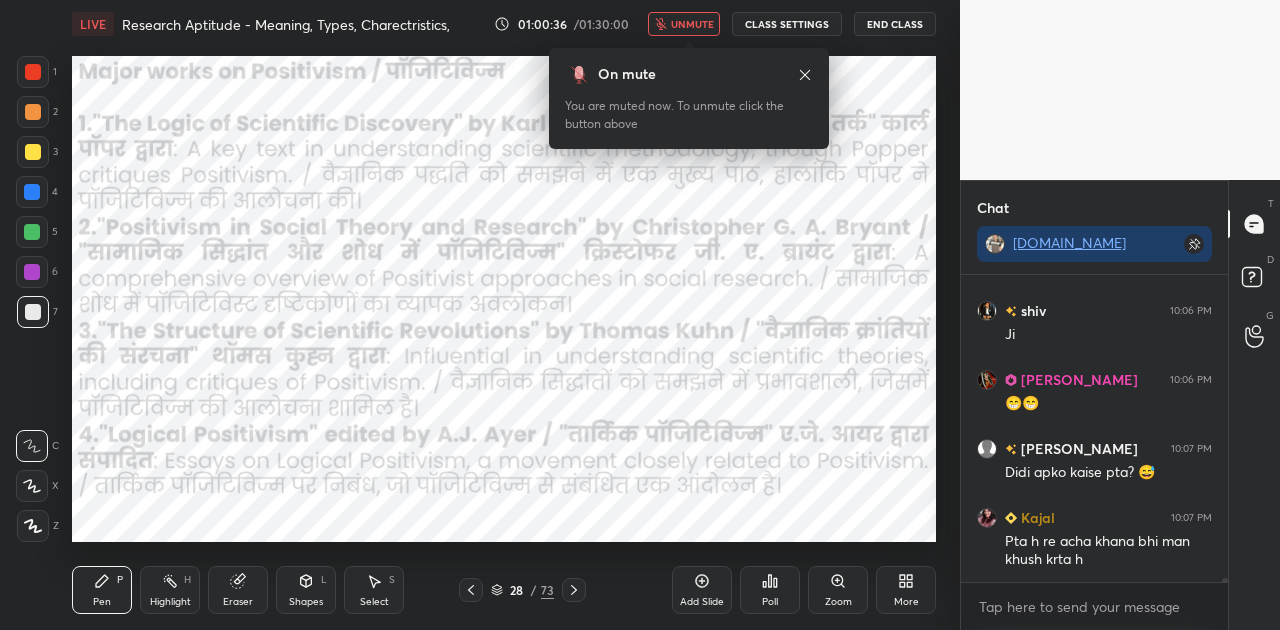 click on "unmute" at bounding box center [692, 24] 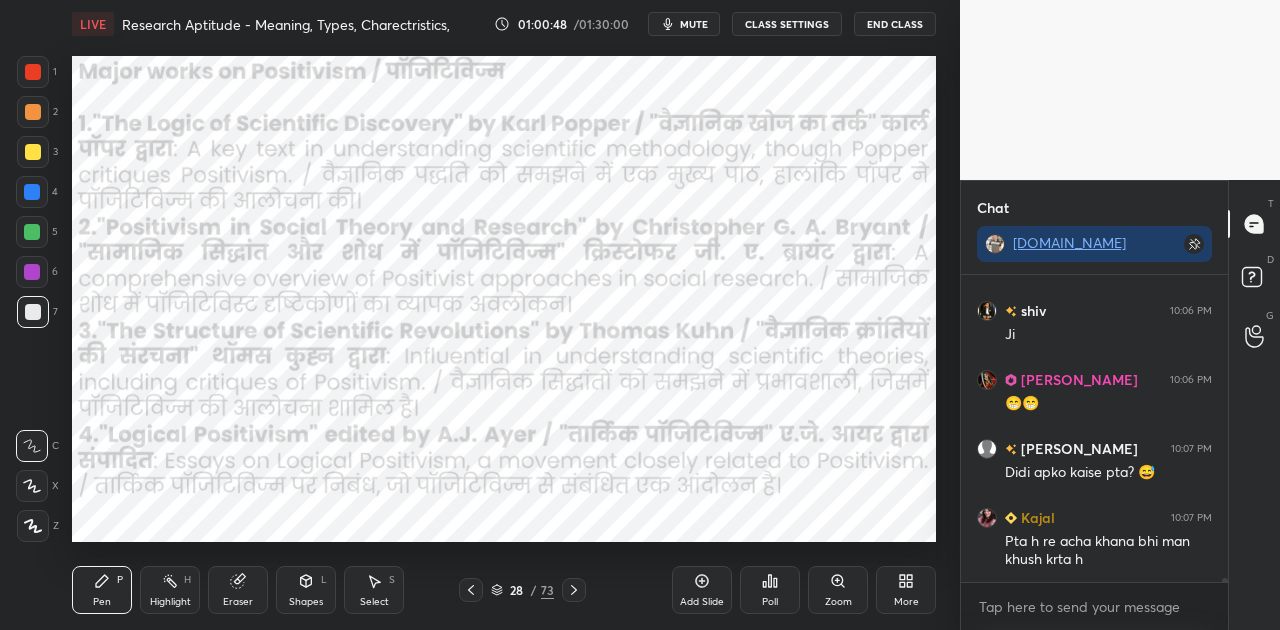 scroll, scrollTop: 25218, scrollLeft: 0, axis: vertical 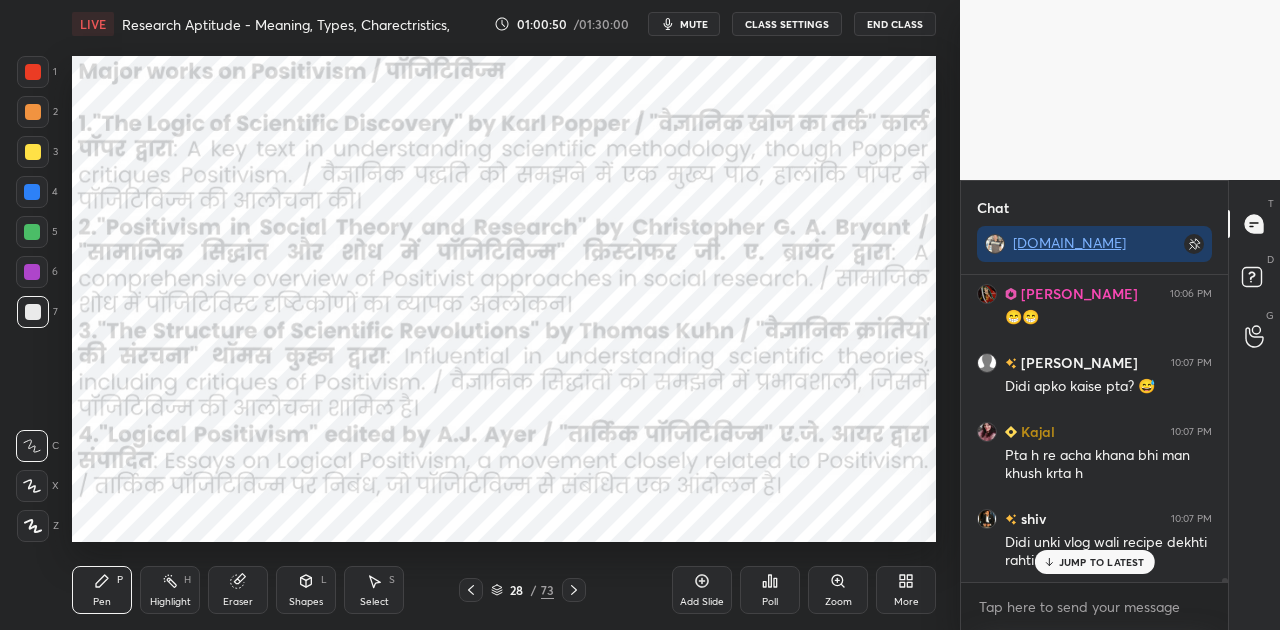 click on "JUMP TO LATEST" at bounding box center [1102, 562] 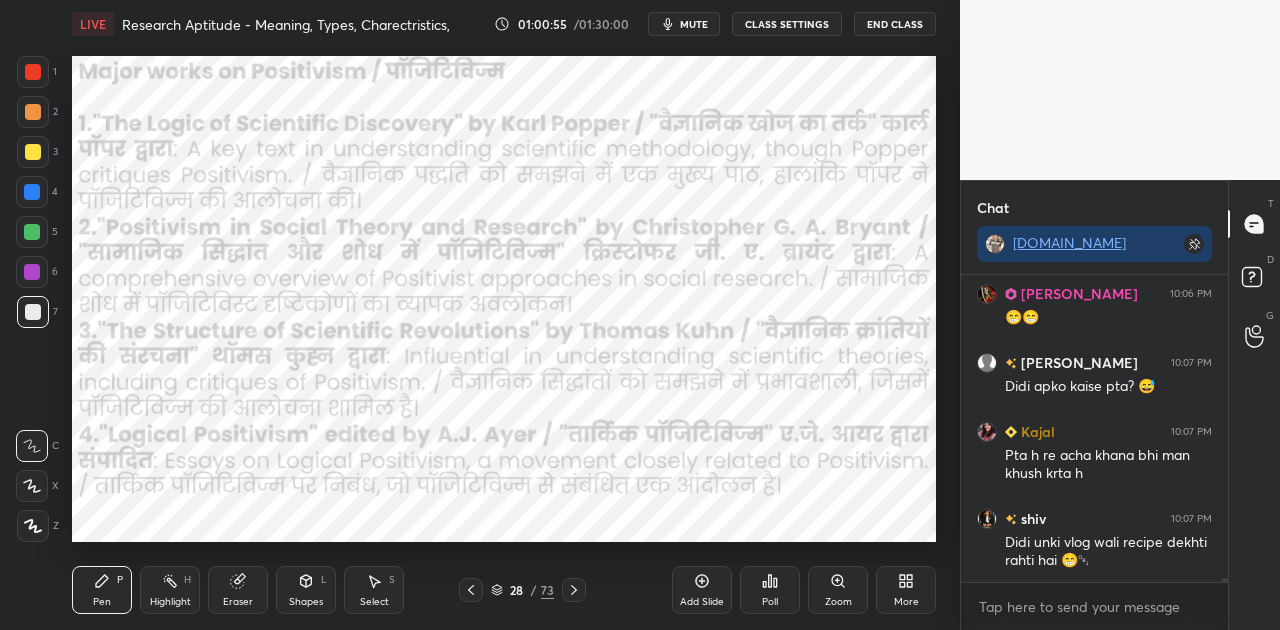 click at bounding box center [574, 590] 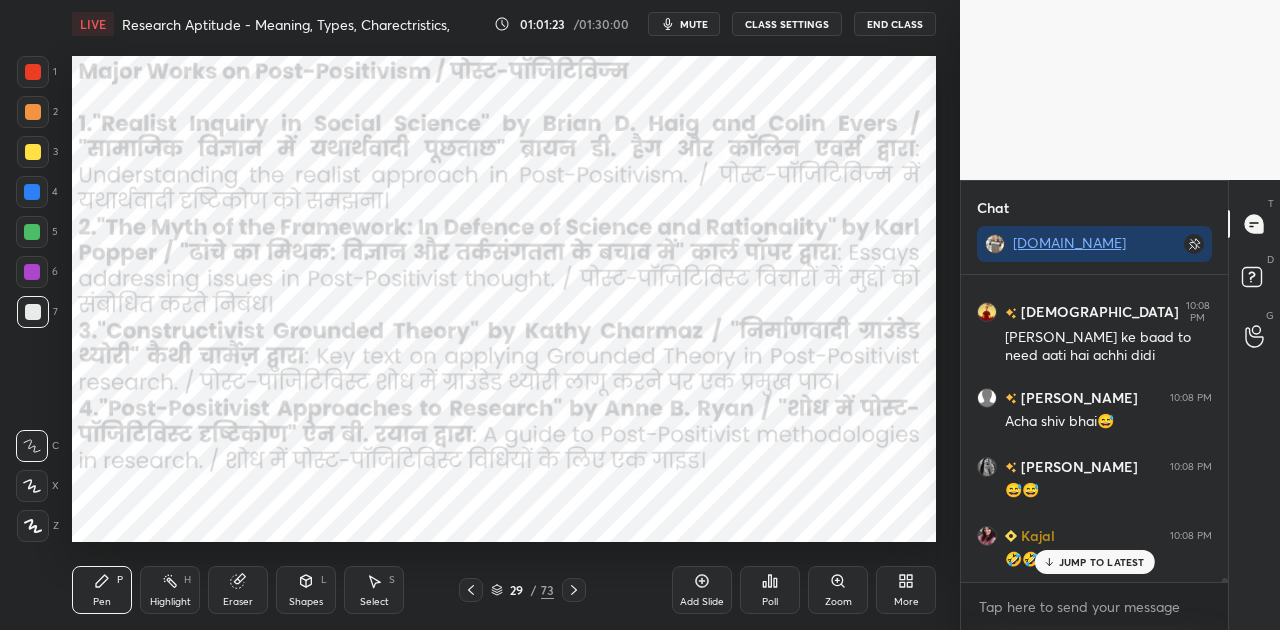 scroll, scrollTop: 25806, scrollLeft: 0, axis: vertical 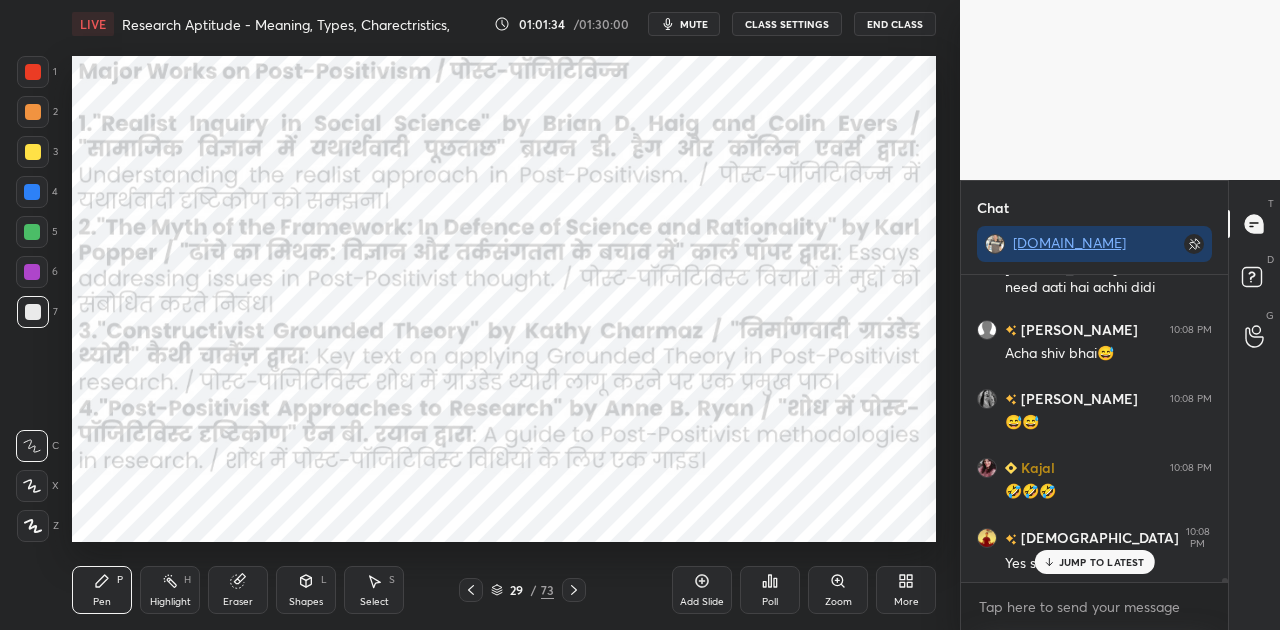 click 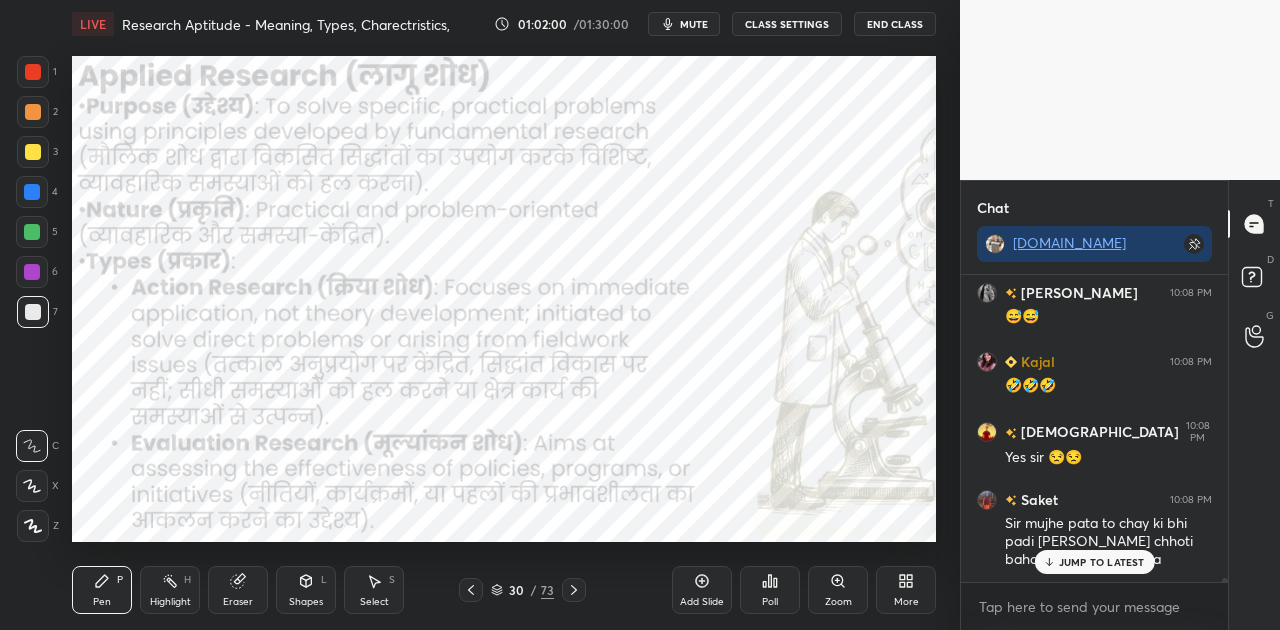 scroll, scrollTop: 25980, scrollLeft: 0, axis: vertical 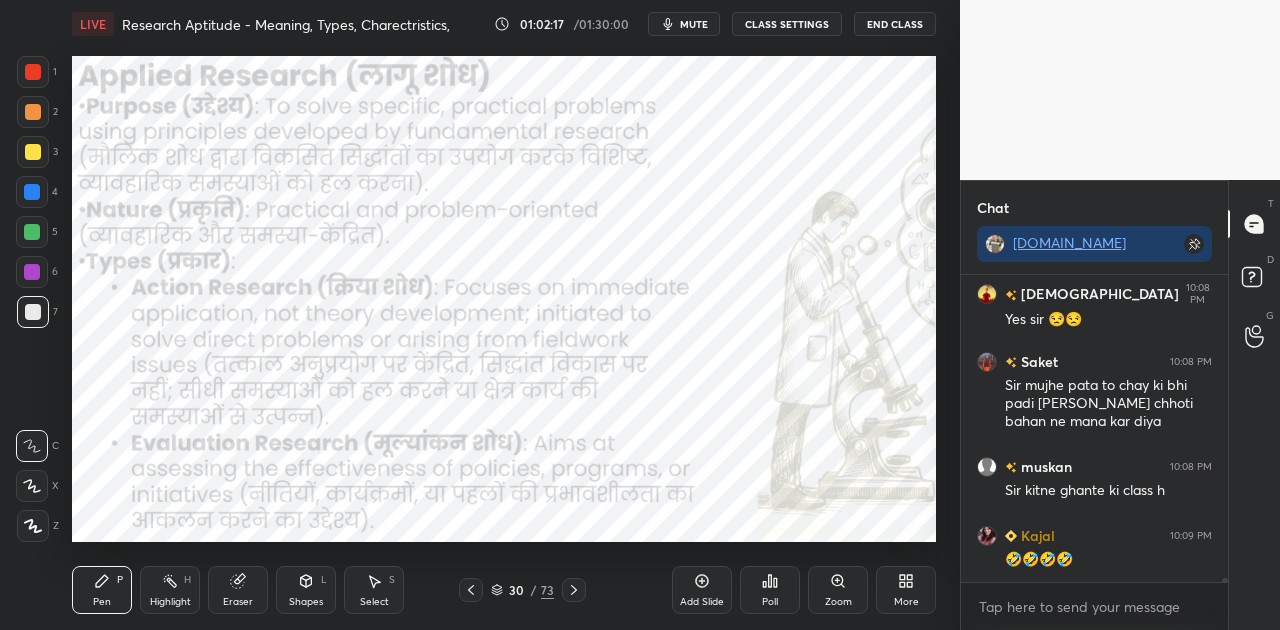 click on "🤣🤣🤣🤣" at bounding box center [1108, 560] 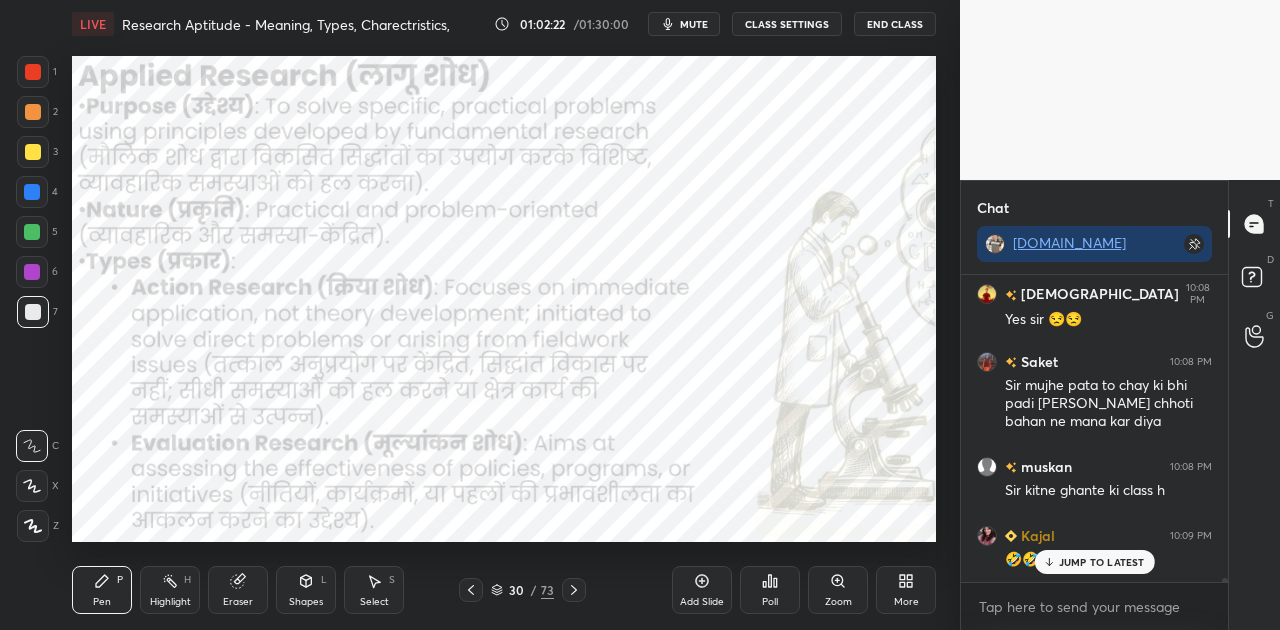 scroll, scrollTop: 26118, scrollLeft: 0, axis: vertical 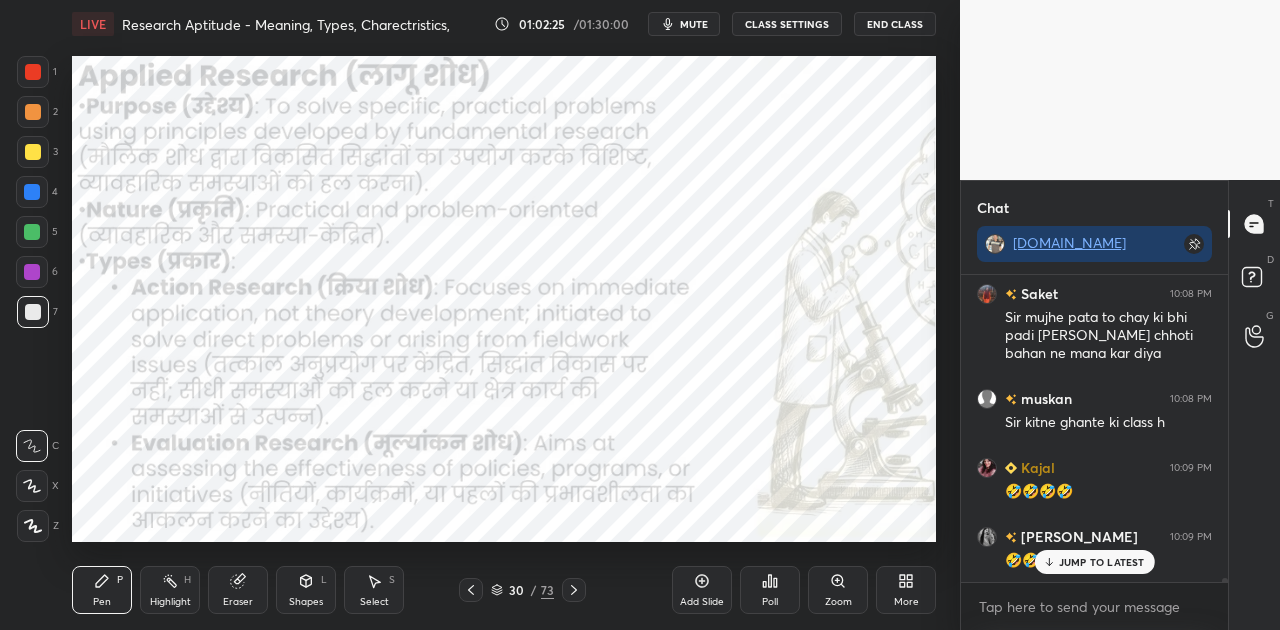 click on "mute" at bounding box center [684, 24] 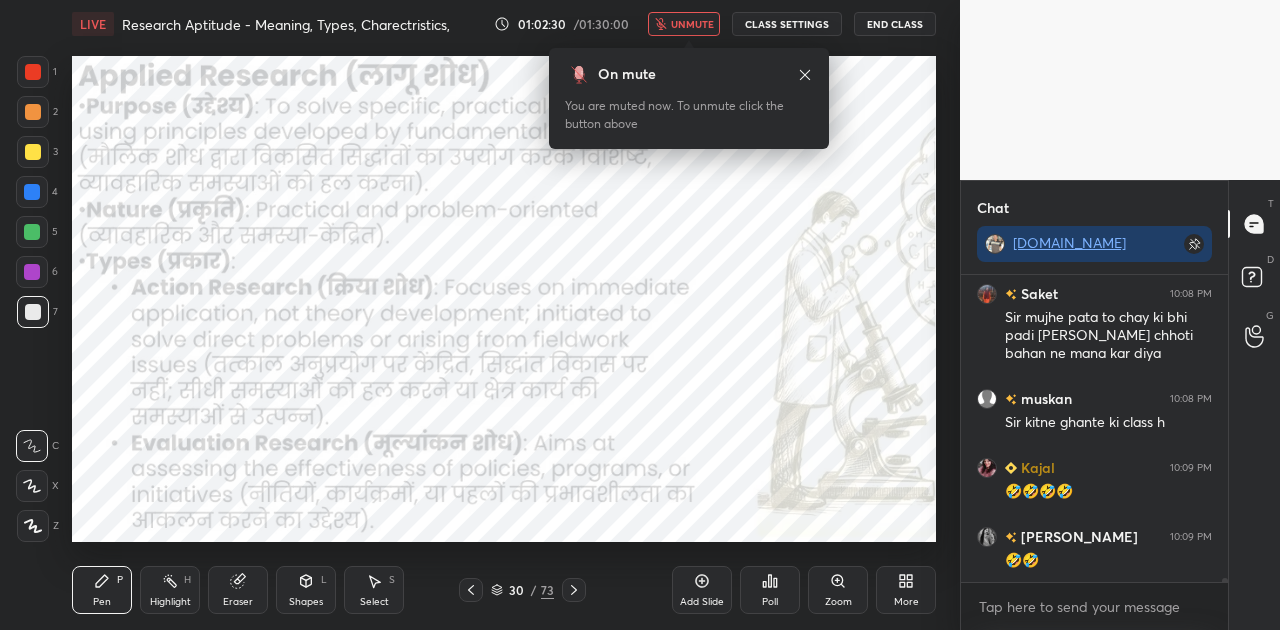 scroll, scrollTop: 26188, scrollLeft: 0, axis: vertical 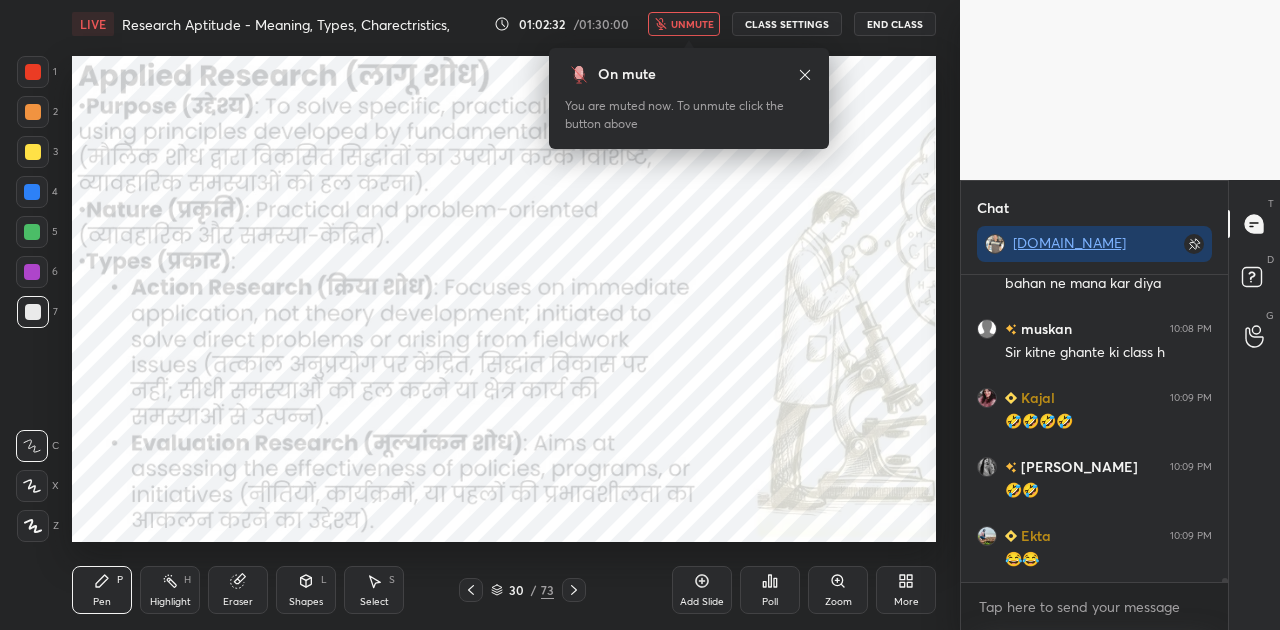 click on "unmute" at bounding box center (684, 24) 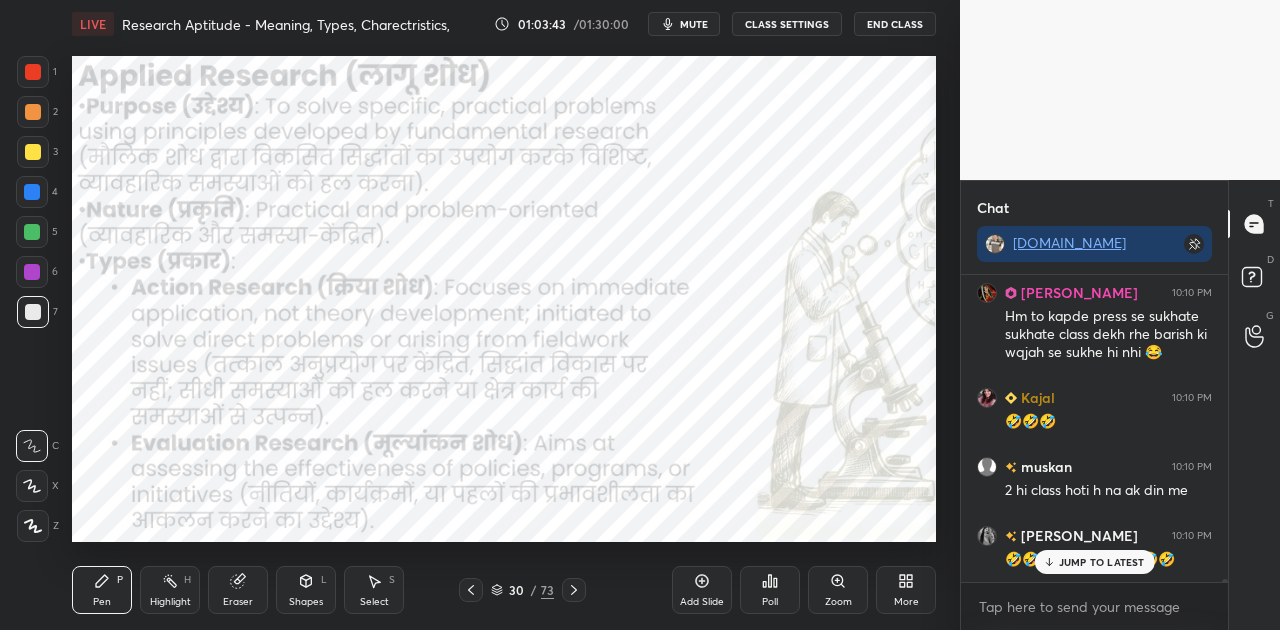 scroll, scrollTop: 27690, scrollLeft: 0, axis: vertical 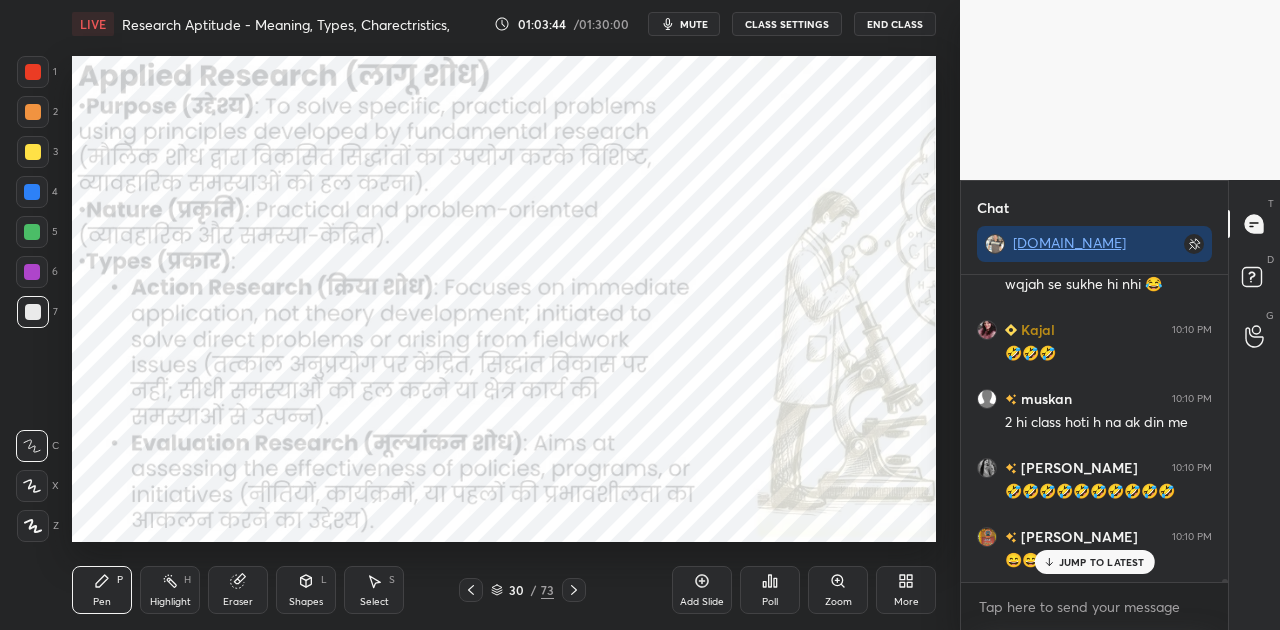 click on "mute" at bounding box center [694, 24] 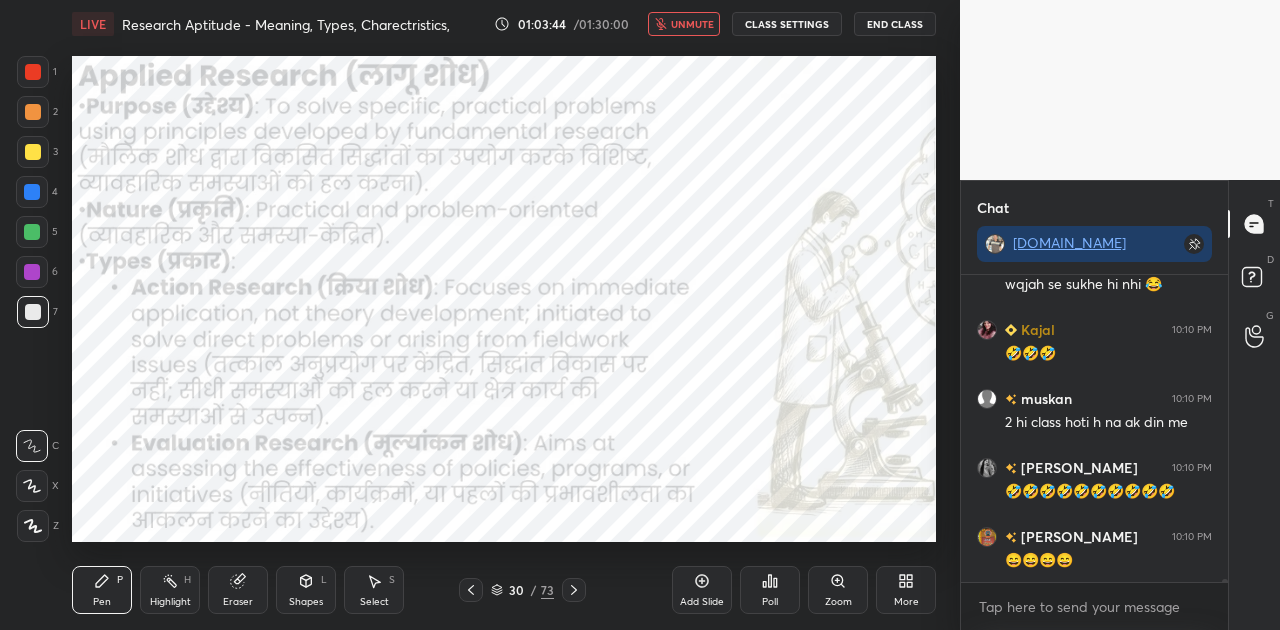 scroll, scrollTop: 27760, scrollLeft: 0, axis: vertical 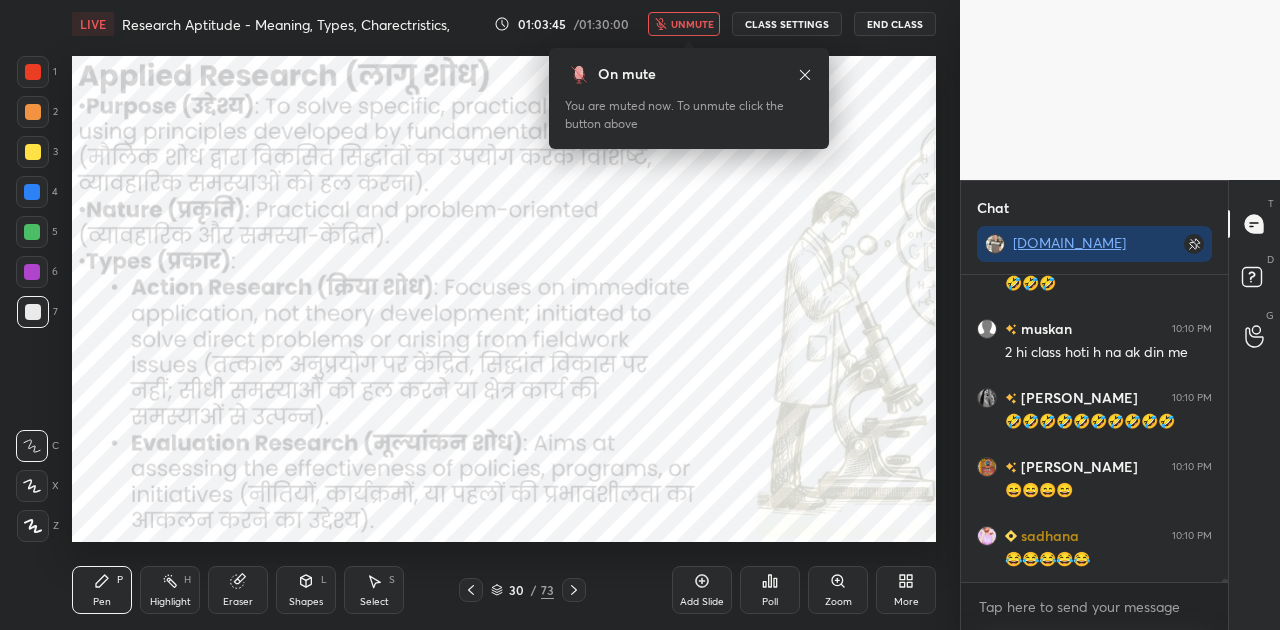 click on "unmute" at bounding box center [692, 24] 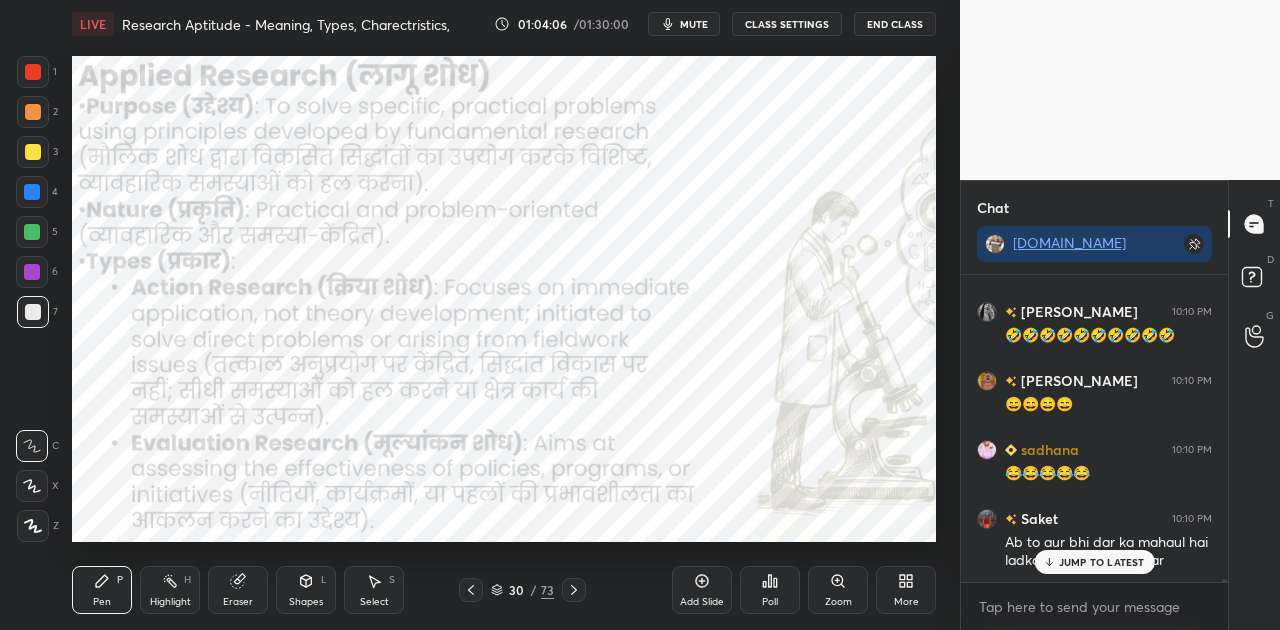 scroll, scrollTop: 27934, scrollLeft: 0, axis: vertical 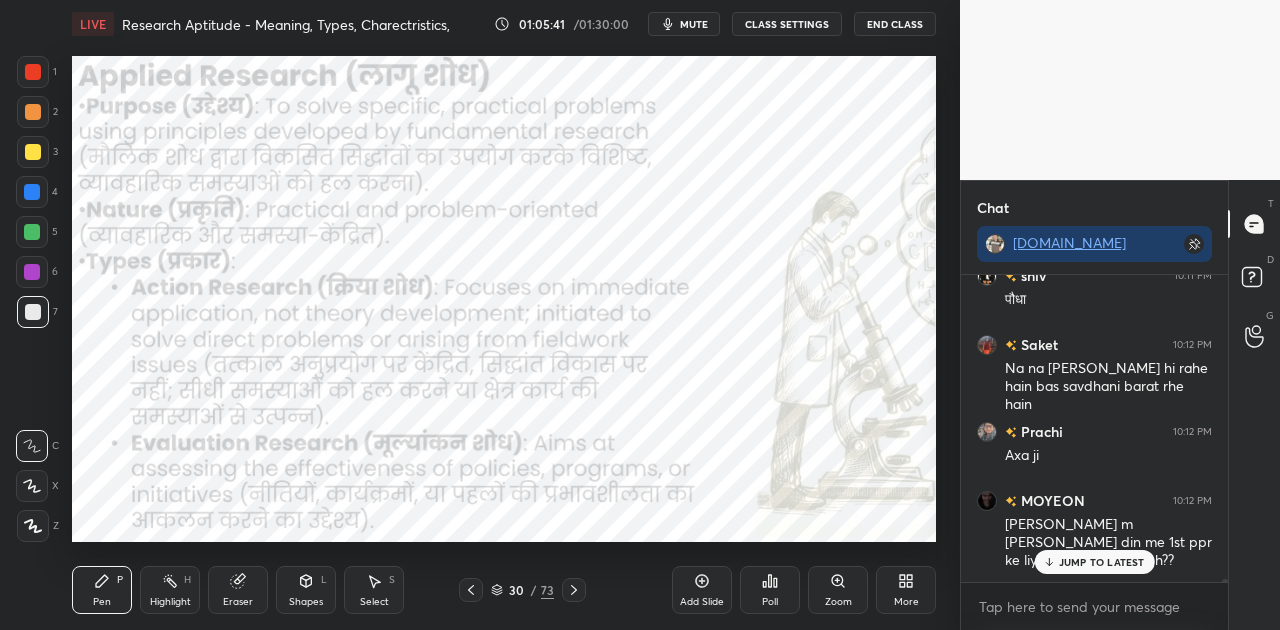 click on "JUMP TO LATEST" at bounding box center [1102, 562] 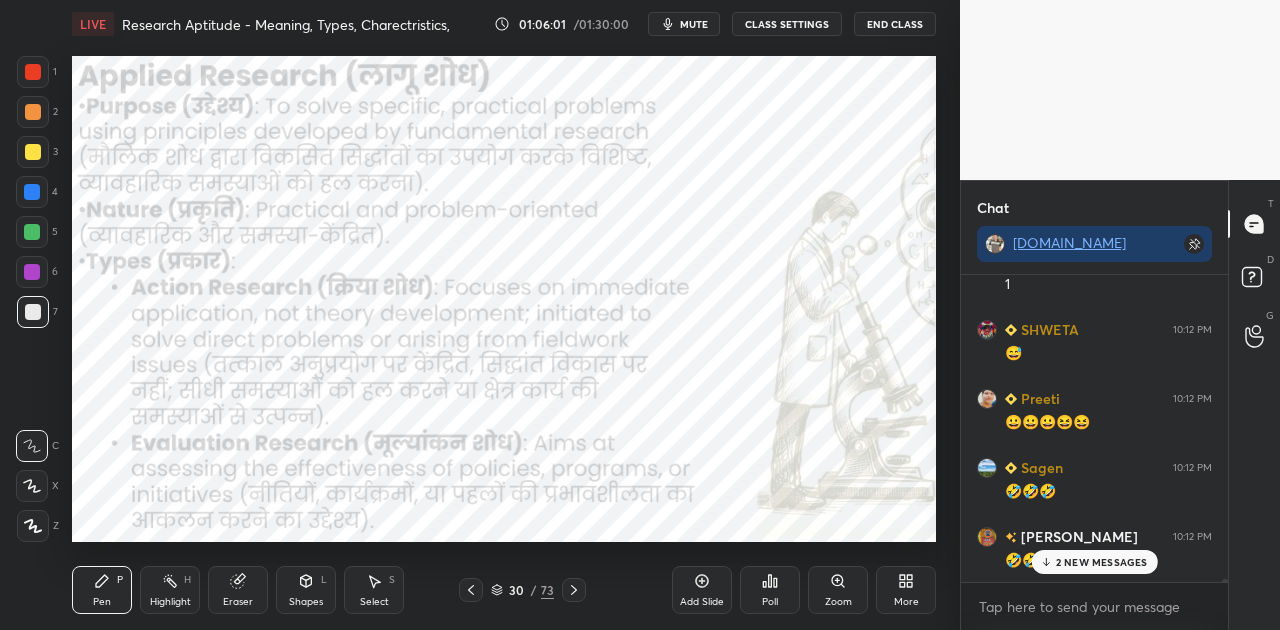 scroll, scrollTop: 29610, scrollLeft: 0, axis: vertical 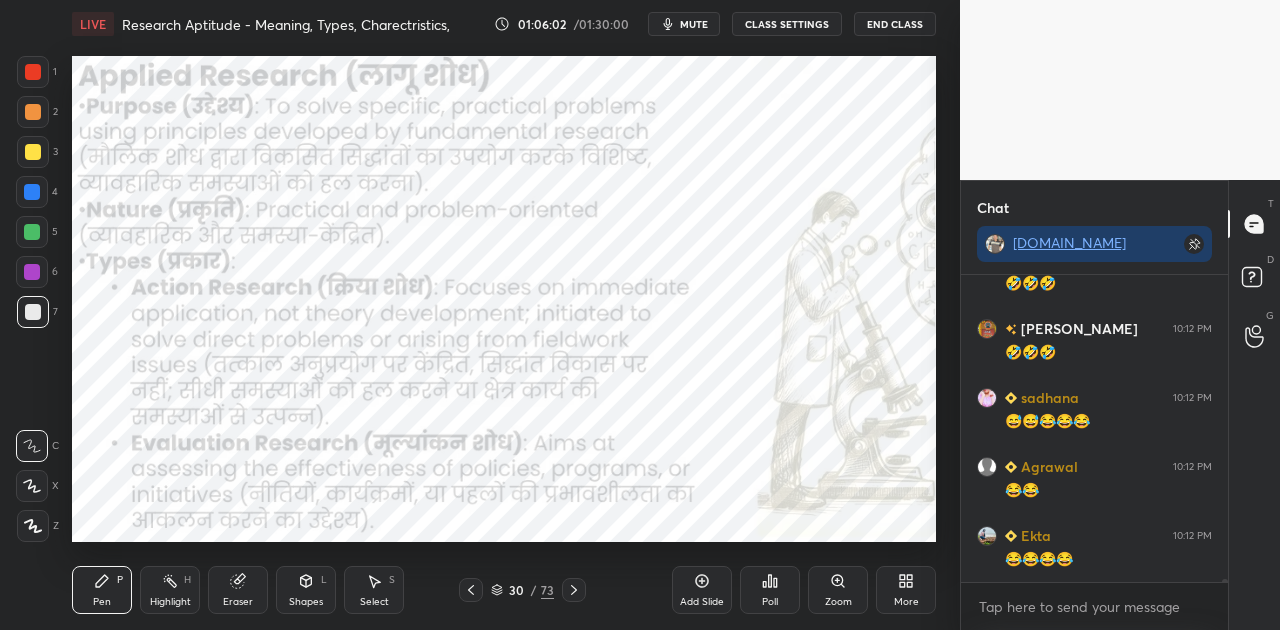 click on "mute" at bounding box center (694, 24) 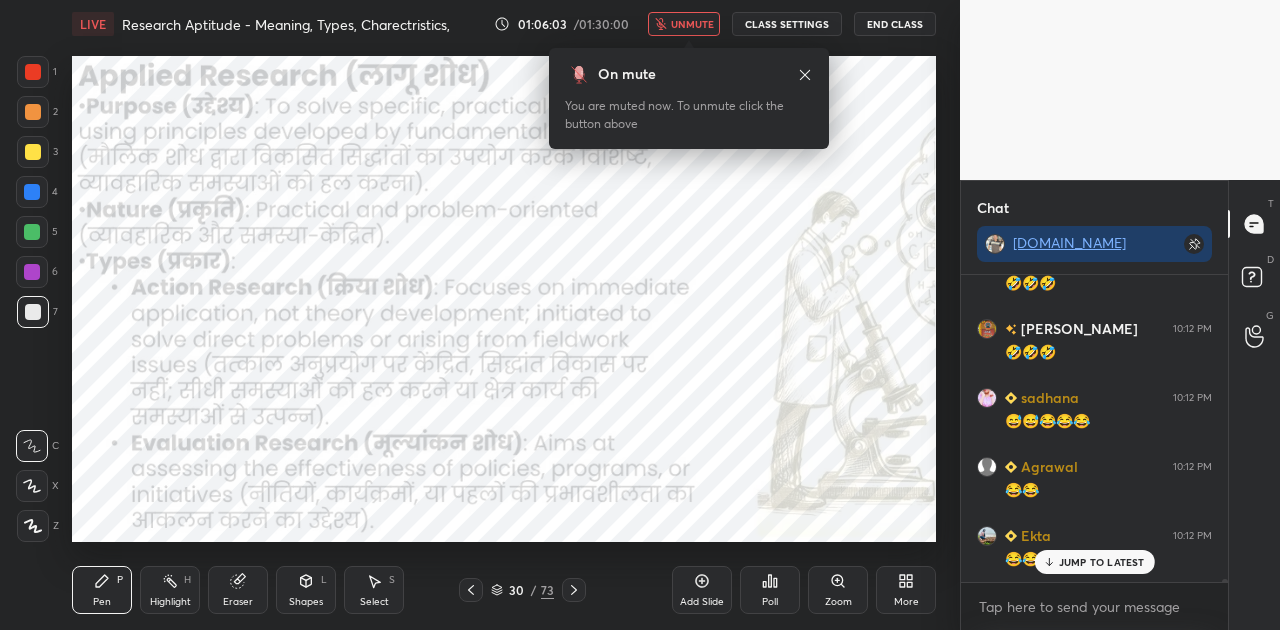 scroll, scrollTop: 29748, scrollLeft: 0, axis: vertical 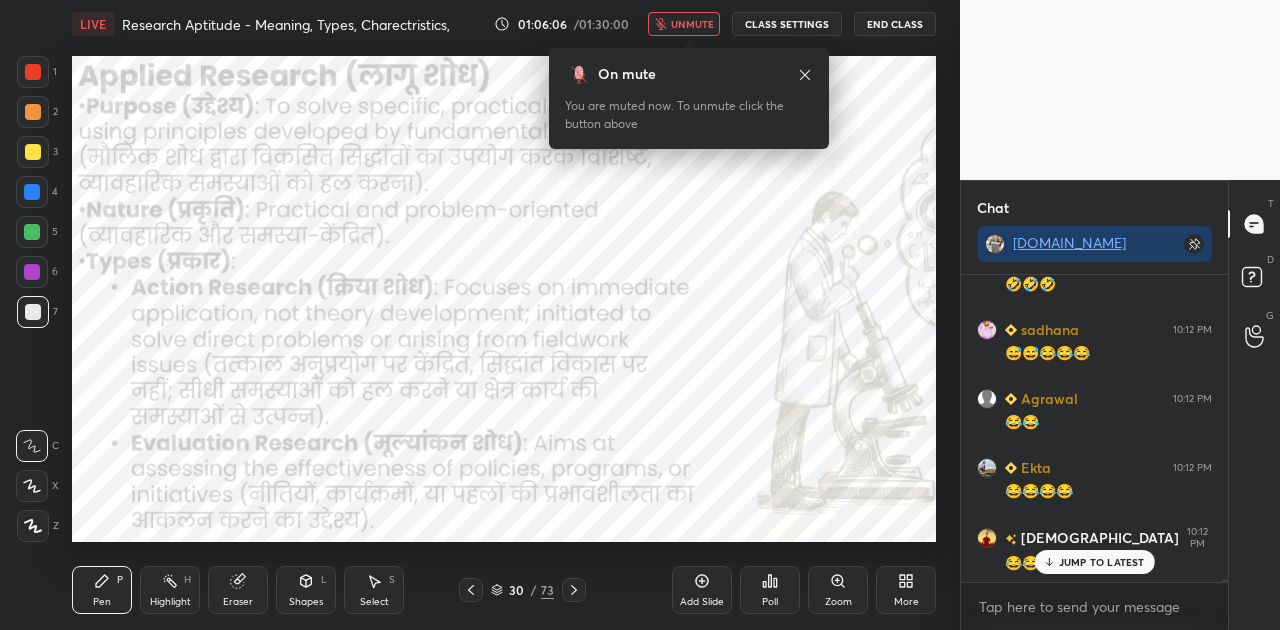 click on "unmute" at bounding box center [692, 24] 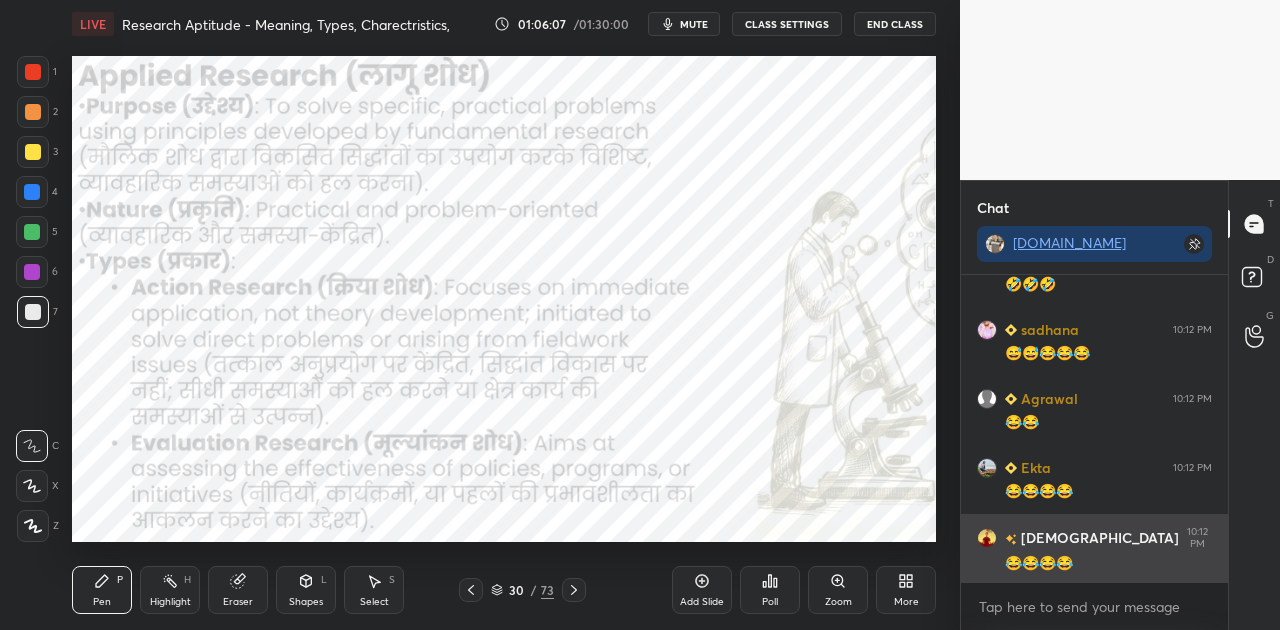 scroll, scrollTop: 29818, scrollLeft: 0, axis: vertical 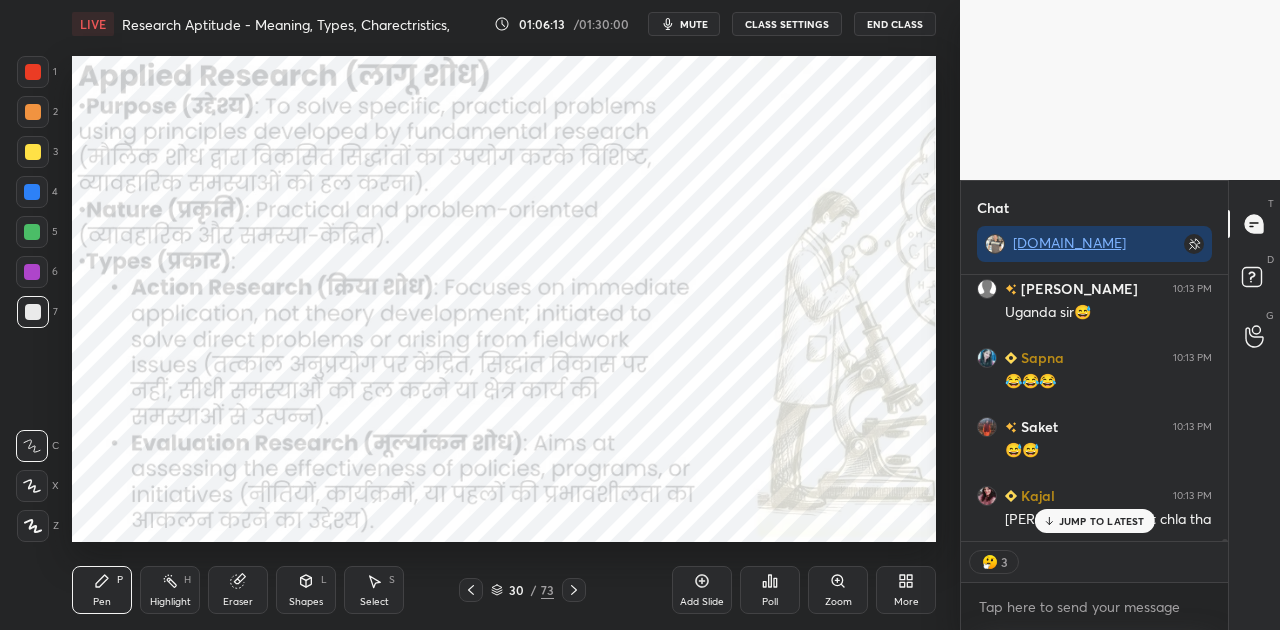 click on "JUMP TO LATEST" at bounding box center [1102, 521] 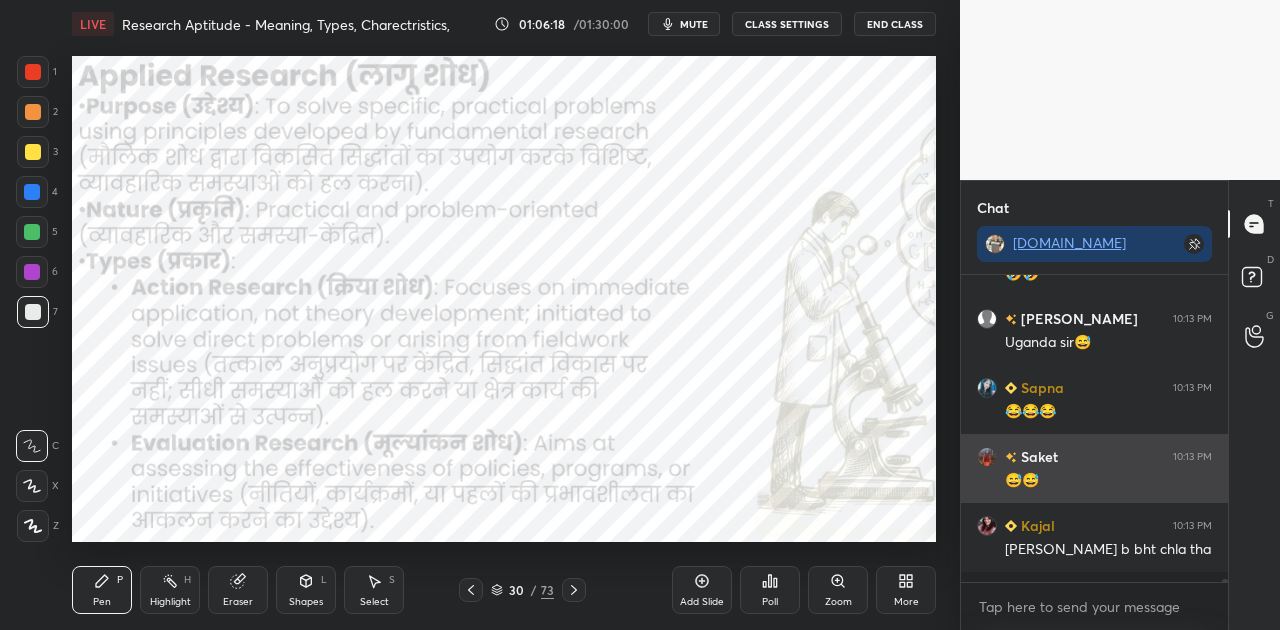 scroll, scrollTop: 6, scrollLeft: 6, axis: both 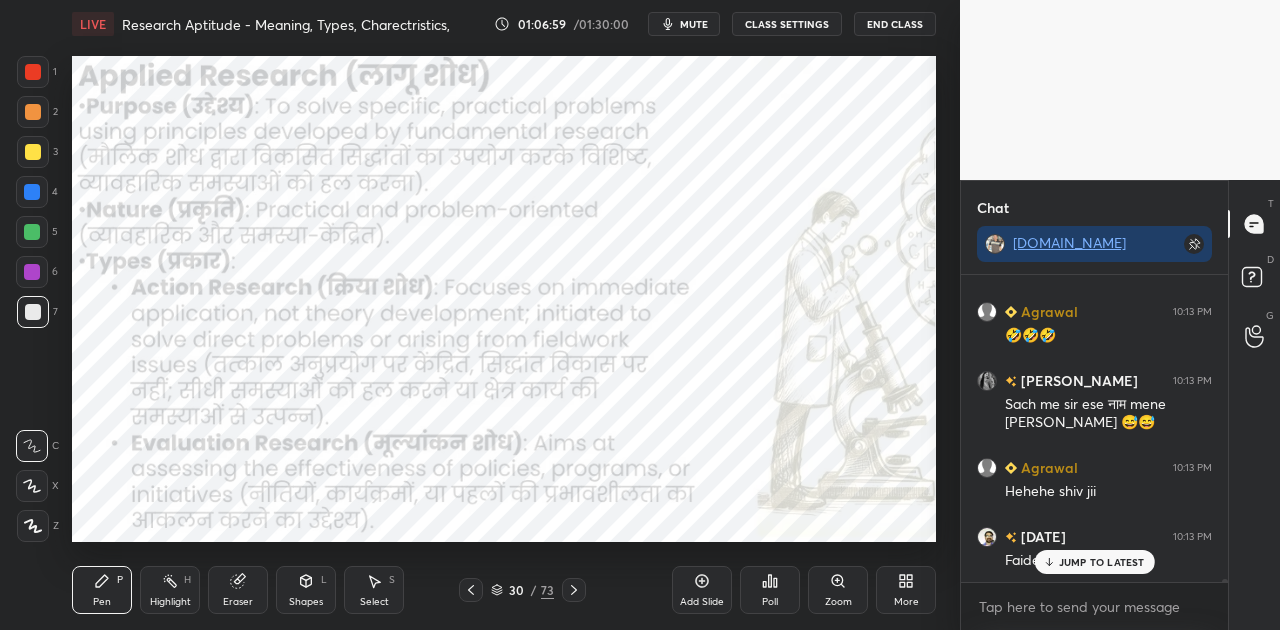 click on "JUMP TO LATEST" at bounding box center (1102, 562) 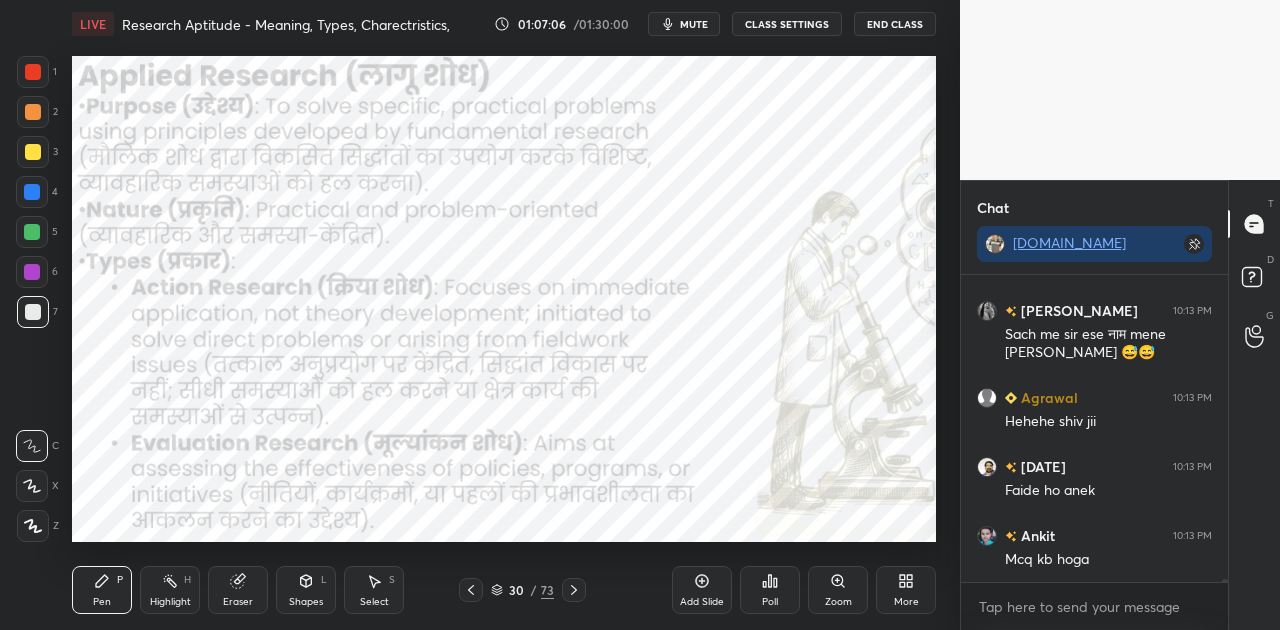scroll, scrollTop: 30942, scrollLeft: 0, axis: vertical 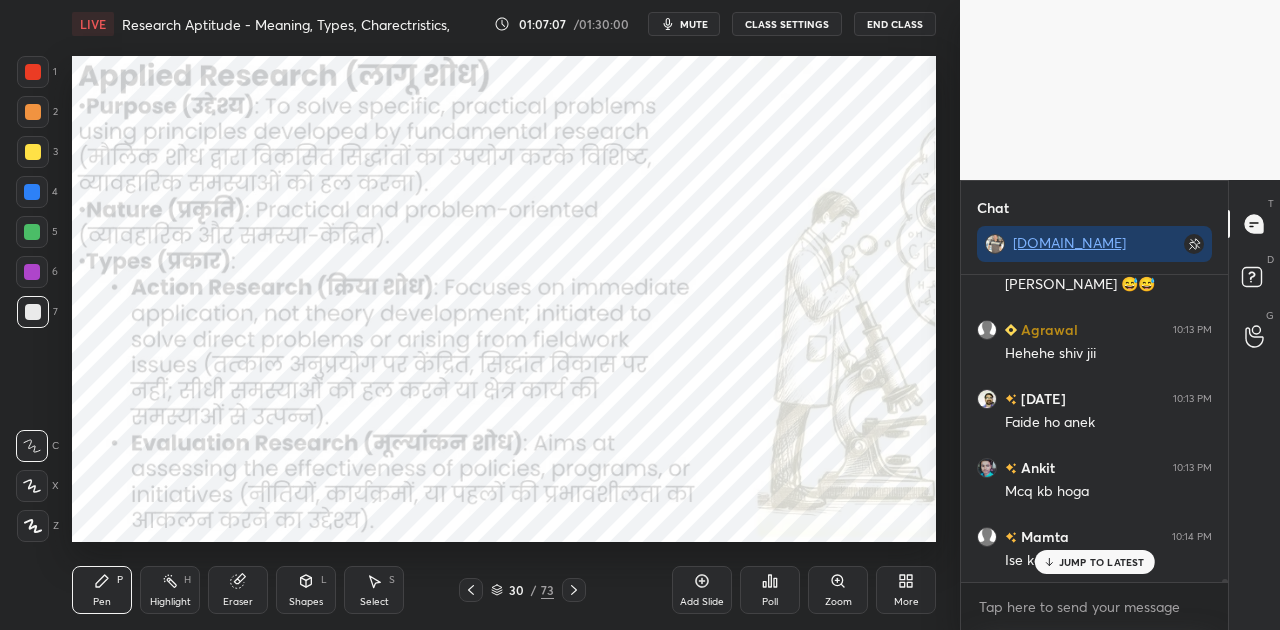 click on "JUMP TO LATEST" at bounding box center [1102, 562] 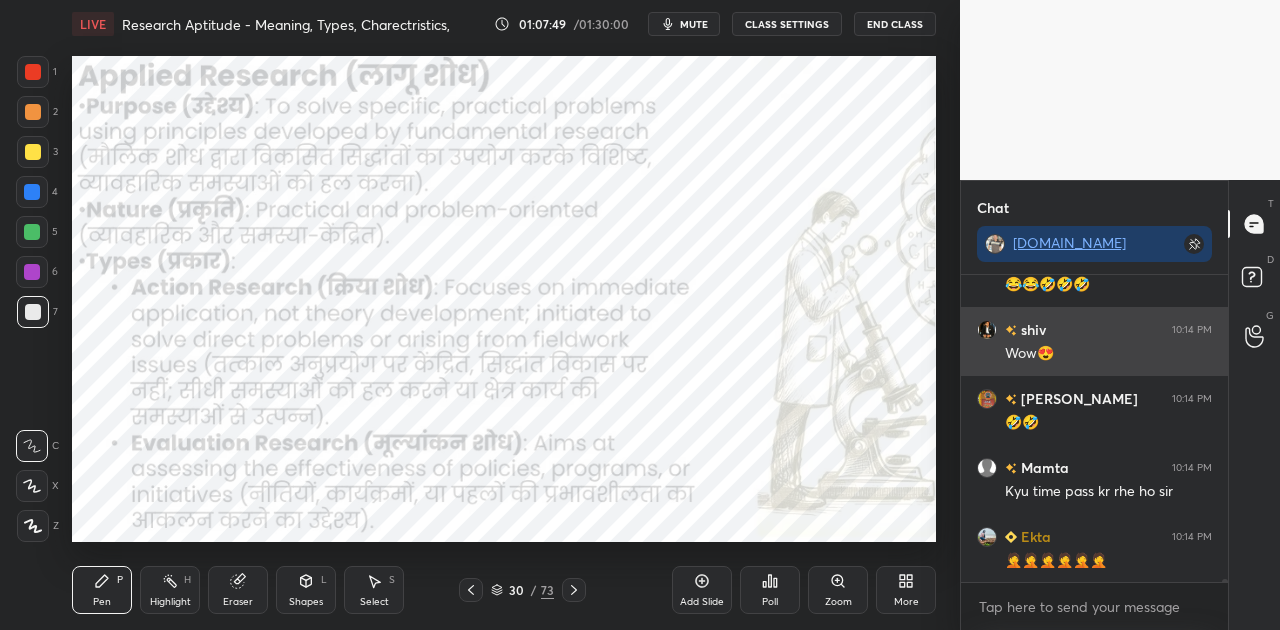 scroll, scrollTop: 31896, scrollLeft: 0, axis: vertical 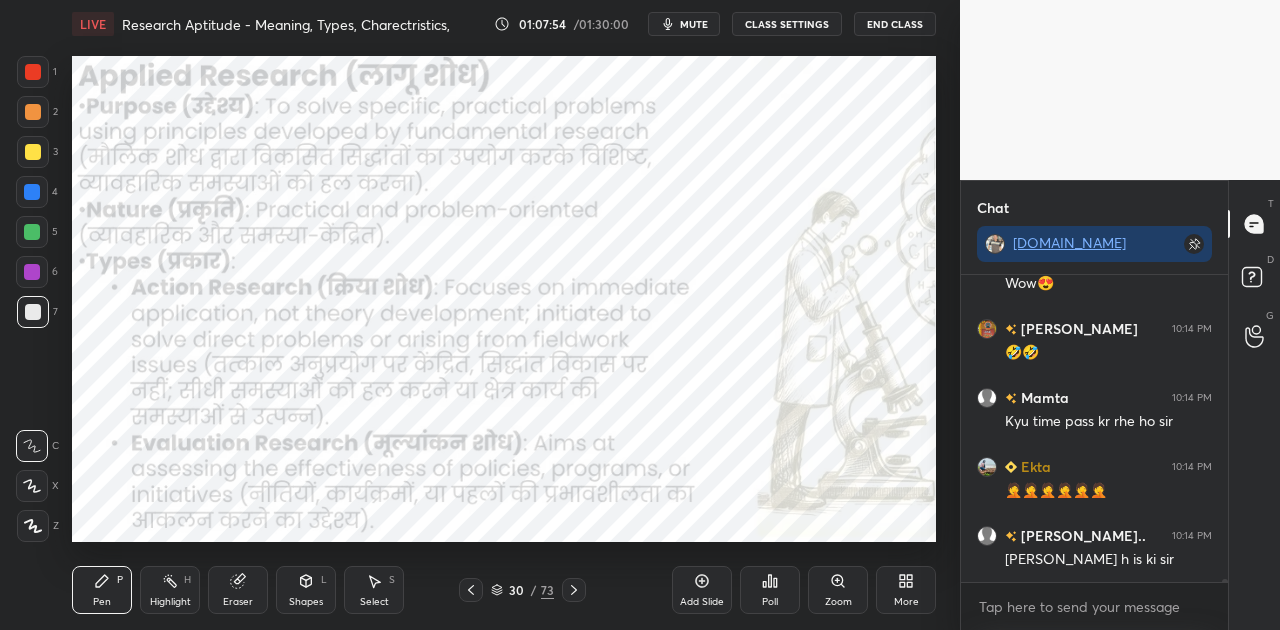 click on "mute" at bounding box center [684, 24] 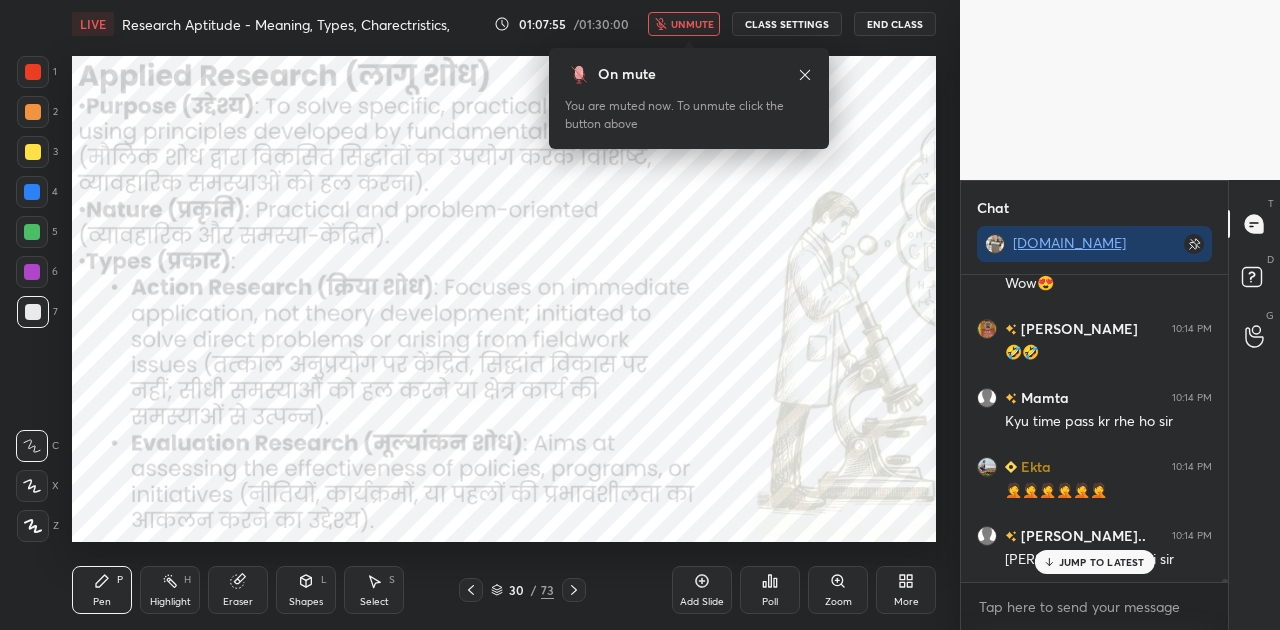 scroll, scrollTop: 31964, scrollLeft: 0, axis: vertical 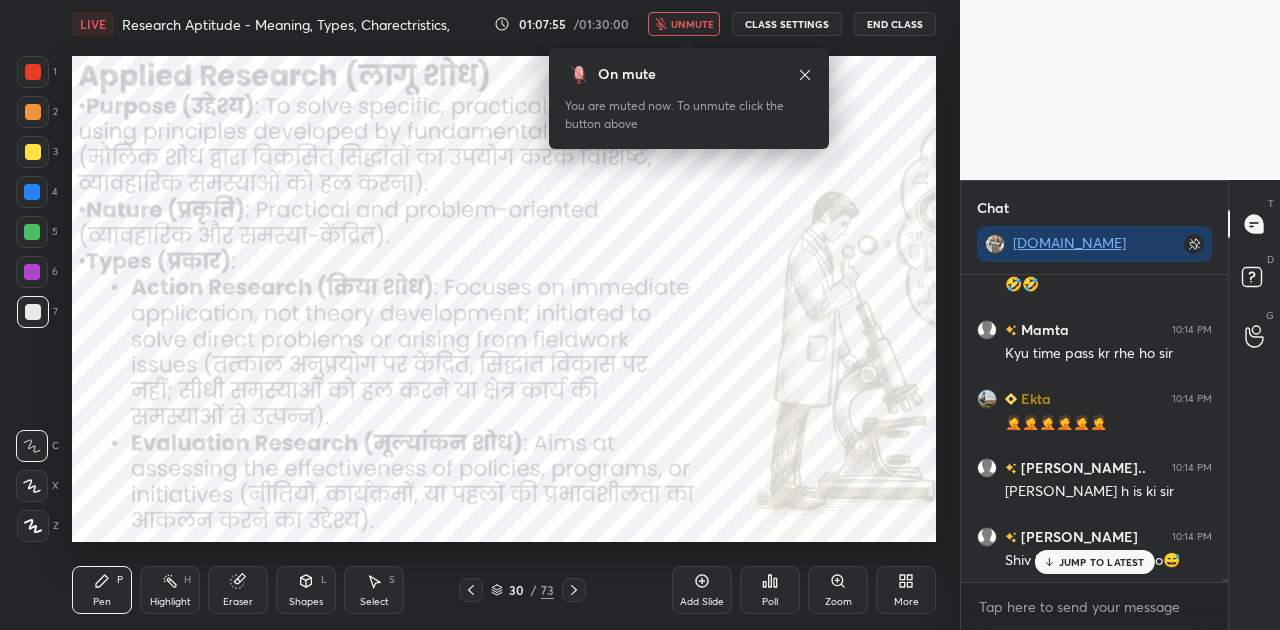 click on "unmute" at bounding box center [692, 24] 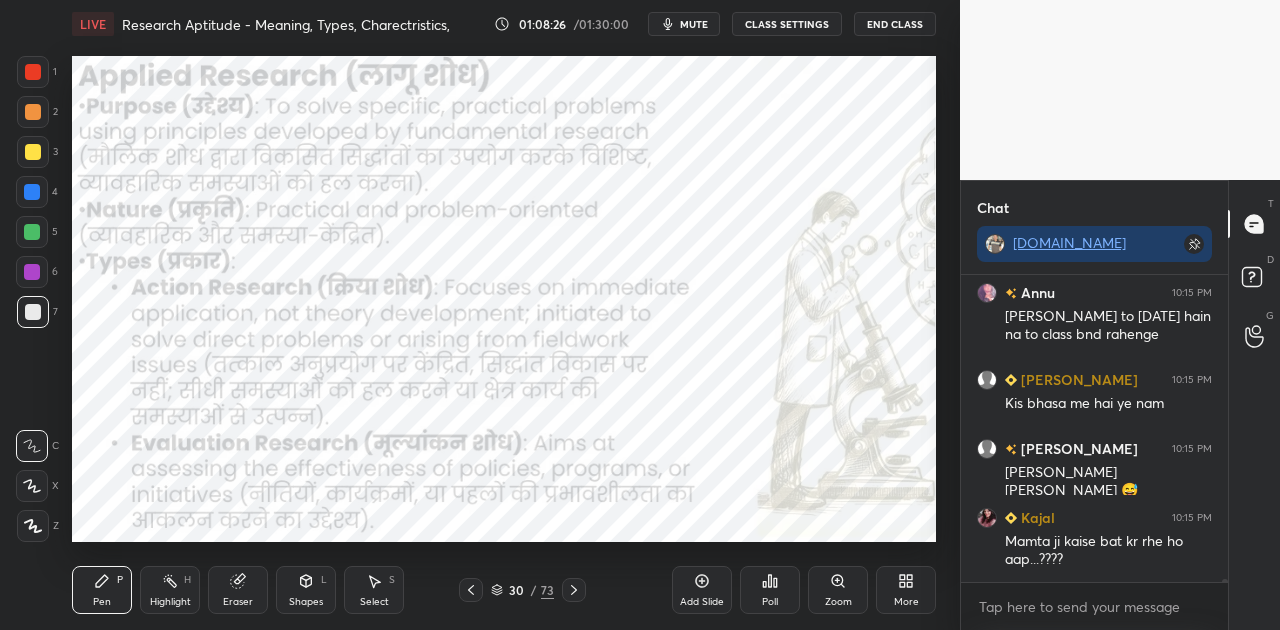 scroll, scrollTop: 32606, scrollLeft: 0, axis: vertical 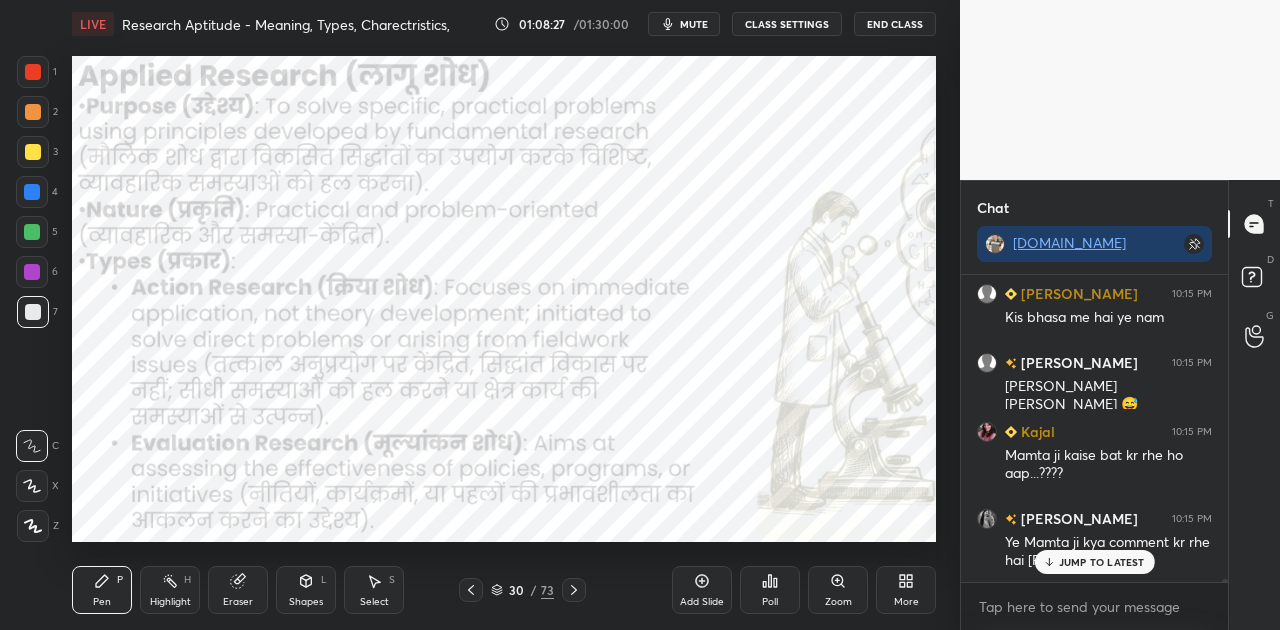click at bounding box center [32, 192] 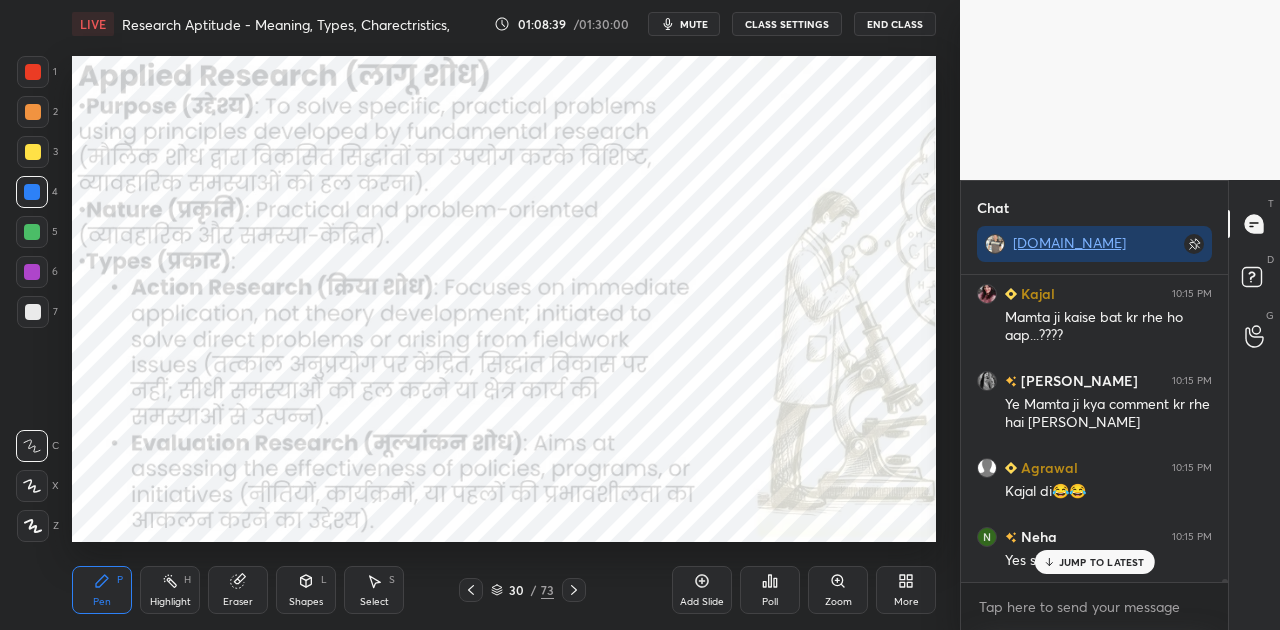 scroll, scrollTop: 32850, scrollLeft: 0, axis: vertical 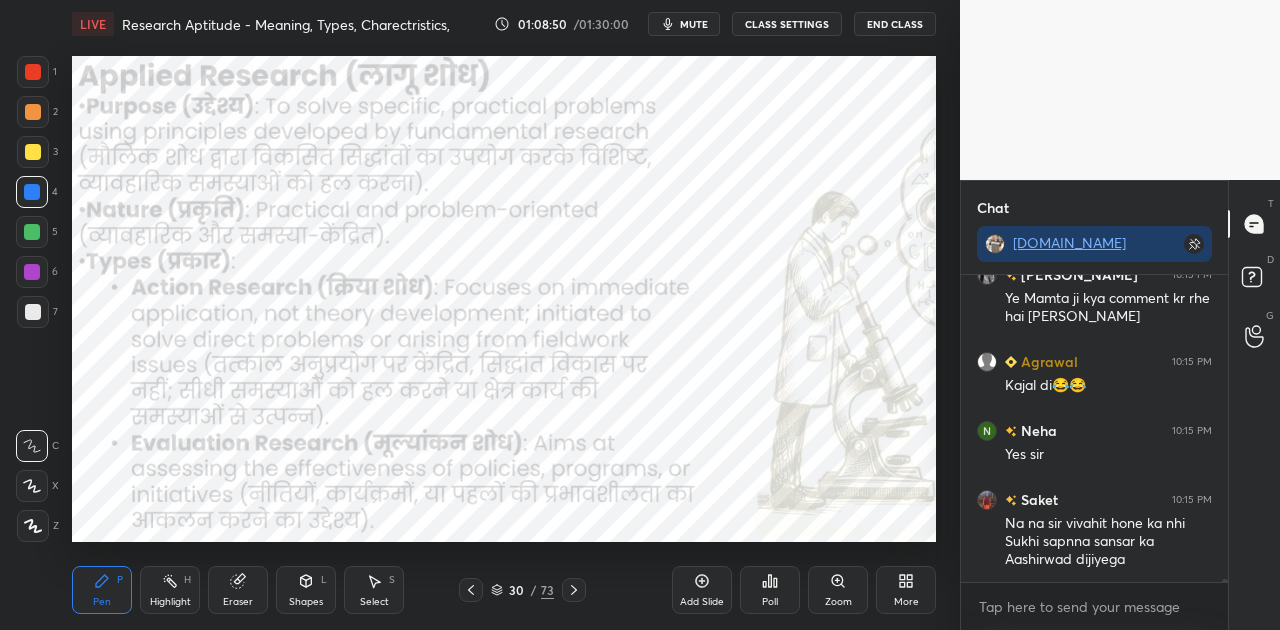 click 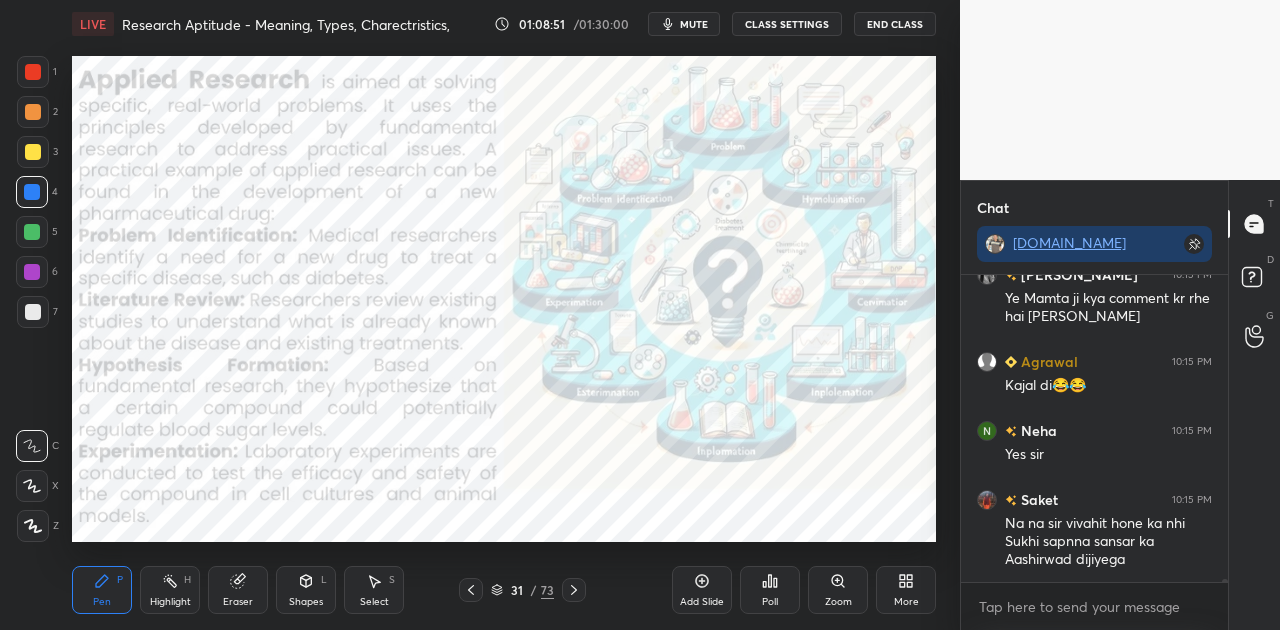 click 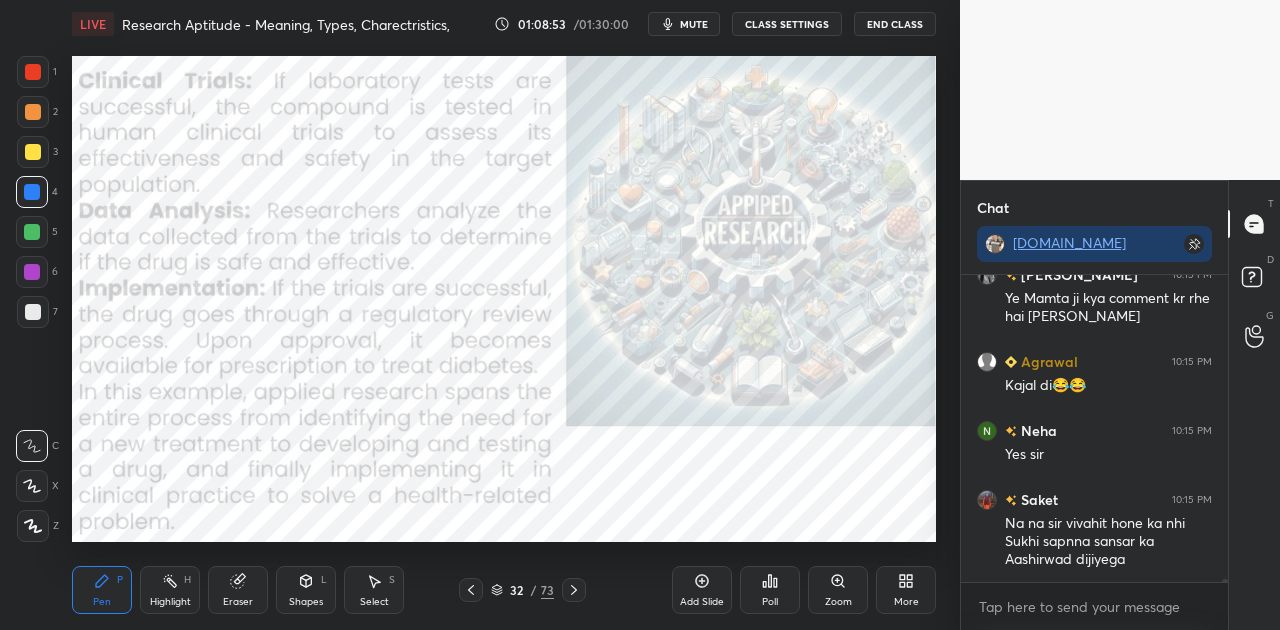 click 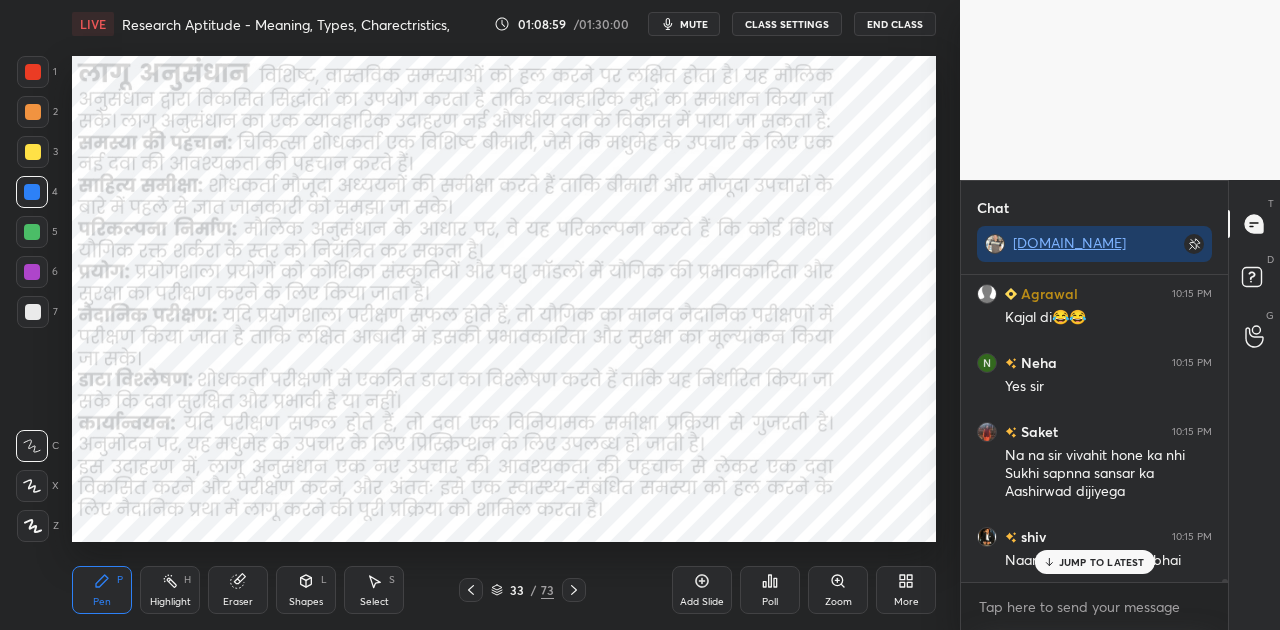 click 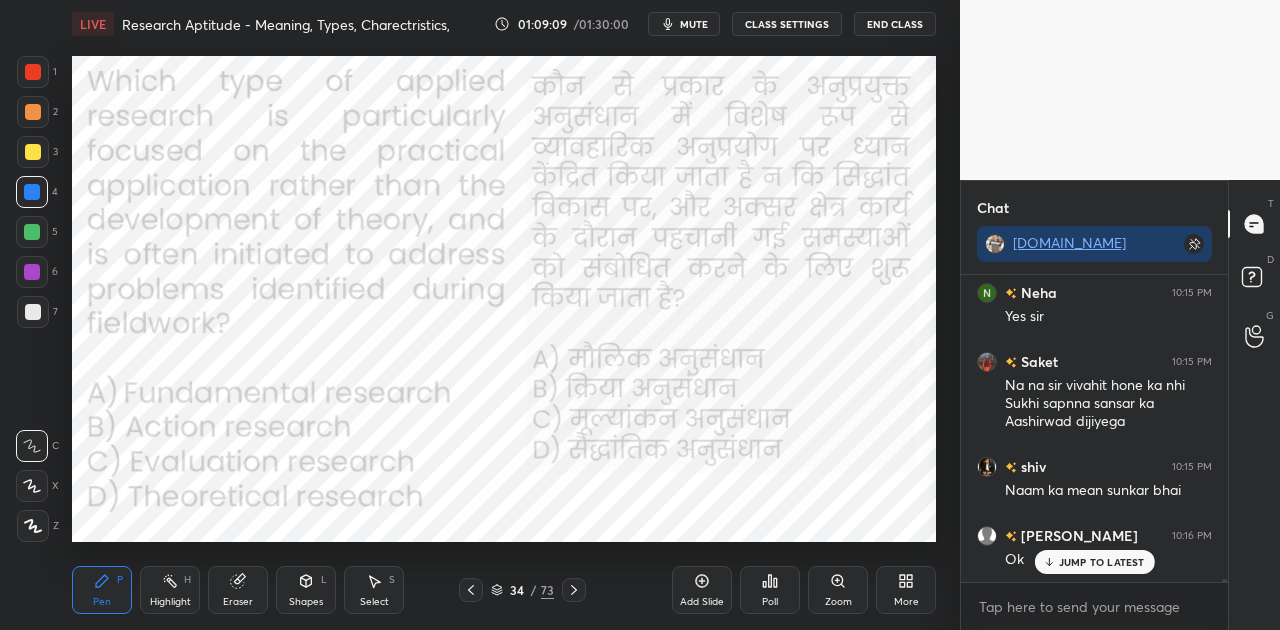 scroll, scrollTop: 33074, scrollLeft: 0, axis: vertical 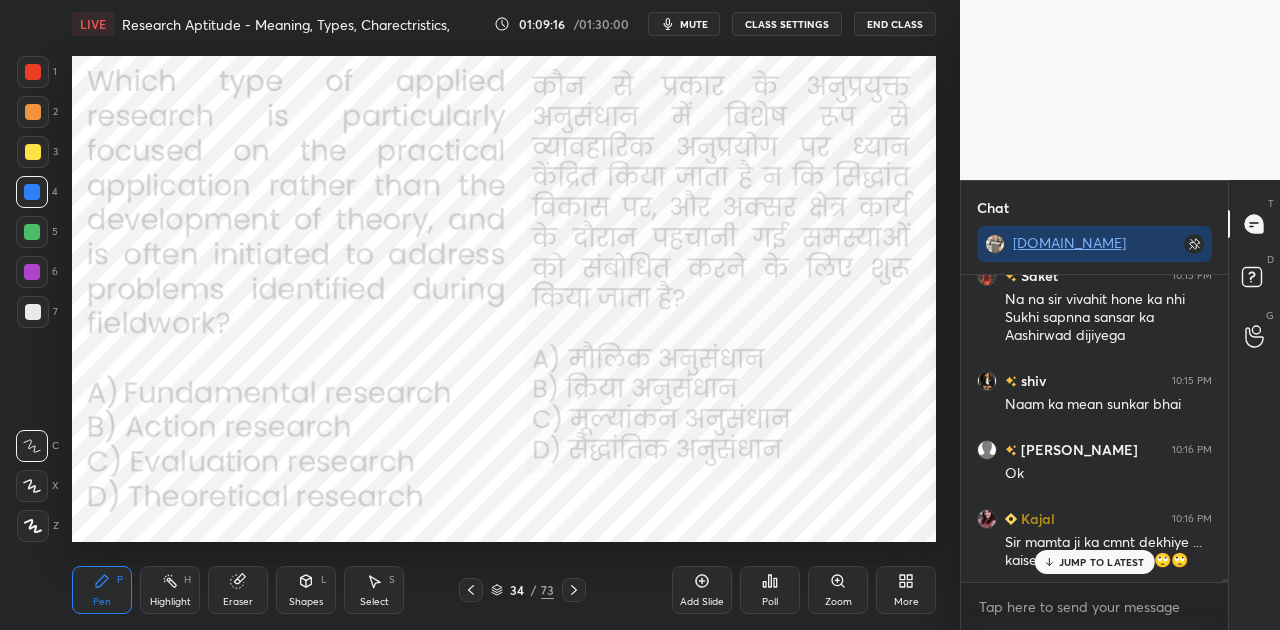 click on "JUMP TO LATEST" at bounding box center (1102, 562) 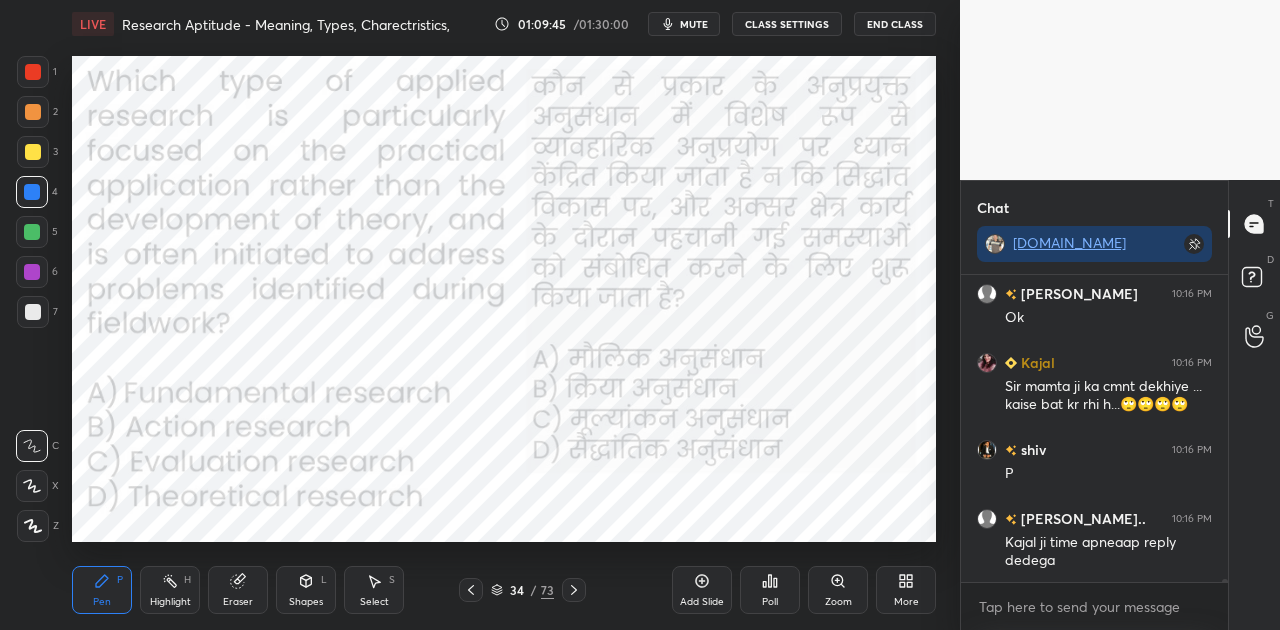scroll, scrollTop: 33300, scrollLeft: 0, axis: vertical 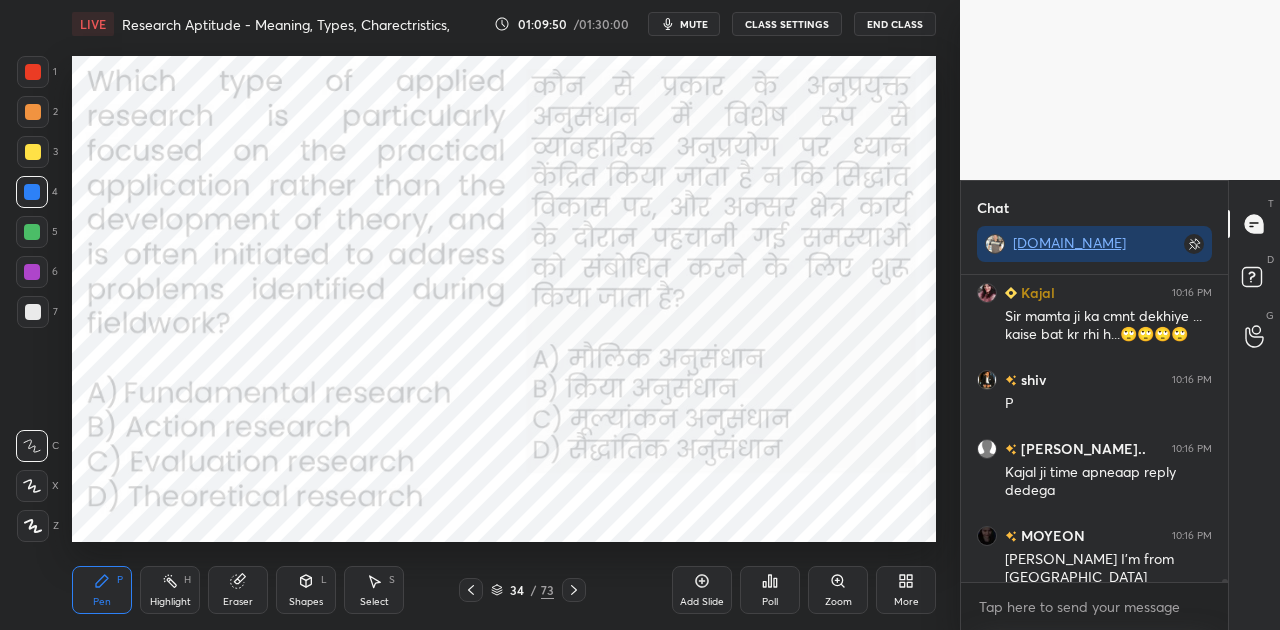 click on "Poll" at bounding box center [770, 590] 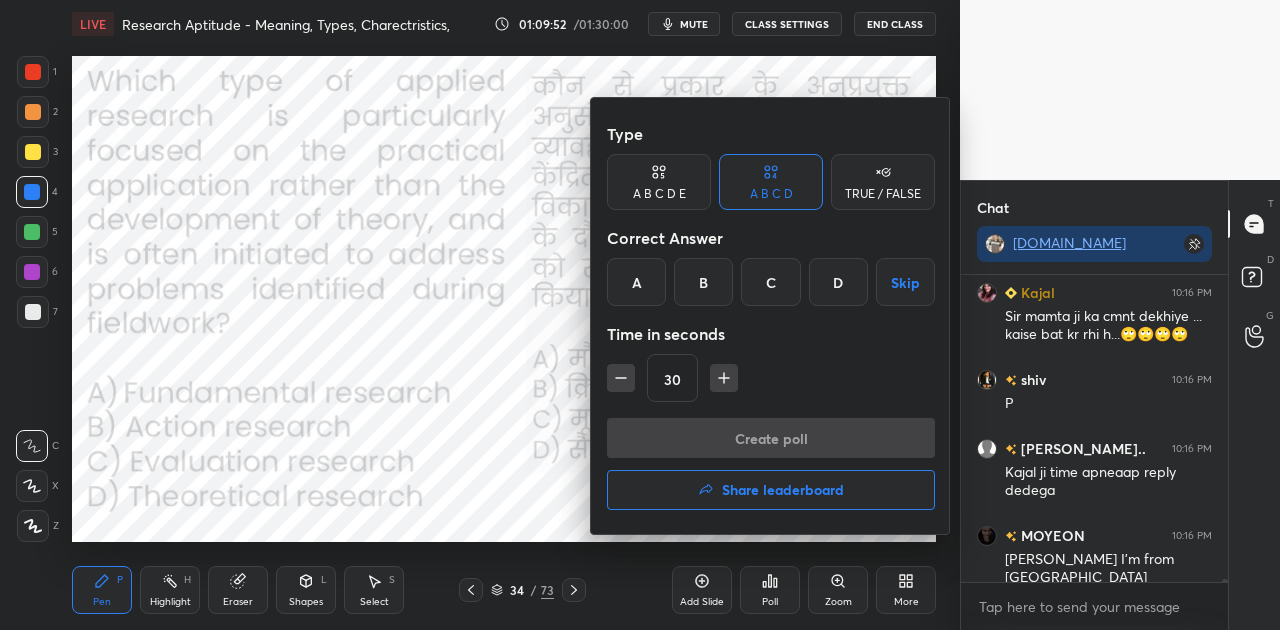 scroll, scrollTop: 33368, scrollLeft: 0, axis: vertical 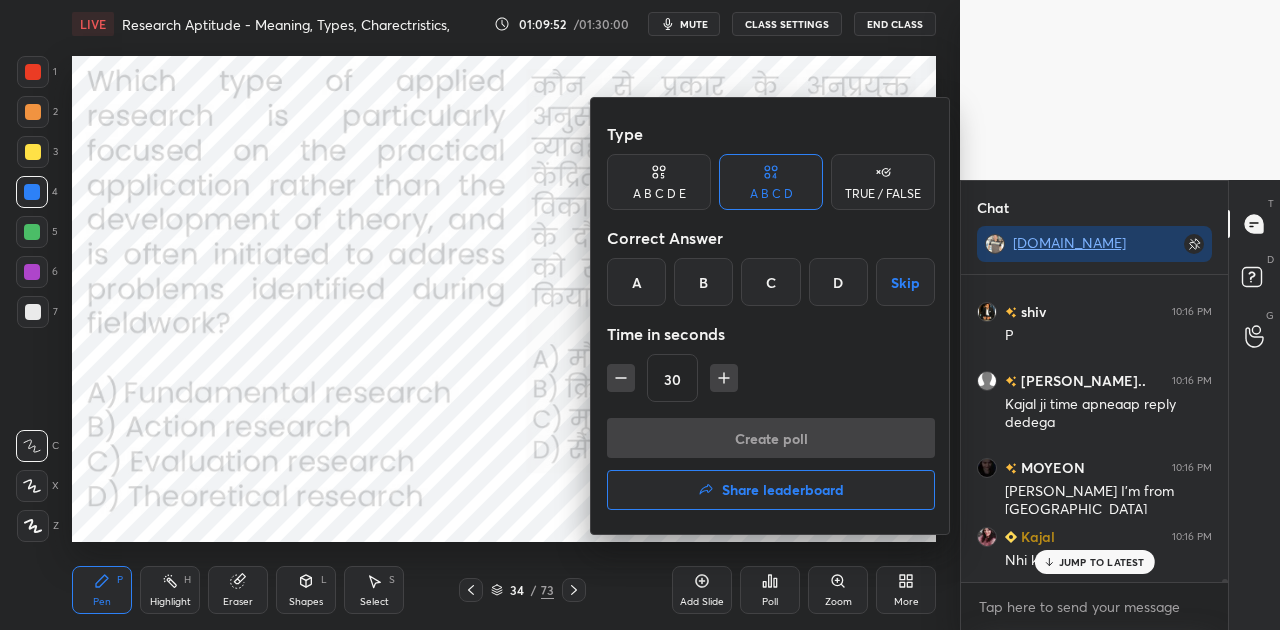 click on "B" at bounding box center [703, 282] 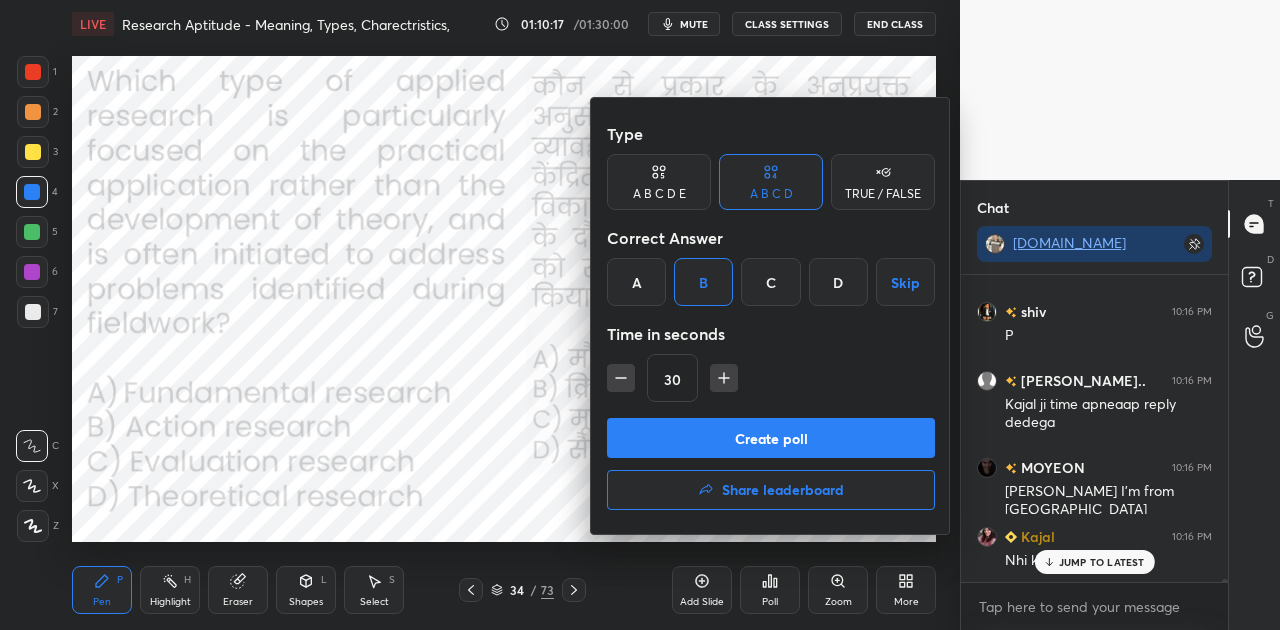 click on "Create poll" at bounding box center [771, 438] 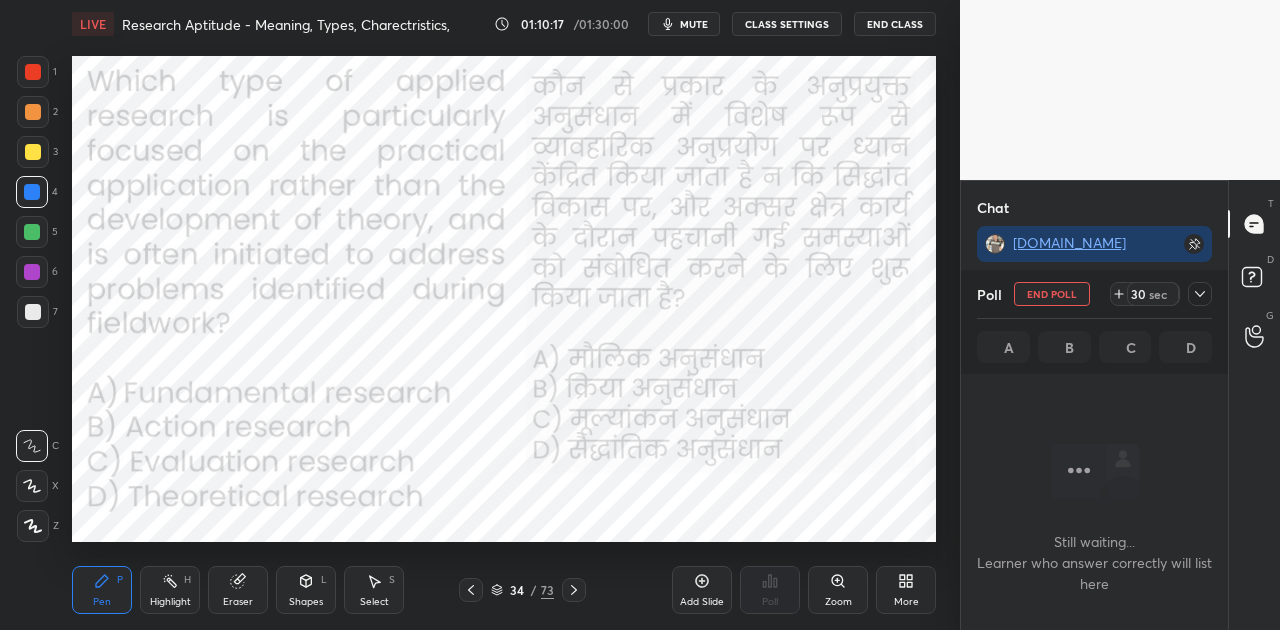scroll, scrollTop: 203, scrollLeft: 261, axis: both 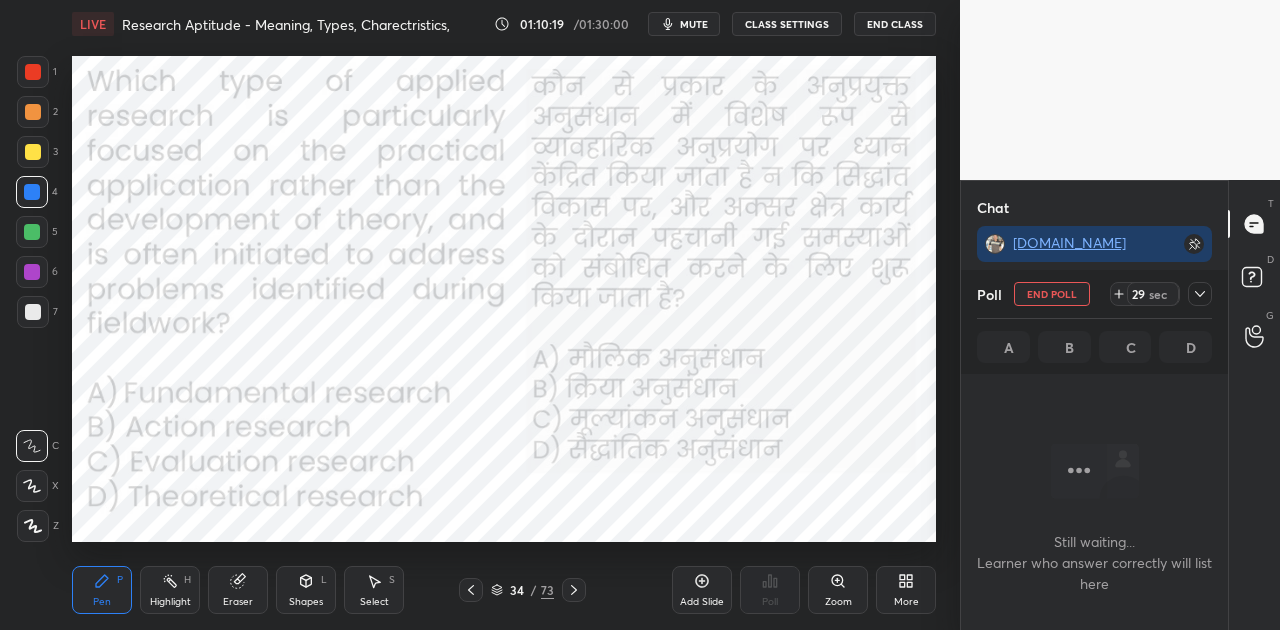 click on "mute" at bounding box center [694, 24] 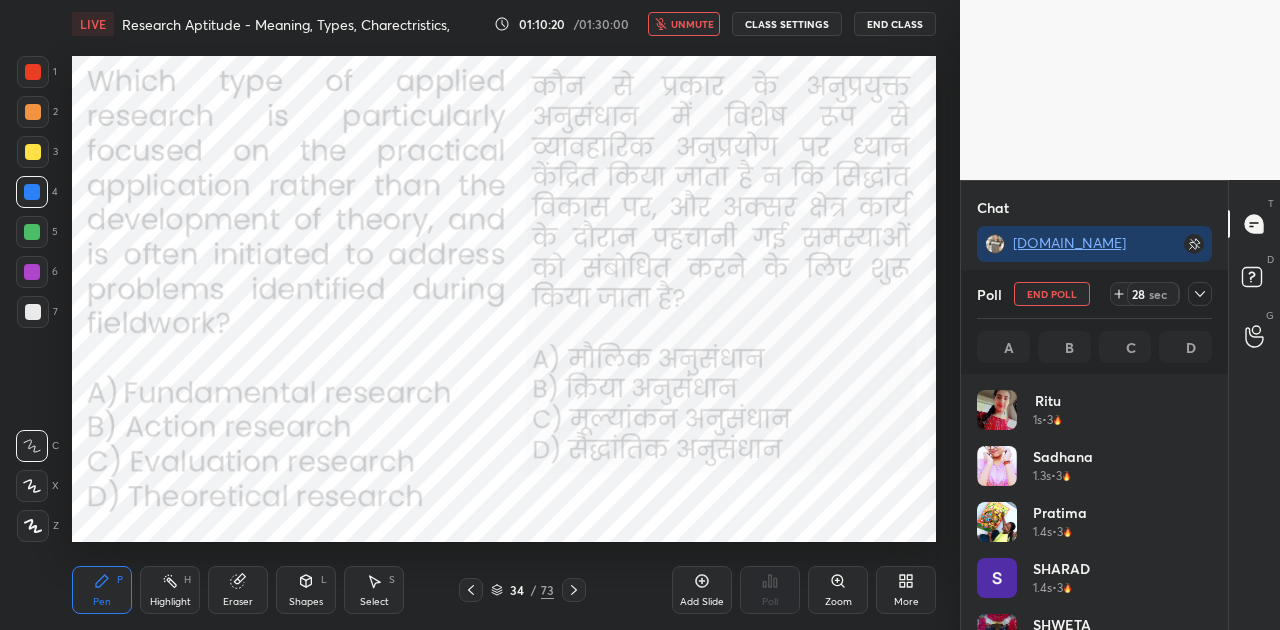 scroll, scrollTop: 7, scrollLeft: 6, axis: both 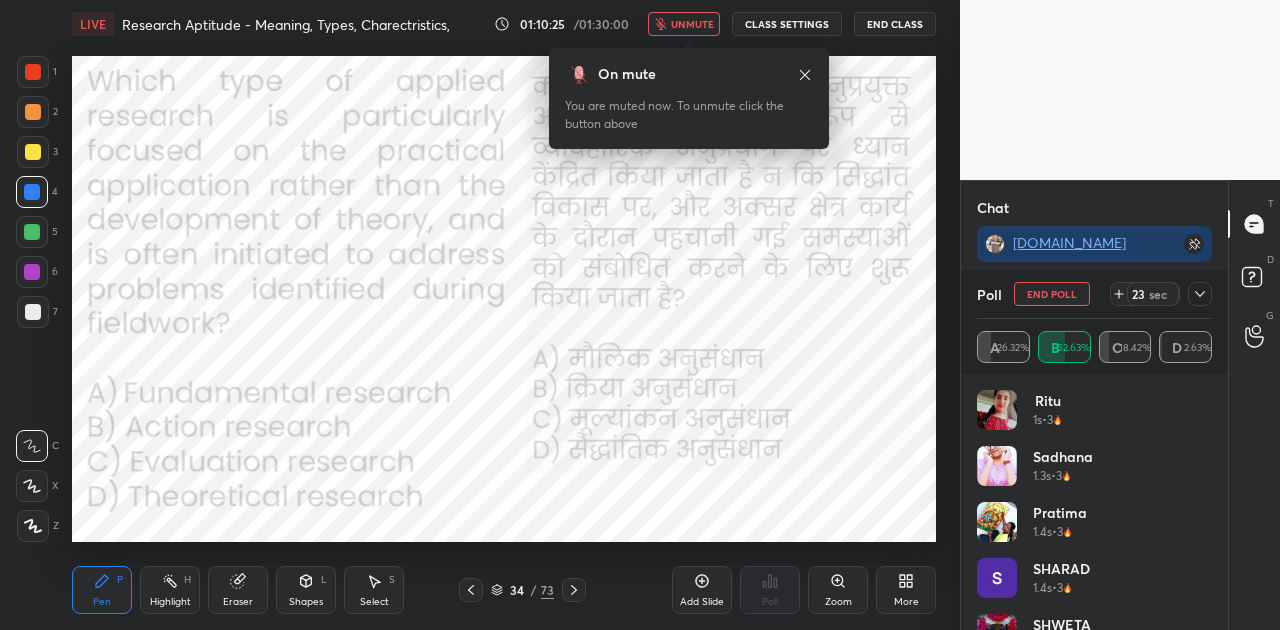 click on "unmute" at bounding box center (692, 24) 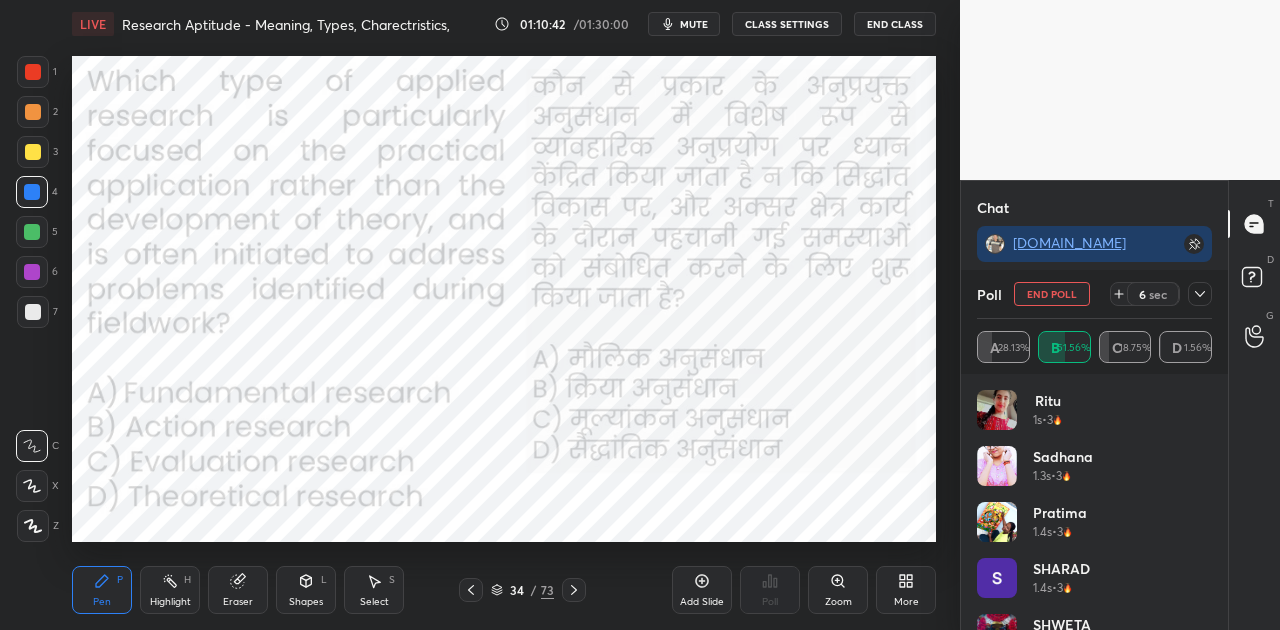 scroll, scrollTop: 33922, scrollLeft: 0, axis: vertical 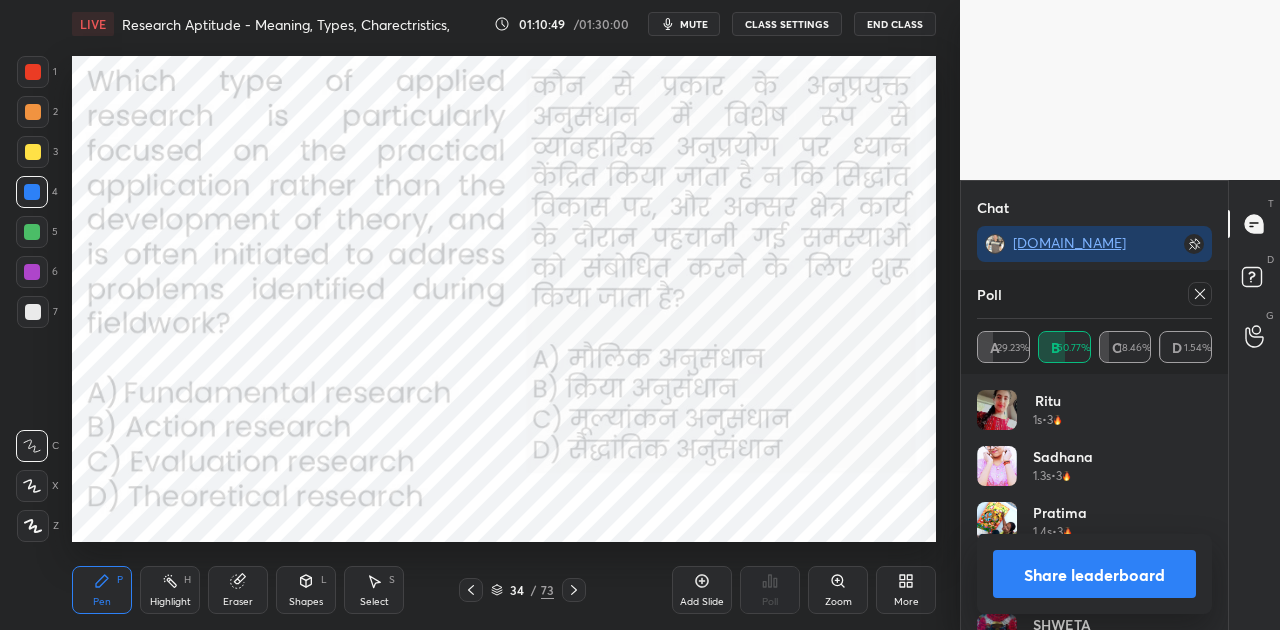 click on "Share leaderboard" at bounding box center [1094, 574] 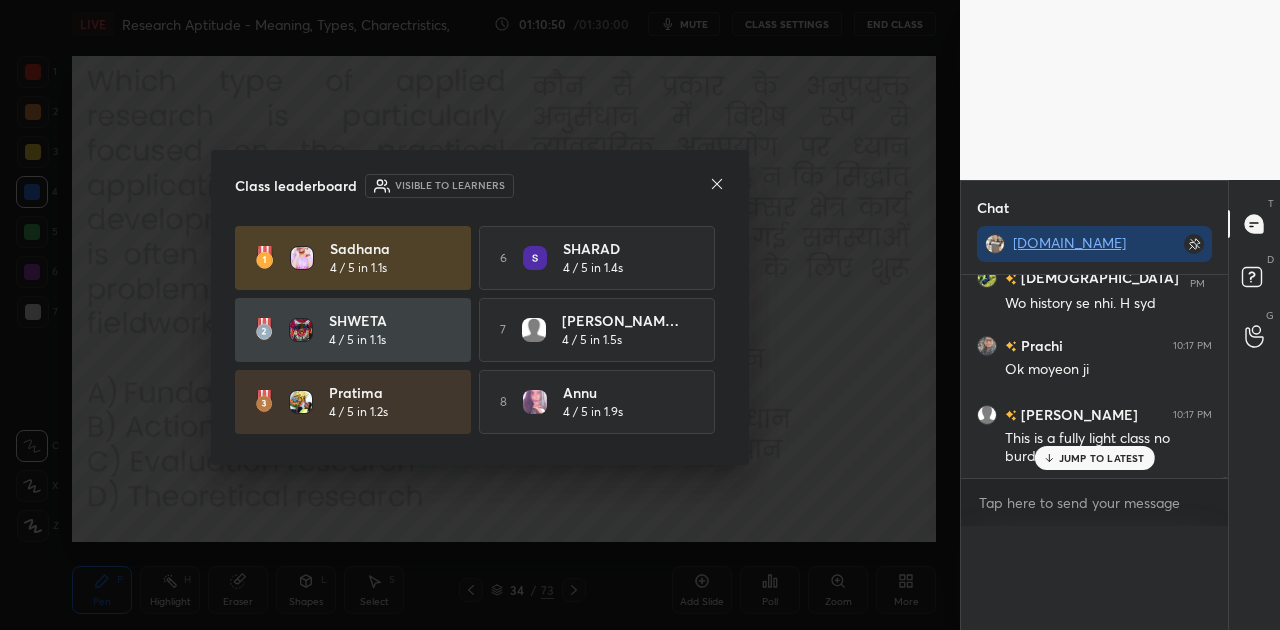 scroll, scrollTop: 0, scrollLeft: 0, axis: both 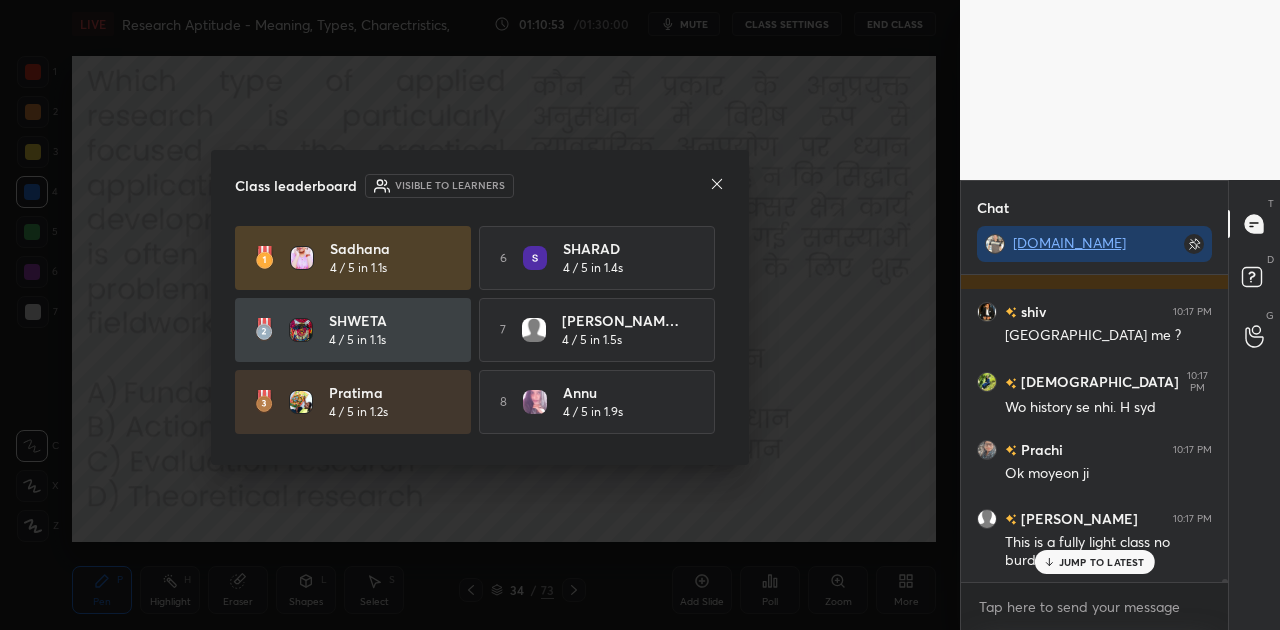 click 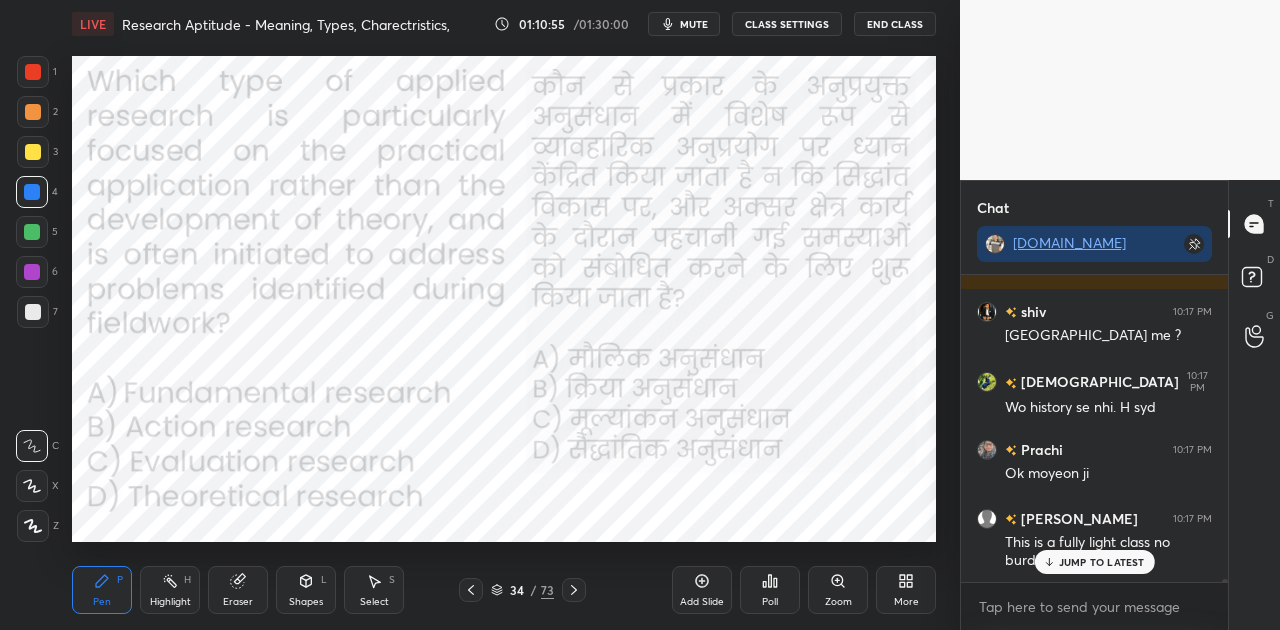 click on "JUMP TO LATEST" at bounding box center (1102, 562) 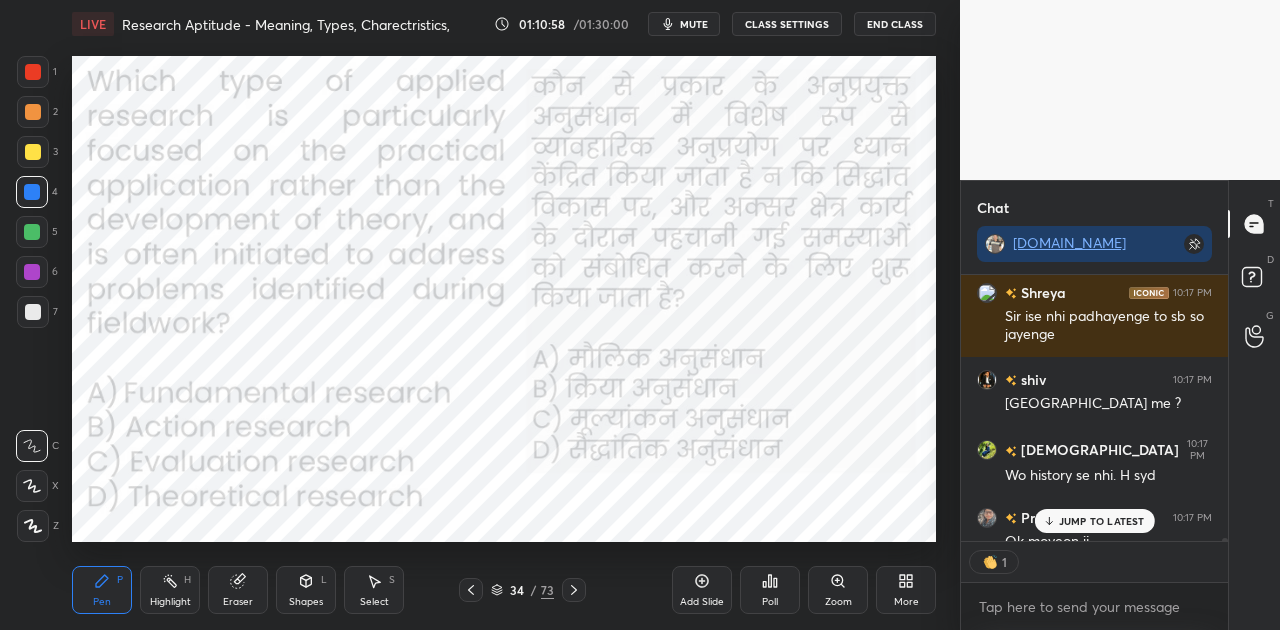 scroll, scrollTop: 33685, scrollLeft: 0, axis: vertical 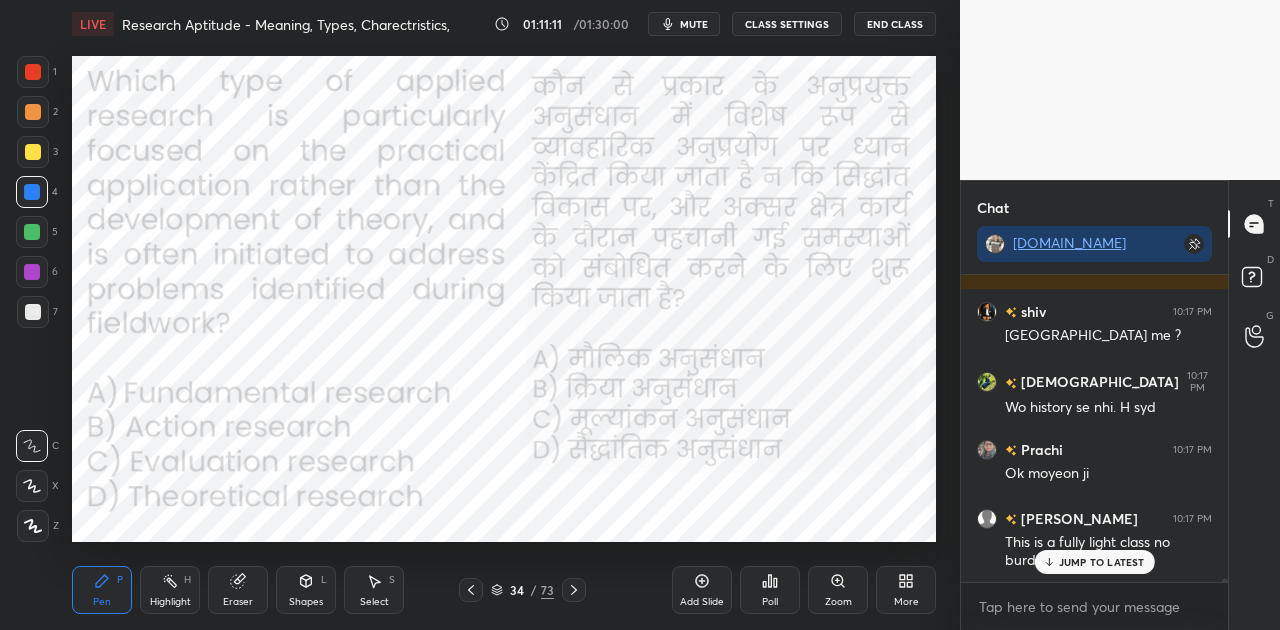 click on "JUMP TO LATEST" at bounding box center (1094, 562) 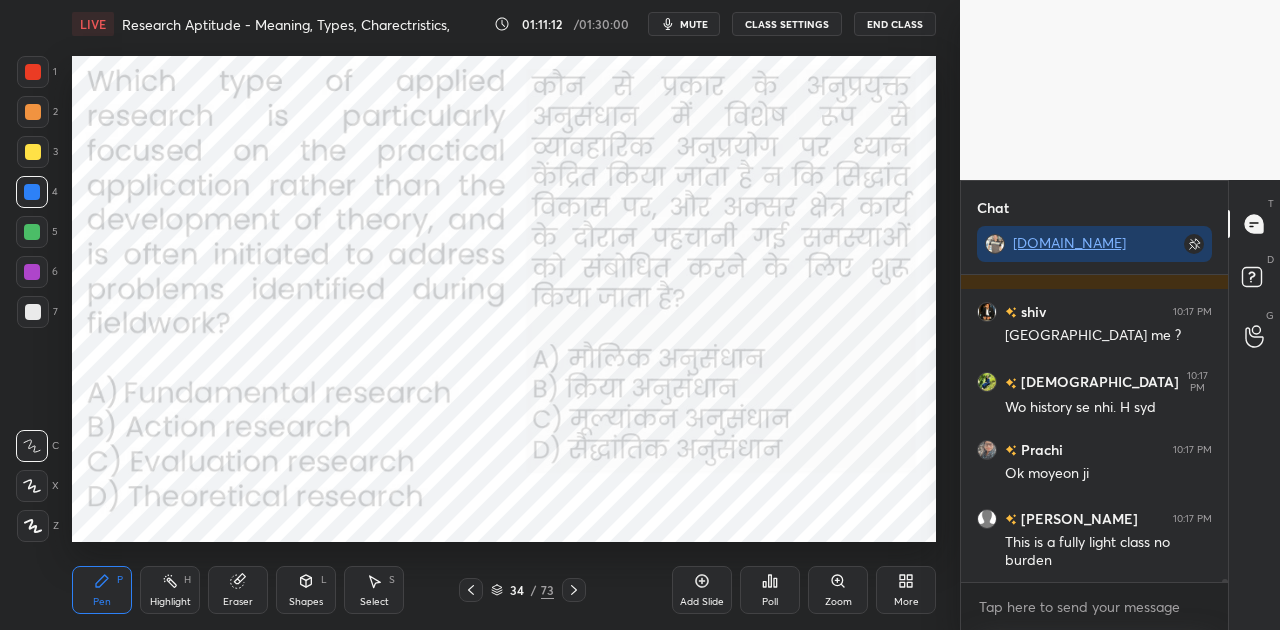 click 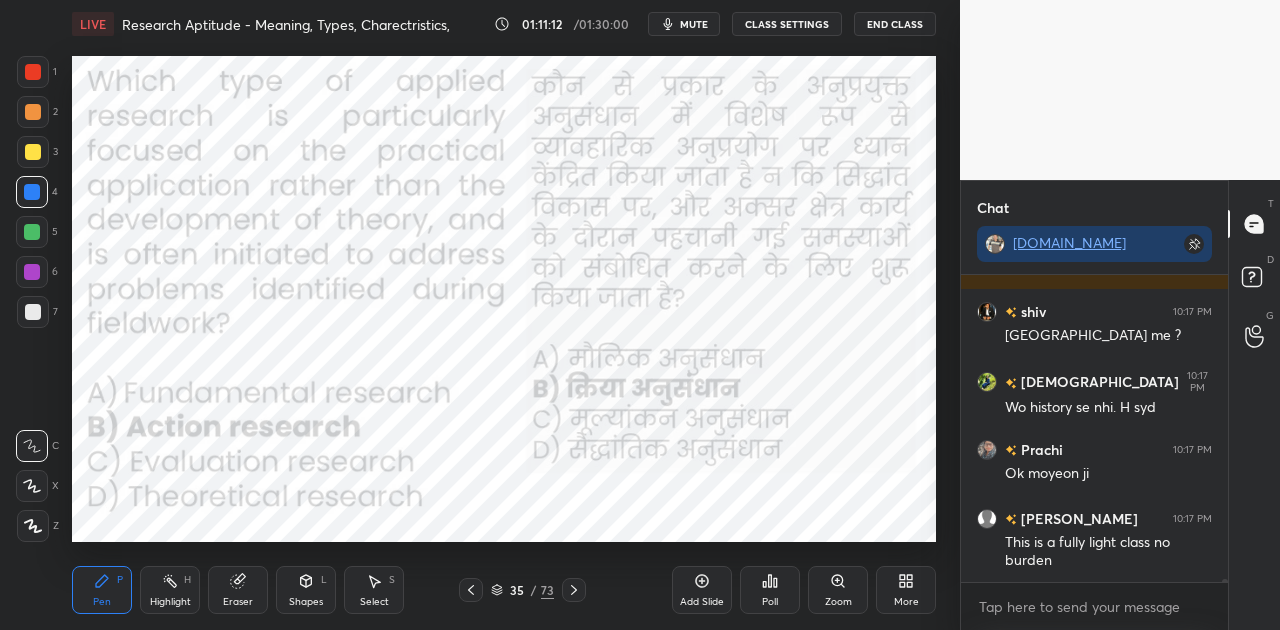 click 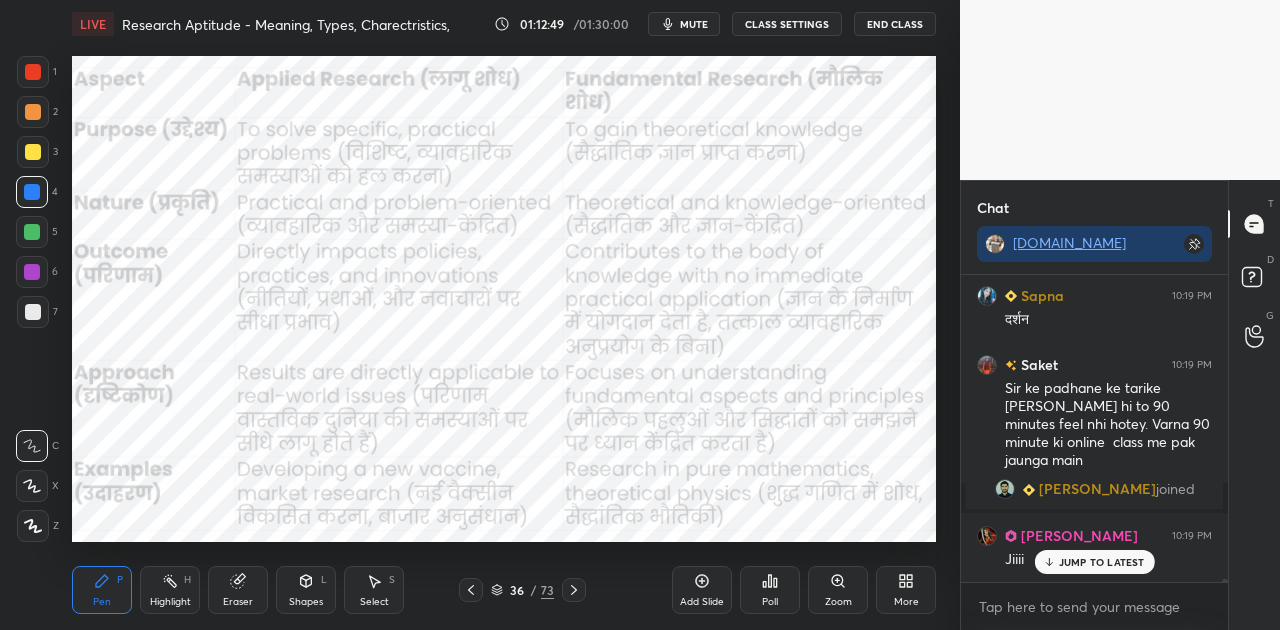 scroll, scrollTop: 29142, scrollLeft: 0, axis: vertical 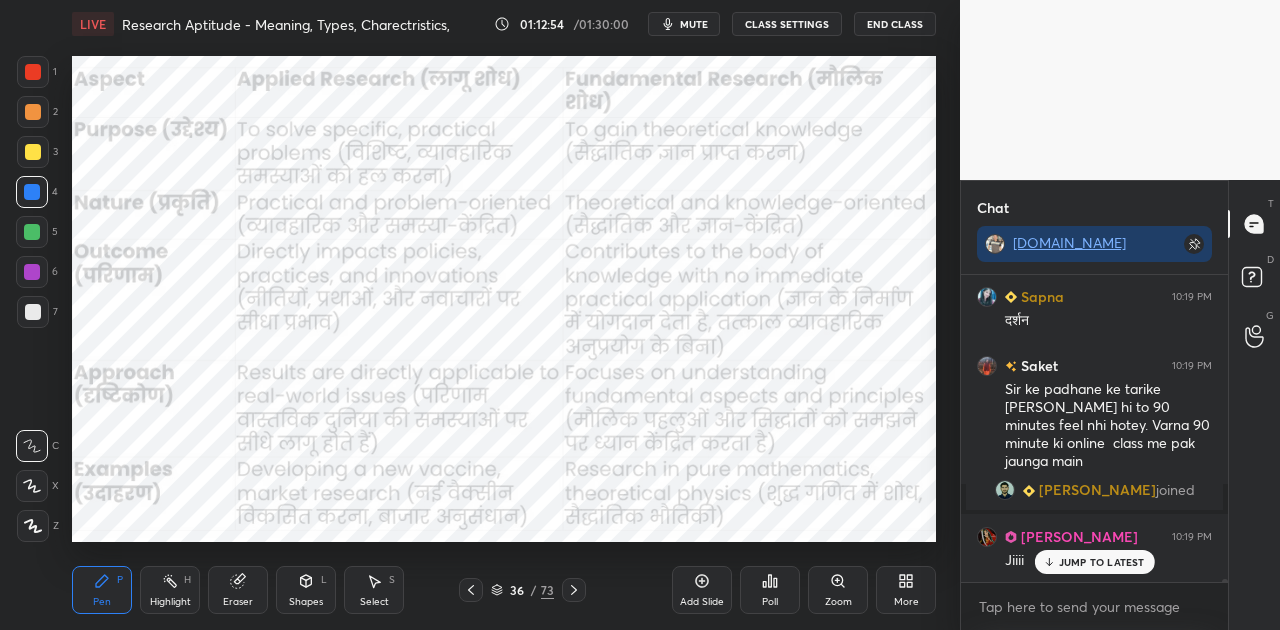 click on "JUMP TO LATEST" at bounding box center (1102, 562) 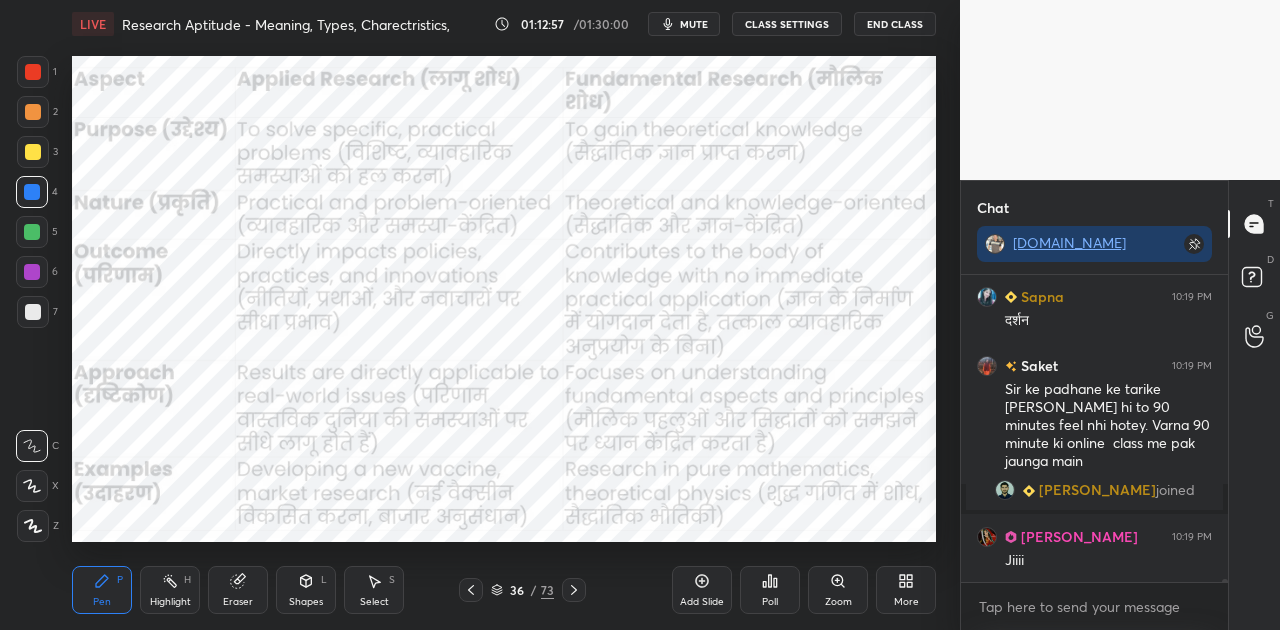 scroll, scrollTop: 29230, scrollLeft: 0, axis: vertical 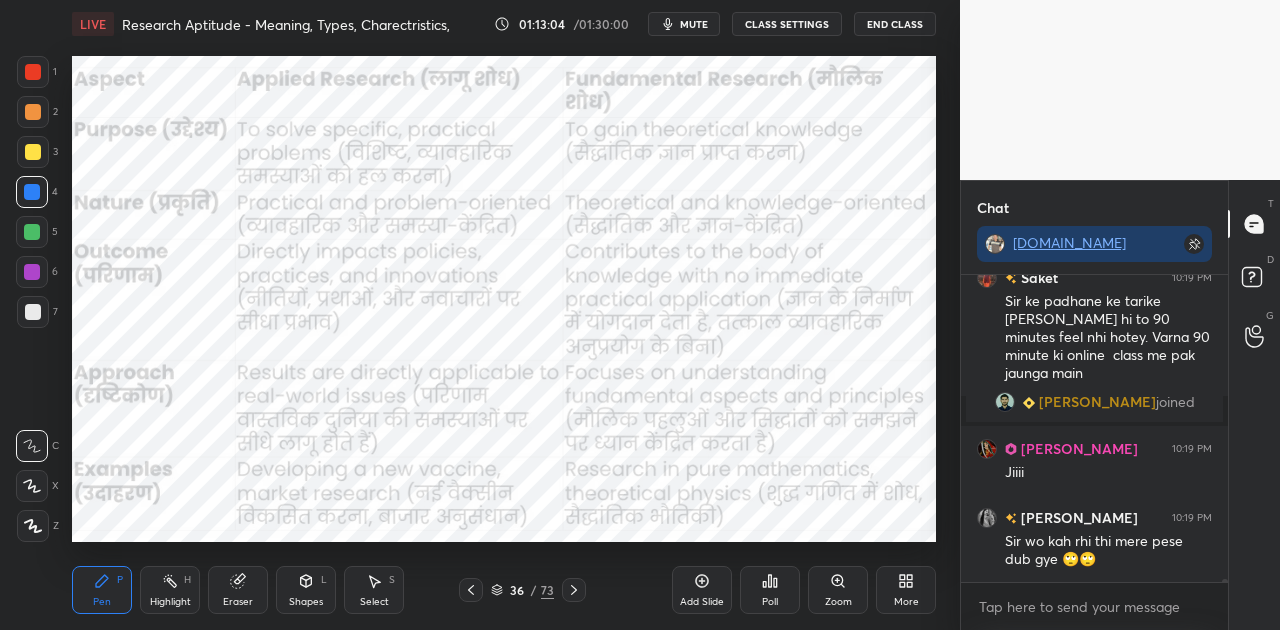 click 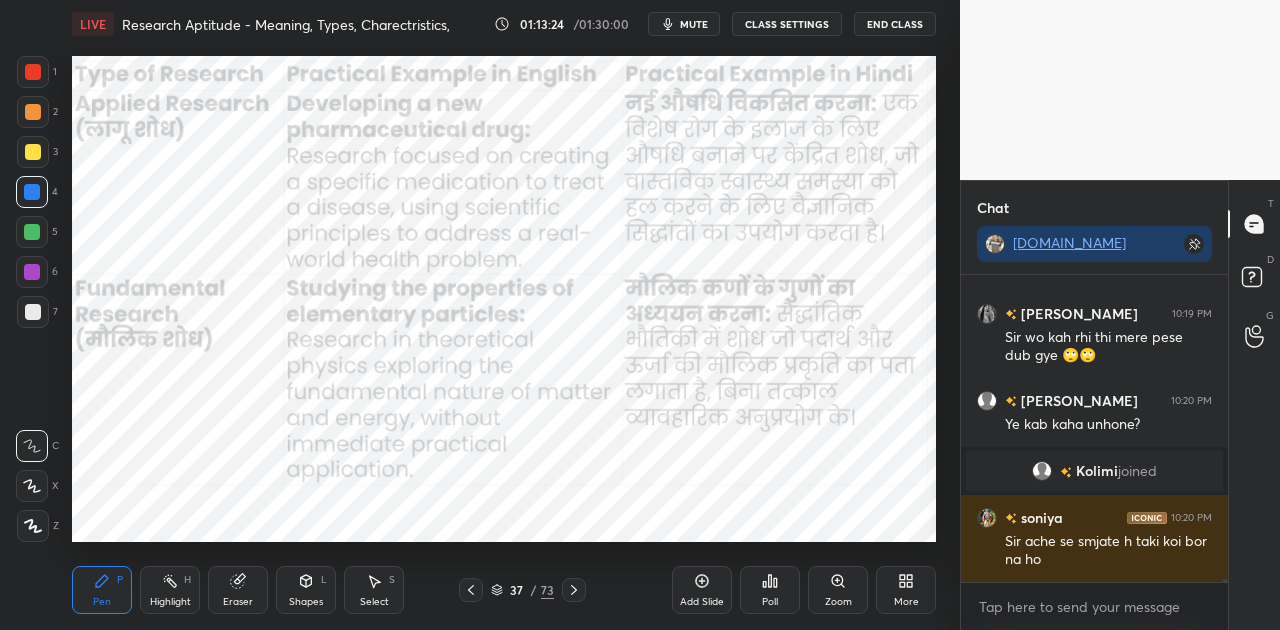 scroll, scrollTop: 29502, scrollLeft: 0, axis: vertical 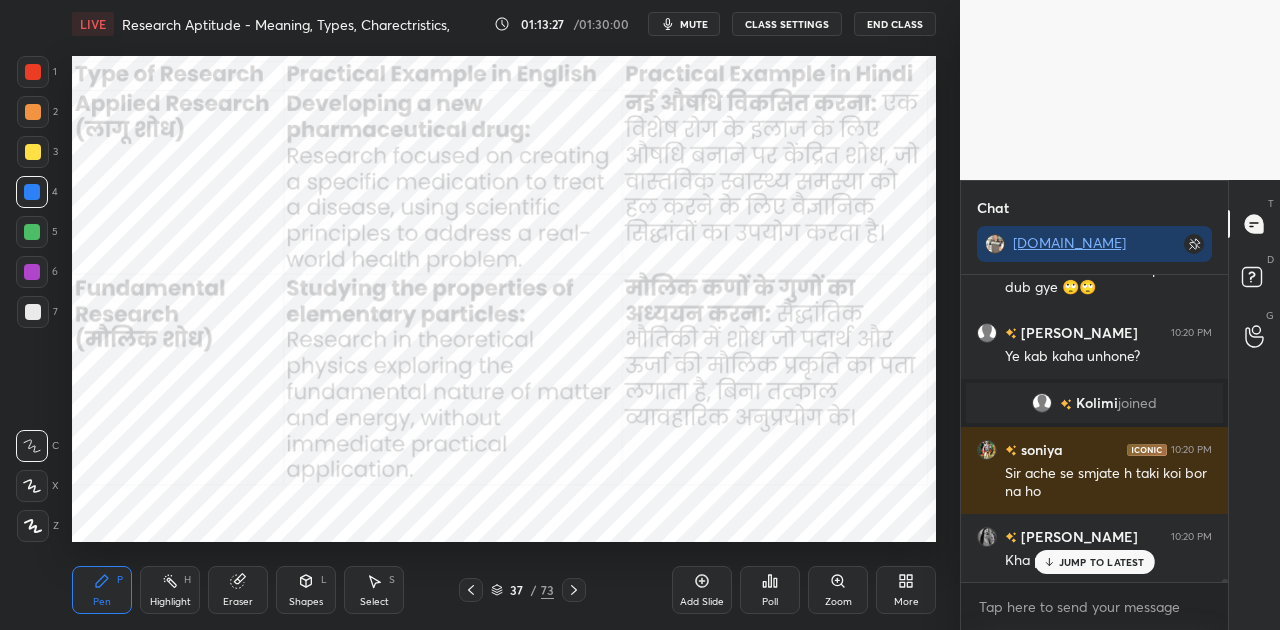 click on "JUMP TO LATEST" at bounding box center [1102, 562] 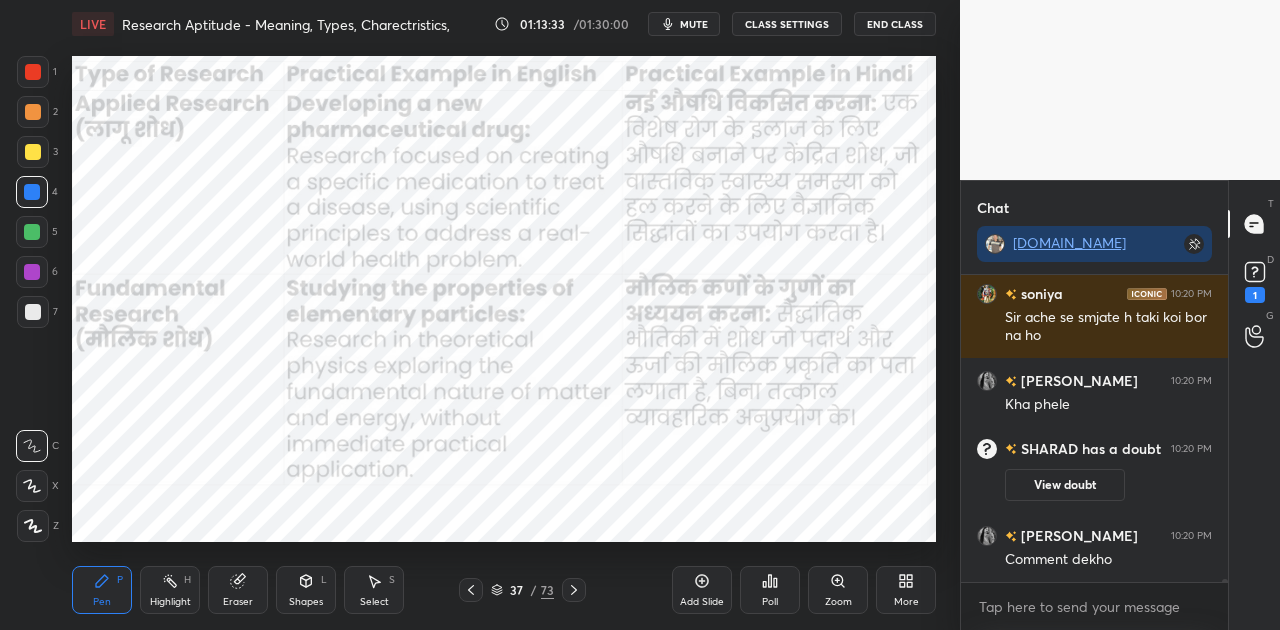 scroll, scrollTop: 29470, scrollLeft: 0, axis: vertical 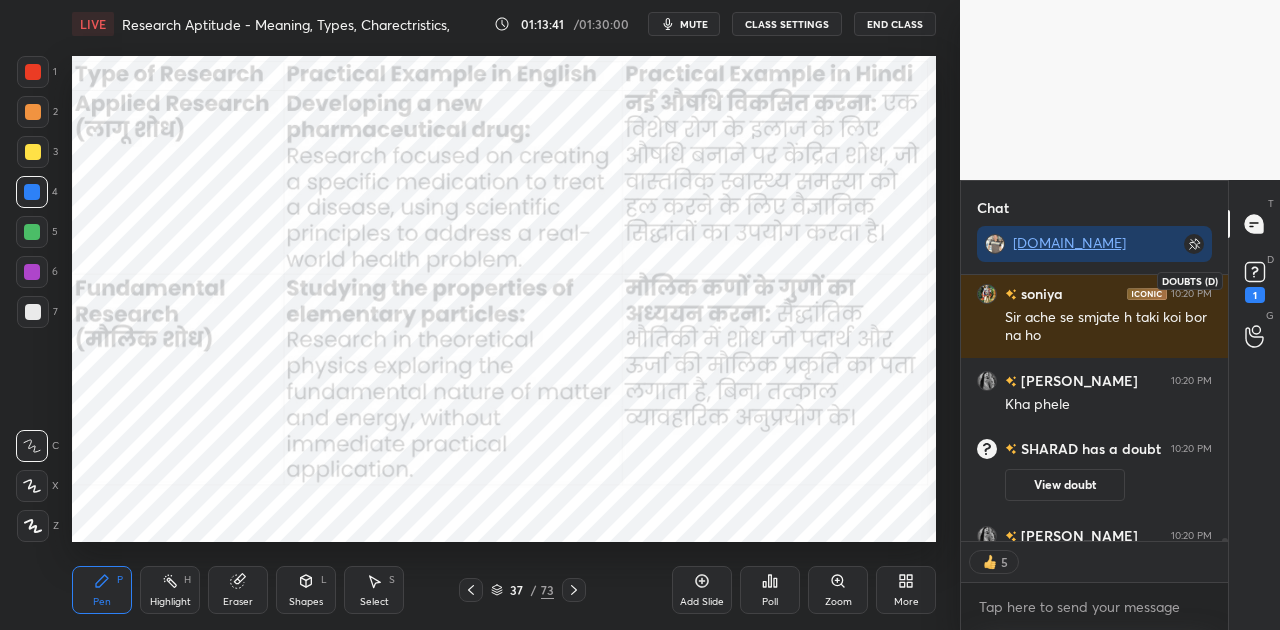 click 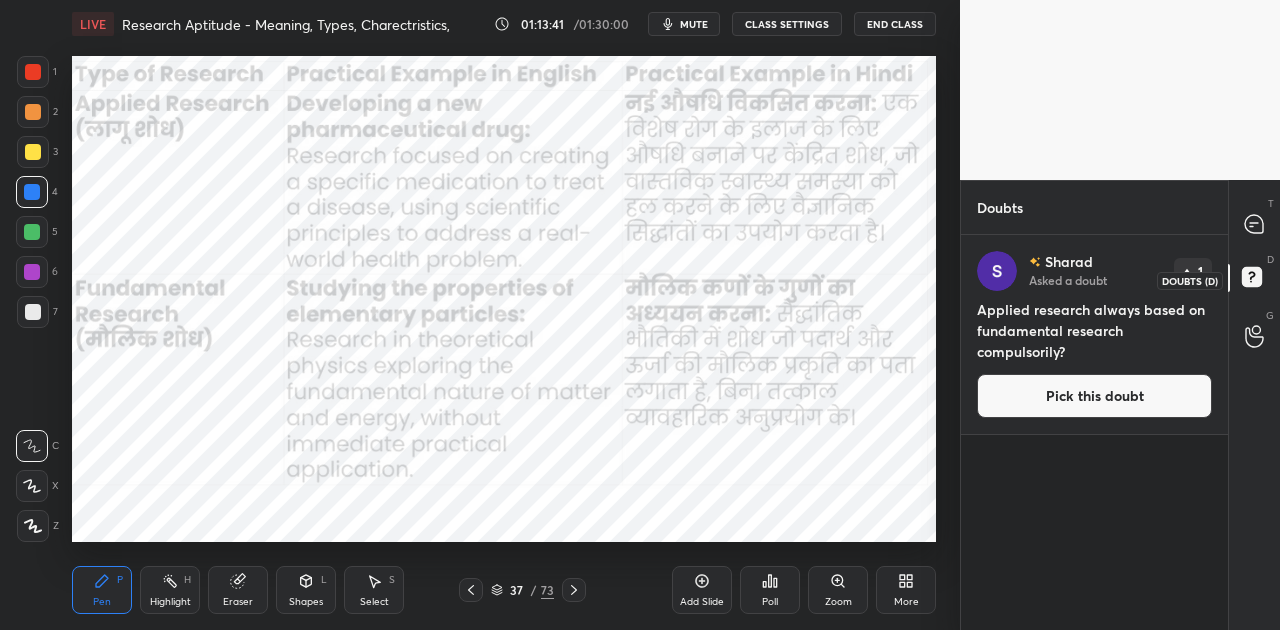 scroll, scrollTop: 6, scrollLeft: 6, axis: both 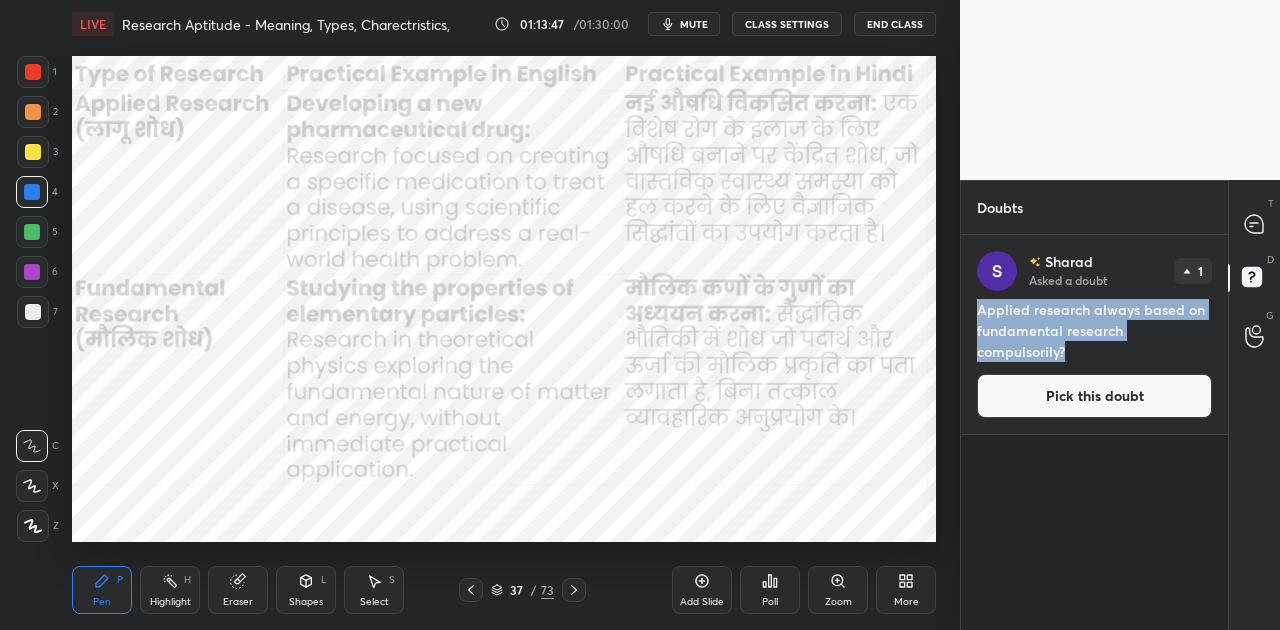 drag, startPoint x: 978, startPoint y: 306, endPoint x: 1077, endPoint y: 358, distance: 111.82576 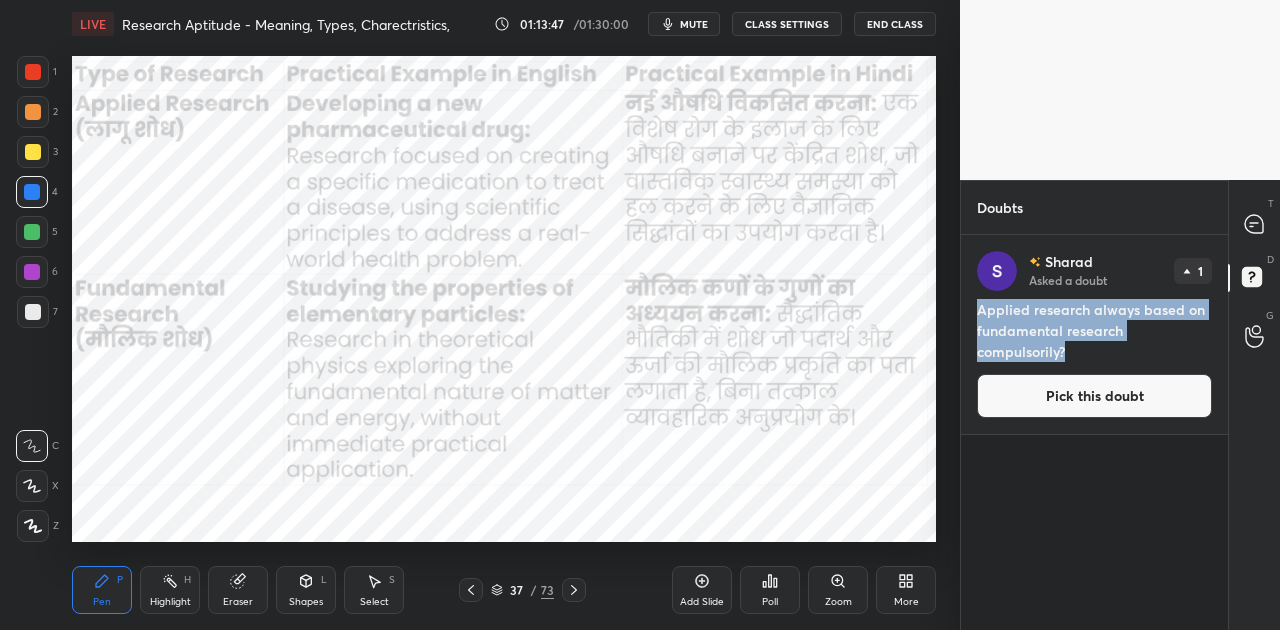 click on "Applied research always based on fundamental research compulsorily?" at bounding box center [1094, 330] 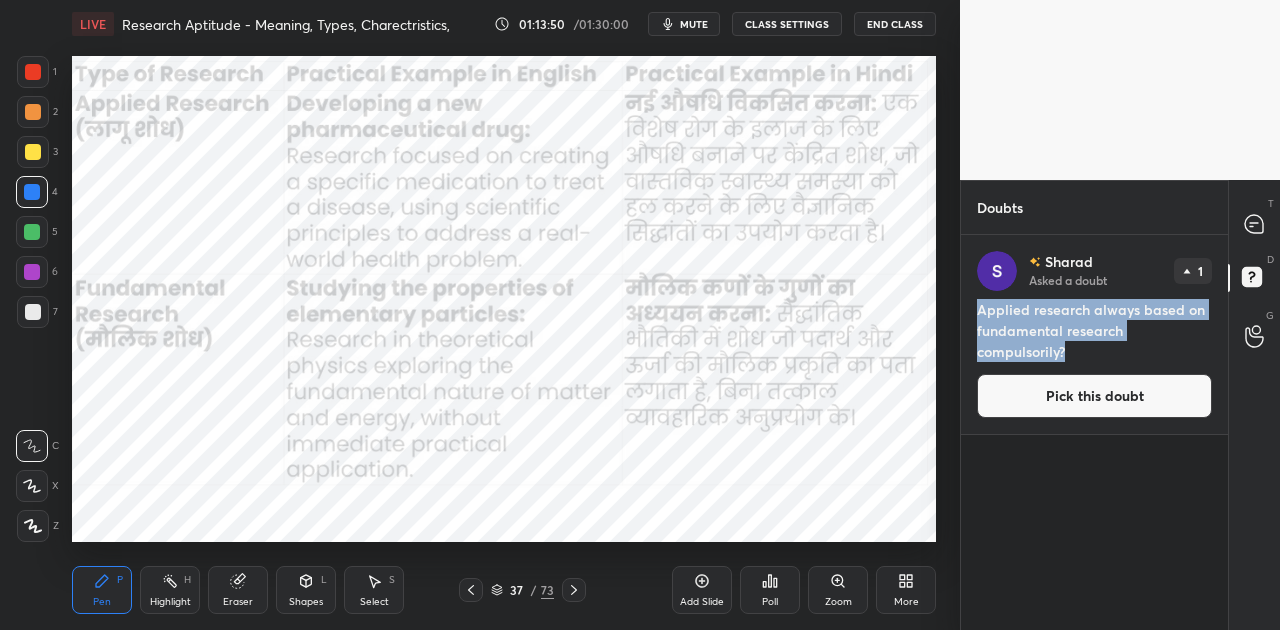 copy on "Applied research always based on fundamental research compulsorily?" 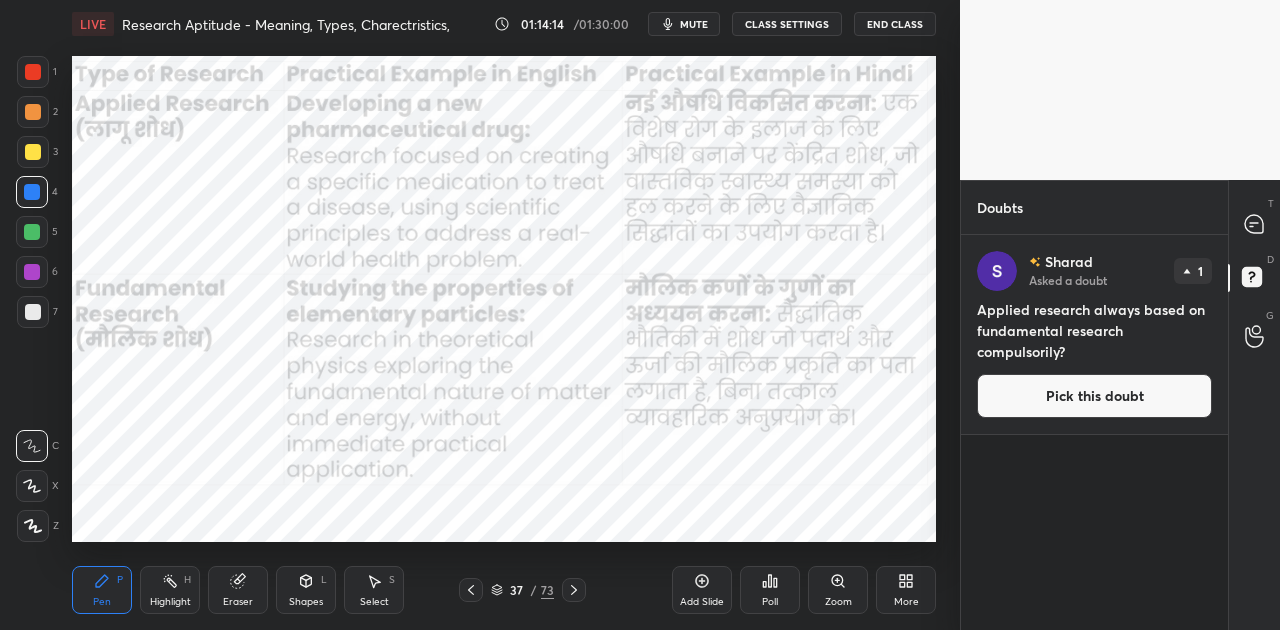 click on "Pick this doubt" at bounding box center [1094, 396] 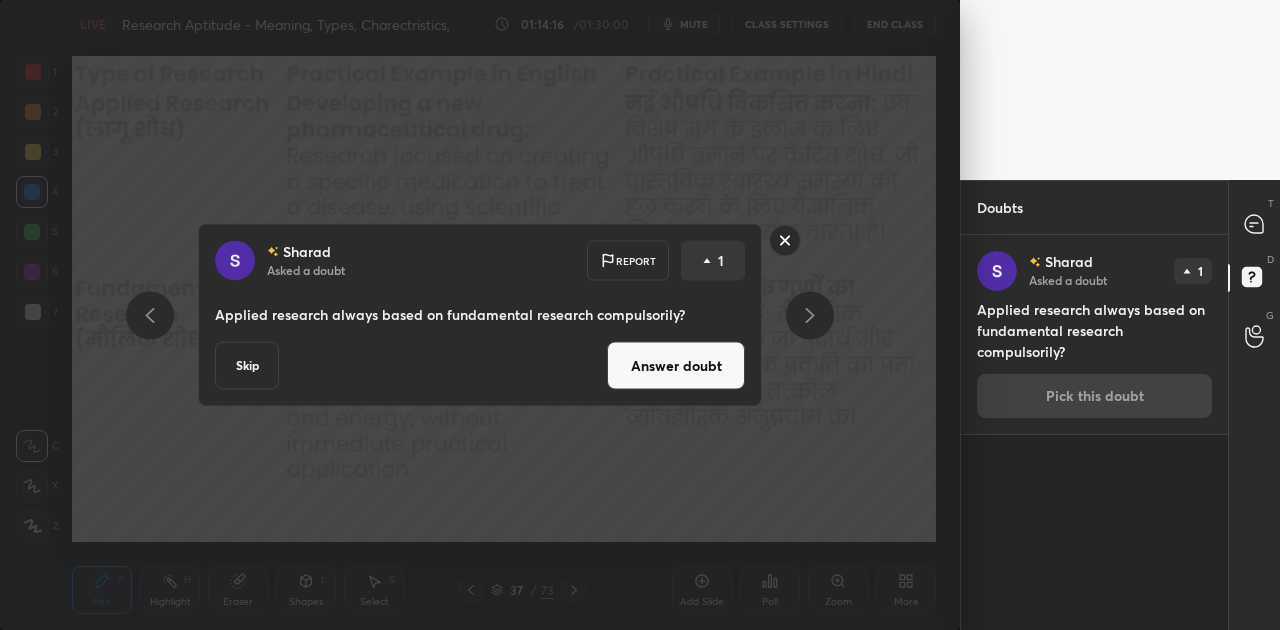 click on "Answer doubt" at bounding box center (676, 366) 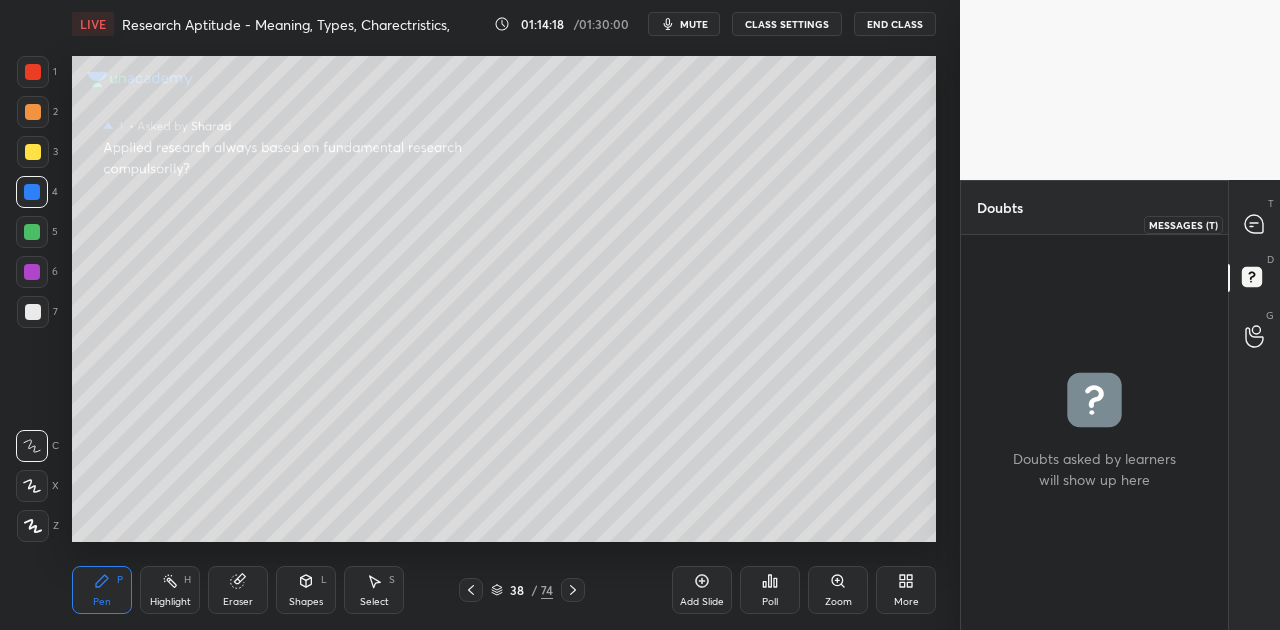 click 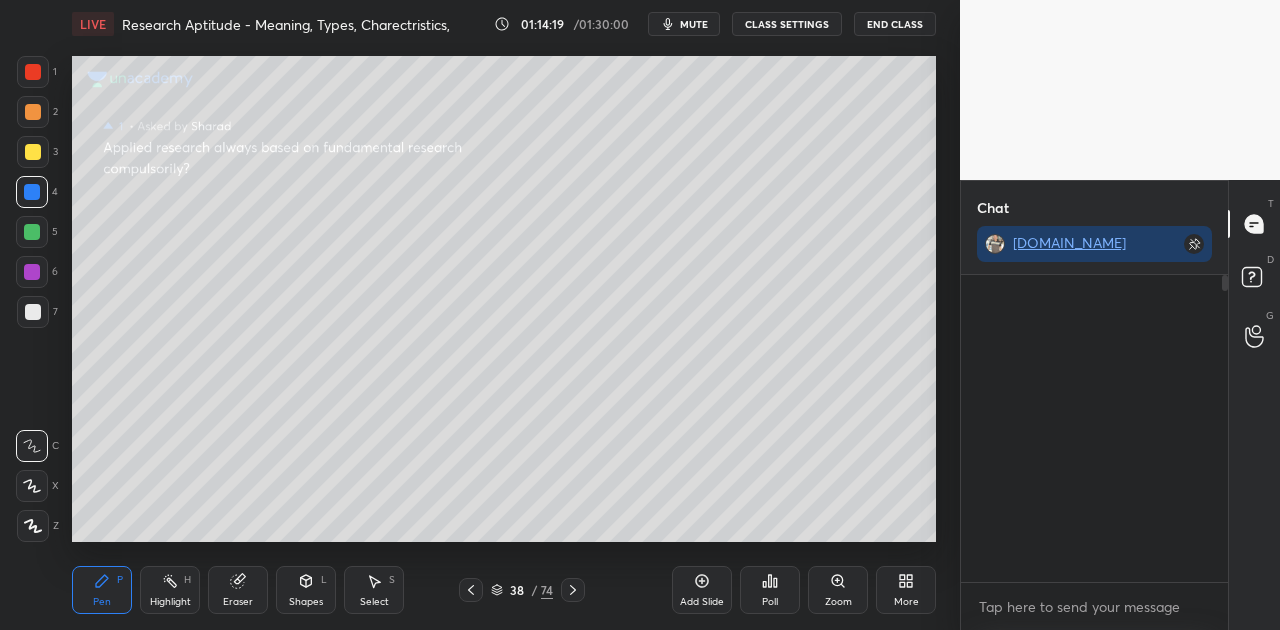 scroll, scrollTop: 349, scrollLeft: 261, axis: both 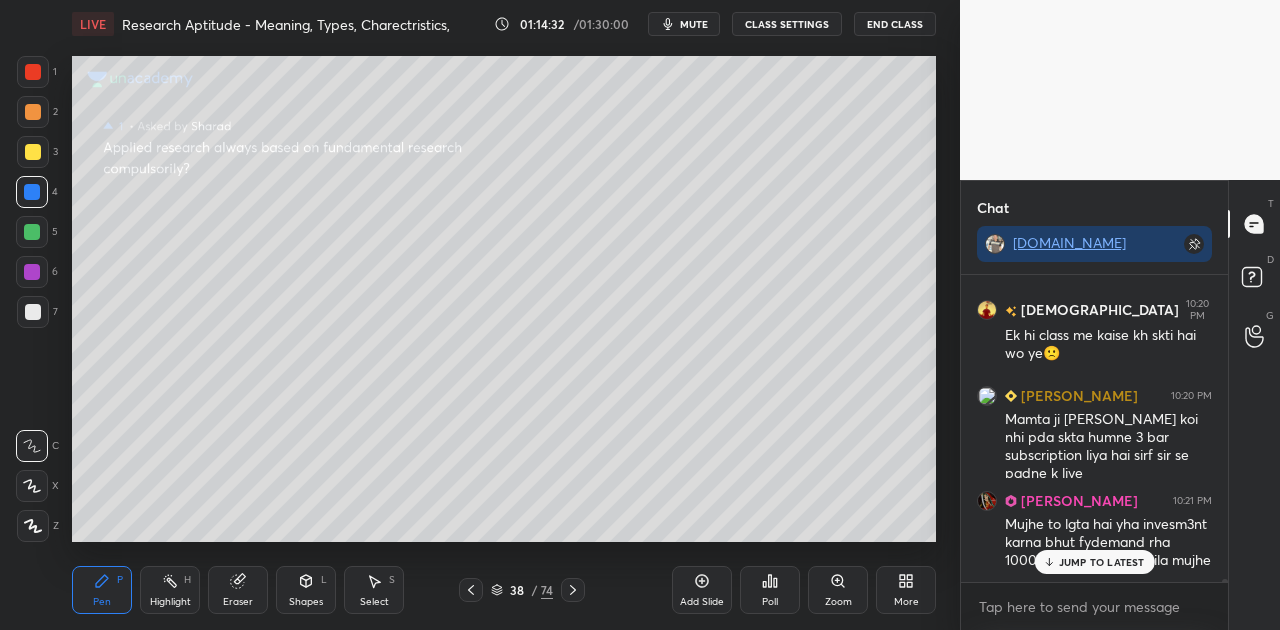 click at bounding box center (33, 312) 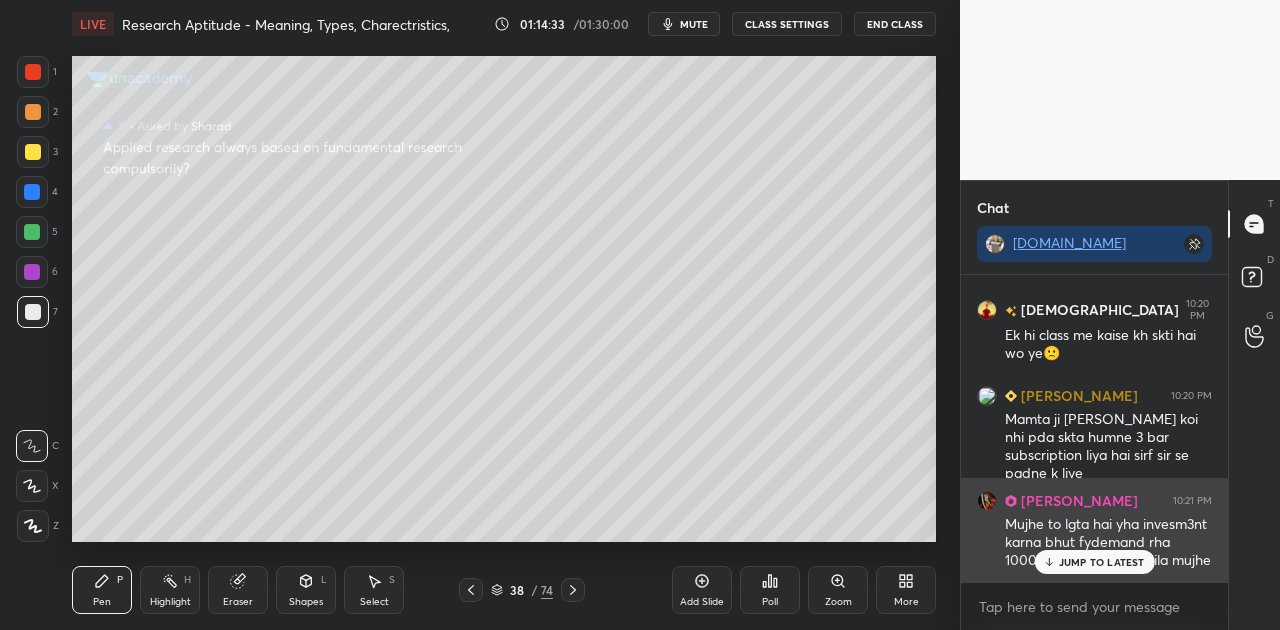 click on "JUMP TO LATEST" at bounding box center [1102, 562] 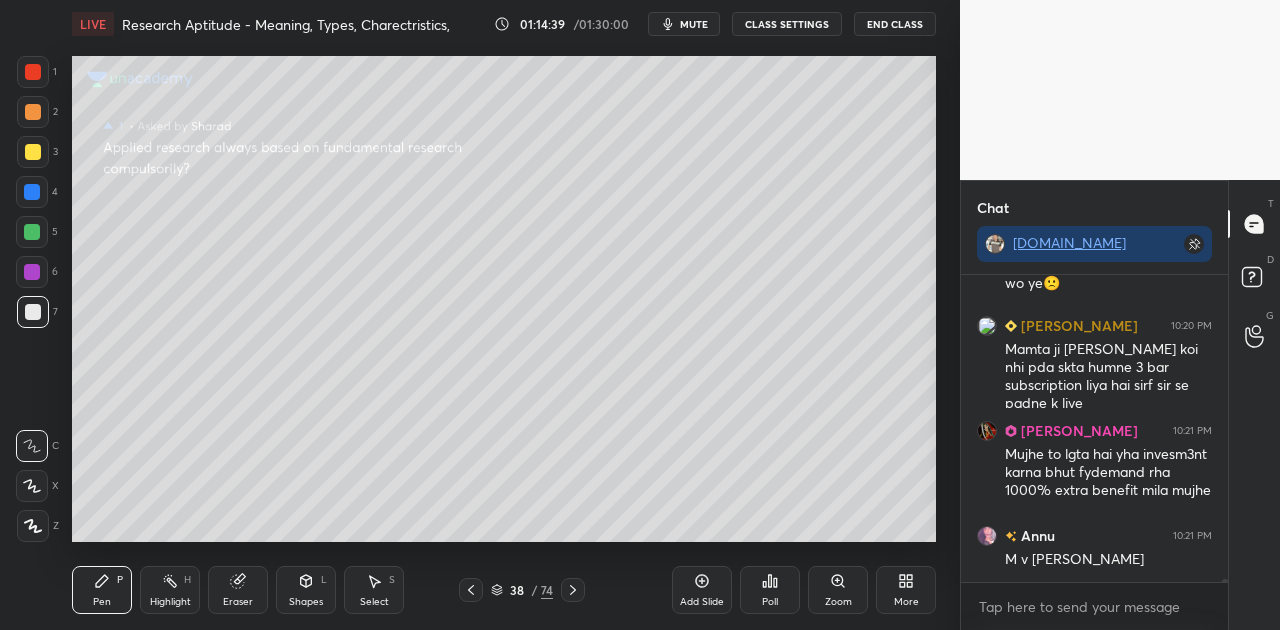 scroll, scrollTop: 30392, scrollLeft: 0, axis: vertical 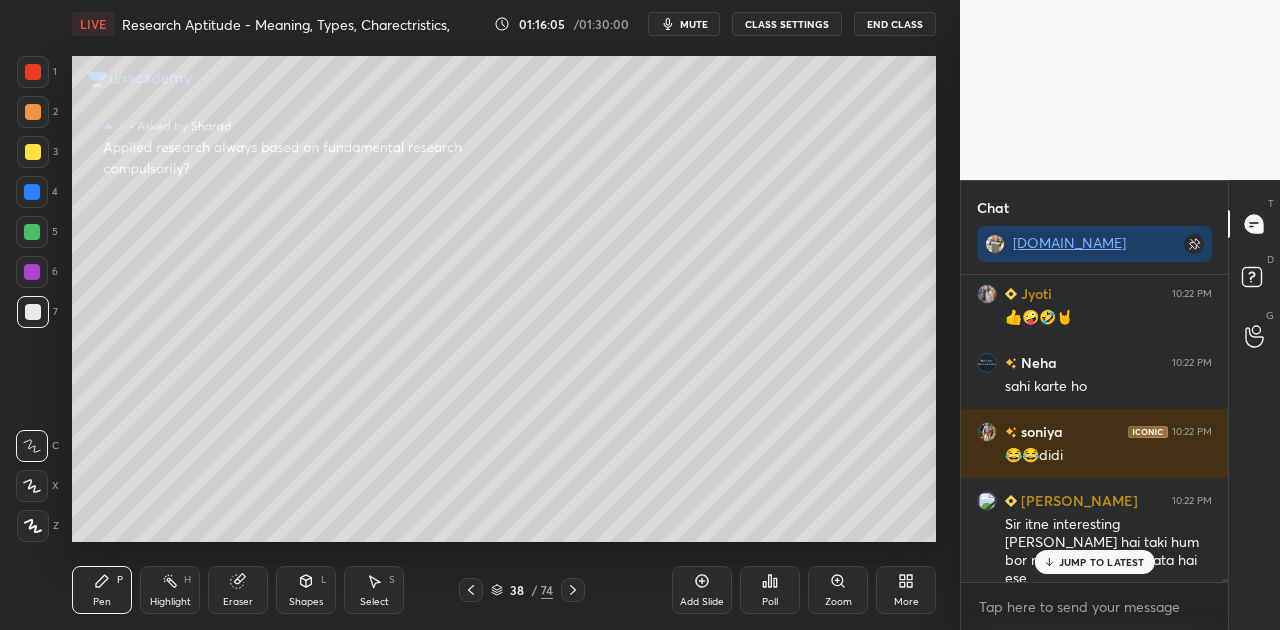 click on "JUMP TO LATEST" at bounding box center [1102, 562] 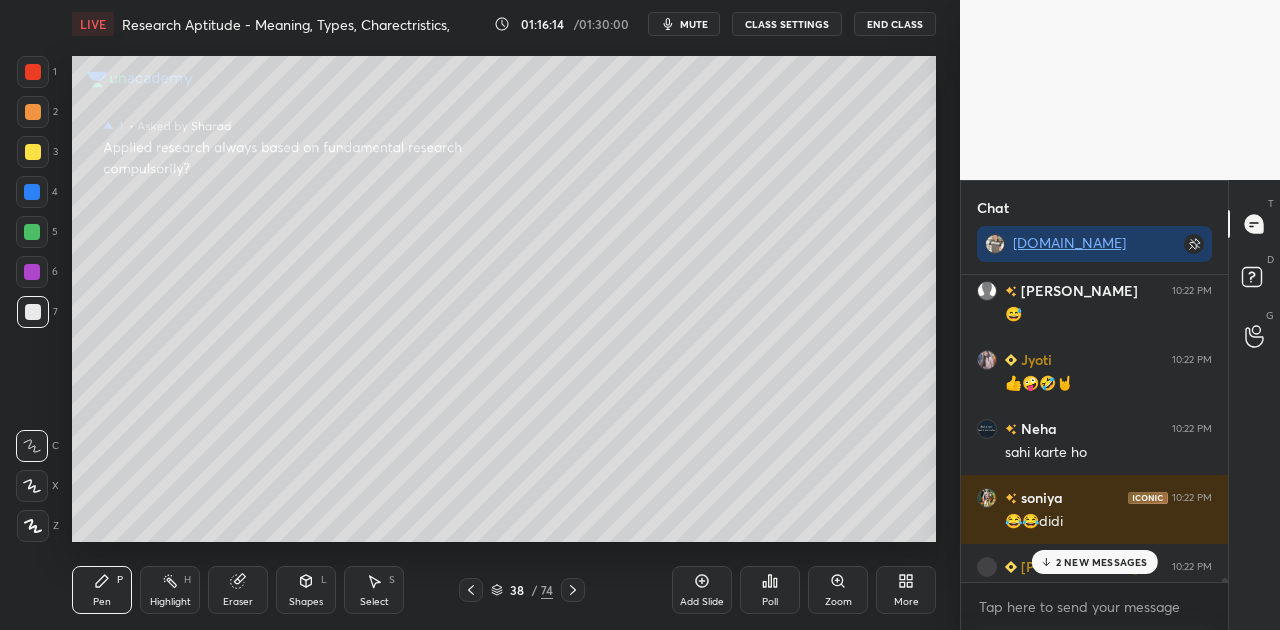 scroll, scrollTop: 31898, scrollLeft: 0, axis: vertical 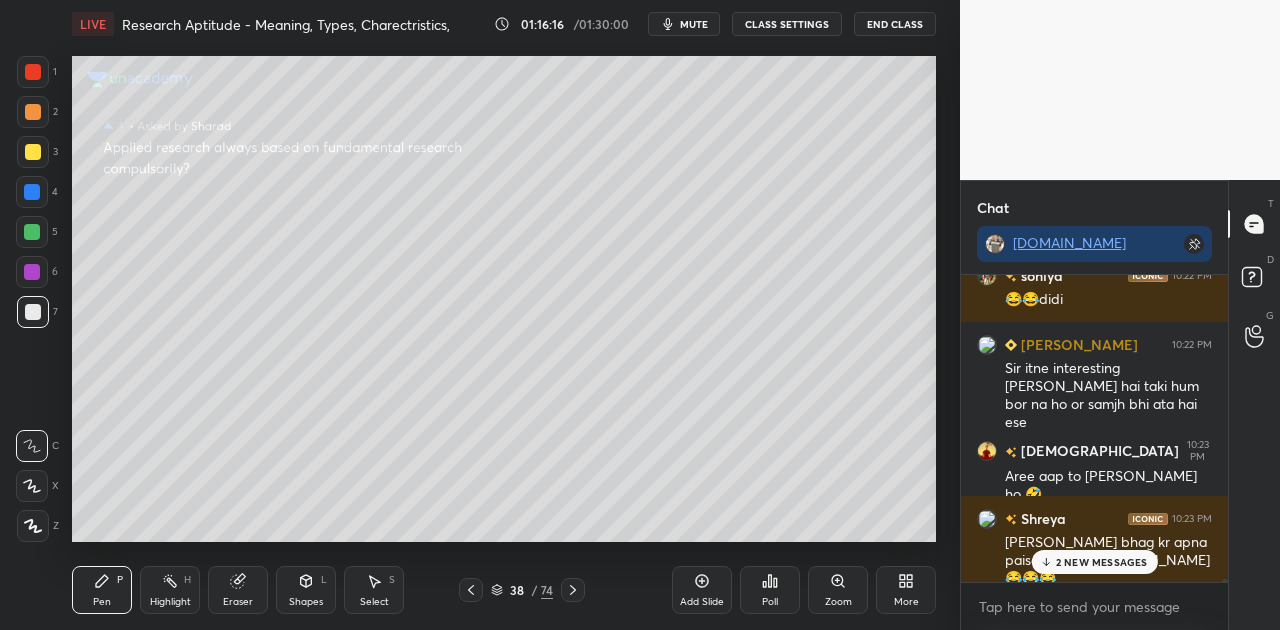 click on "2 NEW MESSAGES" at bounding box center (1102, 562) 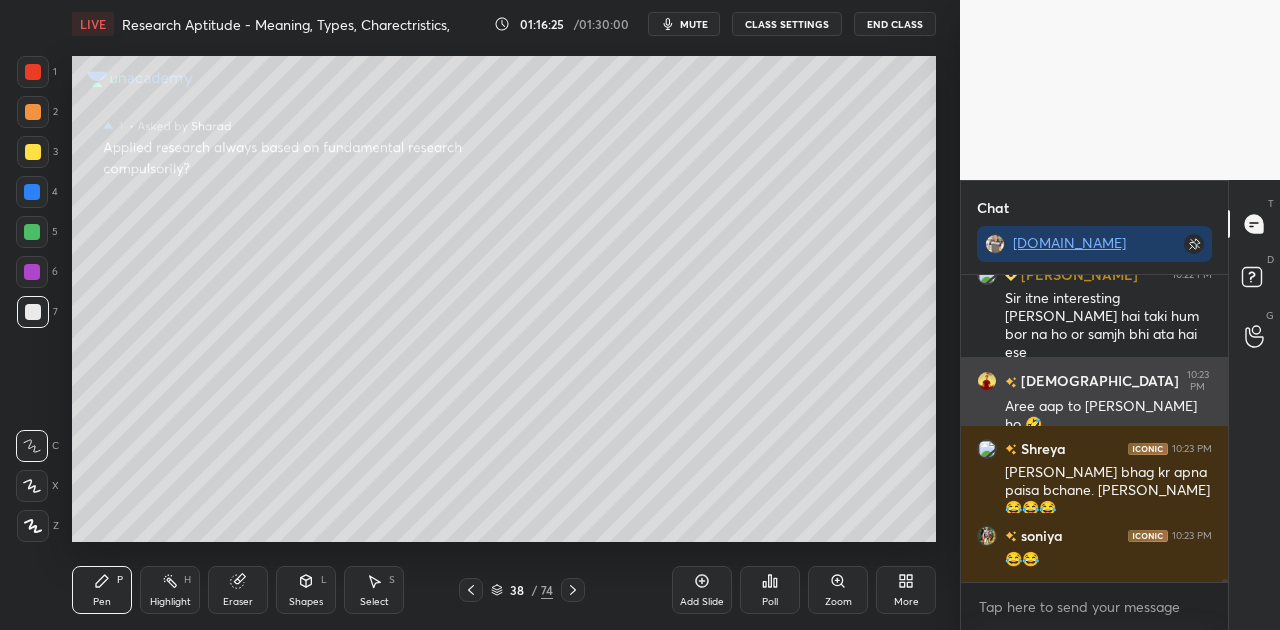 scroll, scrollTop: 32228, scrollLeft: 0, axis: vertical 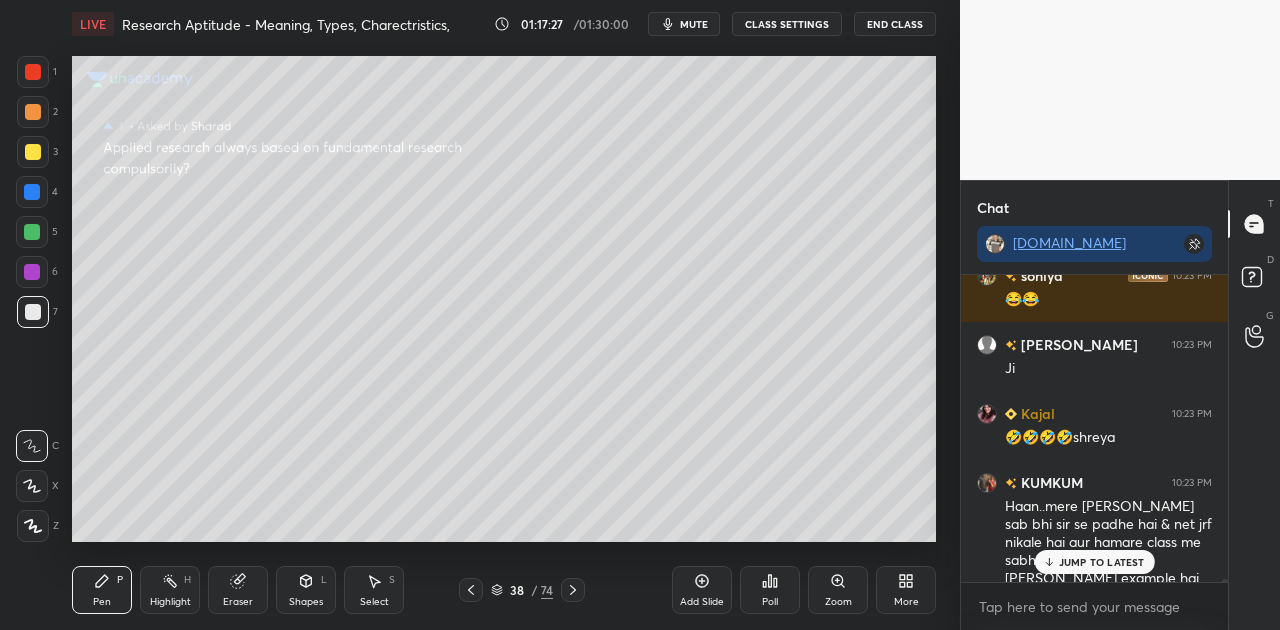 click on "JUMP TO LATEST" at bounding box center [1102, 562] 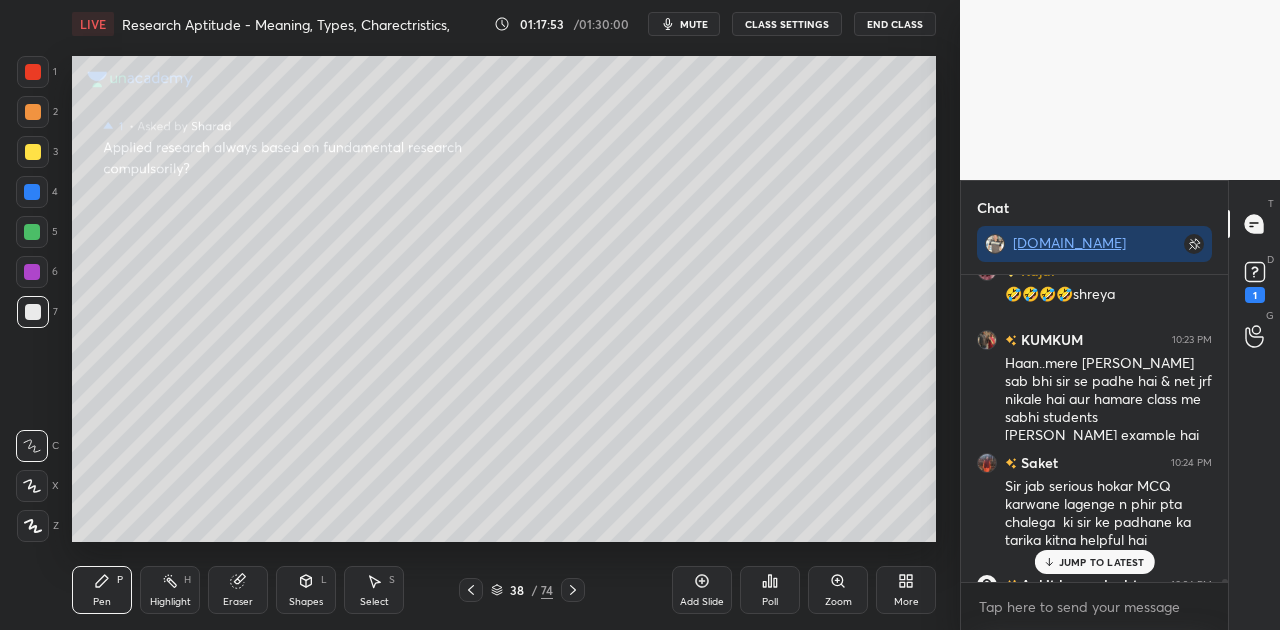 scroll, scrollTop: 32438, scrollLeft: 0, axis: vertical 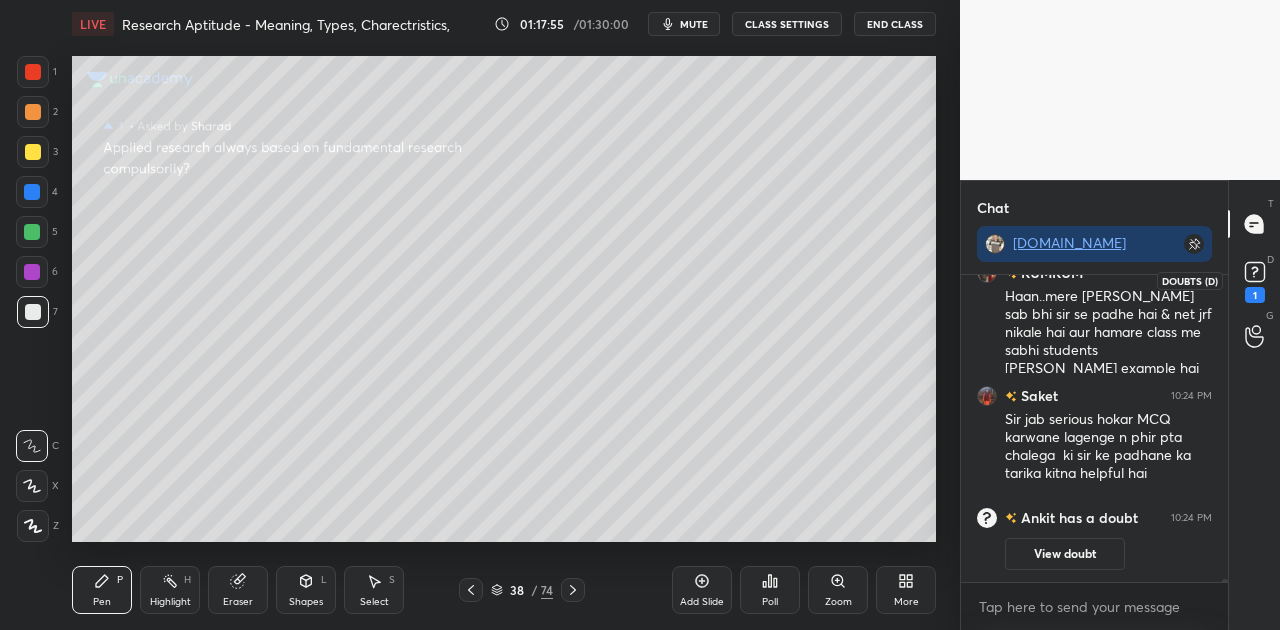 click 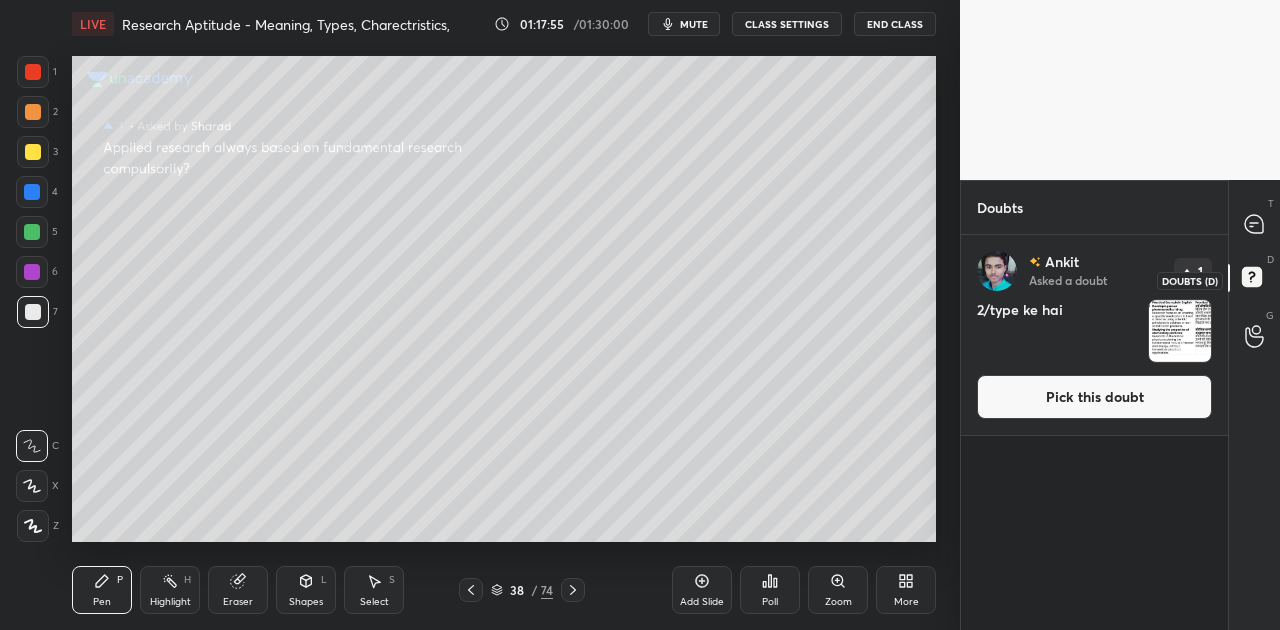 scroll, scrollTop: 6, scrollLeft: 6, axis: both 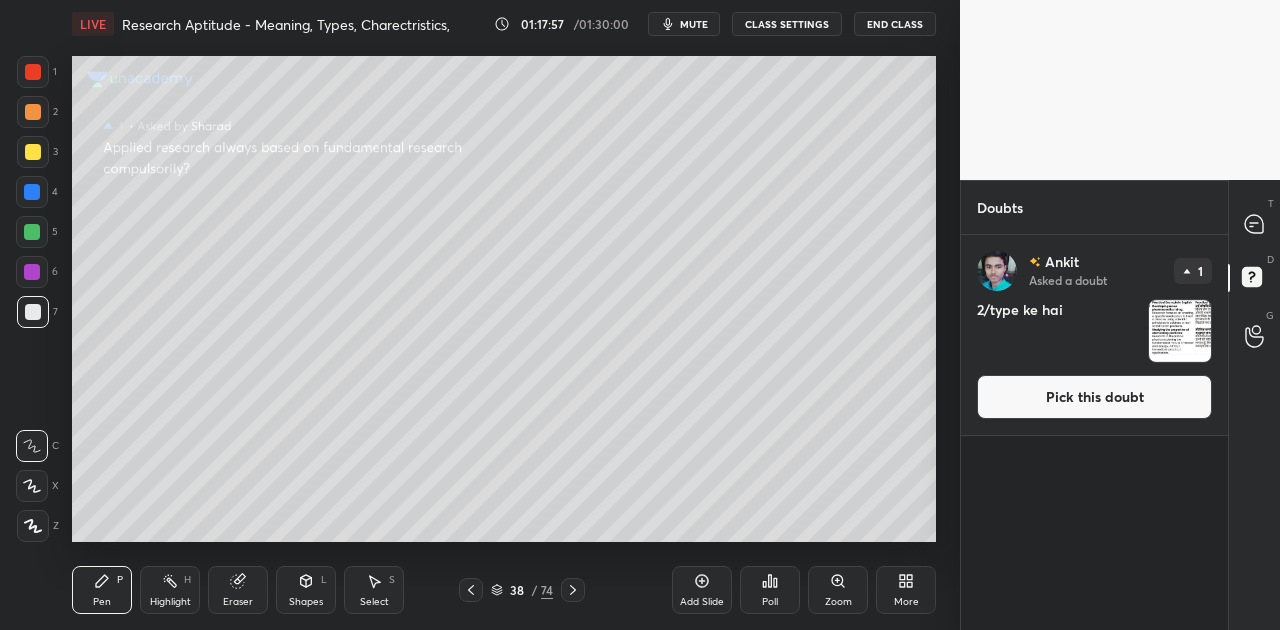 click on "Pick this doubt" at bounding box center [1094, 397] 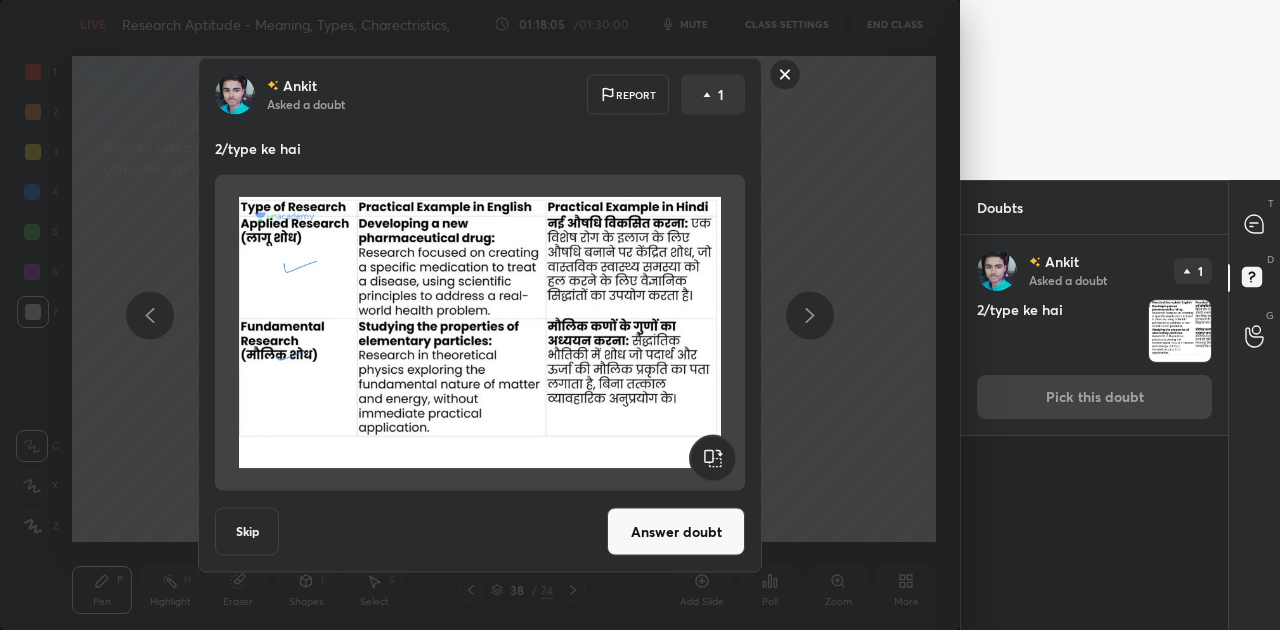 click on "Answer doubt" at bounding box center [676, 532] 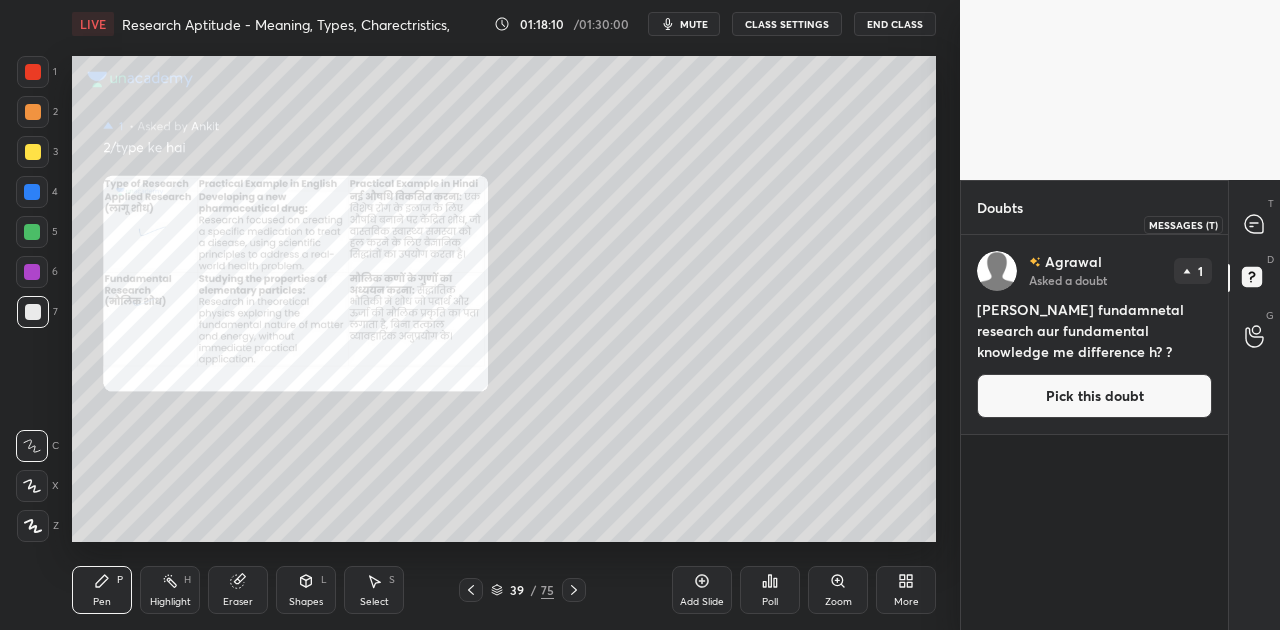click 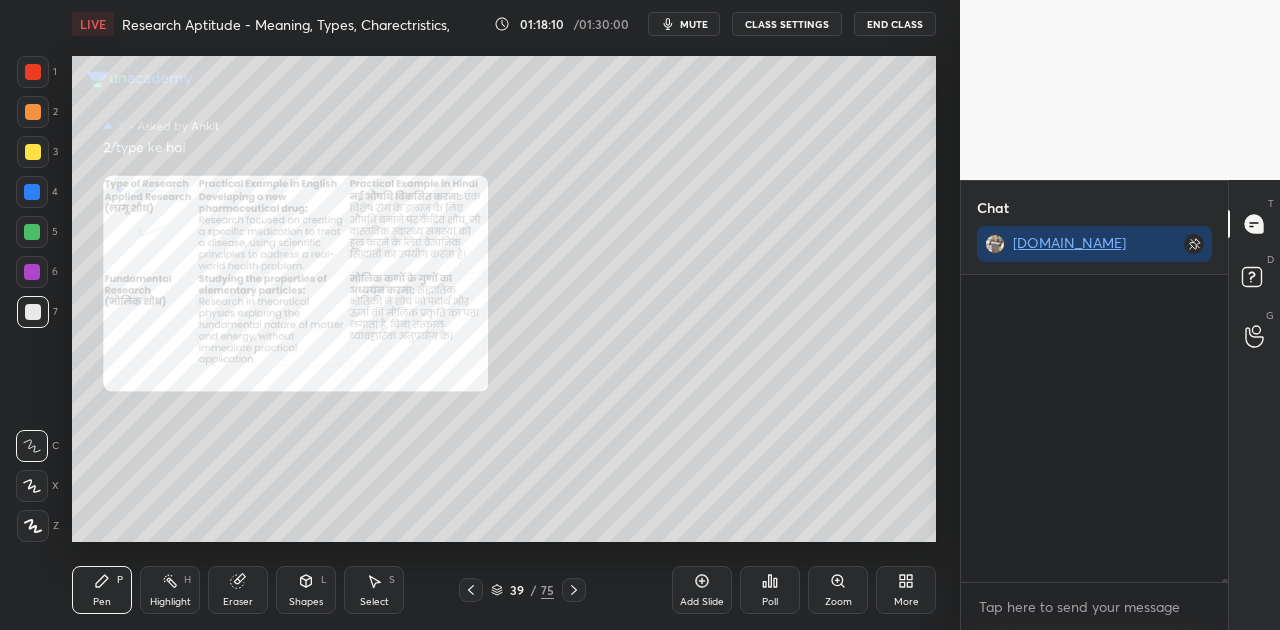 scroll, scrollTop: 349, scrollLeft: 261, axis: both 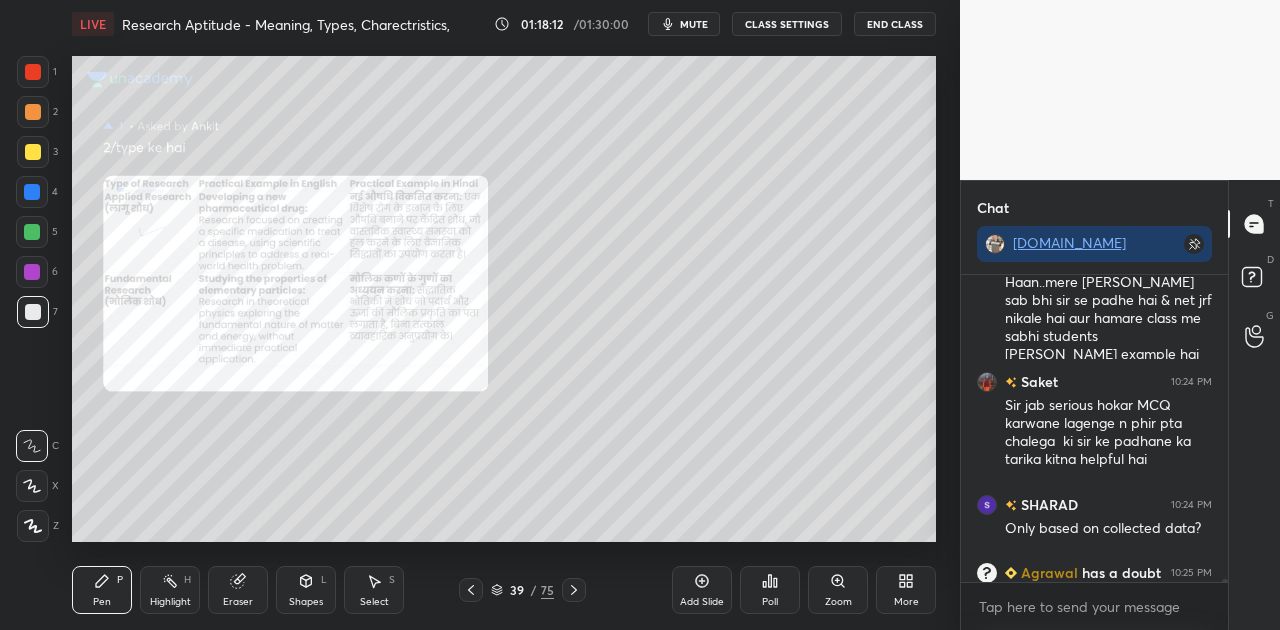 click on "Zoom" at bounding box center [838, 590] 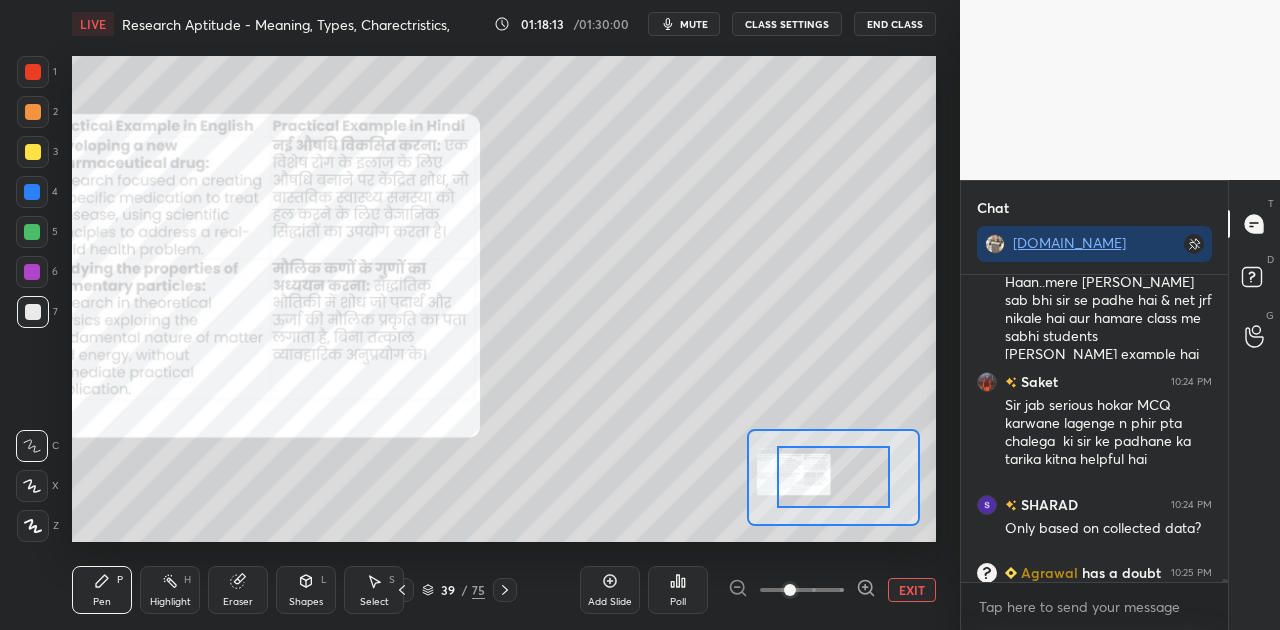 click at bounding box center [802, 590] 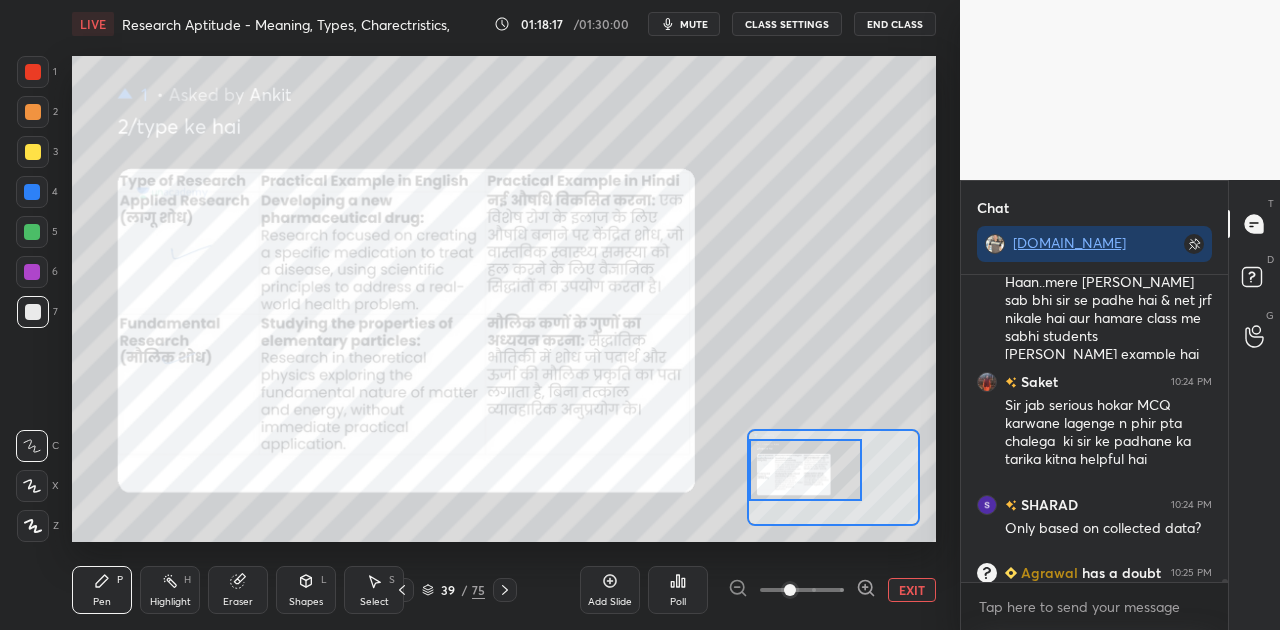click on "Setting up your live class Poll for   secs No correct answer Start poll" at bounding box center (504, 299) 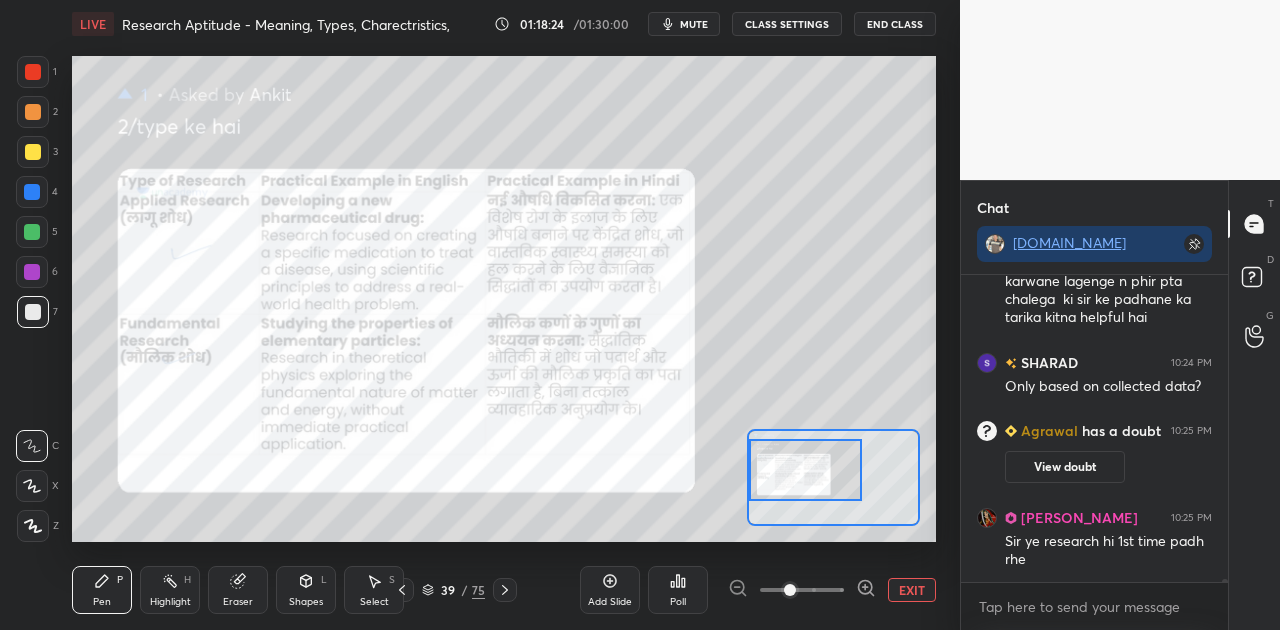 scroll, scrollTop: 31696, scrollLeft: 0, axis: vertical 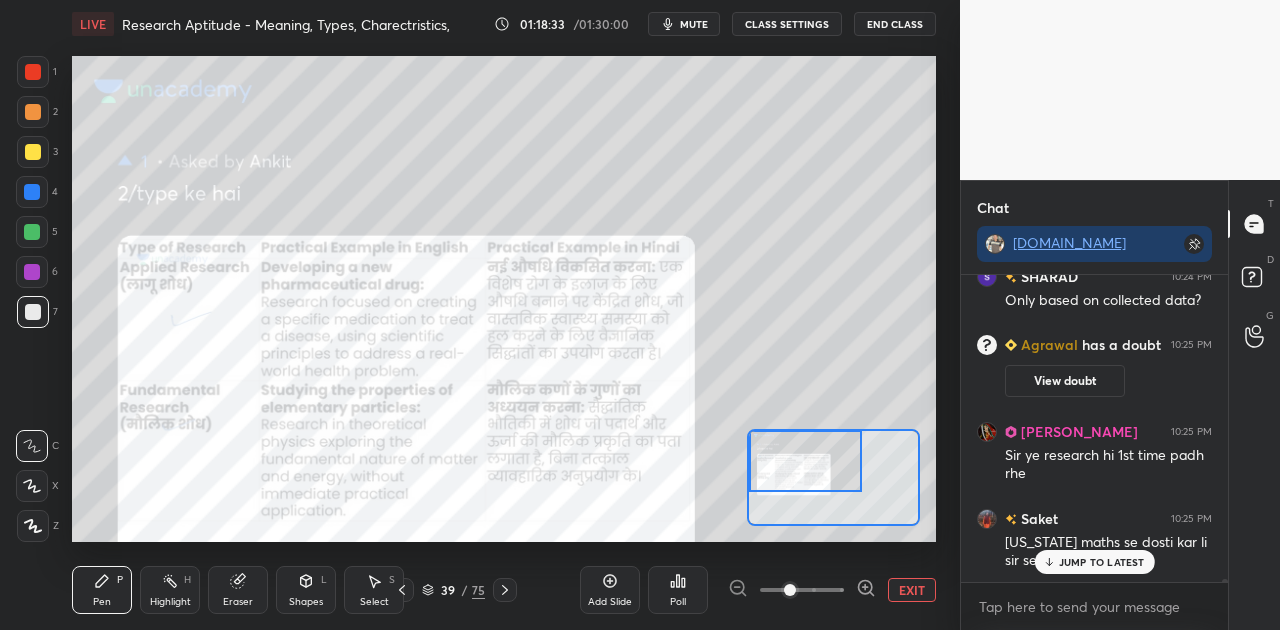drag, startPoint x: 772, startPoint y: 472, endPoint x: 766, endPoint y: 457, distance: 16.155495 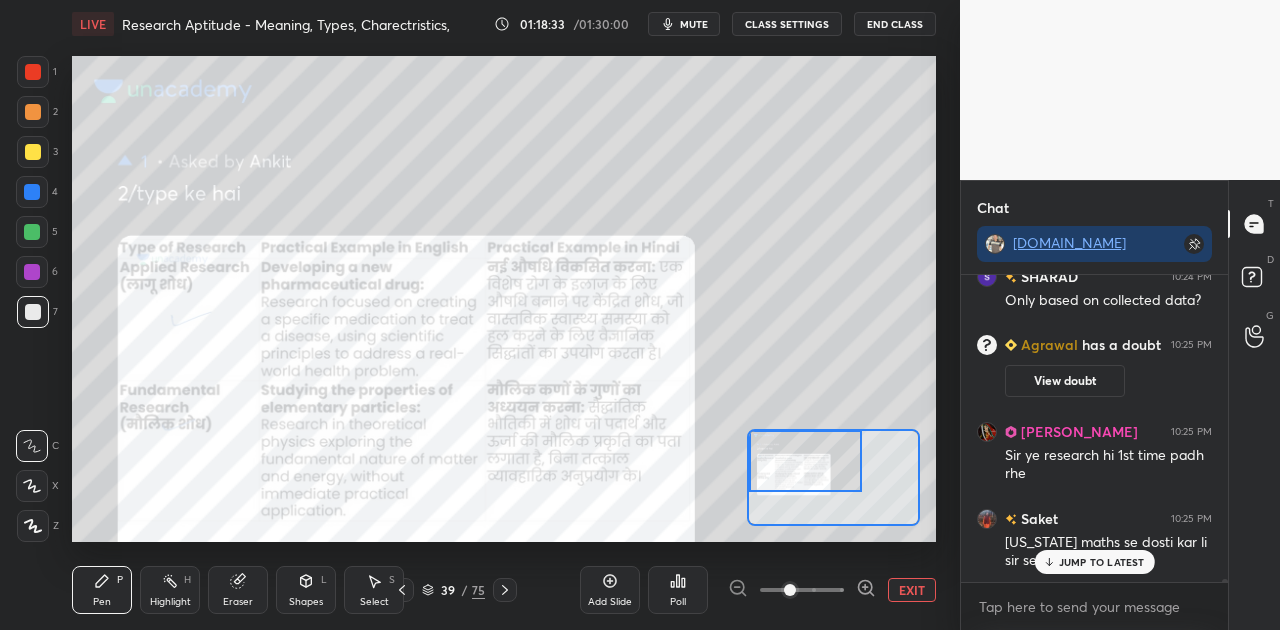 click at bounding box center (805, 461) 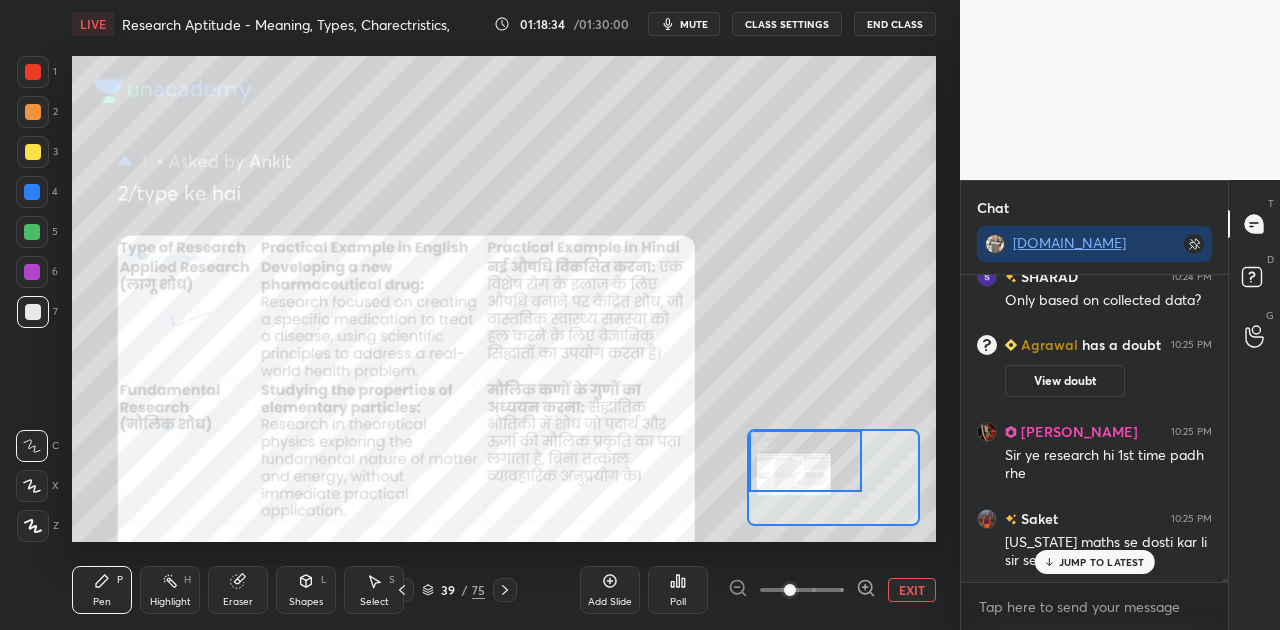 click on "JUMP TO LATEST" at bounding box center [1102, 562] 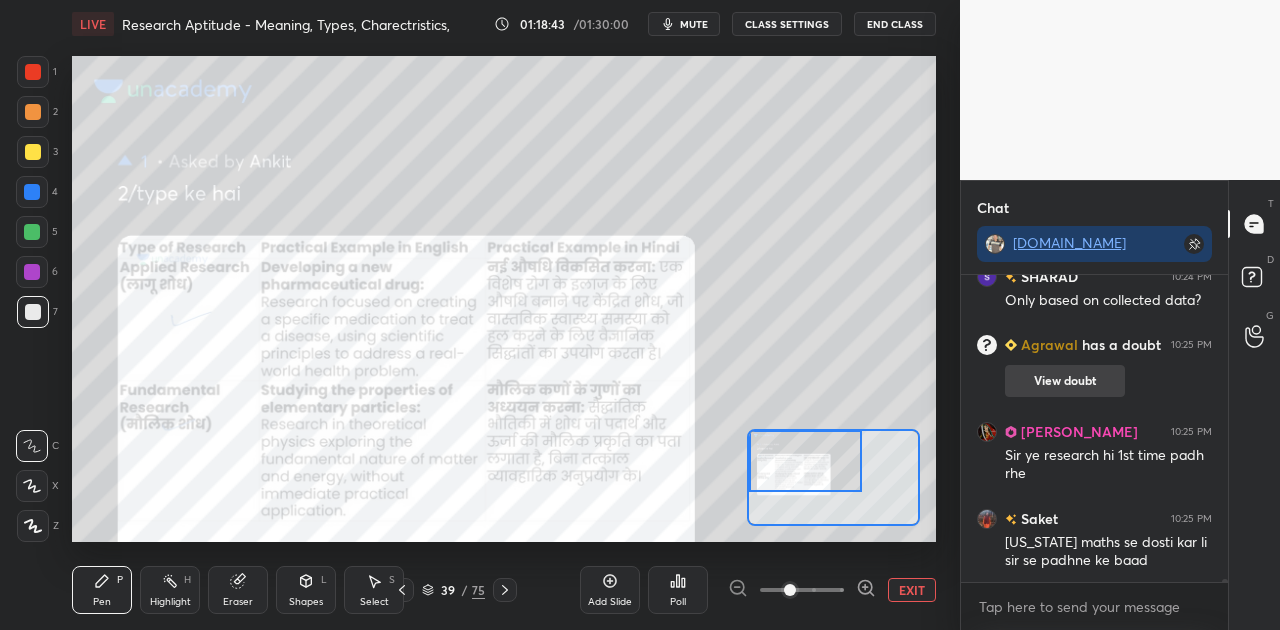click on "View doubt" at bounding box center [1065, 381] 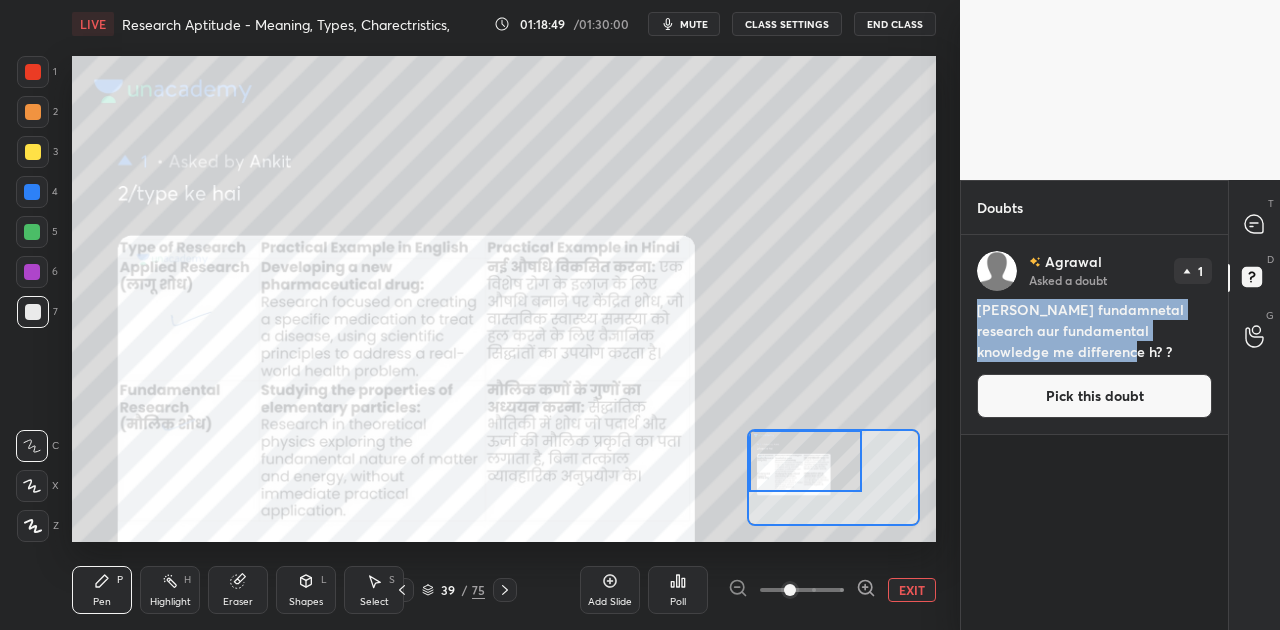 drag, startPoint x: 979, startPoint y: 308, endPoint x: 1066, endPoint y: 352, distance: 97.49359 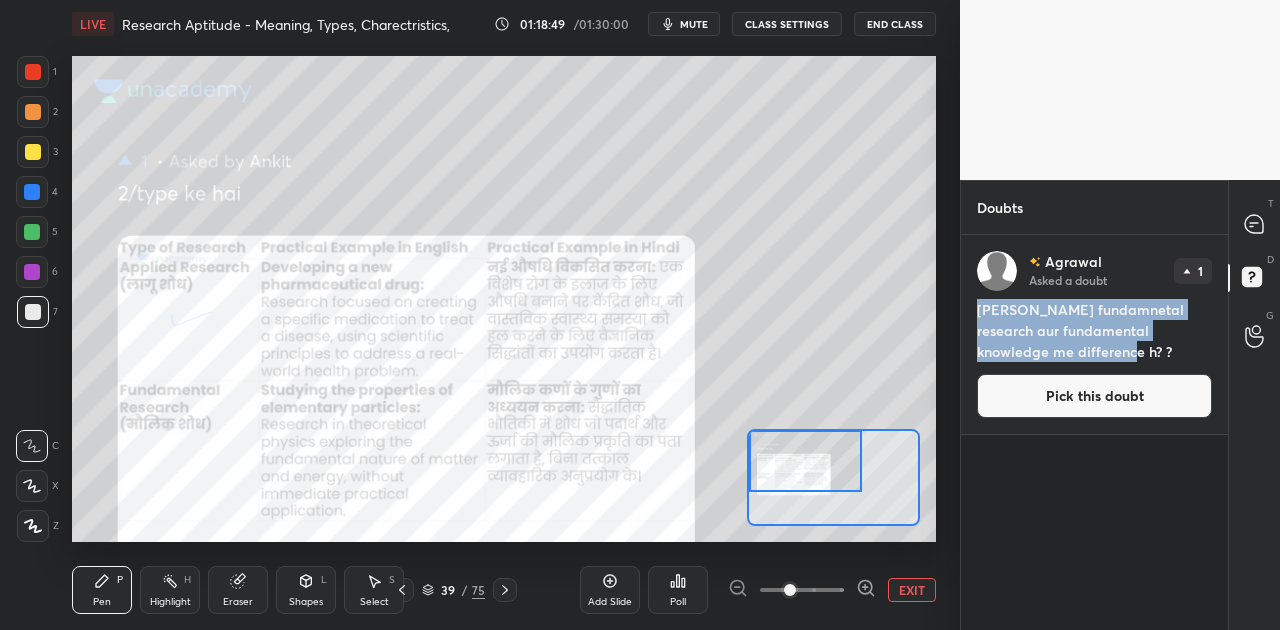 click on "[PERSON_NAME] fundamnetal research aur fundamental knowledge me difference h? ?" at bounding box center (1094, 330) 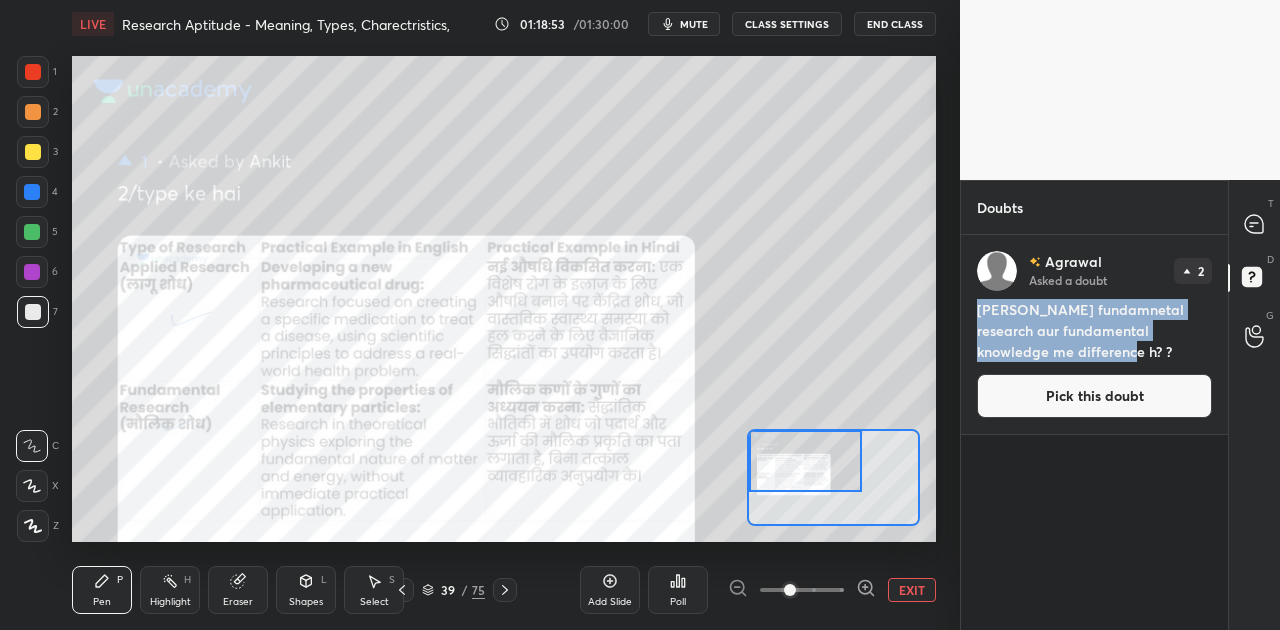 copy on "[PERSON_NAME] fundamnetal research aur fundamental knowledge me difference h? ?" 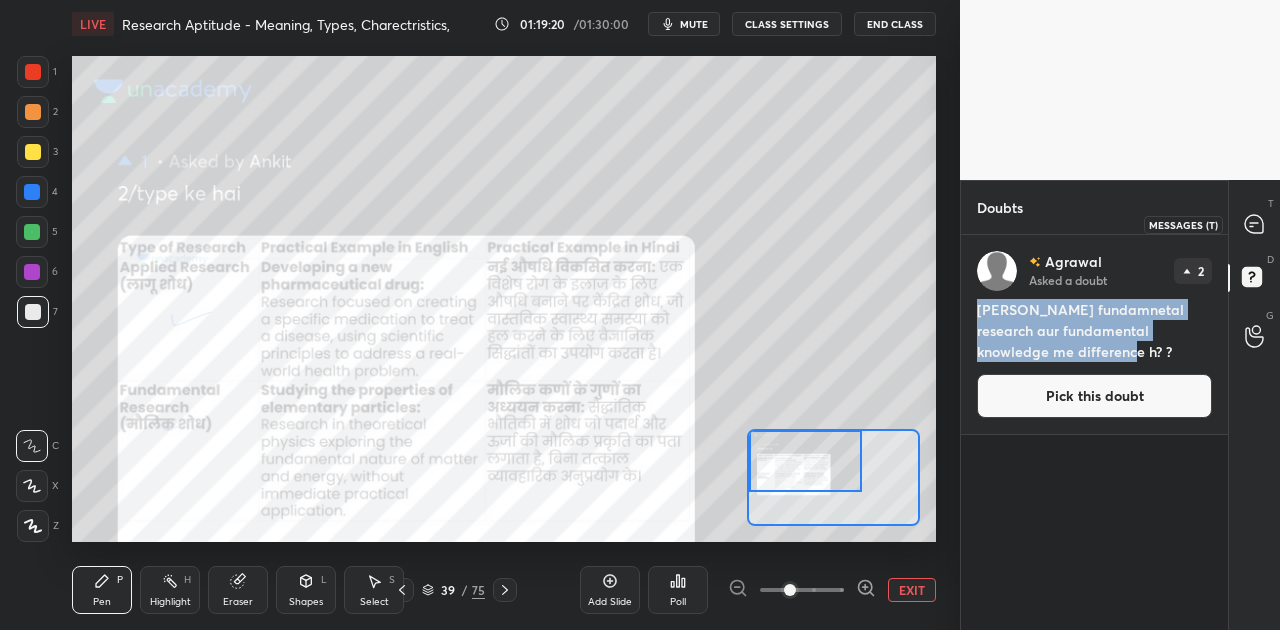 drag, startPoint x: 1256, startPoint y: 222, endPoint x: 1261, endPoint y: 213, distance: 10.29563 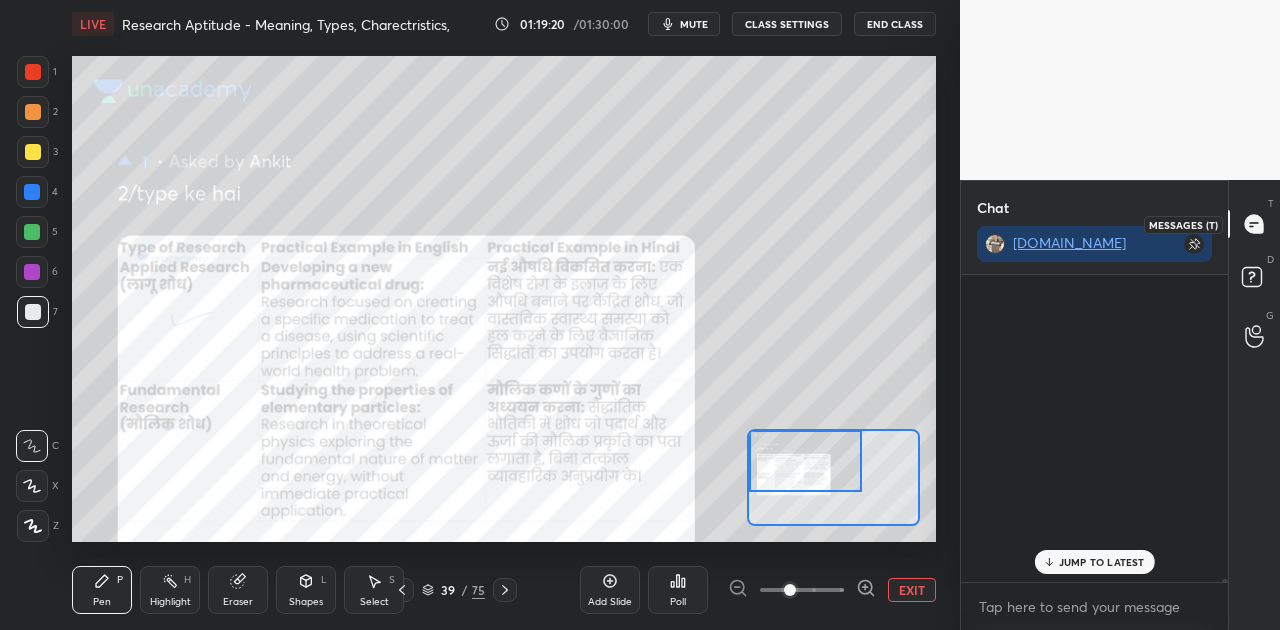 scroll, scrollTop: 349, scrollLeft: 261, axis: both 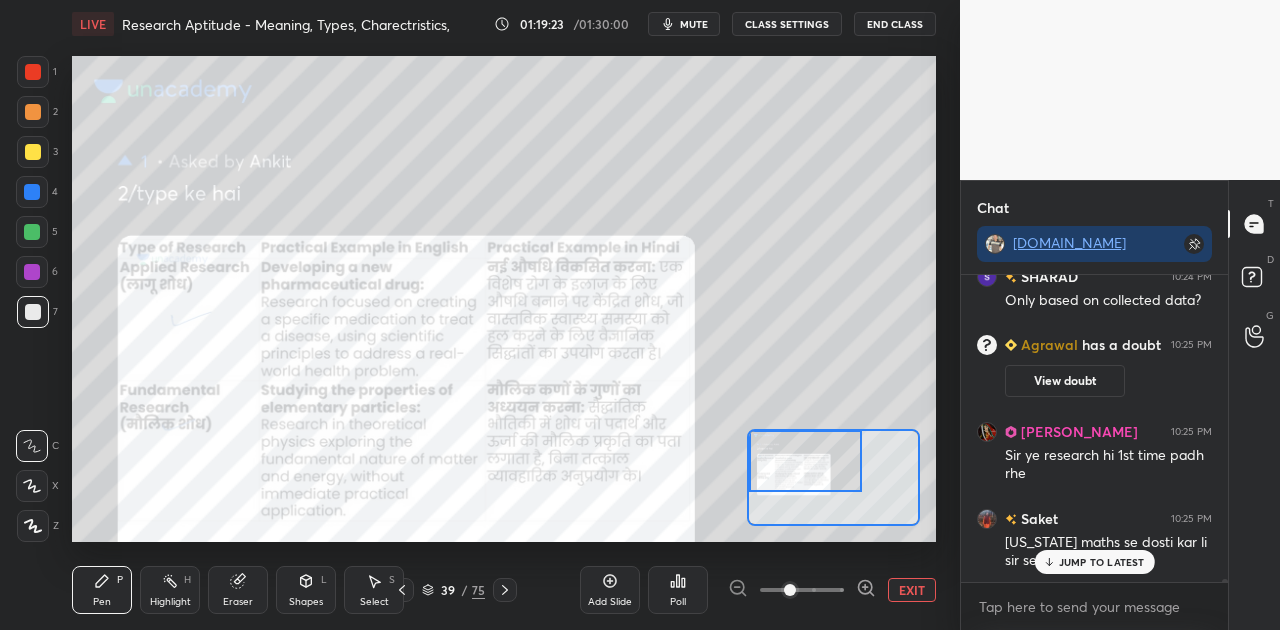 click on "JUMP TO LATEST" at bounding box center (1094, 562) 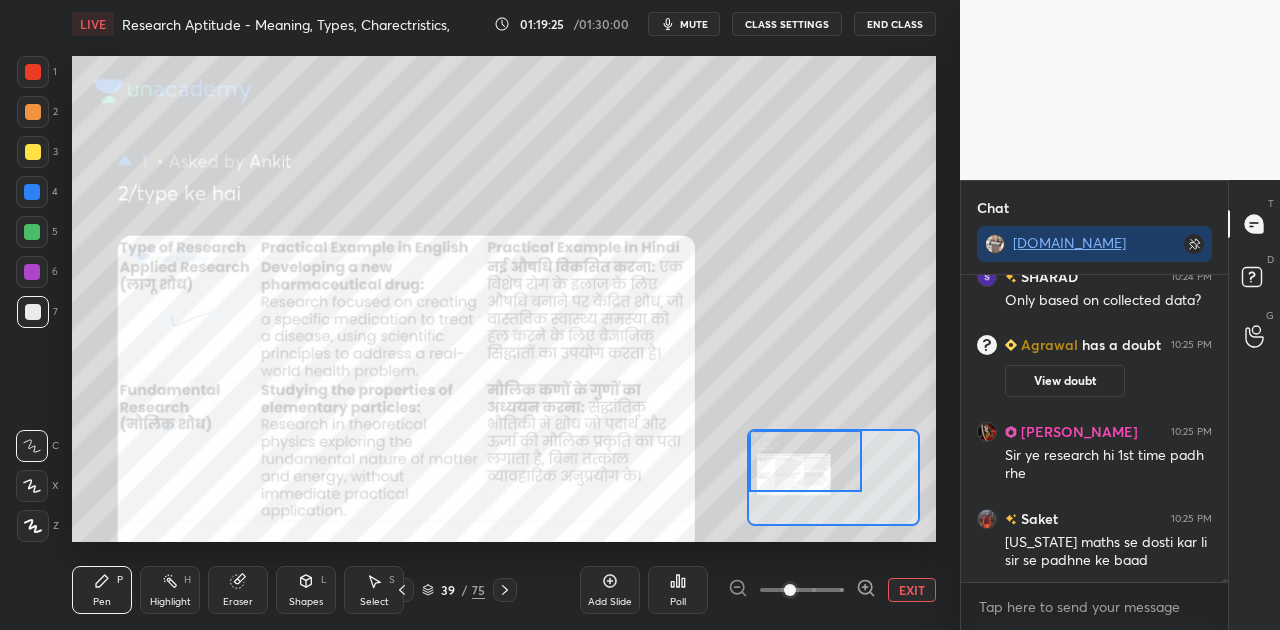 click on "EXIT" at bounding box center [912, 590] 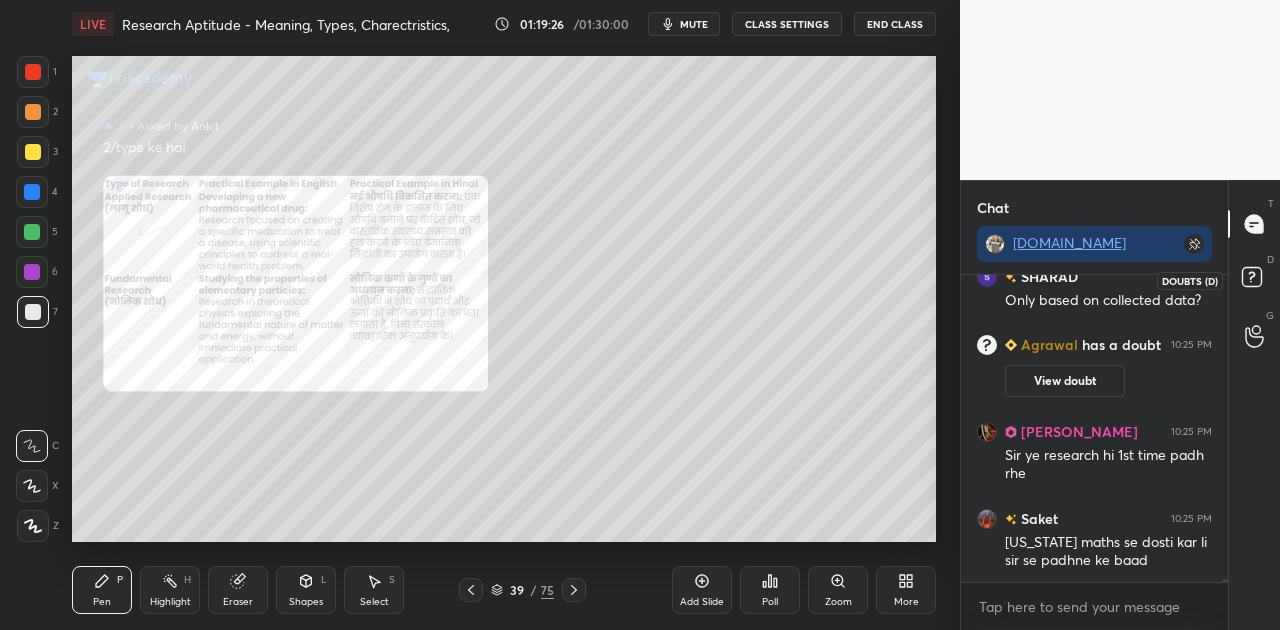 click 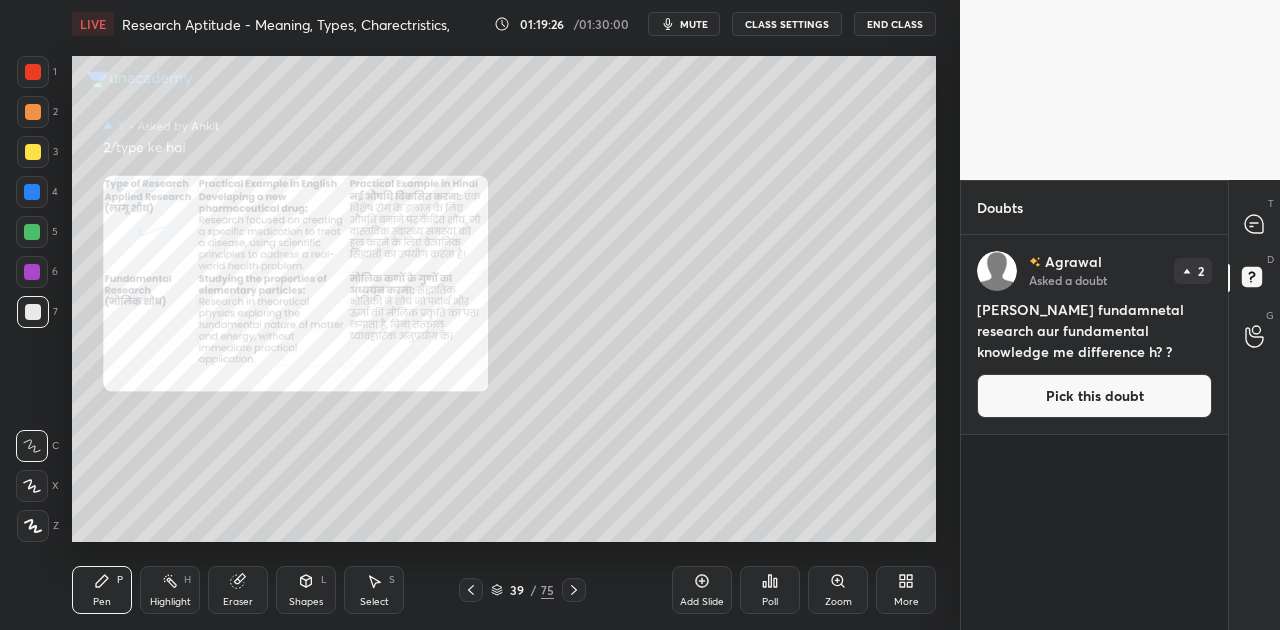 scroll, scrollTop: 6, scrollLeft: 6, axis: both 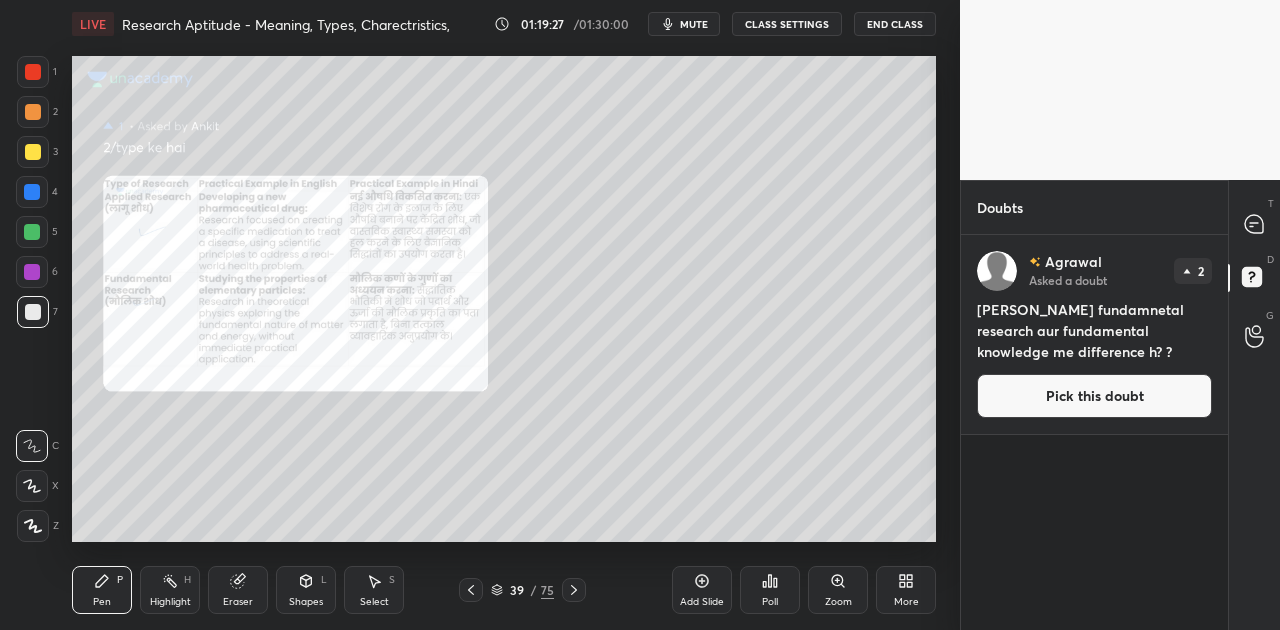 click on "Pick this doubt" at bounding box center [1094, 396] 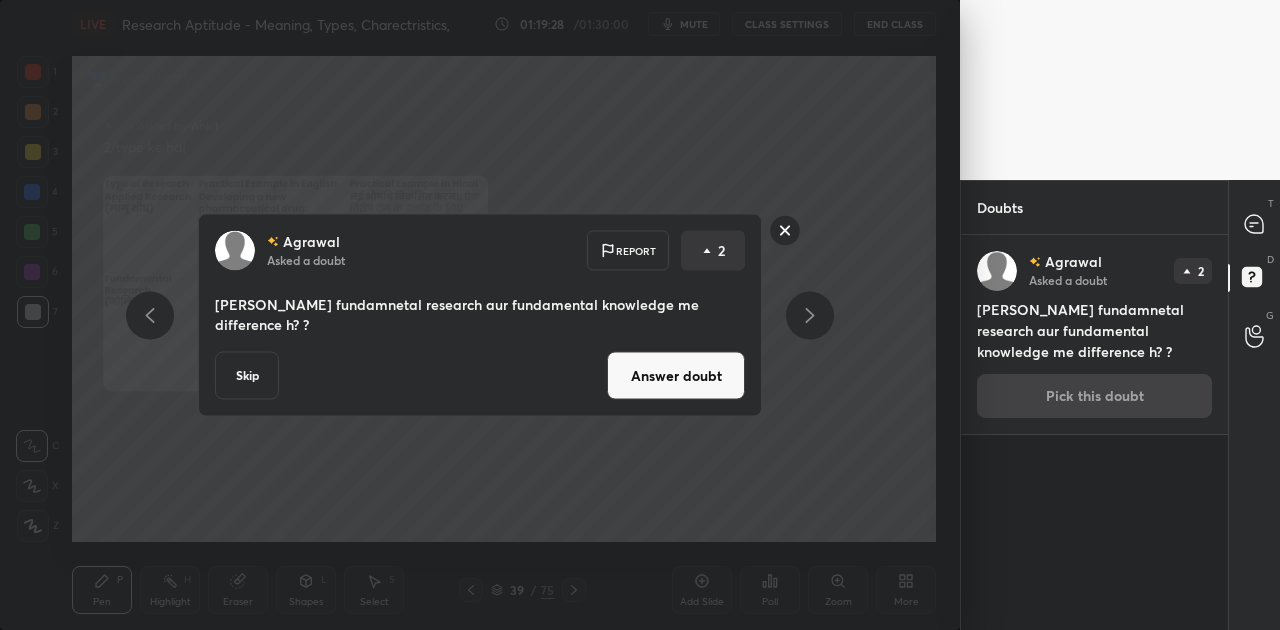 click on "Answer doubt" at bounding box center [676, 376] 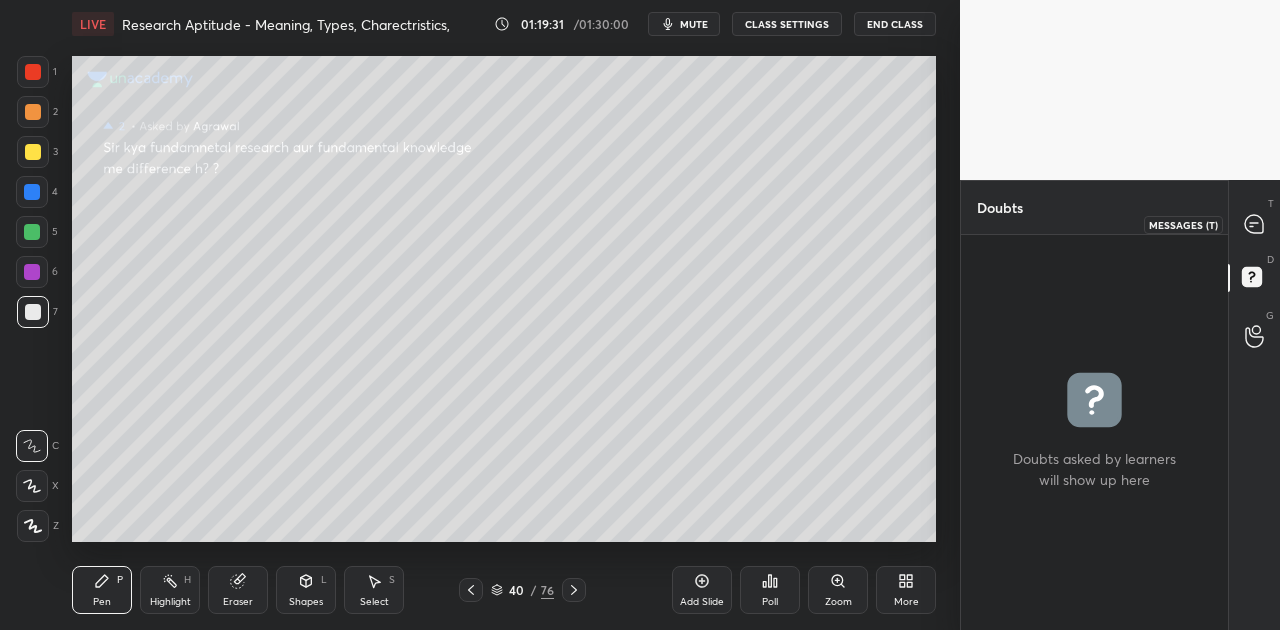 click 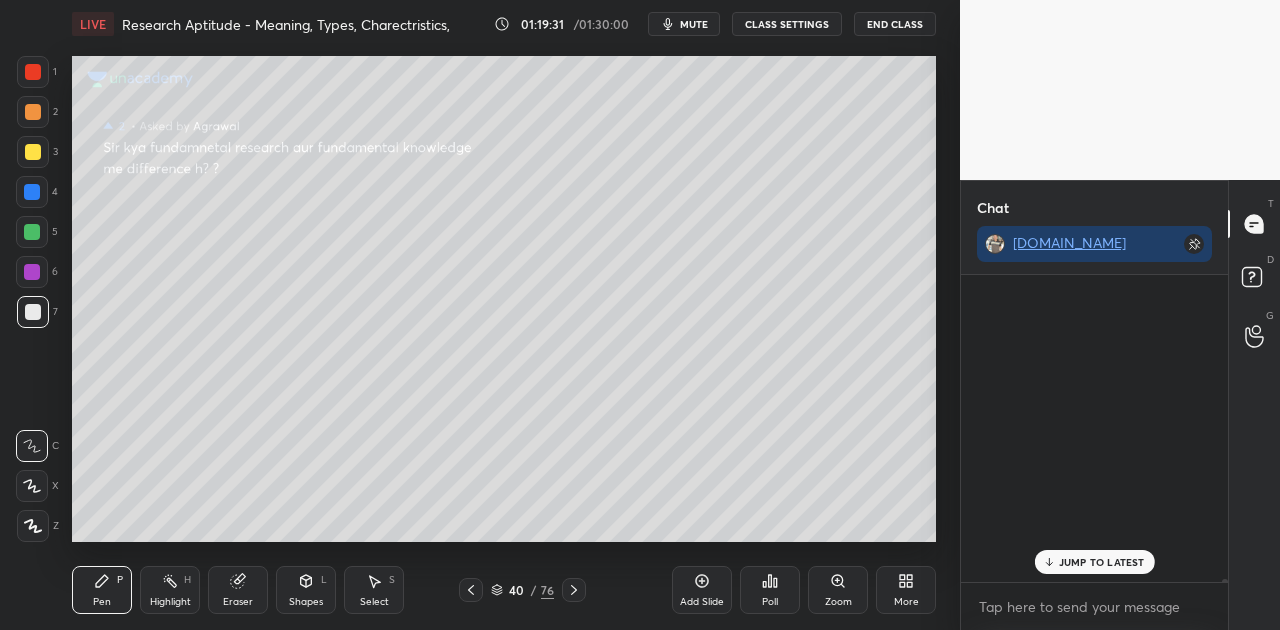 scroll, scrollTop: 31610, scrollLeft: 0, axis: vertical 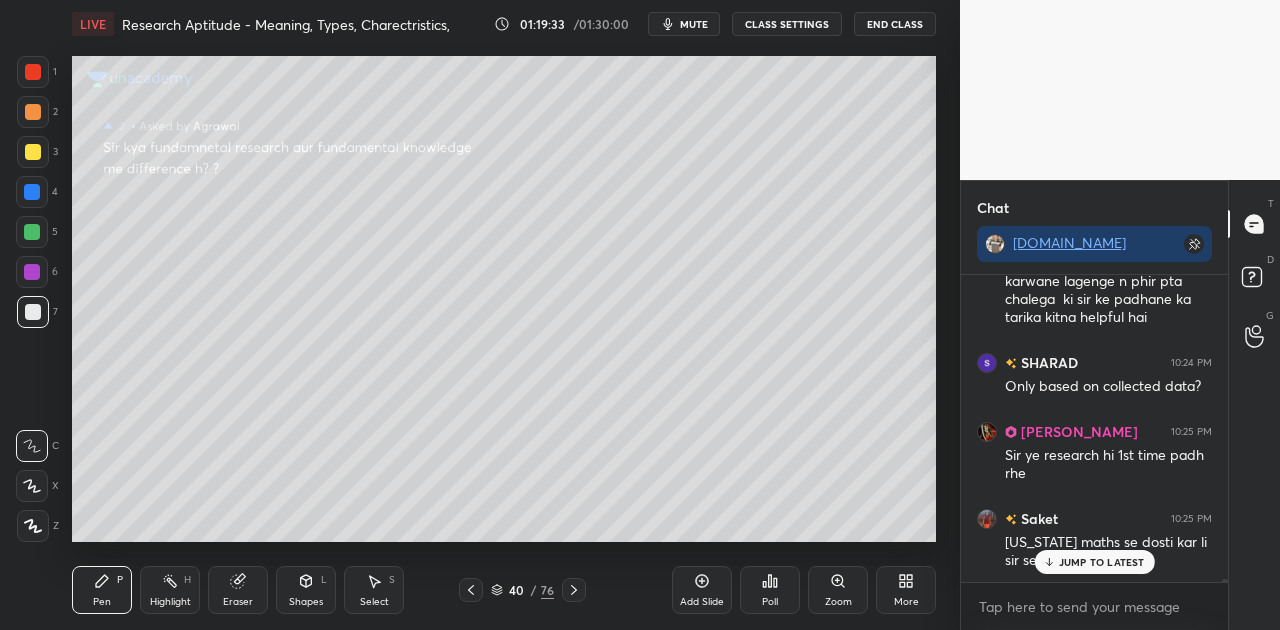 click on "JUMP TO LATEST" at bounding box center (1102, 562) 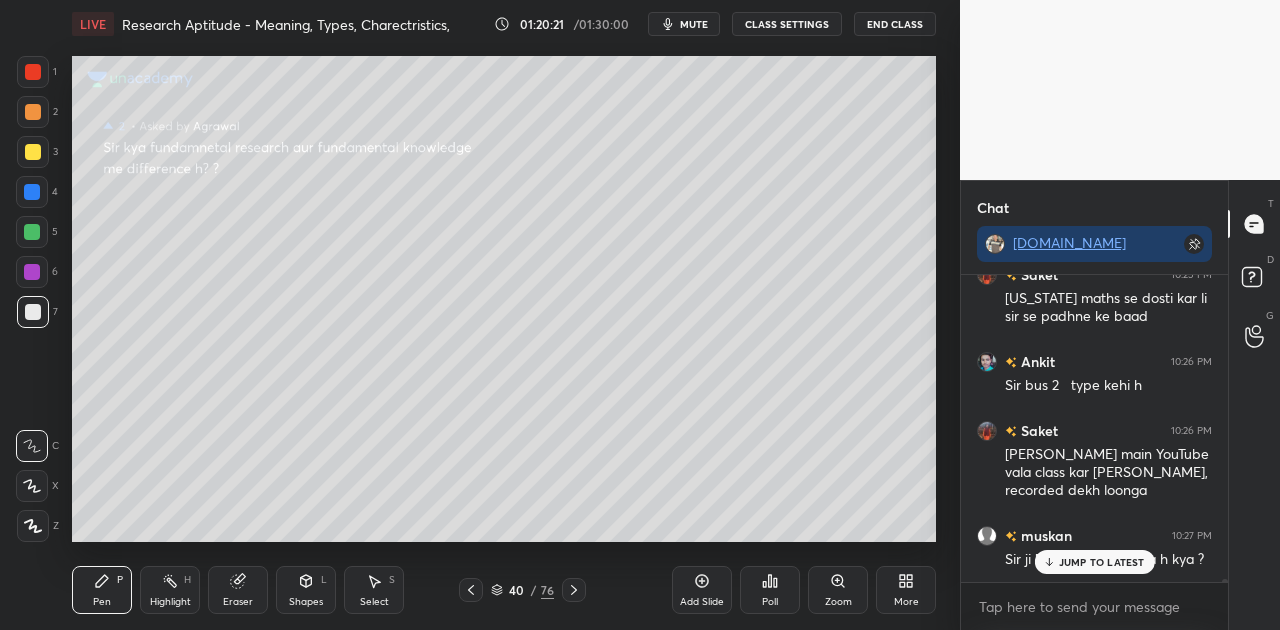 scroll, scrollTop: 31922, scrollLeft: 0, axis: vertical 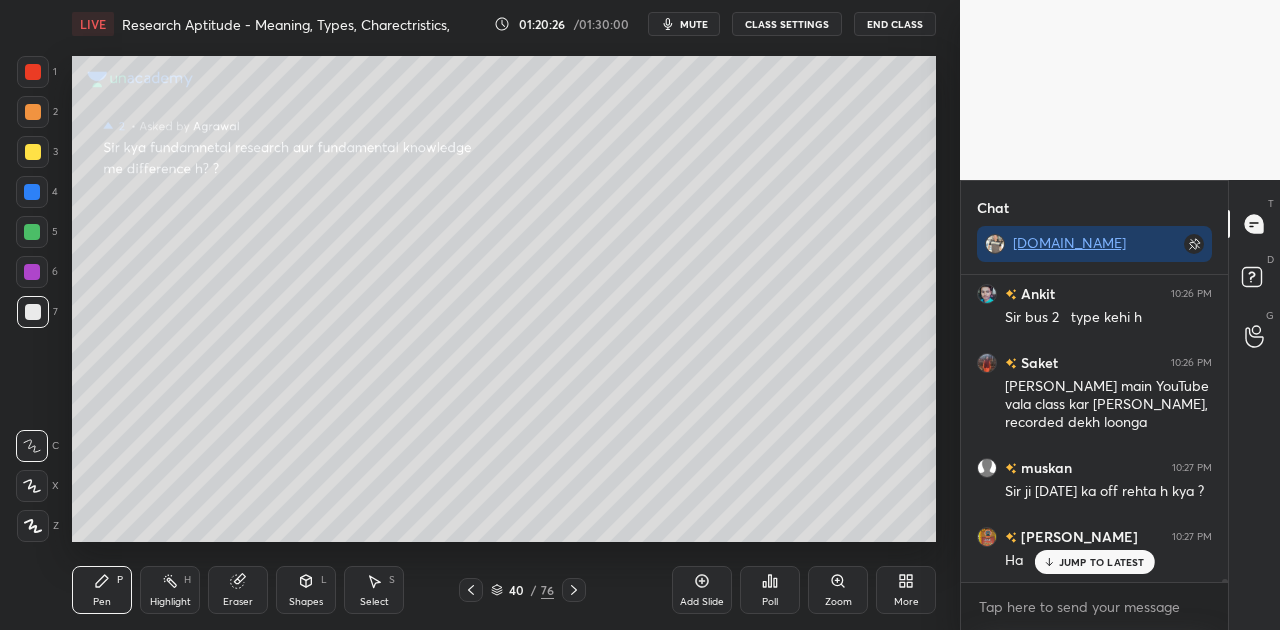 click on "mute" at bounding box center [684, 24] 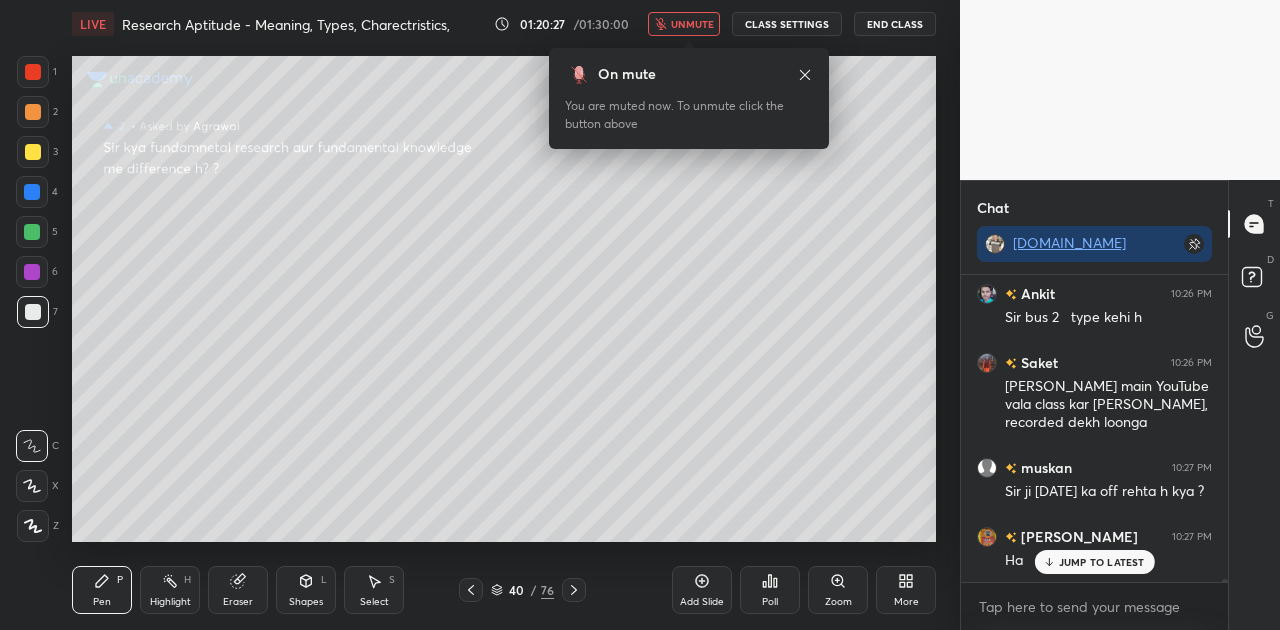 click on "unmute" at bounding box center [684, 24] 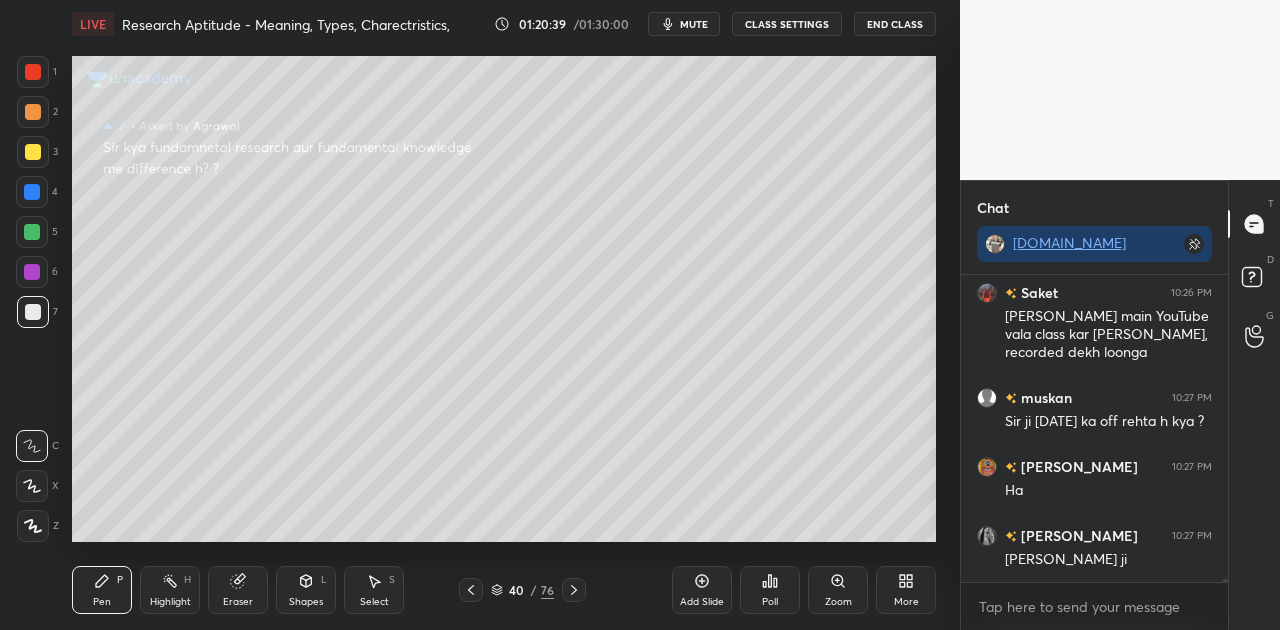 scroll, scrollTop: 32060, scrollLeft: 0, axis: vertical 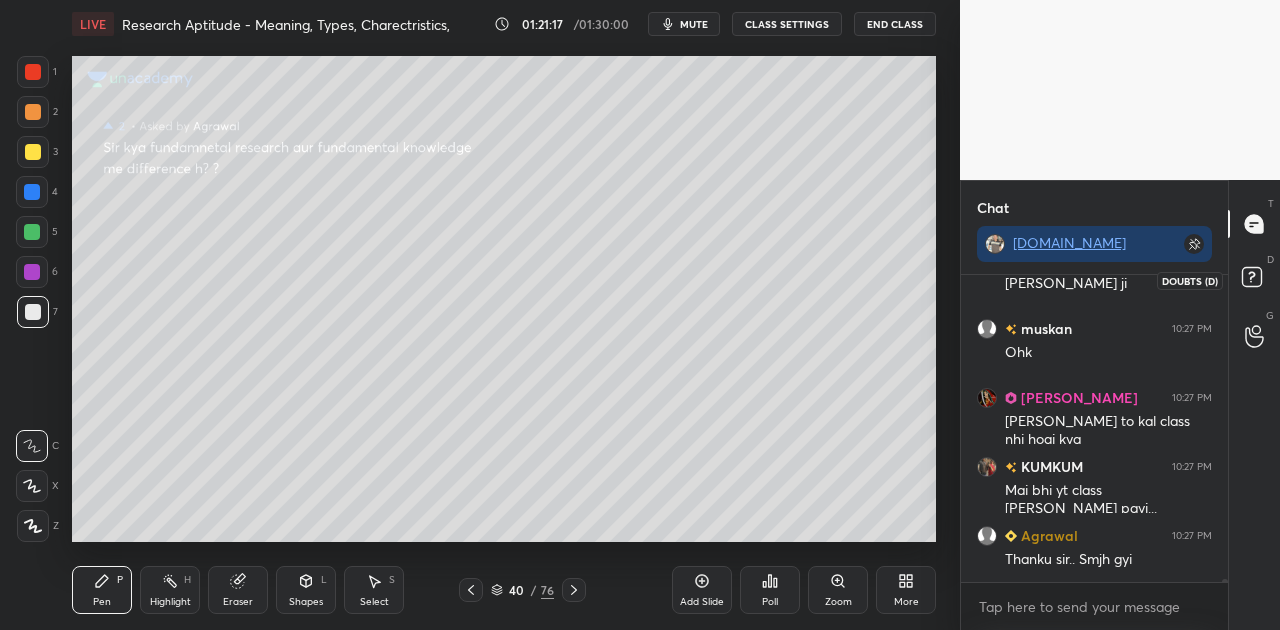 click 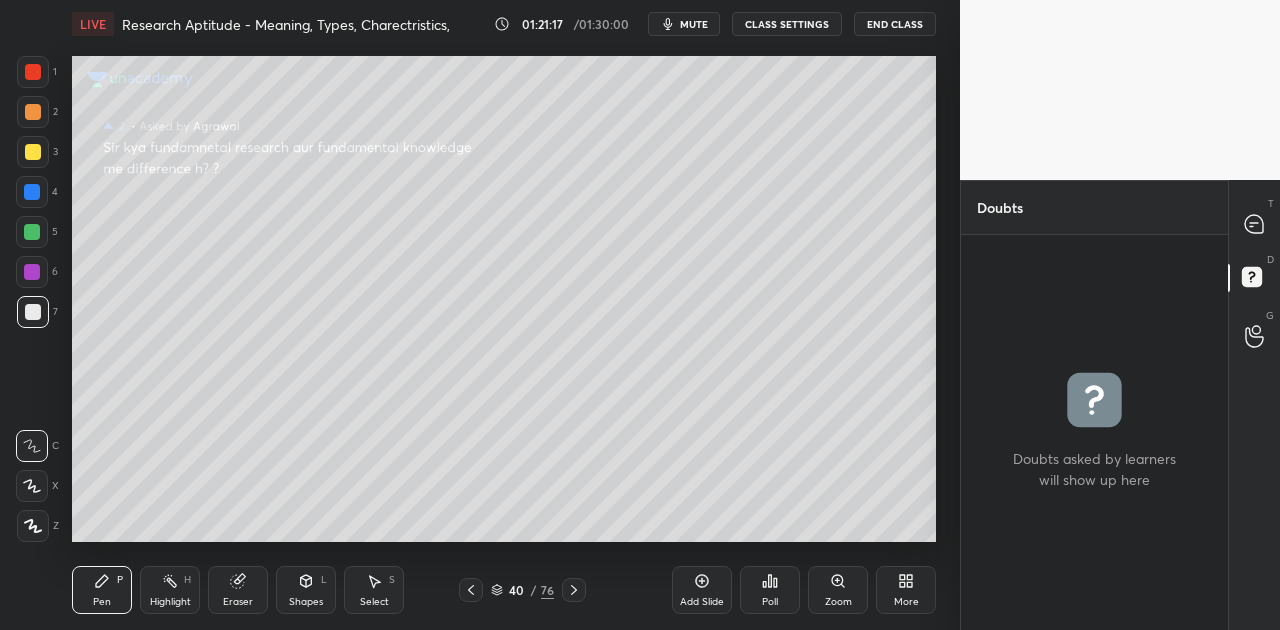 scroll, scrollTop: 6, scrollLeft: 6, axis: both 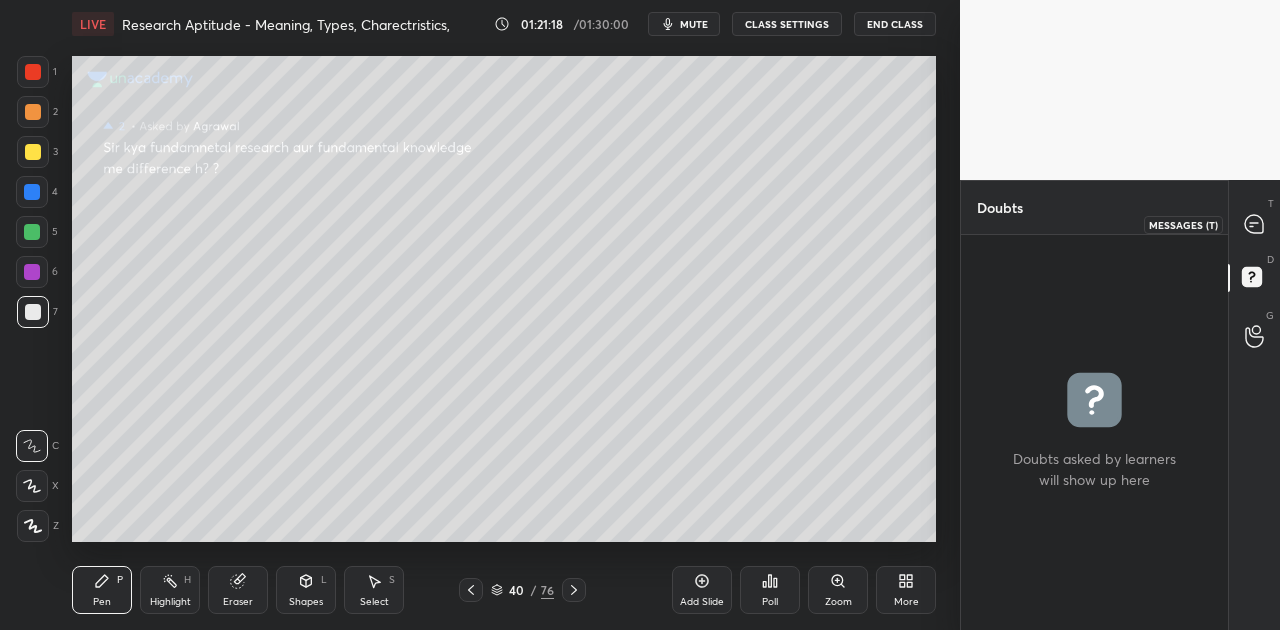 click 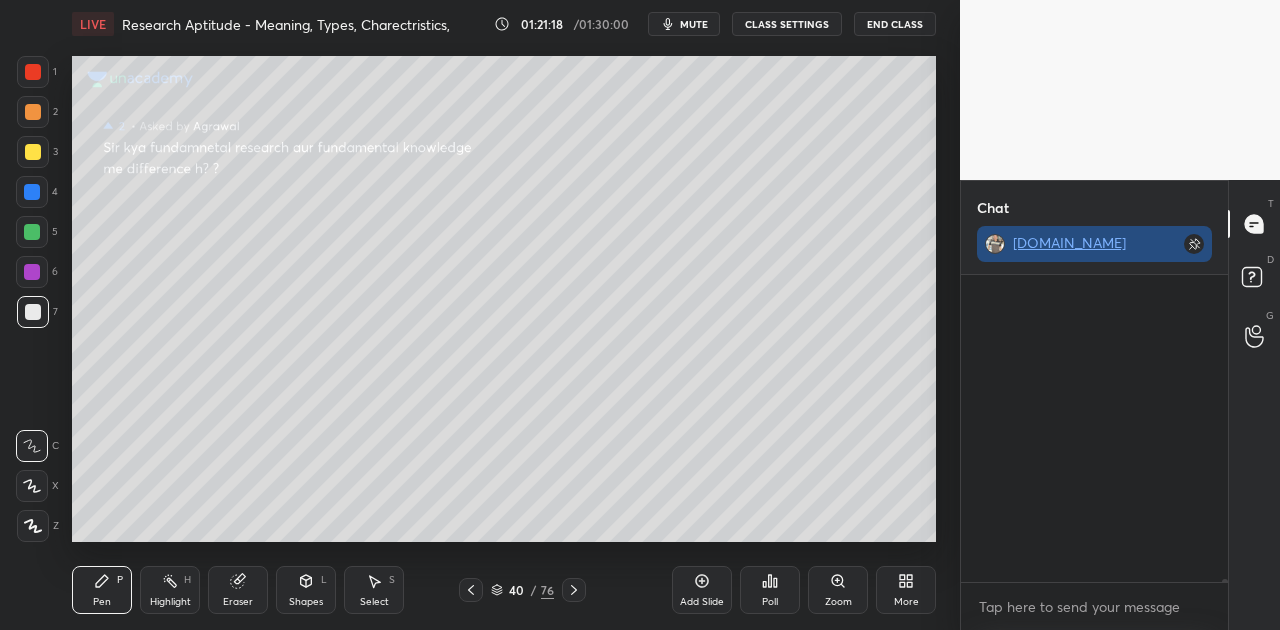scroll, scrollTop: 32268, scrollLeft: 0, axis: vertical 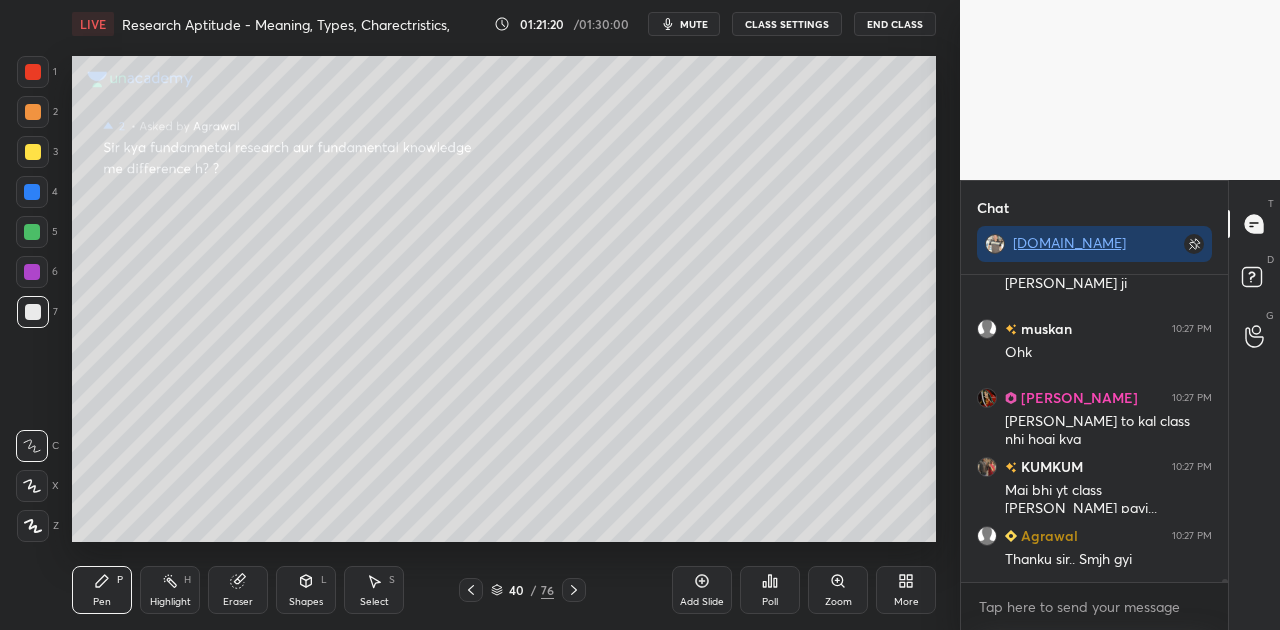 click 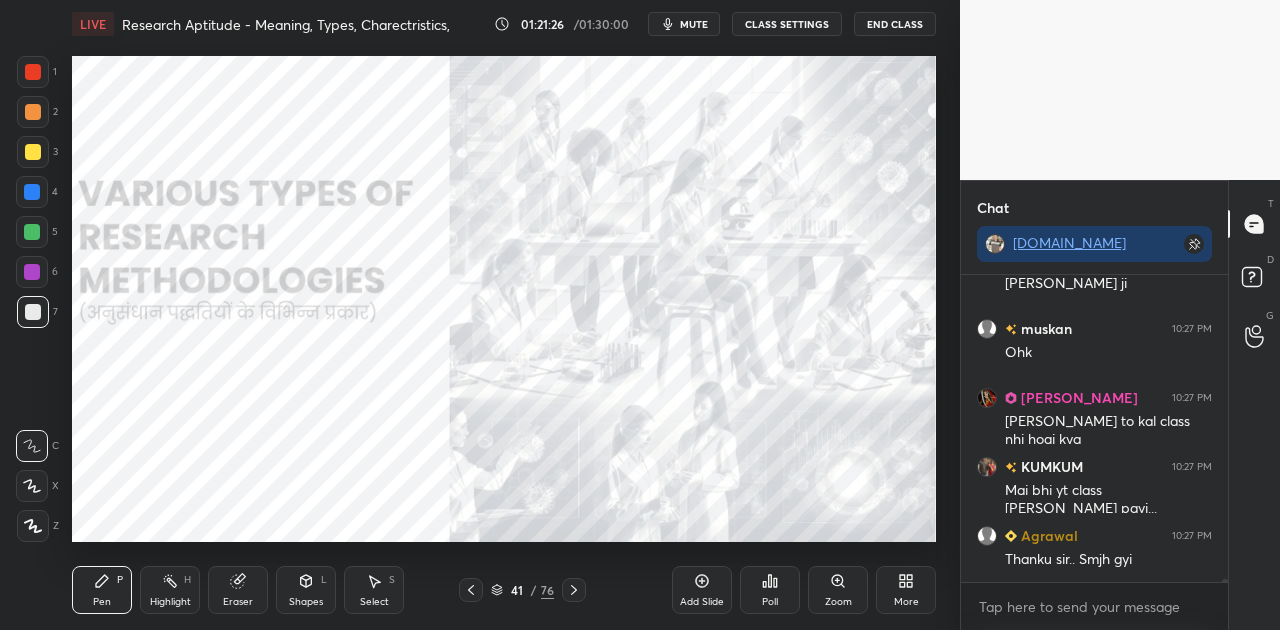 click on "mute" at bounding box center (694, 24) 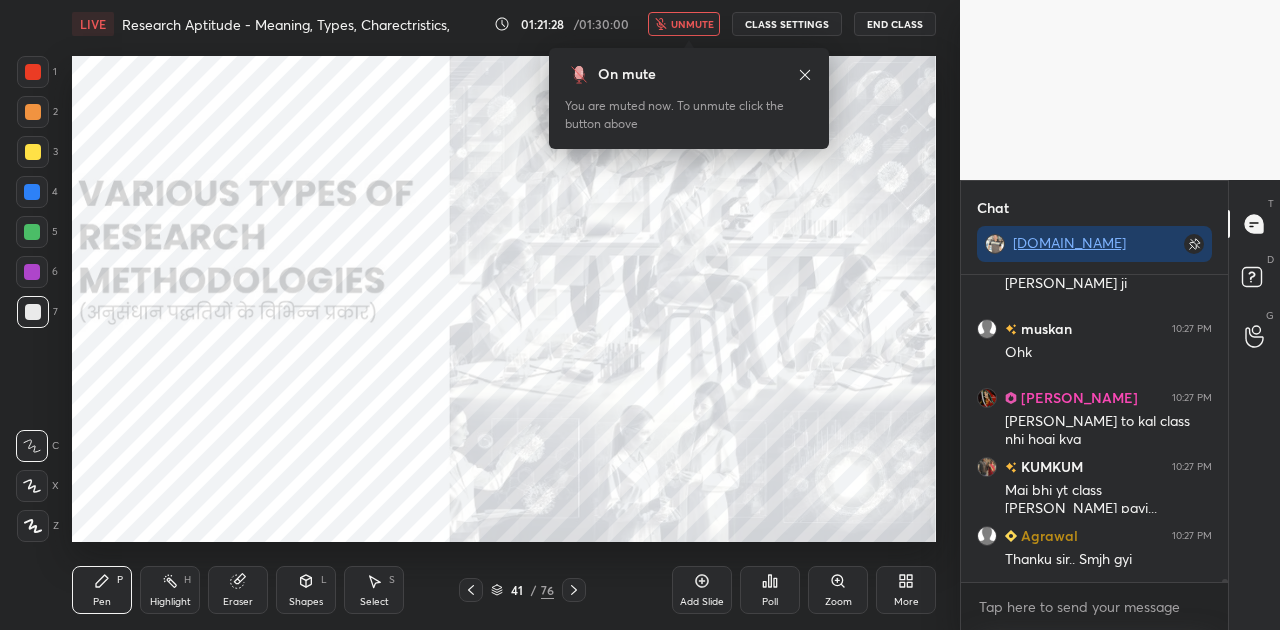 click on "unmute" at bounding box center [692, 24] 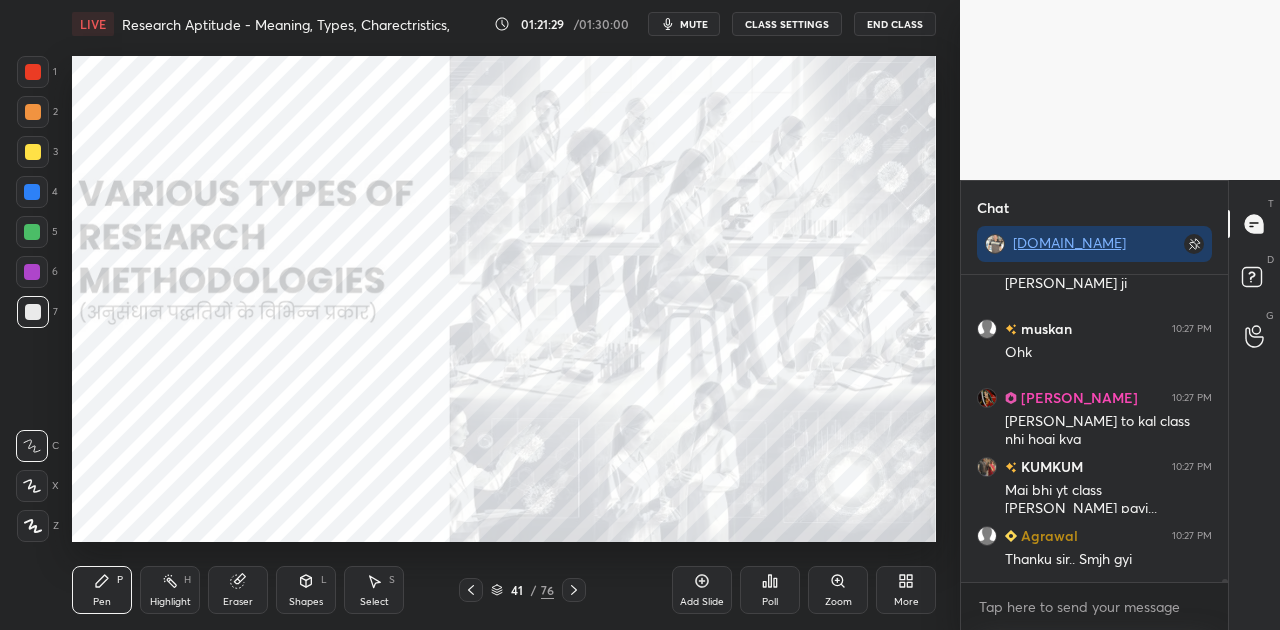 click 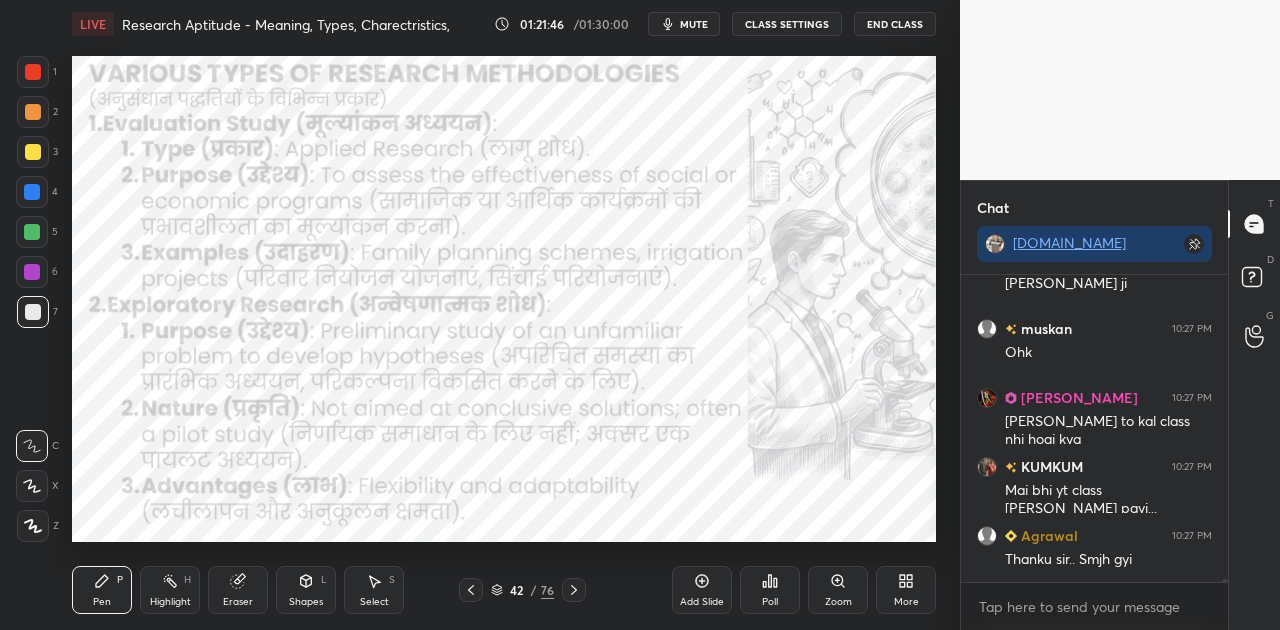 click 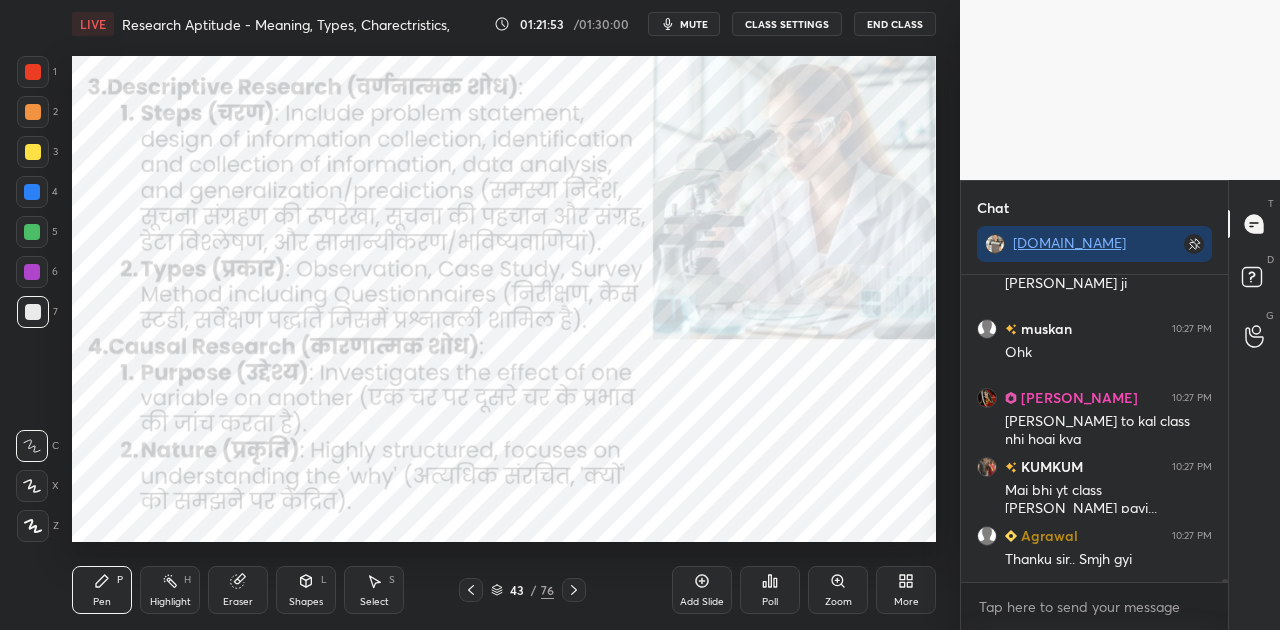 click at bounding box center [32, 192] 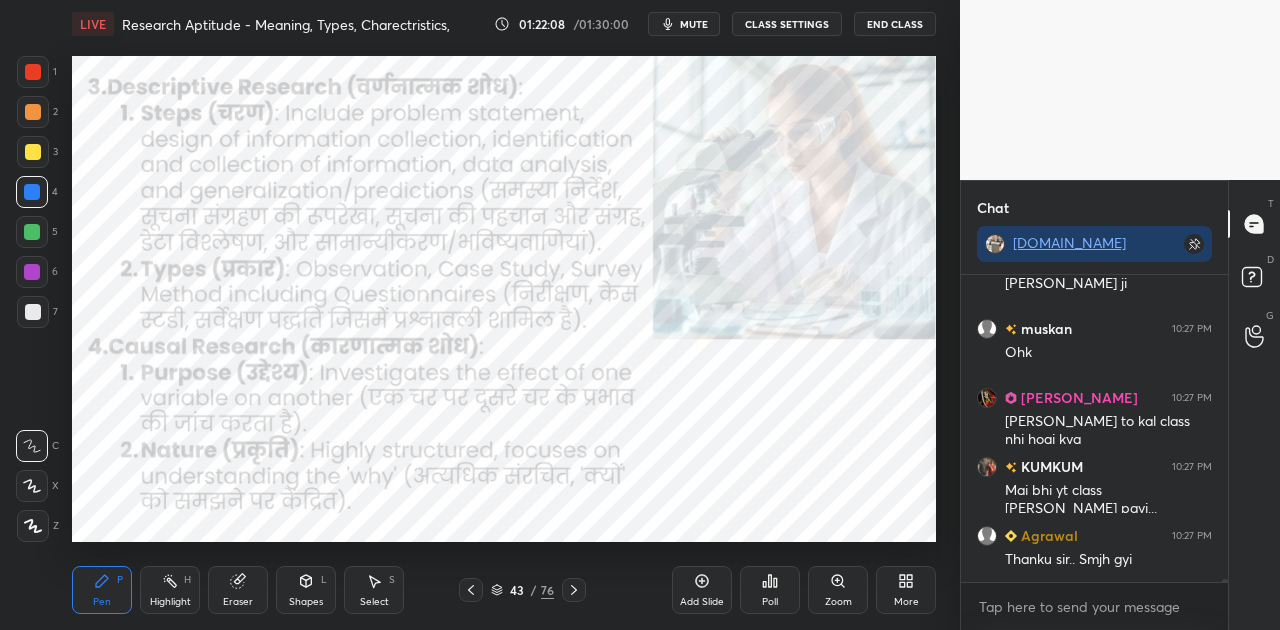 scroll, scrollTop: 32336, scrollLeft: 0, axis: vertical 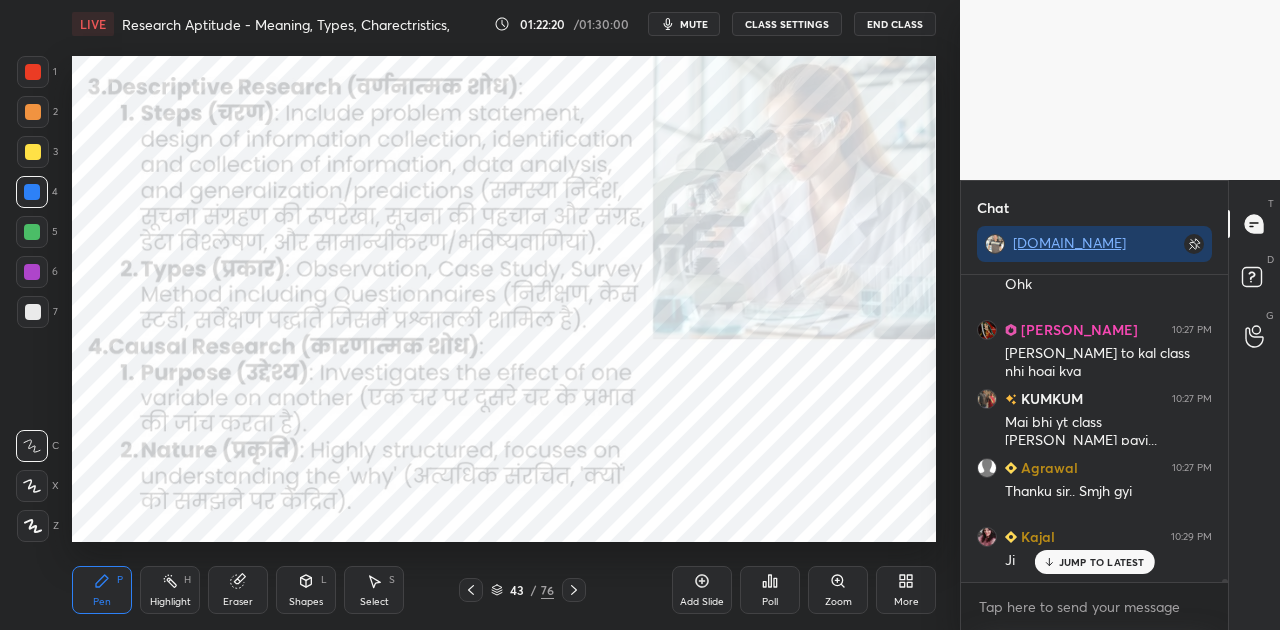 click 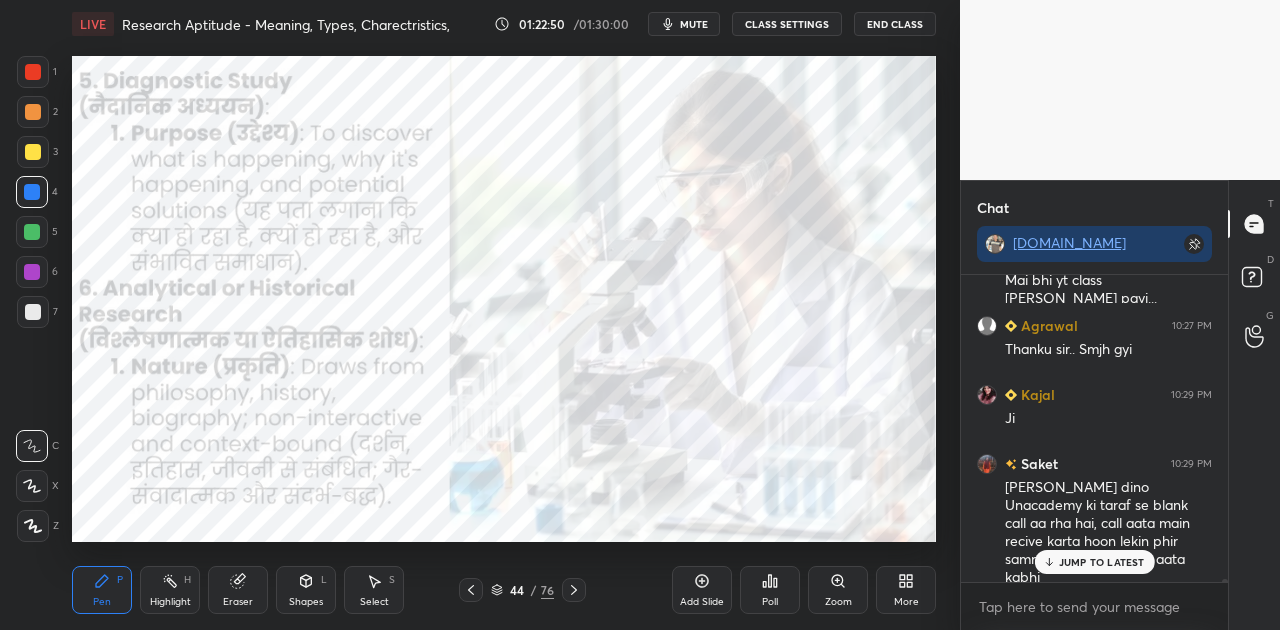 scroll, scrollTop: 32546, scrollLeft: 0, axis: vertical 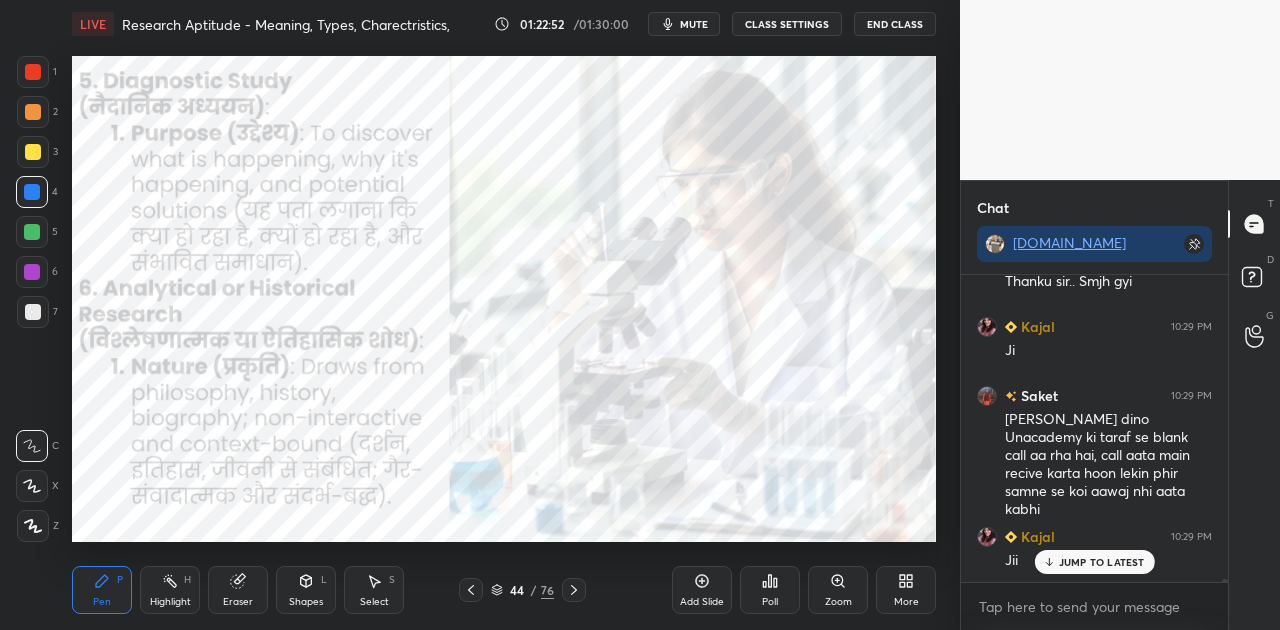 click 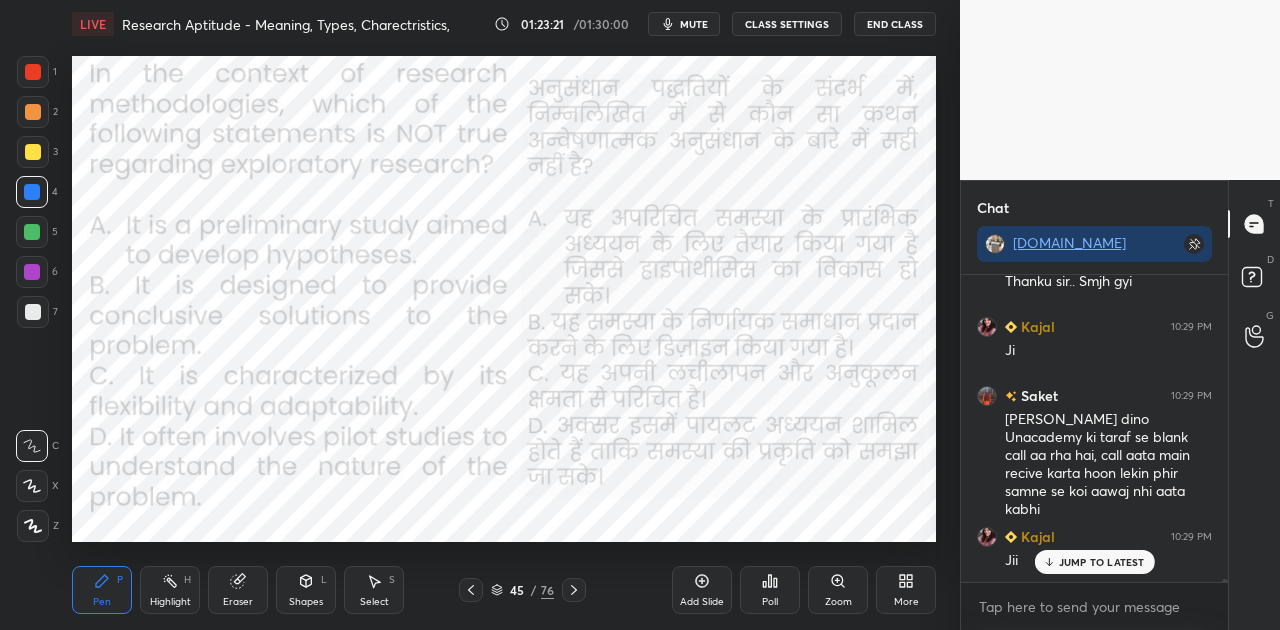 click on "mute" at bounding box center (694, 24) 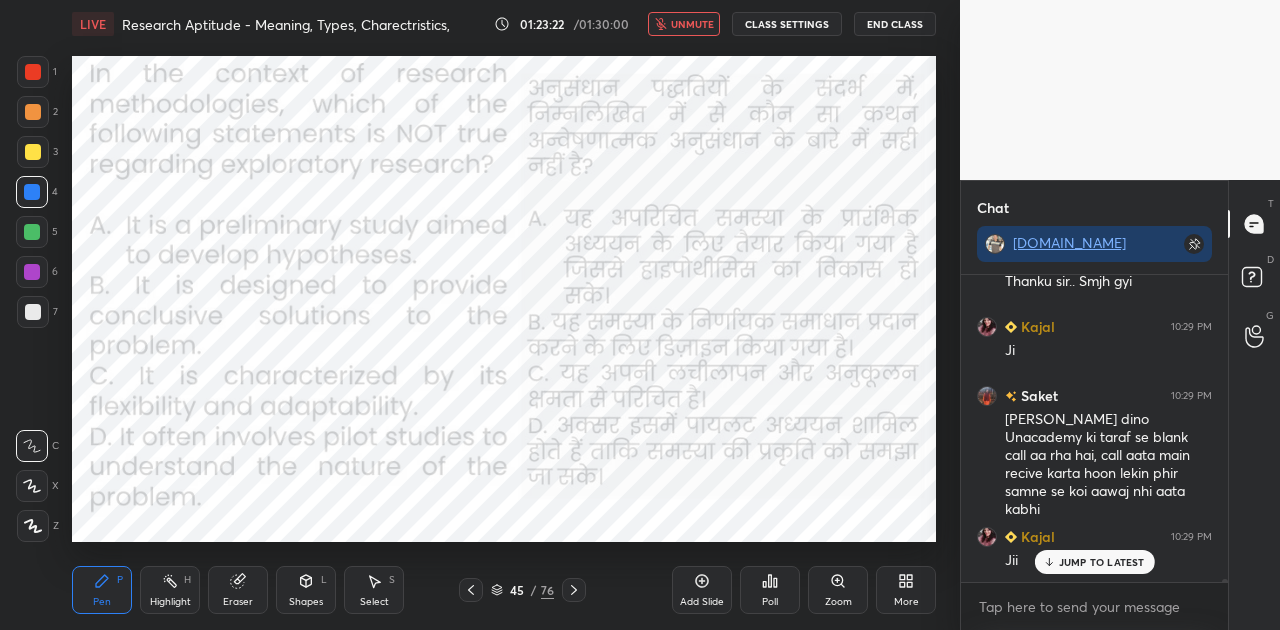 scroll, scrollTop: 32594, scrollLeft: 0, axis: vertical 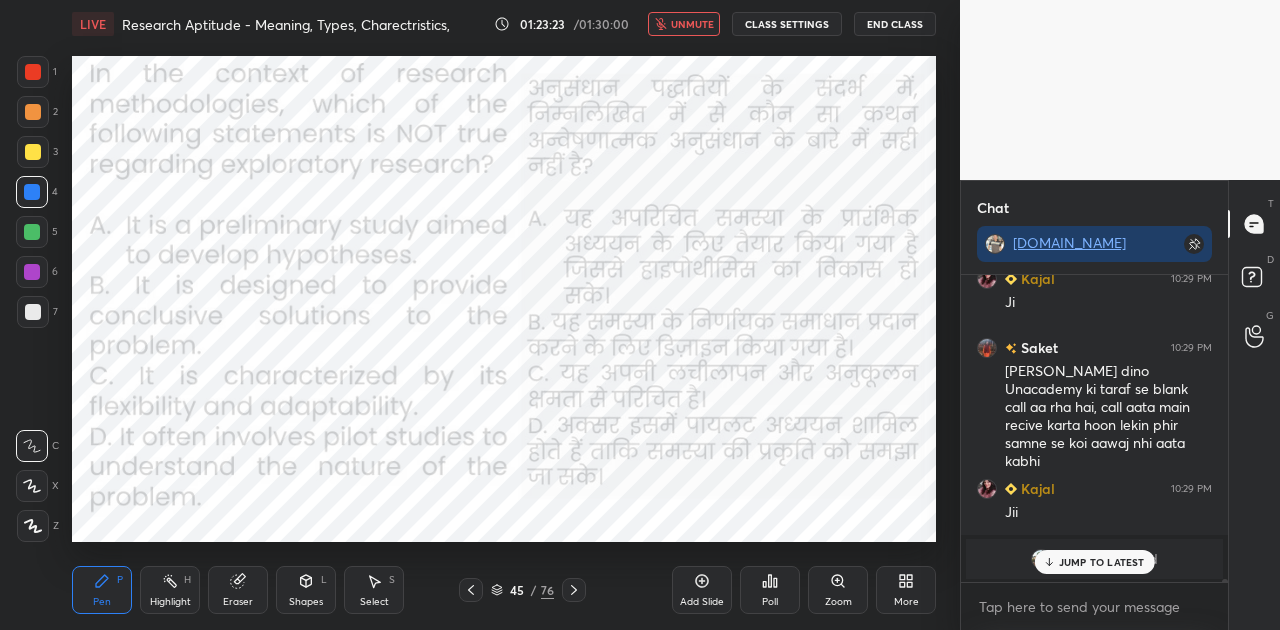 click on "Poll" at bounding box center [770, 590] 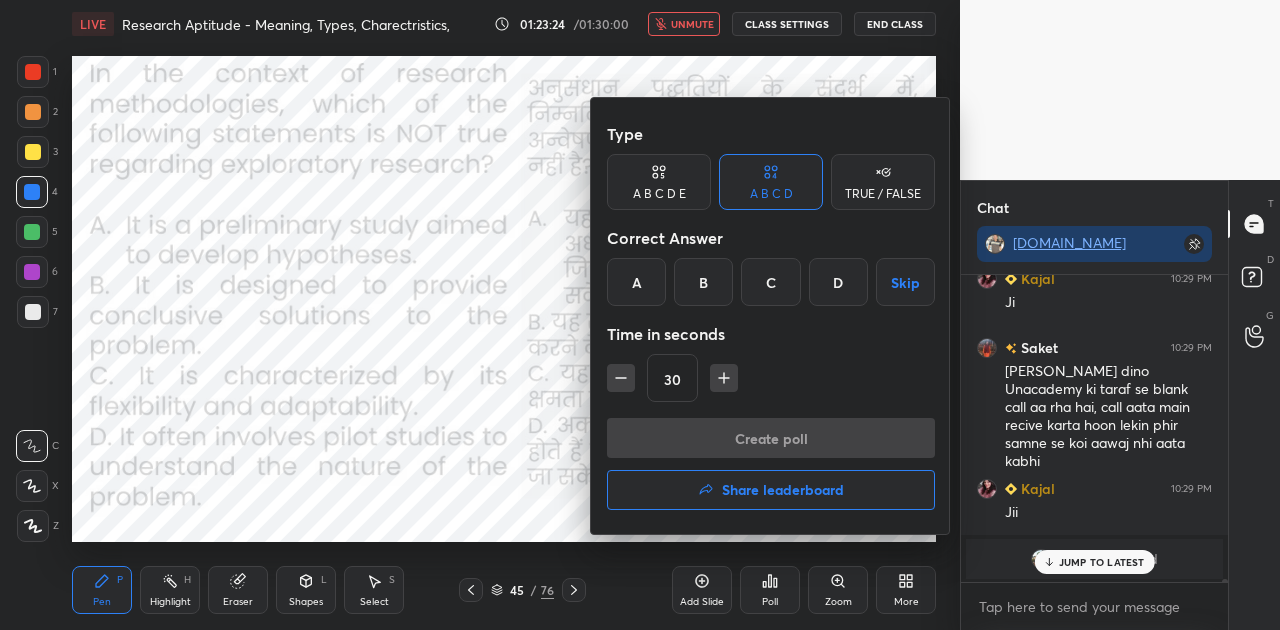 click on "B" at bounding box center [703, 282] 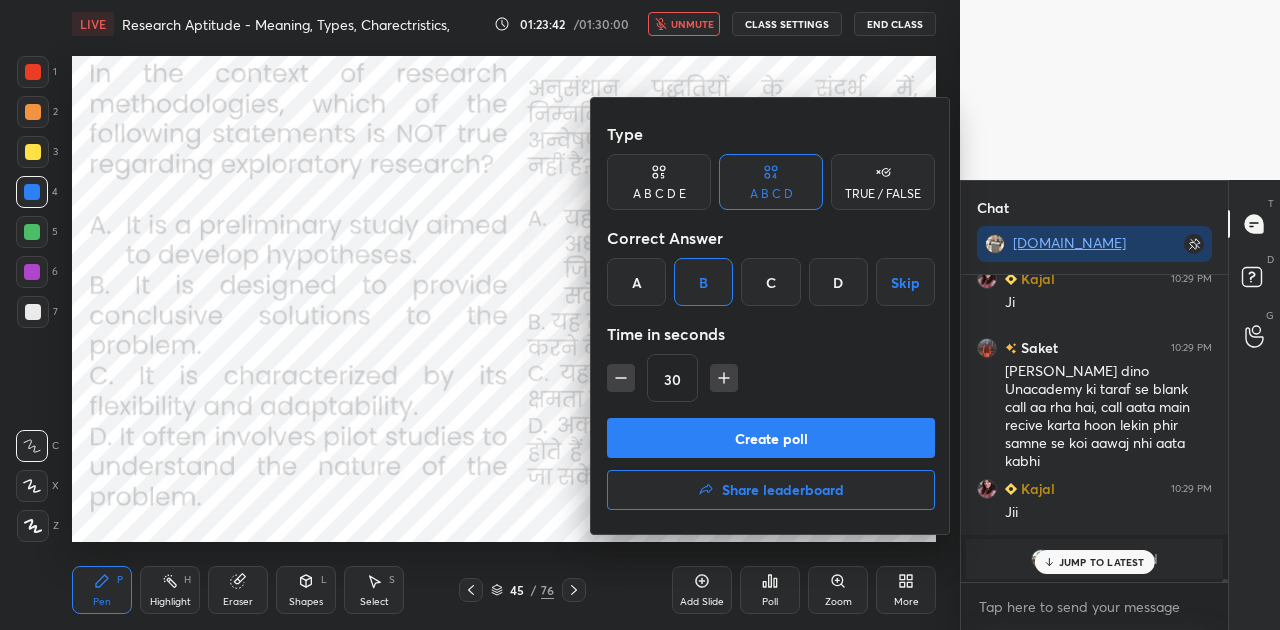 click on "Create poll" at bounding box center (771, 438) 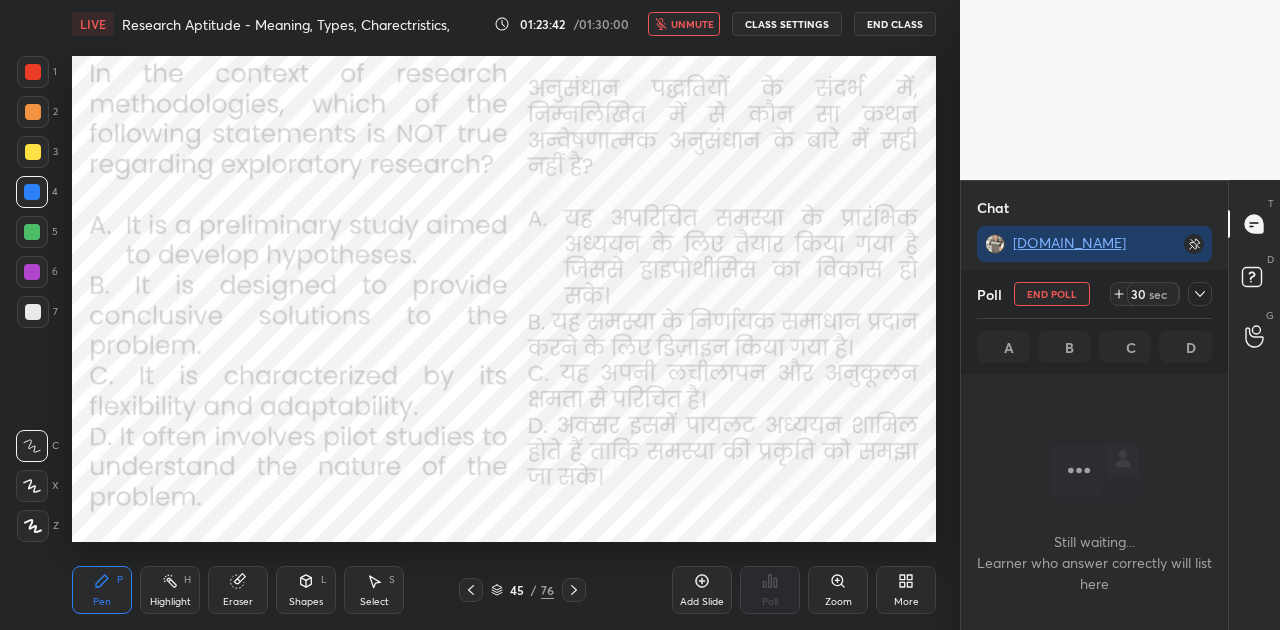 scroll, scrollTop: 277, scrollLeft: 261, axis: both 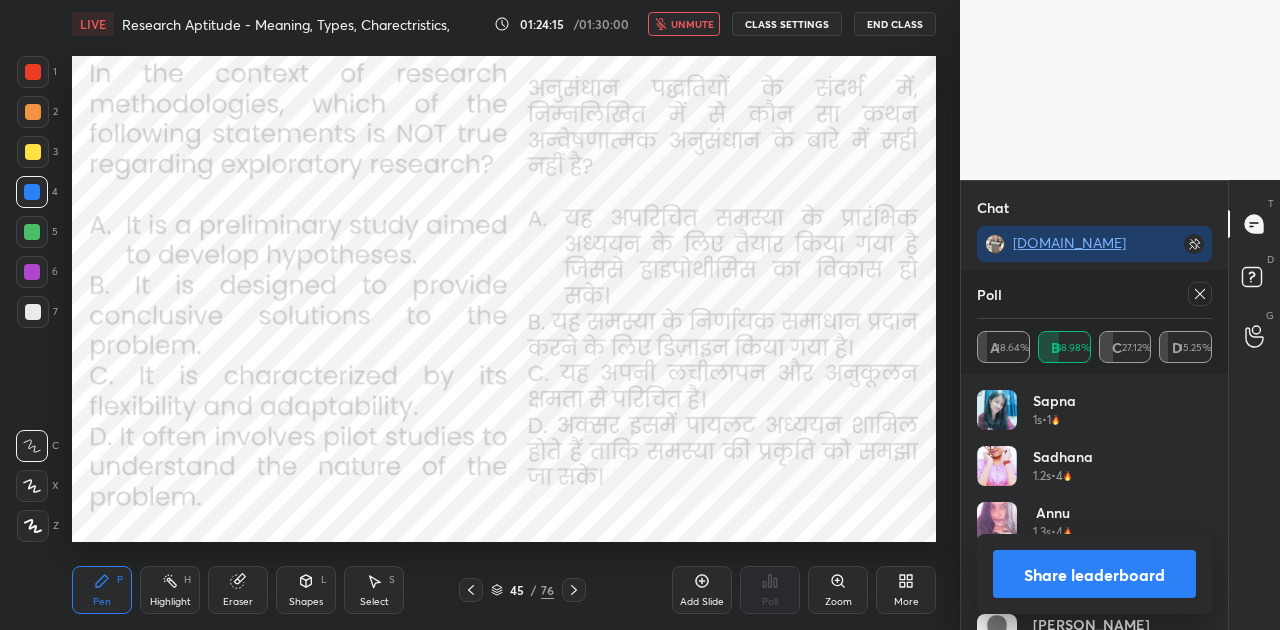 click on "Share leaderboard" at bounding box center (1094, 574) 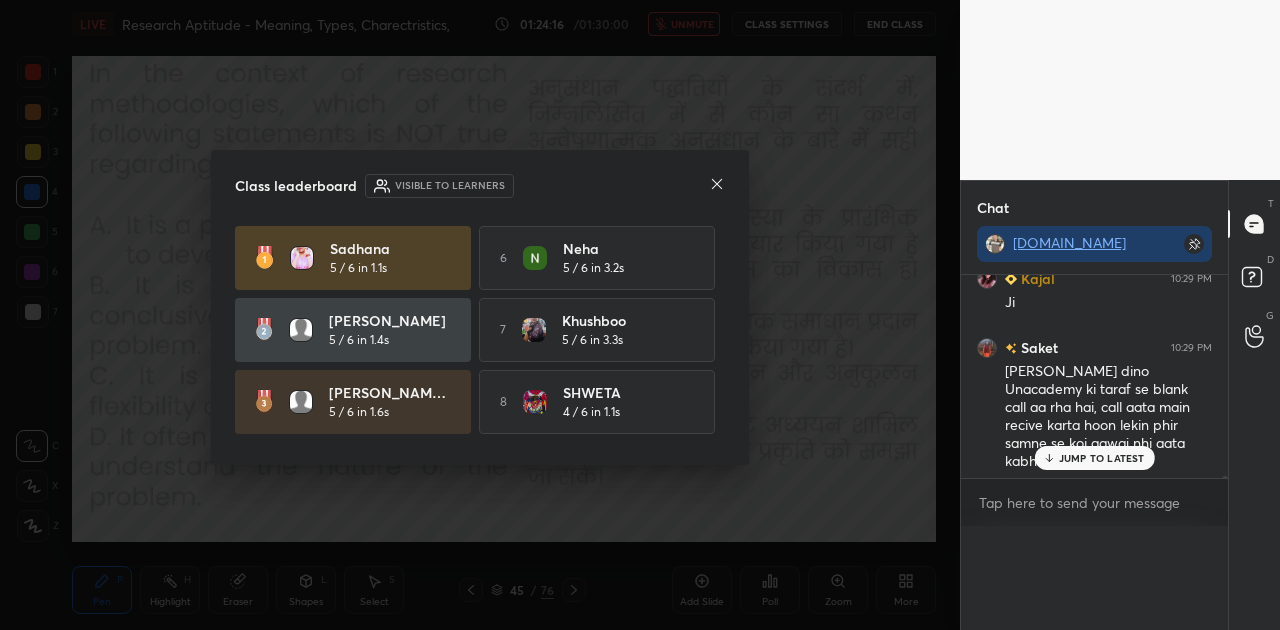 scroll, scrollTop: 0, scrollLeft: 0, axis: both 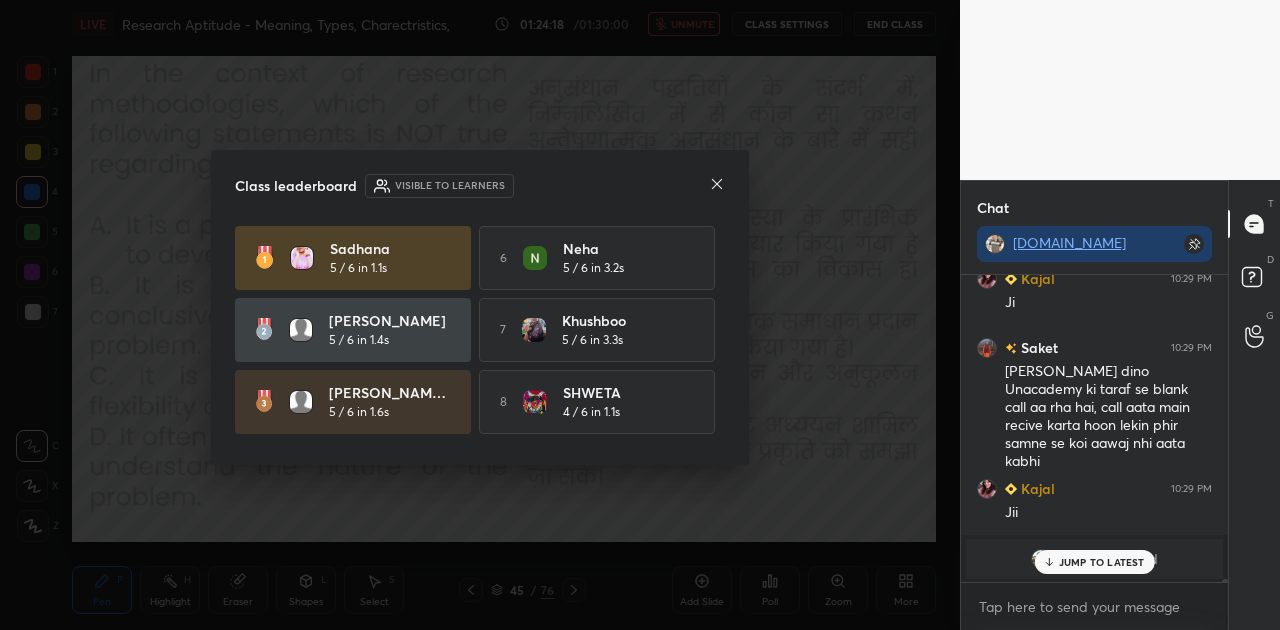 click 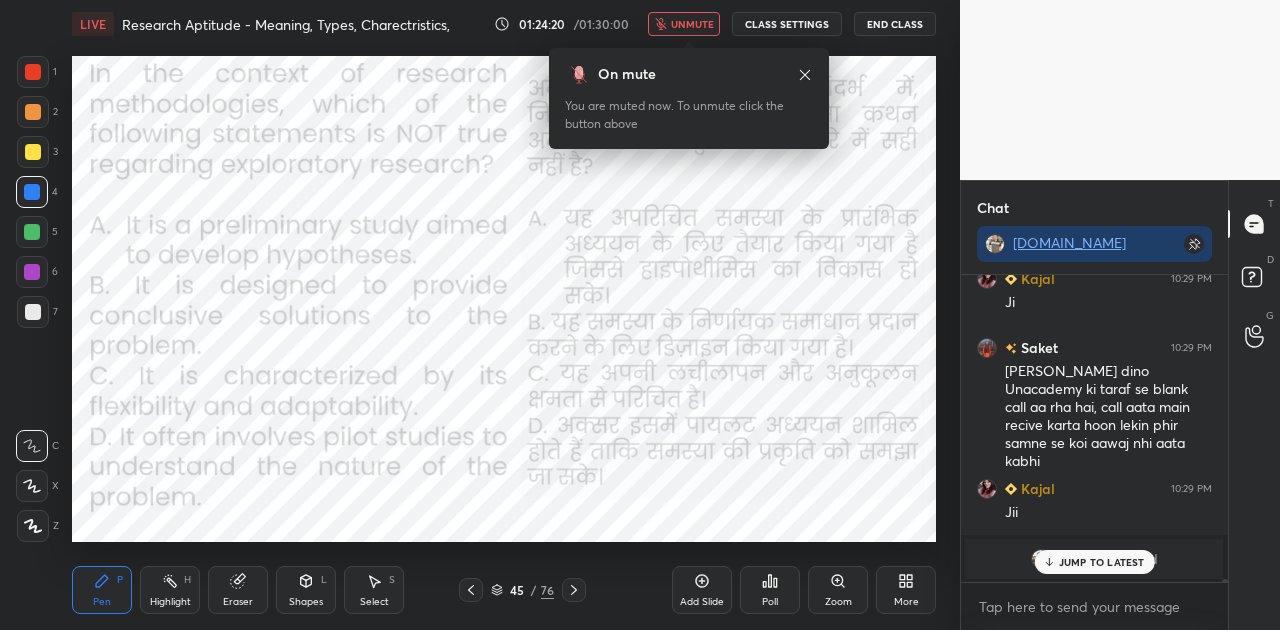 click on "JUMP TO LATEST" at bounding box center (1102, 562) 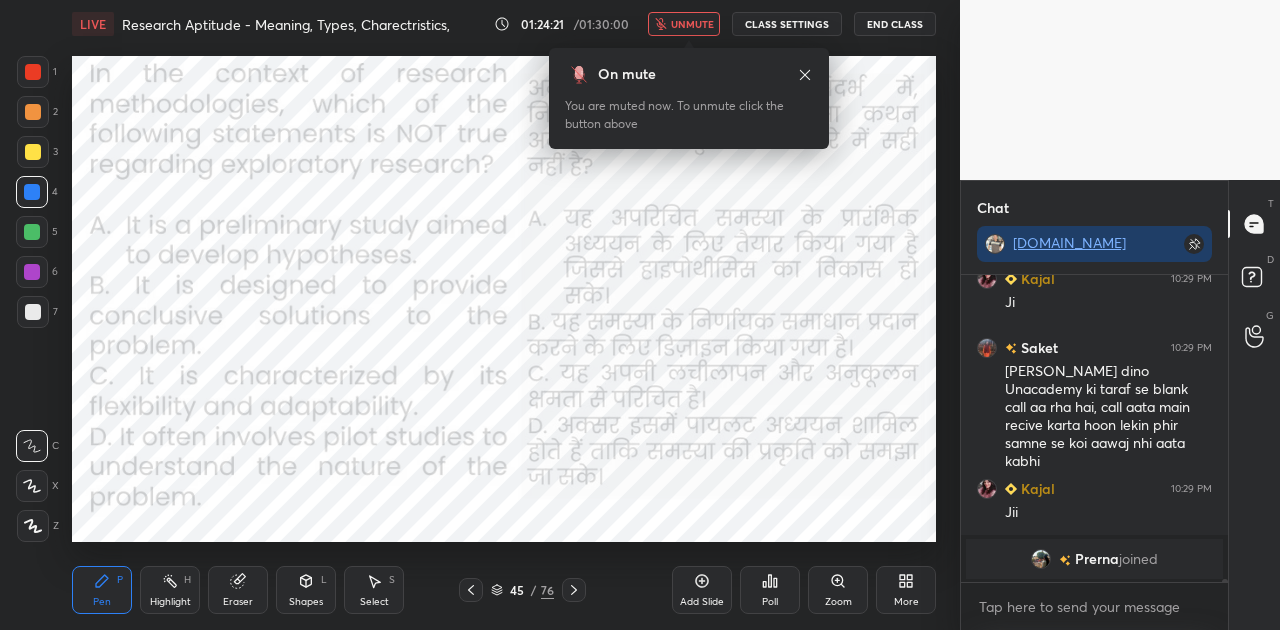click on "unmute" at bounding box center (692, 24) 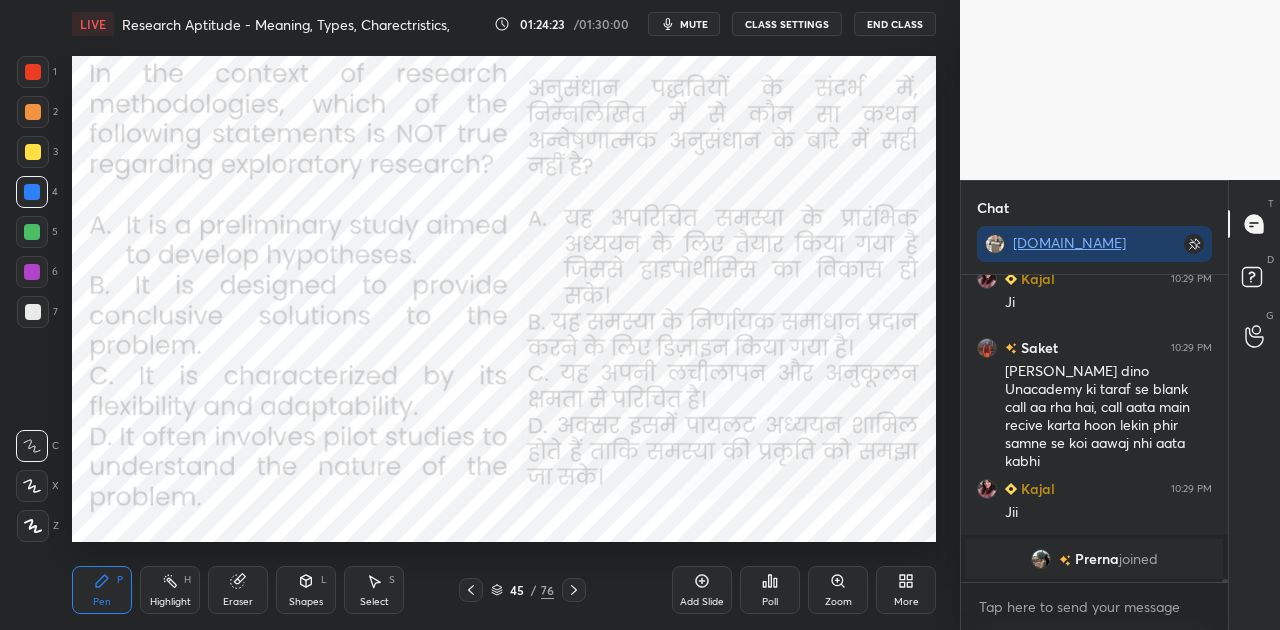 click at bounding box center [574, 590] 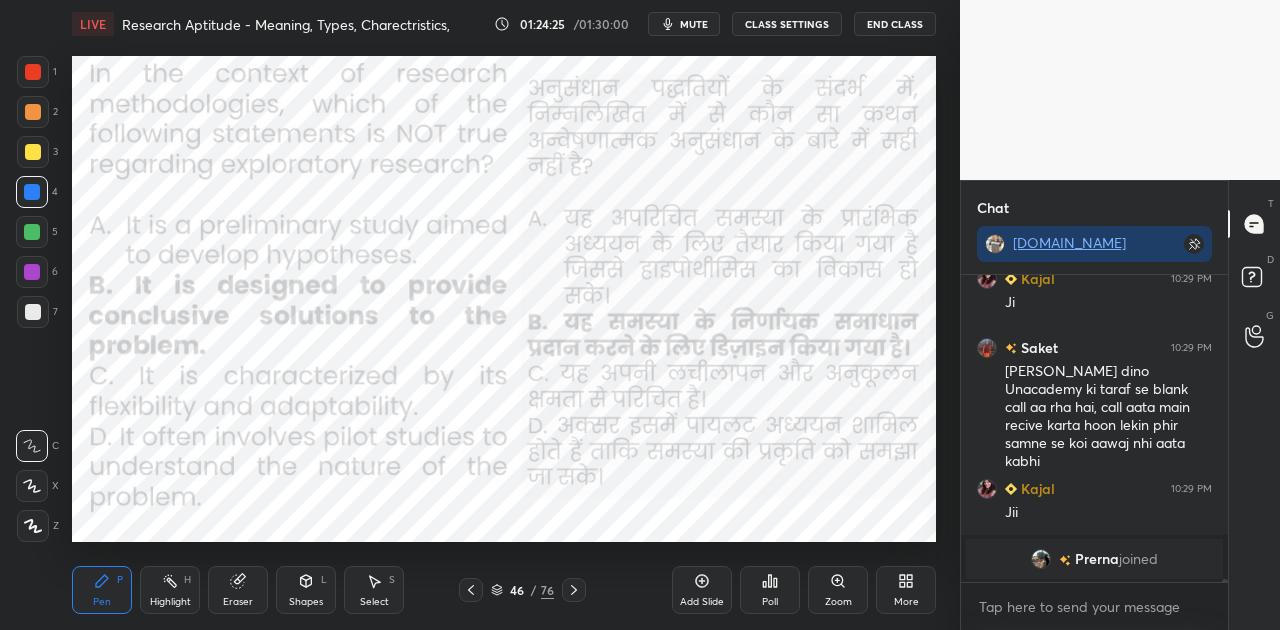 scroll, scrollTop: 32682, scrollLeft: 0, axis: vertical 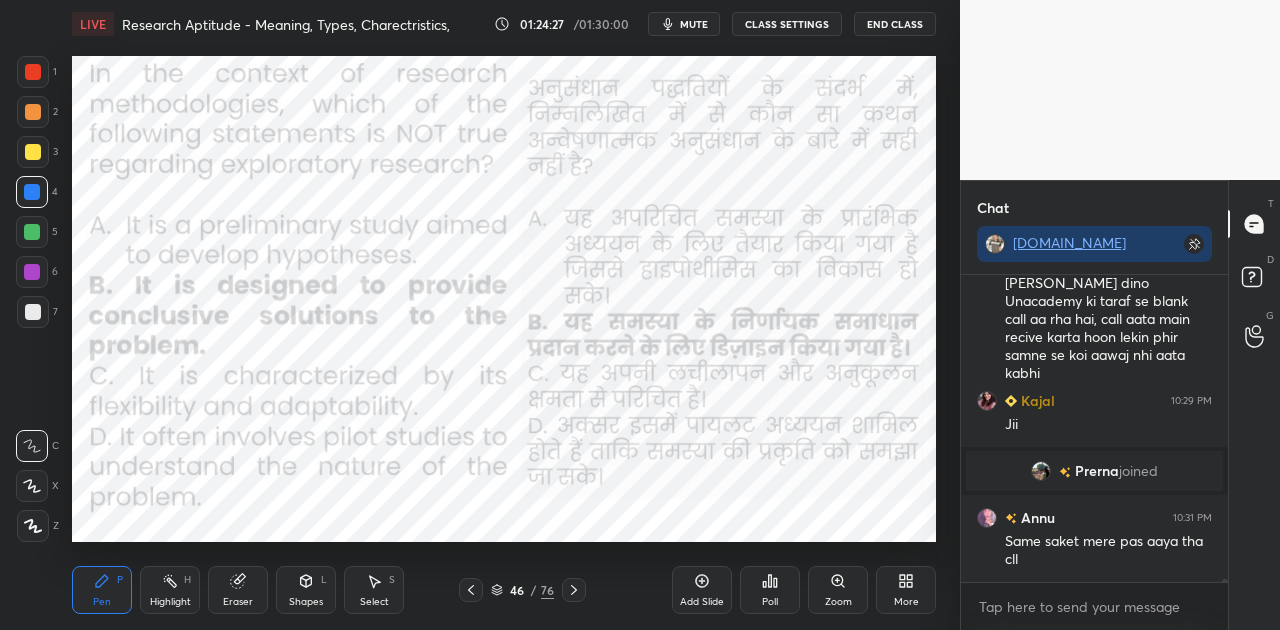 click 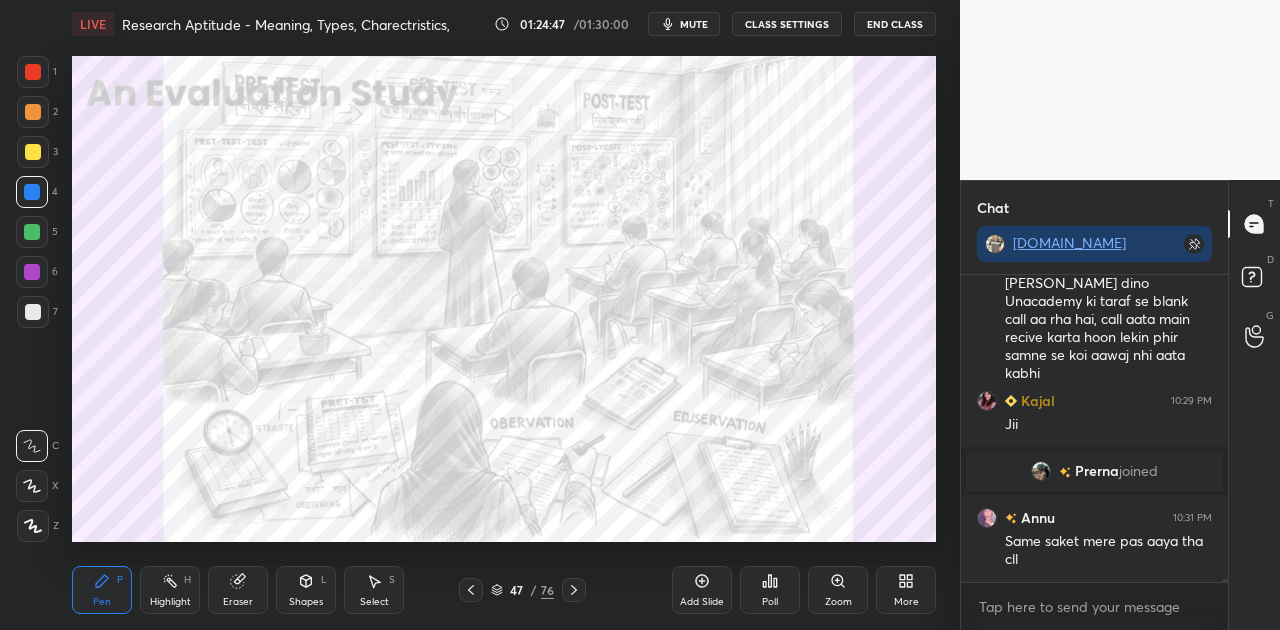 click 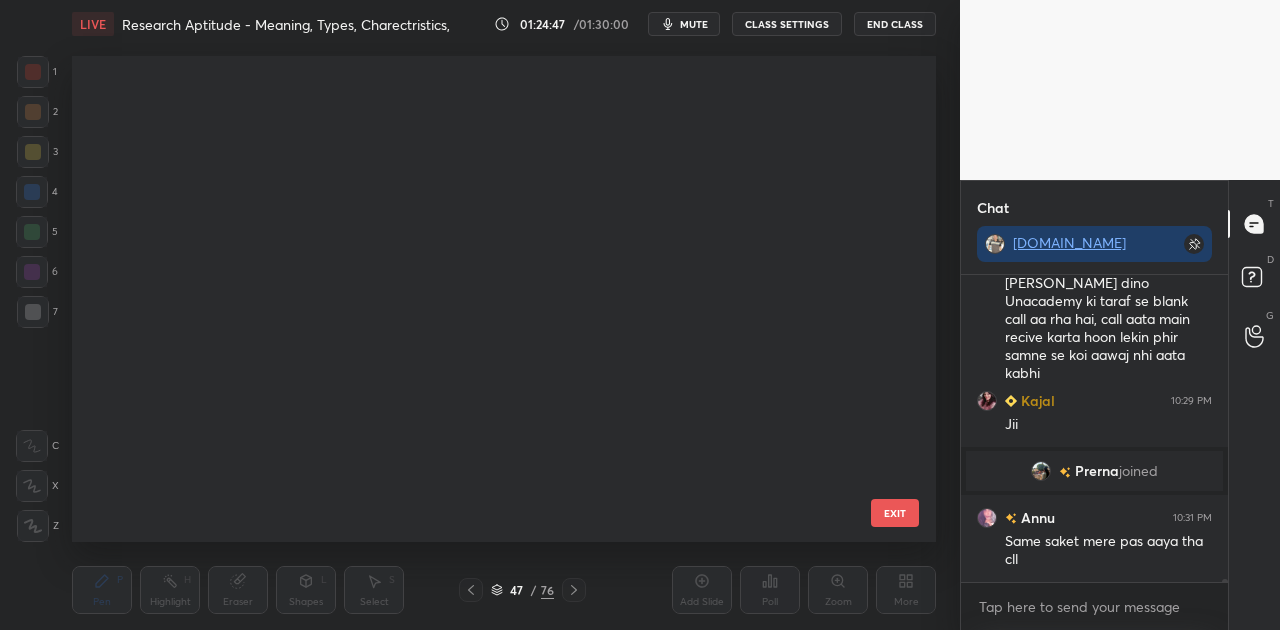 scroll, scrollTop: 1866, scrollLeft: 0, axis: vertical 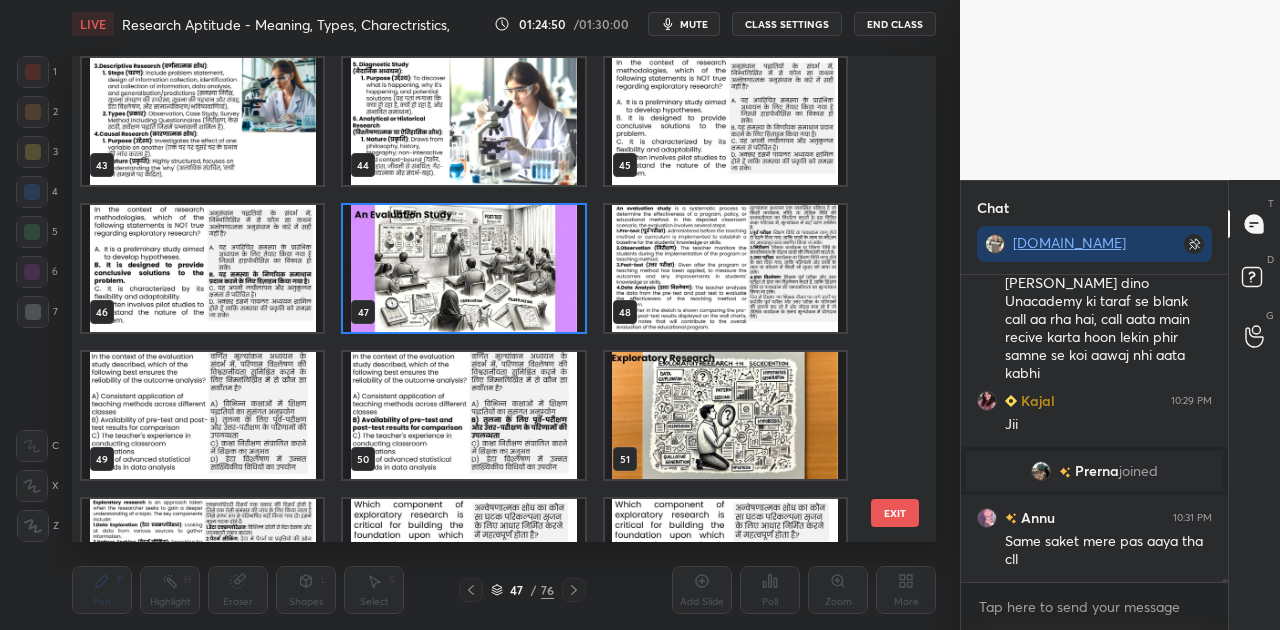 click at bounding box center (202, 415) 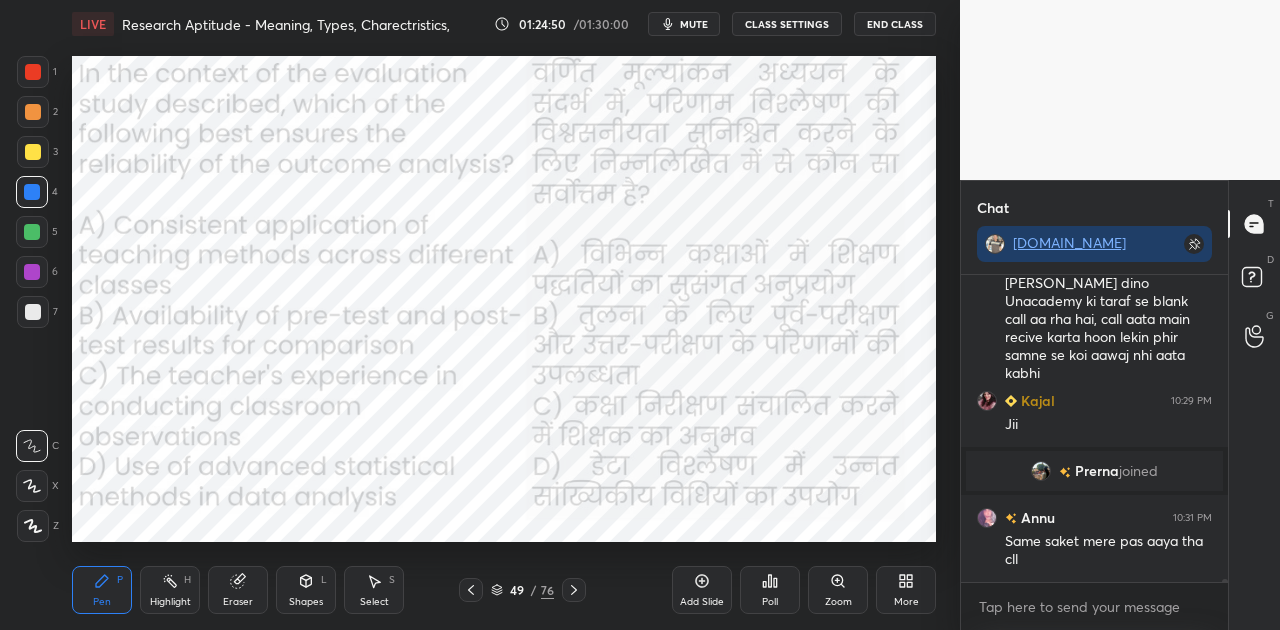 click at bounding box center (202, 415) 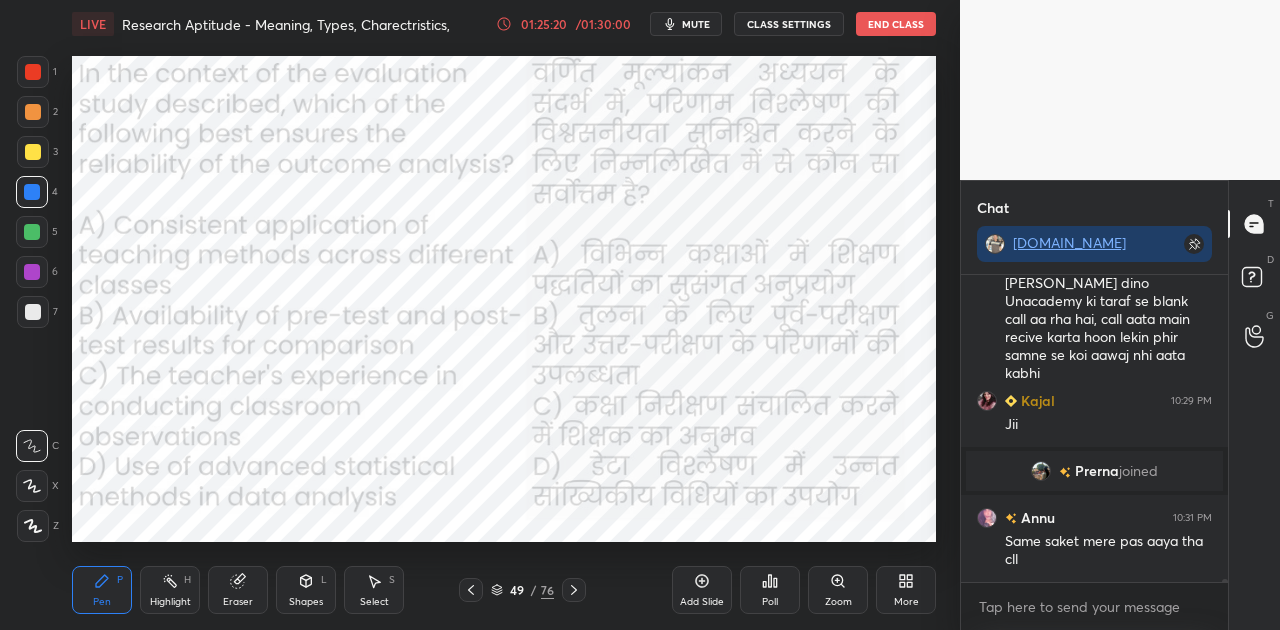 click on "mute" at bounding box center [696, 24] 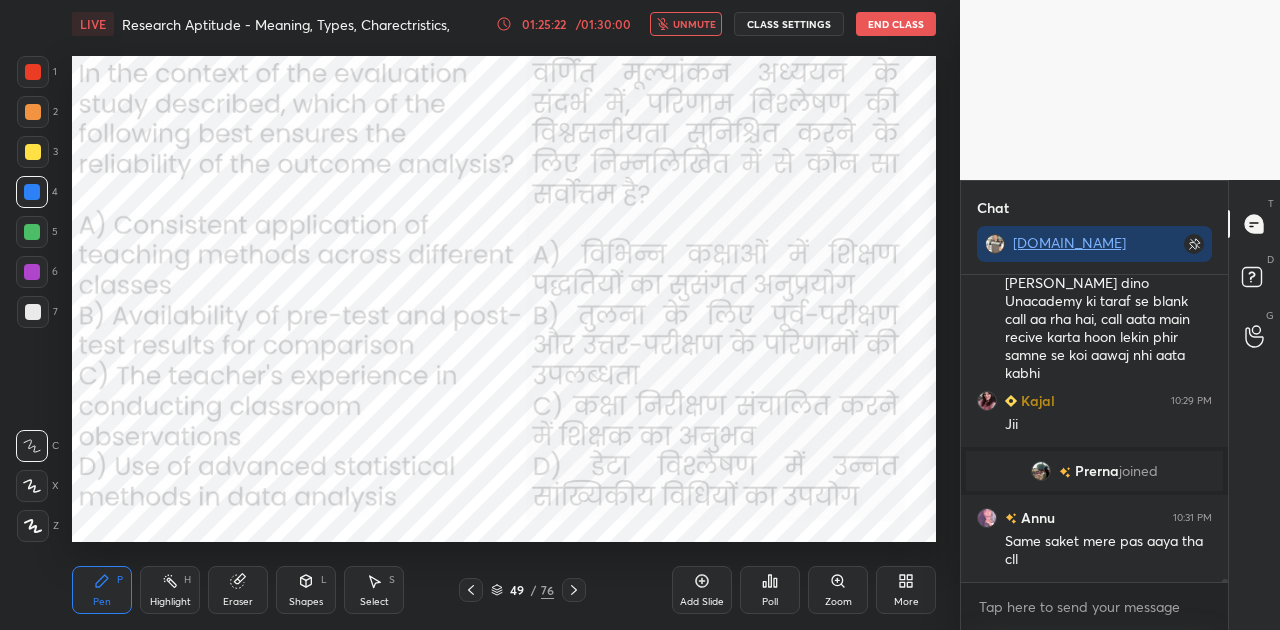 click on "Poll" at bounding box center [770, 590] 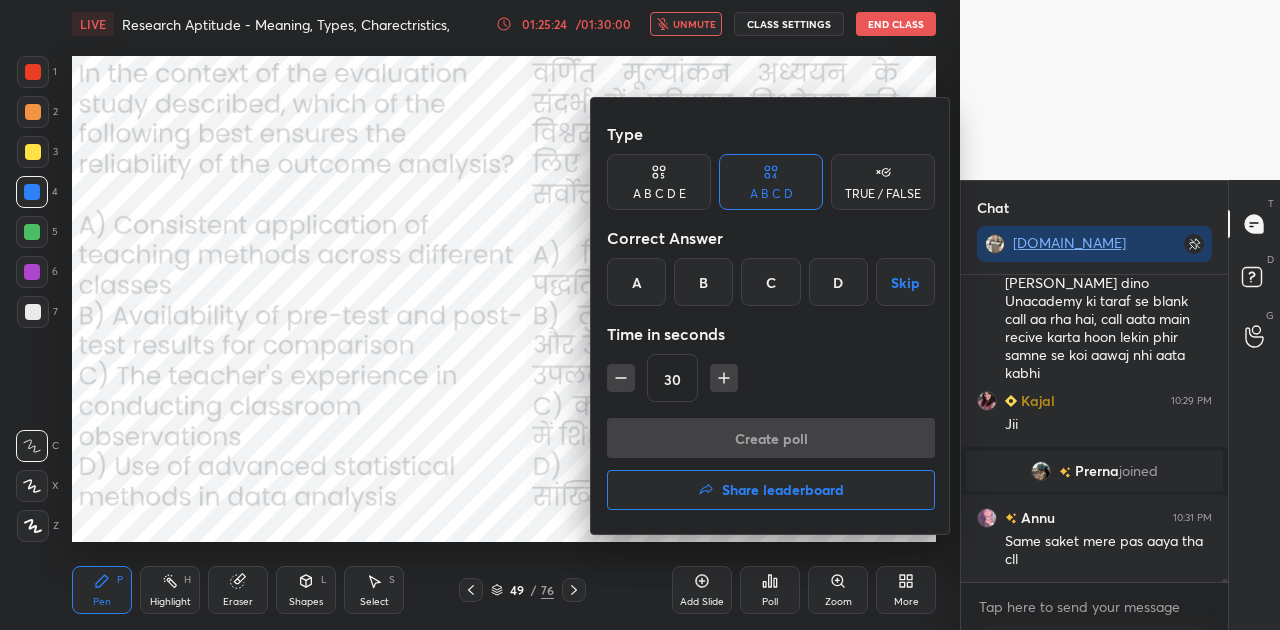 click on "B" at bounding box center [703, 282] 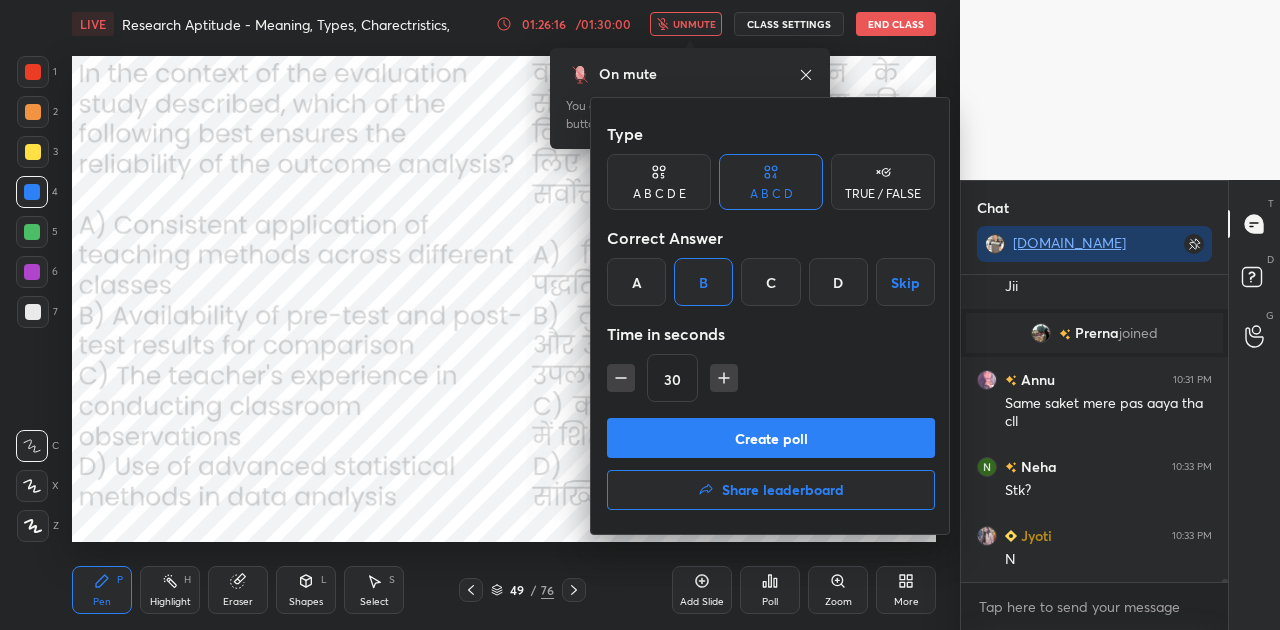 scroll, scrollTop: 32888, scrollLeft: 0, axis: vertical 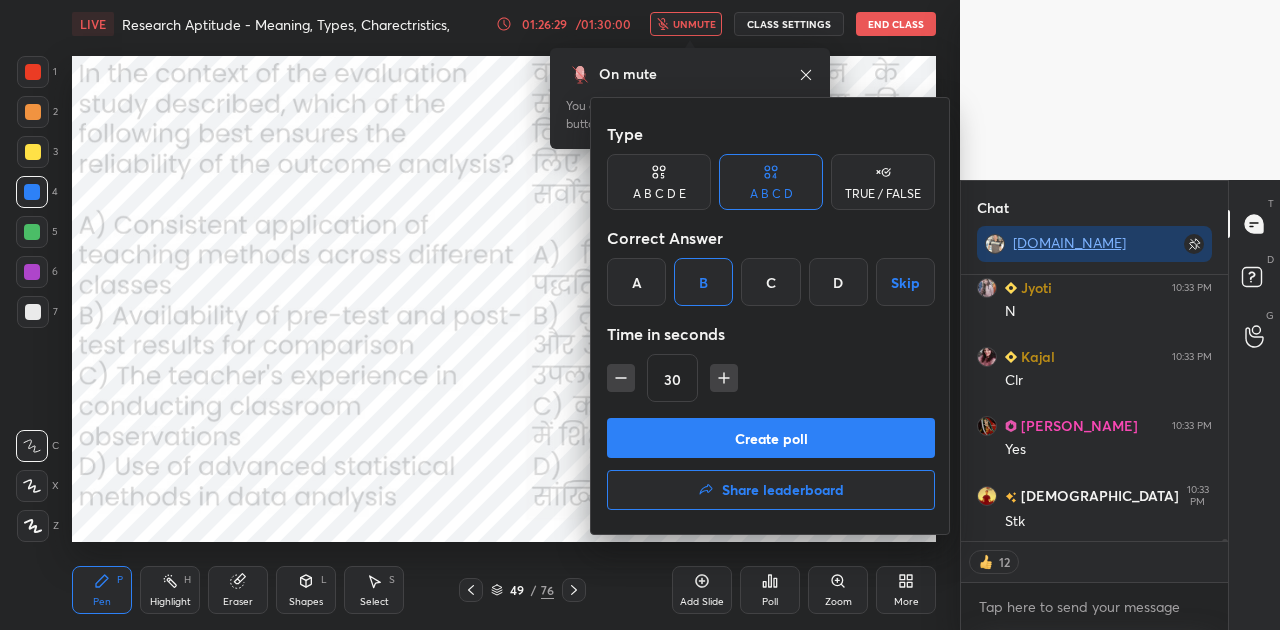 click on "Create poll" at bounding box center (771, 438) 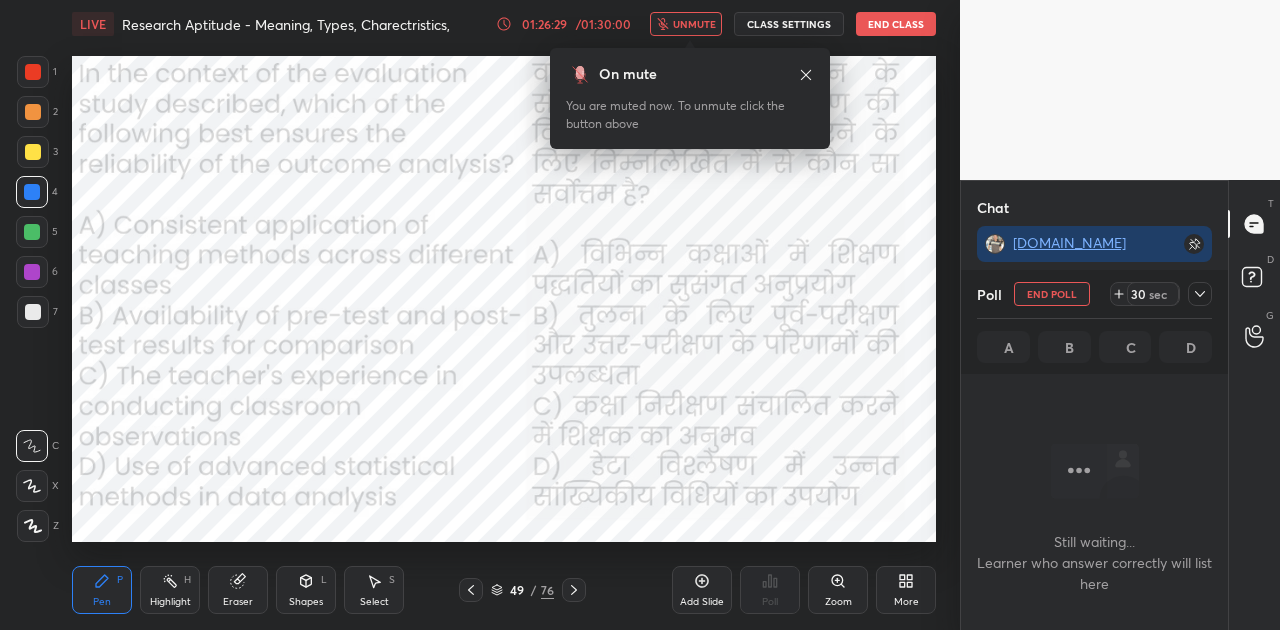 scroll, scrollTop: 218, scrollLeft: 261, axis: both 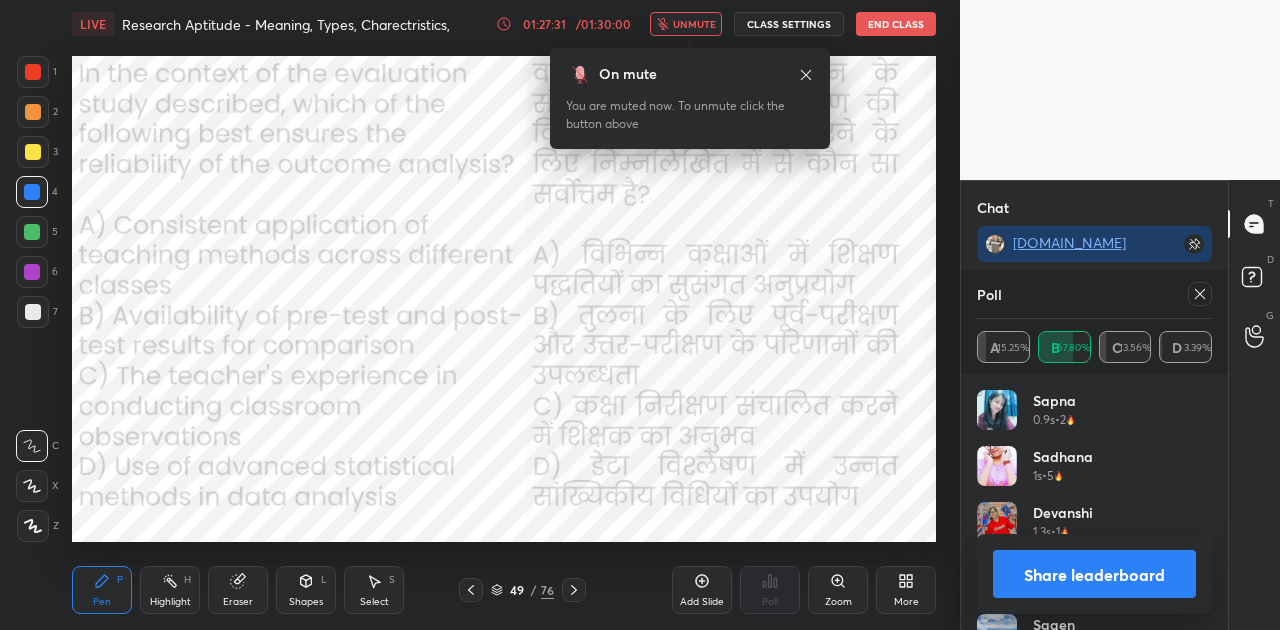 click on "Share leaderboard" at bounding box center (1094, 574) 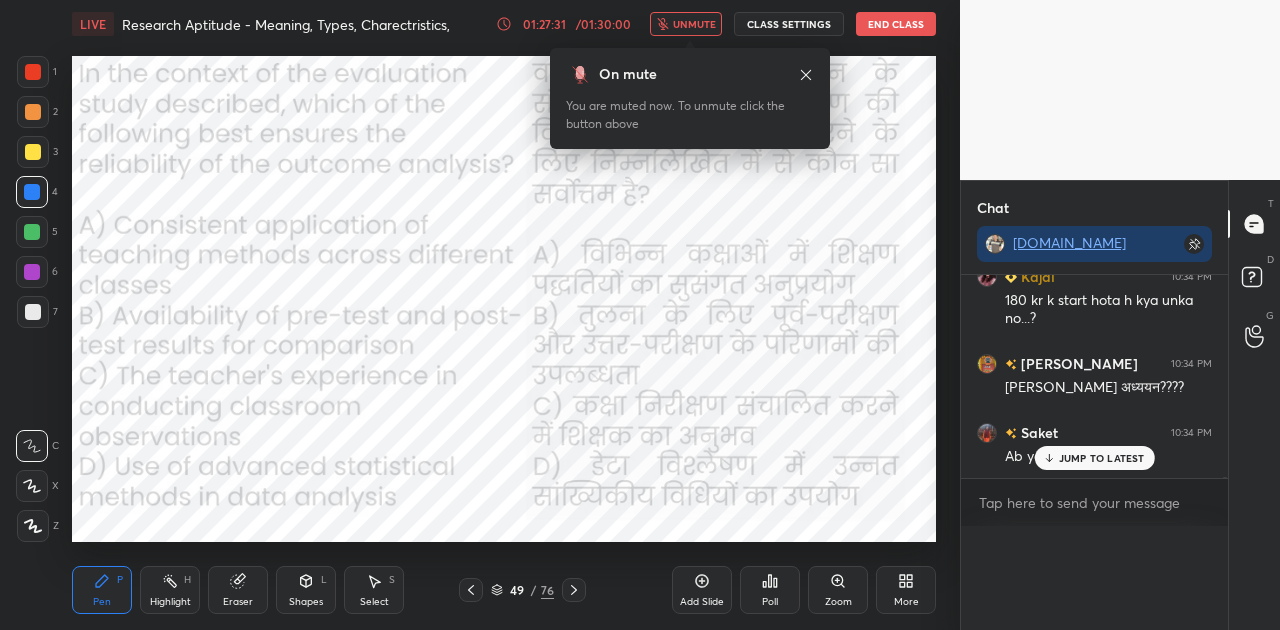 scroll, scrollTop: 0, scrollLeft: 0, axis: both 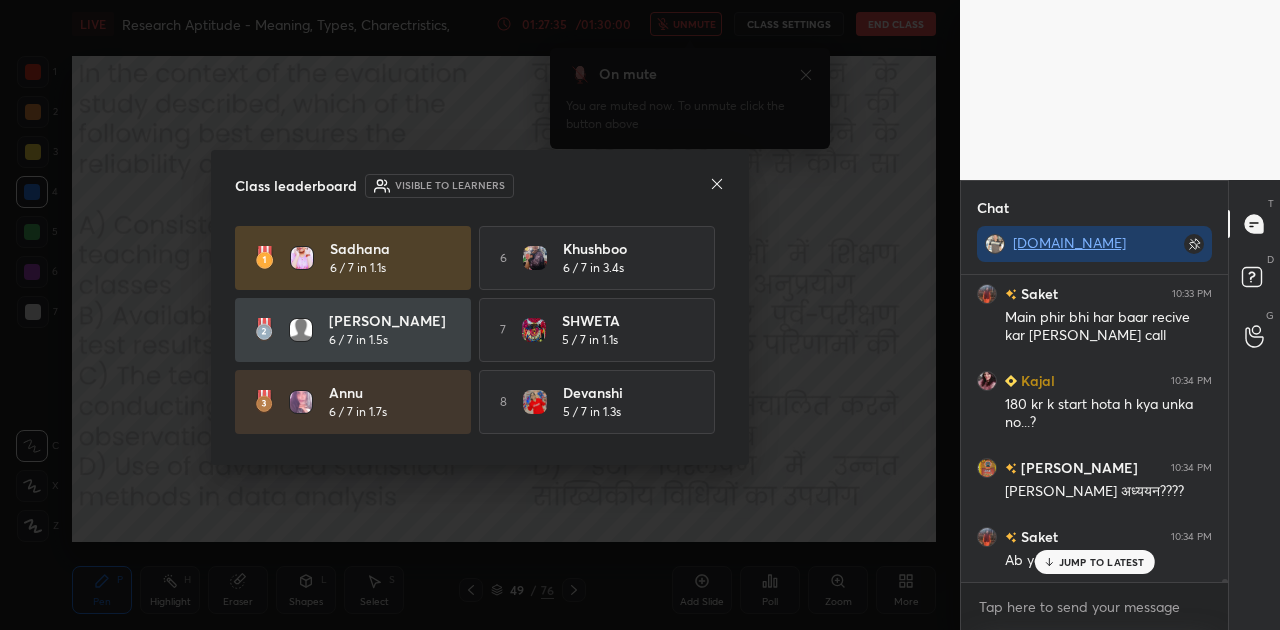 click 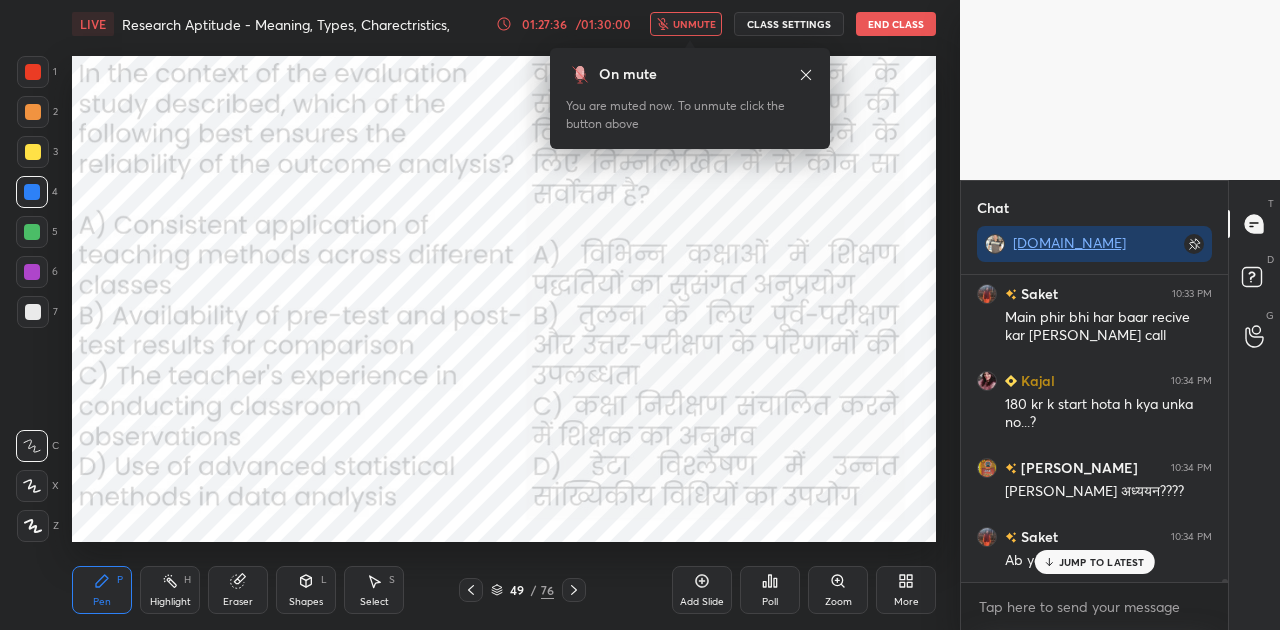 click on "JUMP TO LATEST" at bounding box center [1102, 562] 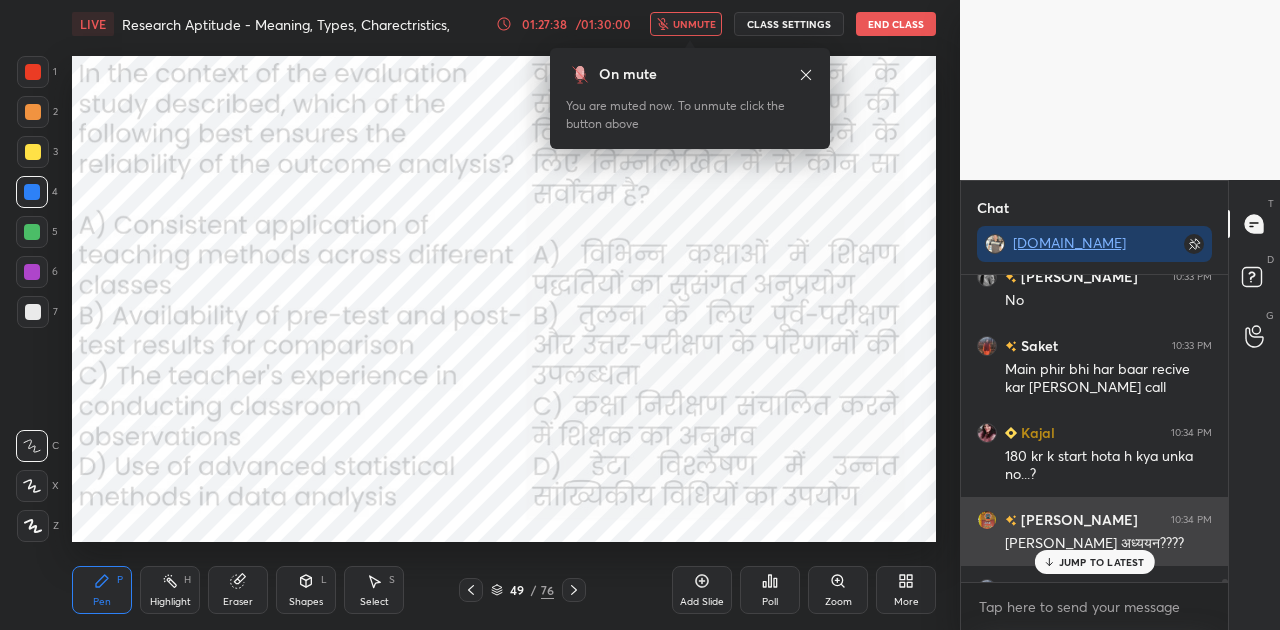 scroll, scrollTop: 33412, scrollLeft: 0, axis: vertical 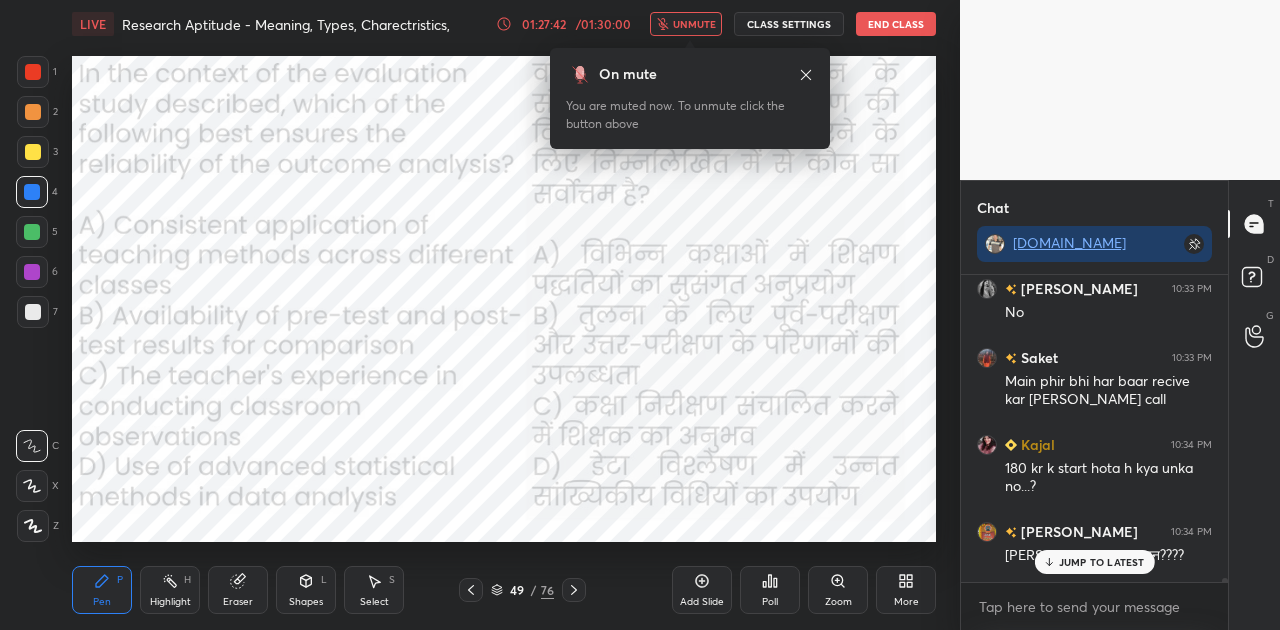 click on "unmute" at bounding box center (694, 24) 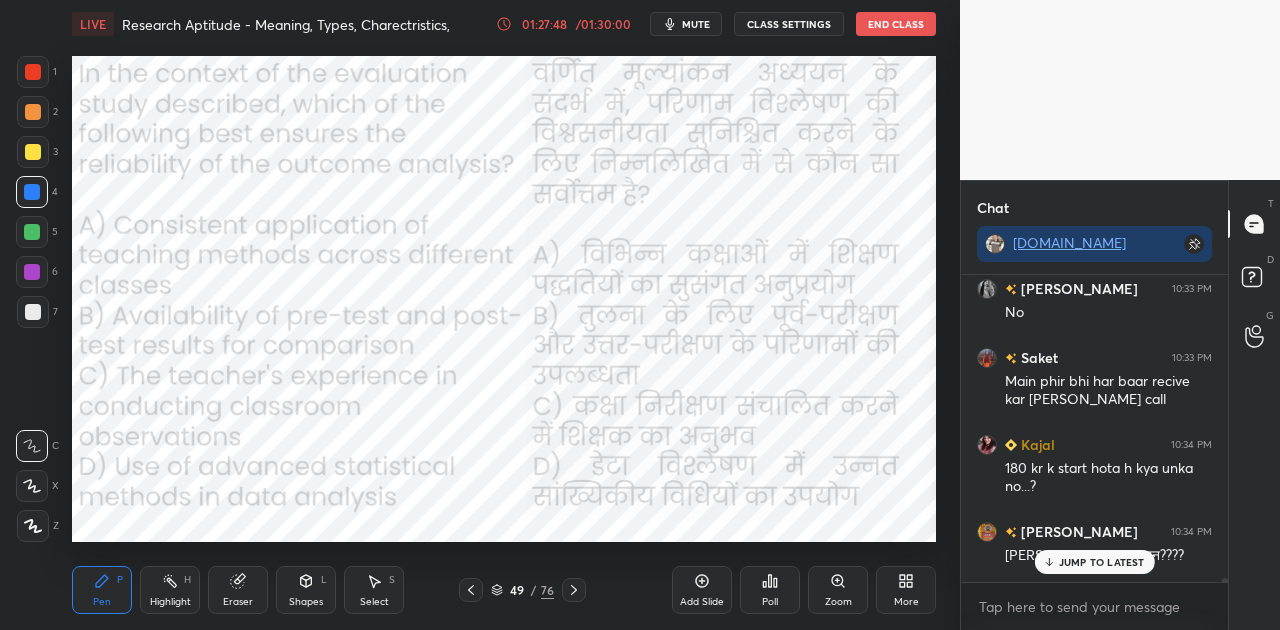 click on "JUMP TO LATEST" at bounding box center [1102, 562] 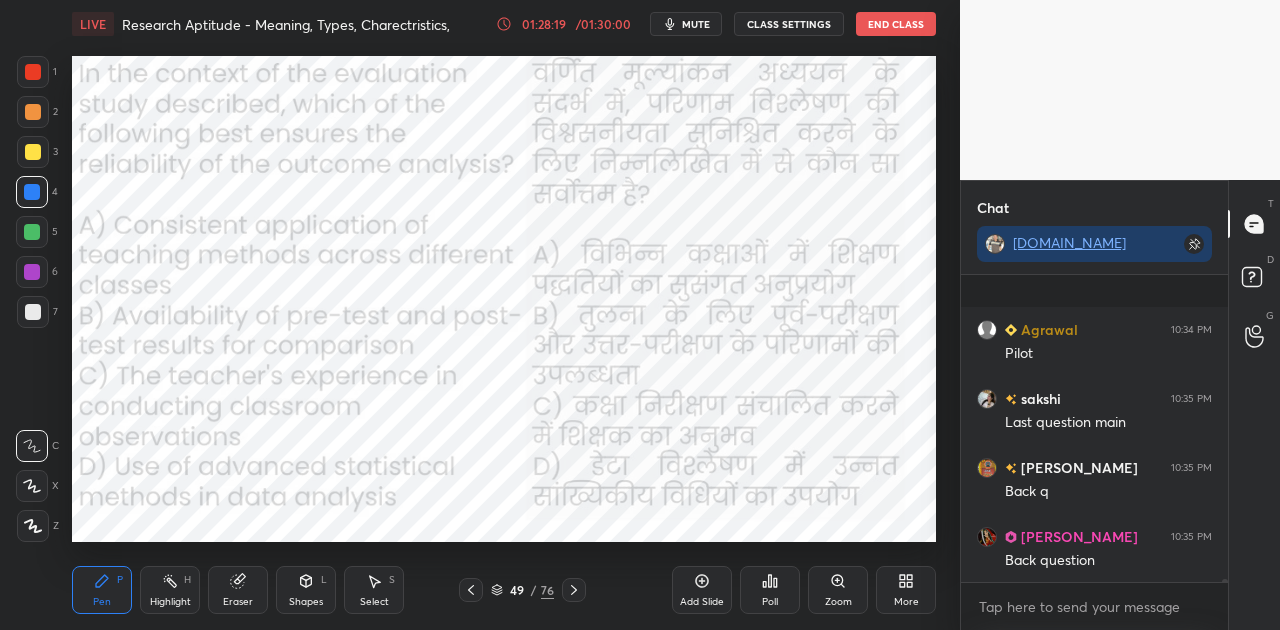 scroll, scrollTop: 33996, scrollLeft: 0, axis: vertical 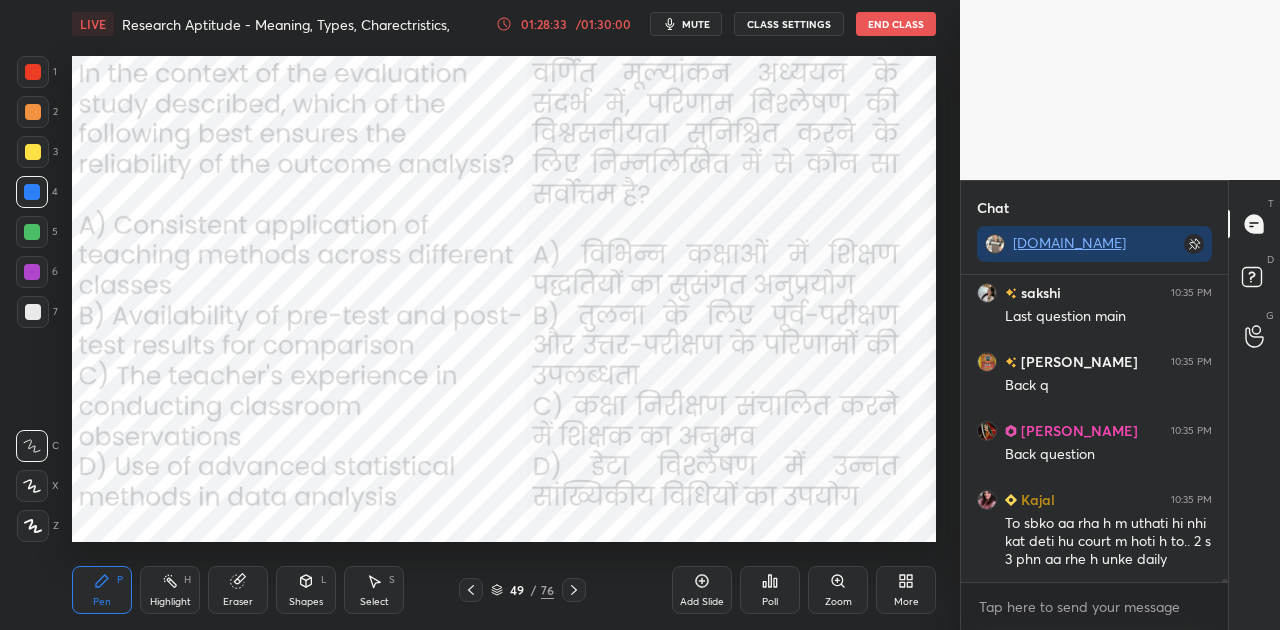 click 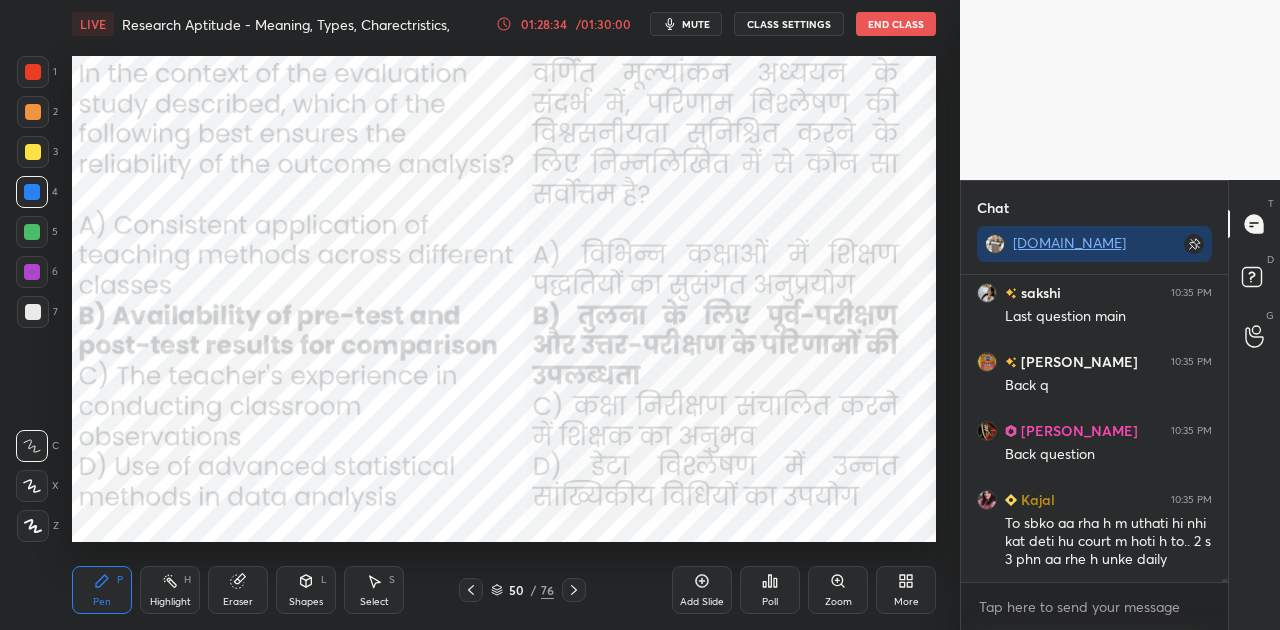 click 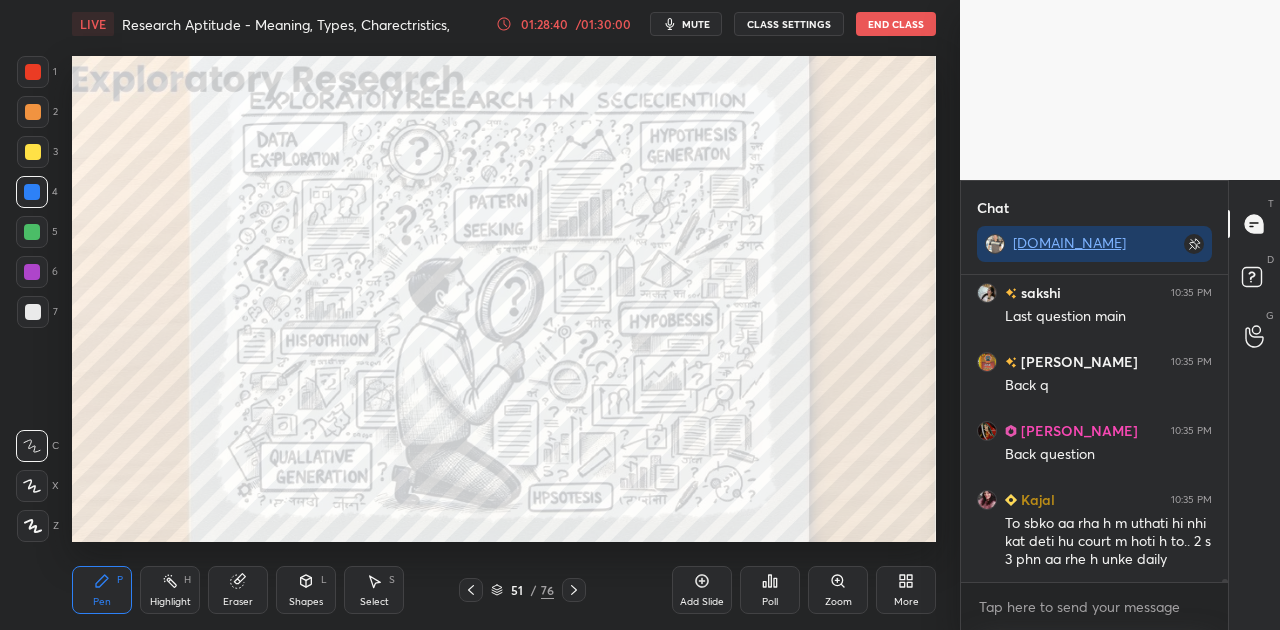 scroll, scrollTop: 260, scrollLeft: 261, axis: both 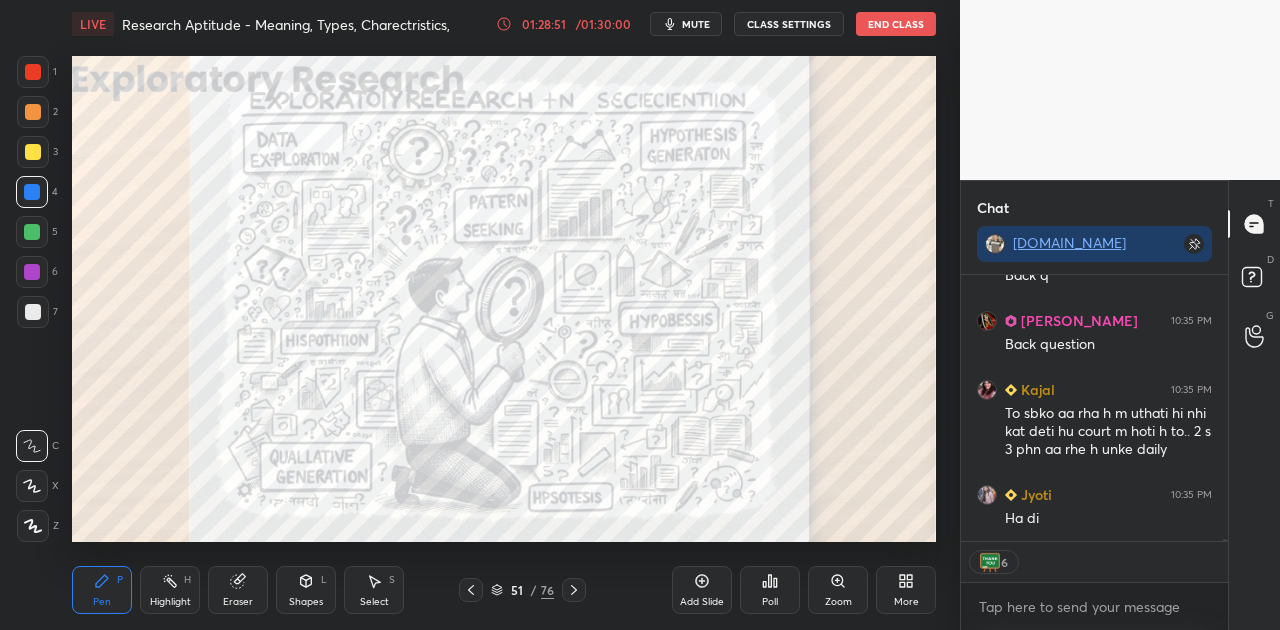 click 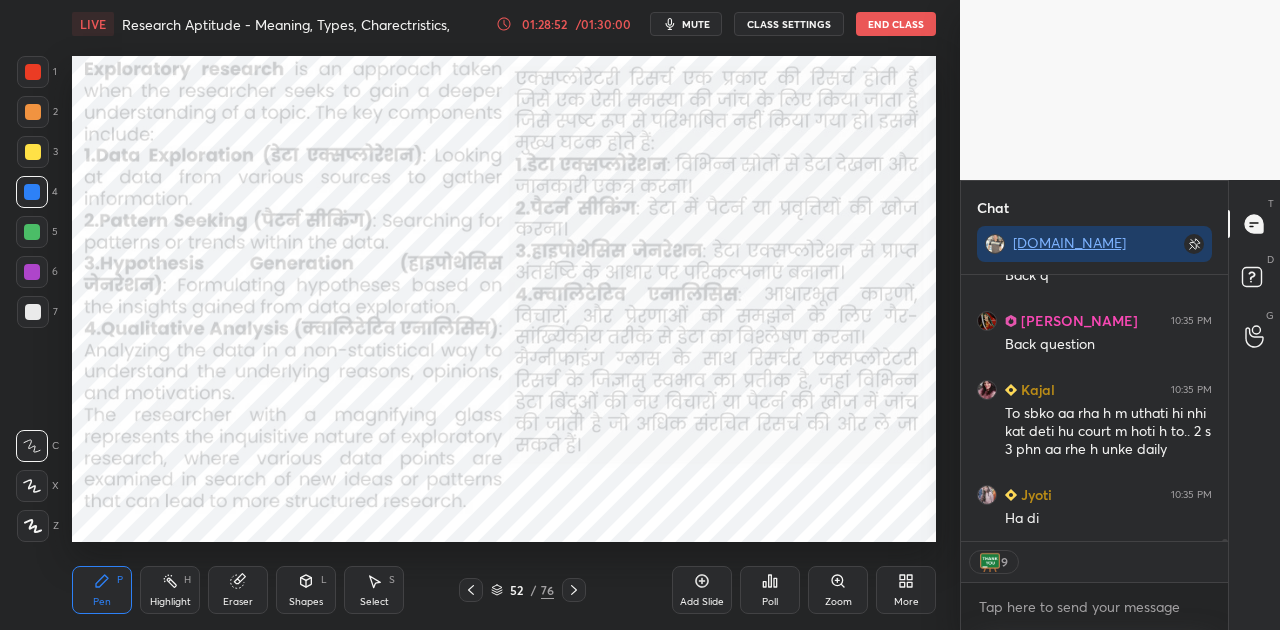 click 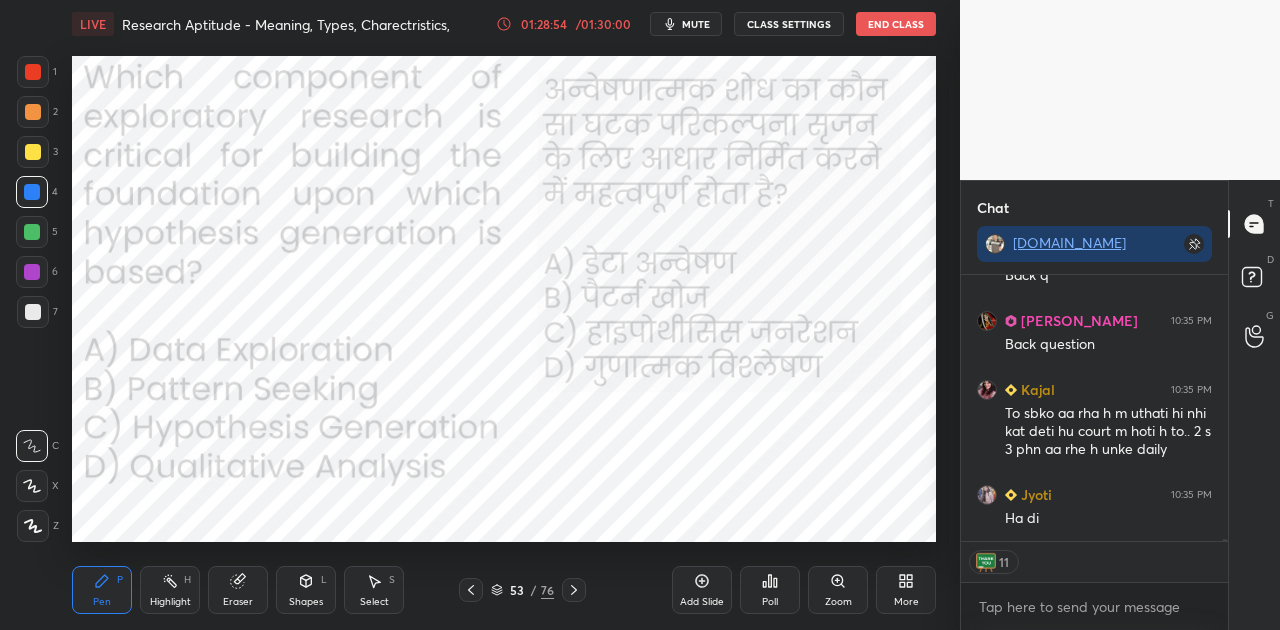 scroll, scrollTop: 34174, scrollLeft: 0, axis: vertical 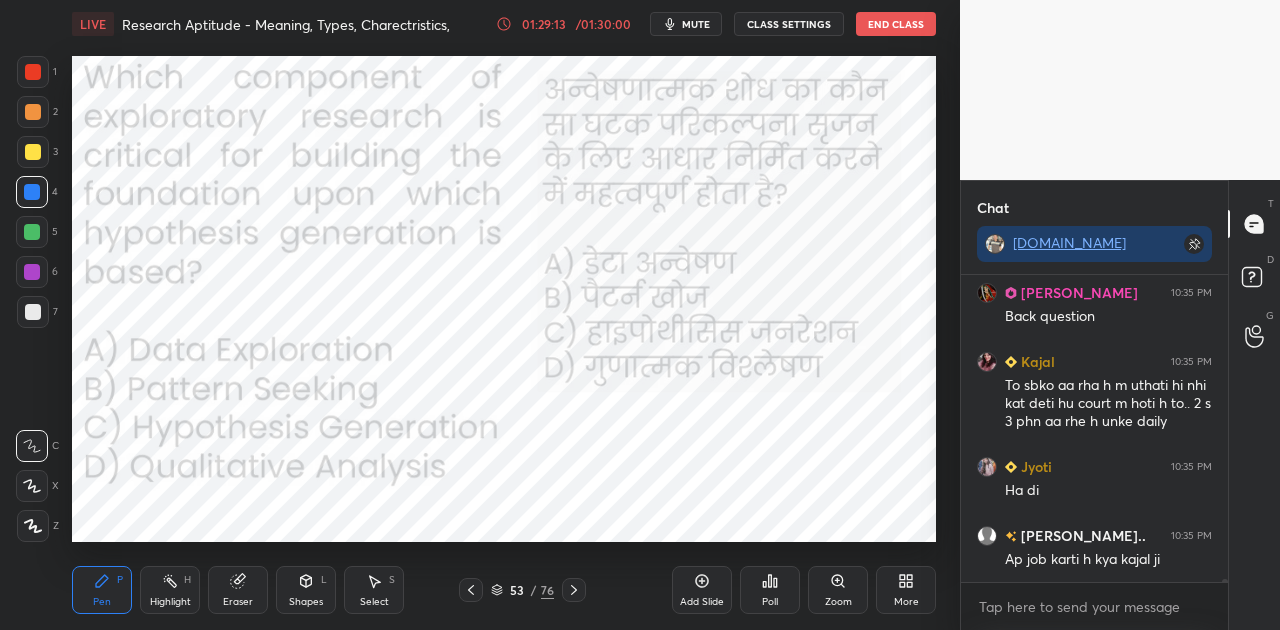 click on "Poll" at bounding box center [770, 590] 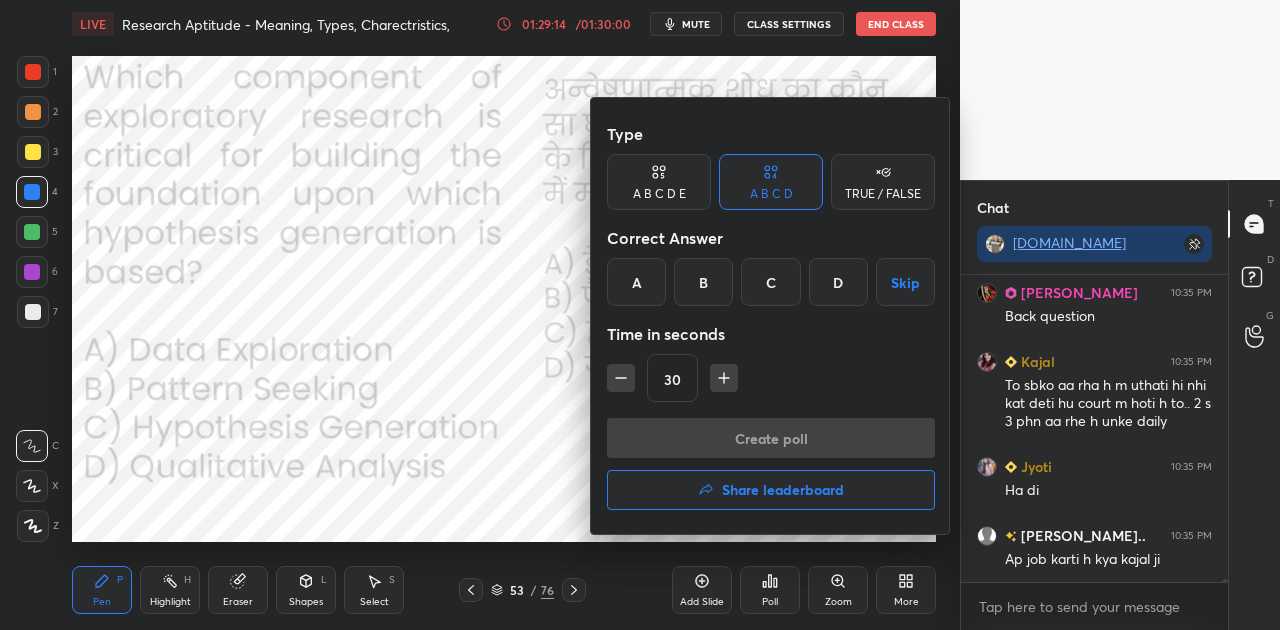 click on "A" at bounding box center (636, 282) 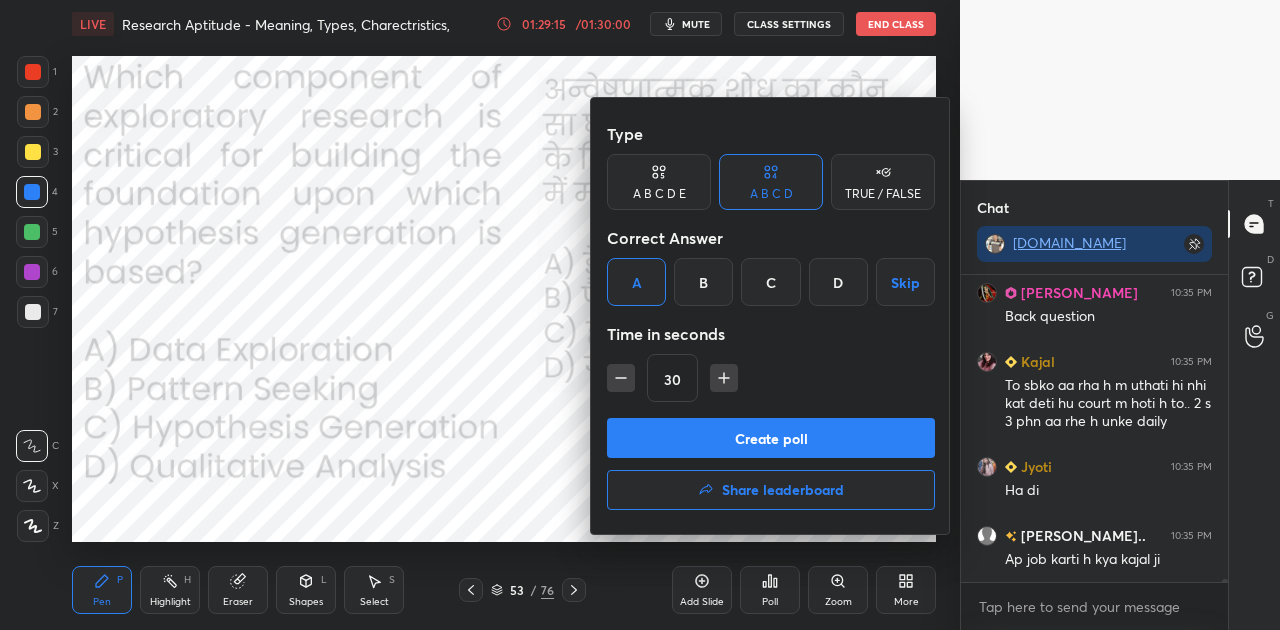 click on "Create poll" at bounding box center (771, 438) 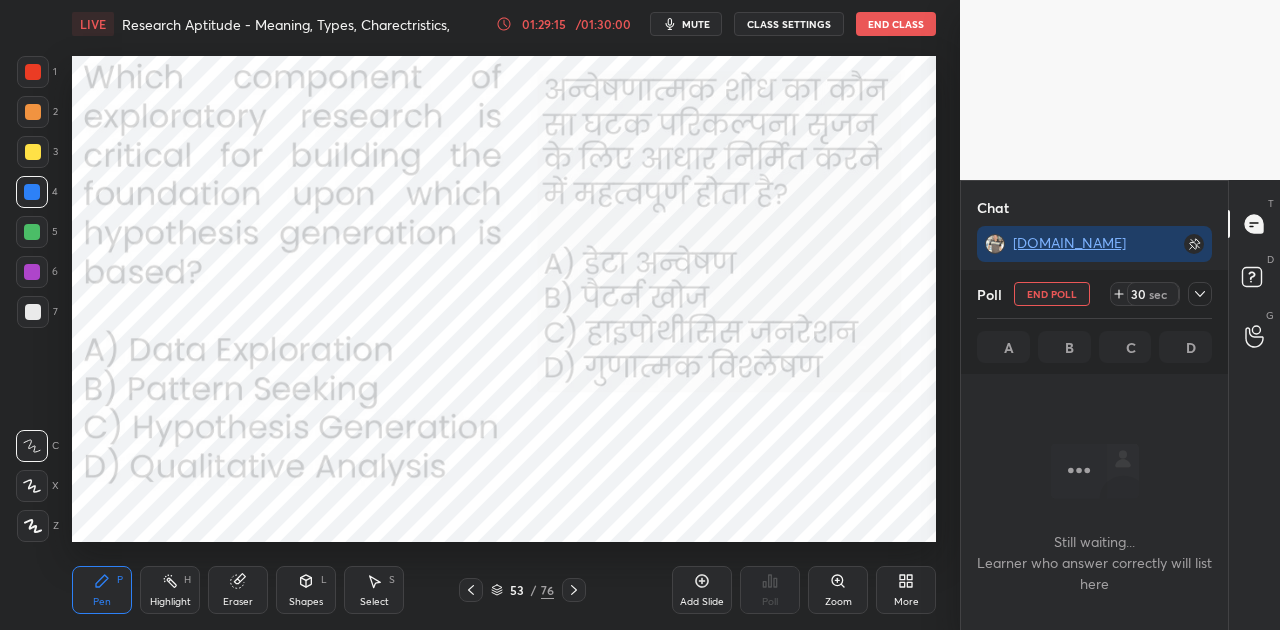 scroll, scrollTop: 214, scrollLeft: 261, axis: both 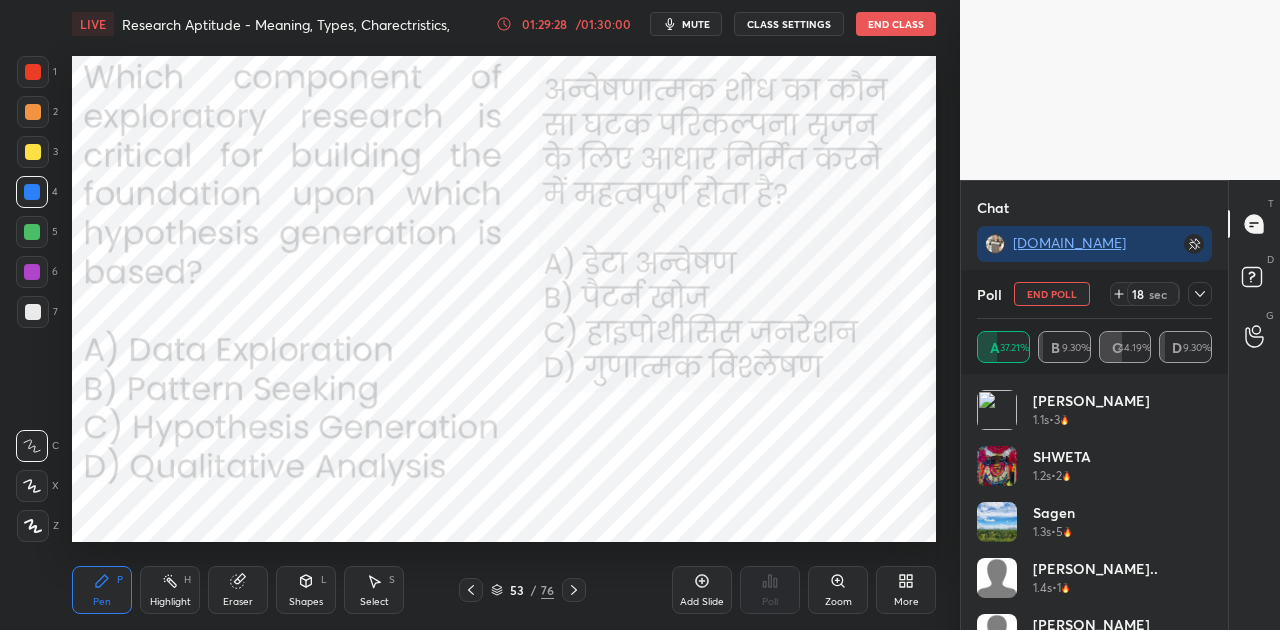 click on "mute" at bounding box center (696, 24) 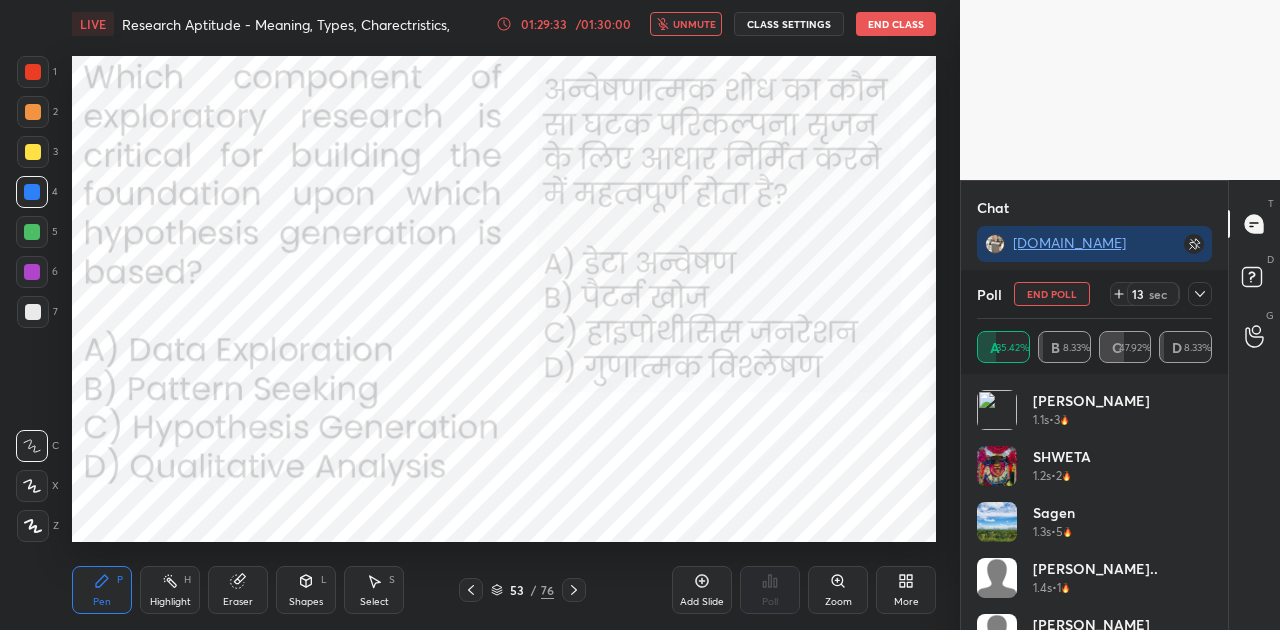 click on "unmute" at bounding box center [694, 24] 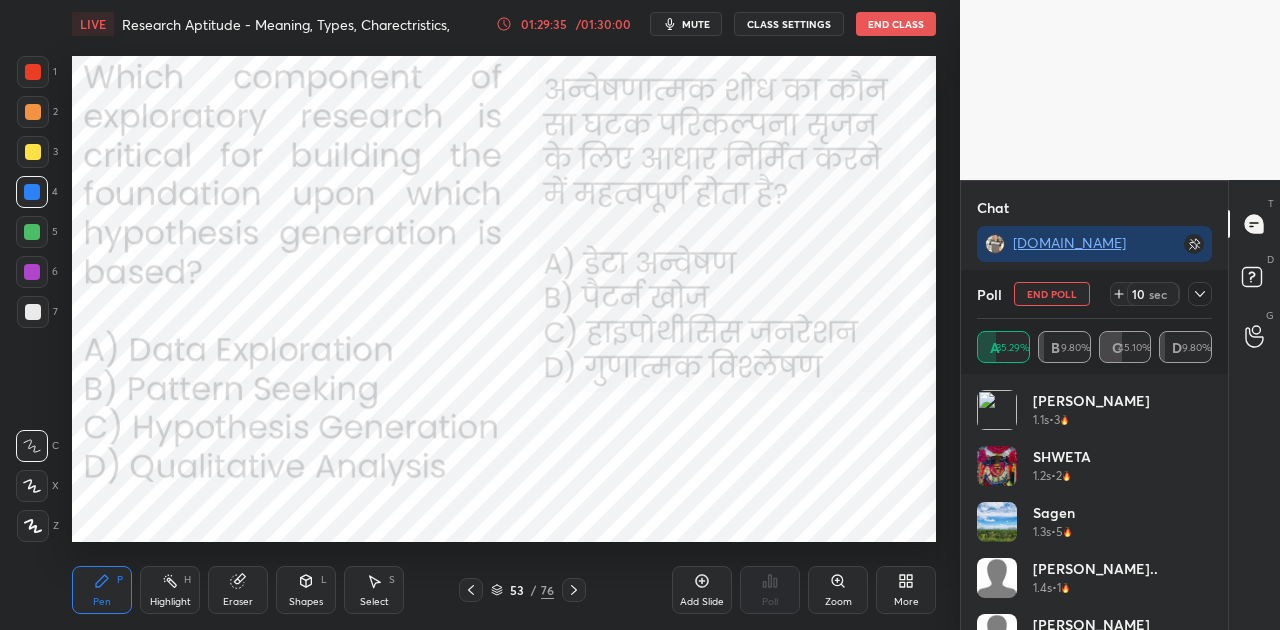 click 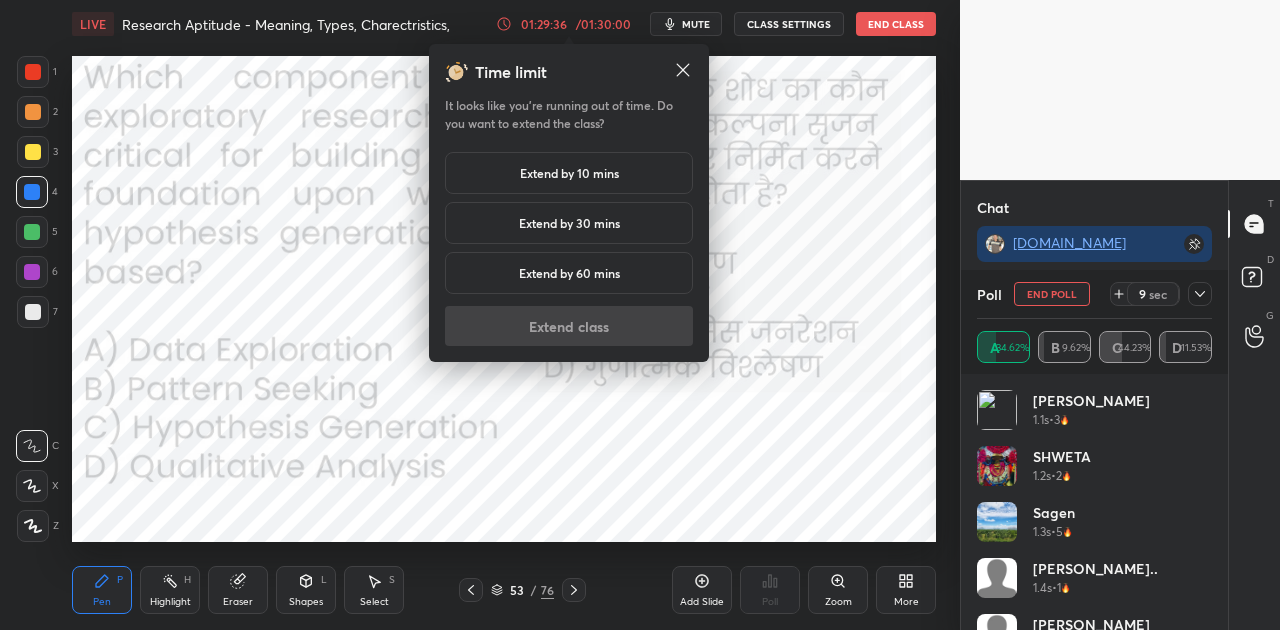 click on "Extend by 10 mins" at bounding box center (569, 173) 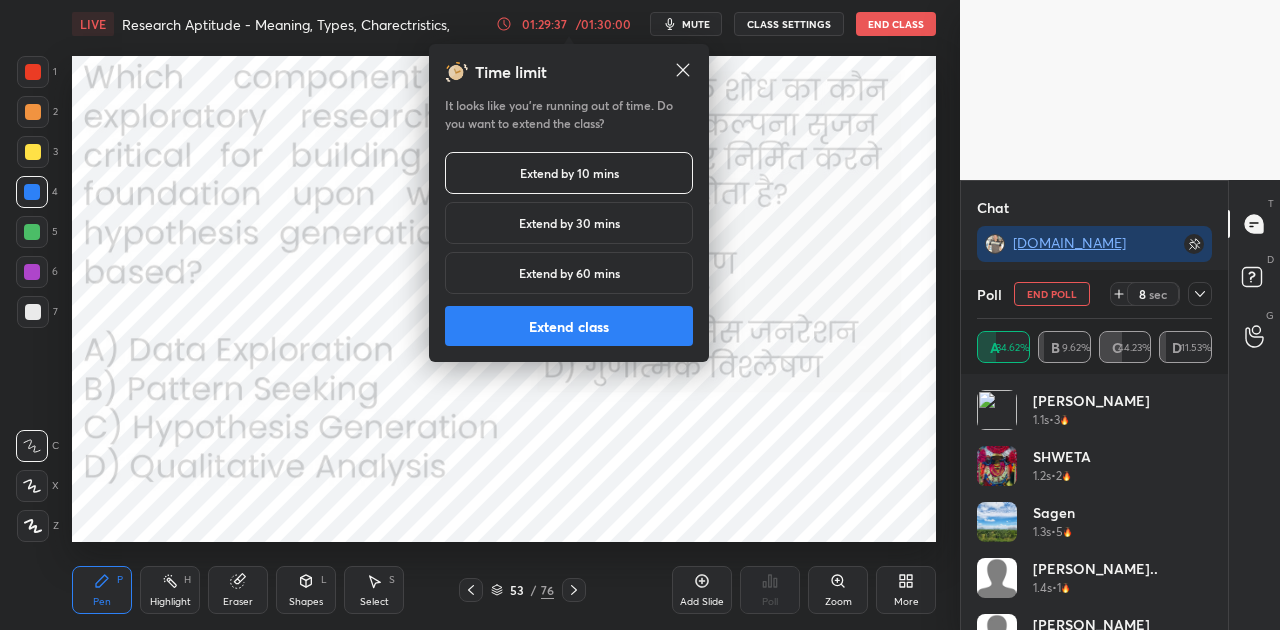 click on "Extend class" at bounding box center [569, 326] 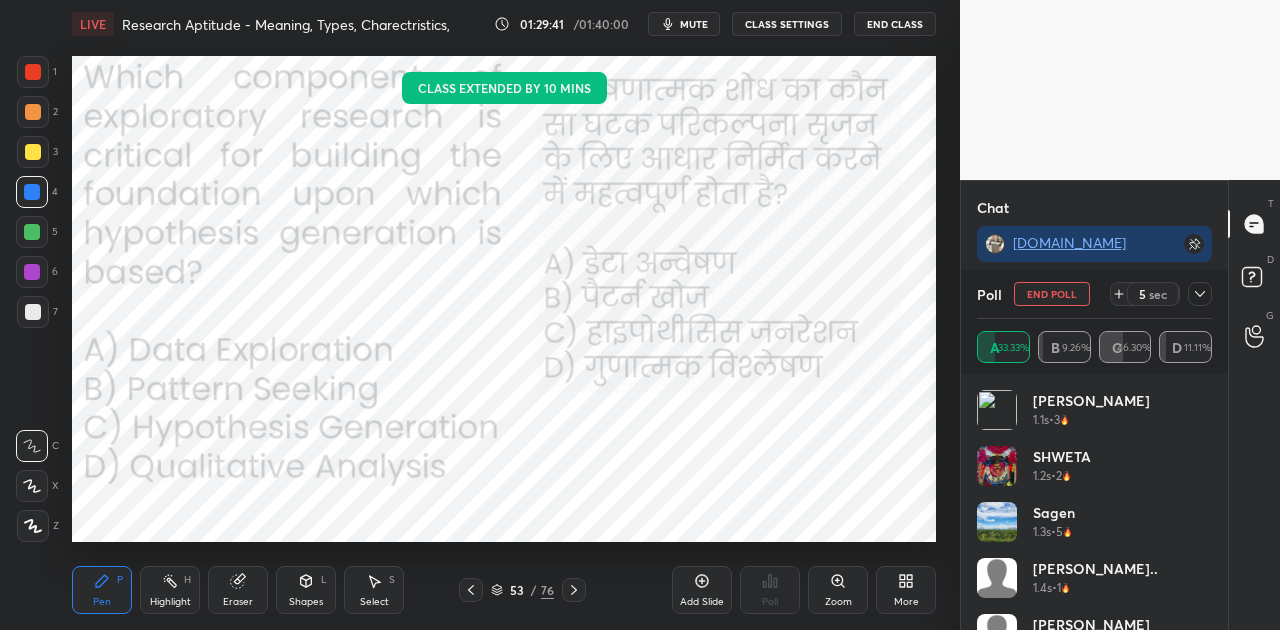 scroll, scrollTop: 34376, scrollLeft: 0, axis: vertical 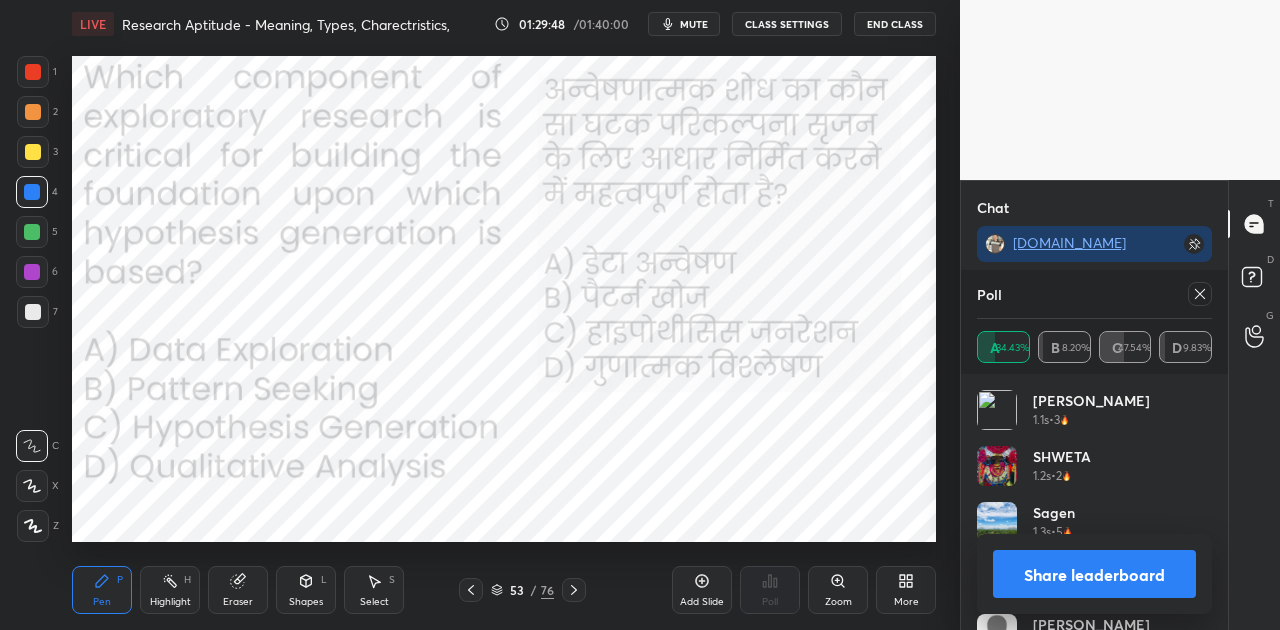 click on "Share leaderboard" at bounding box center (1094, 574) 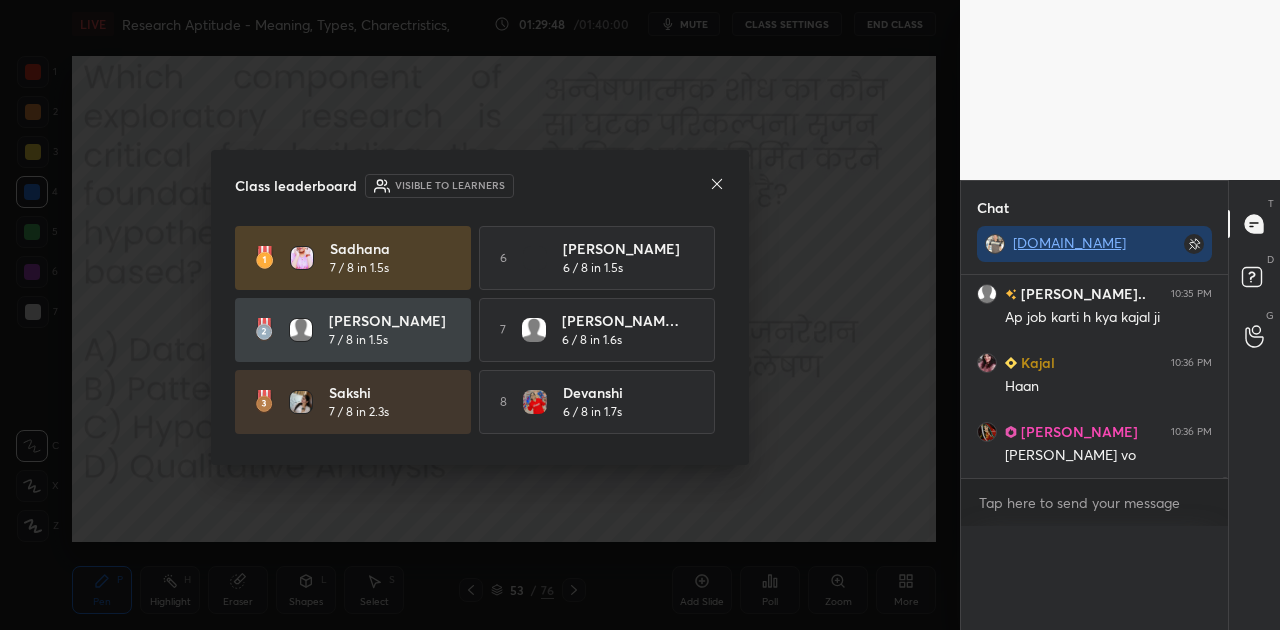 scroll, scrollTop: 0, scrollLeft: 0, axis: both 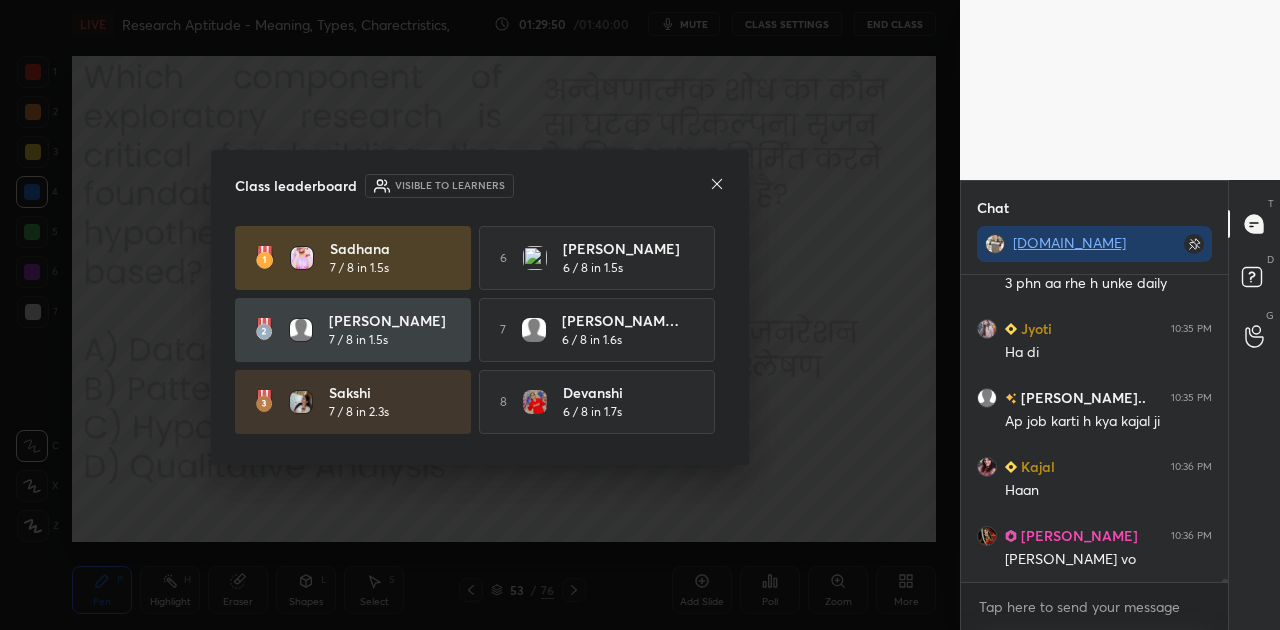 click 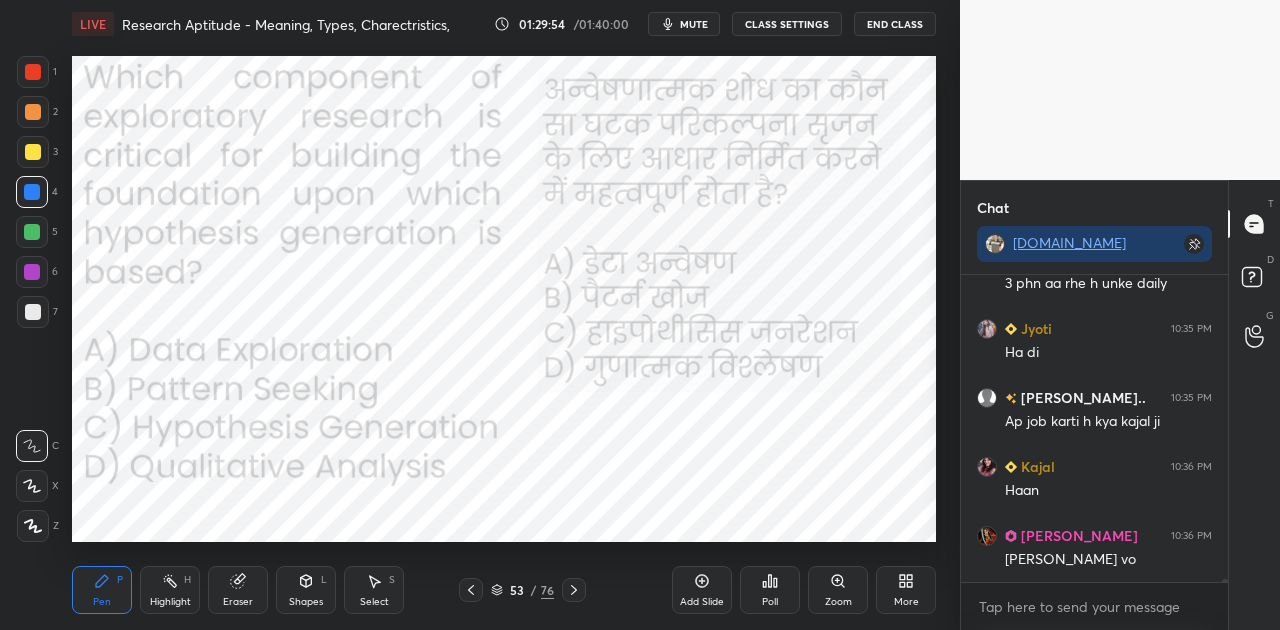 click 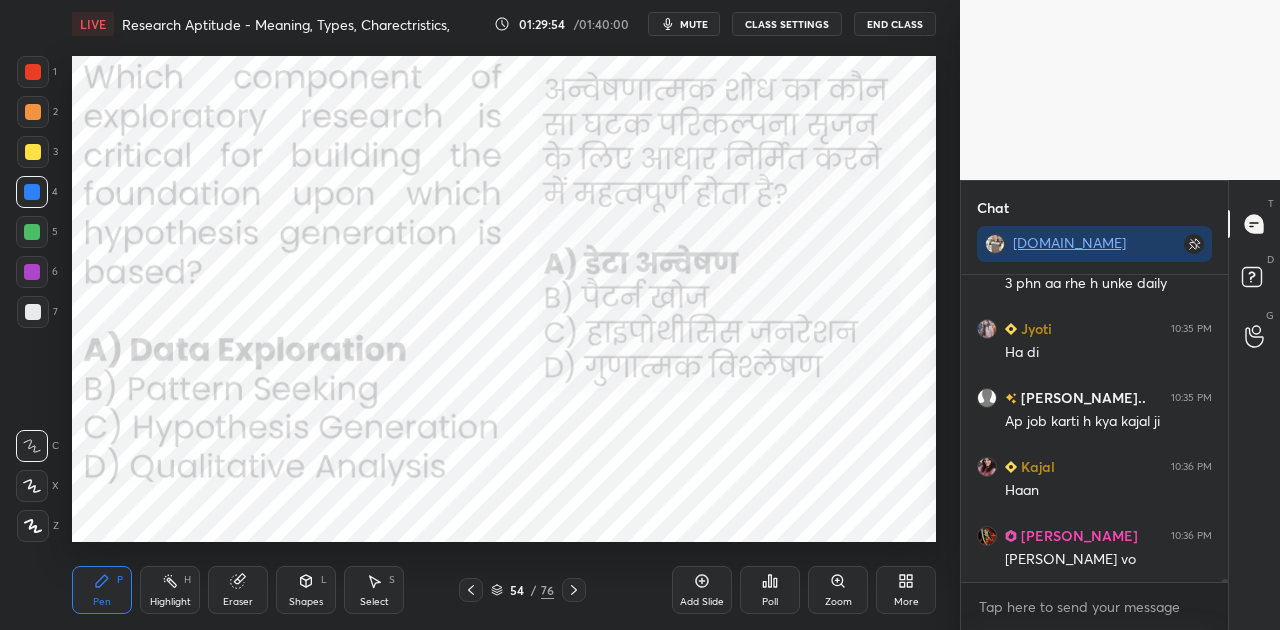 click 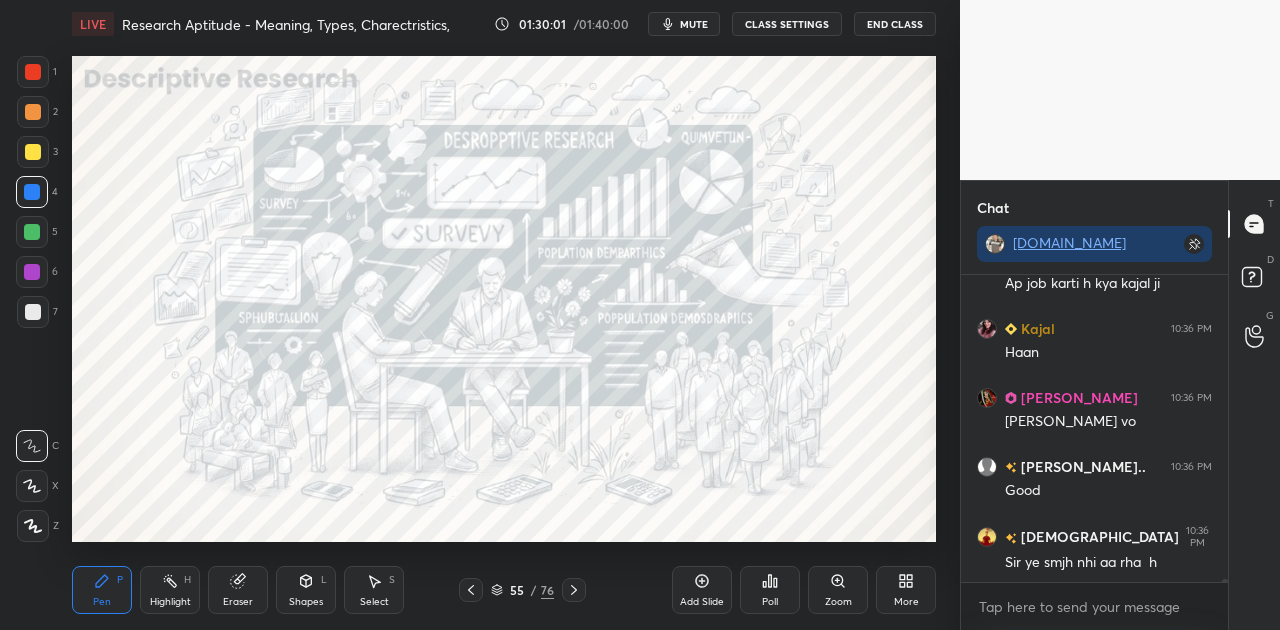 click 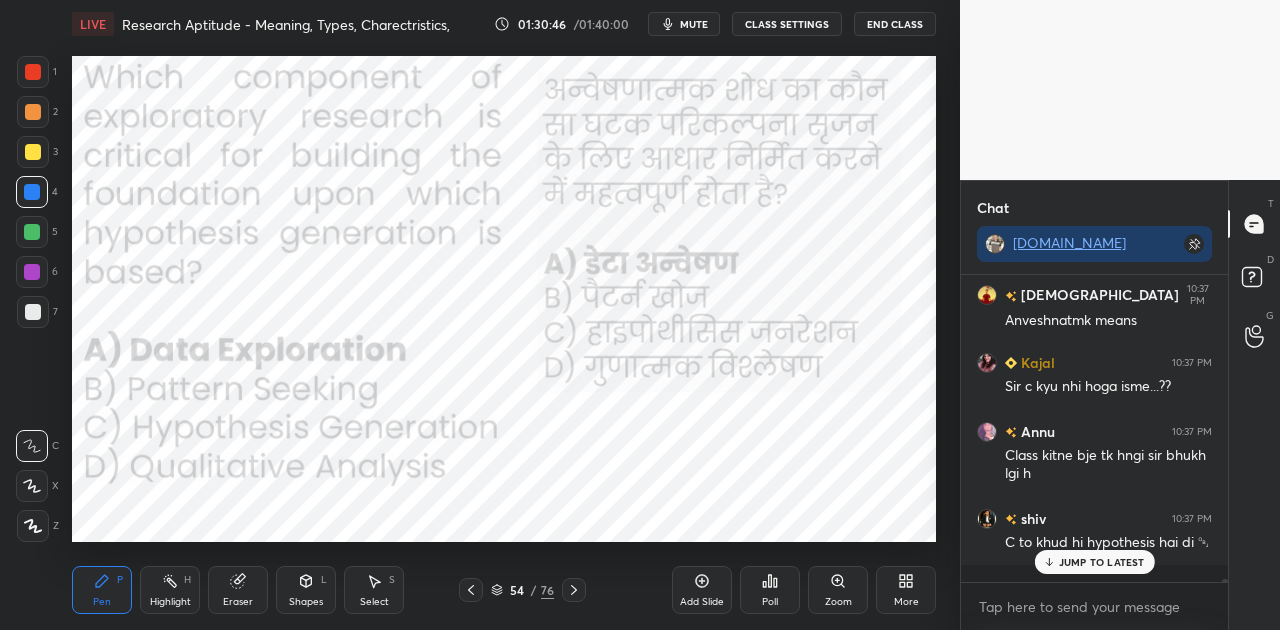 scroll, scrollTop: 34860, scrollLeft: 0, axis: vertical 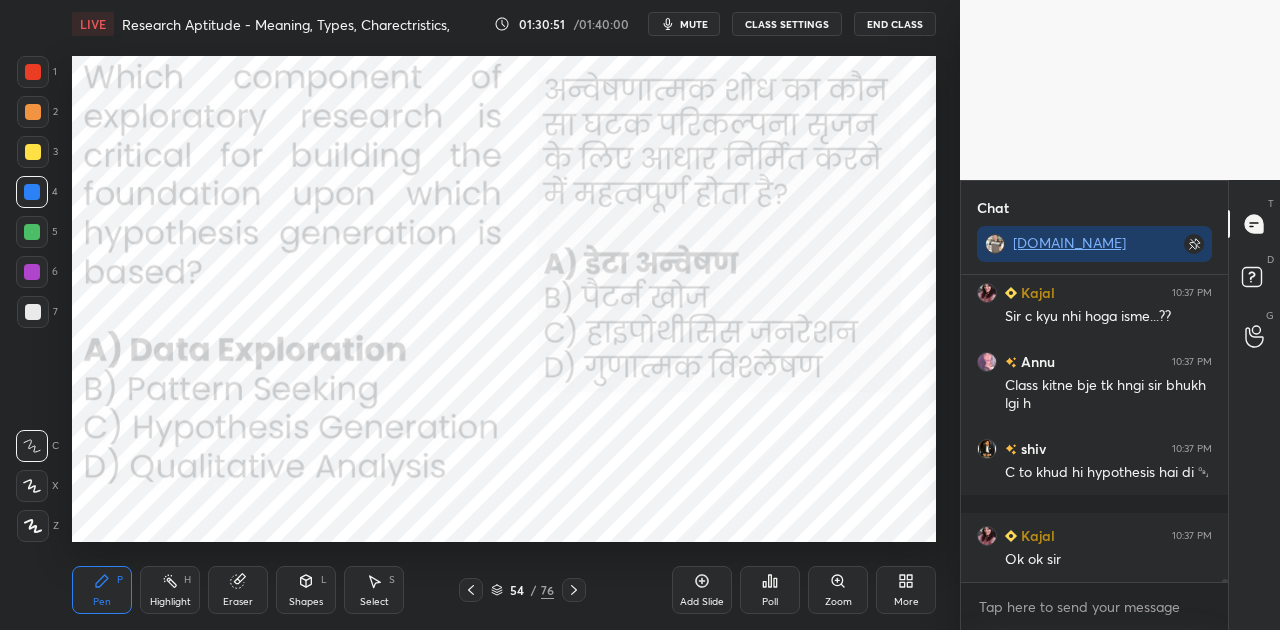 click 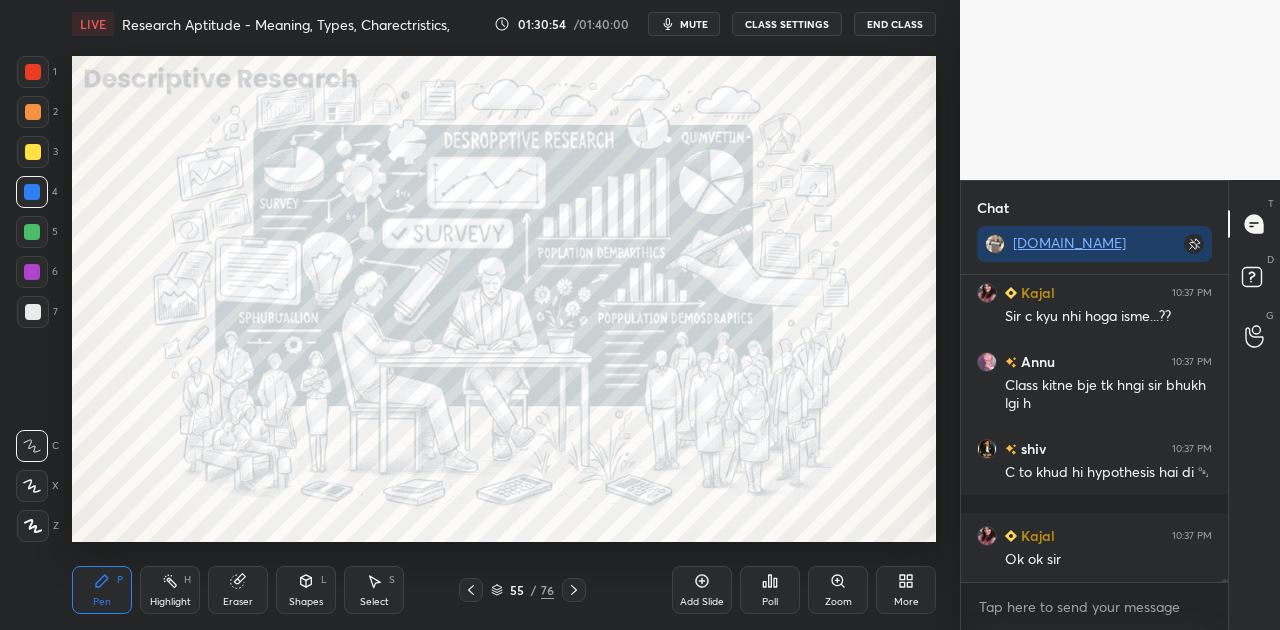 click 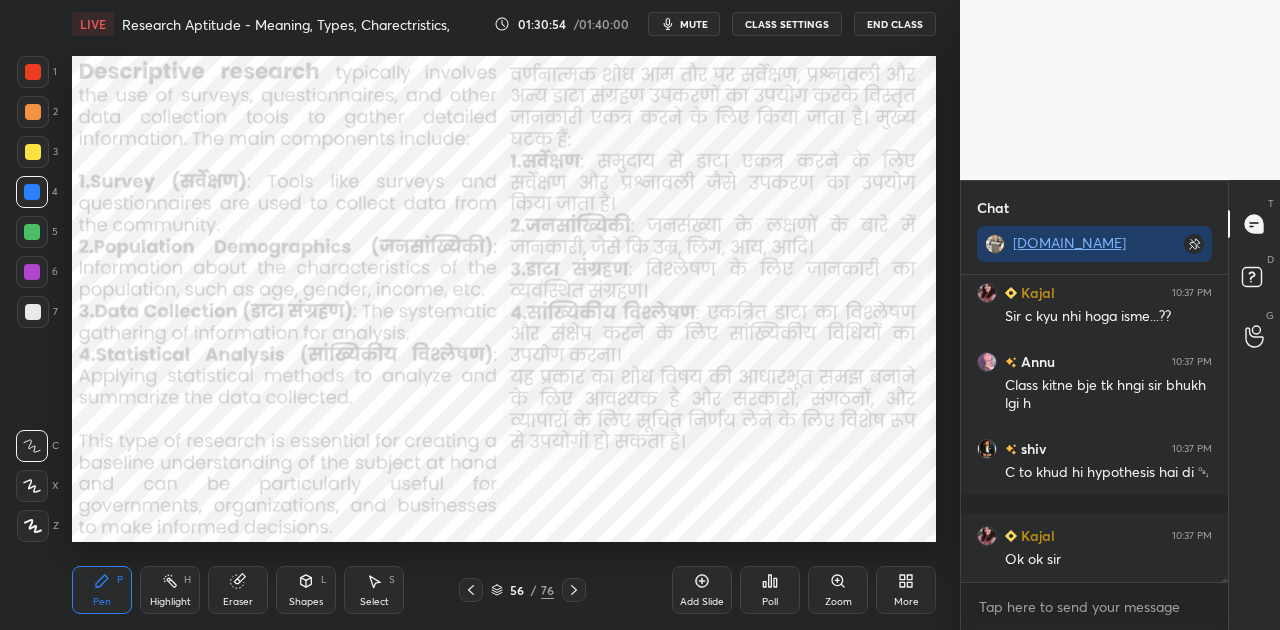 click 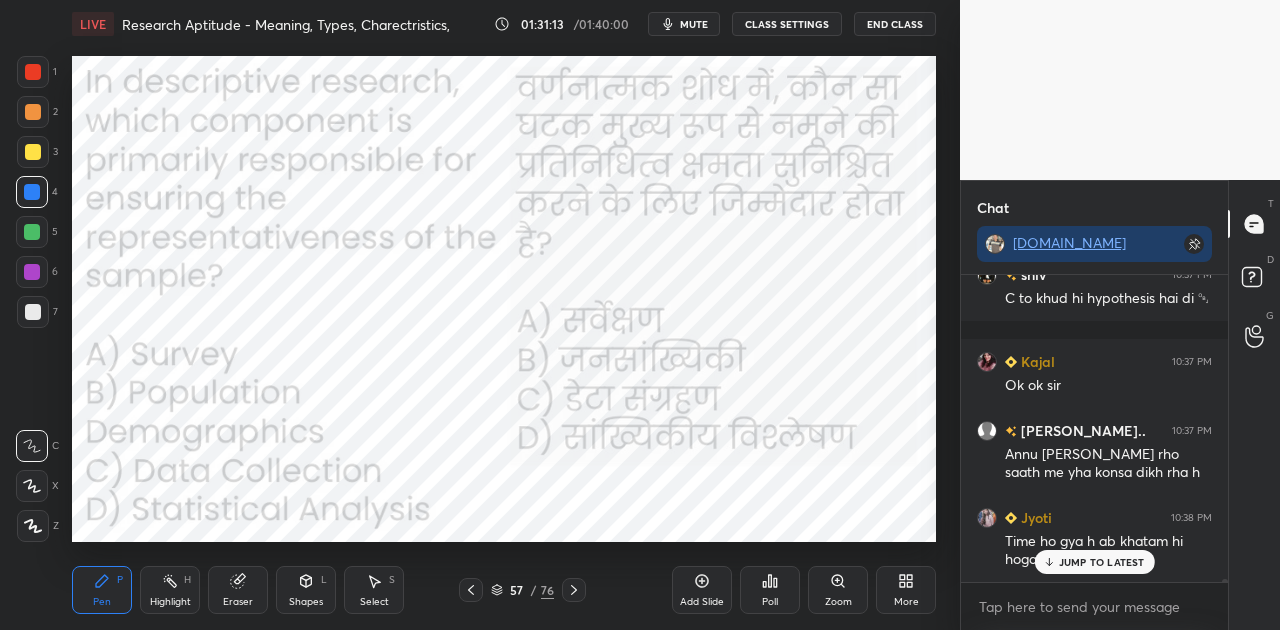 scroll, scrollTop: 35120, scrollLeft: 0, axis: vertical 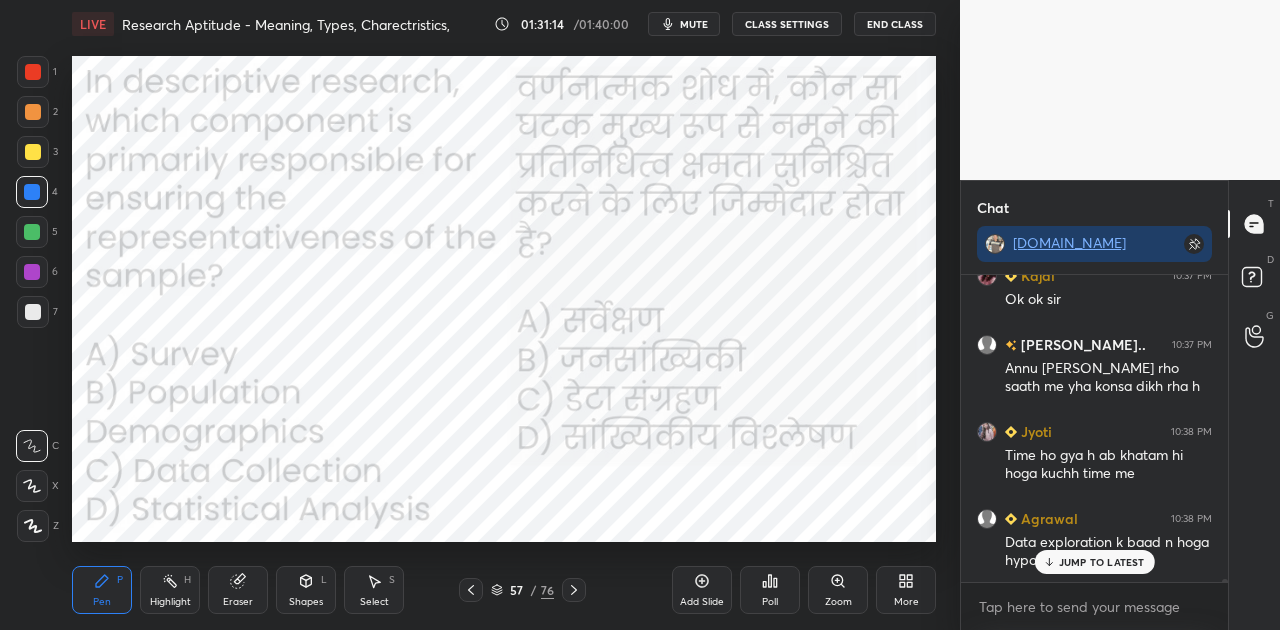 click on "JUMP TO LATEST" at bounding box center (1102, 562) 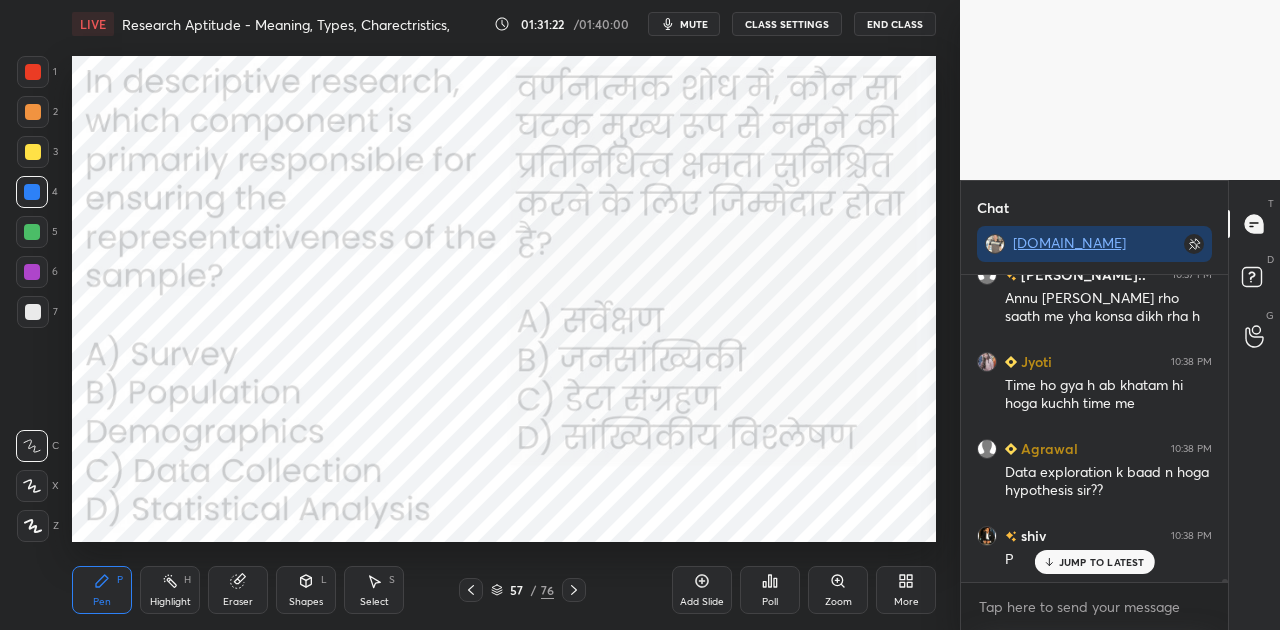 scroll, scrollTop: 35294, scrollLeft: 0, axis: vertical 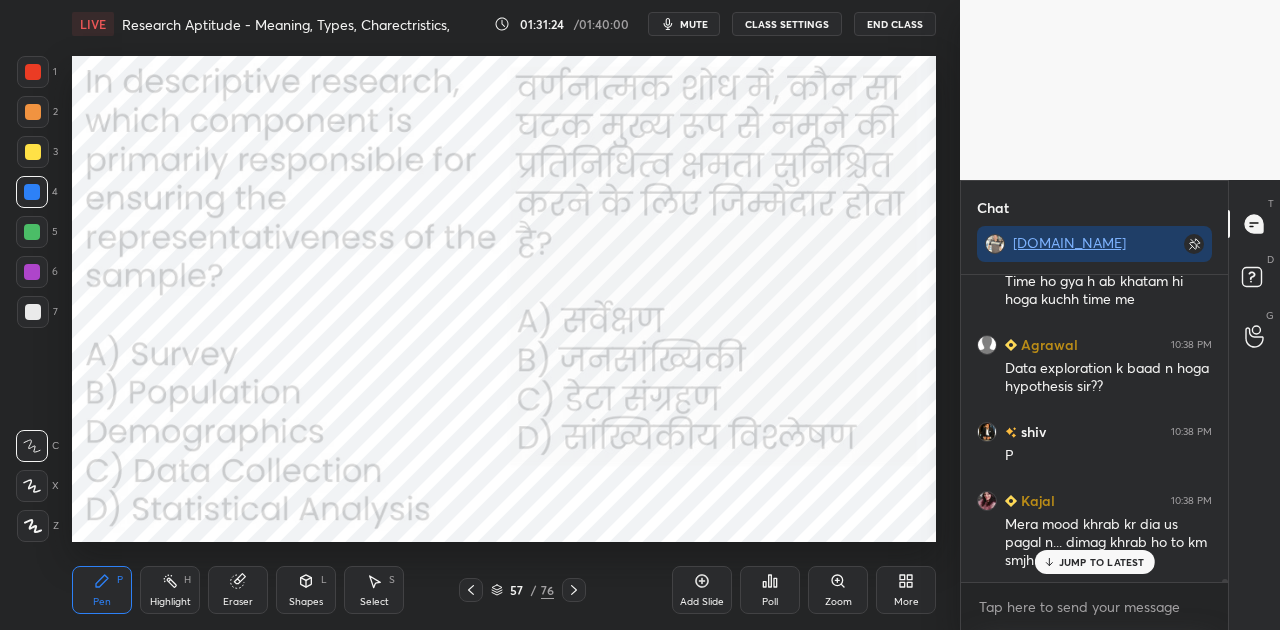 click on "Poll" at bounding box center [770, 590] 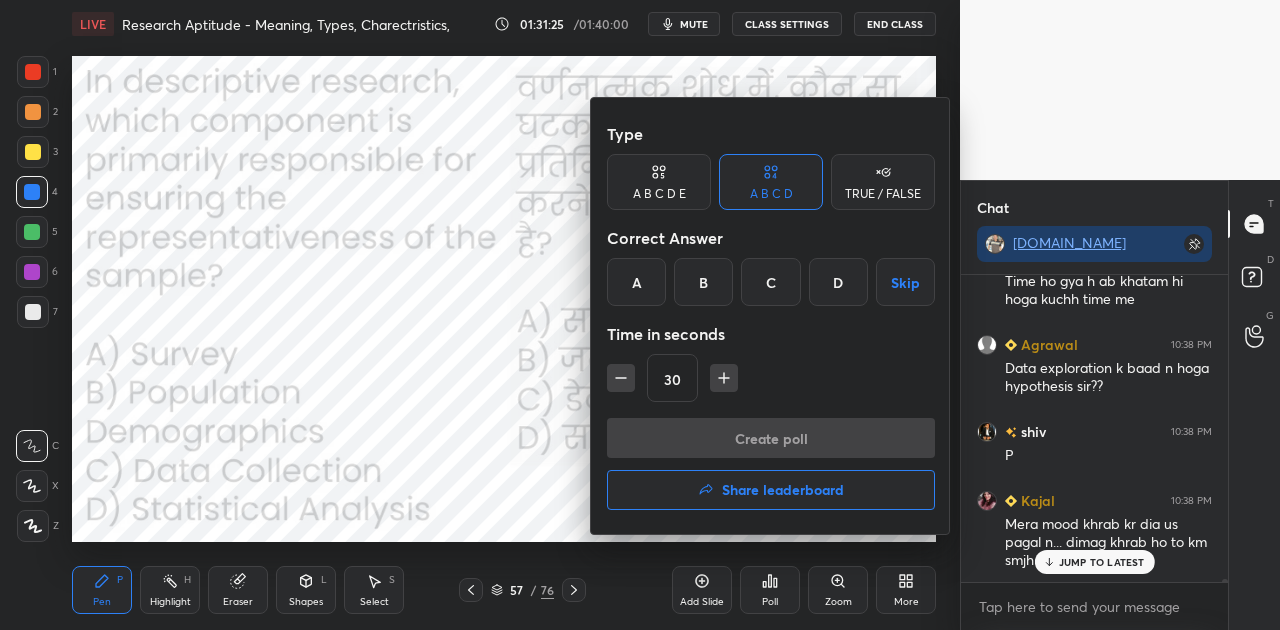 click on "B" at bounding box center (703, 282) 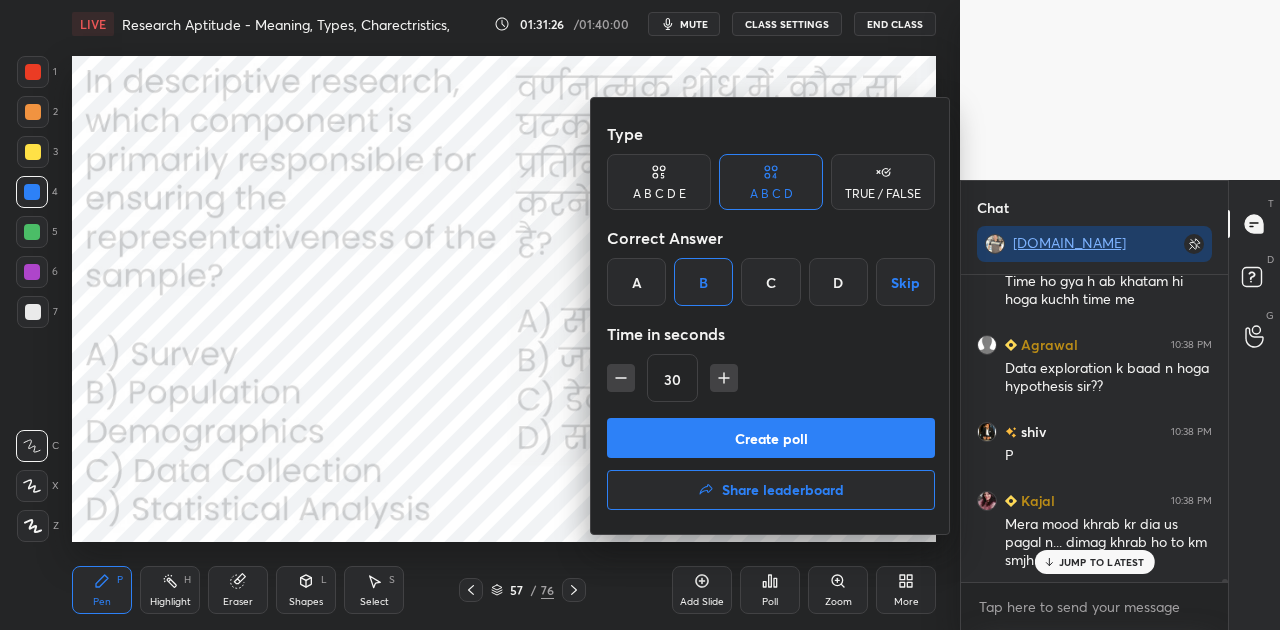 click on "Create poll" at bounding box center [771, 438] 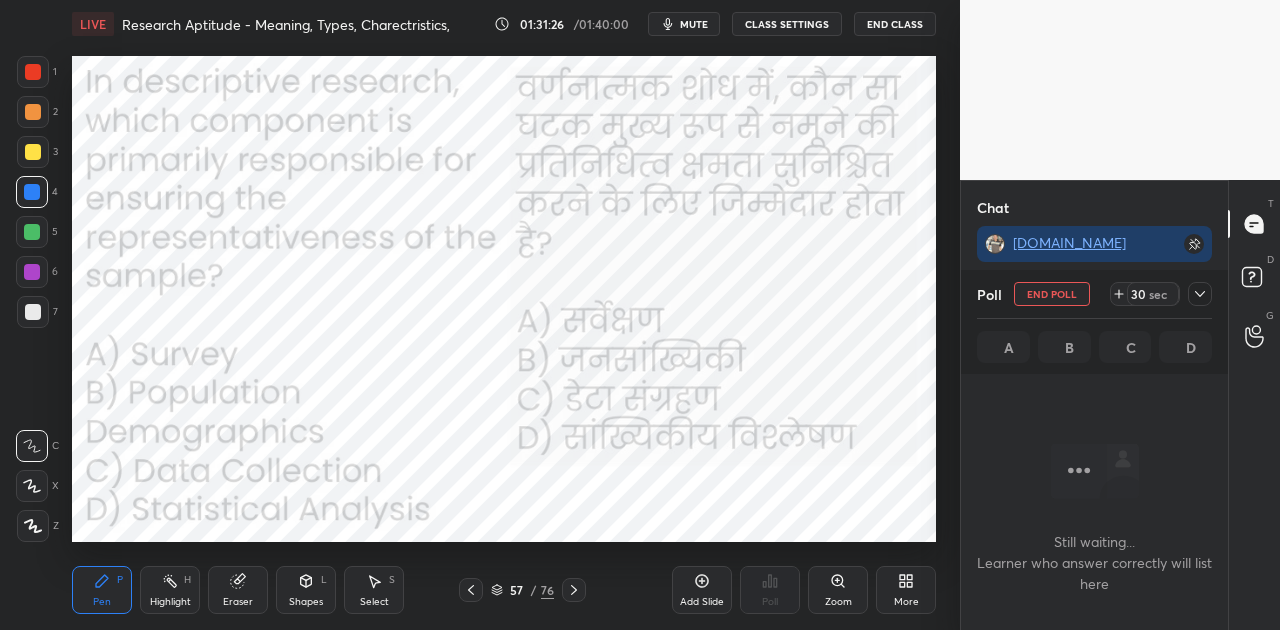 scroll, scrollTop: 268, scrollLeft: 261, axis: both 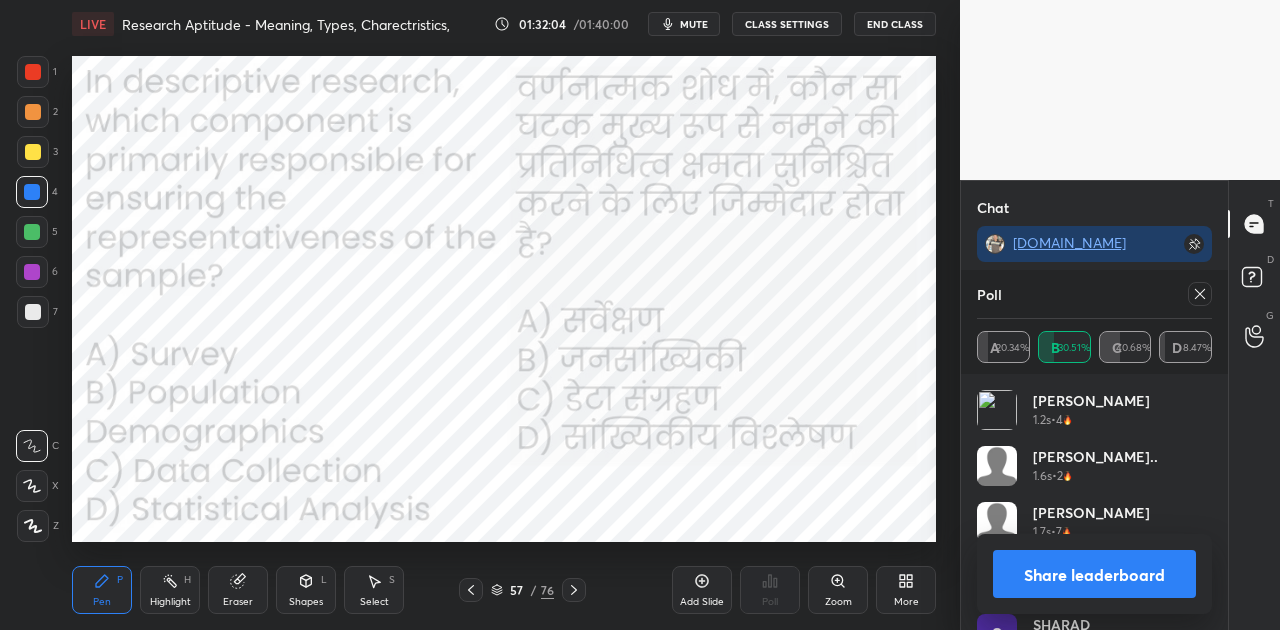 click on "Share leaderboard" at bounding box center (1094, 574) 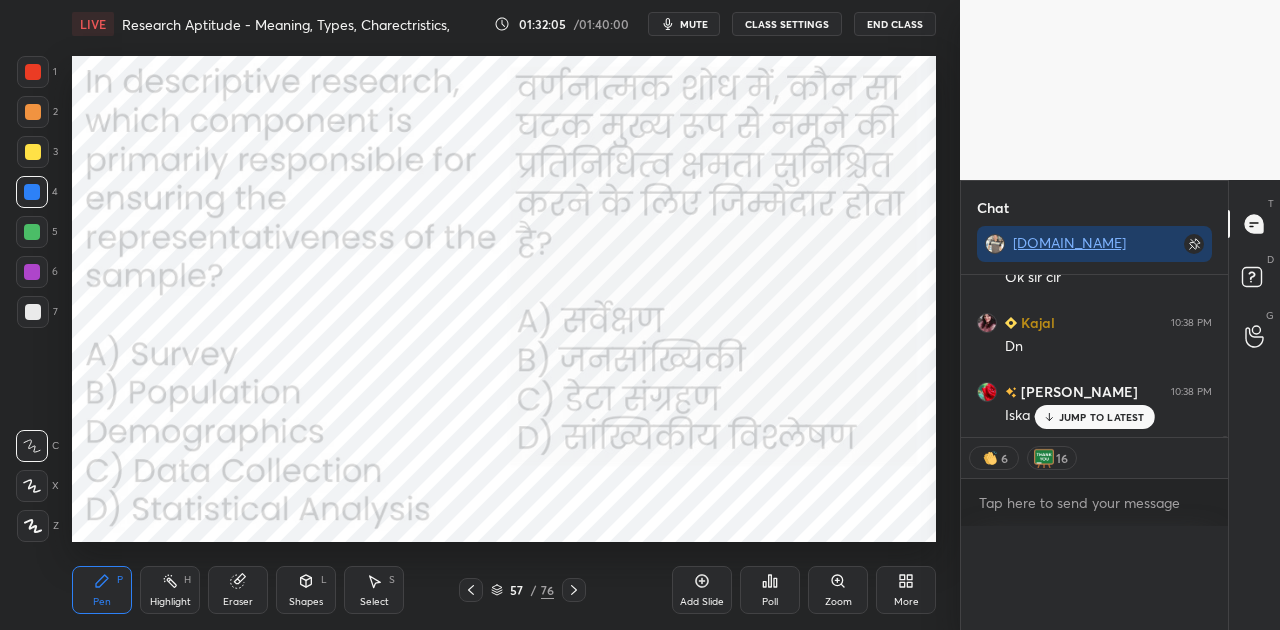 scroll, scrollTop: 0, scrollLeft: 0, axis: both 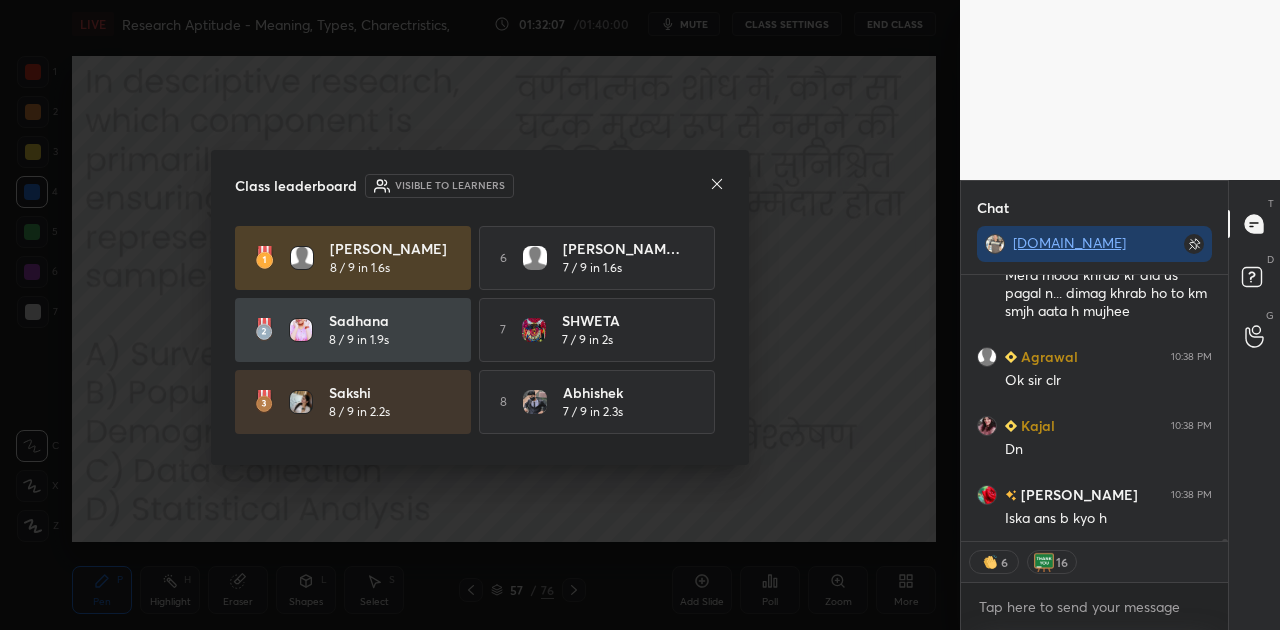 click 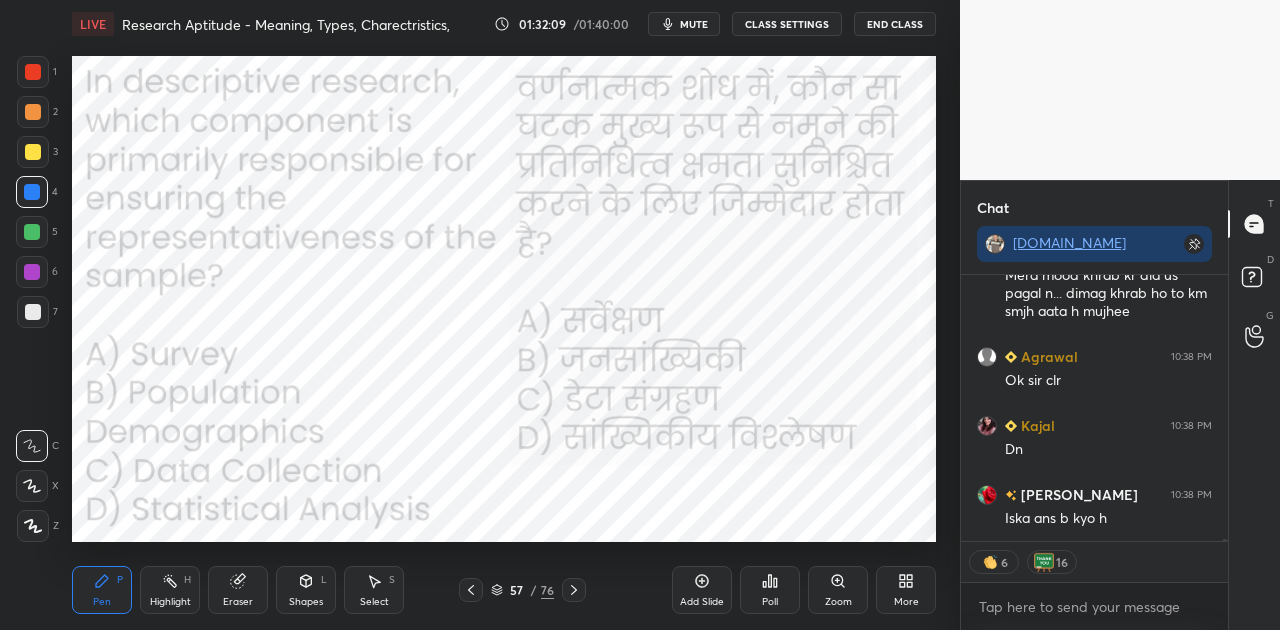 click 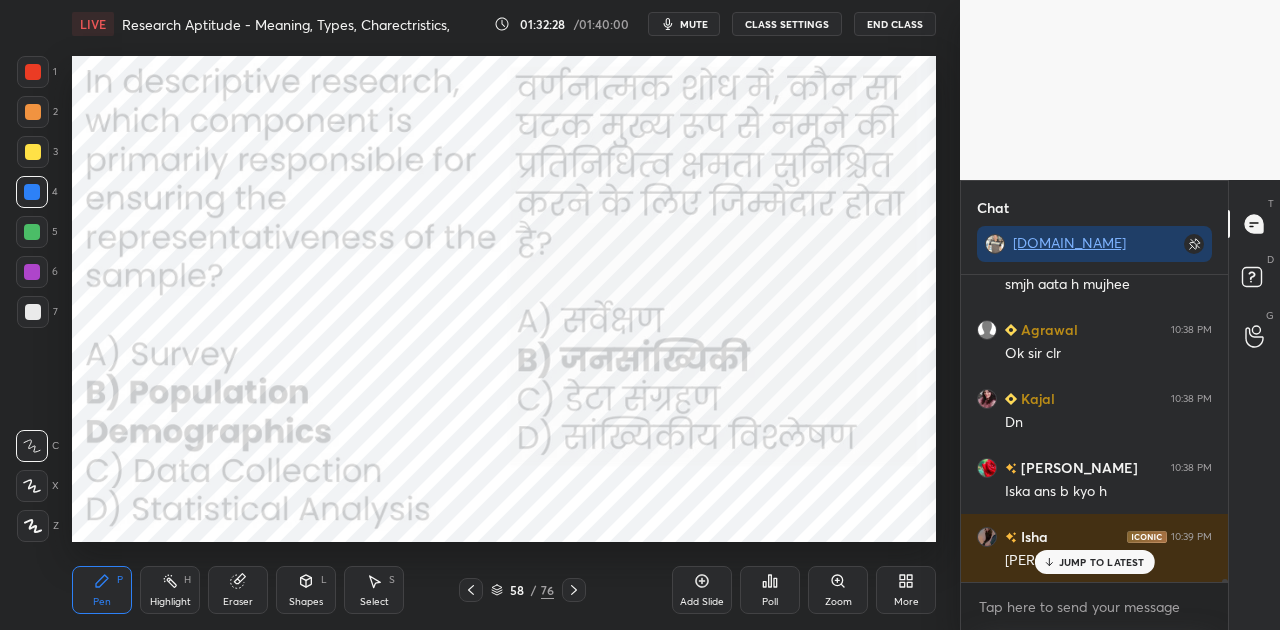 click on "JUMP TO LATEST" at bounding box center (1102, 562) 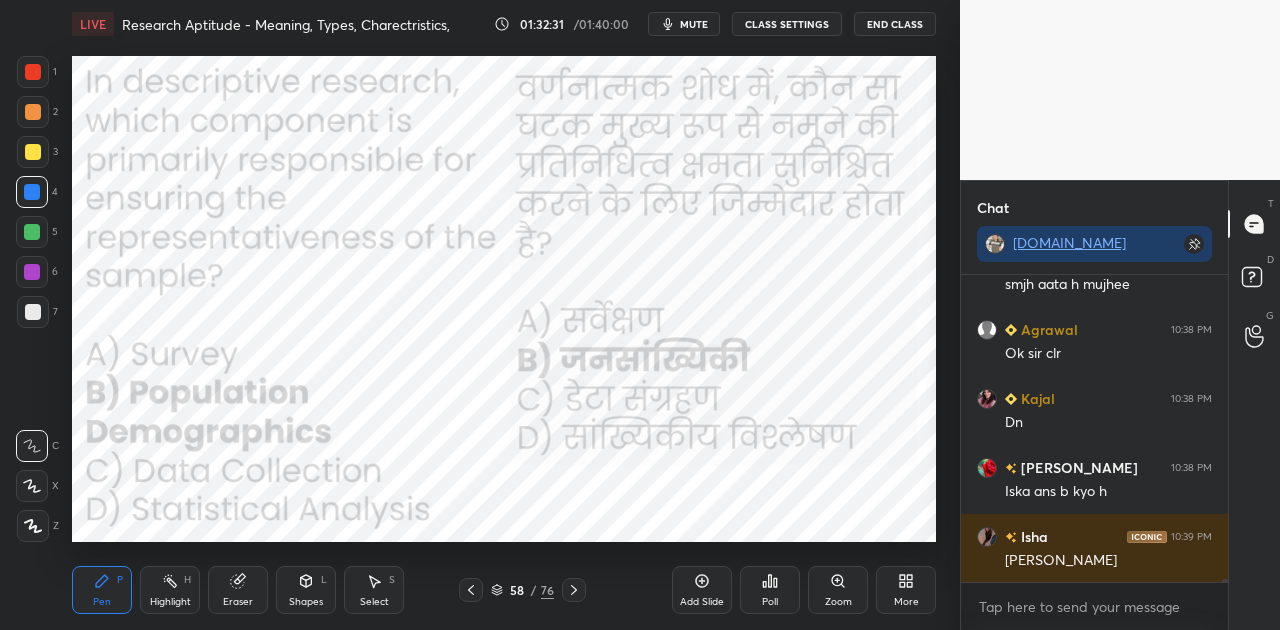 click 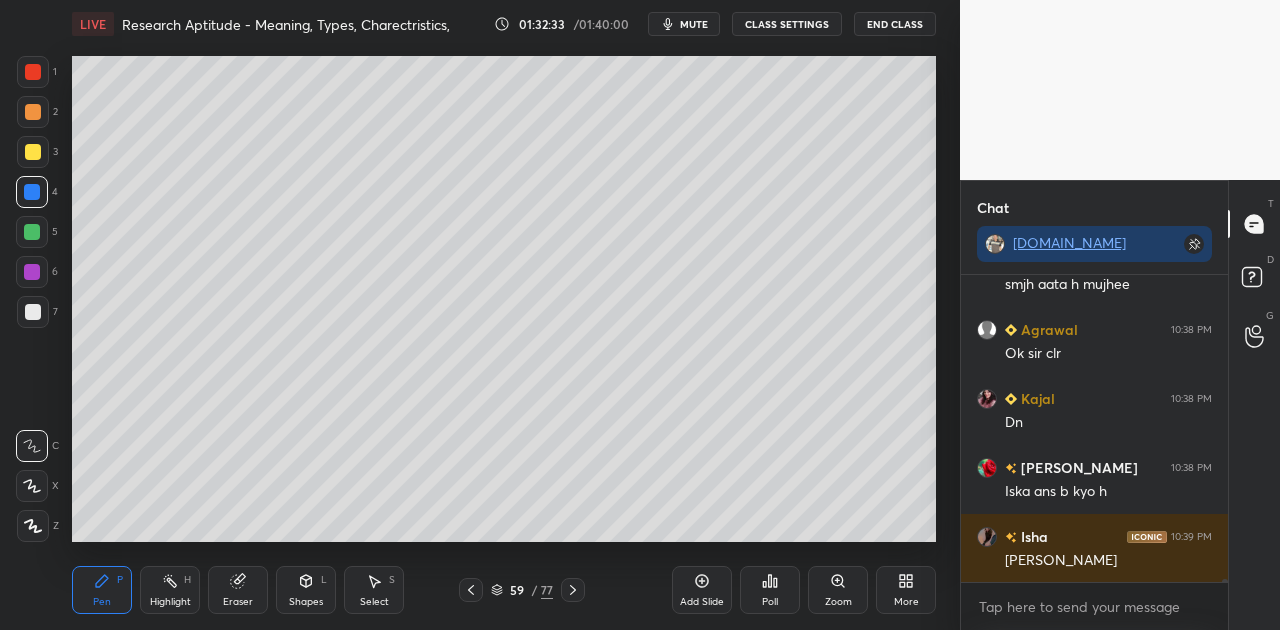 click at bounding box center (33, 312) 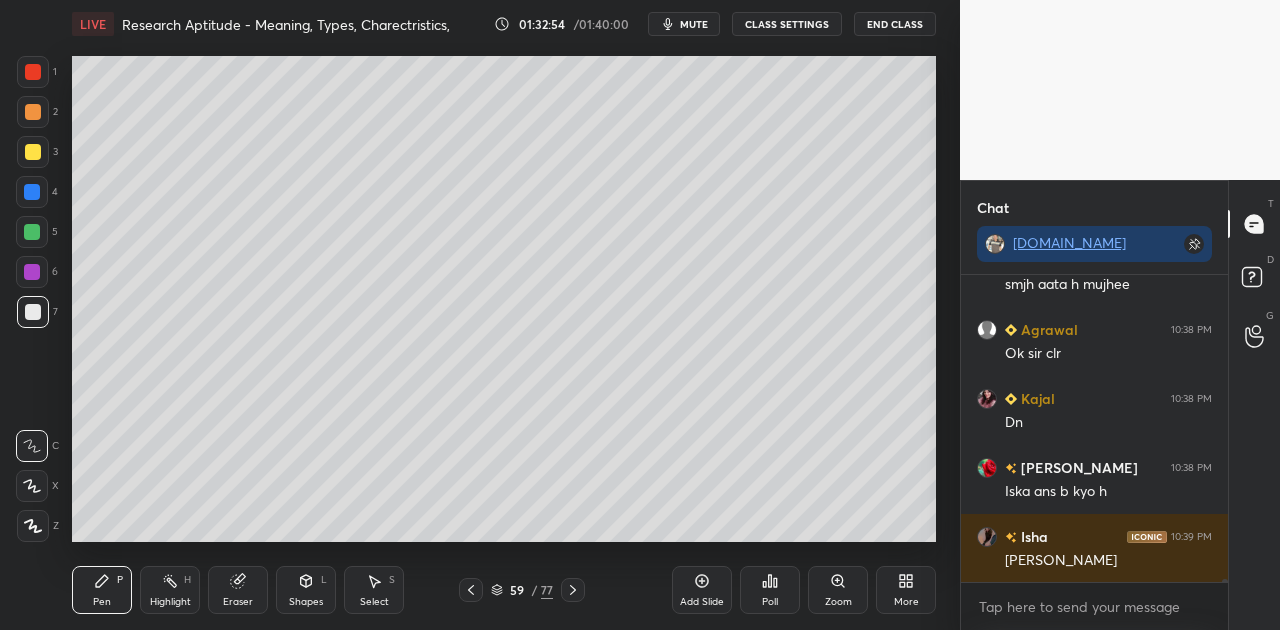 click on "Shapes L" at bounding box center (306, 590) 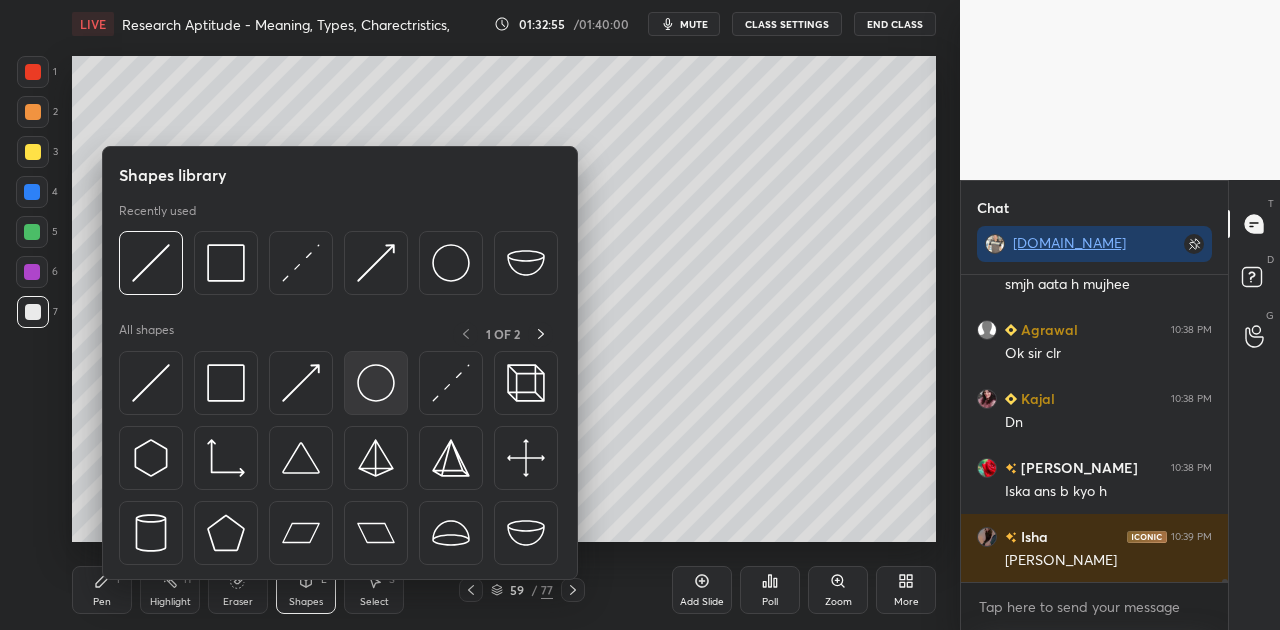click at bounding box center (376, 383) 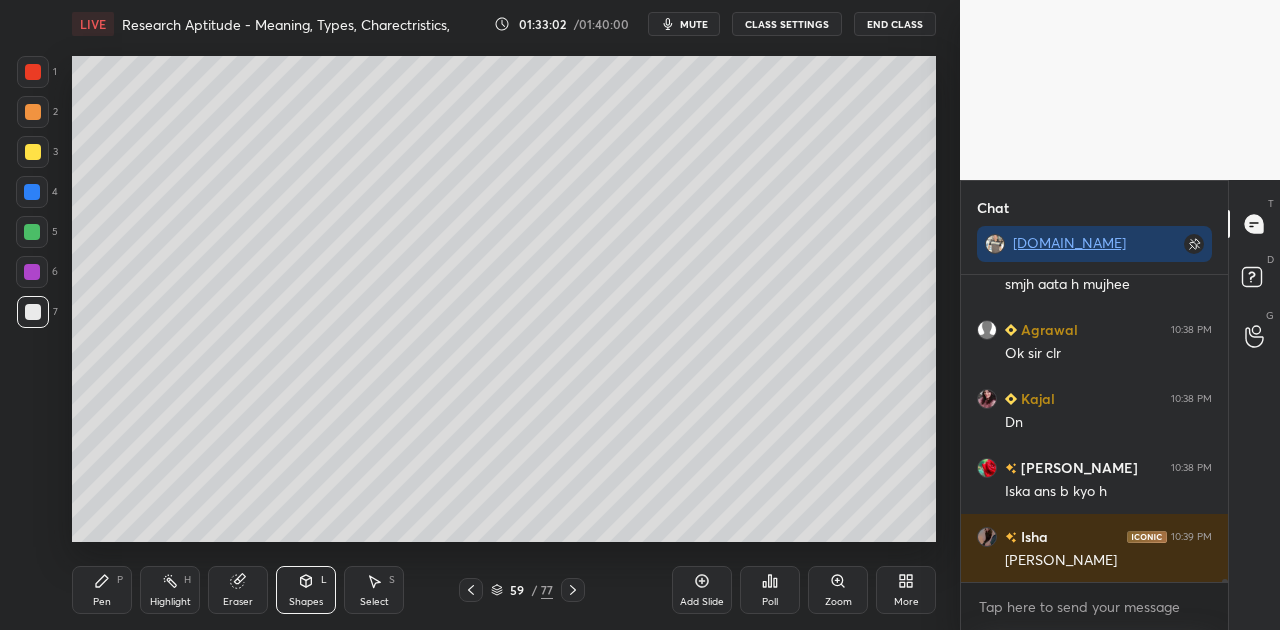 scroll, scrollTop: 35712, scrollLeft: 0, axis: vertical 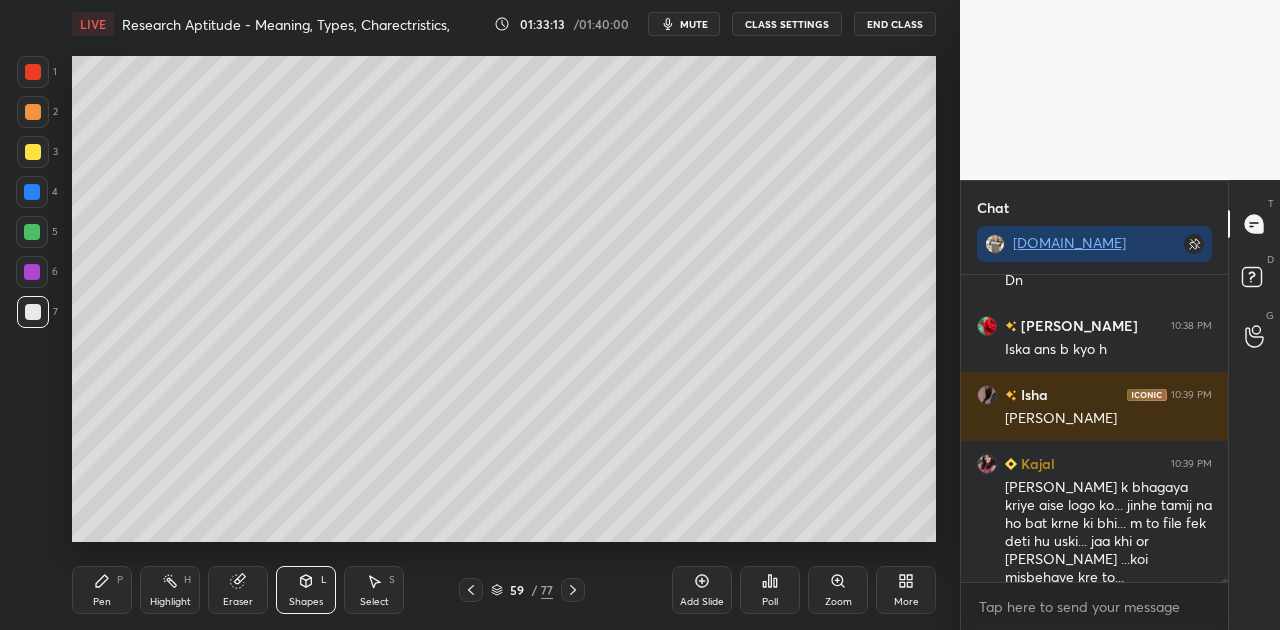 click on "Pen P" at bounding box center (102, 590) 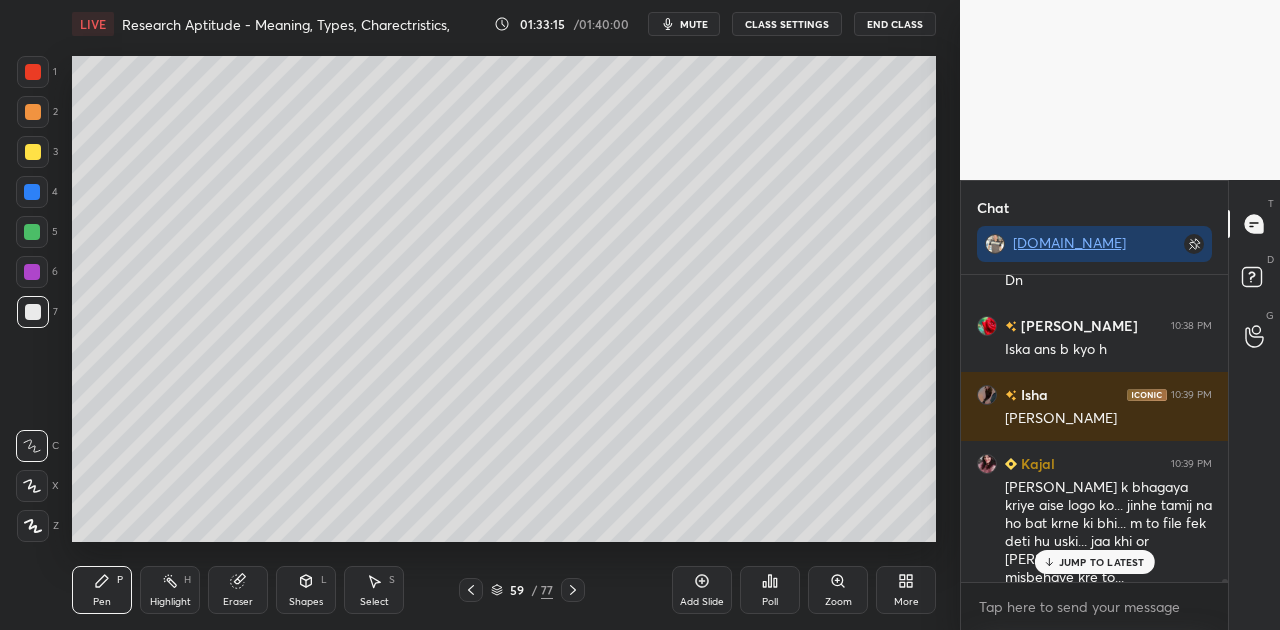 scroll, scrollTop: 35798, scrollLeft: 0, axis: vertical 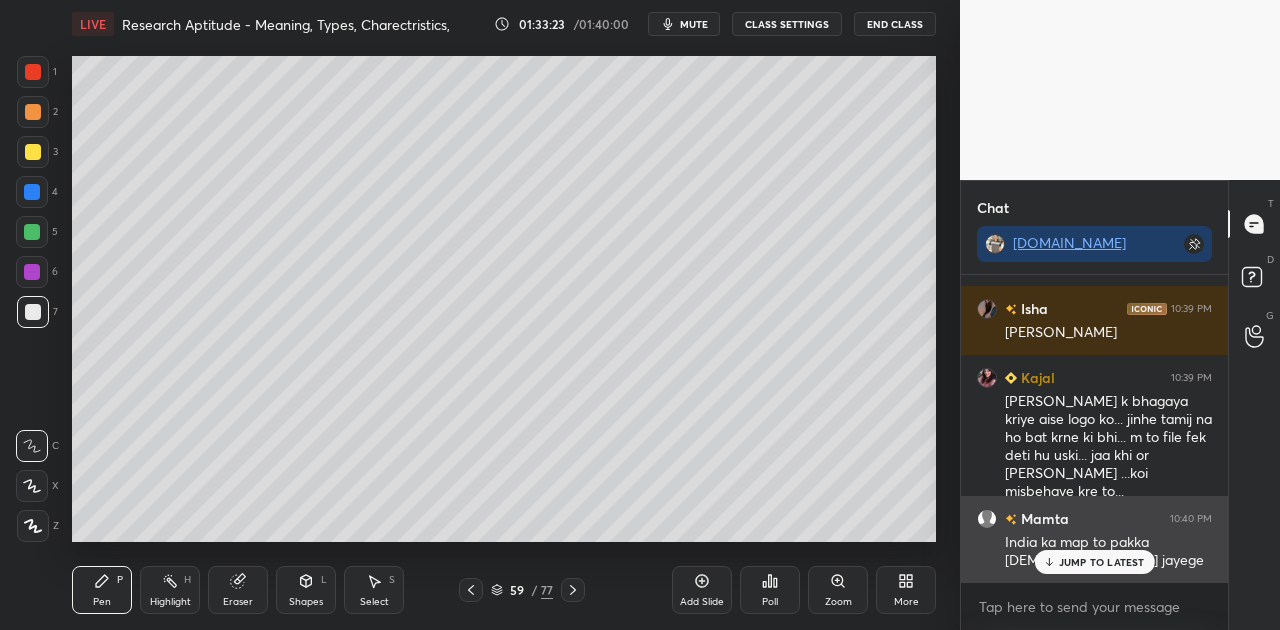 click on "JUMP TO LATEST" at bounding box center (1094, 562) 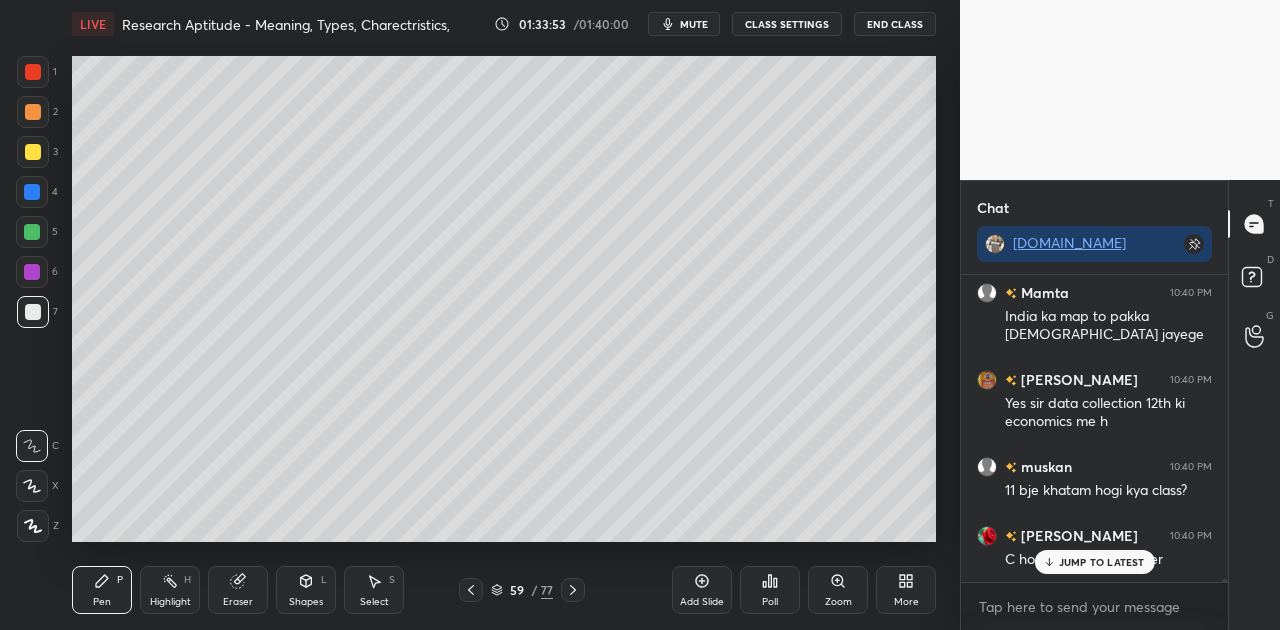 scroll, scrollTop: 36092, scrollLeft: 0, axis: vertical 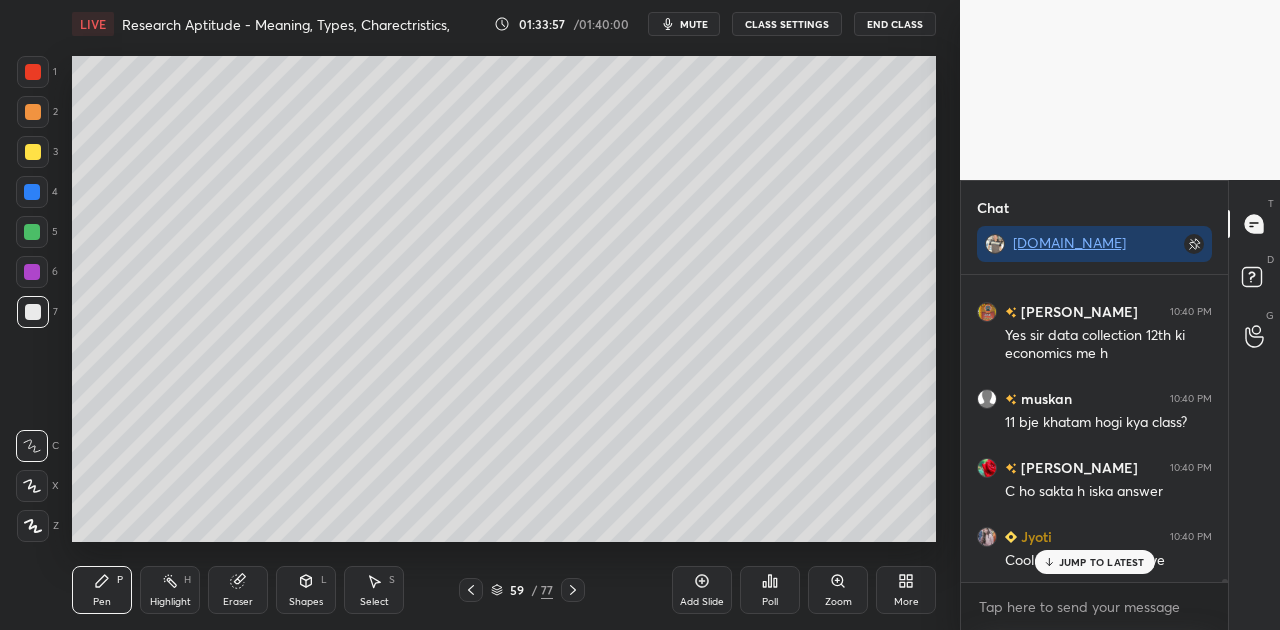 click on "JUMP TO LATEST" at bounding box center (1102, 562) 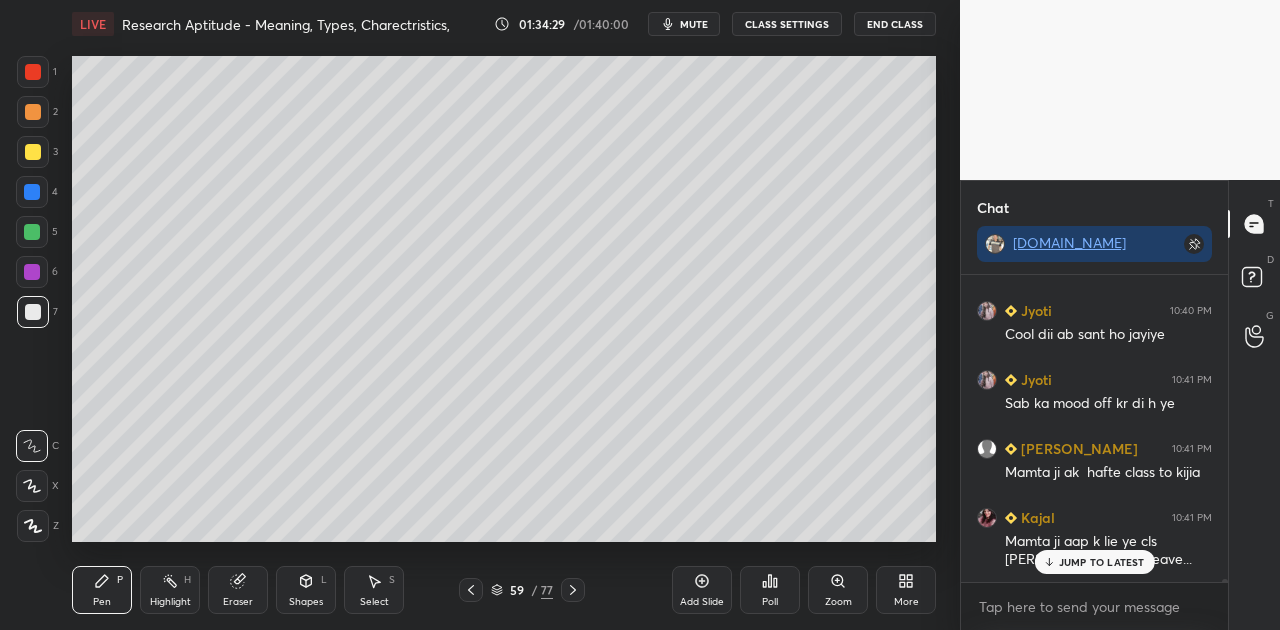 scroll, scrollTop: 36404, scrollLeft: 0, axis: vertical 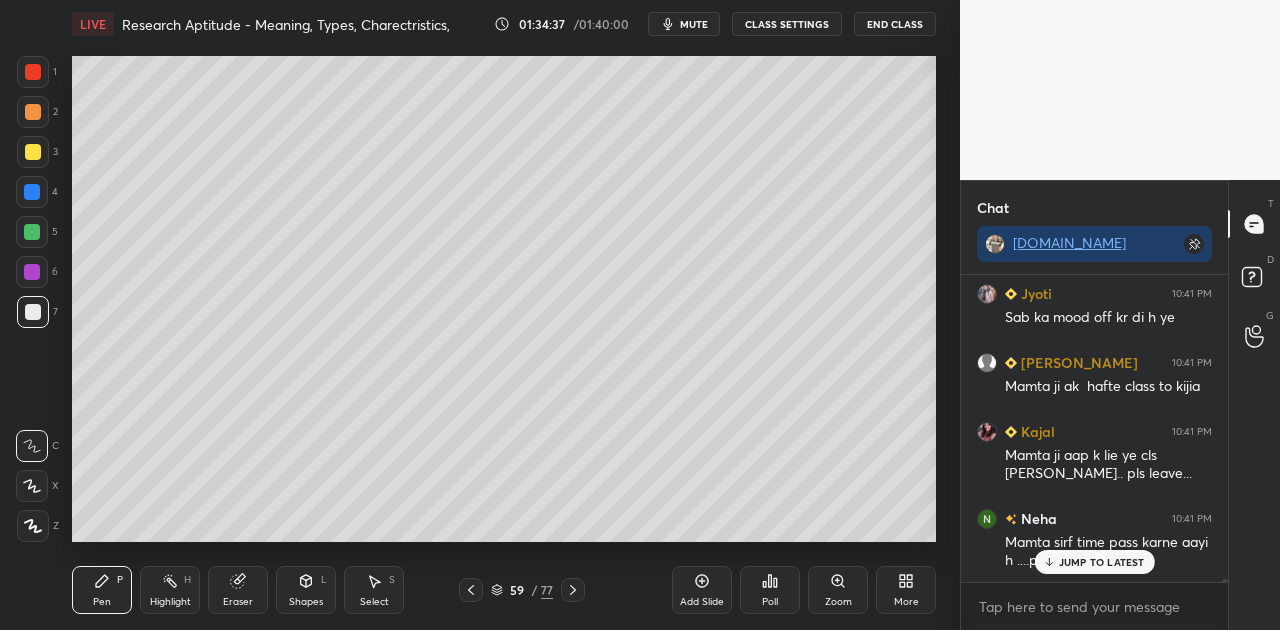 click on "JUMP TO LATEST" at bounding box center [1102, 562] 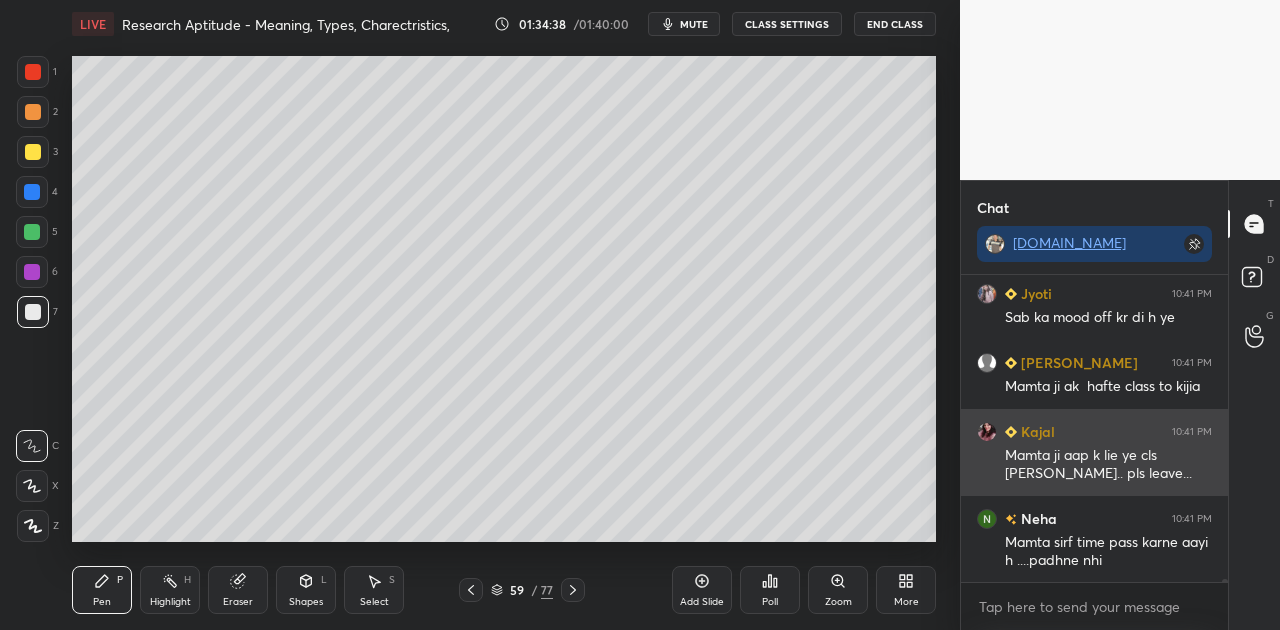 scroll, scrollTop: 36492, scrollLeft: 0, axis: vertical 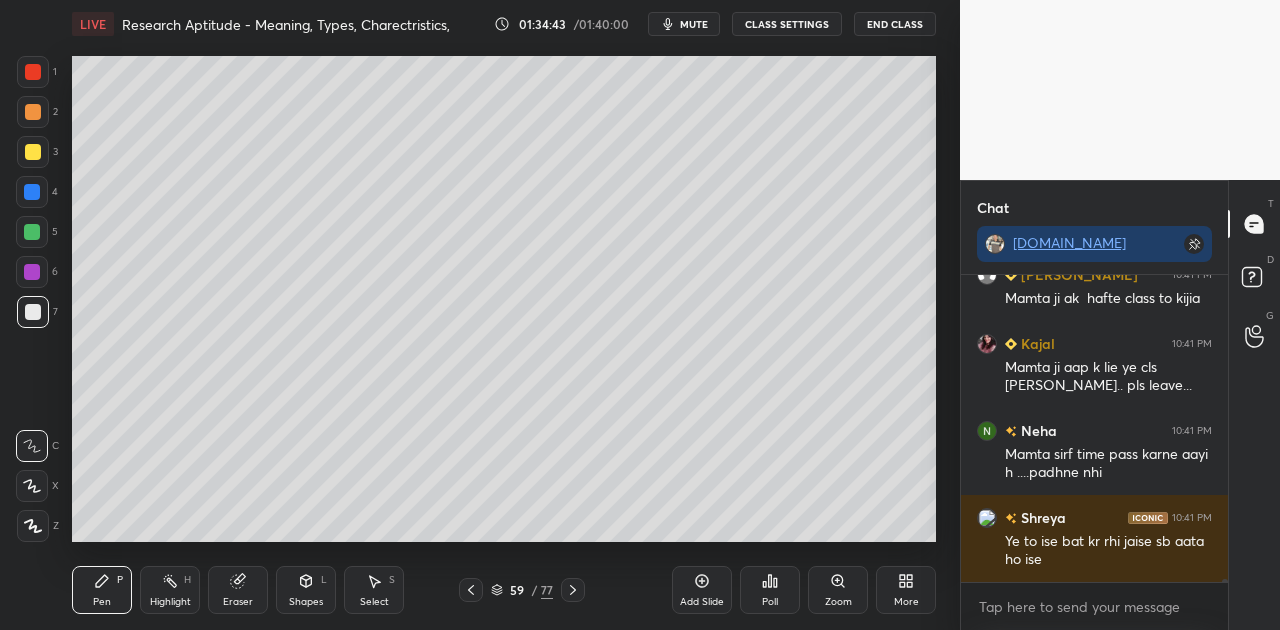 click at bounding box center [471, 590] 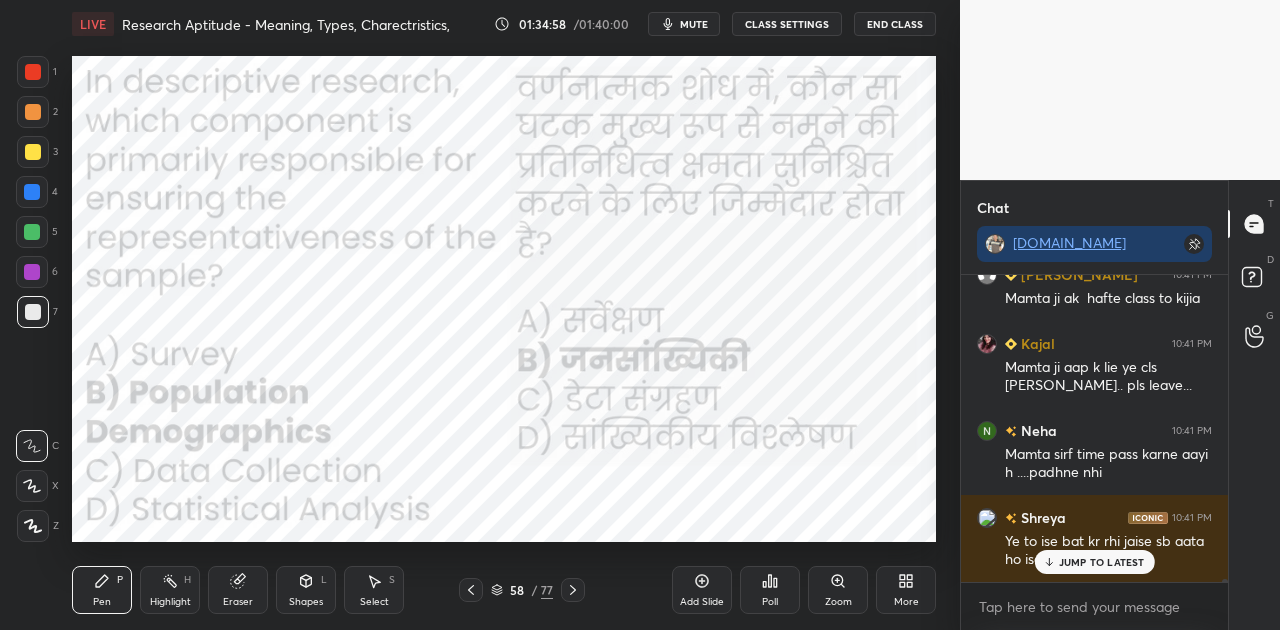 scroll, scrollTop: 36560, scrollLeft: 0, axis: vertical 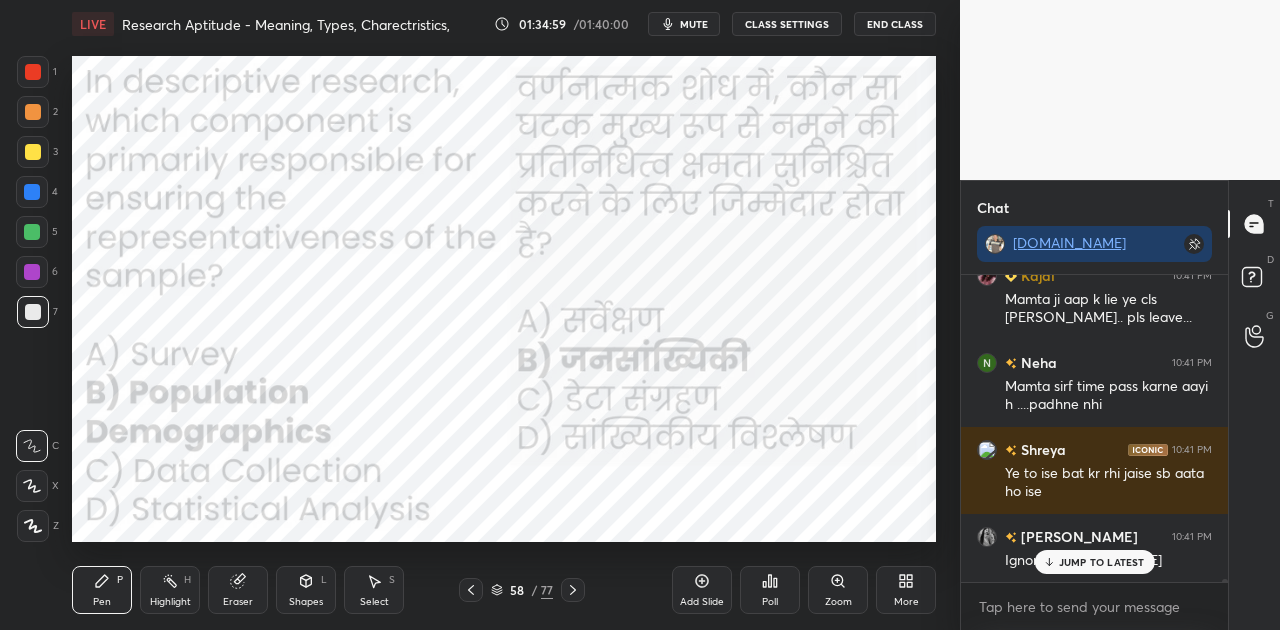 click on "JUMP TO LATEST" at bounding box center (1102, 562) 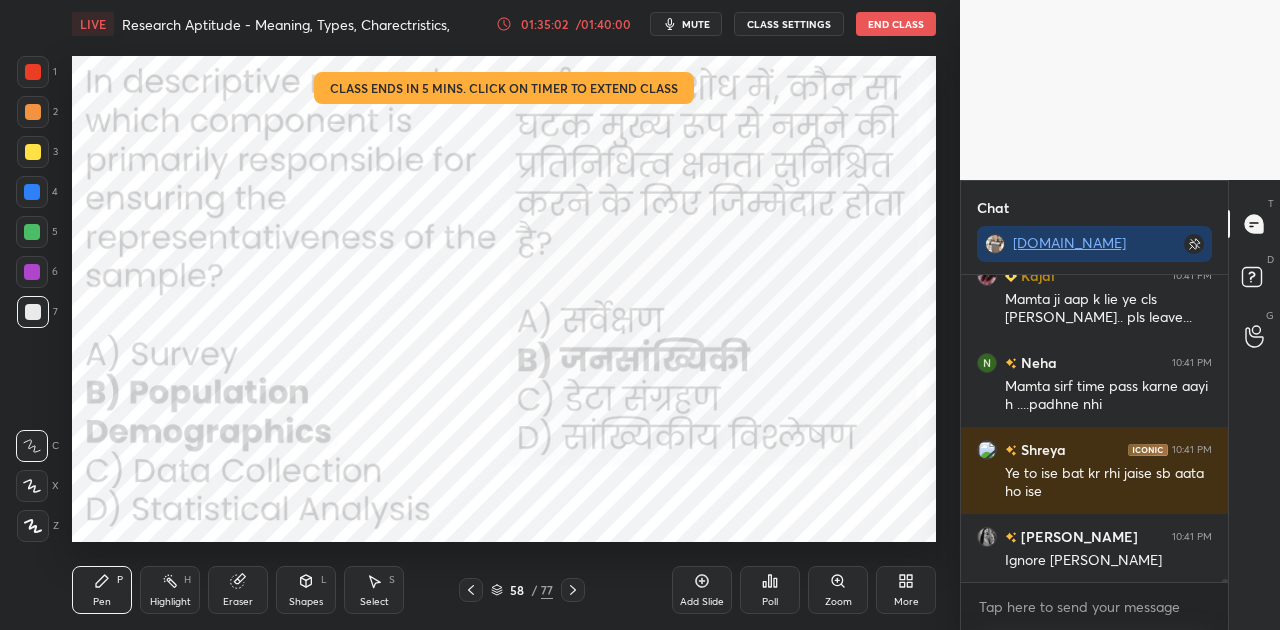 click 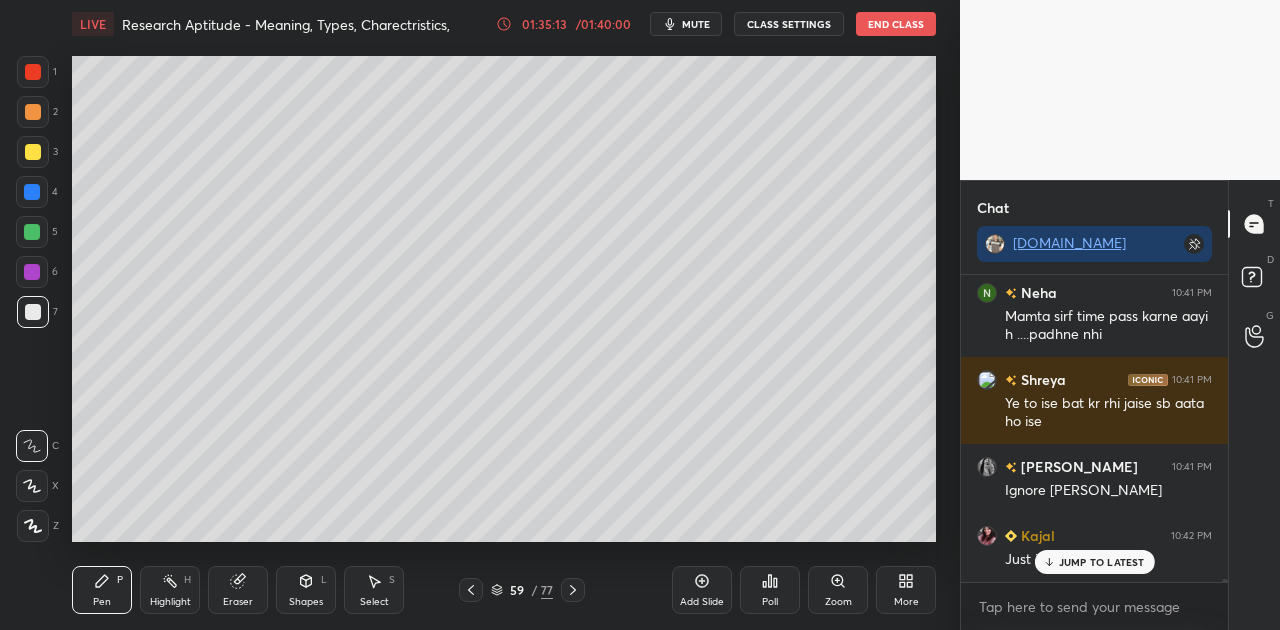 scroll, scrollTop: 36698, scrollLeft: 0, axis: vertical 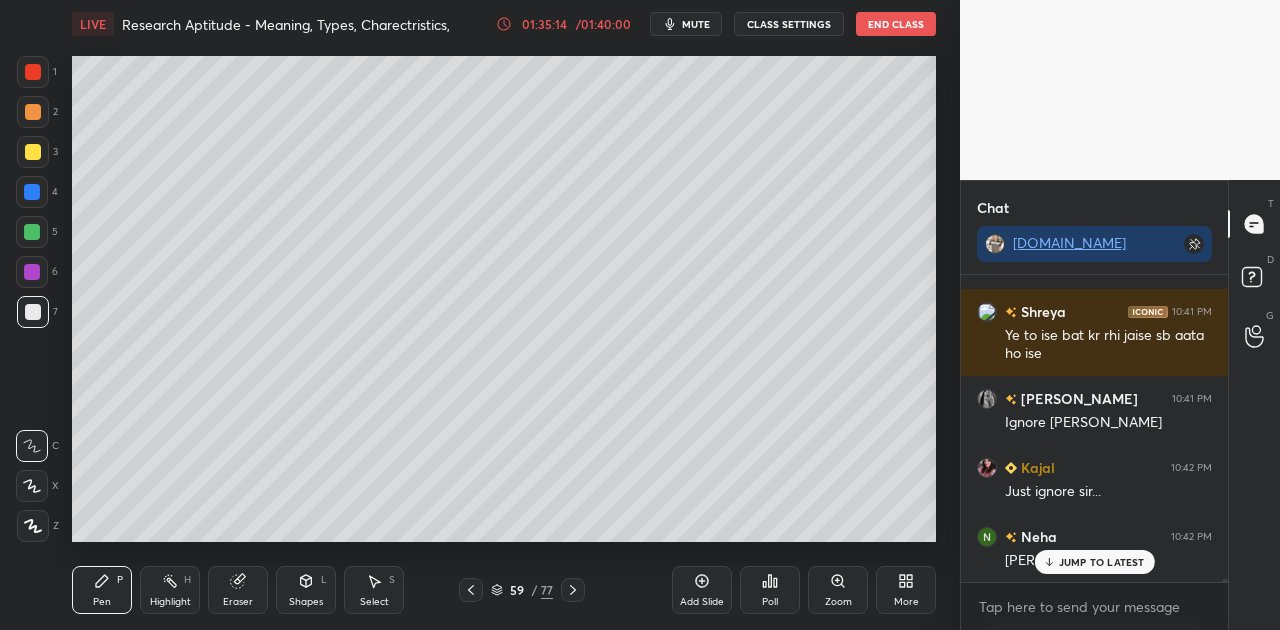 click on "JUMP TO LATEST" at bounding box center [1094, 562] 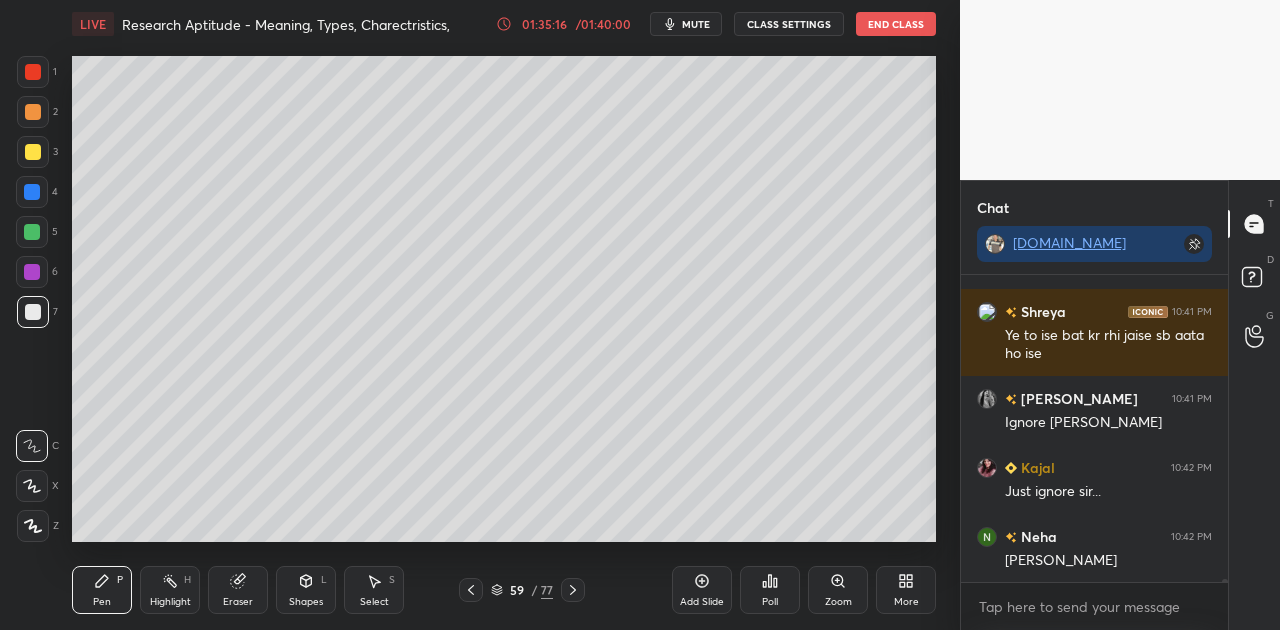 scroll, scrollTop: 36768, scrollLeft: 0, axis: vertical 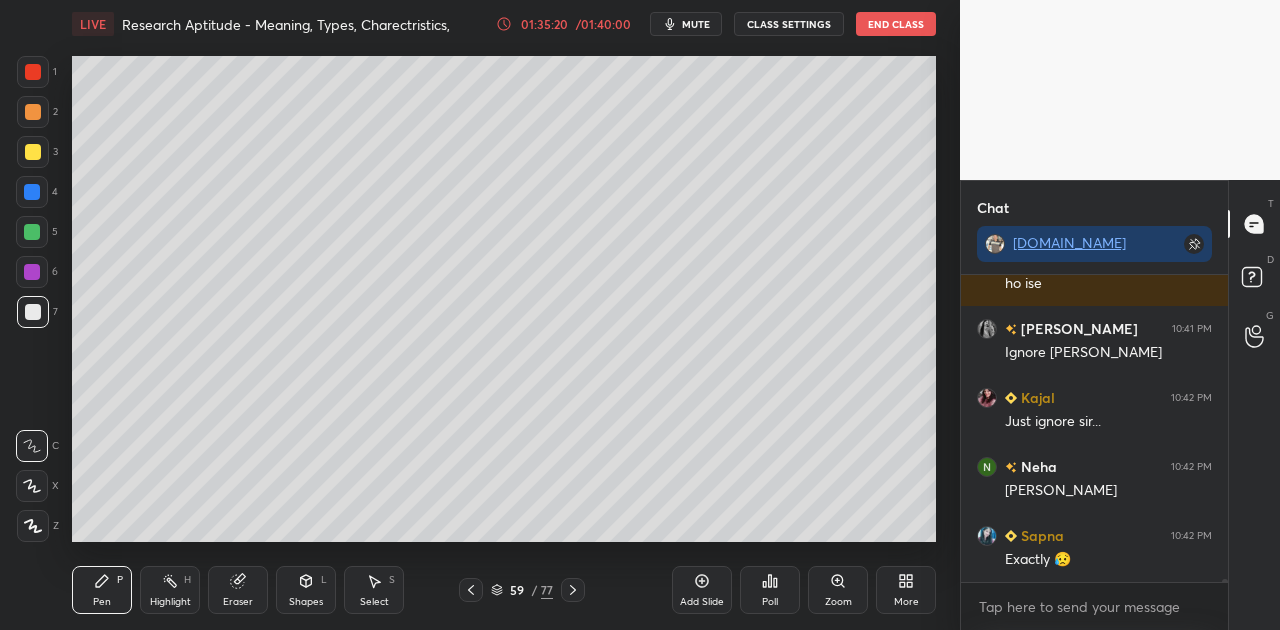 click on "Poll" at bounding box center (770, 590) 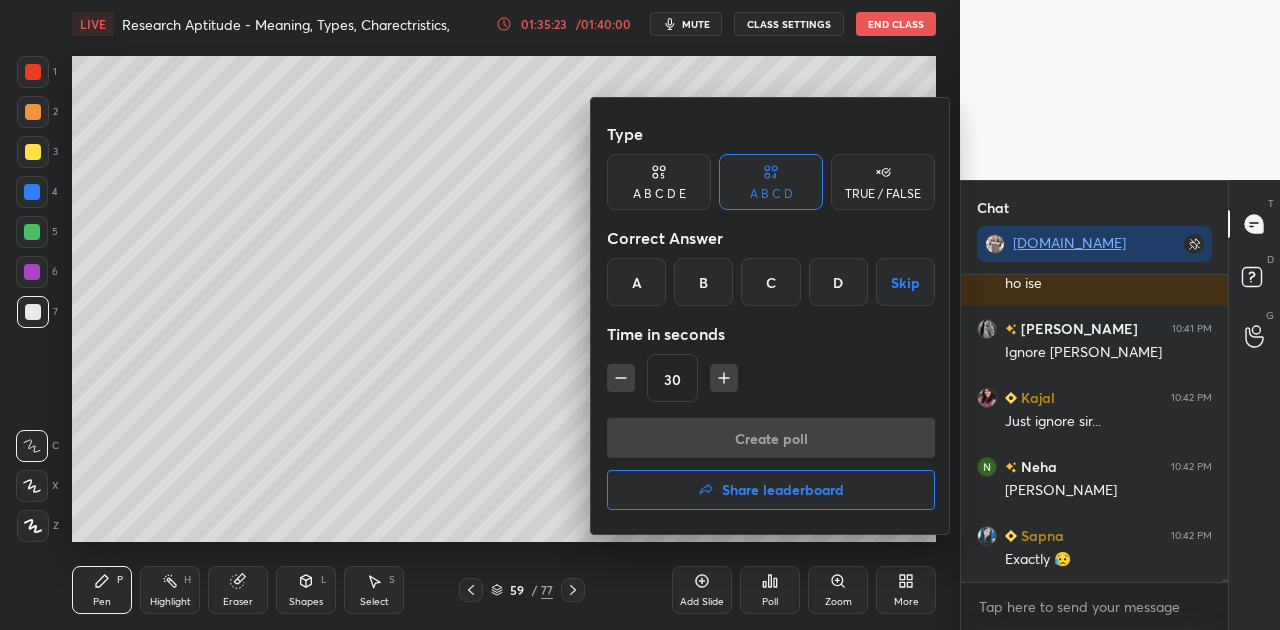 click on "Share leaderboard" at bounding box center [771, 490] 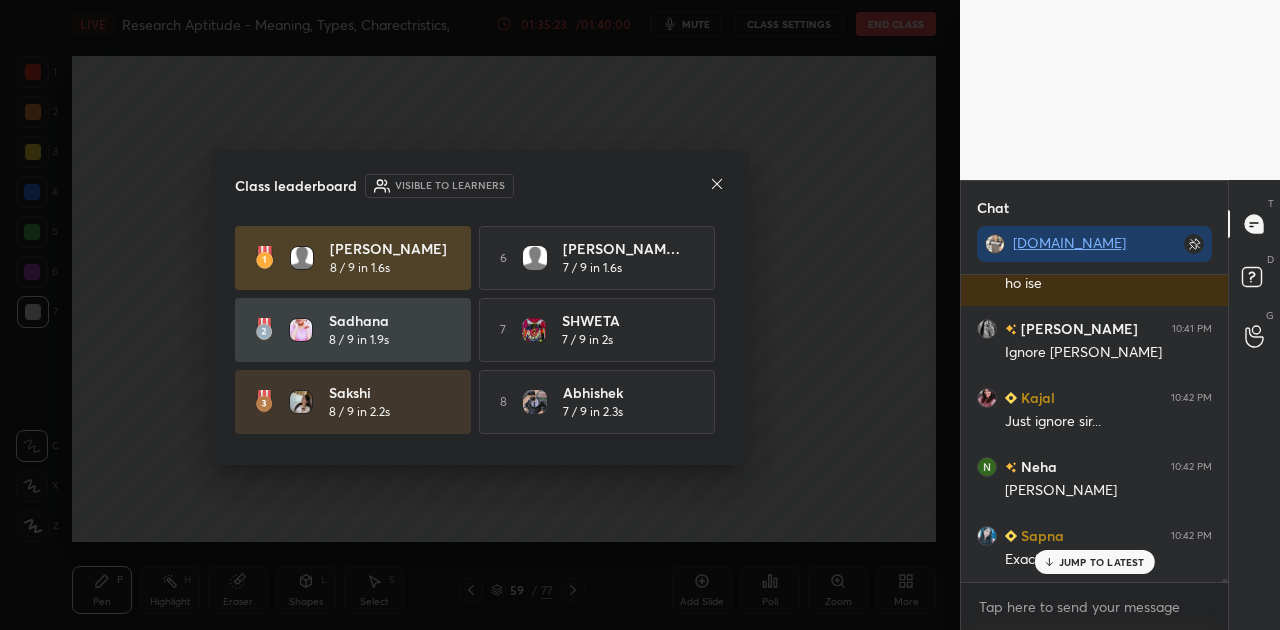 scroll, scrollTop: 36836, scrollLeft: 0, axis: vertical 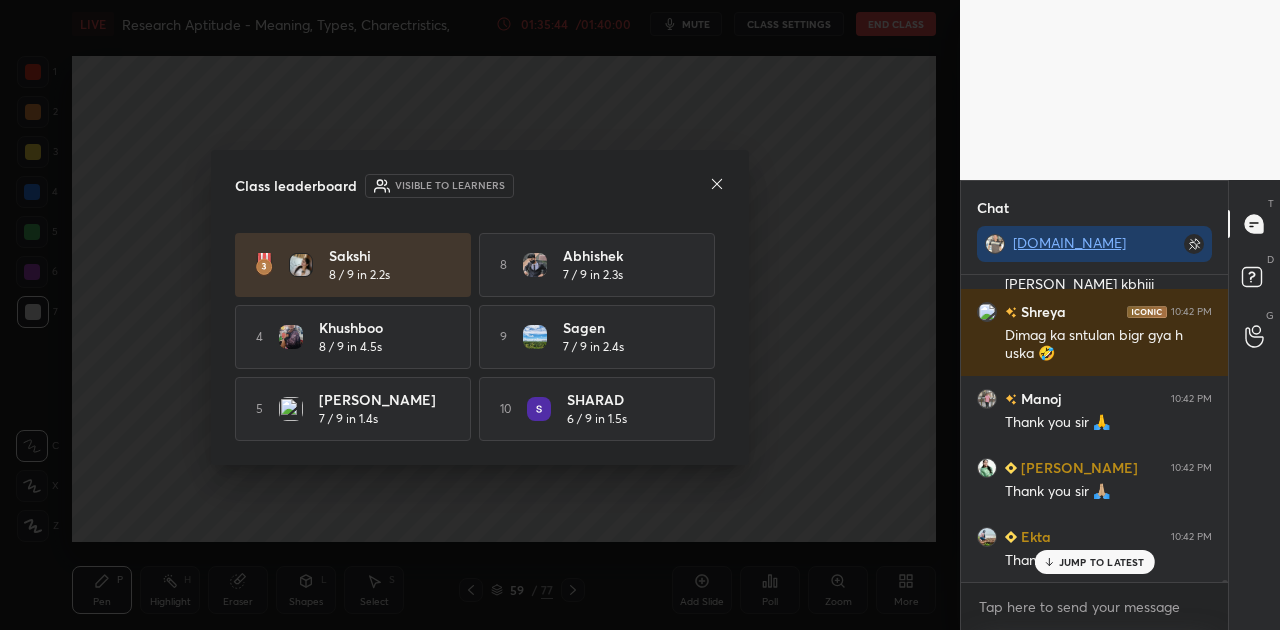 click 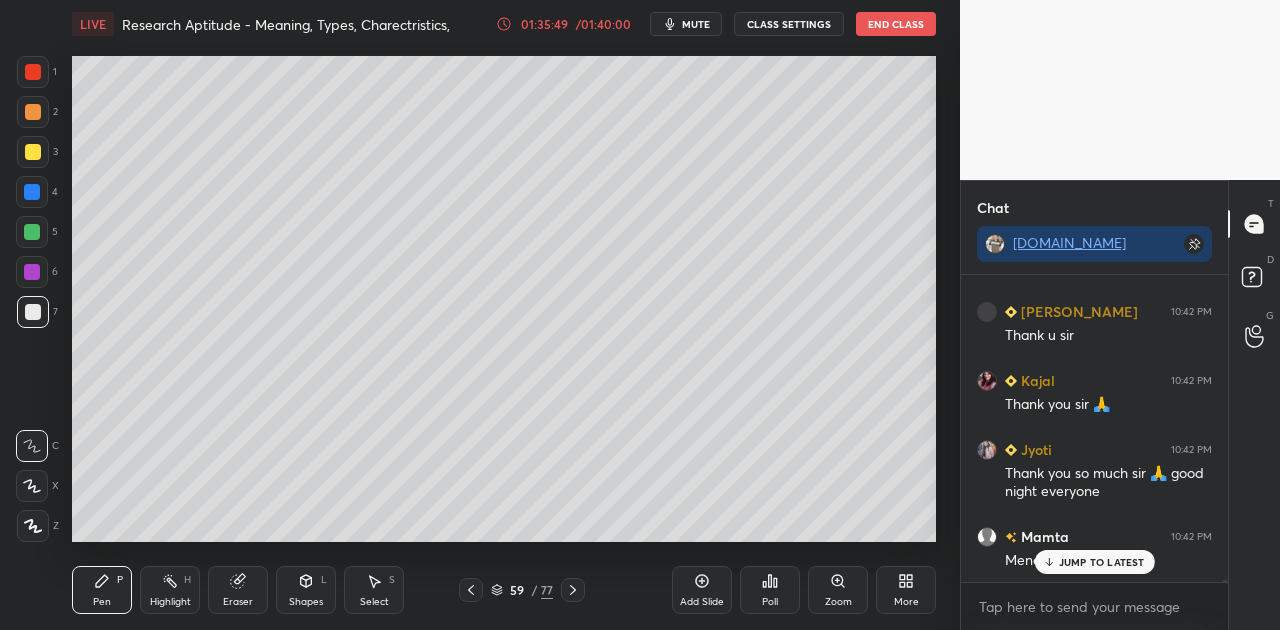 scroll, scrollTop: 38030, scrollLeft: 0, axis: vertical 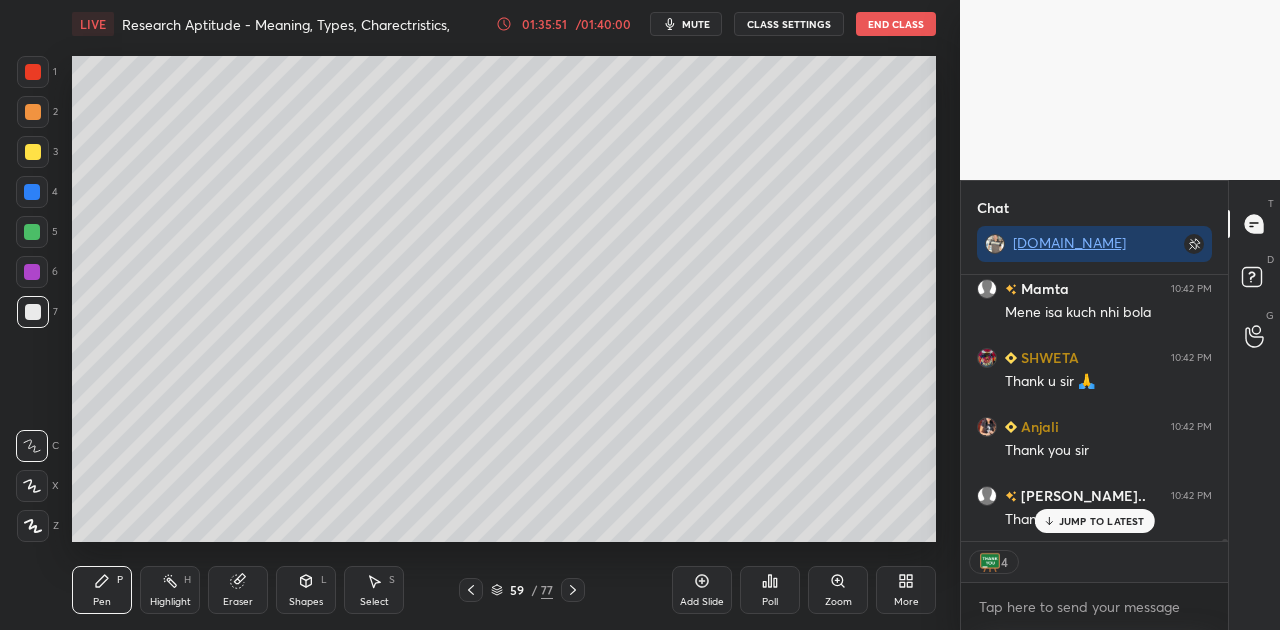 click on "JUMP TO LATEST" at bounding box center [1102, 521] 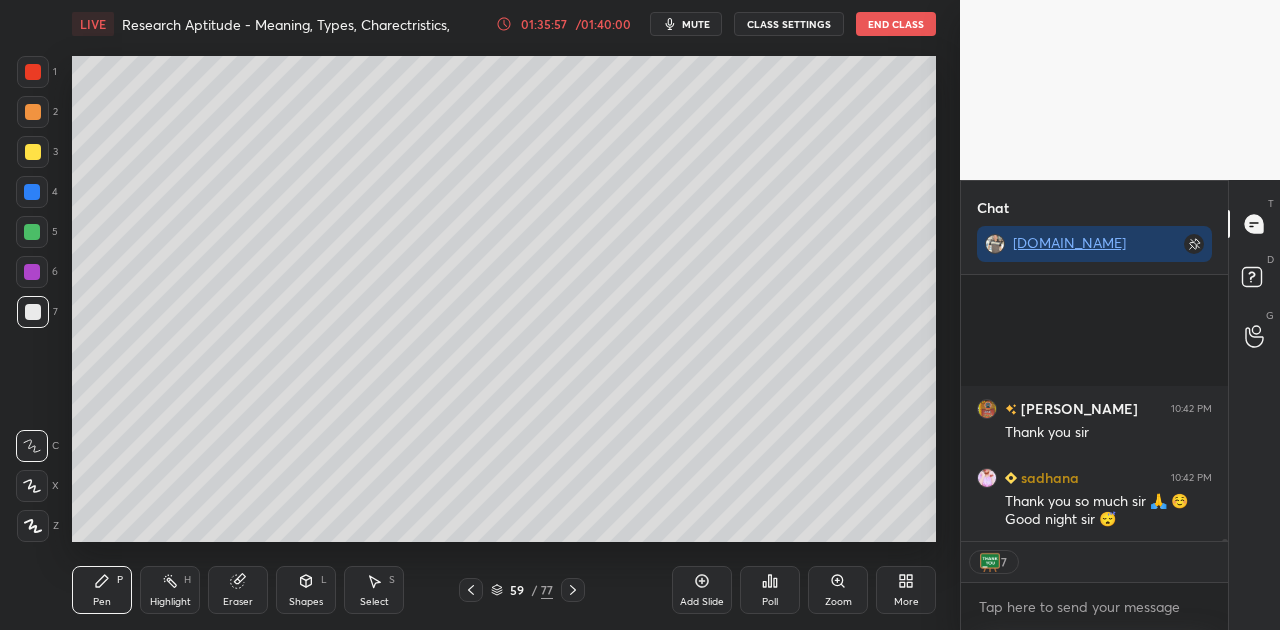 scroll, scrollTop: 38918, scrollLeft: 0, axis: vertical 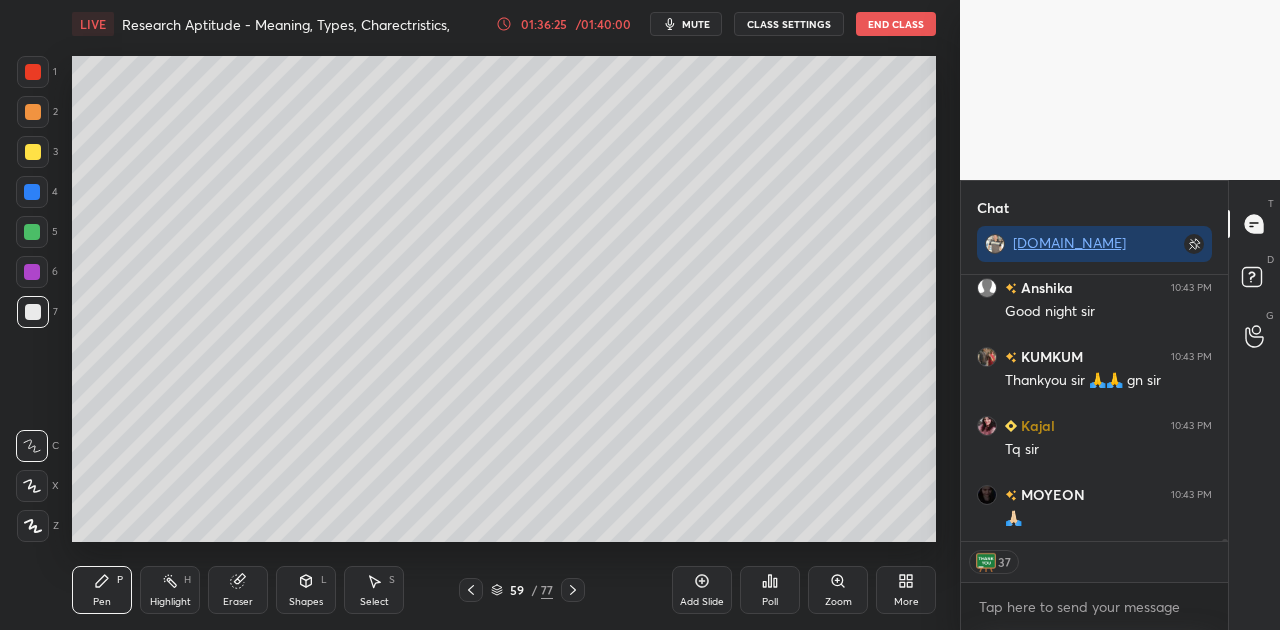click on "End Class" at bounding box center (896, 24) 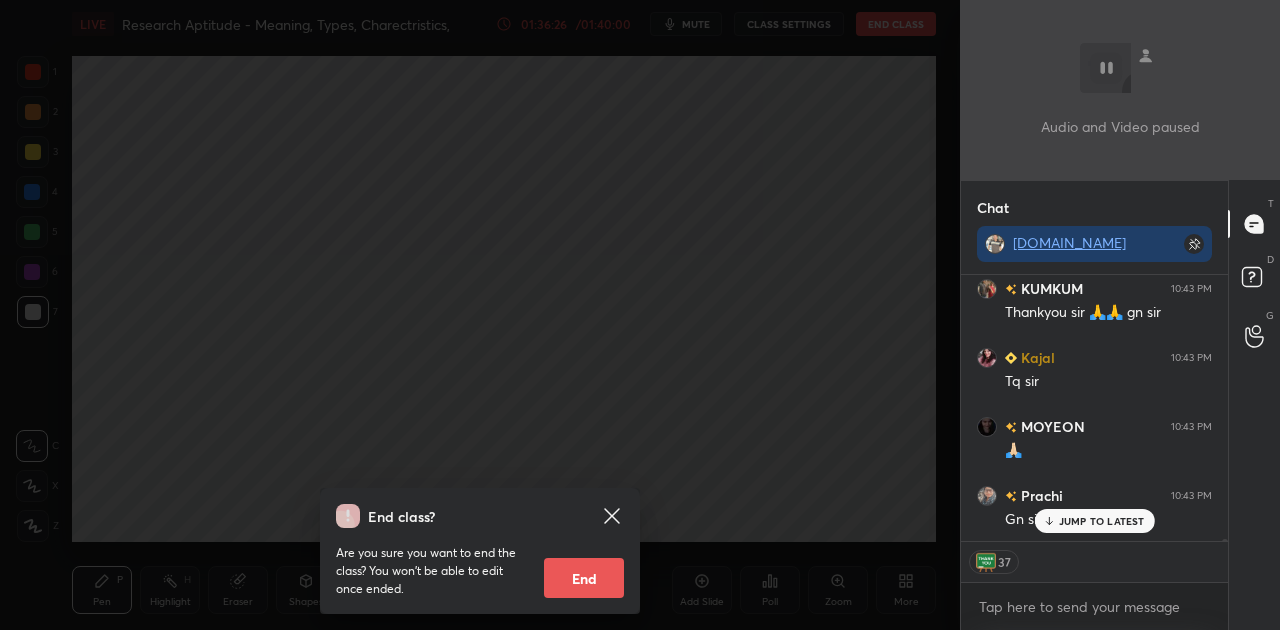 click on "End" at bounding box center [584, 578] 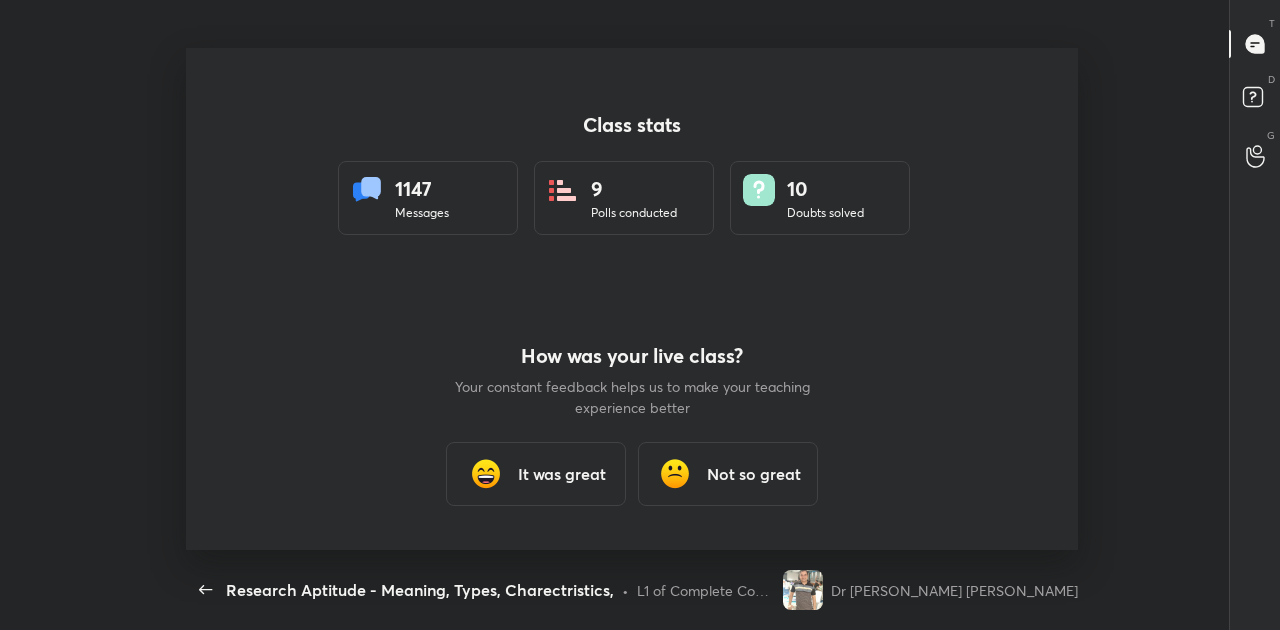 click on "It was great" at bounding box center (562, 474) 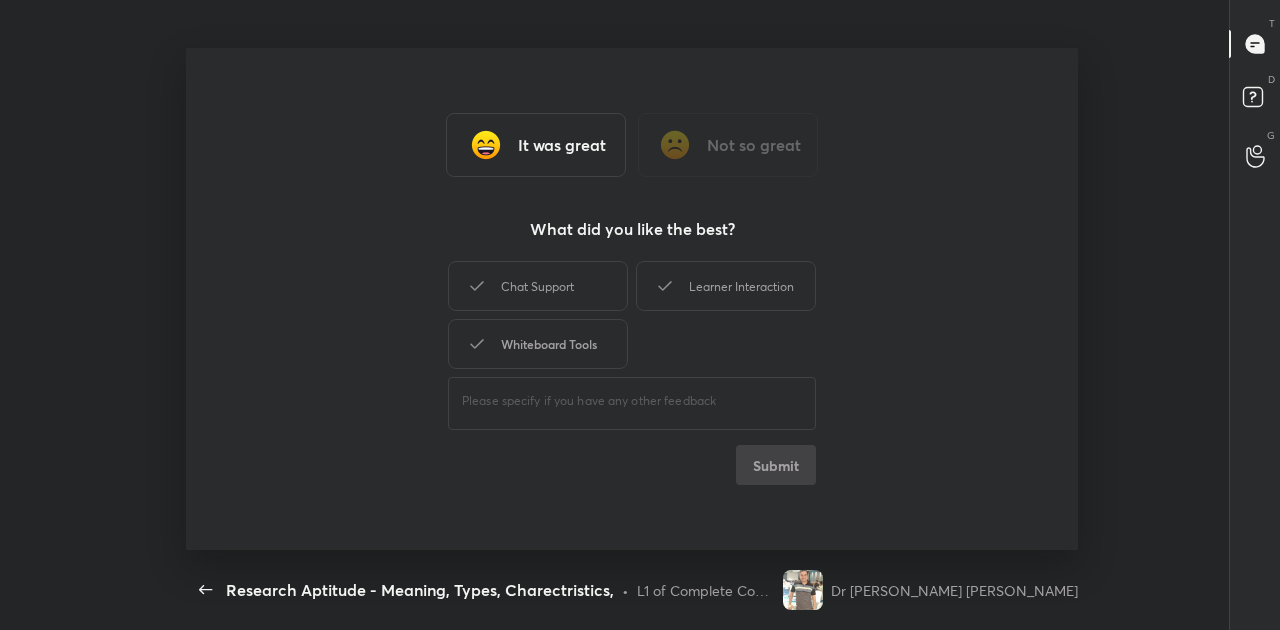 type on "x" 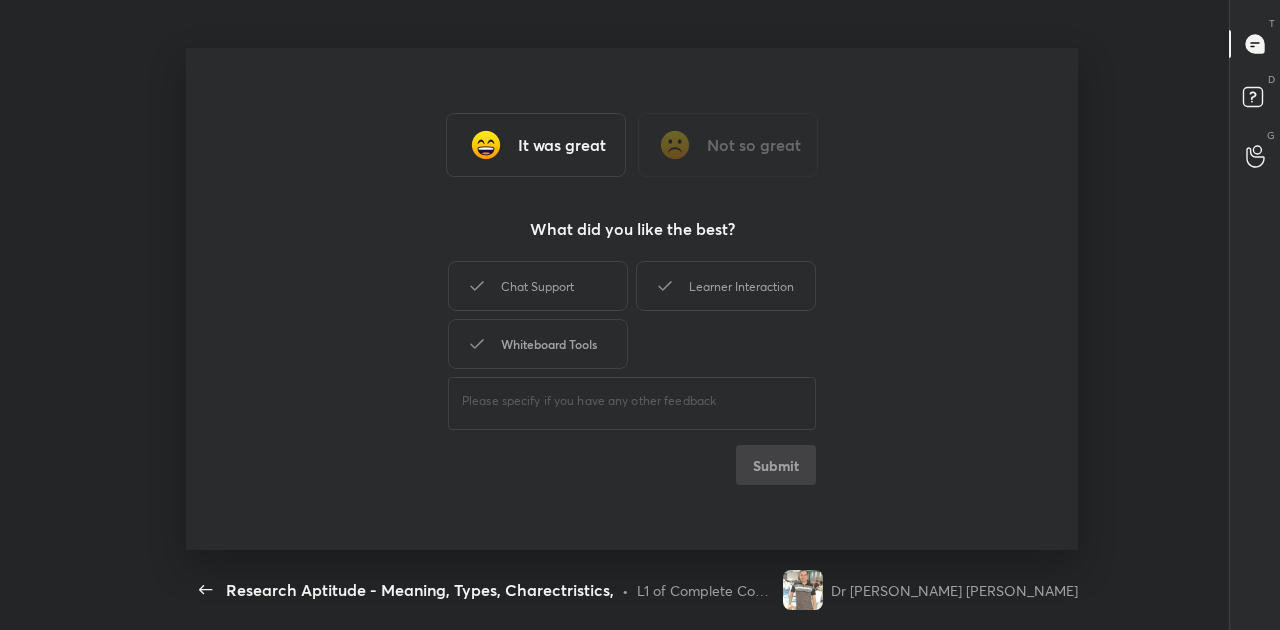 click on "Whiteboard Tools" at bounding box center [538, 344] 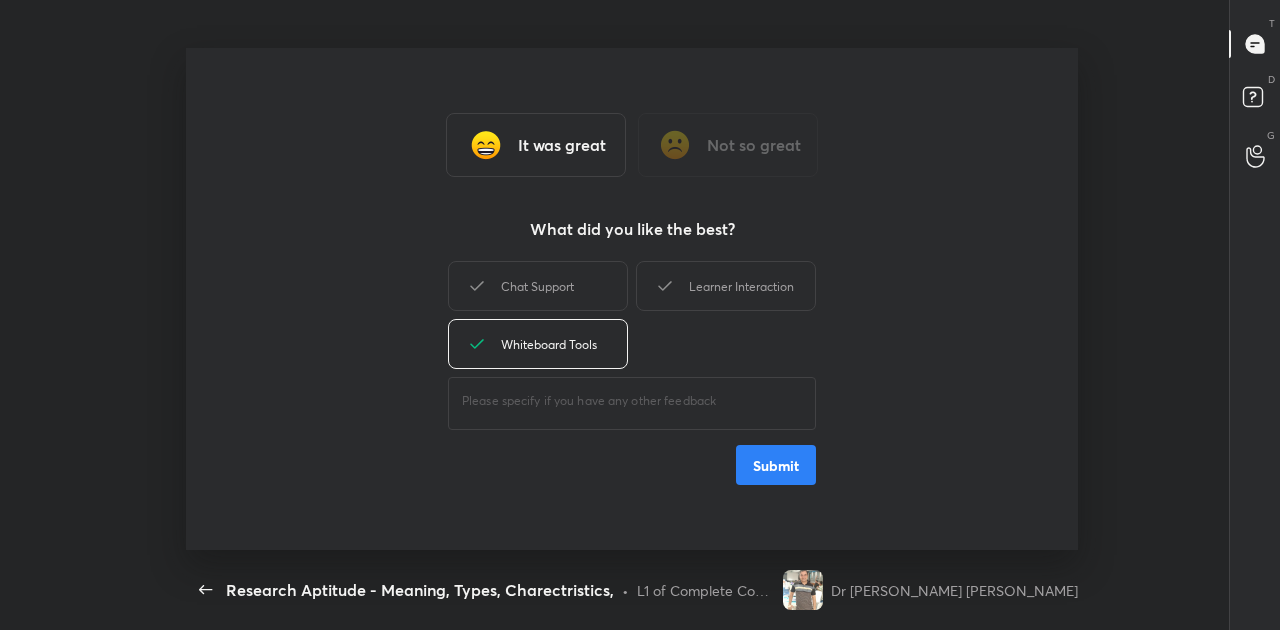 click on "Submit" at bounding box center (776, 465) 